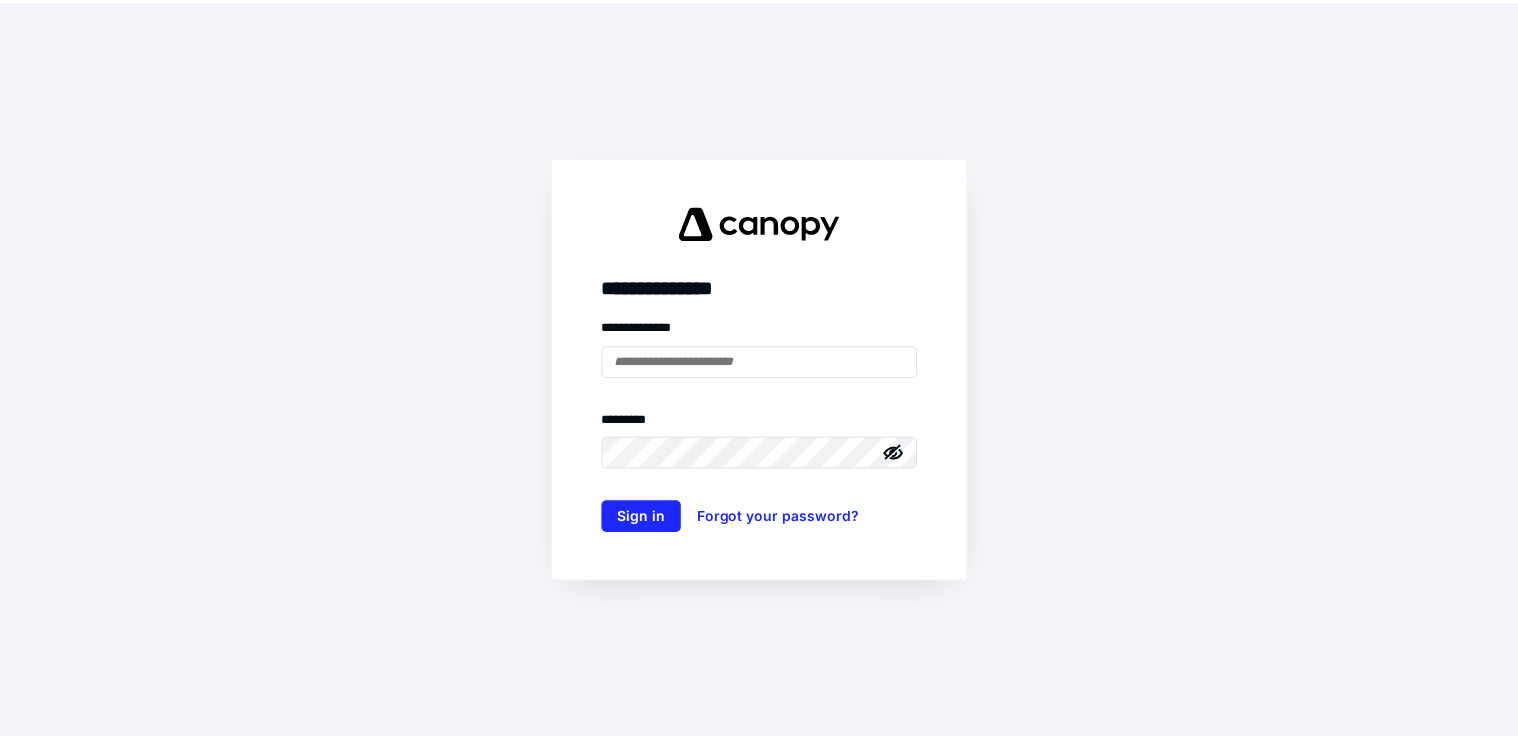 scroll, scrollTop: 0, scrollLeft: 0, axis: both 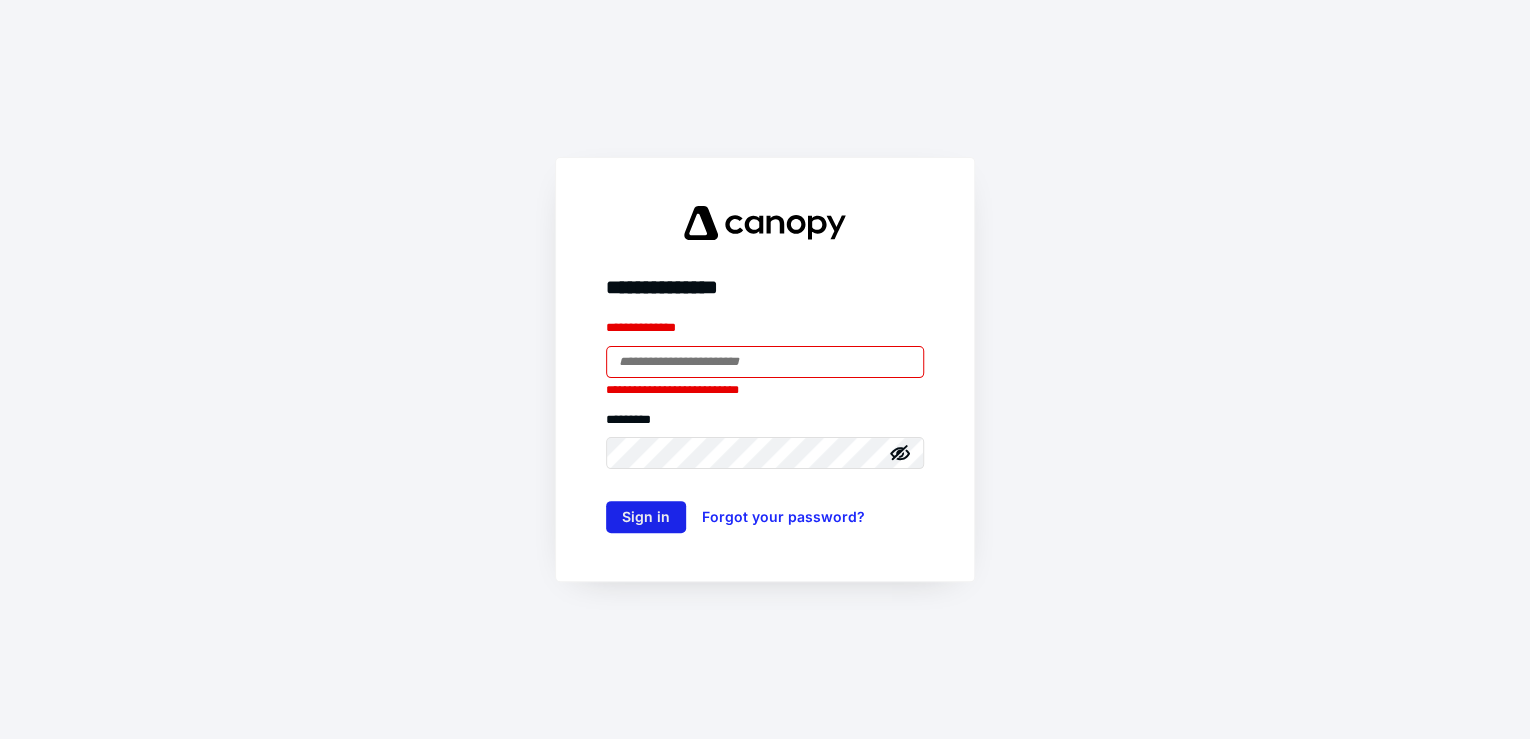 type on "**********" 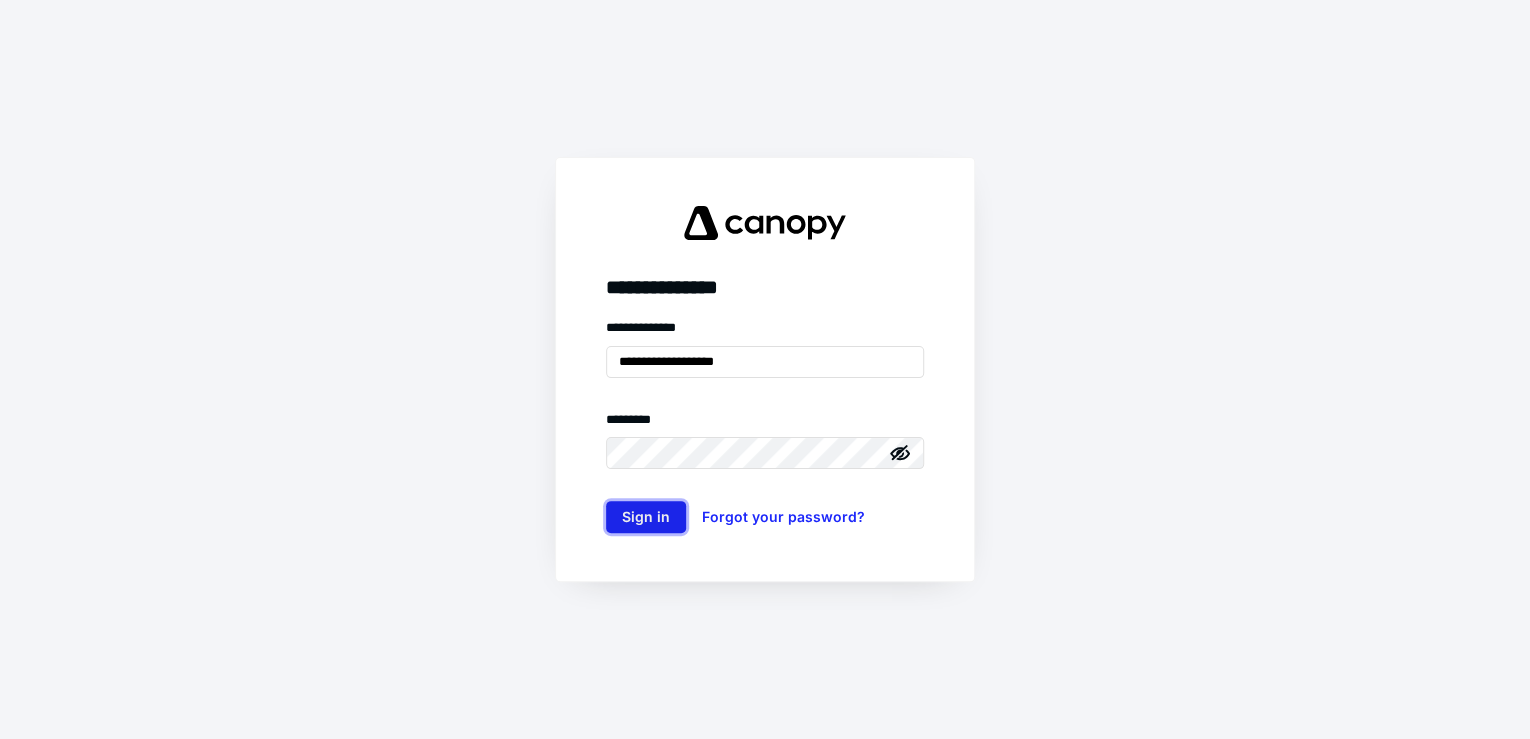 click on "Sign in" at bounding box center (646, 517) 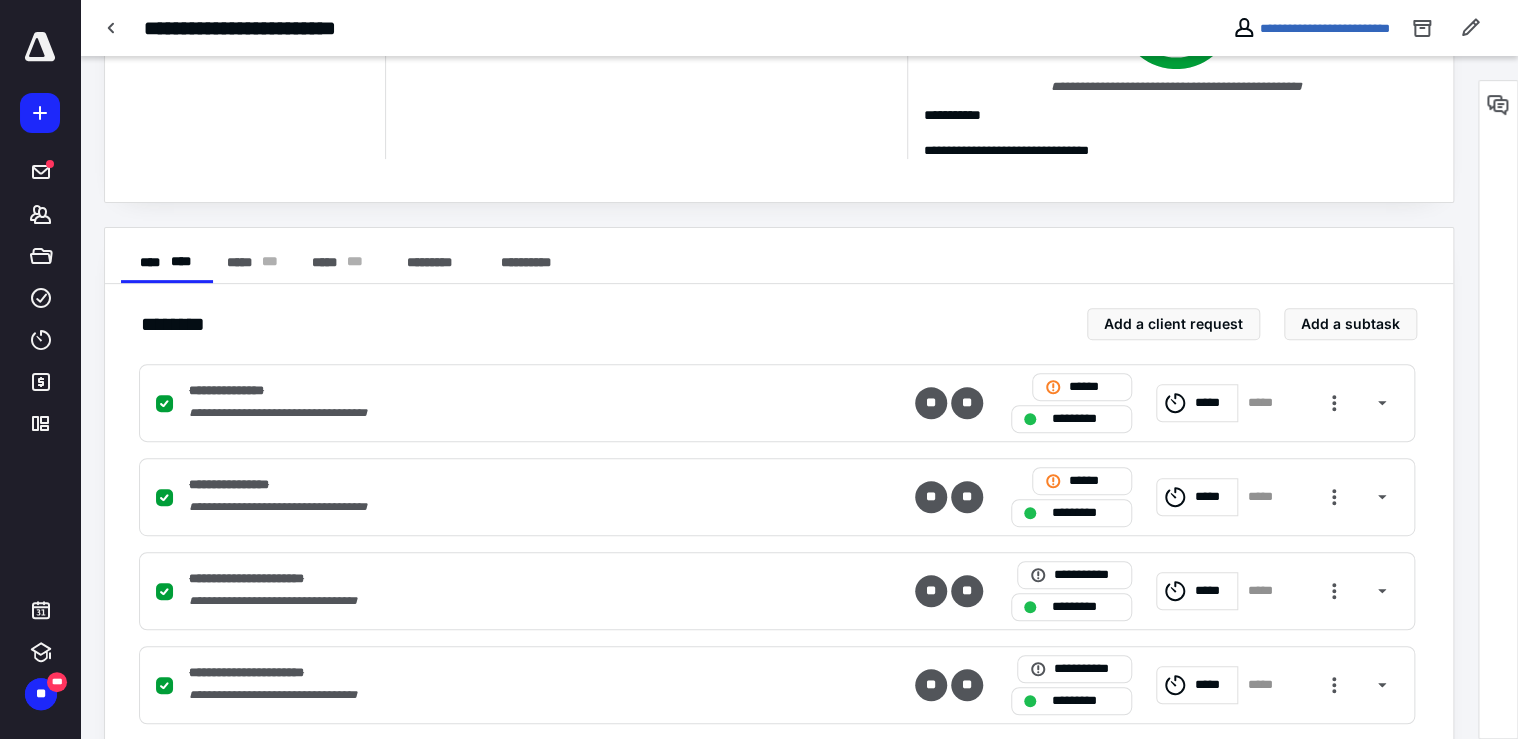 scroll, scrollTop: 320, scrollLeft: 0, axis: vertical 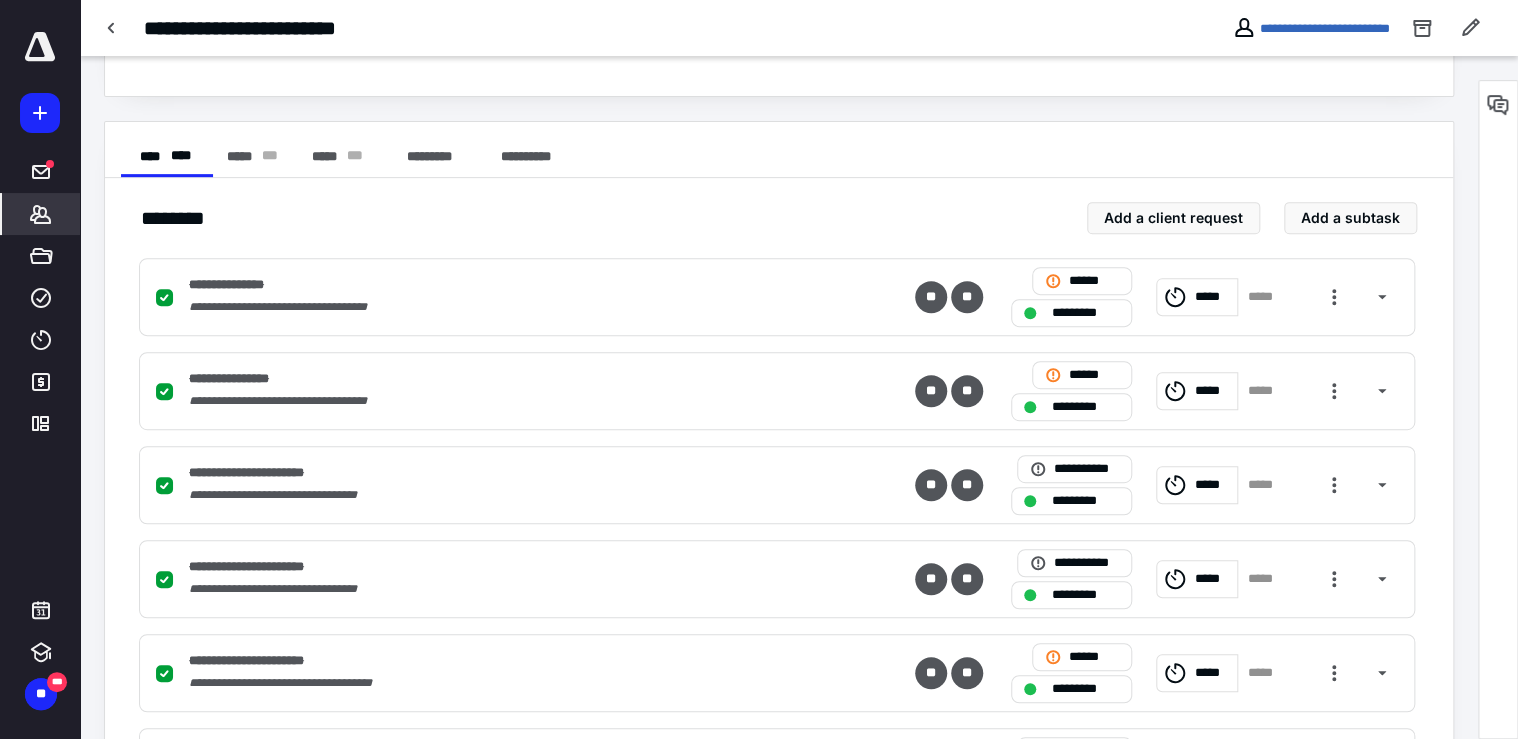 click on "*******" at bounding box center (41, 214) 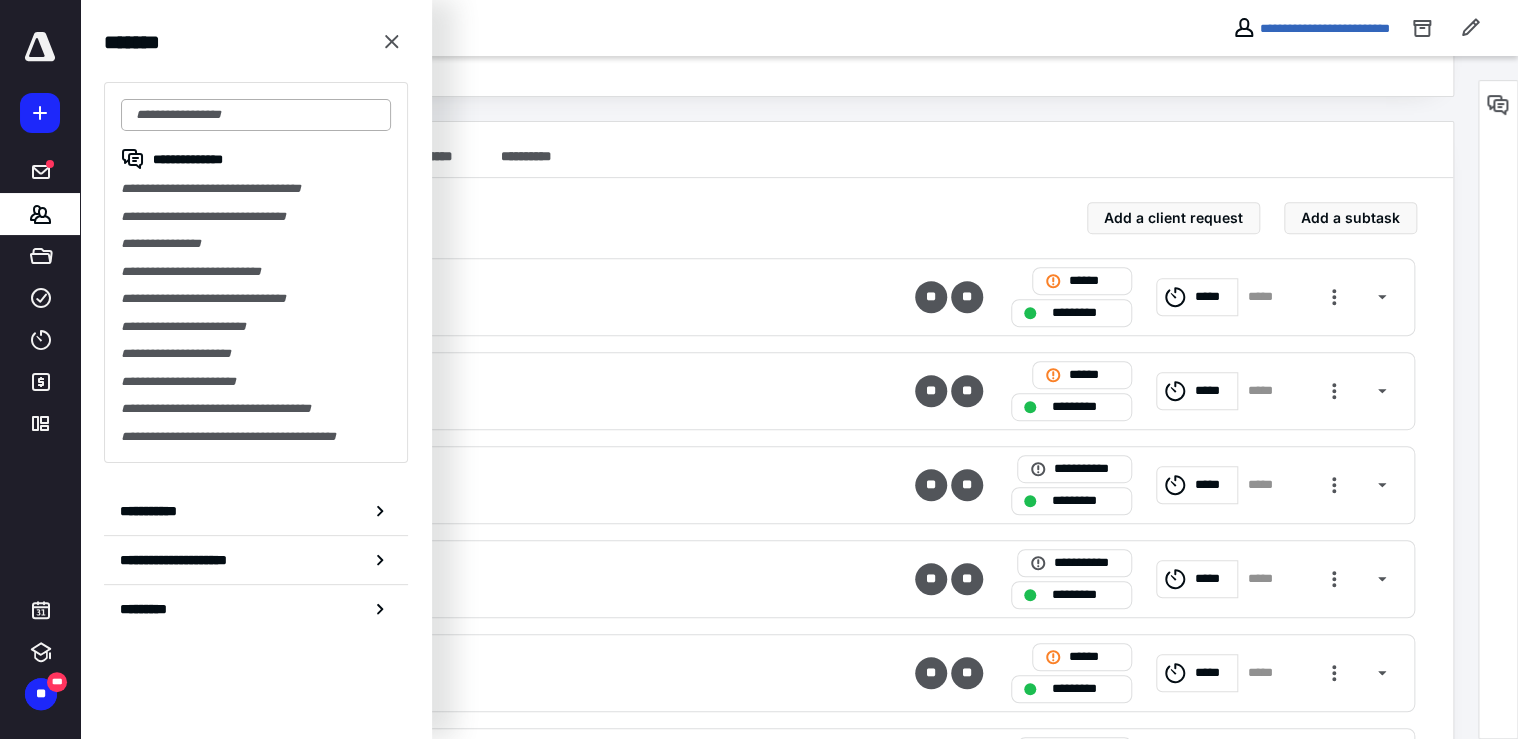 click at bounding box center (256, 115) 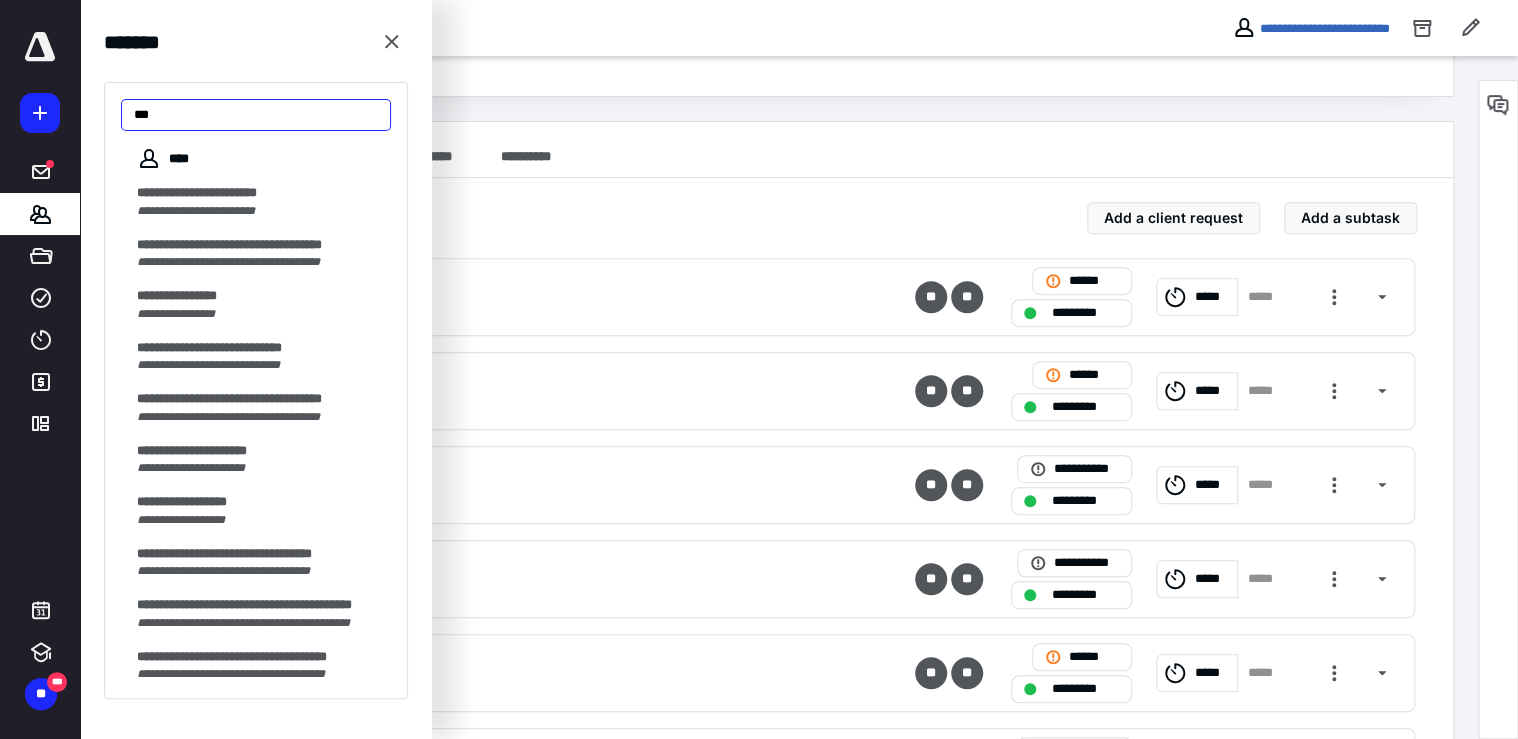 click on "***" at bounding box center [256, 115] 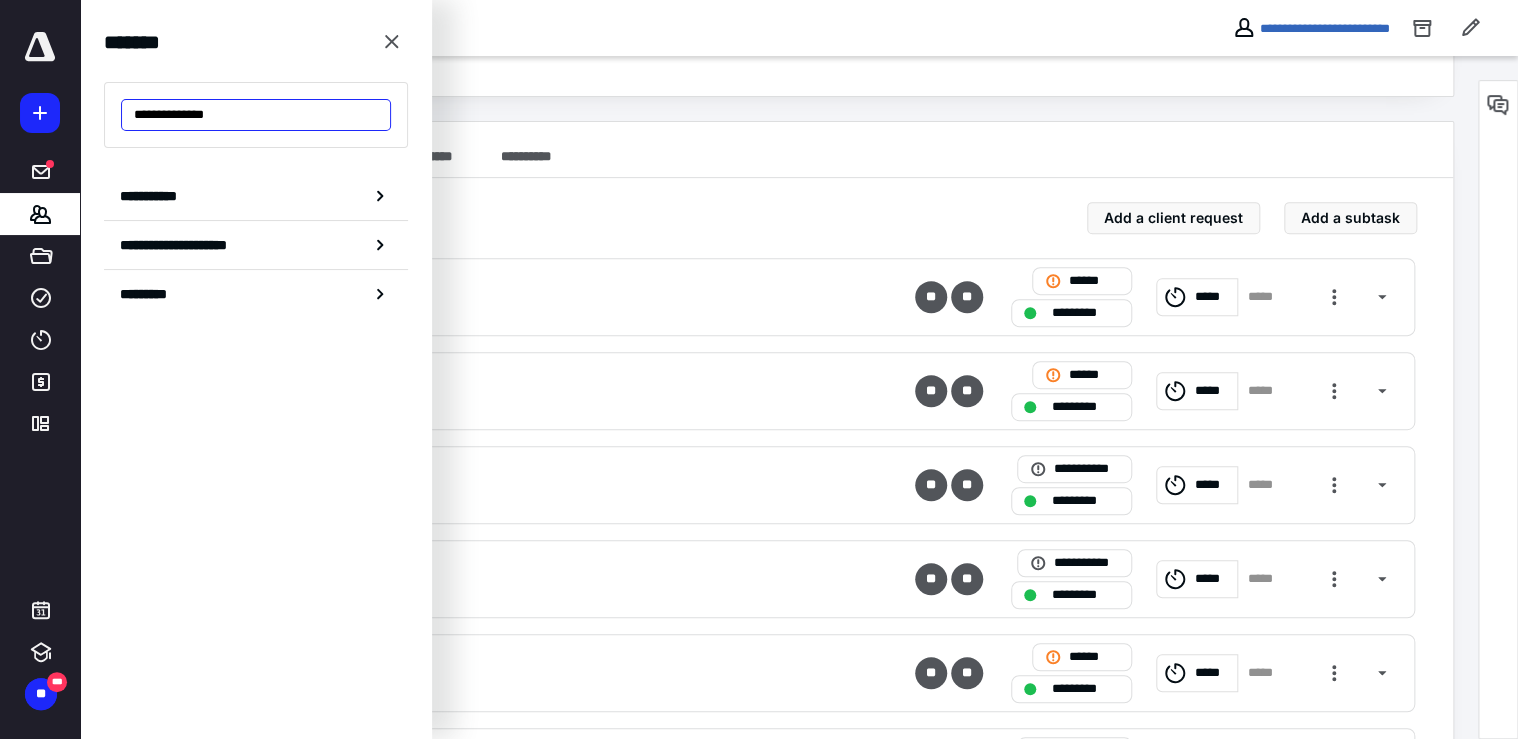 drag, startPoint x: 268, startPoint y: 109, endPoint x: 118, endPoint y: 90, distance: 151.19855 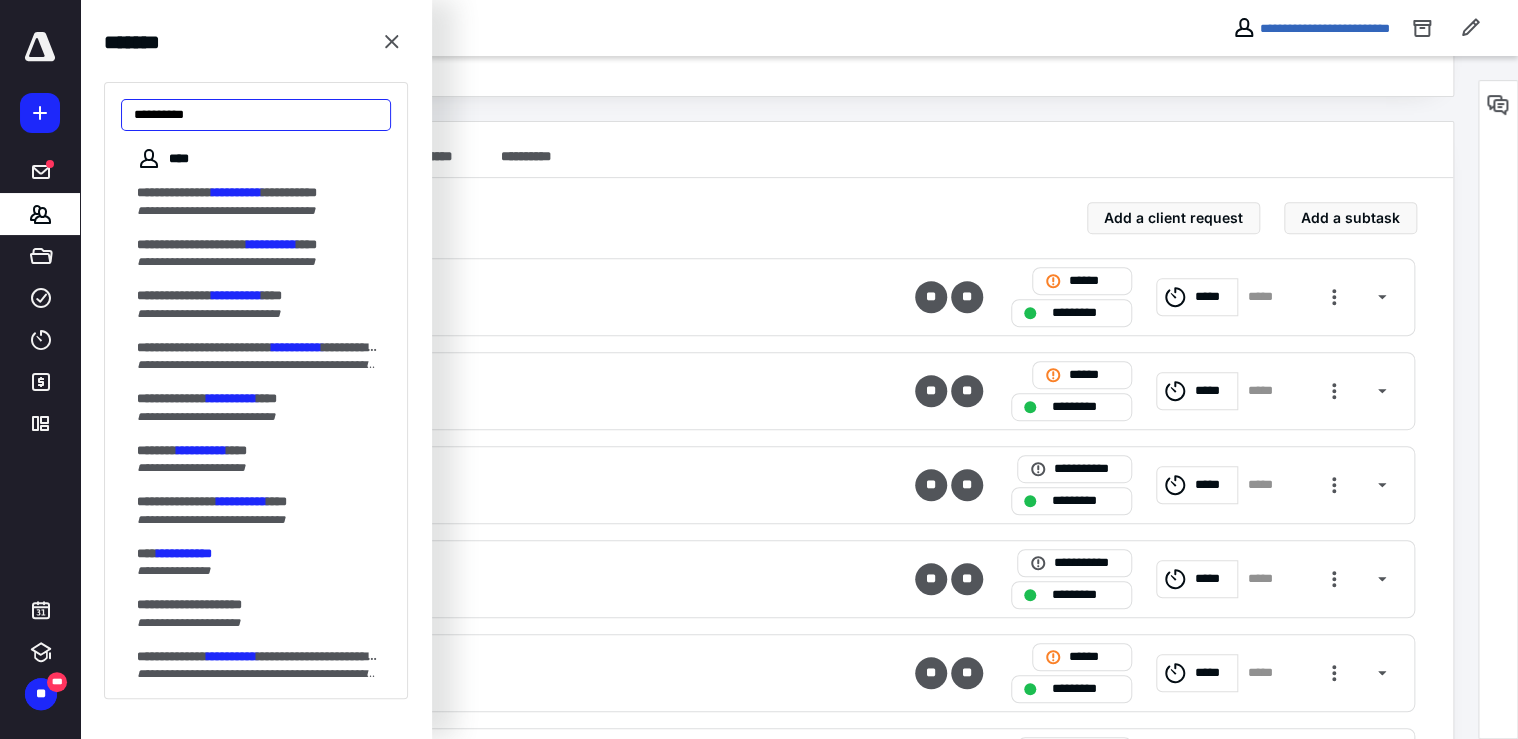 drag, startPoint x: 248, startPoint y: 121, endPoint x: 85, endPoint y: 106, distance: 163.68874 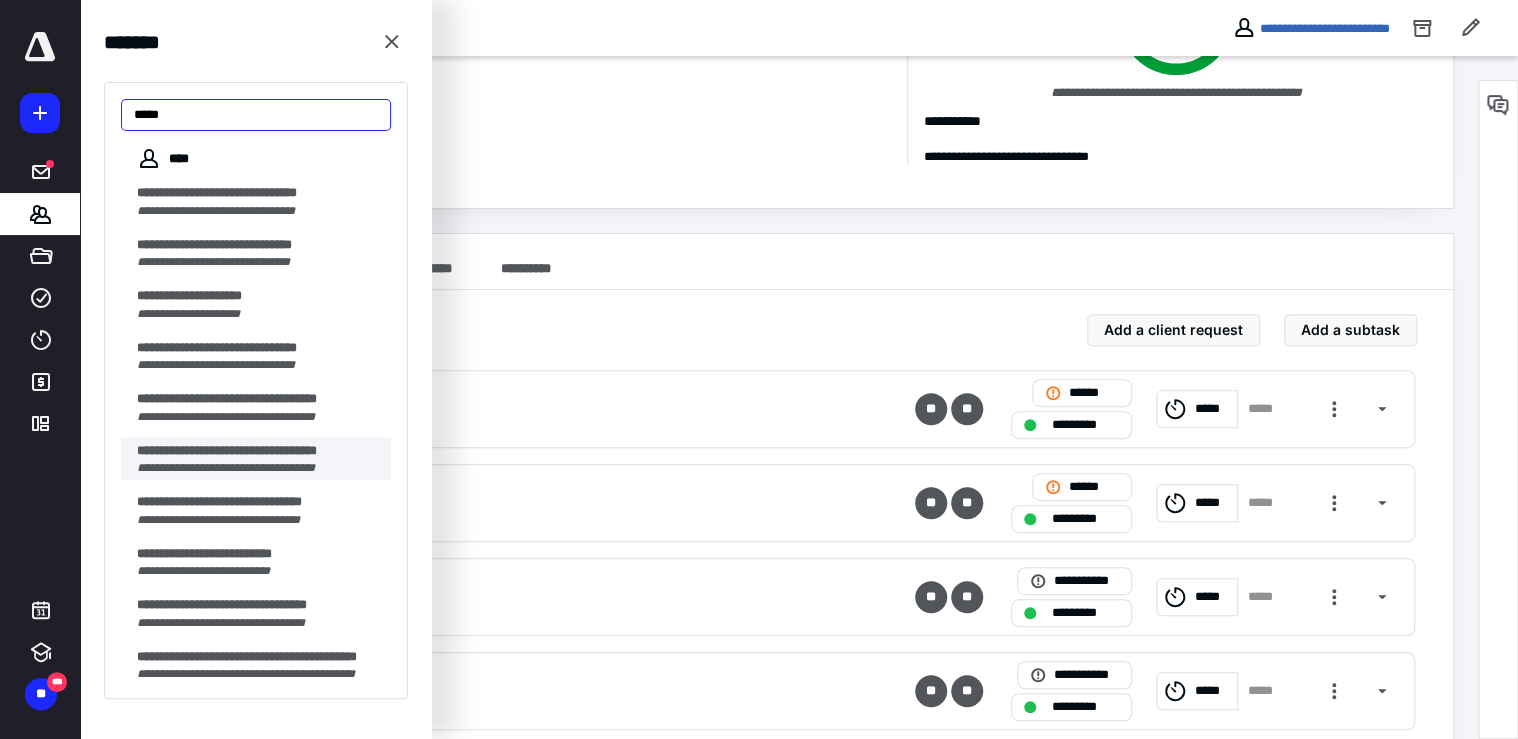 scroll, scrollTop: 0, scrollLeft: 0, axis: both 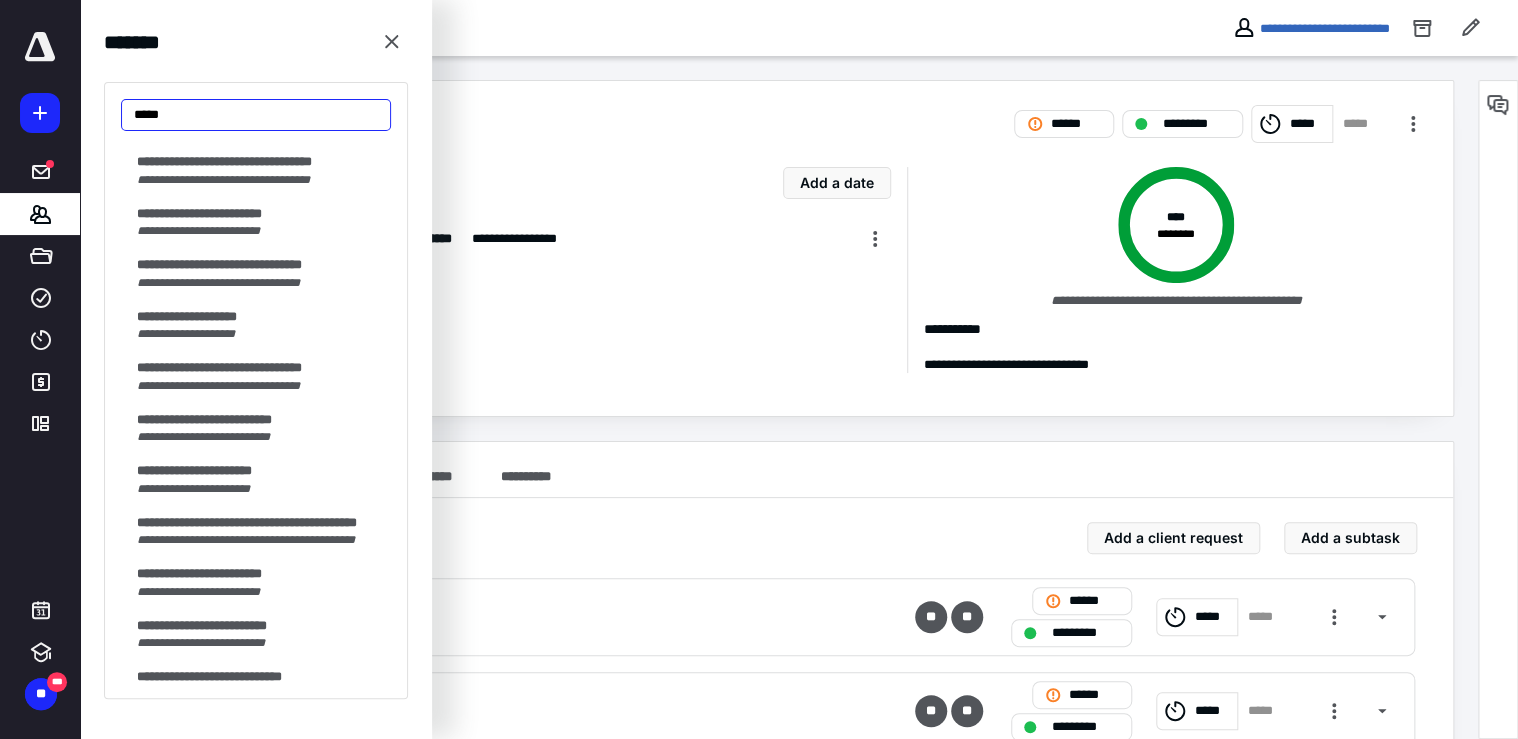 drag, startPoint x: 206, startPoint y: 121, endPoint x: 124, endPoint y: 112, distance: 82.492424 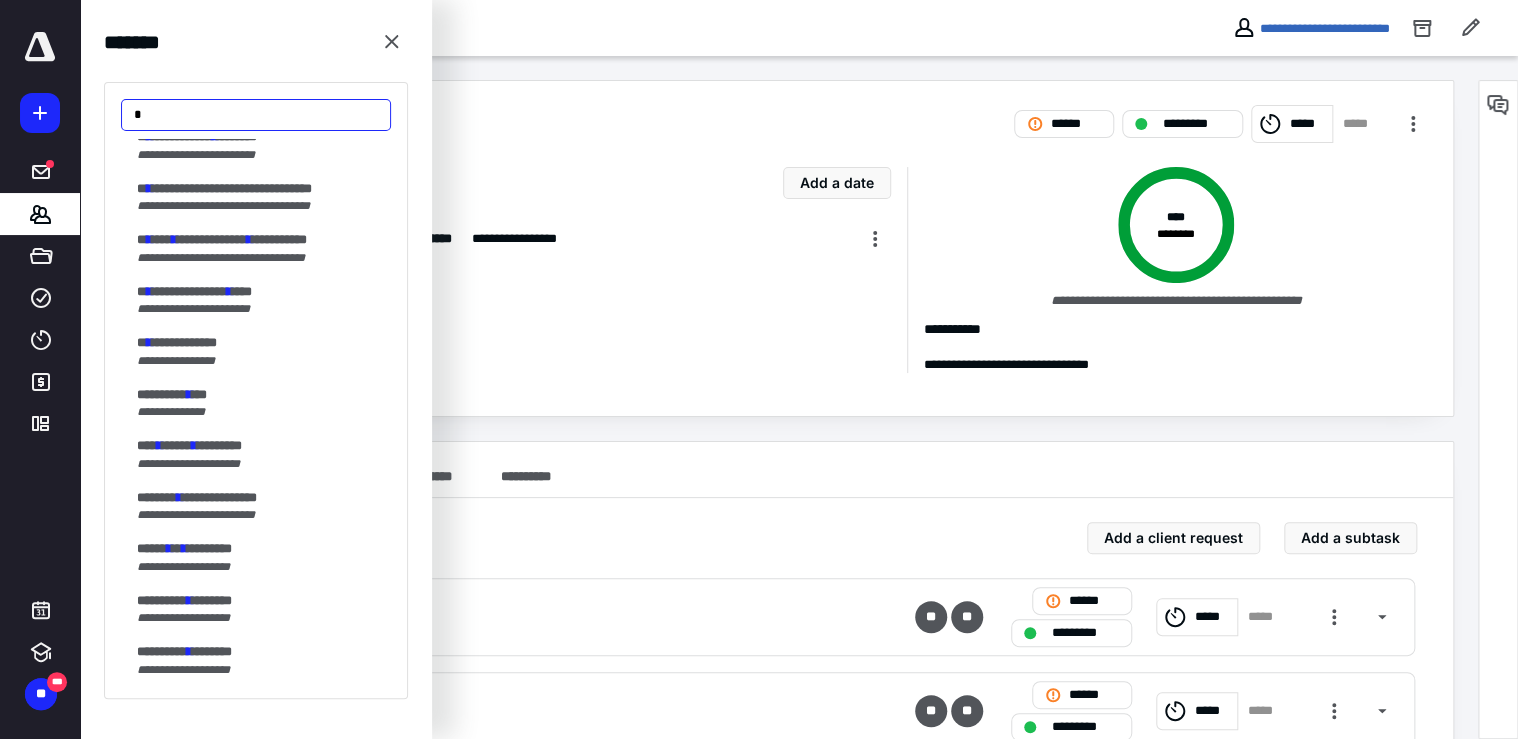 scroll, scrollTop: 3920, scrollLeft: 0, axis: vertical 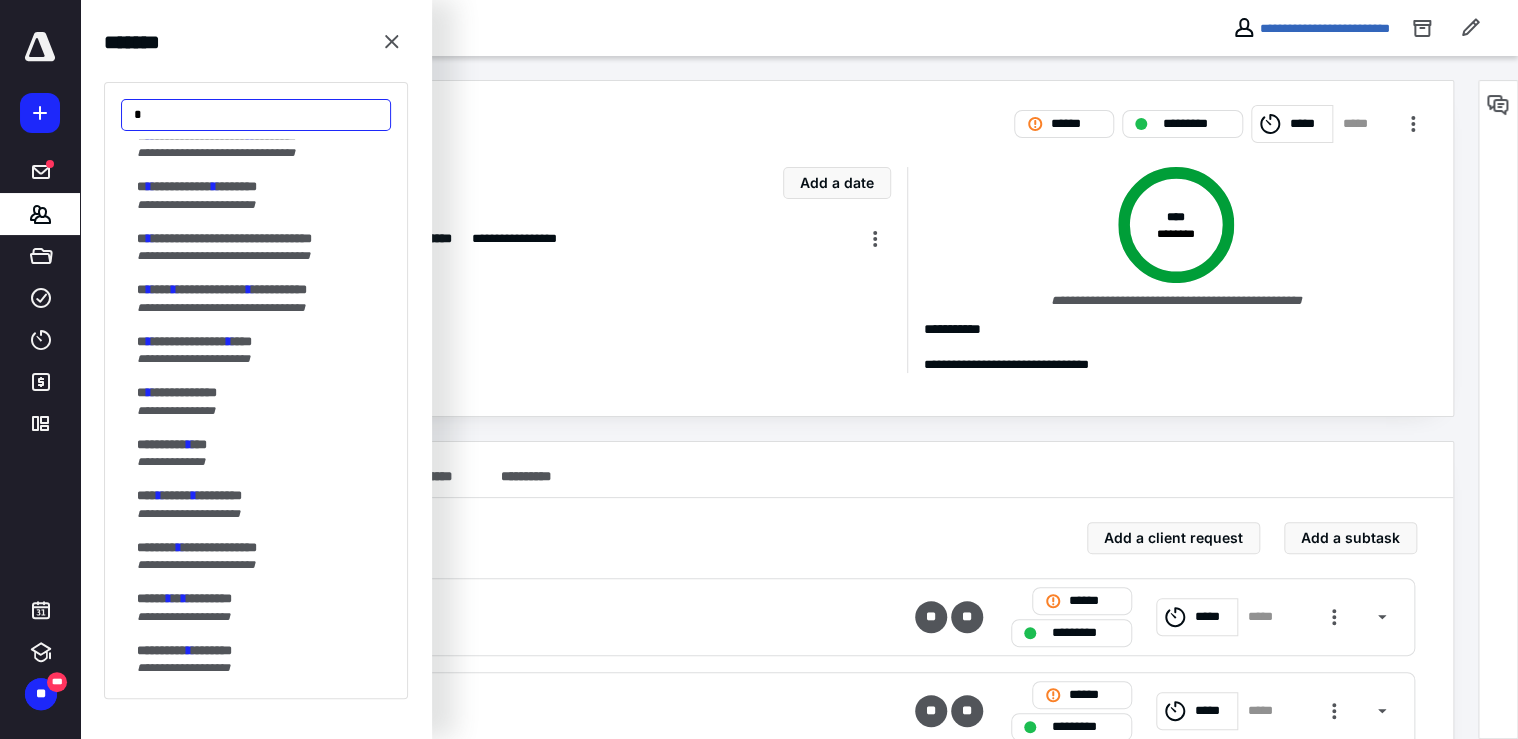 click on "*" at bounding box center (256, 115) 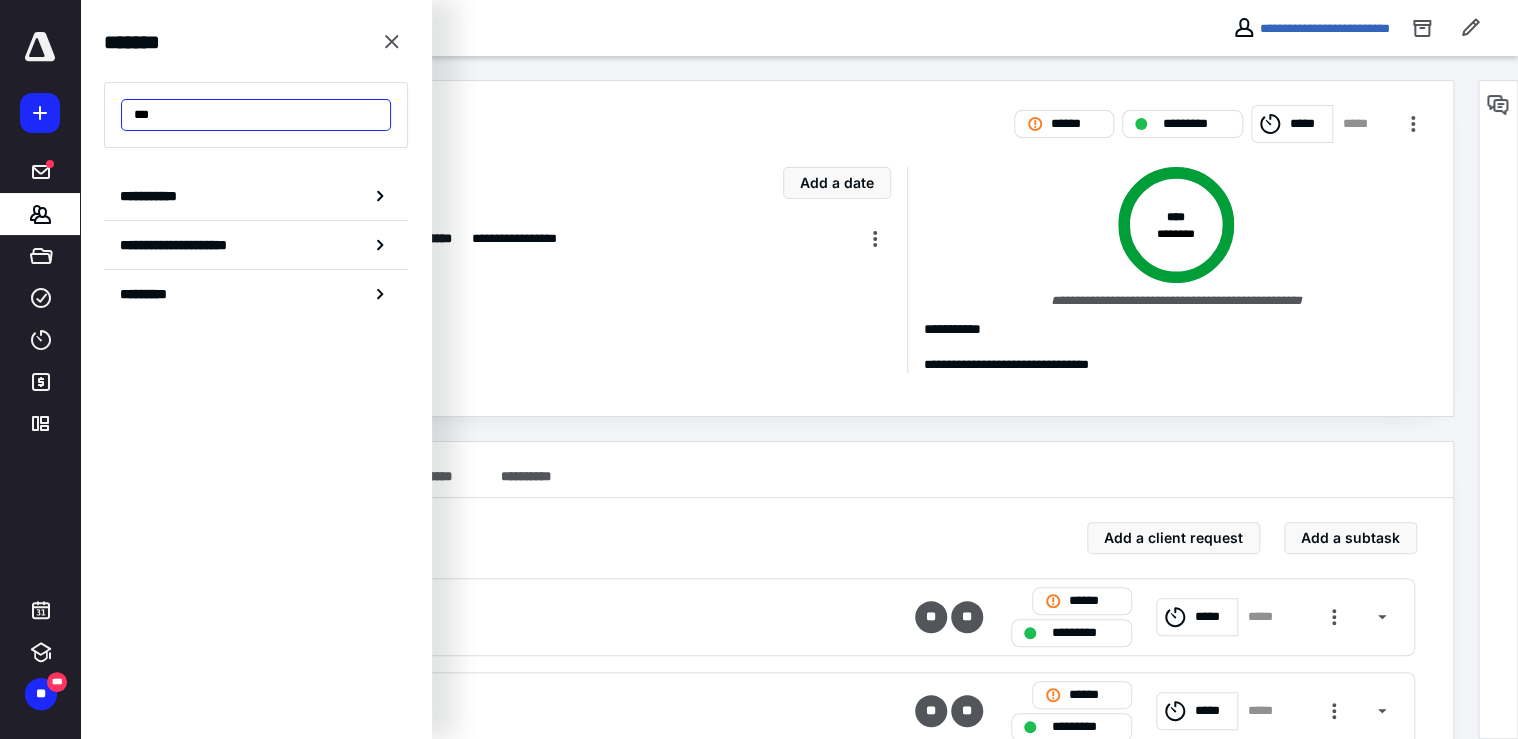 click on "***" at bounding box center [256, 115] 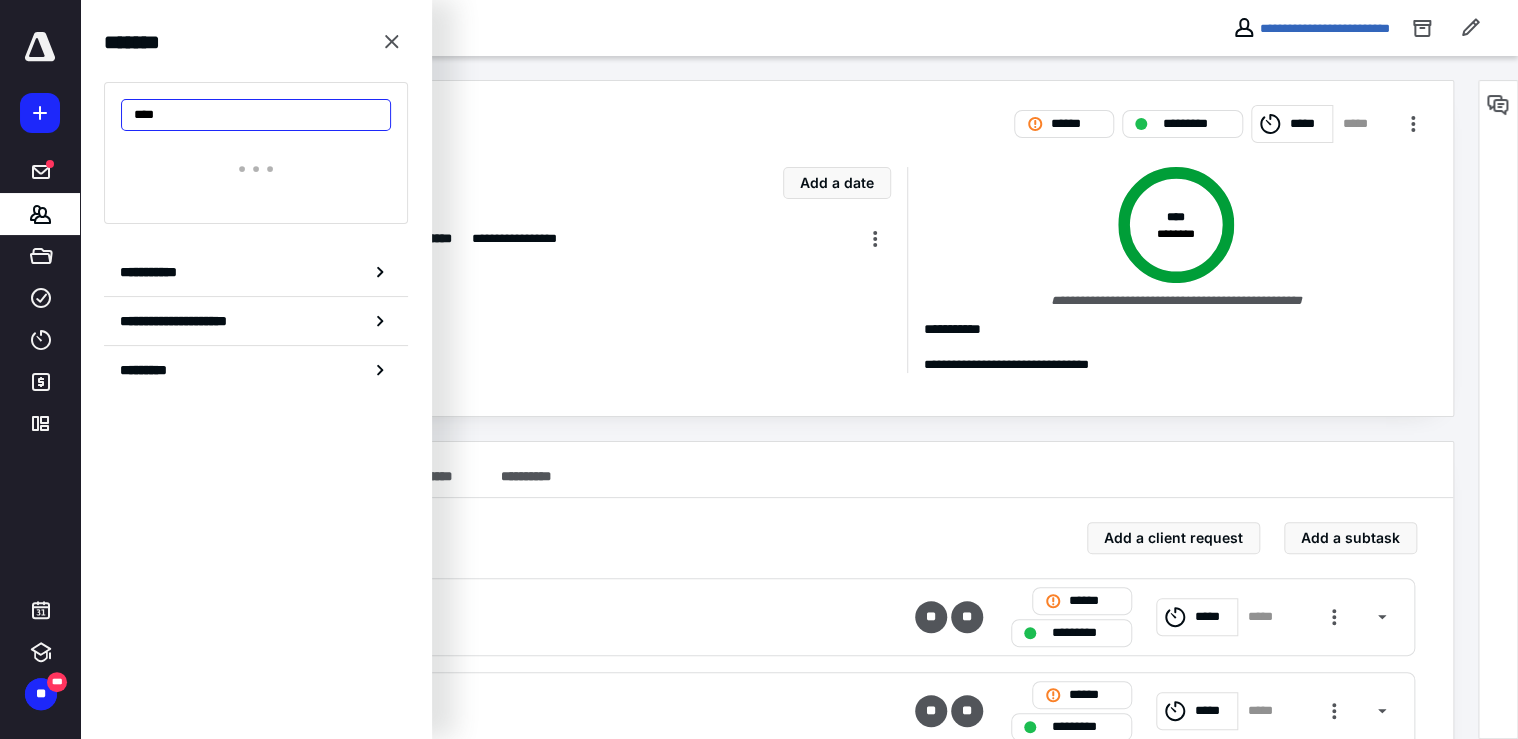 click on "****" at bounding box center (256, 115) 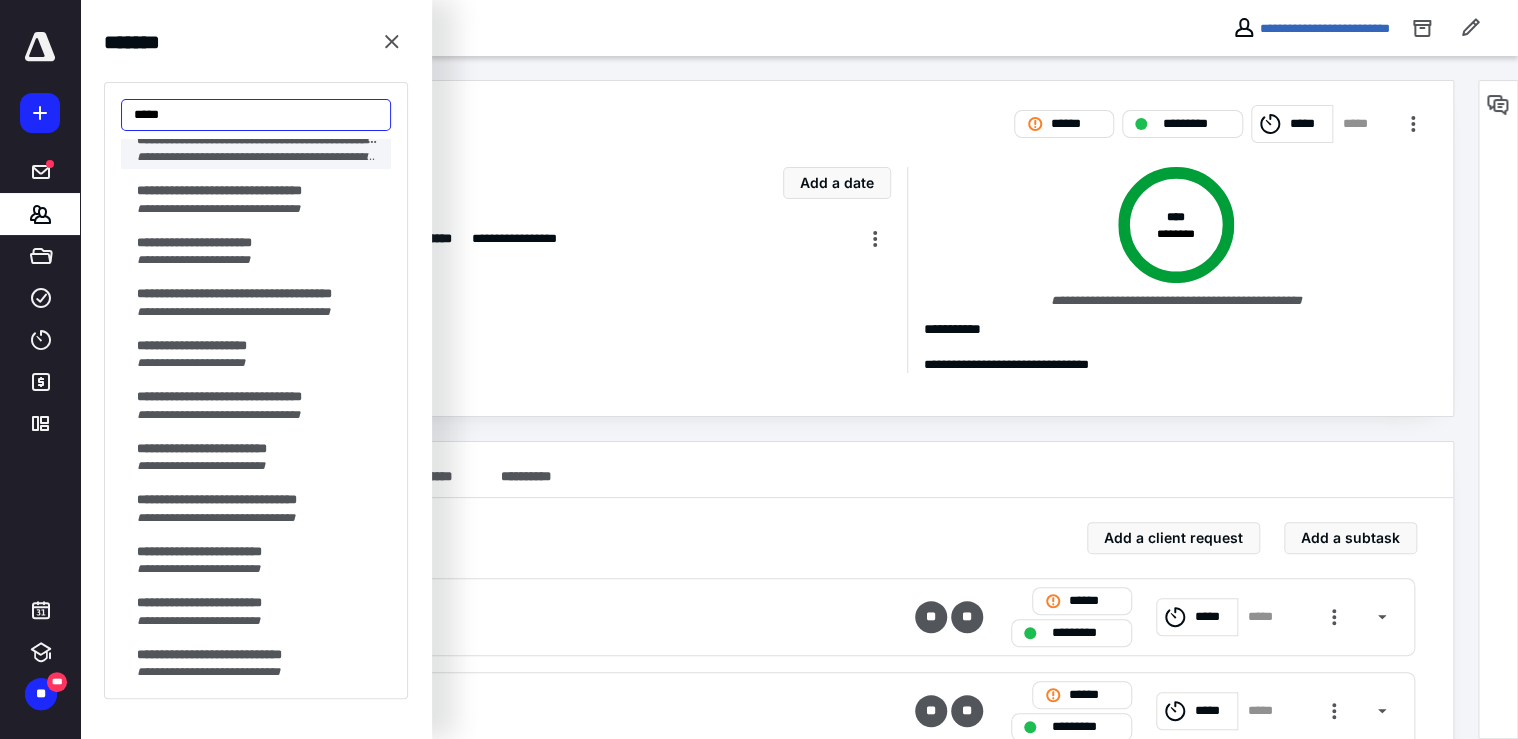 scroll, scrollTop: 490, scrollLeft: 0, axis: vertical 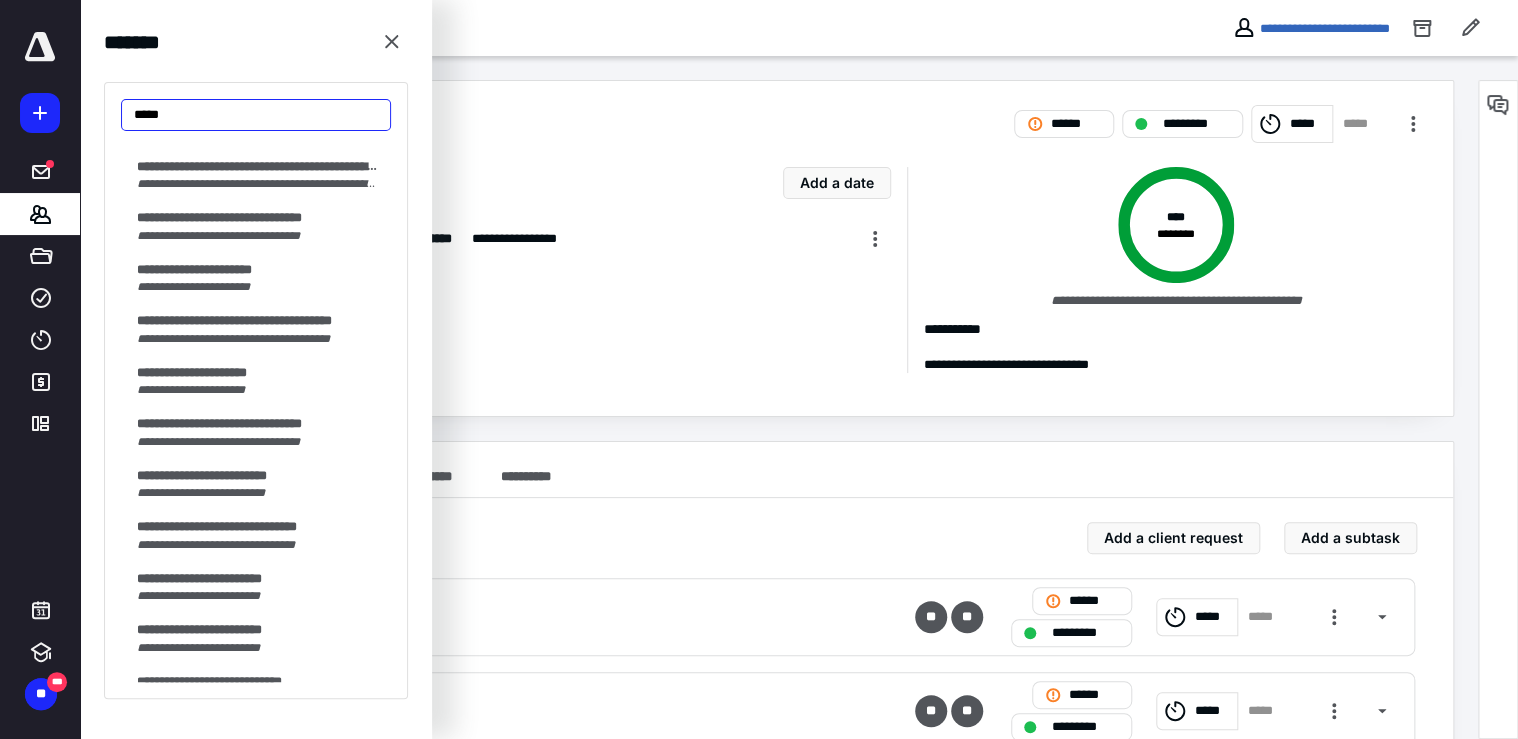 drag, startPoint x: 208, startPoint y: 115, endPoint x: 136, endPoint y: 107, distance: 72.443085 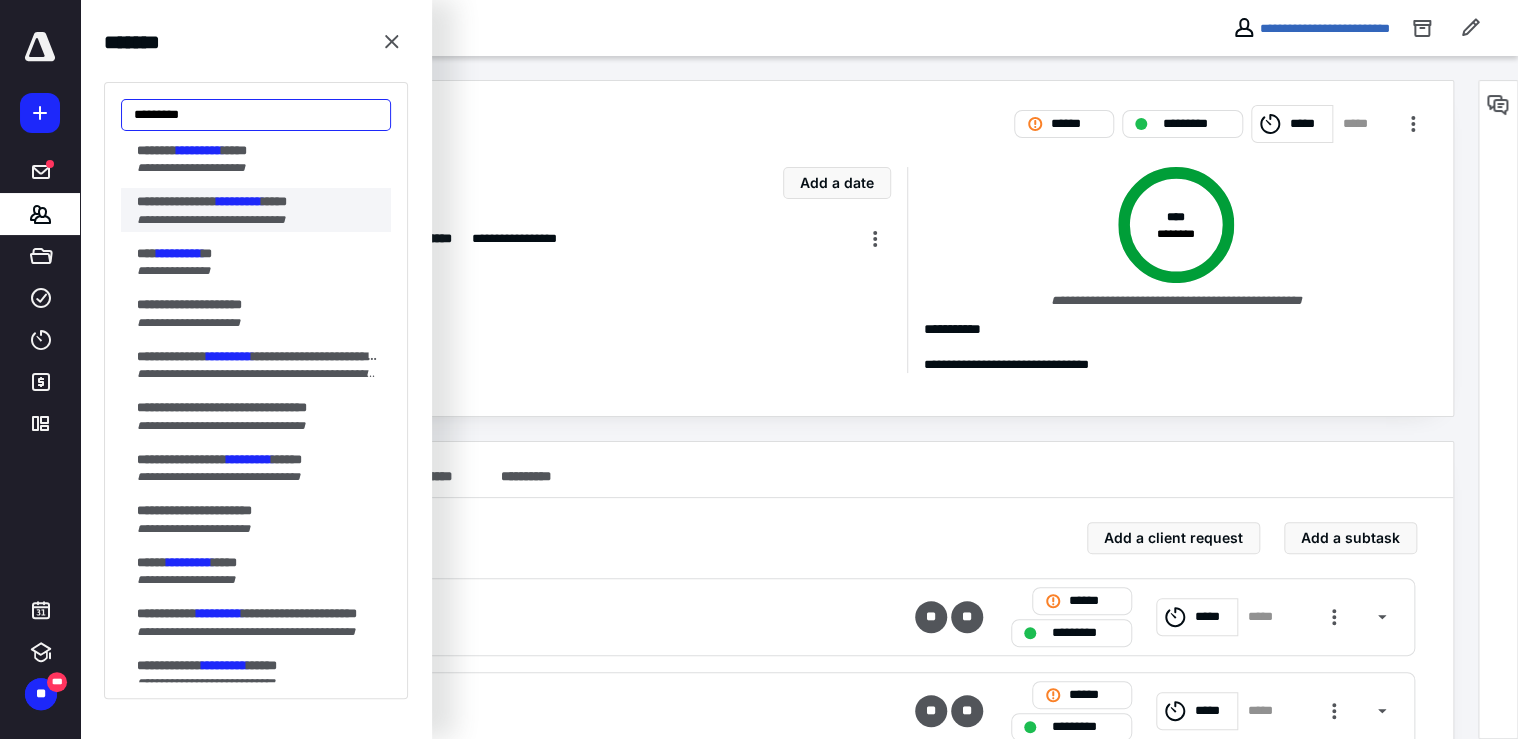 scroll, scrollTop: 320, scrollLeft: 0, axis: vertical 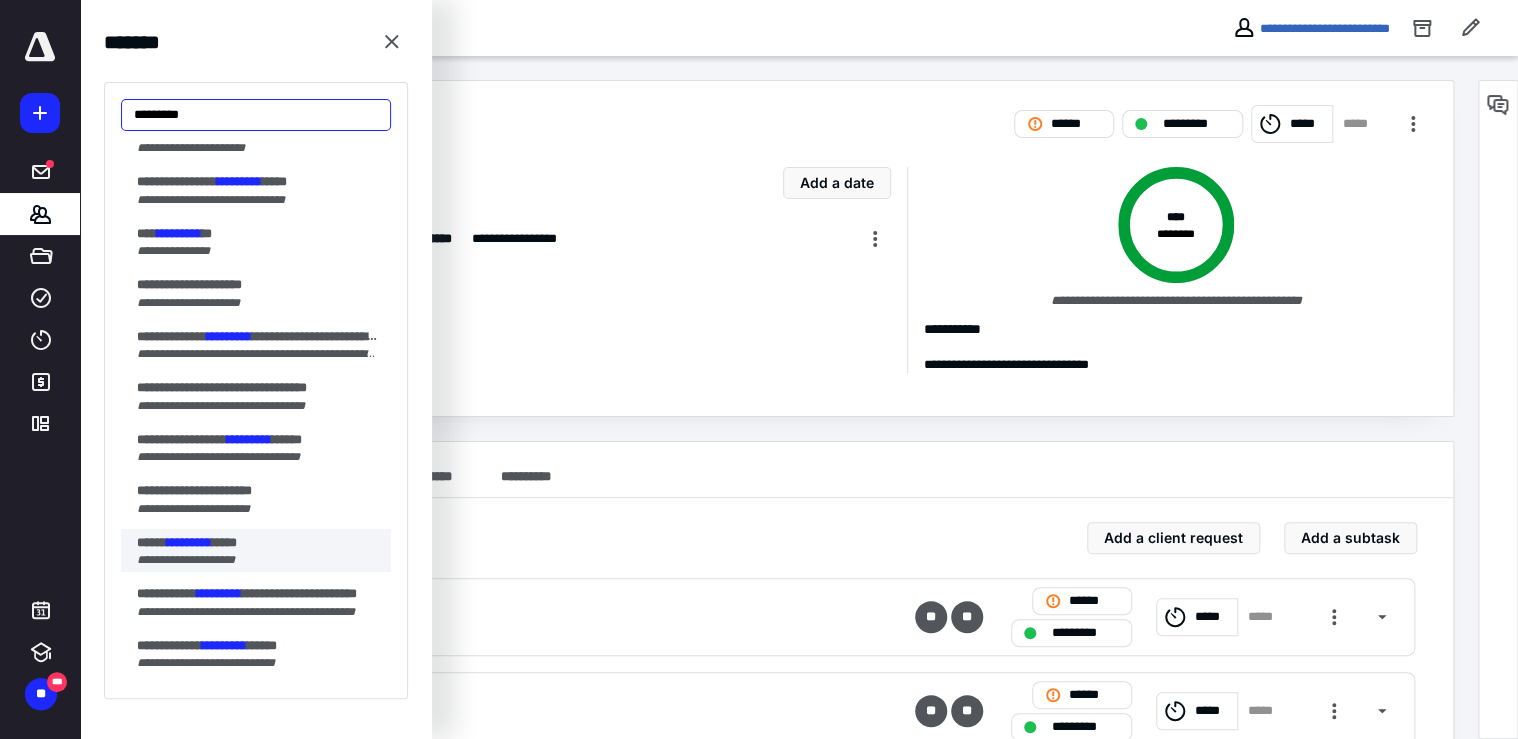 type on "*********" 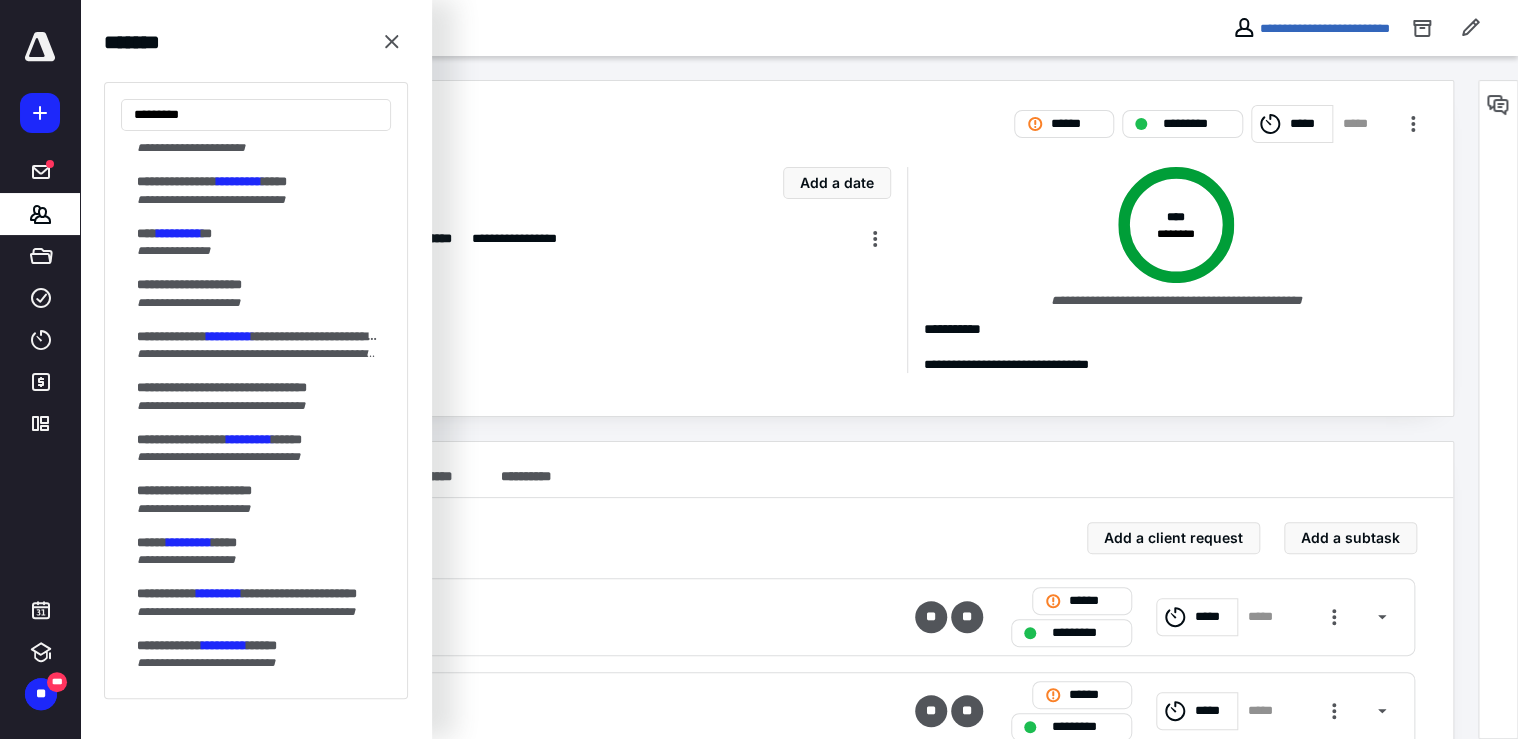 click on "*********" at bounding box center [189, 542] 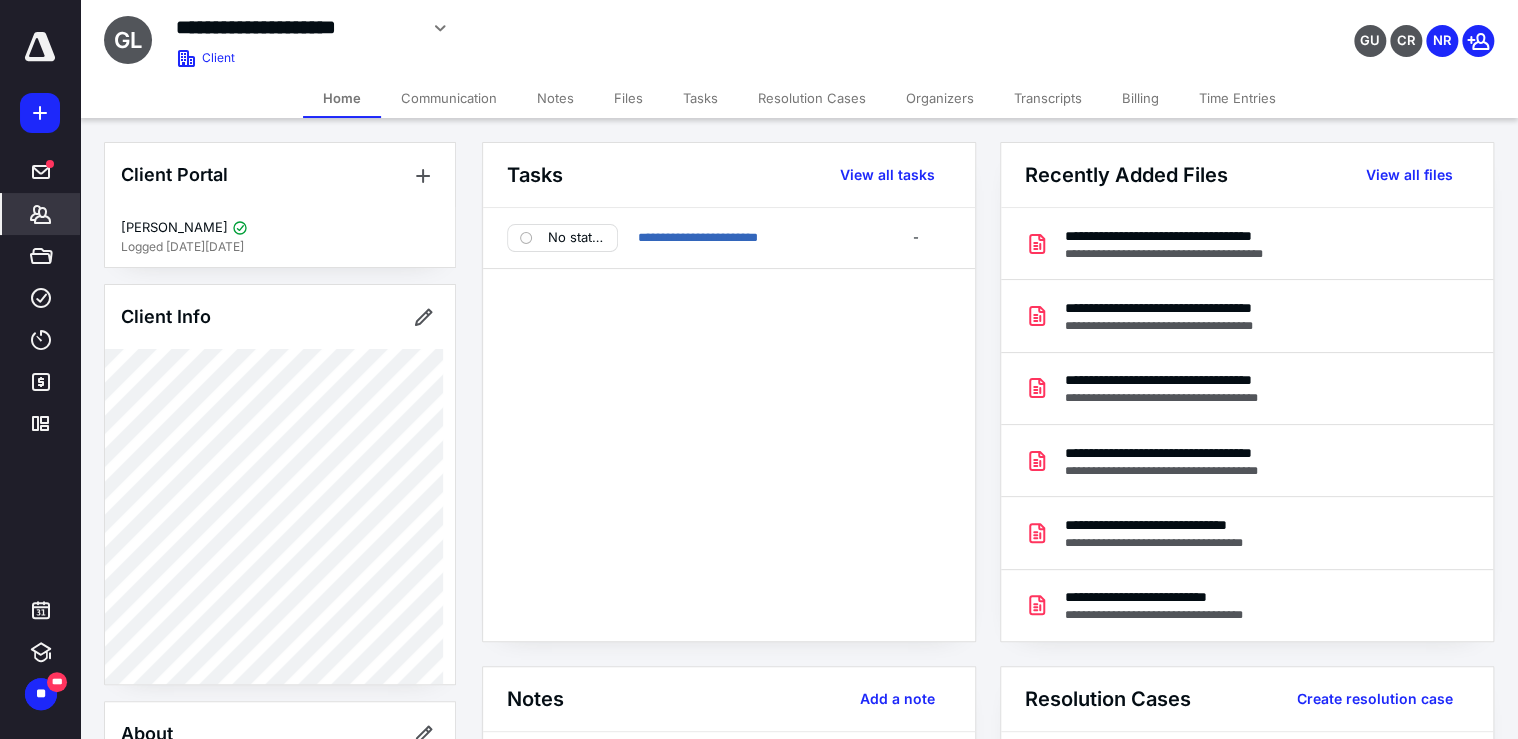 click on "Home" at bounding box center (342, 98) 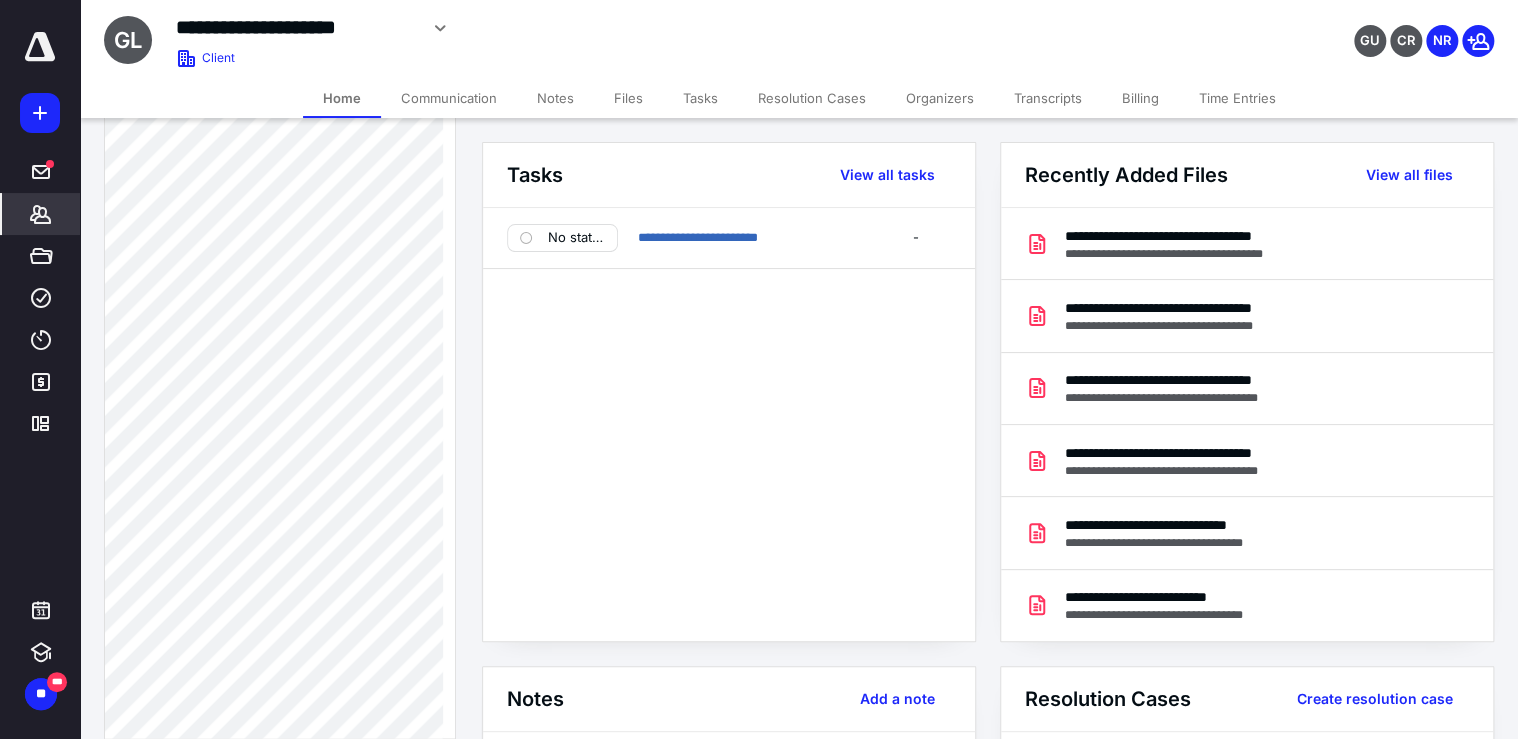 scroll, scrollTop: 1520, scrollLeft: 0, axis: vertical 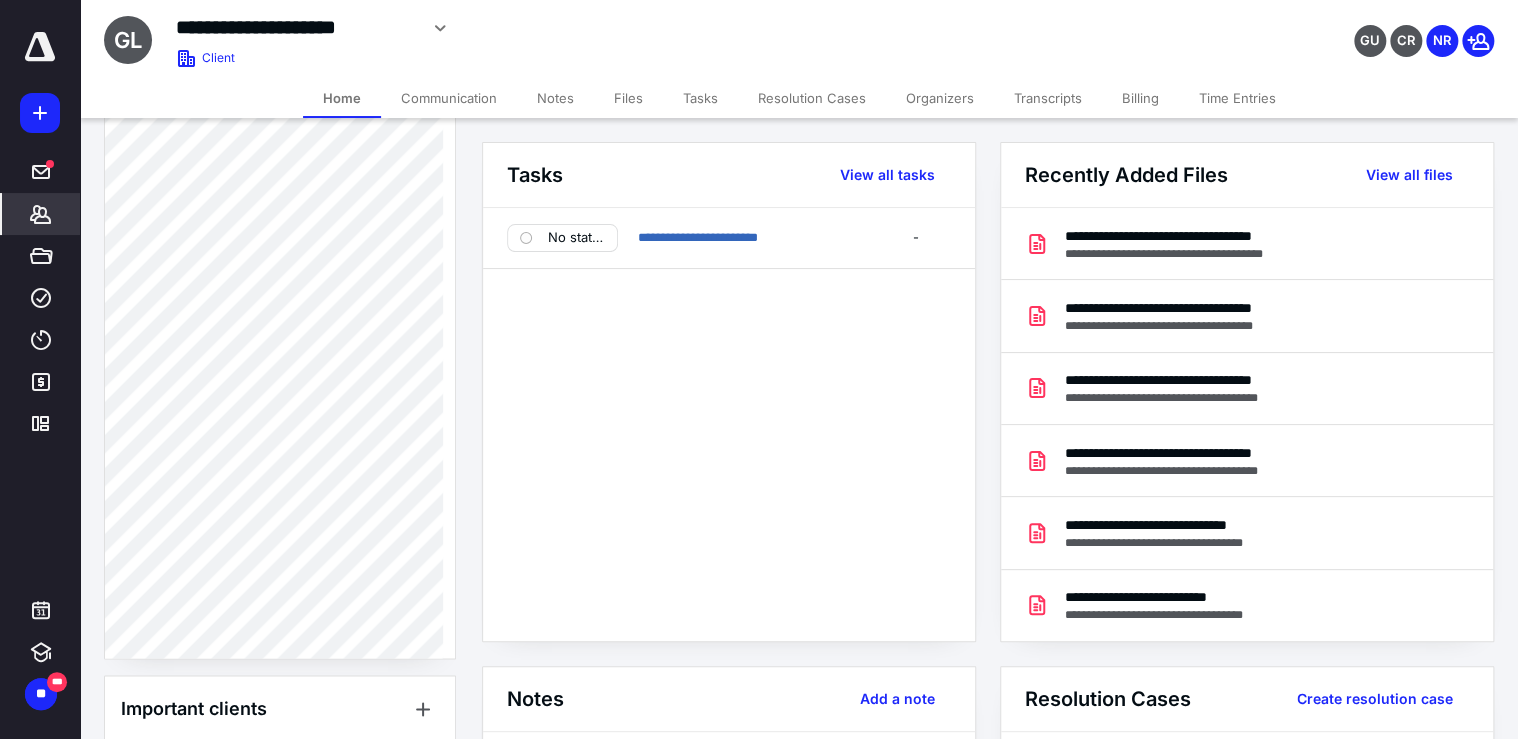 click 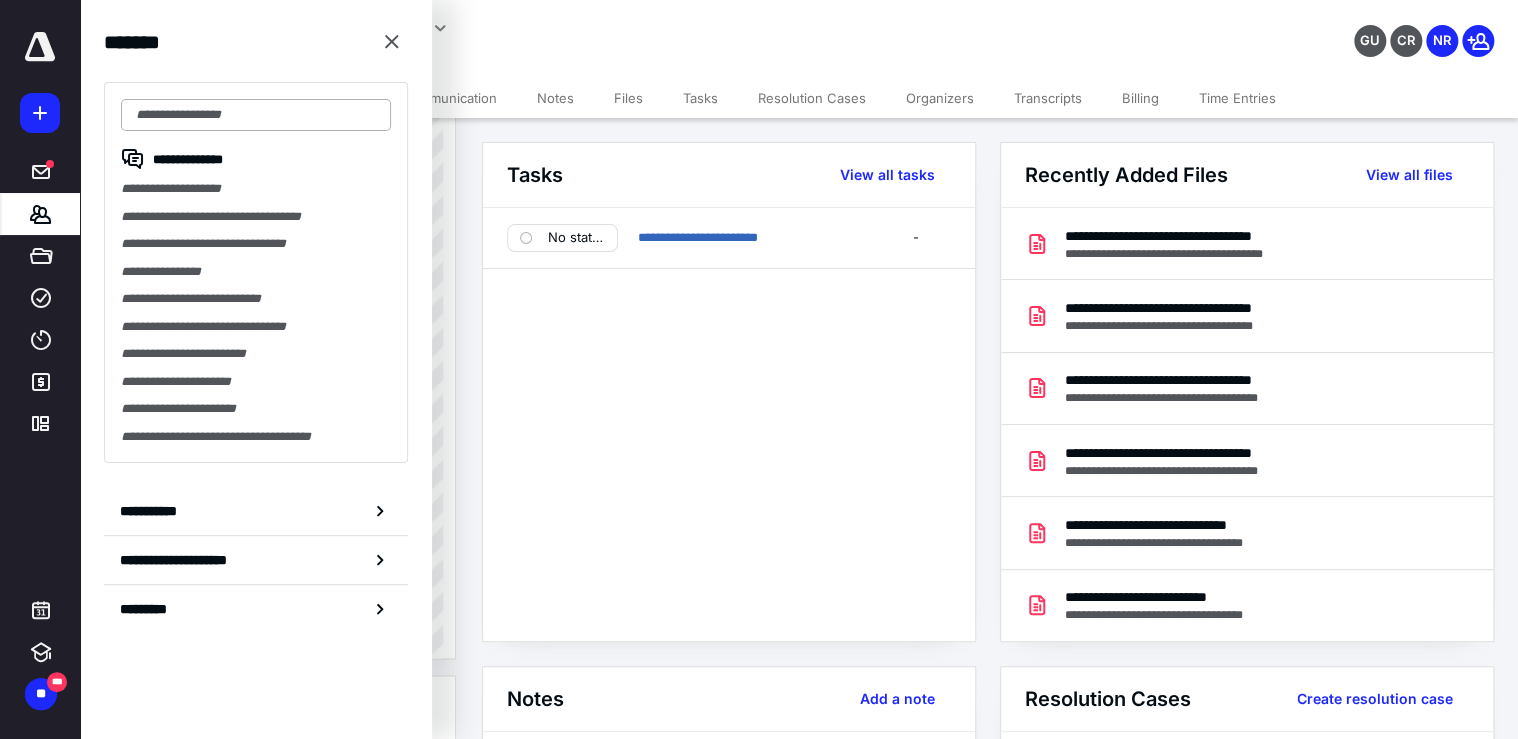 click at bounding box center (256, 115) 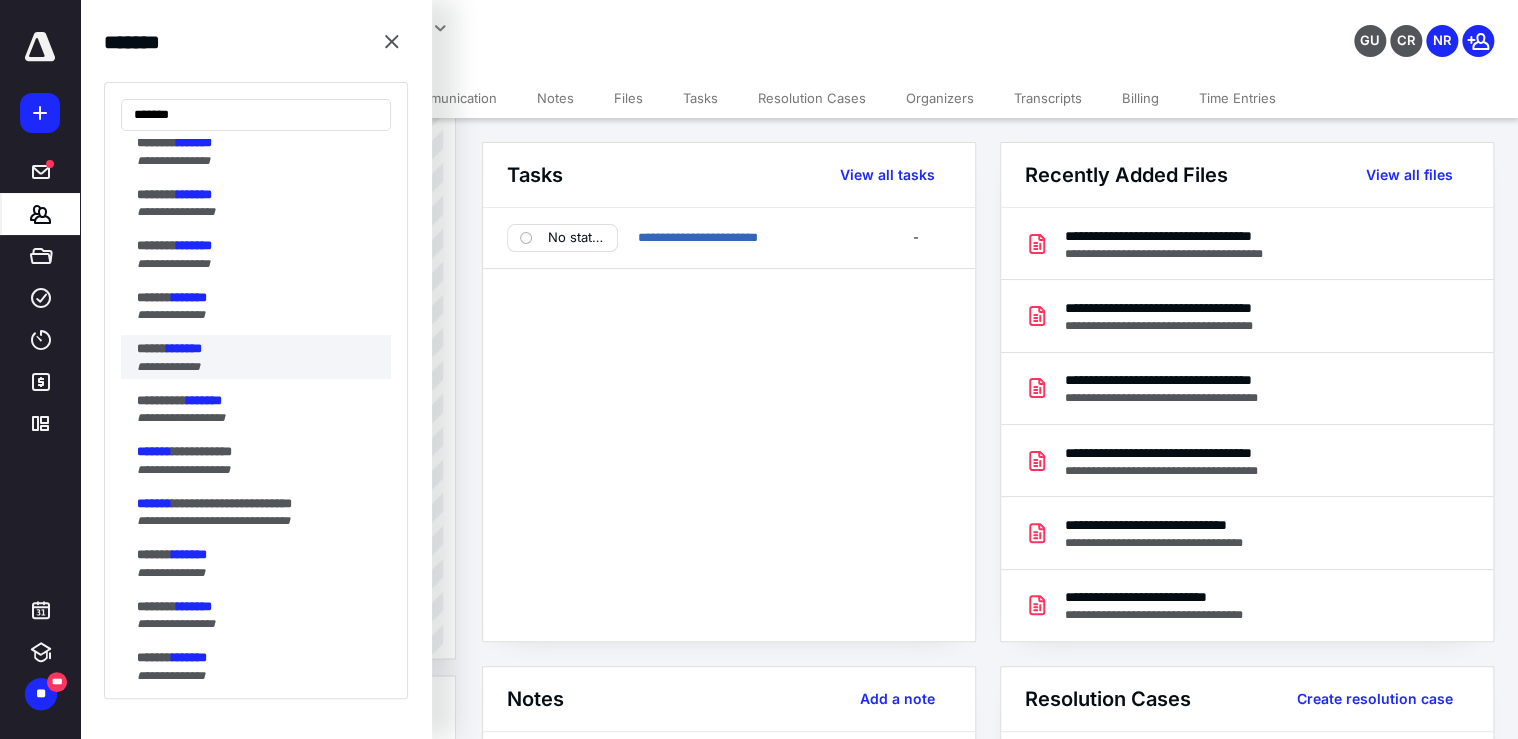 scroll, scrollTop: 320, scrollLeft: 0, axis: vertical 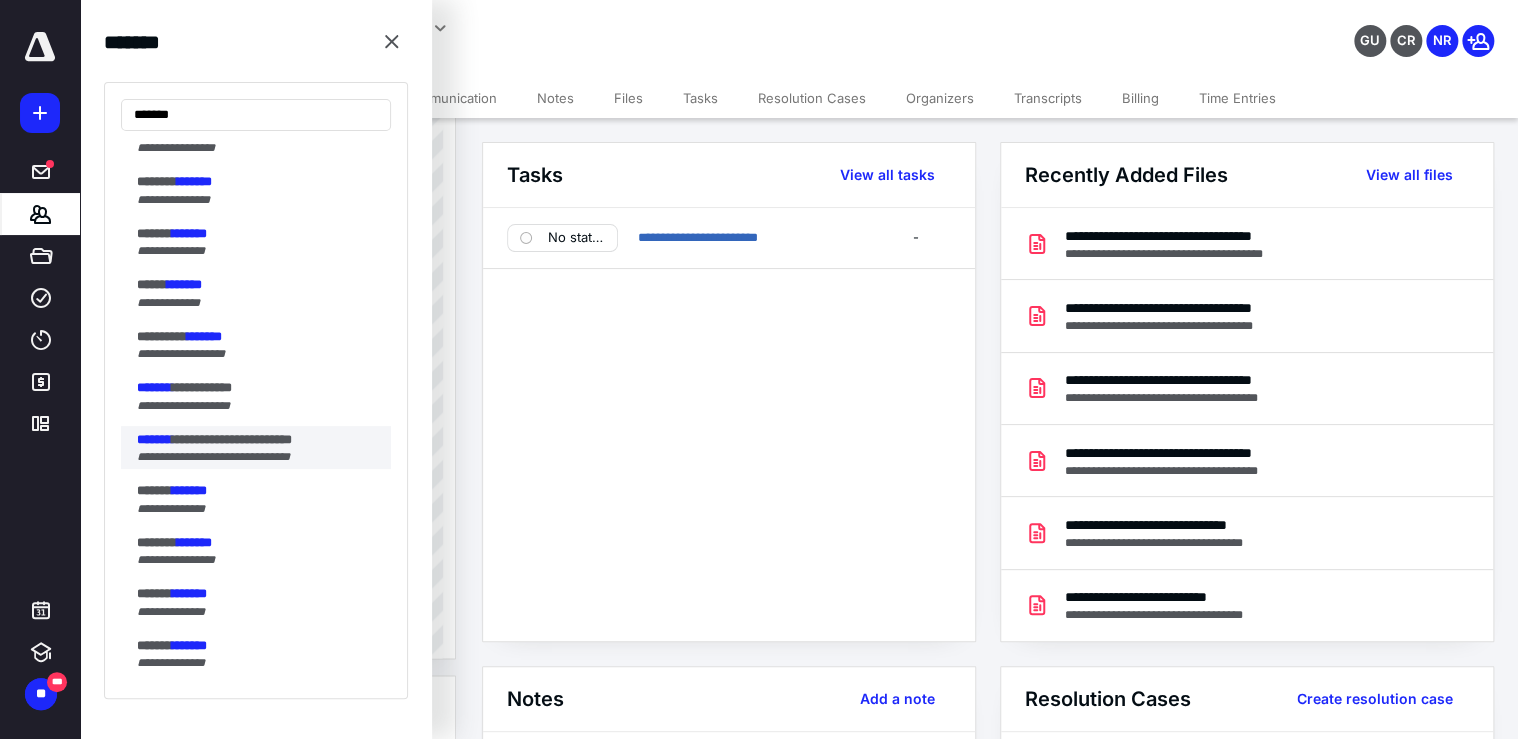 type on "*******" 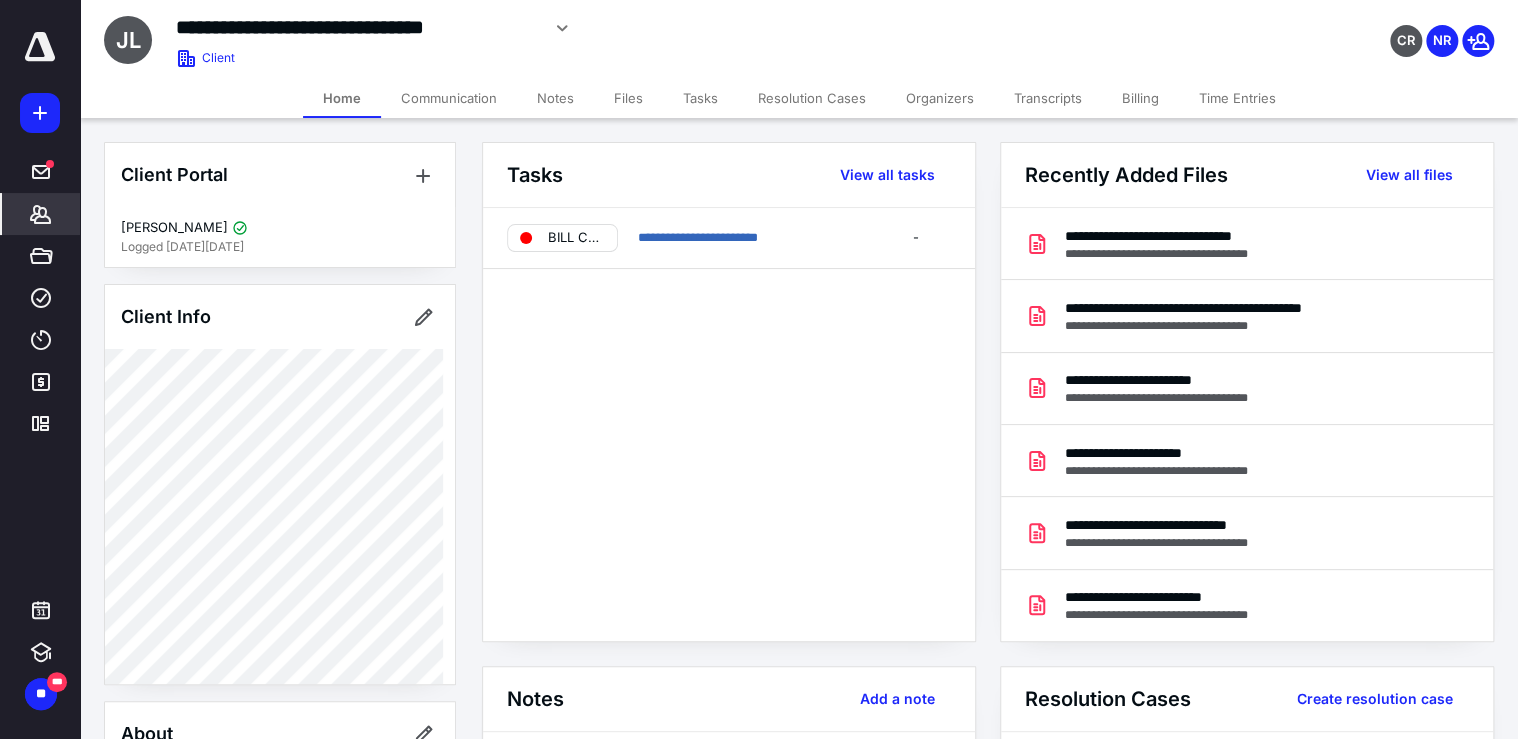 click on "*******" at bounding box center (41, 214) 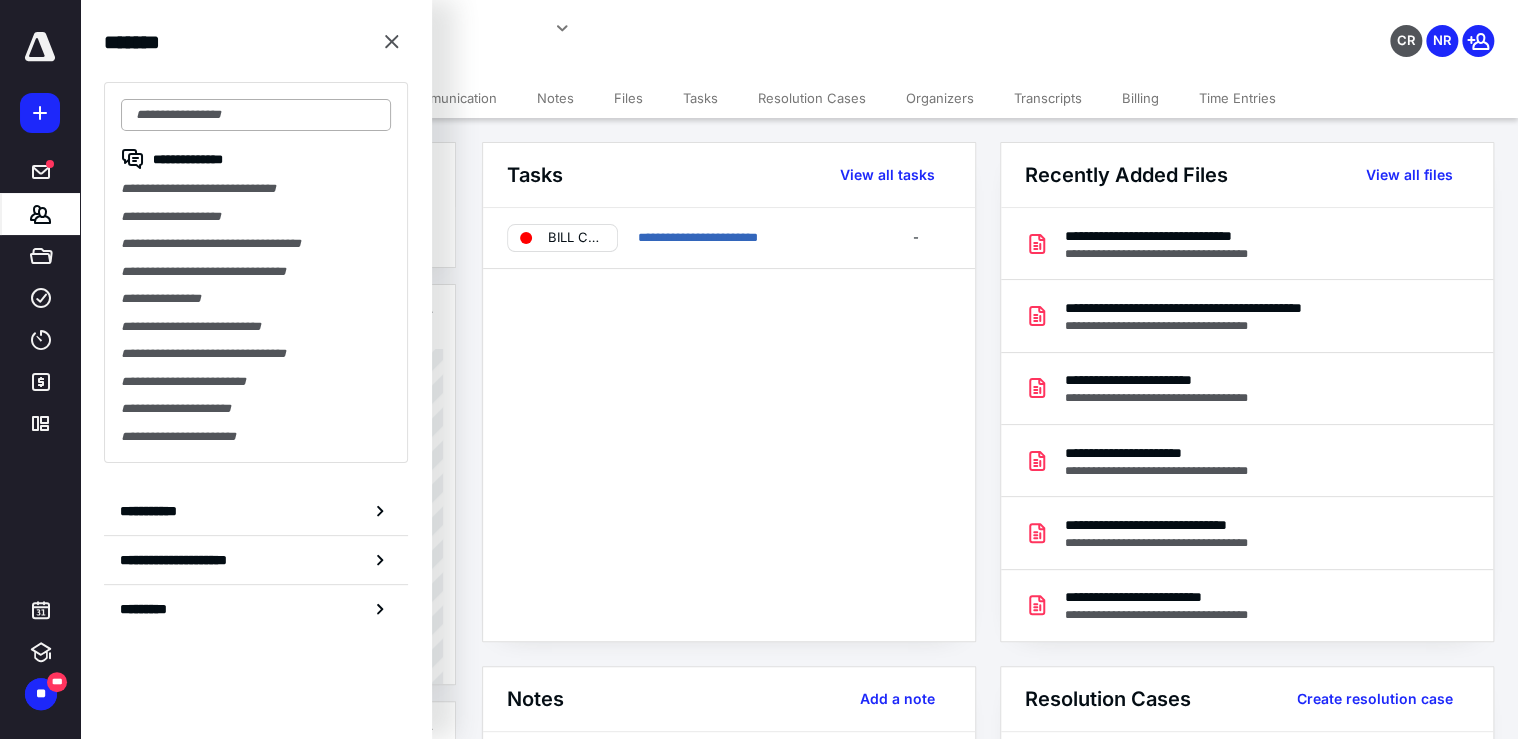 click at bounding box center [256, 115] 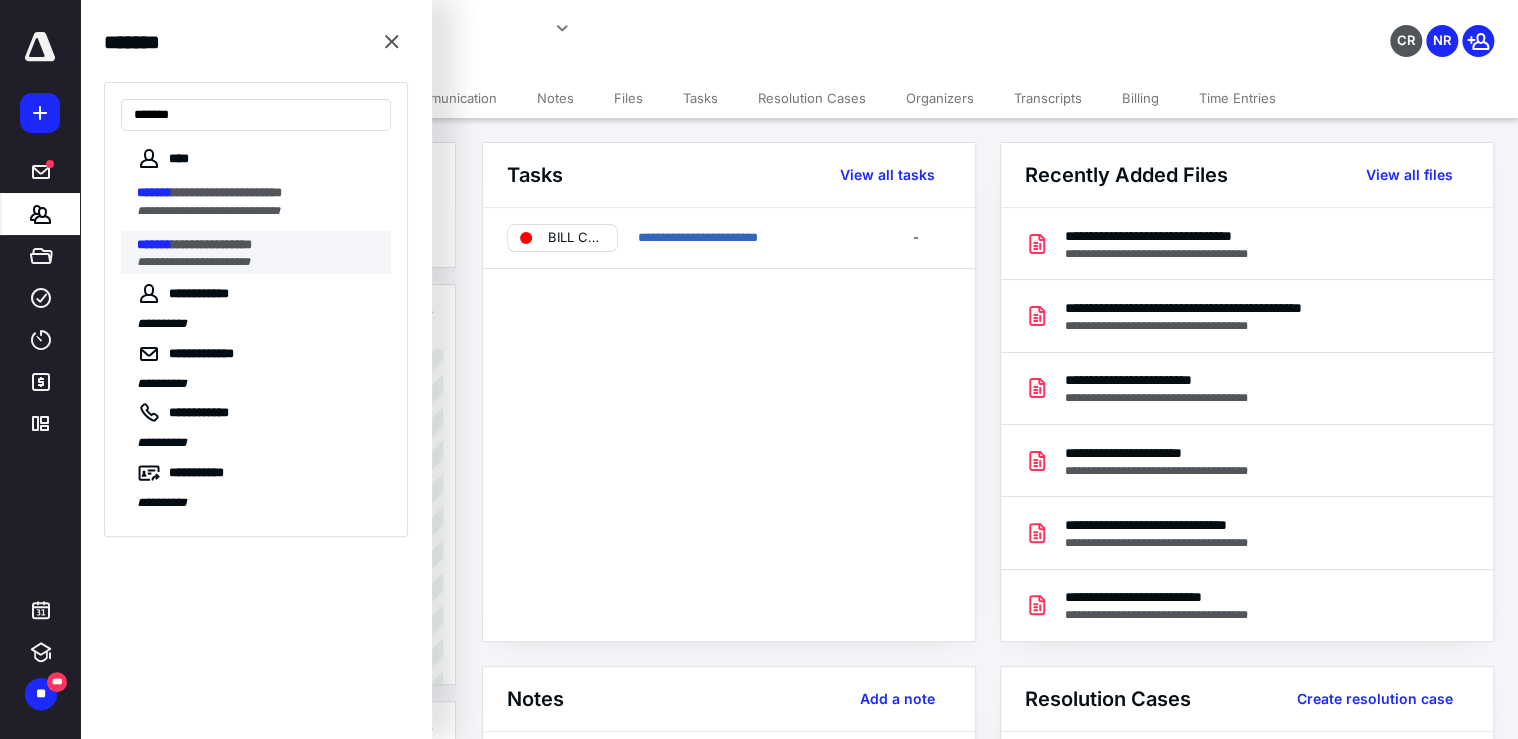 type on "*******" 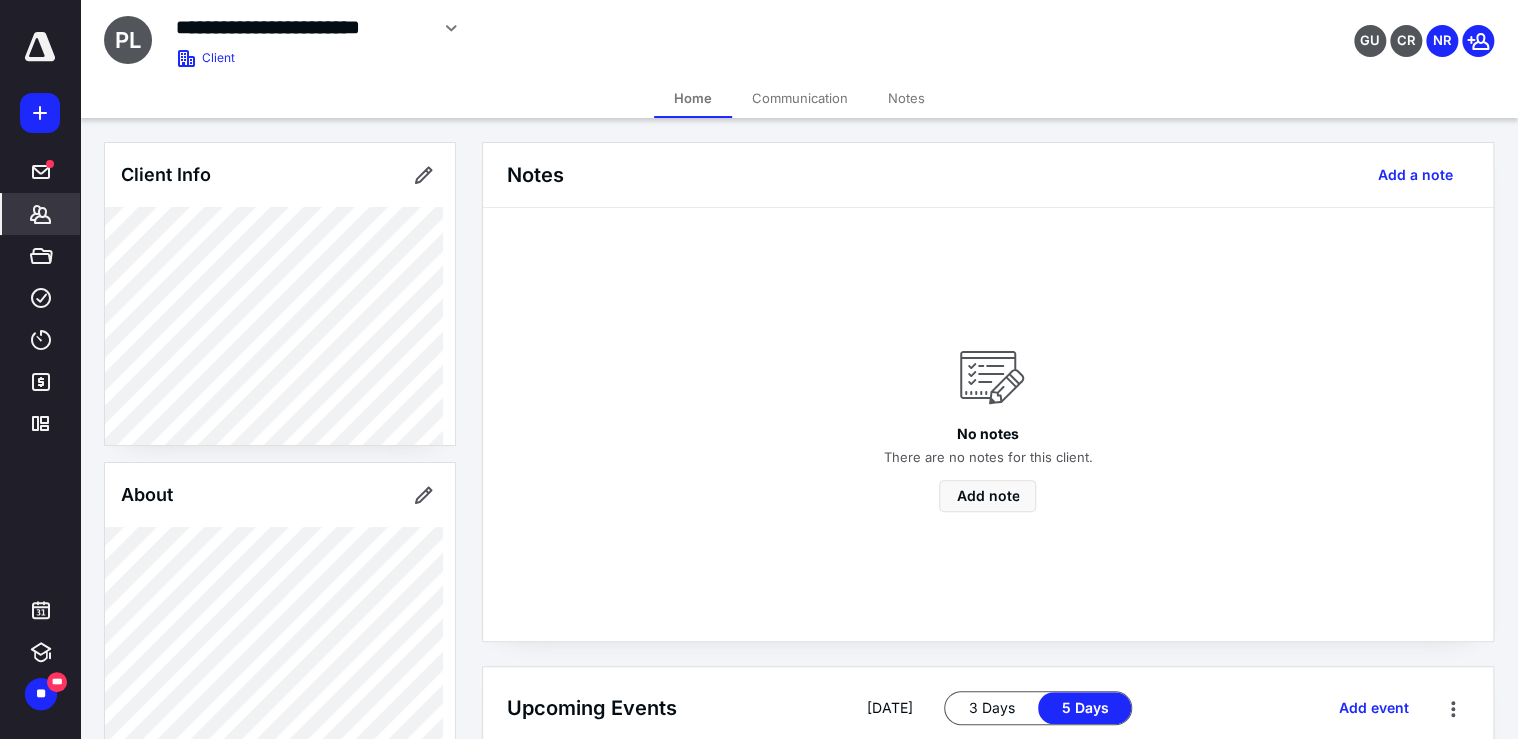 drag, startPoint x: 709, startPoint y: 328, endPoint x: 663, endPoint y: 328, distance: 46 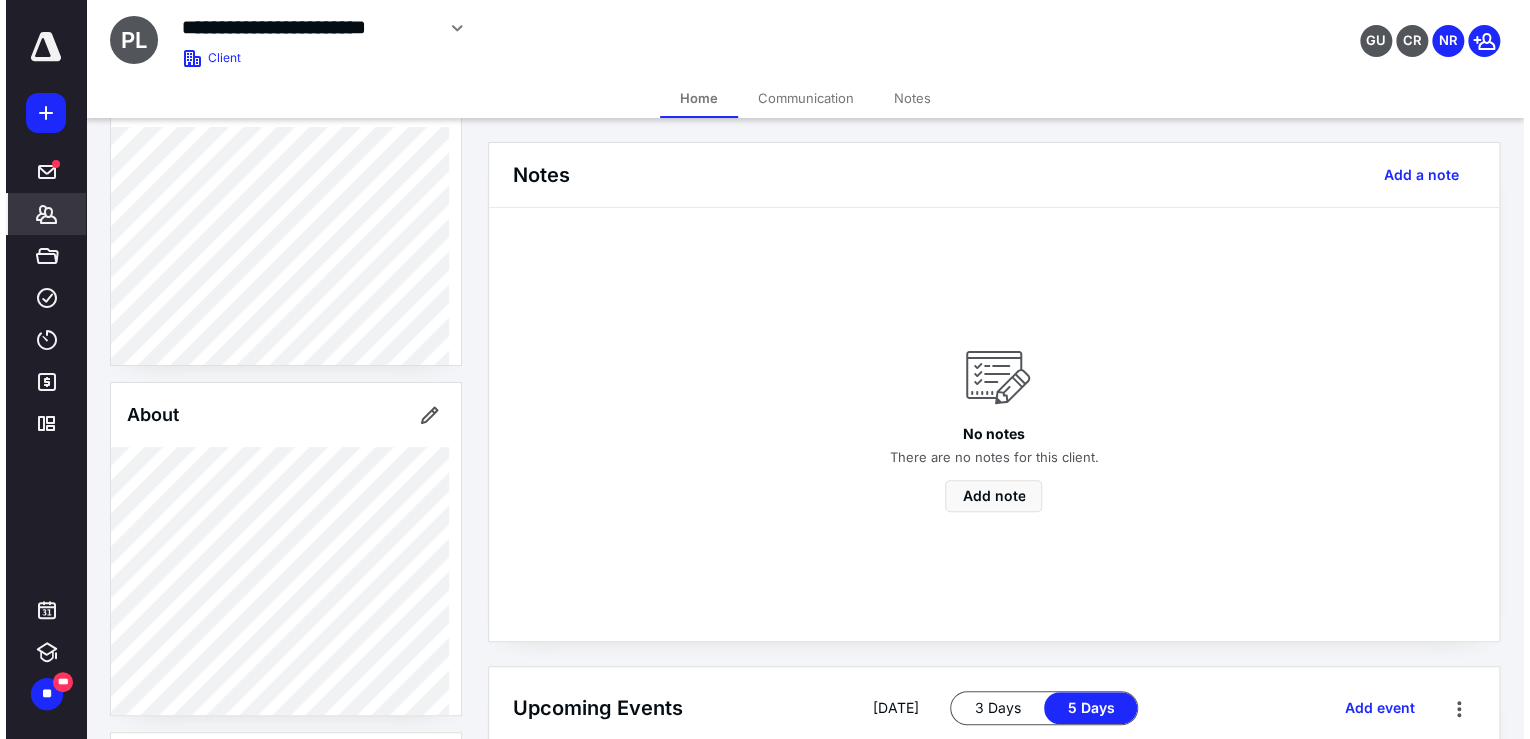 scroll, scrollTop: 0, scrollLeft: 0, axis: both 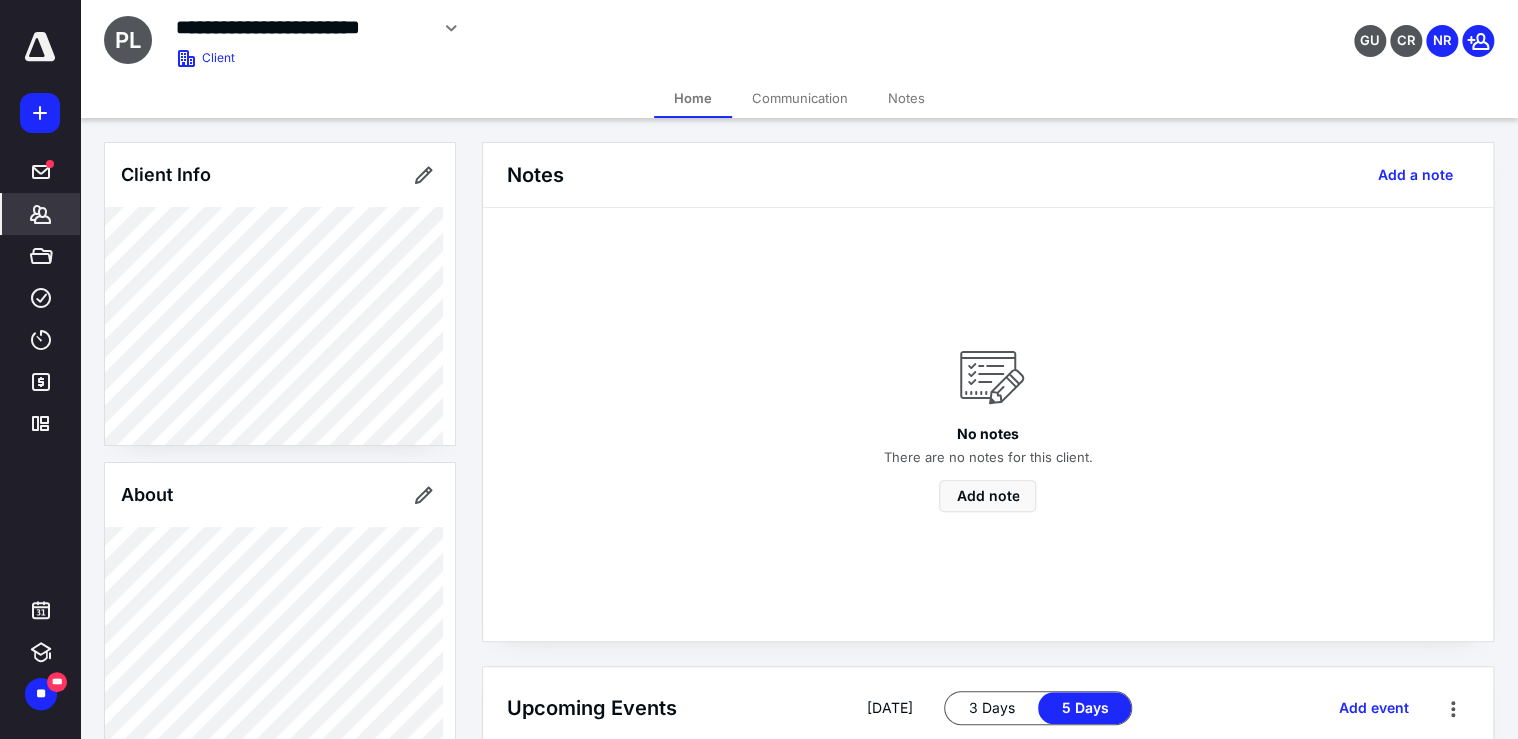 click on "Communication" at bounding box center [800, 98] 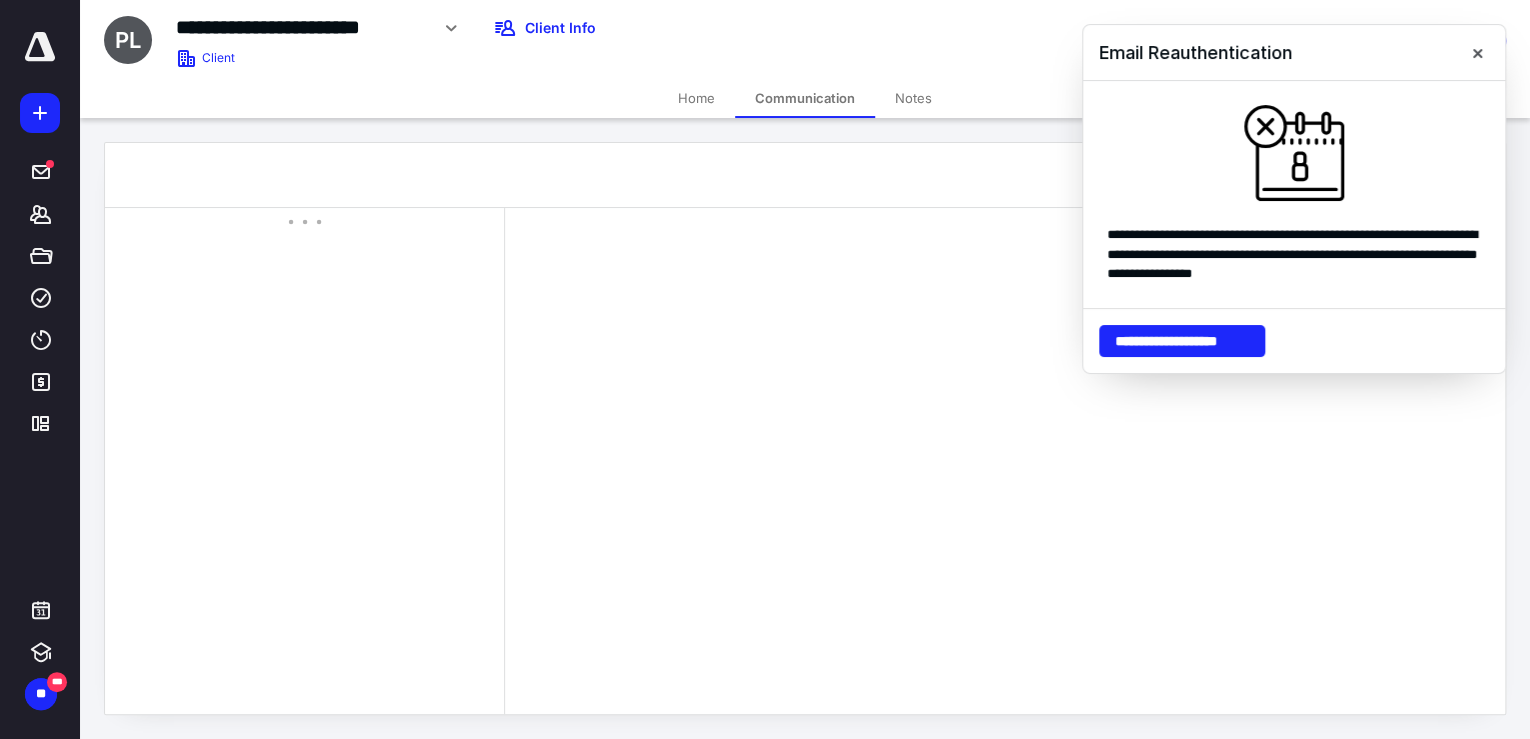 click on "Notes" at bounding box center (913, 98) 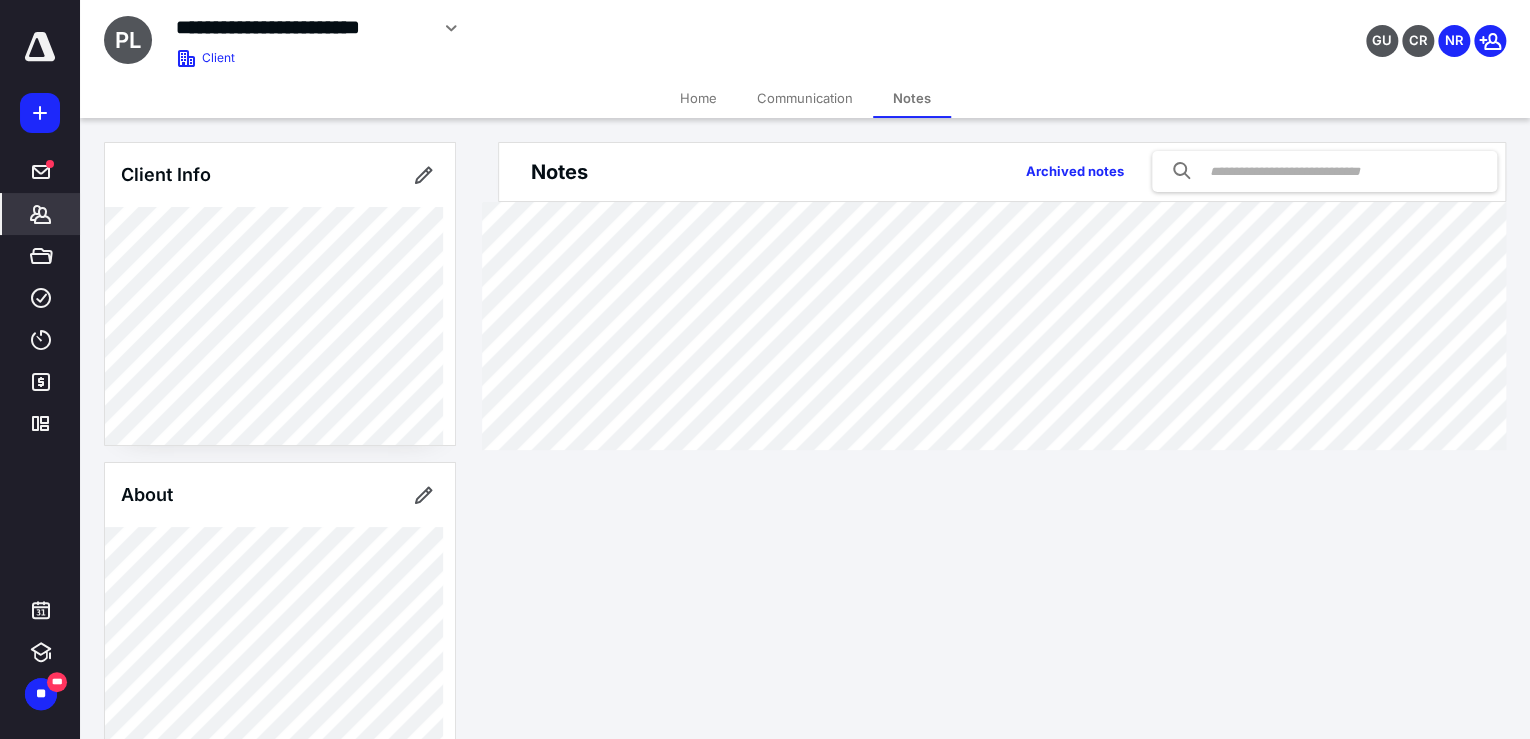 click on "**********" at bounding box center [604, 28] 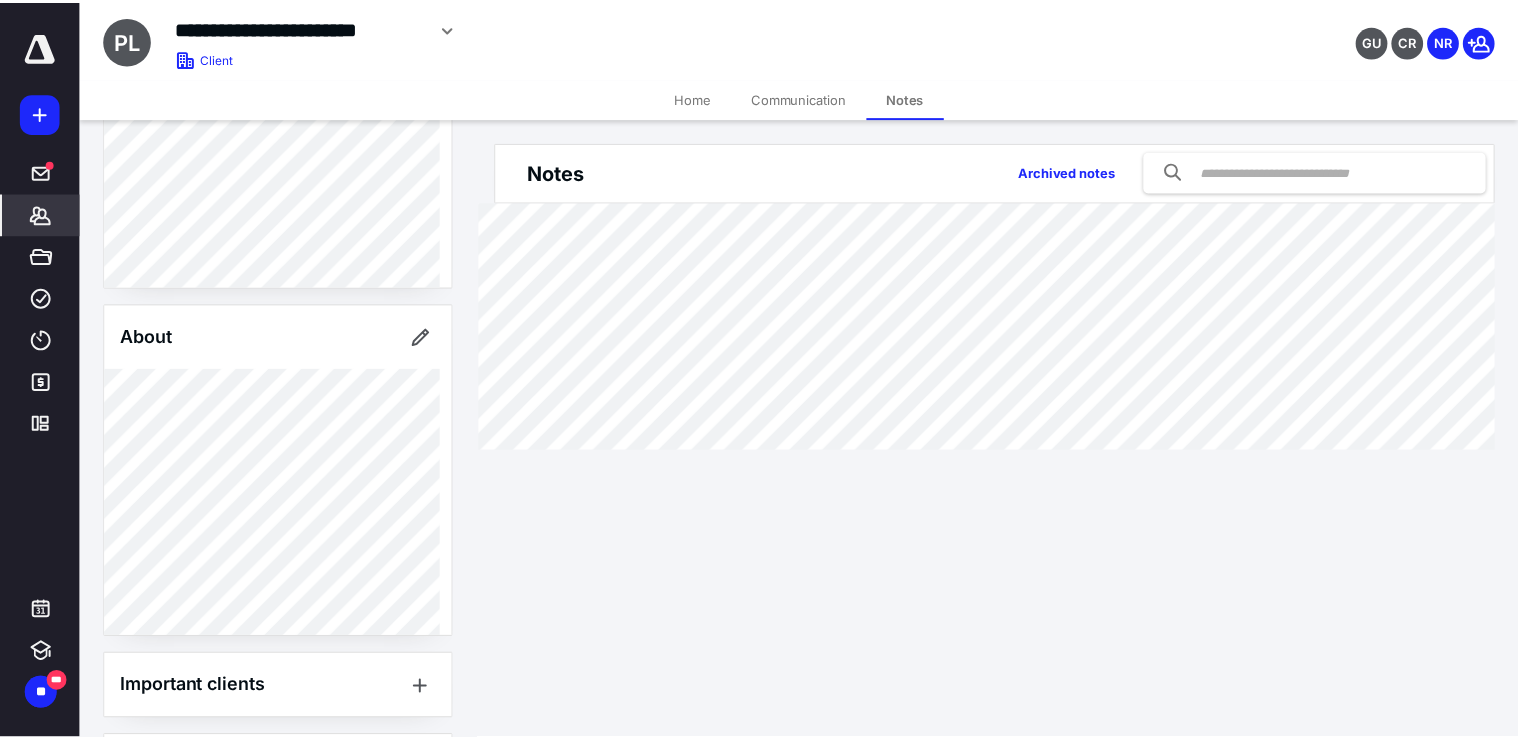 scroll, scrollTop: 160, scrollLeft: 0, axis: vertical 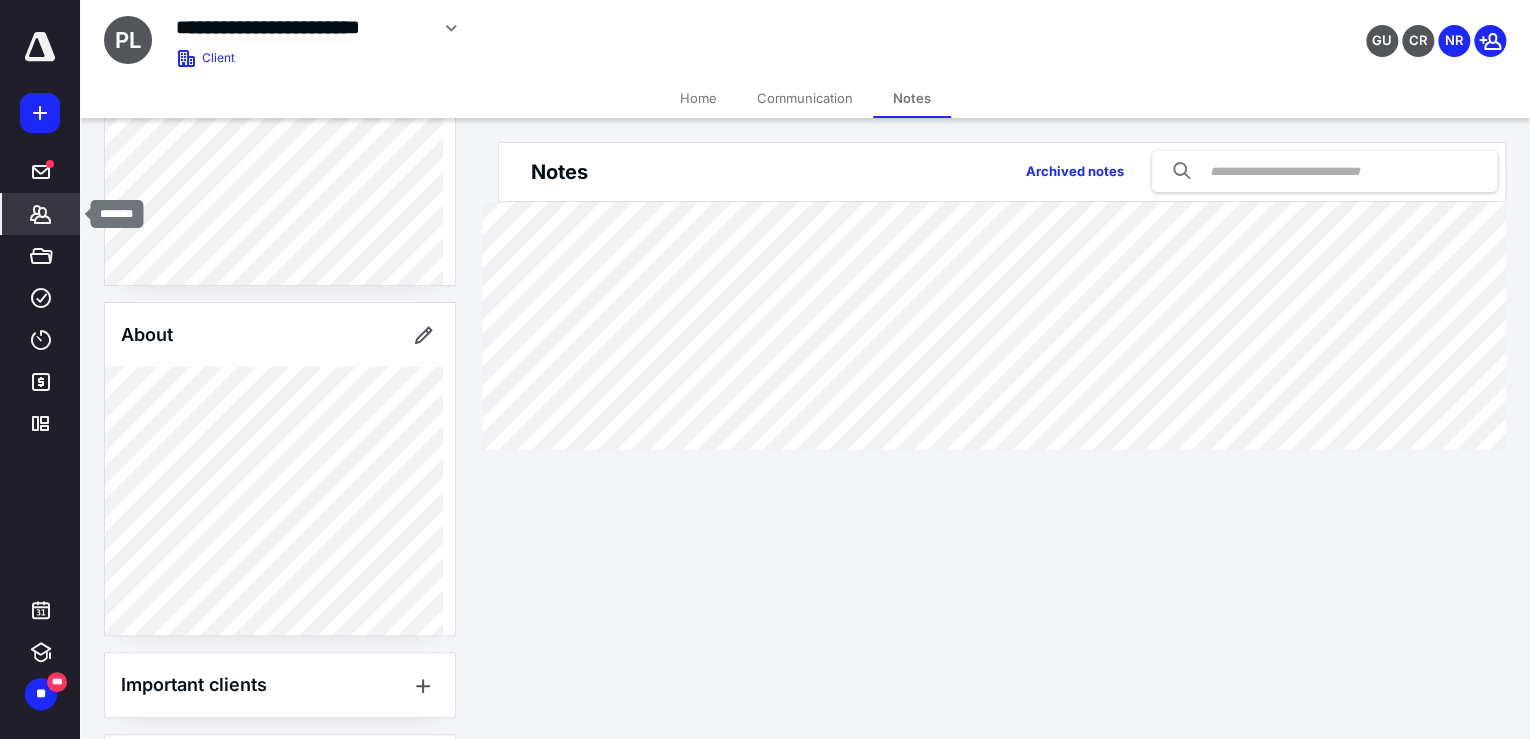 click on "*******" at bounding box center [41, 214] 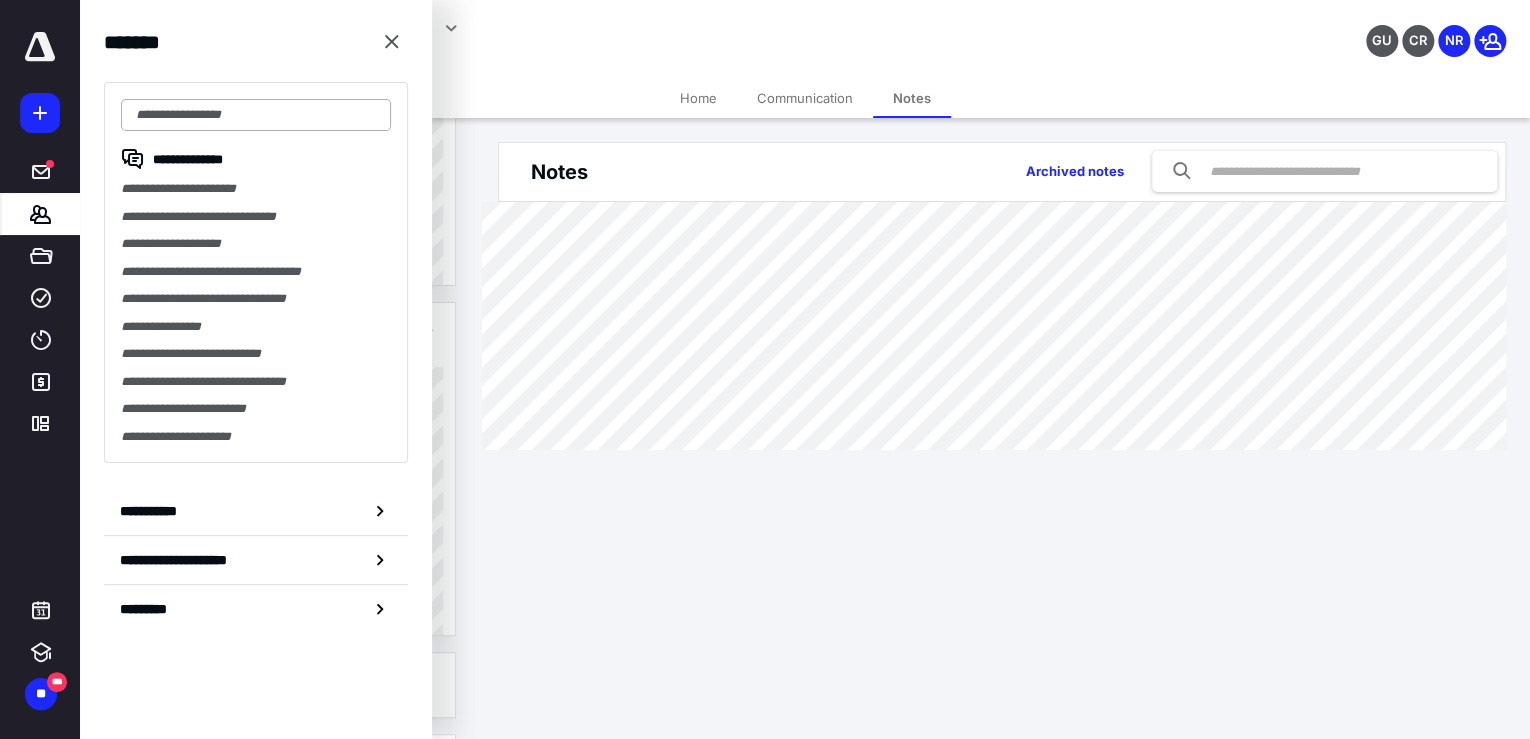 click at bounding box center [256, 115] 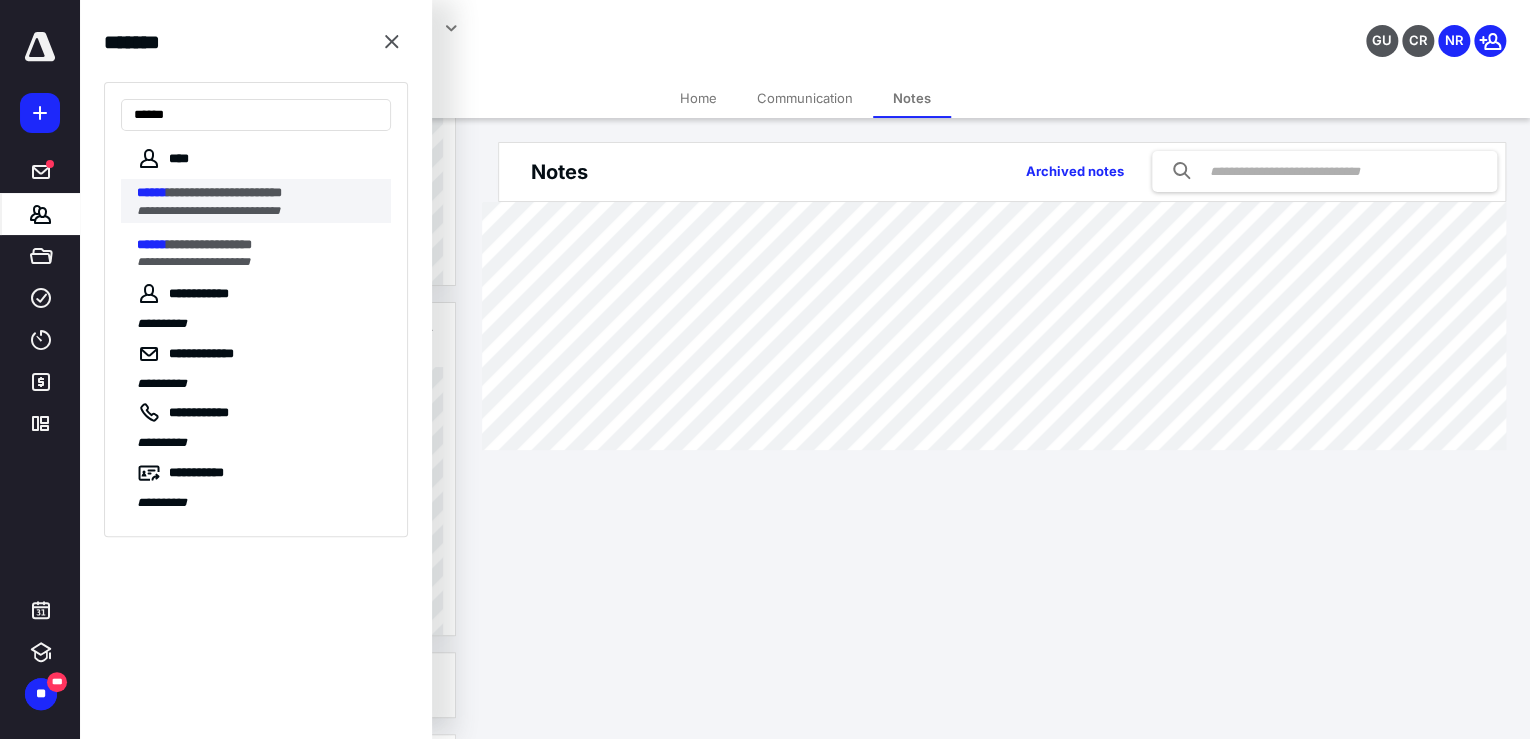 type on "******" 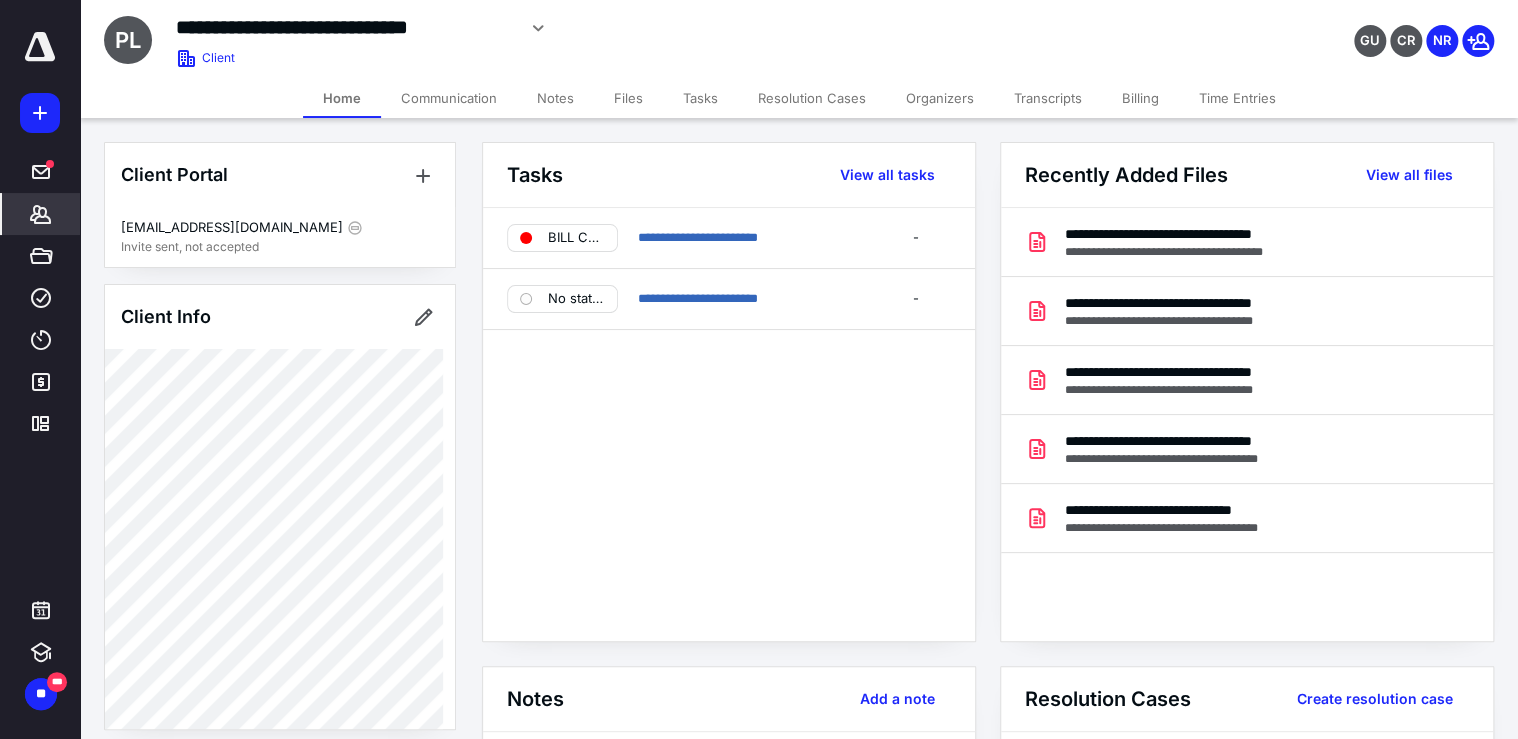 scroll, scrollTop: 80, scrollLeft: 0, axis: vertical 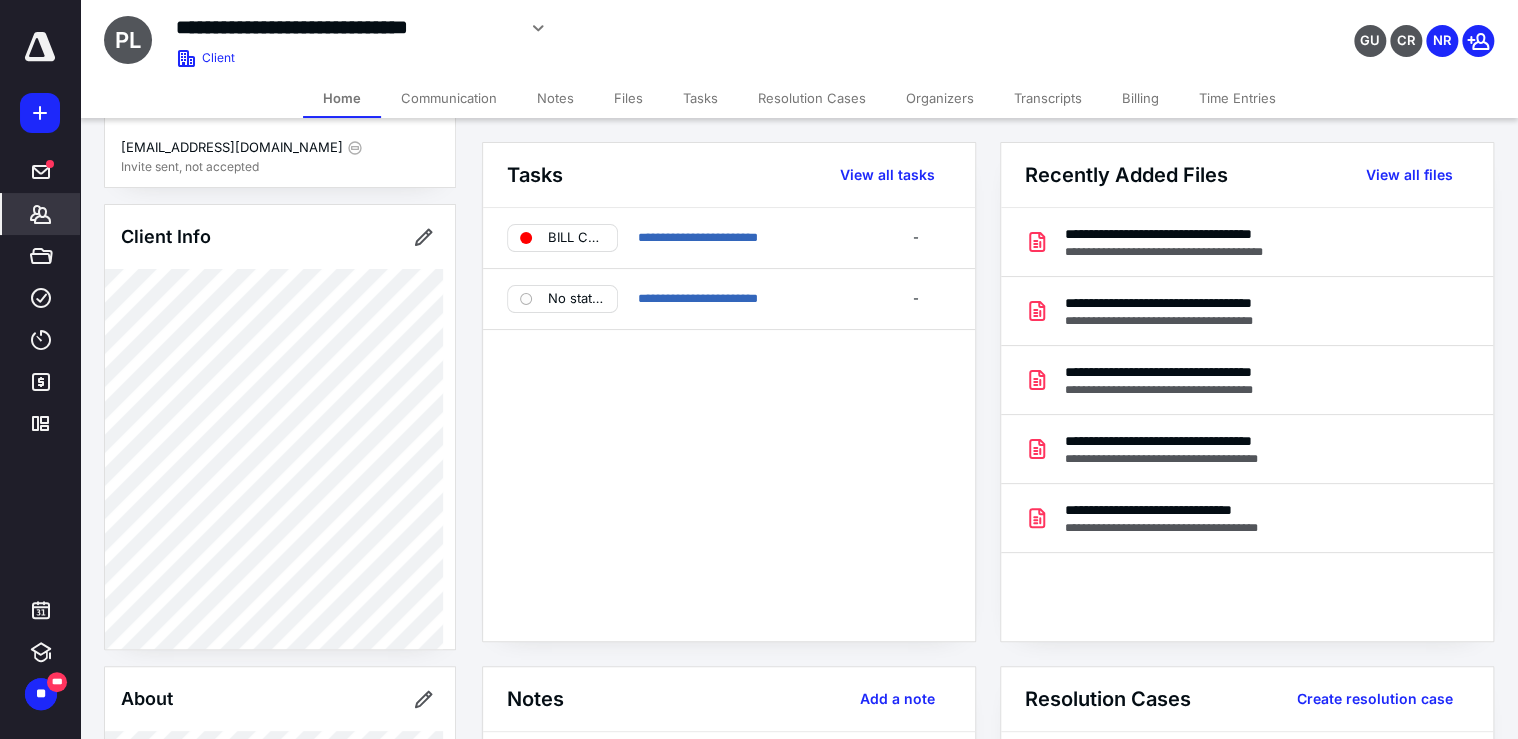 click on "Billing" at bounding box center [1140, 98] 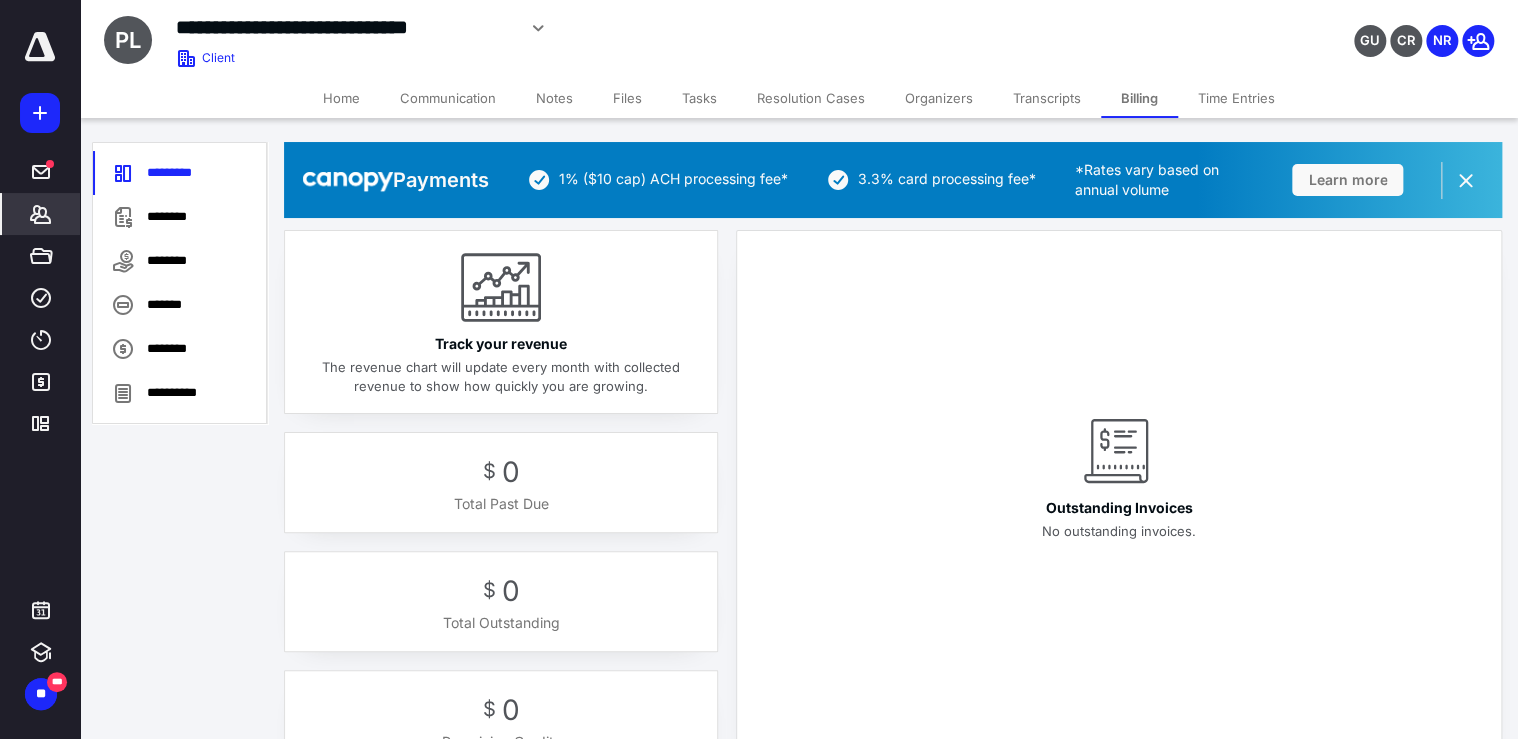 click on "Notes" at bounding box center (554, 98) 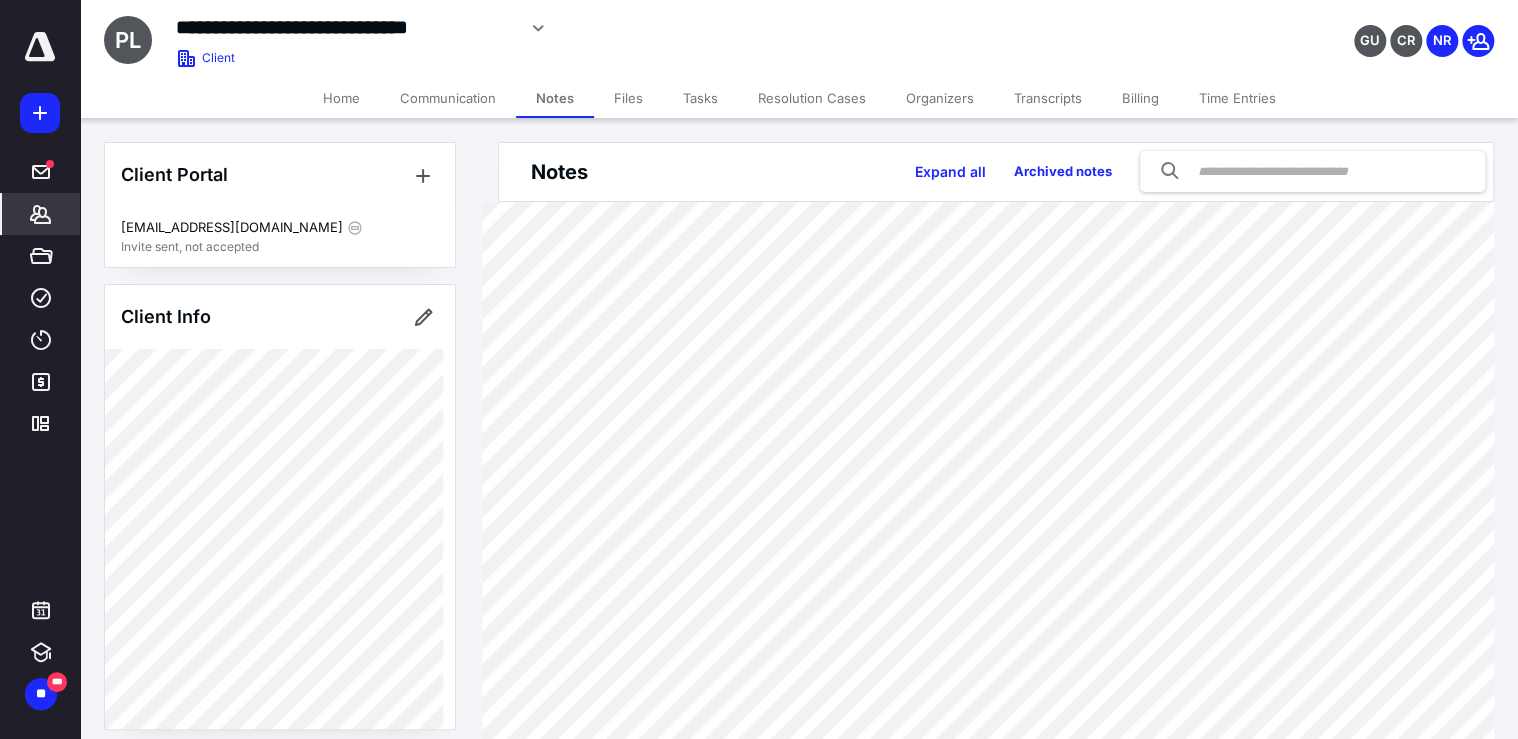scroll, scrollTop: 80, scrollLeft: 0, axis: vertical 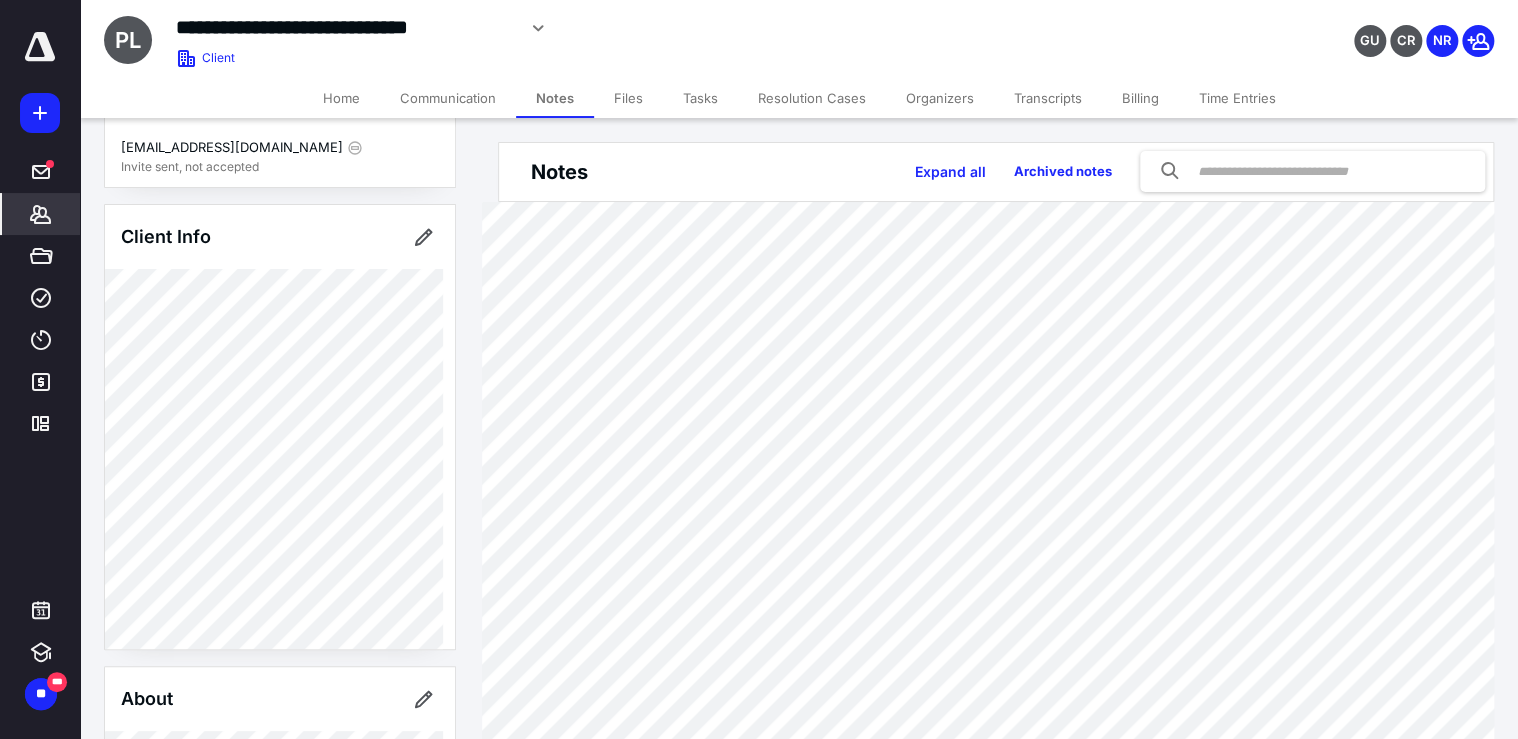 click on "Tasks" at bounding box center [700, 98] 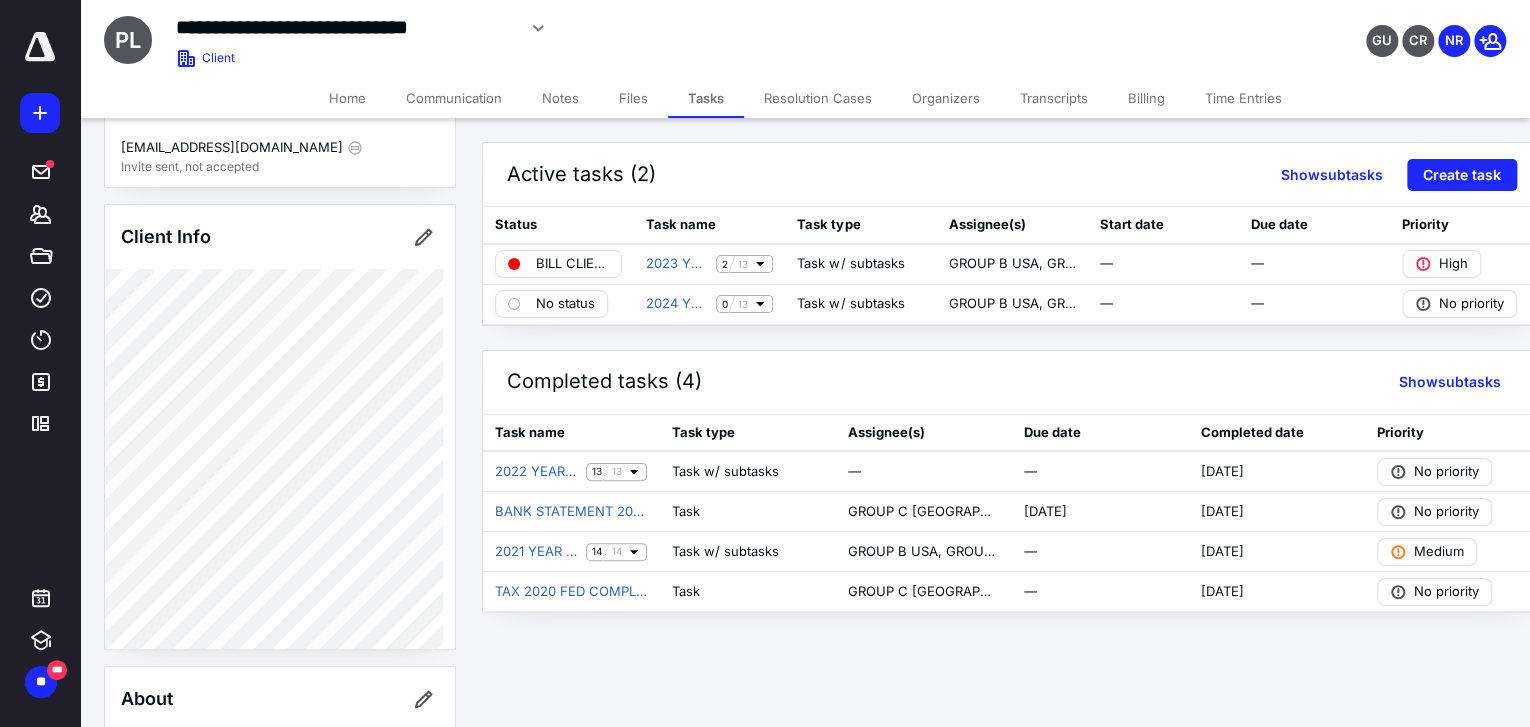 click on "Tasks" at bounding box center (706, 98) 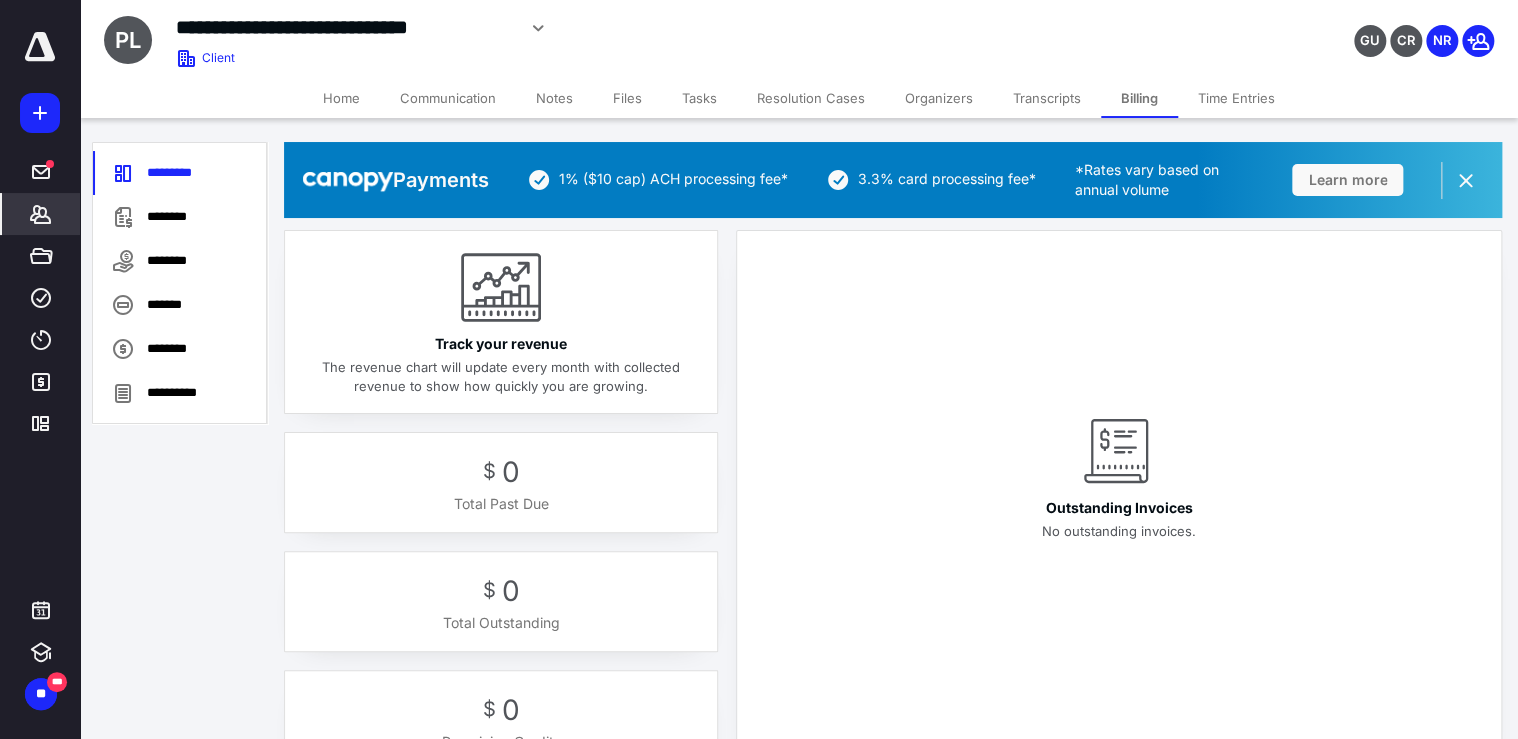 click on "Notes" at bounding box center (554, 98) 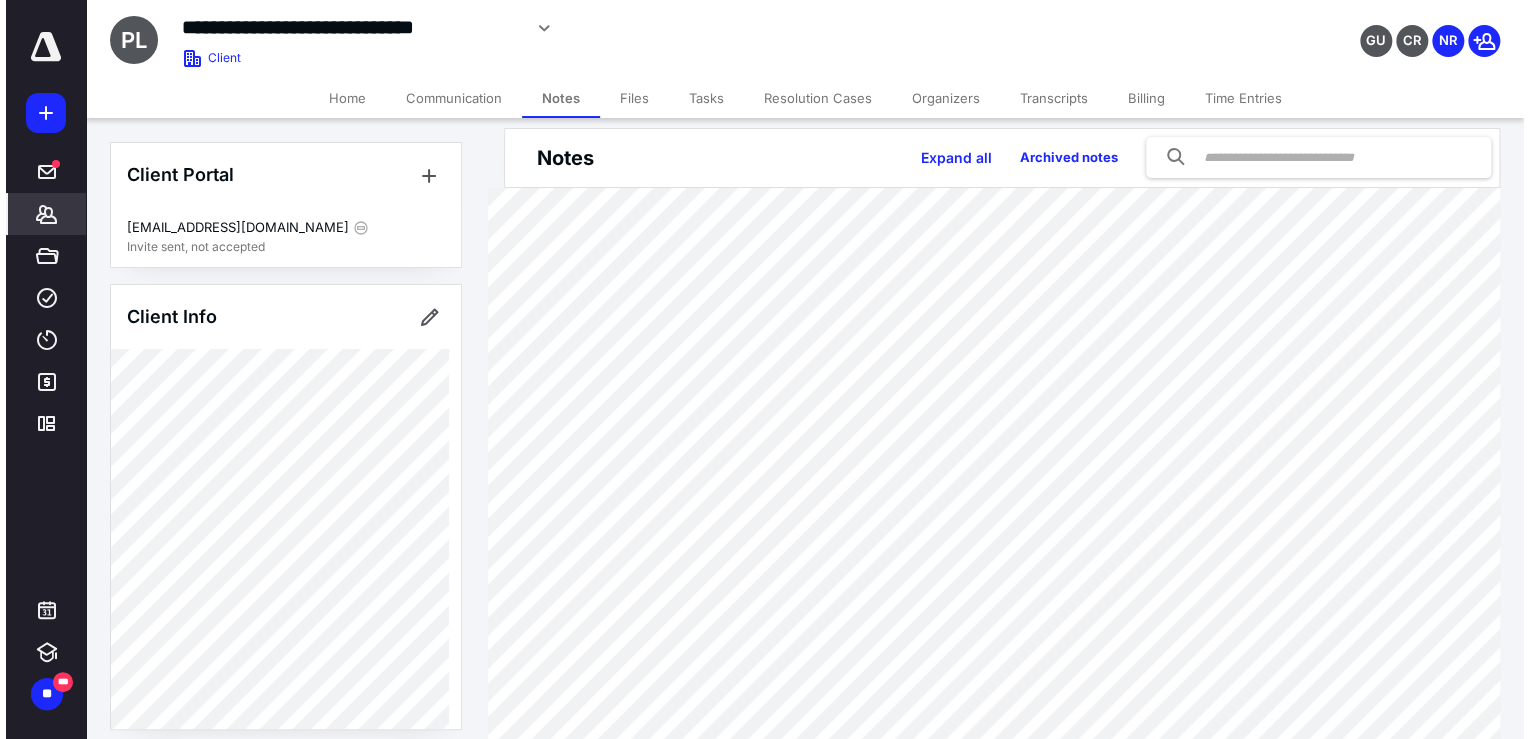 scroll, scrollTop: 0, scrollLeft: 0, axis: both 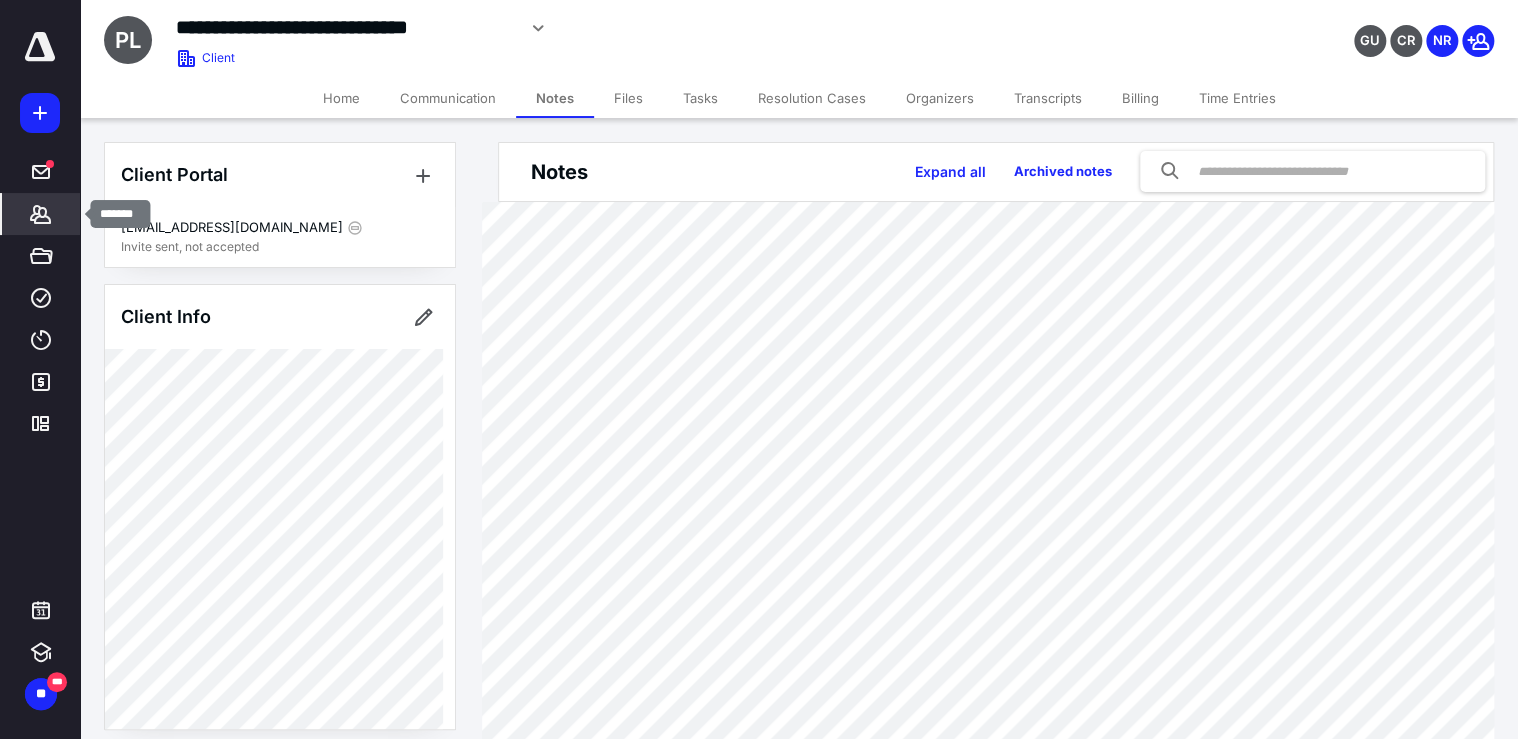 click 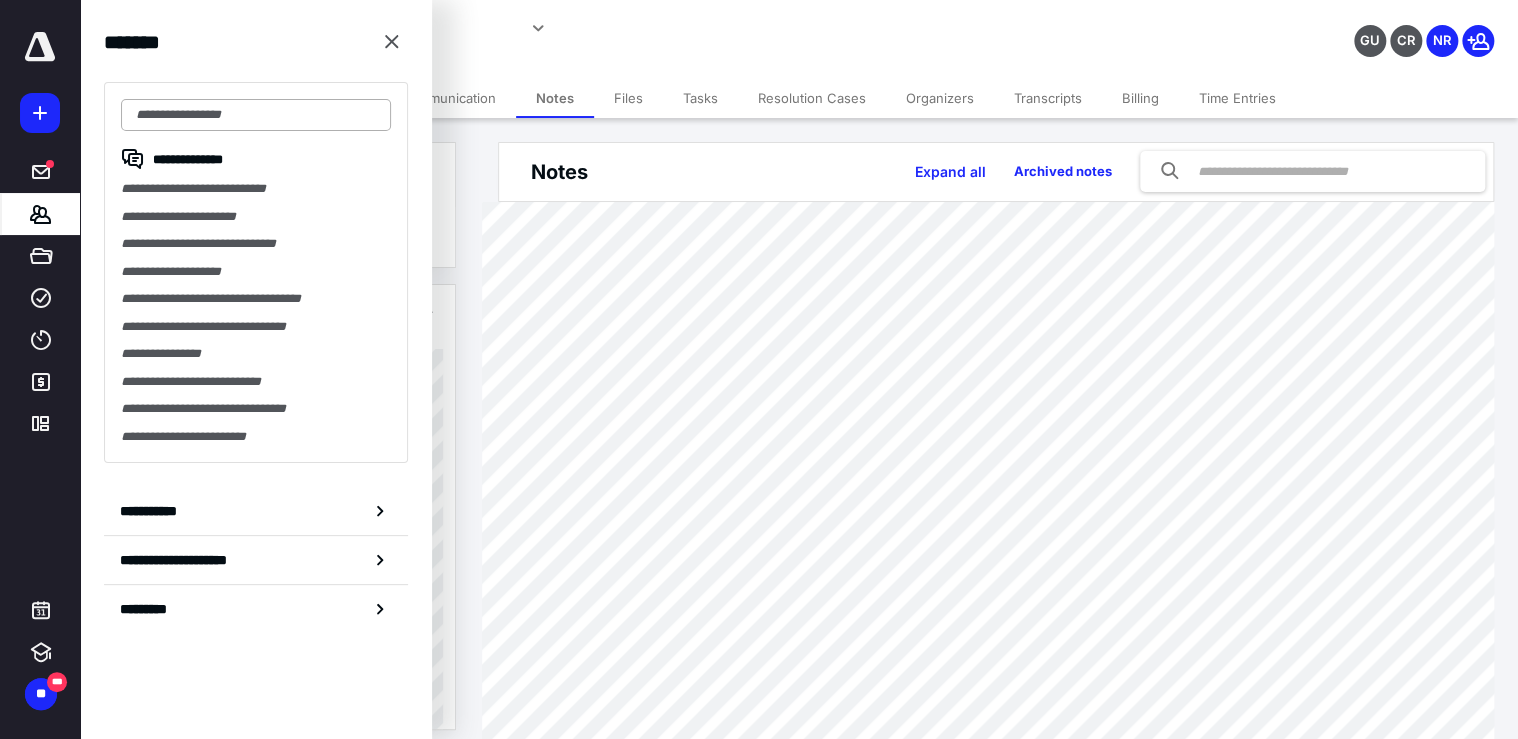 click at bounding box center [256, 115] 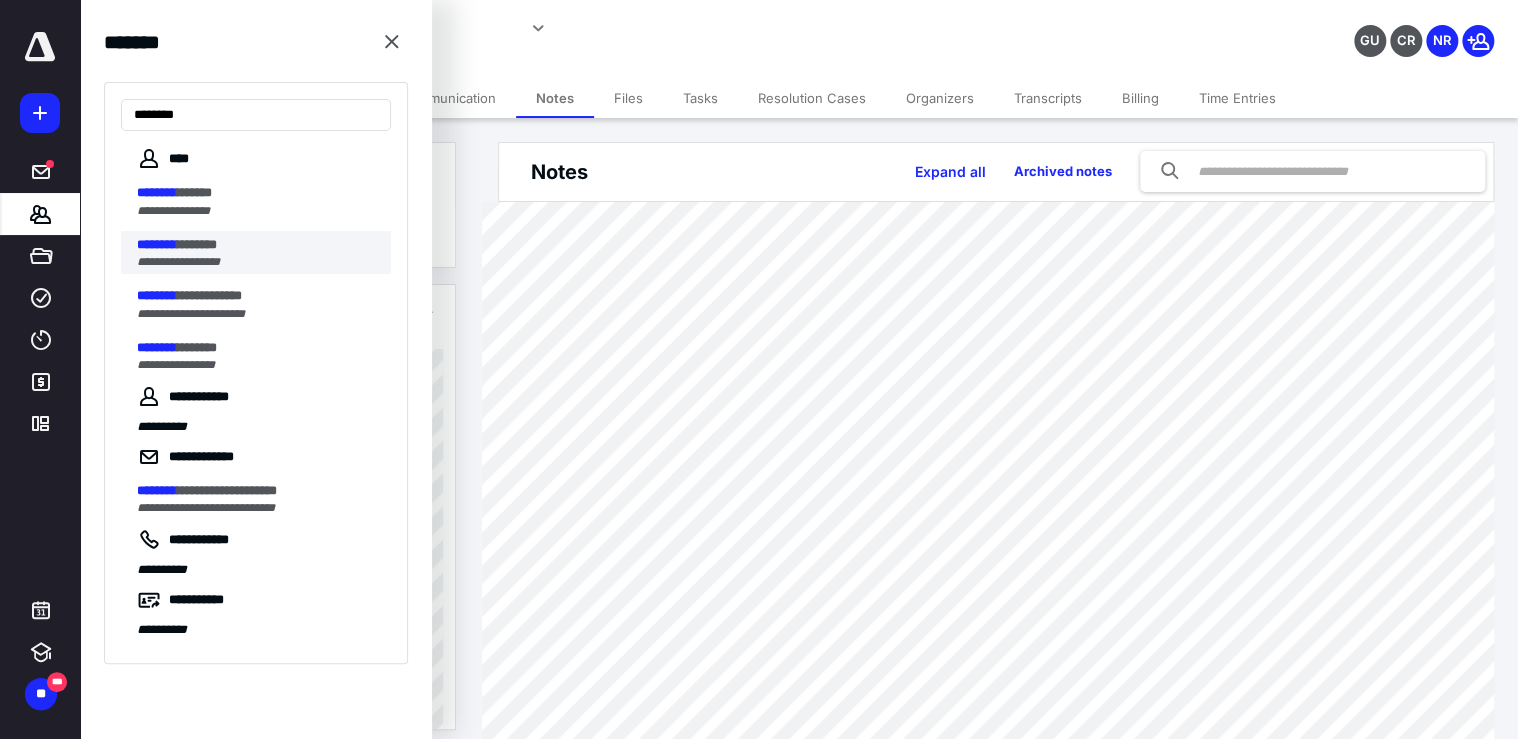 type on "********" 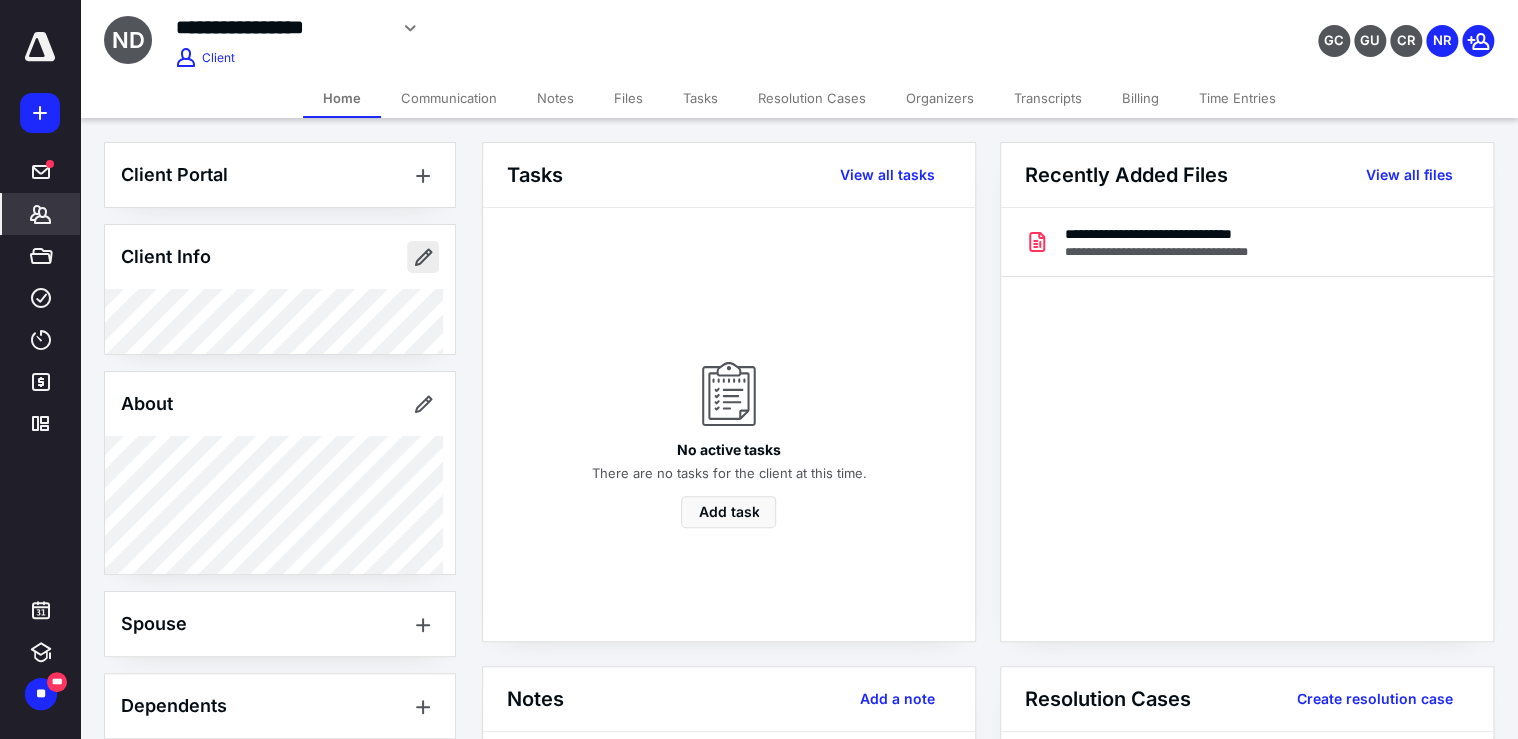 click at bounding box center (423, 257) 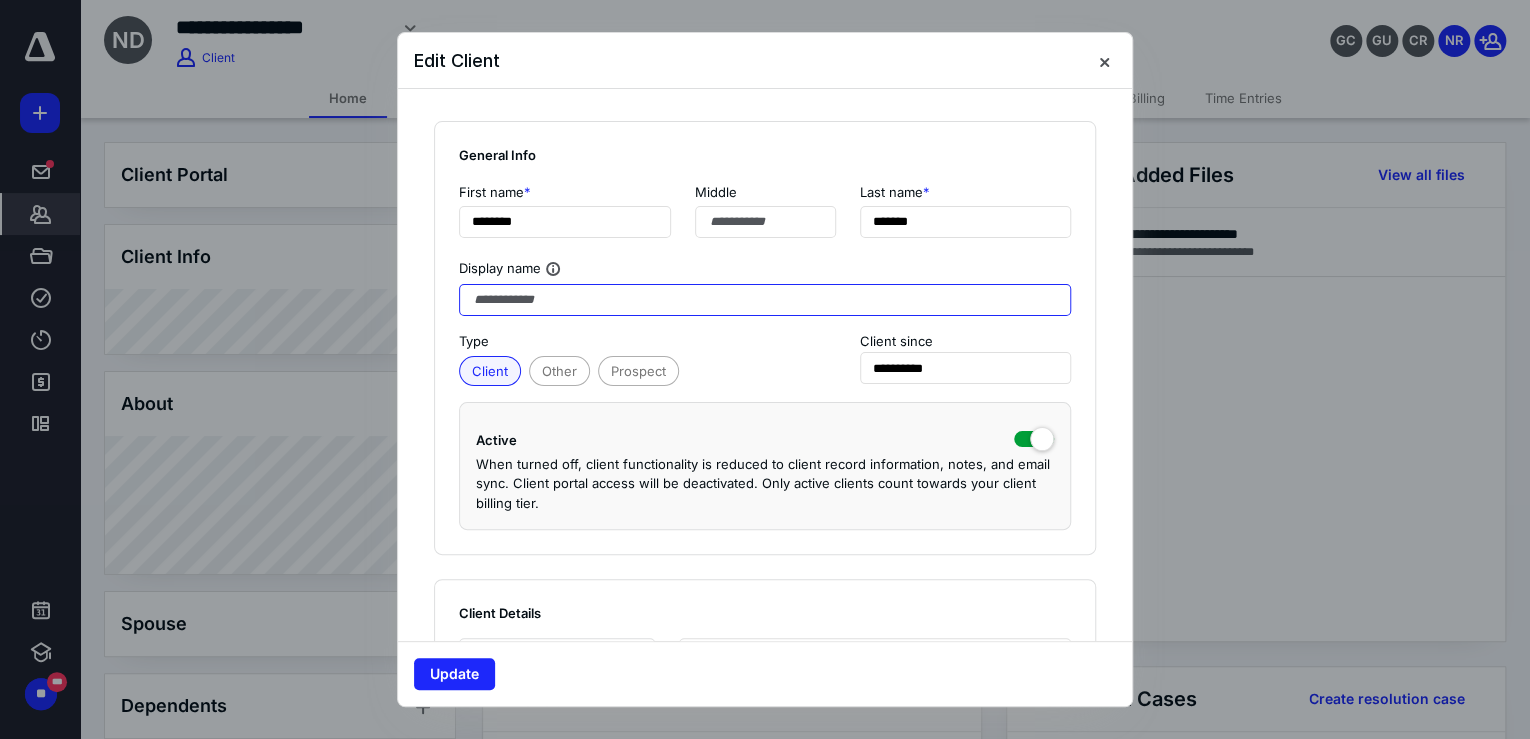 click at bounding box center (765, 300) 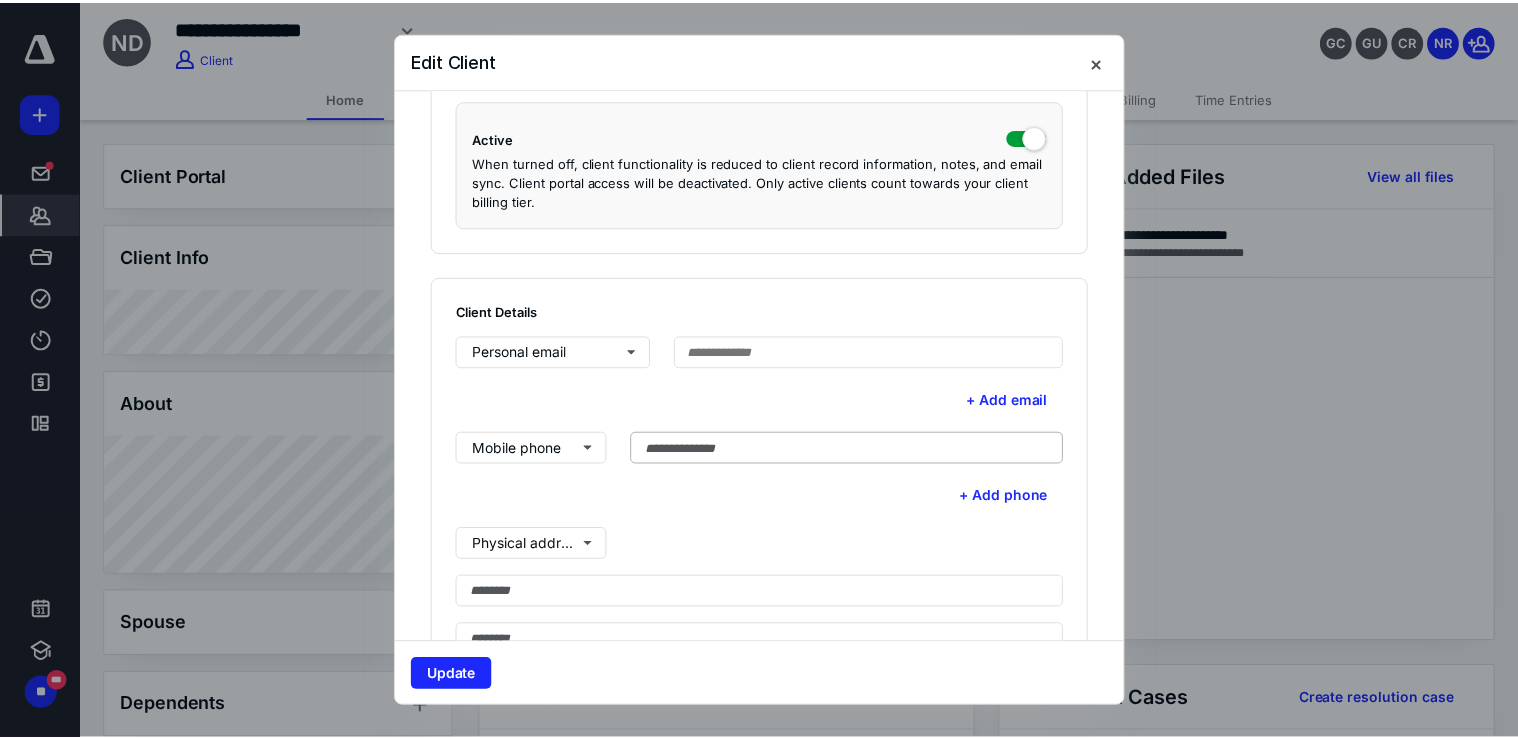 scroll, scrollTop: 320, scrollLeft: 0, axis: vertical 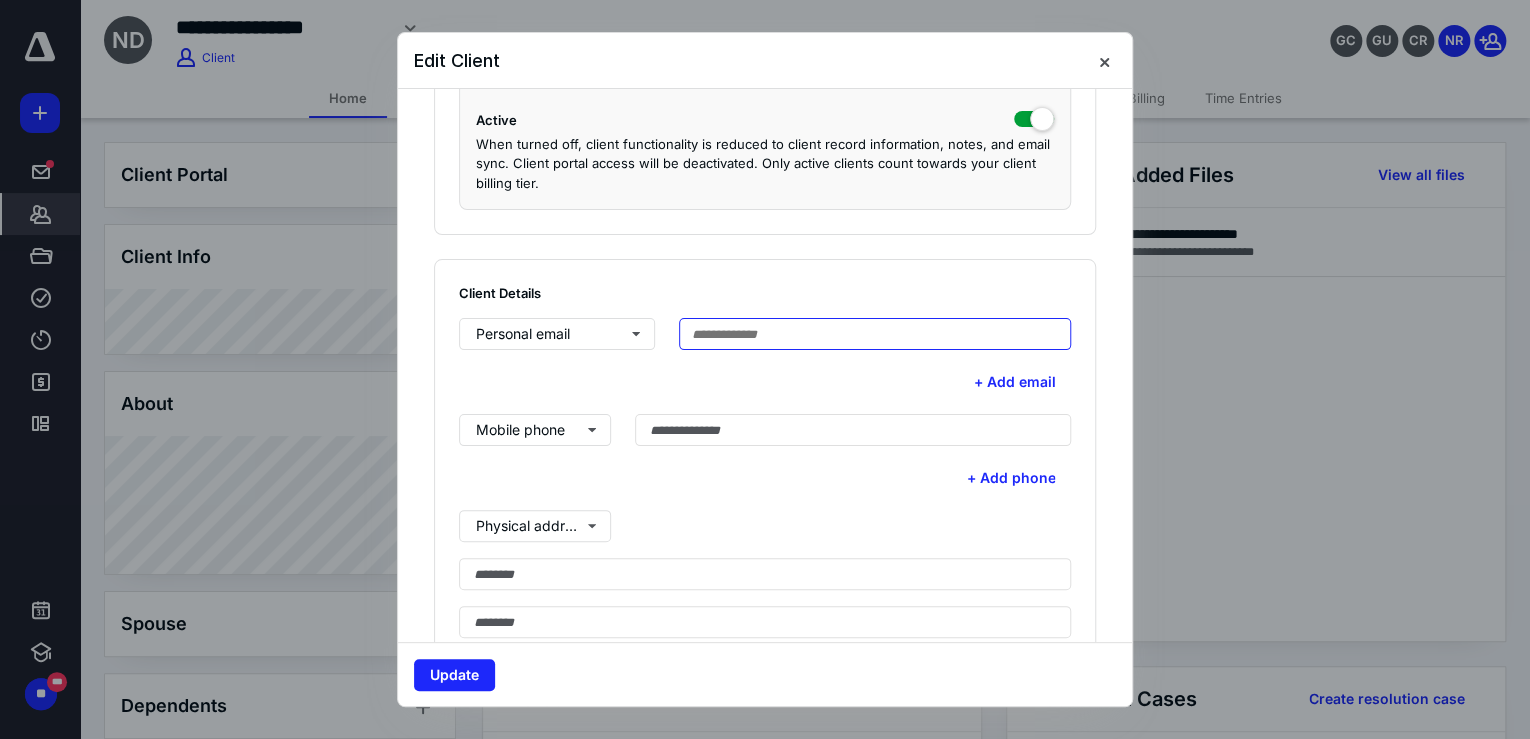 click at bounding box center (875, 334) 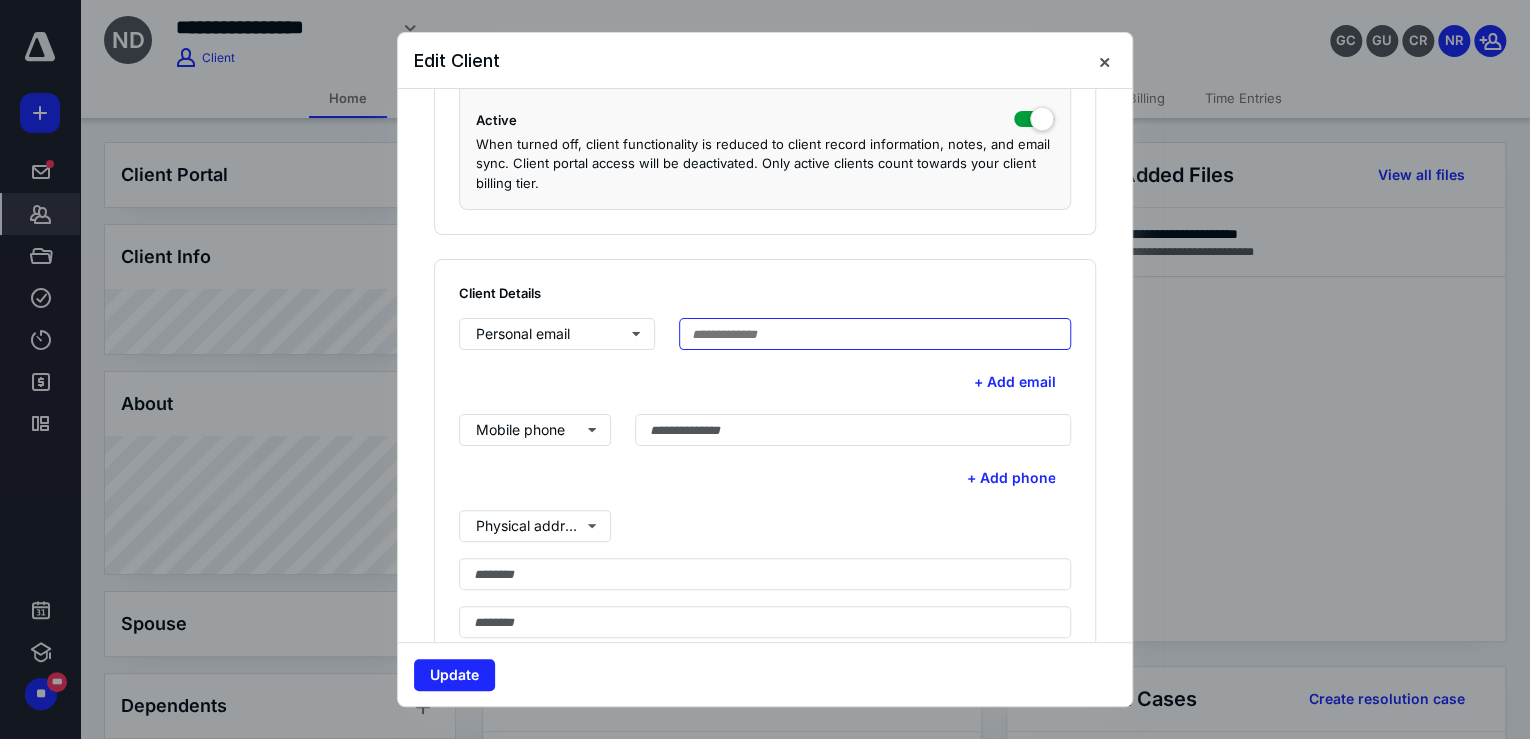 type on "*" 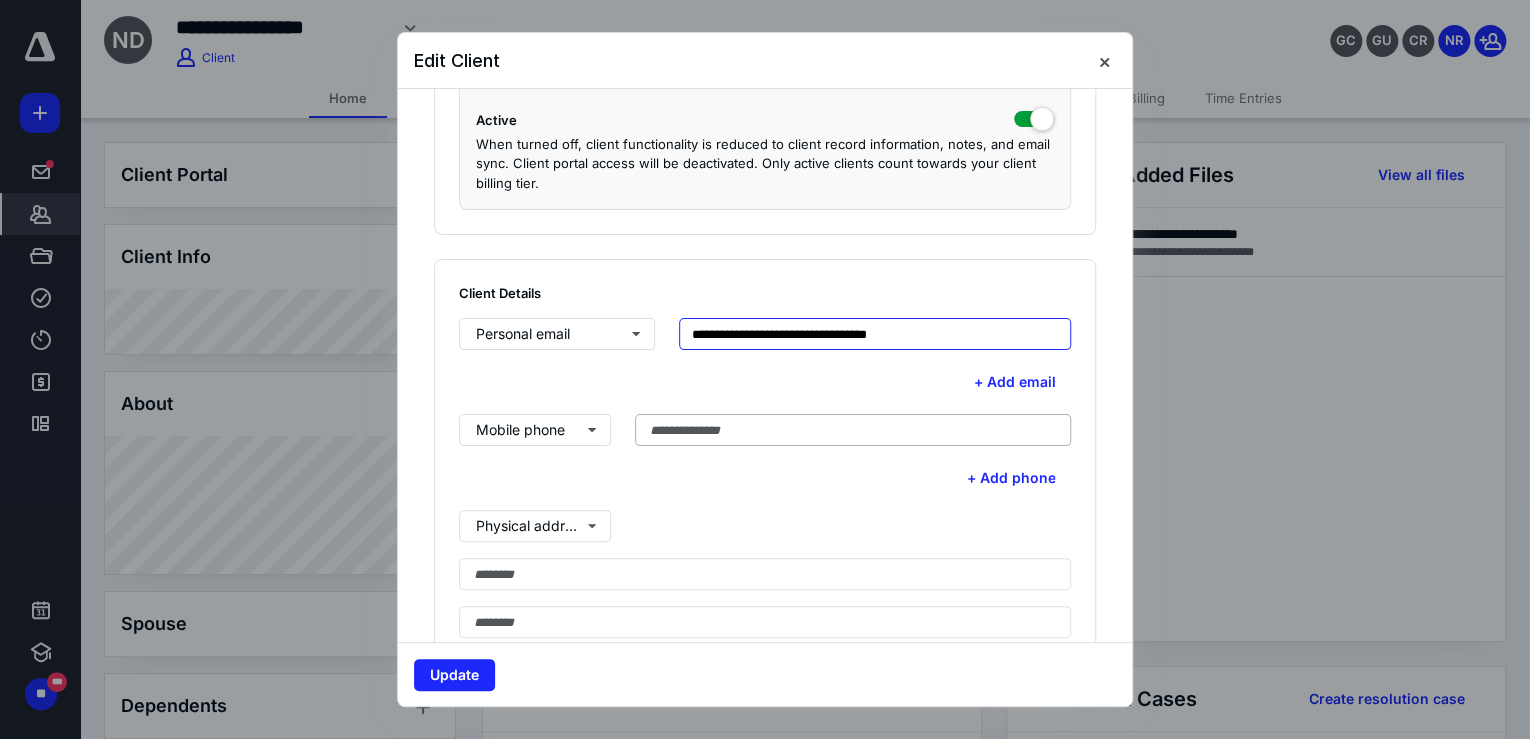 type on "**********" 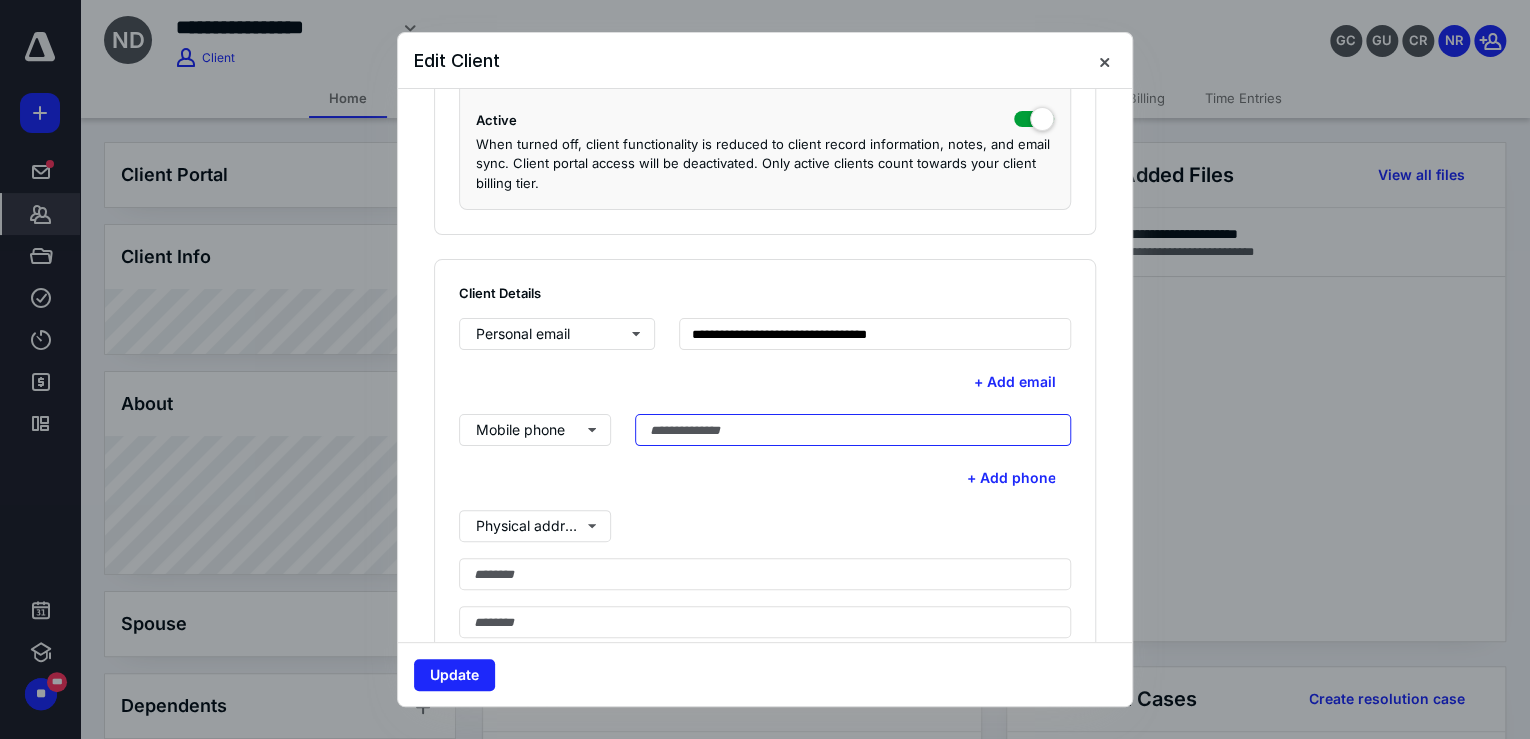 click at bounding box center (853, 430) 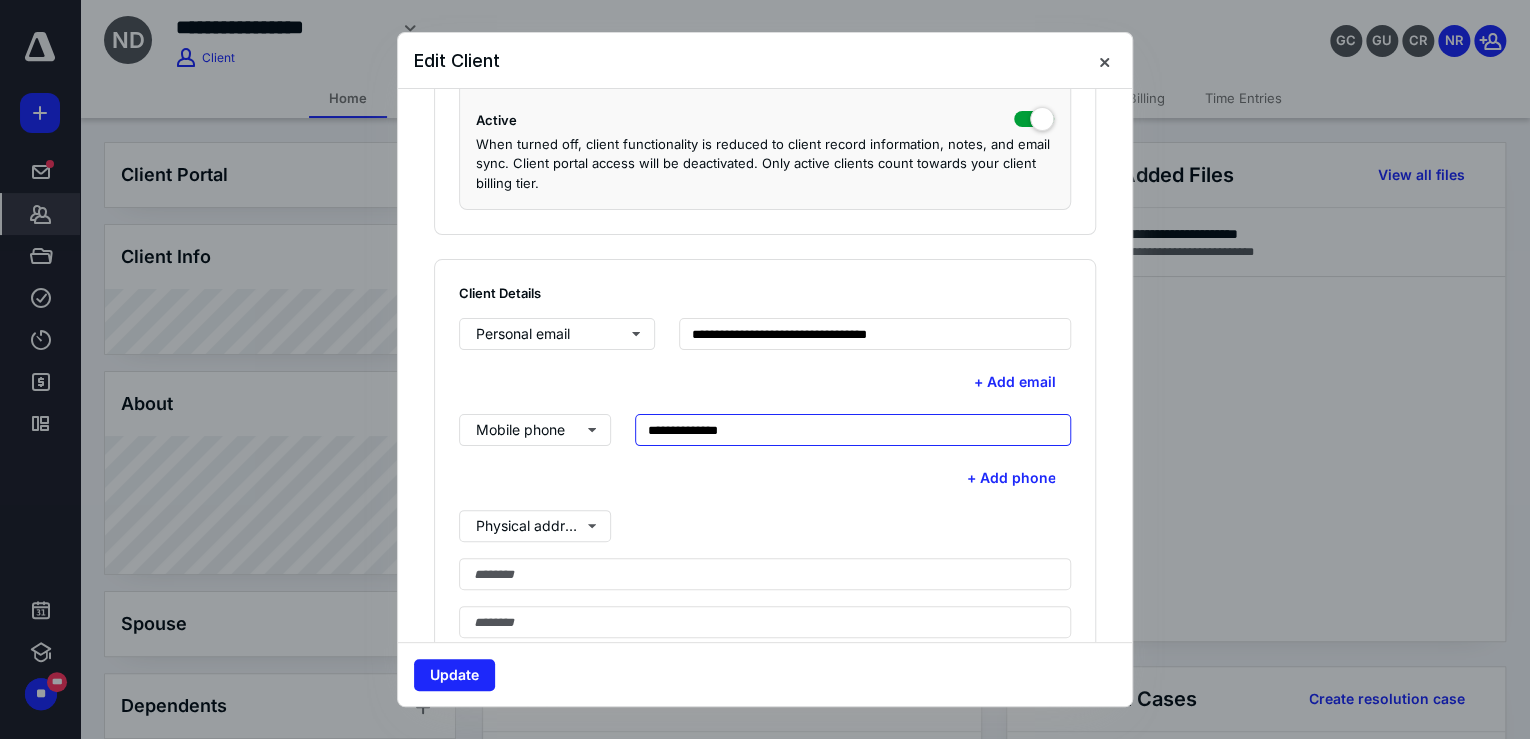 type on "**********" 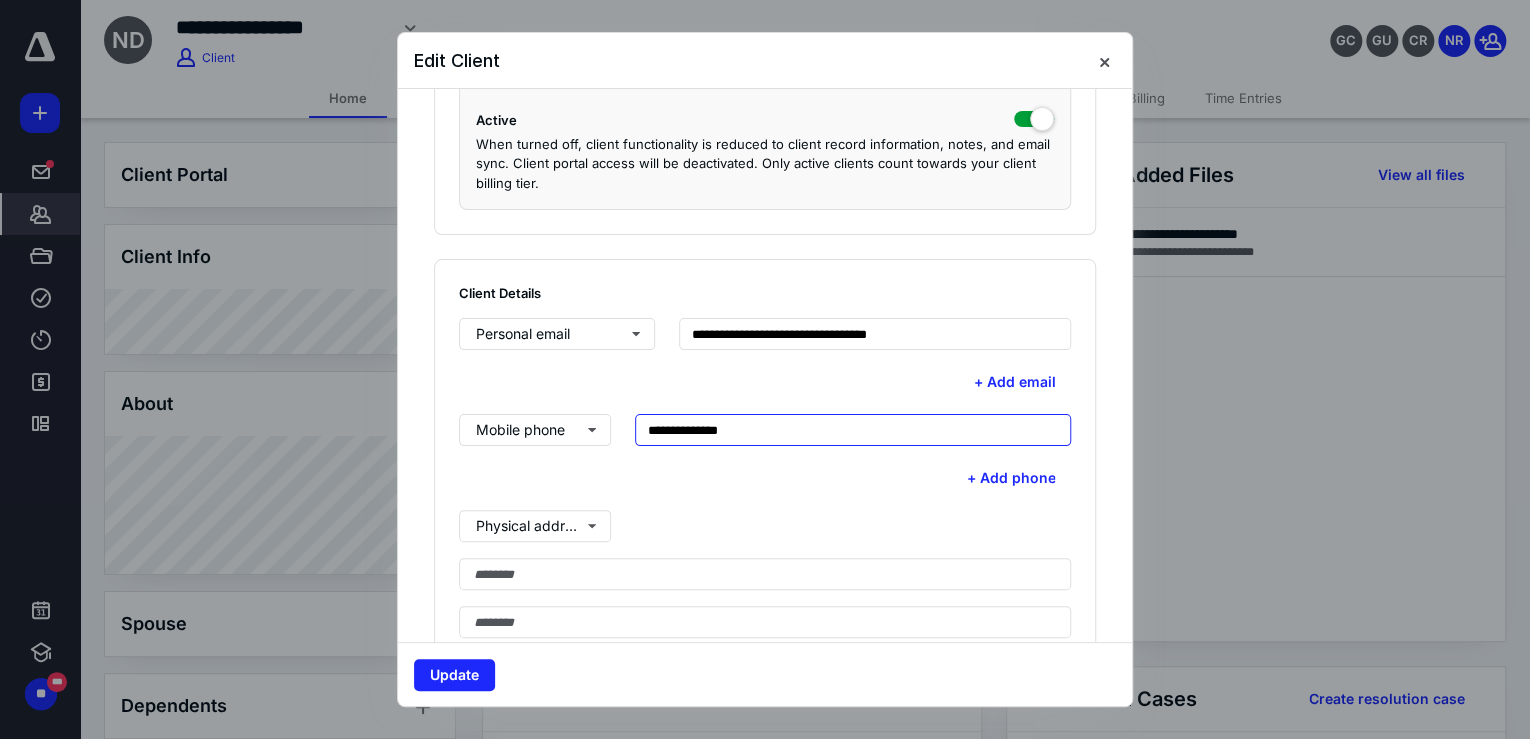 click on "Update" at bounding box center [454, 675] 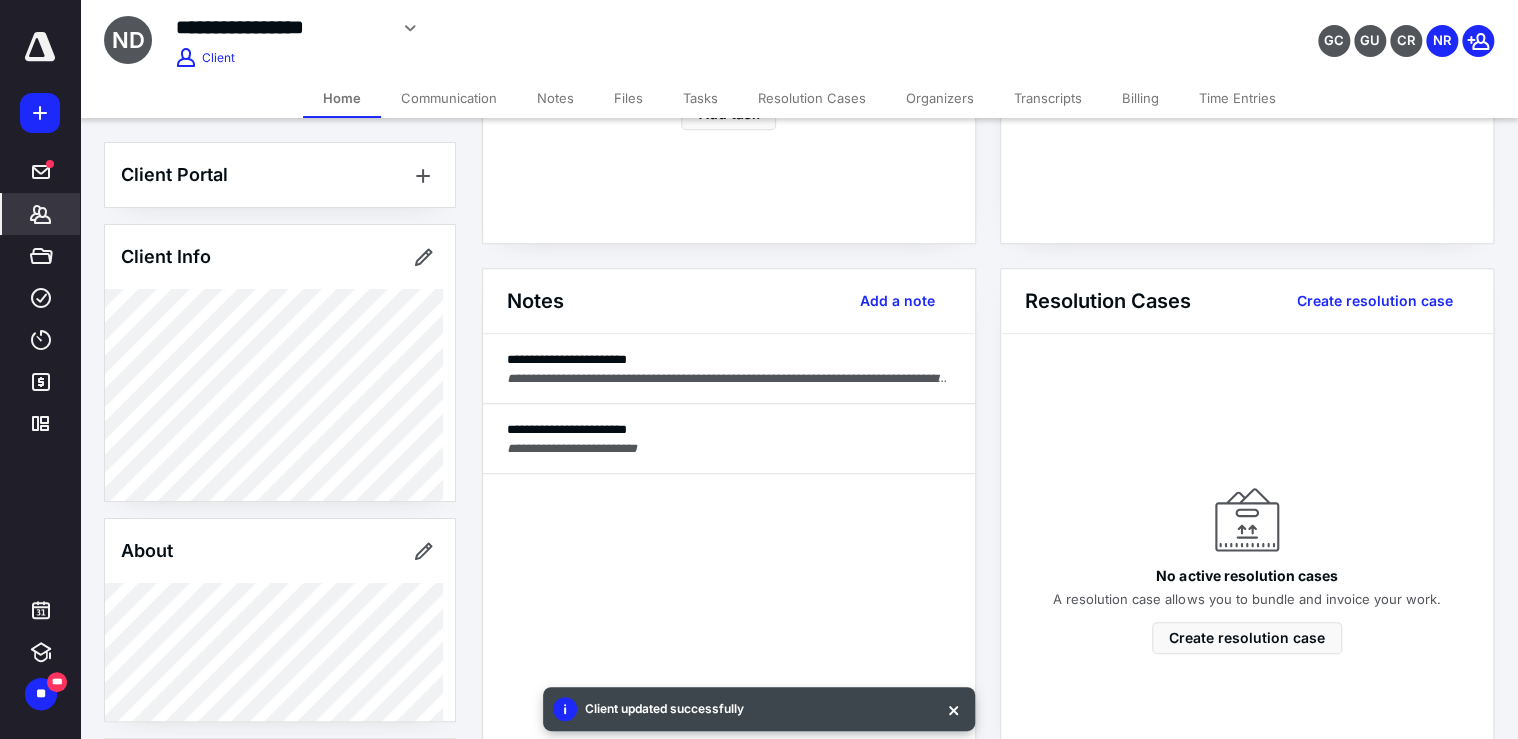 scroll, scrollTop: 400, scrollLeft: 0, axis: vertical 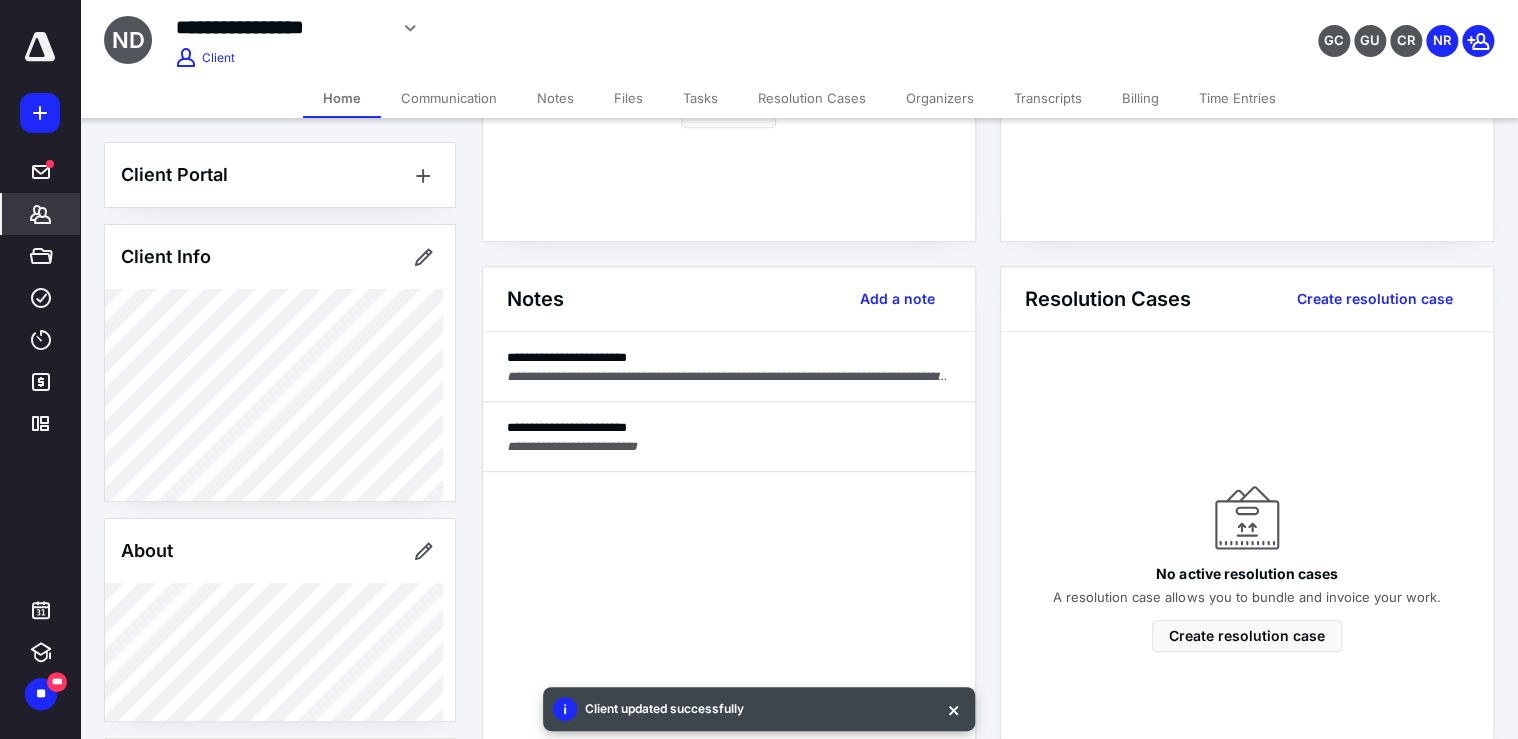 click on "Billing" at bounding box center [1140, 98] 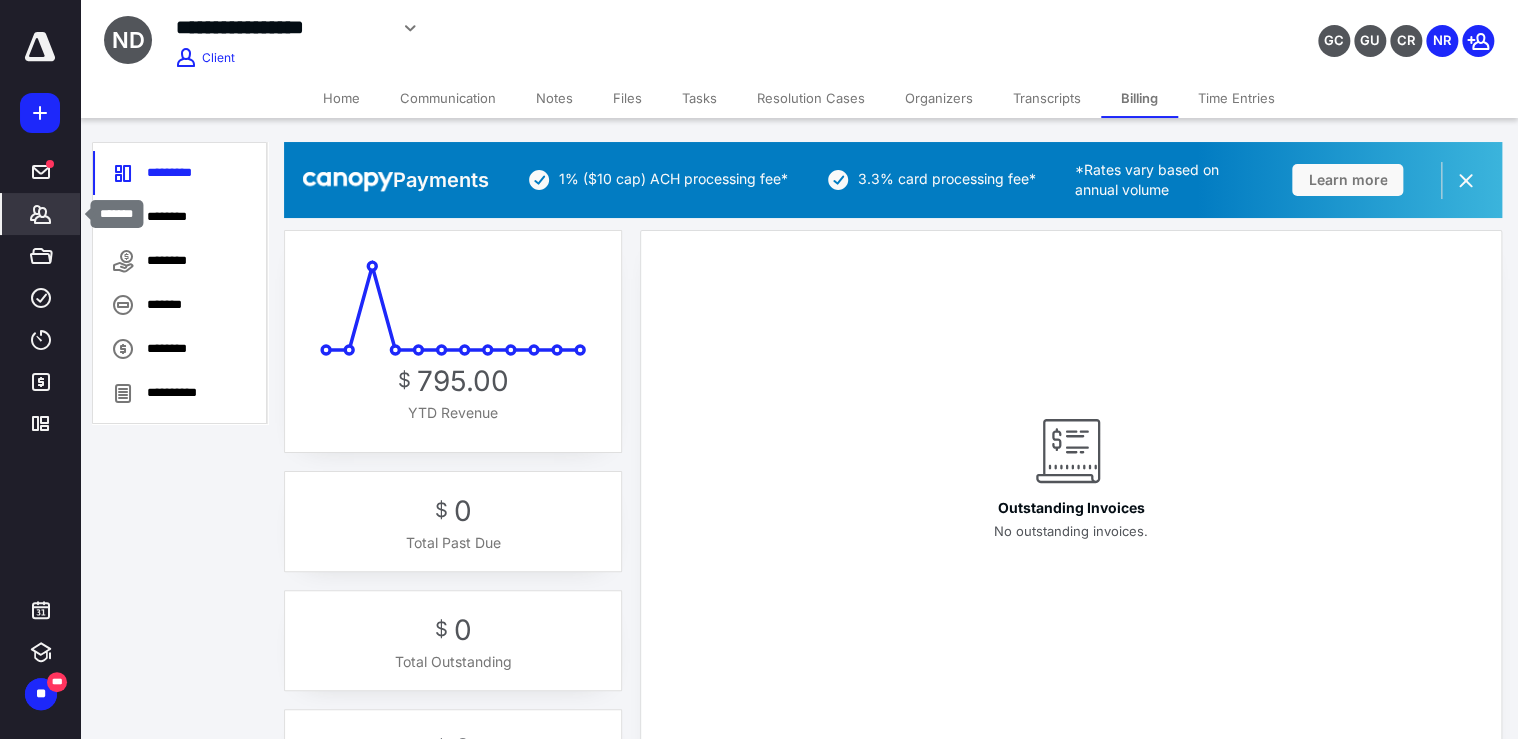 drag, startPoint x: 53, startPoint y: 205, endPoint x: 156, endPoint y: 119, distance: 134.18271 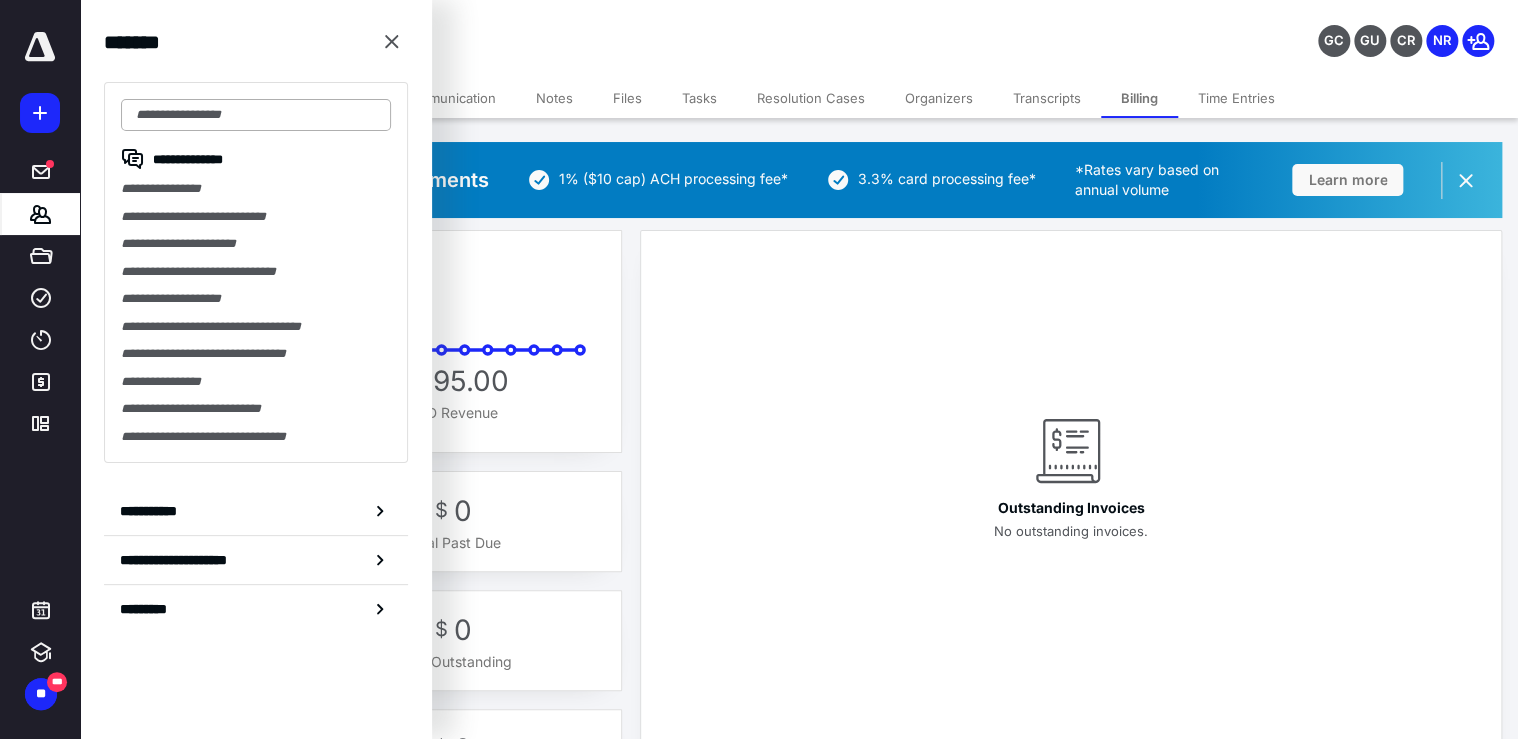 click at bounding box center (256, 115) 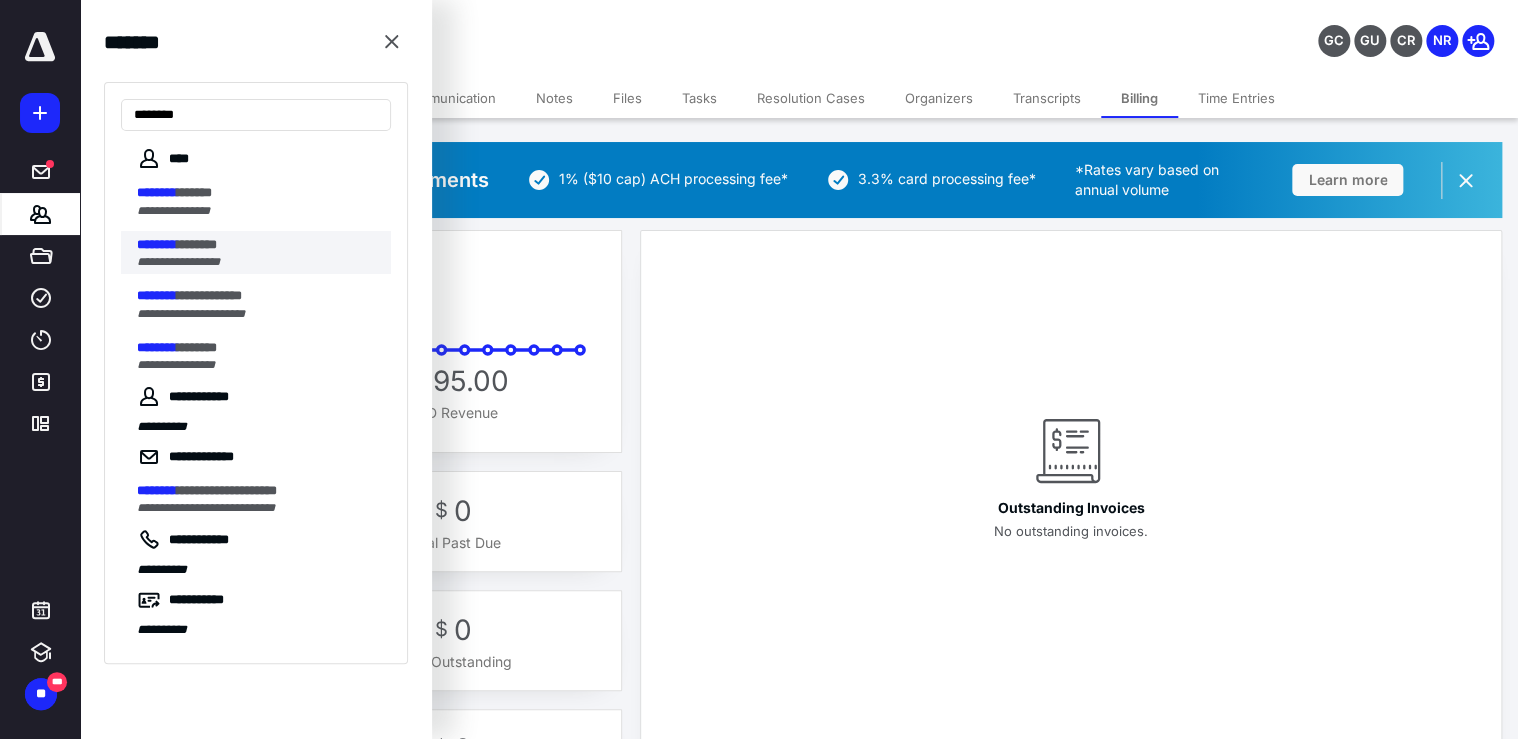 type on "********" 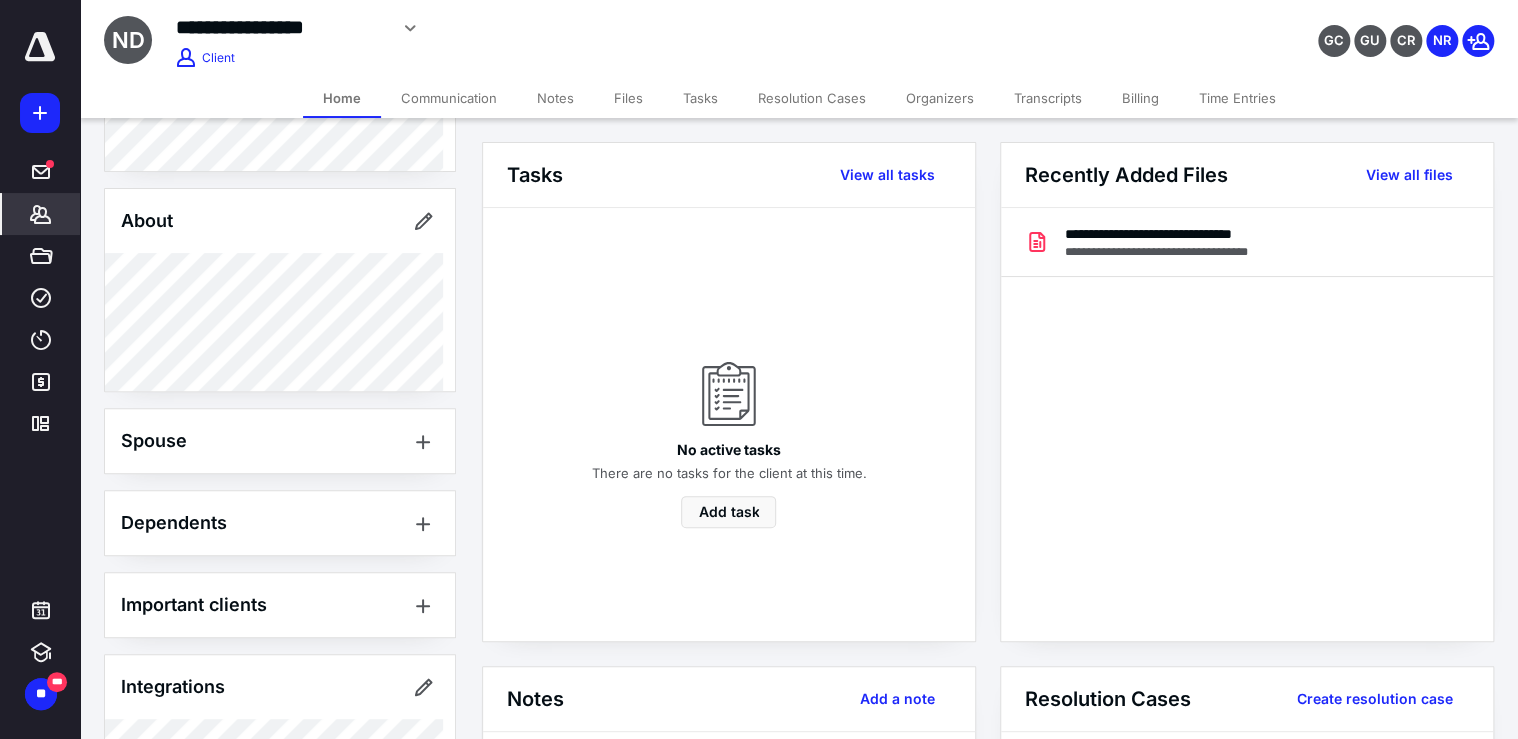 scroll, scrollTop: 400, scrollLeft: 0, axis: vertical 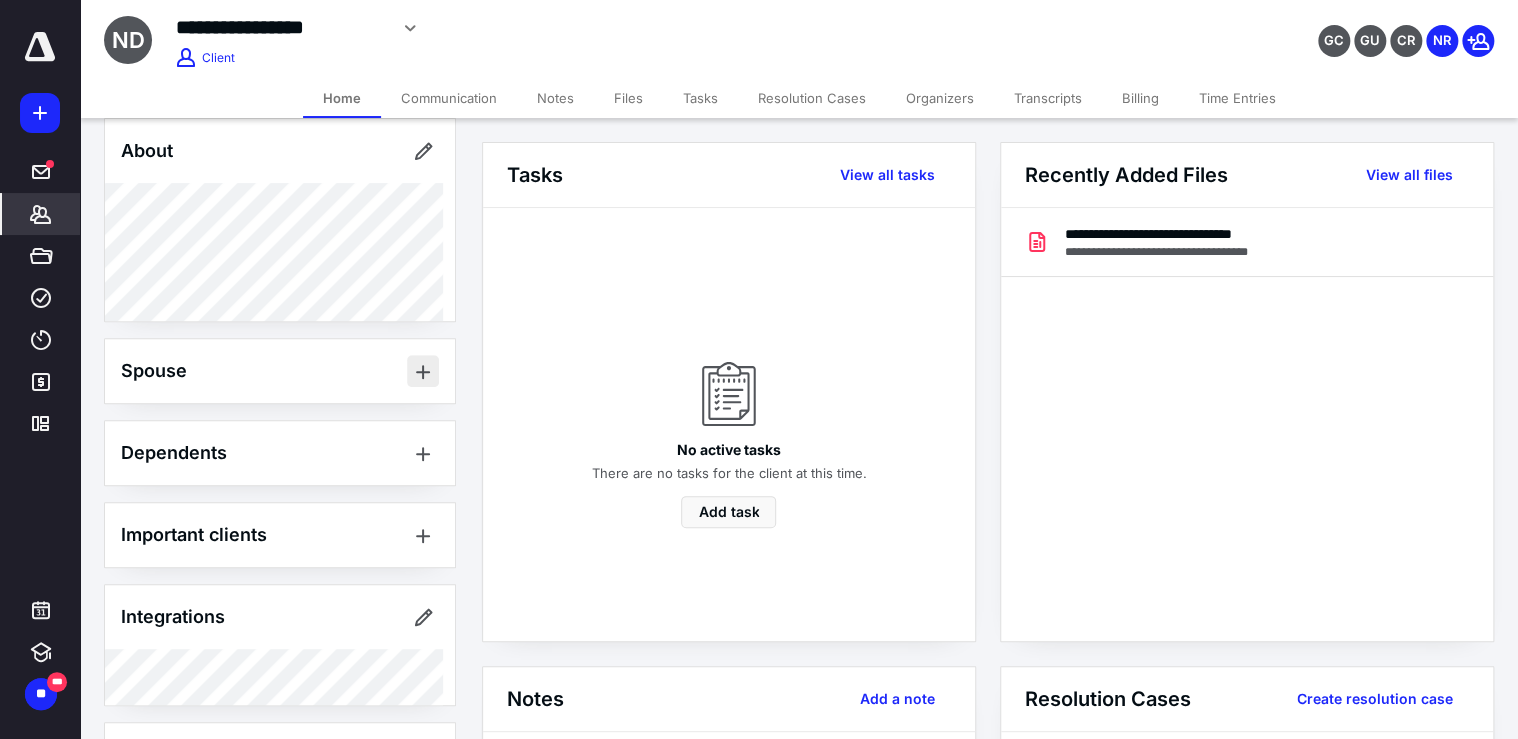 click at bounding box center (423, 371) 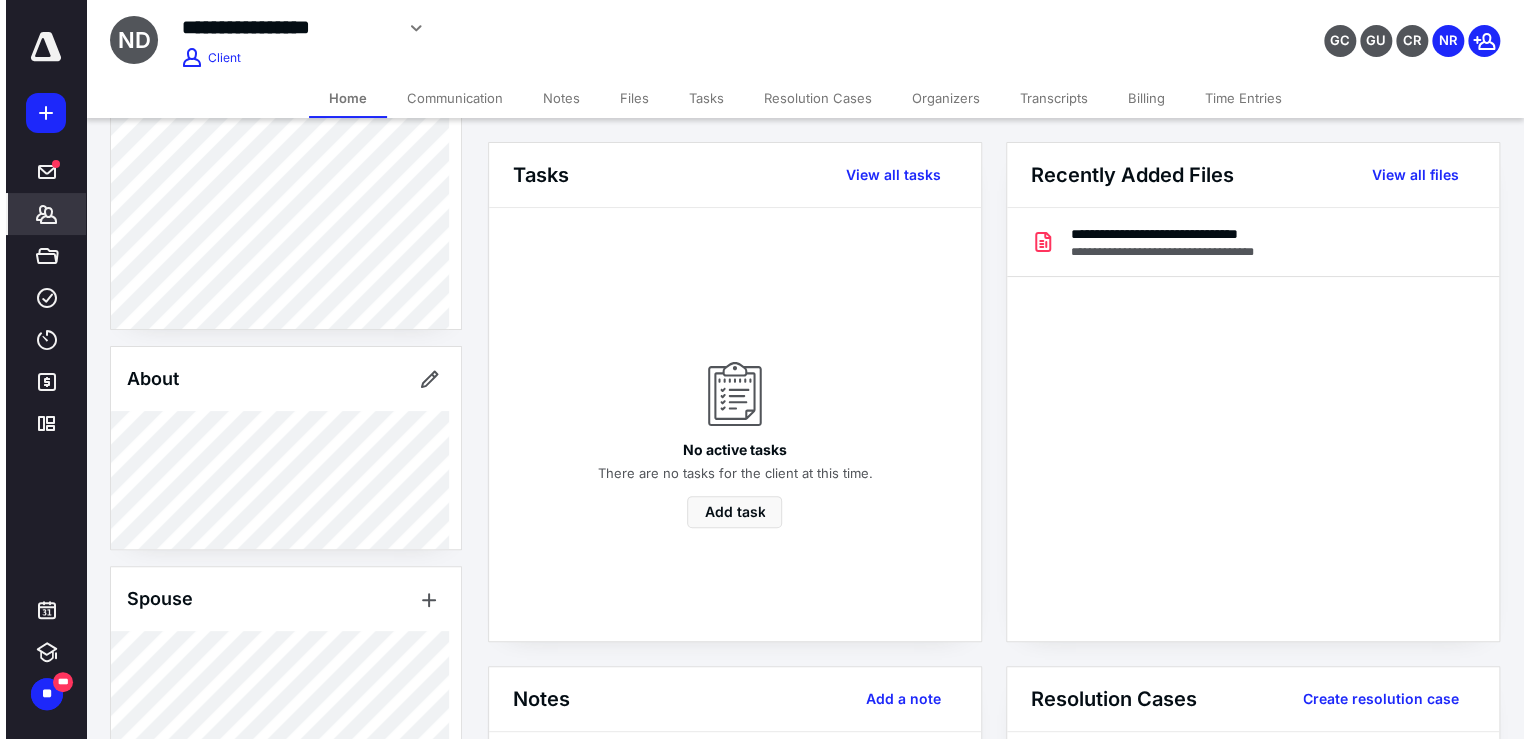 scroll, scrollTop: 80, scrollLeft: 0, axis: vertical 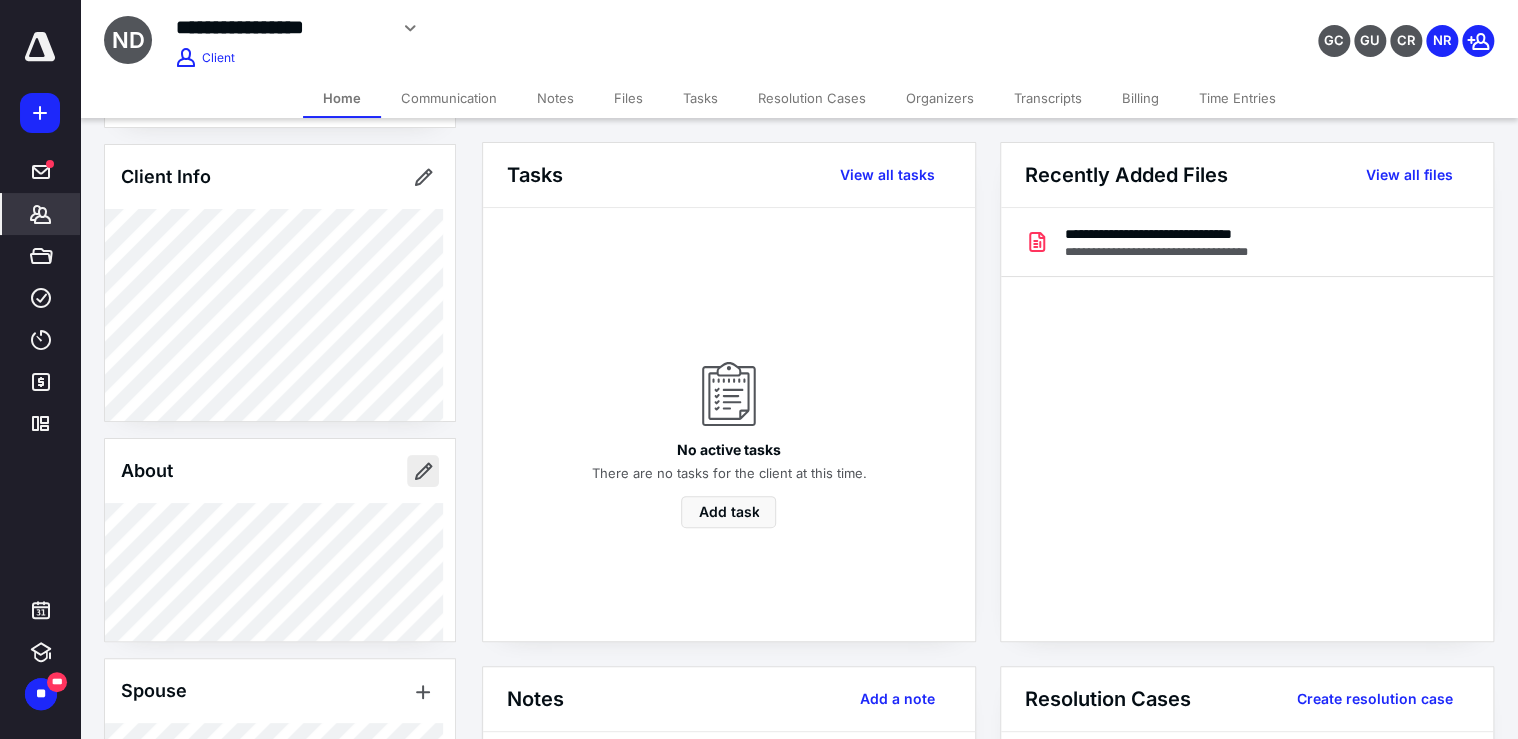 click at bounding box center [423, 471] 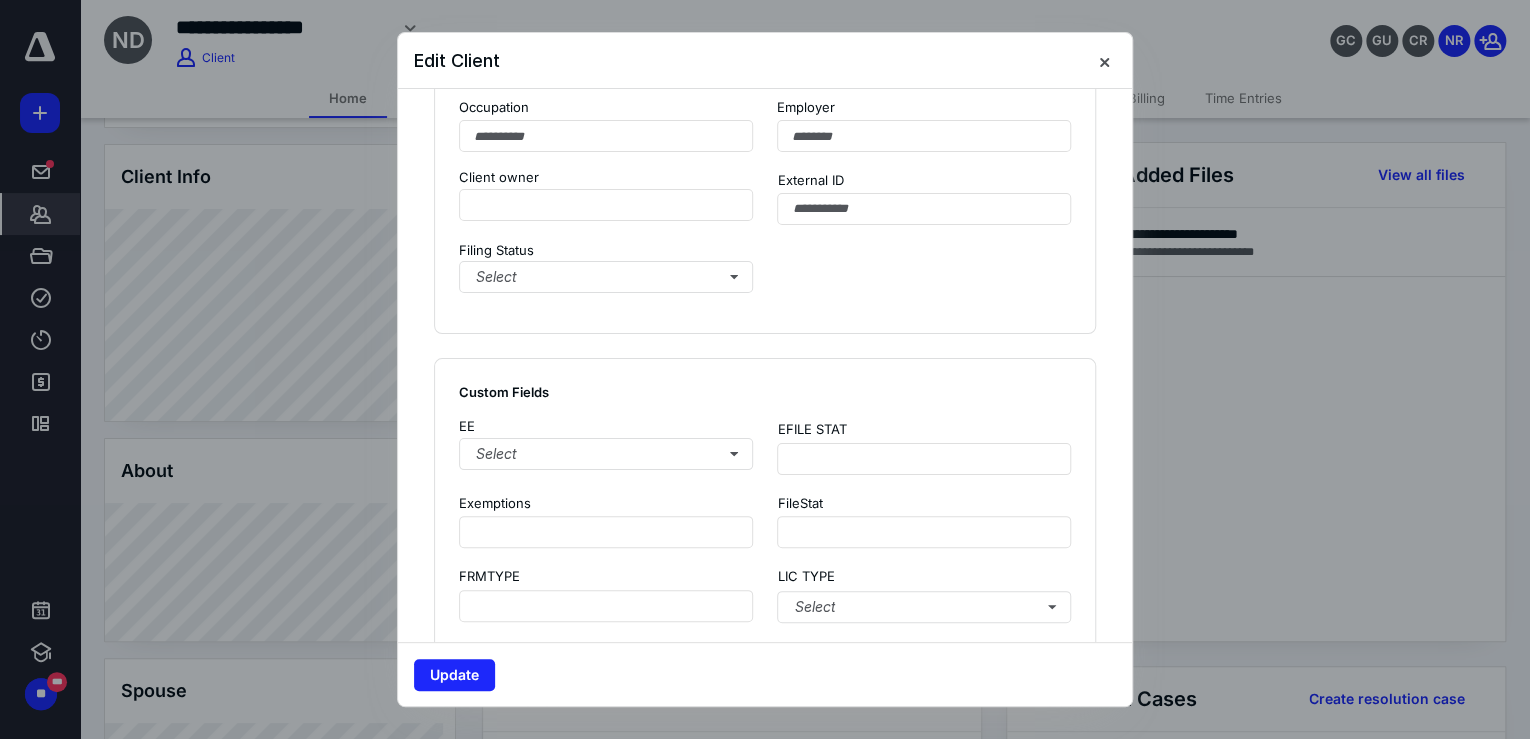 scroll, scrollTop: 1183, scrollLeft: 0, axis: vertical 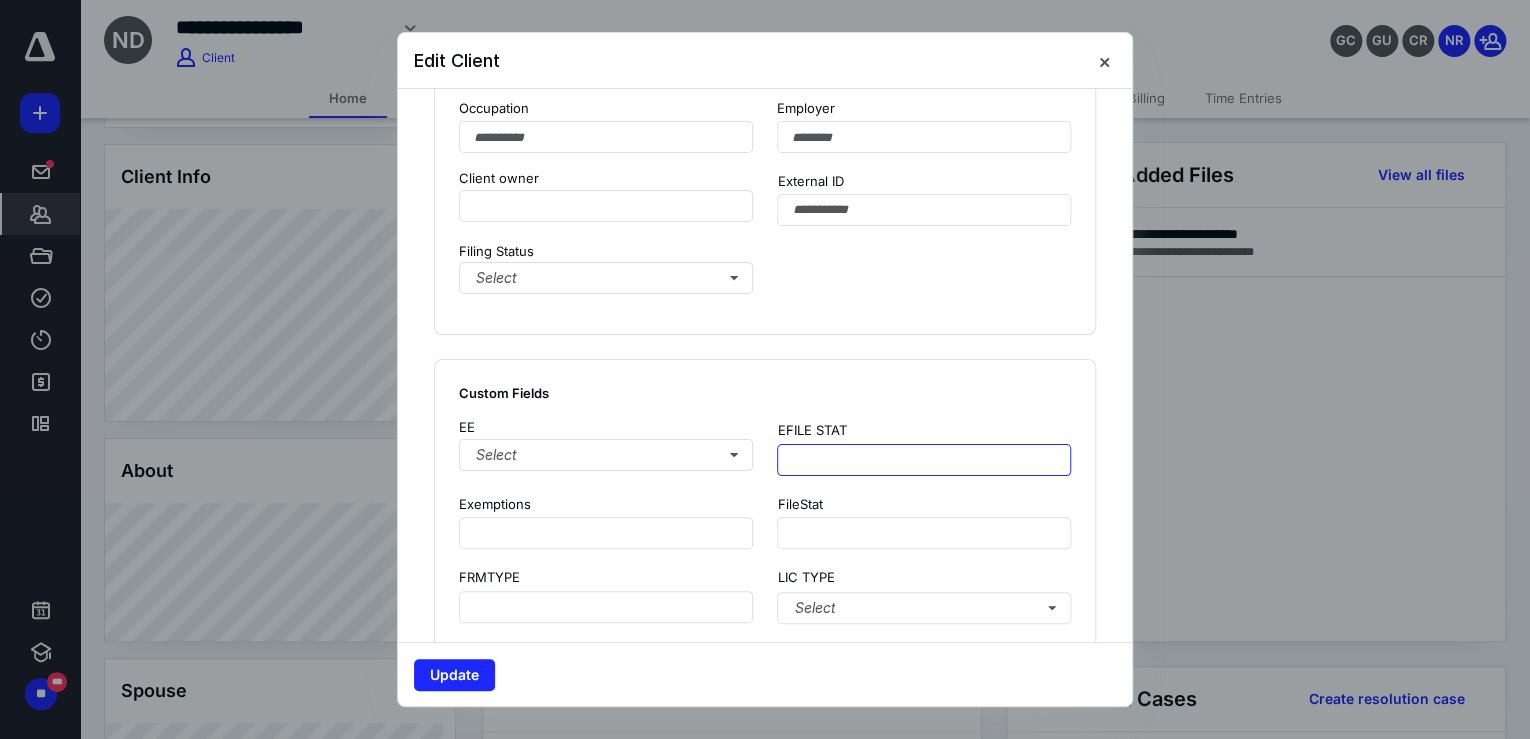 click at bounding box center (924, 460) 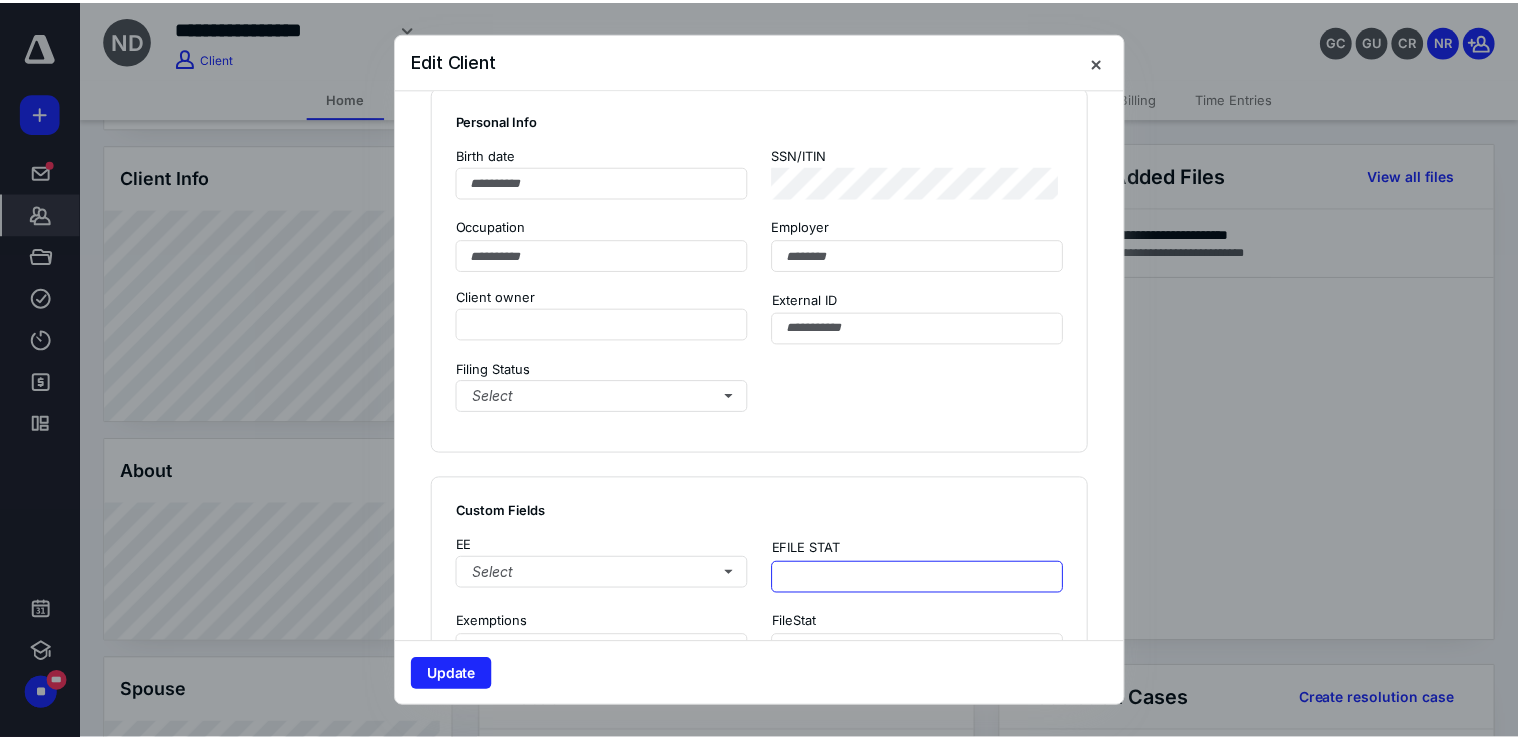 scroll, scrollTop: 1023, scrollLeft: 0, axis: vertical 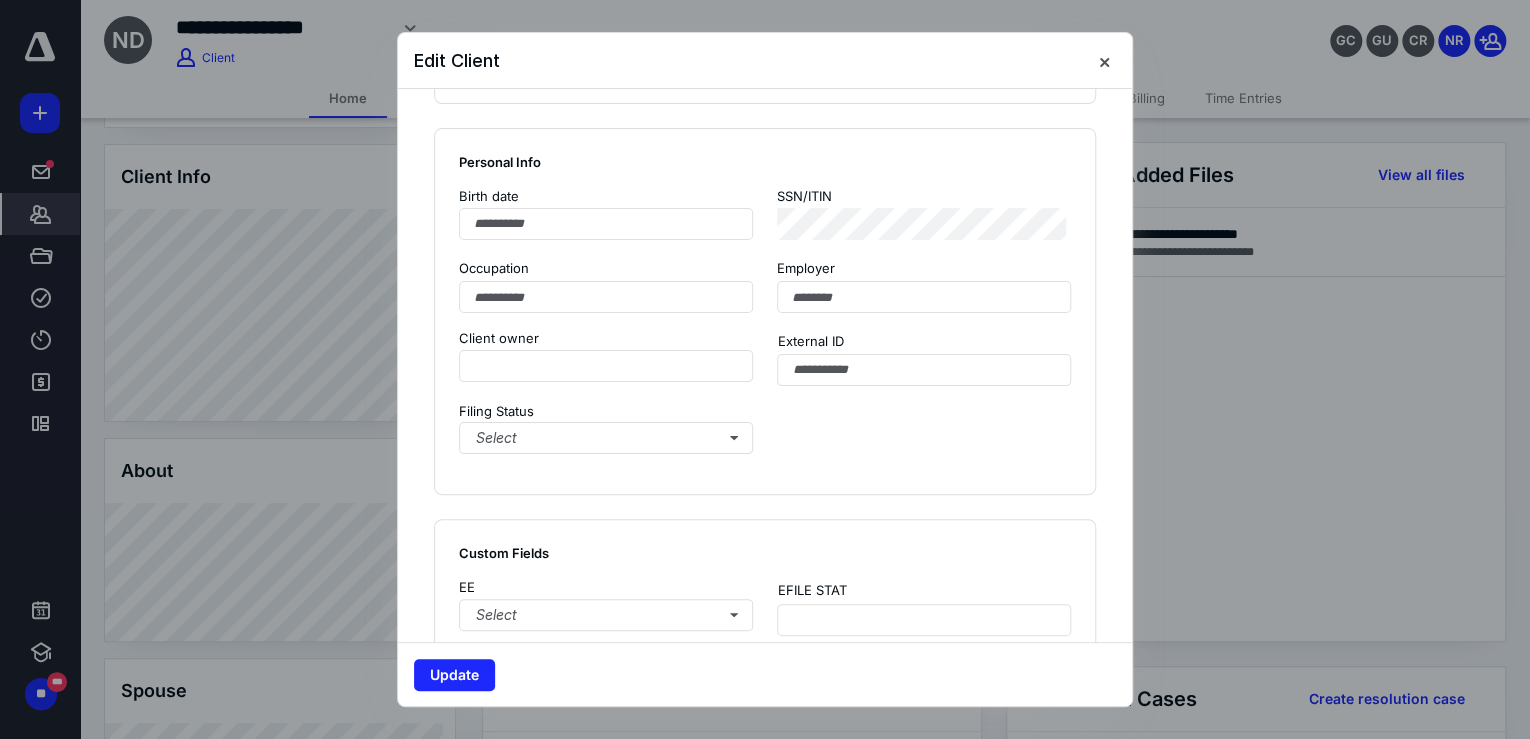 click on "Client owner External ID Filing Status Select" at bounding box center (765, 399) 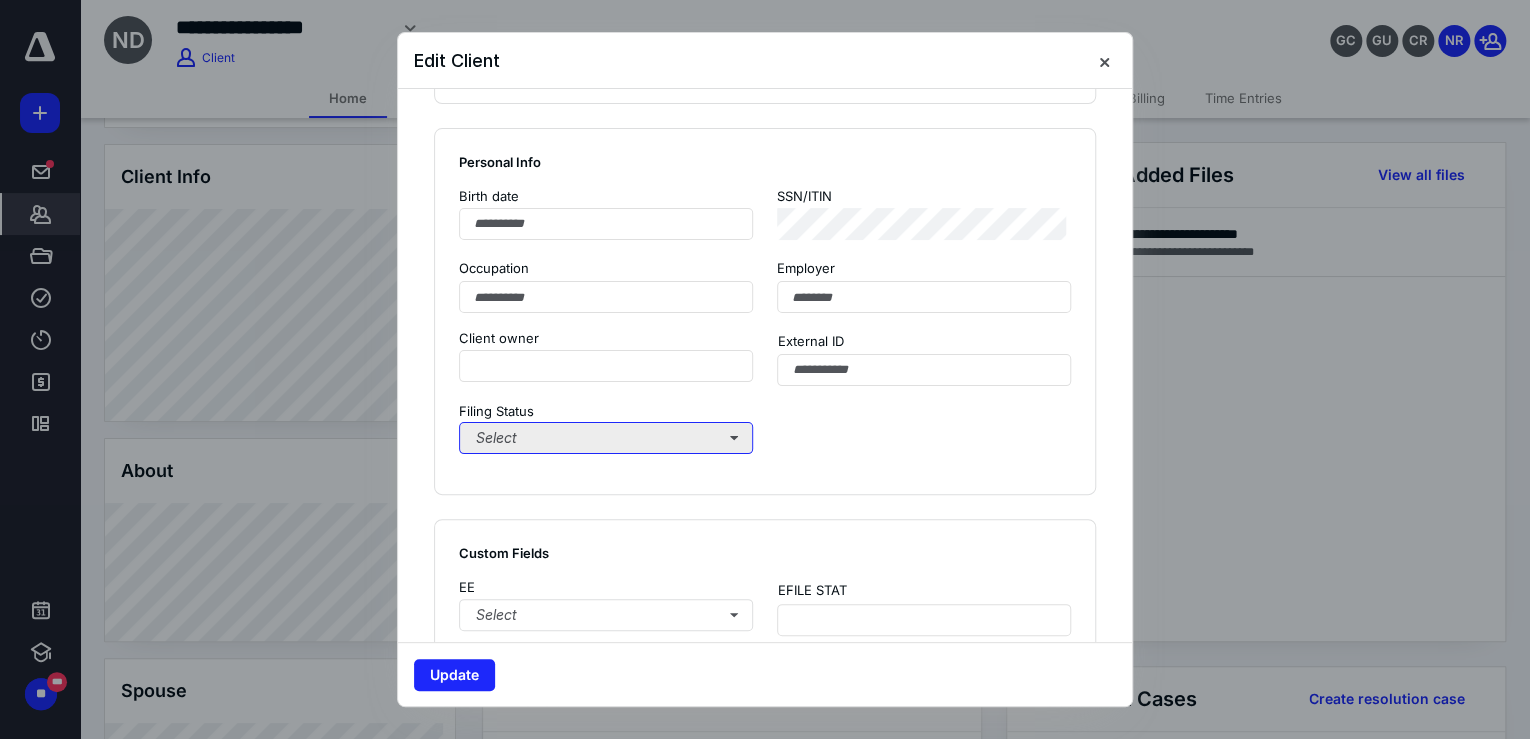 click on "Select" at bounding box center [606, 438] 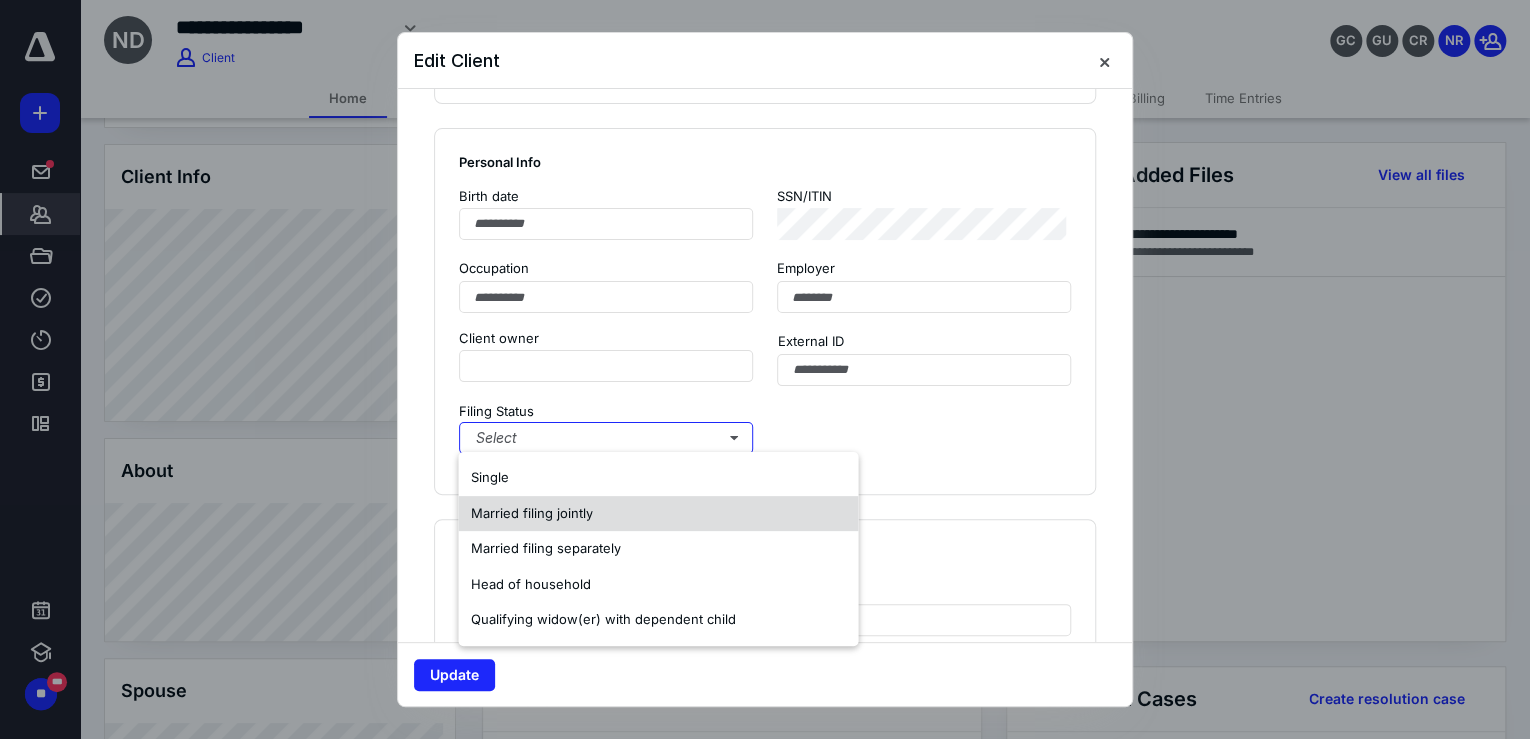 click on "Married filing jointly" at bounding box center (531, 513) 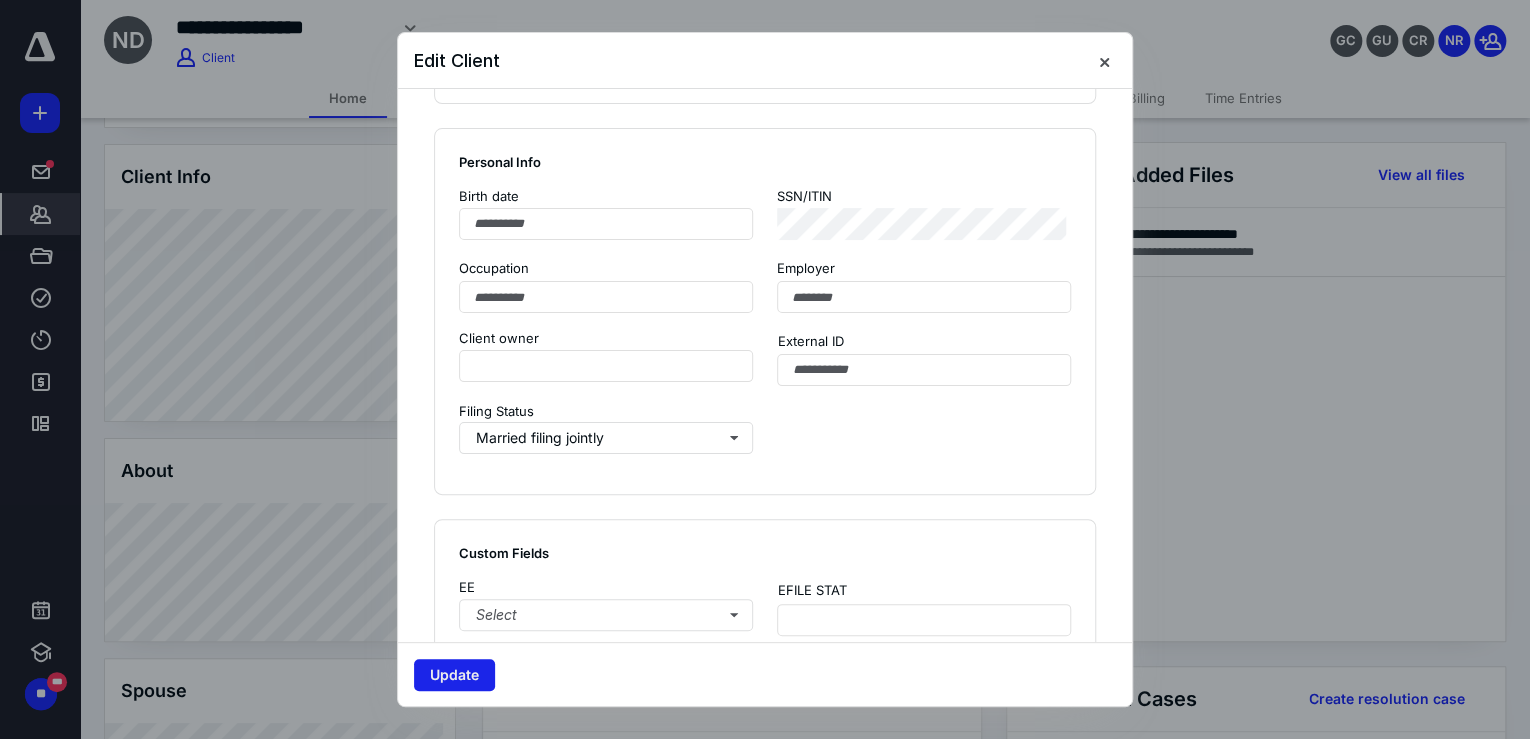 click on "Update" at bounding box center (454, 675) 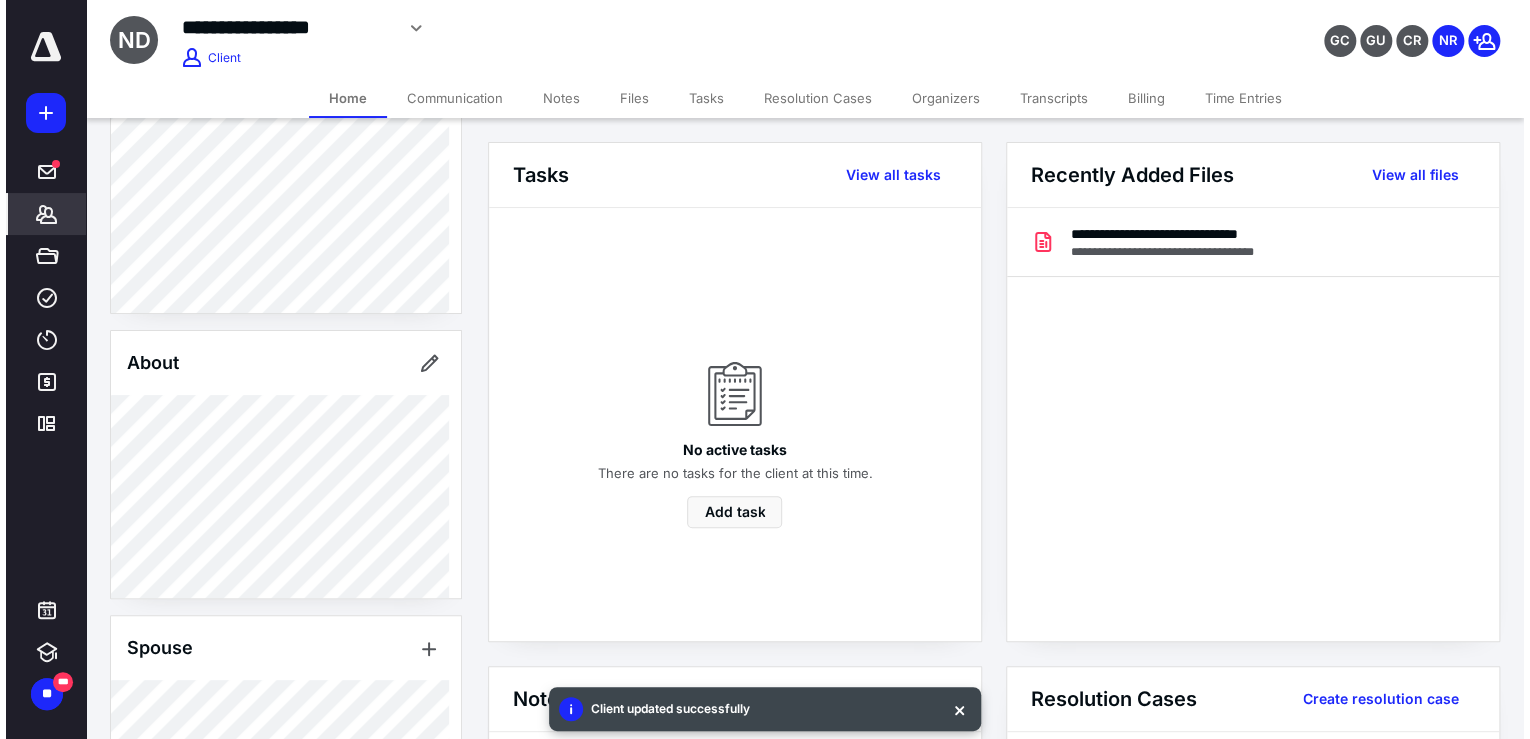 scroll, scrollTop: 160, scrollLeft: 0, axis: vertical 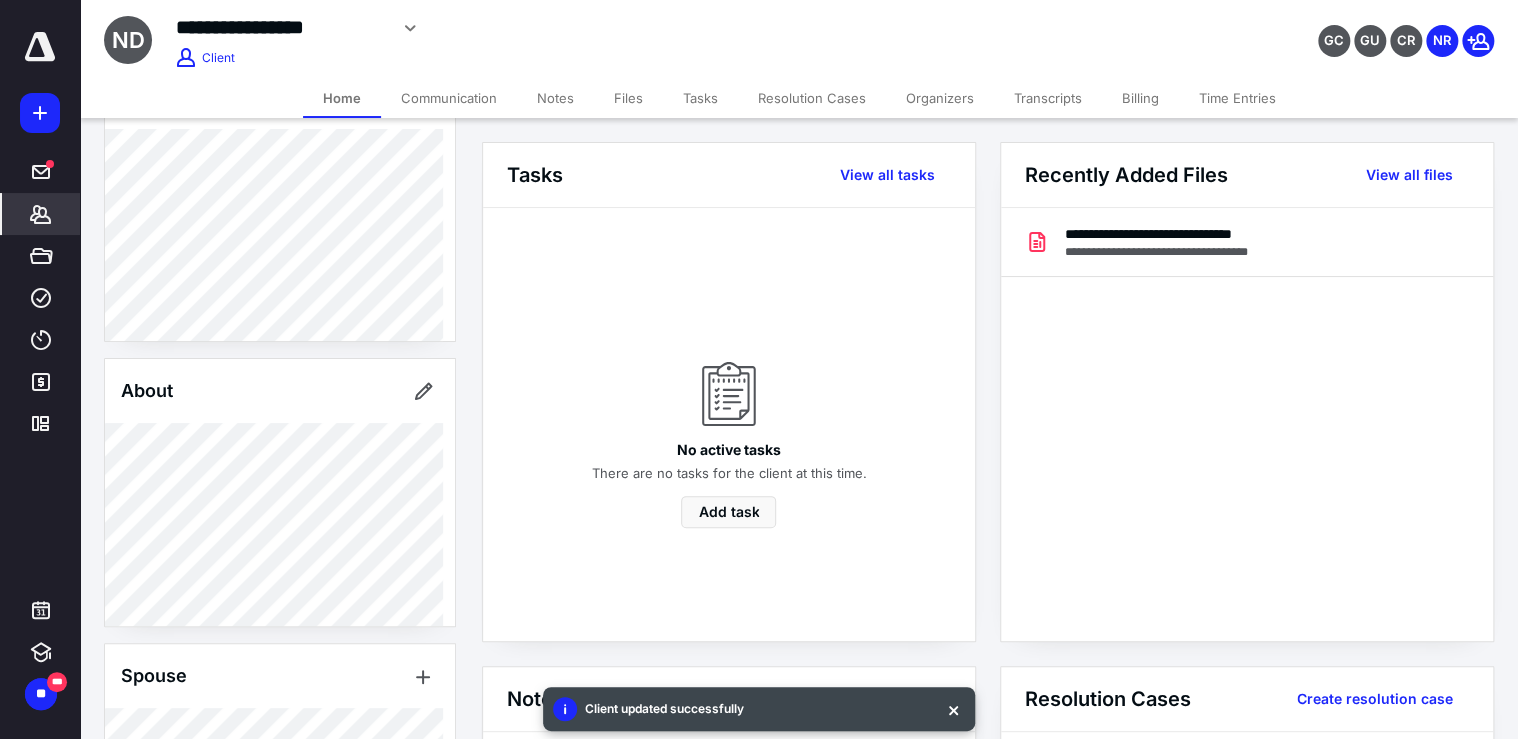 click on "Billing" at bounding box center (1140, 98) 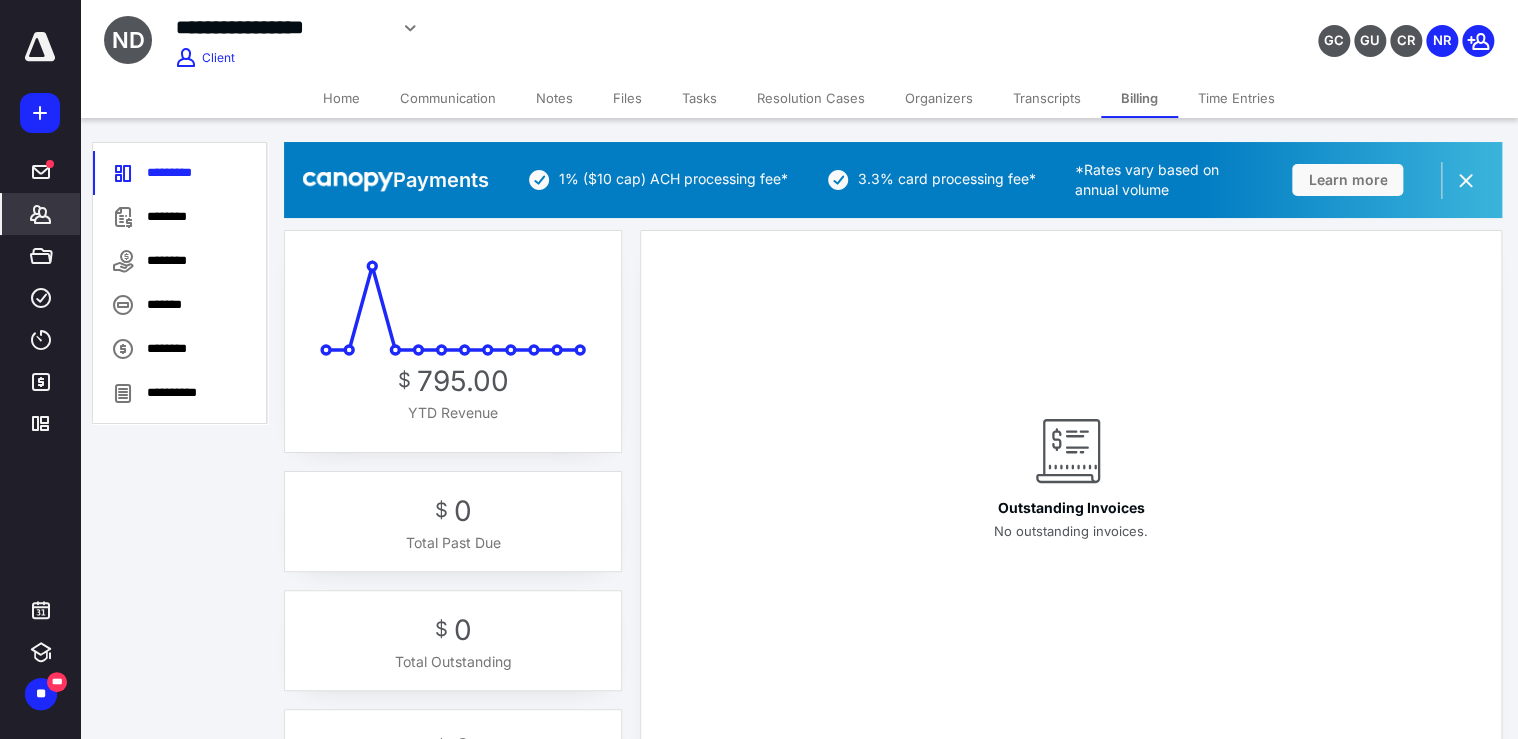 click on "Home" at bounding box center [341, 98] 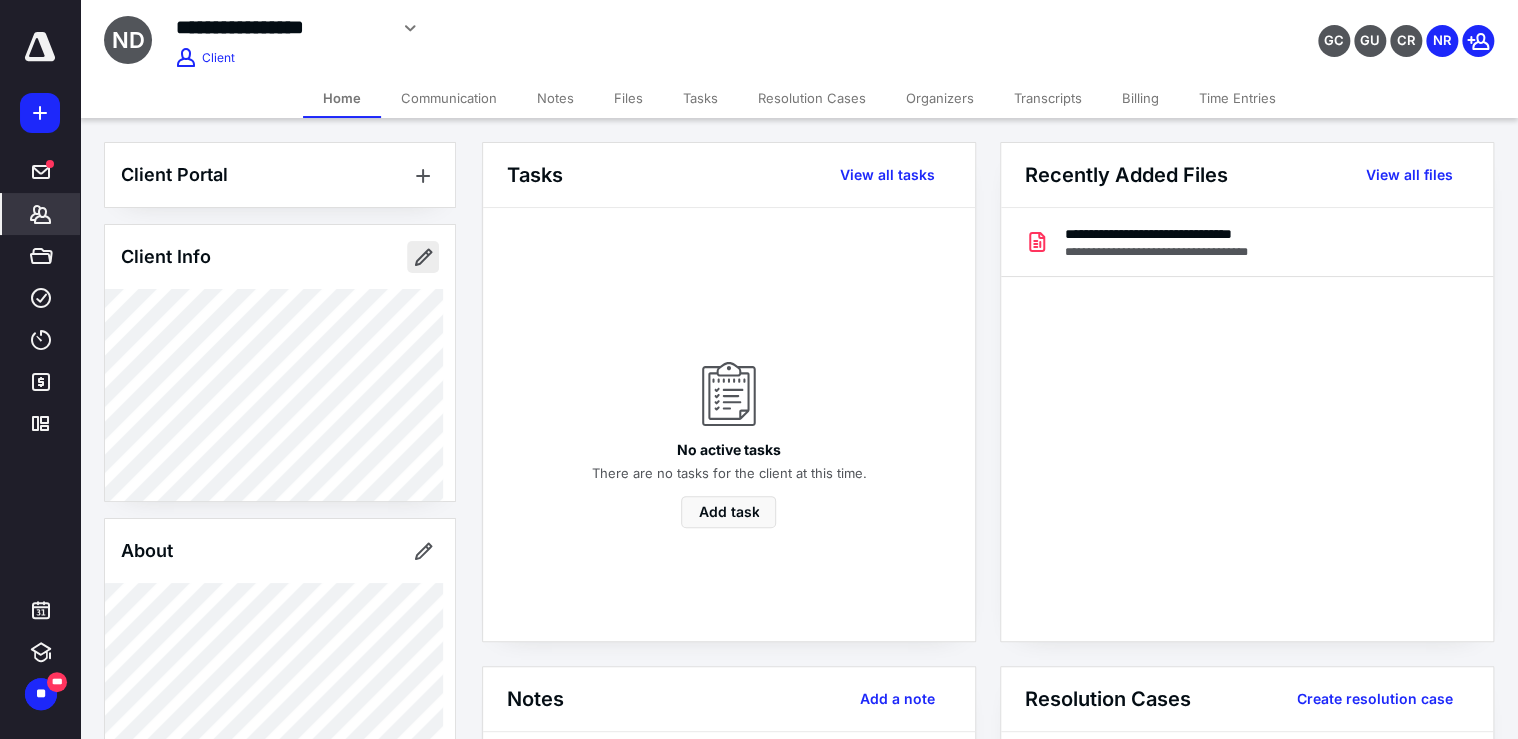 click at bounding box center [423, 257] 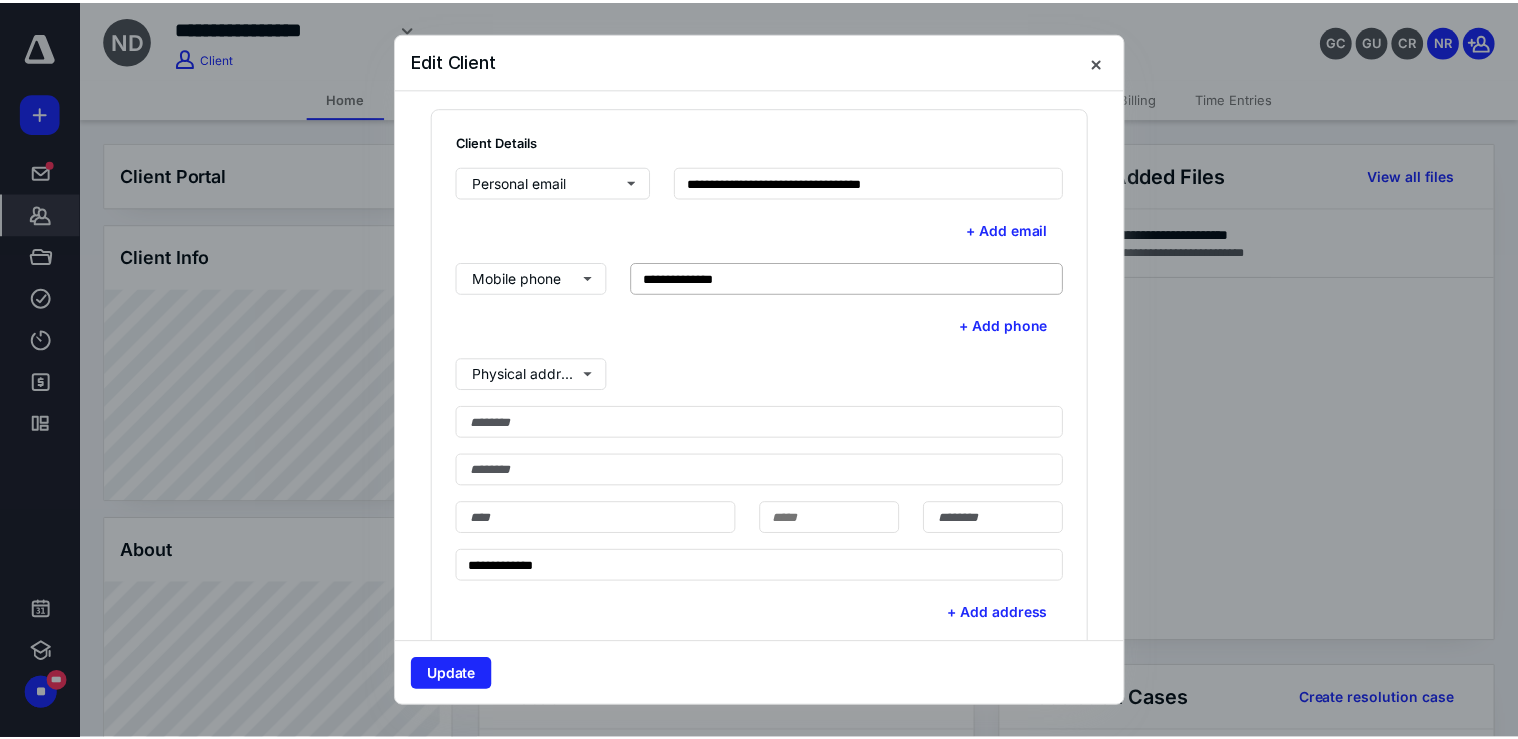 scroll, scrollTop: 480, scrollLeft: 0, axis: vertical 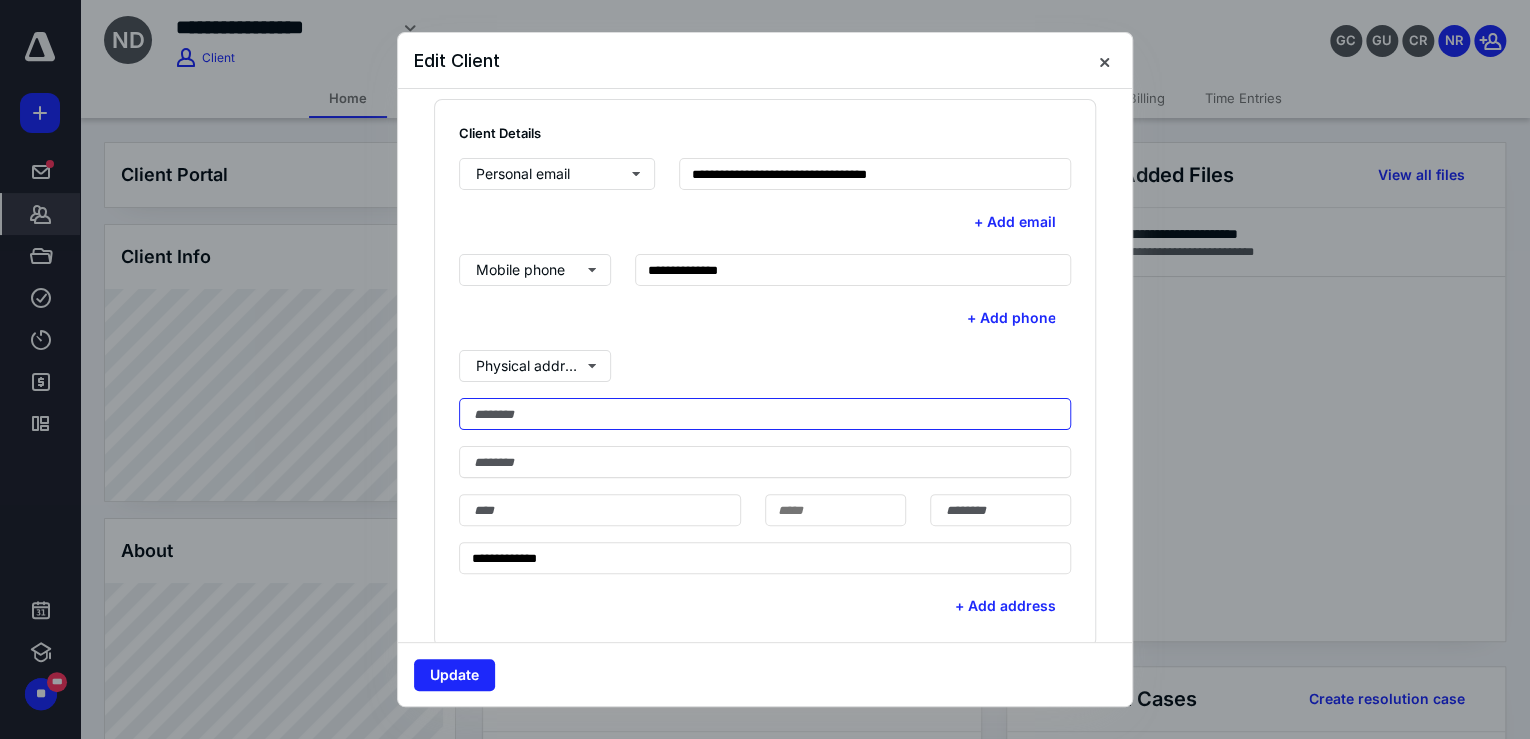 click at bounding box center (765, 414) 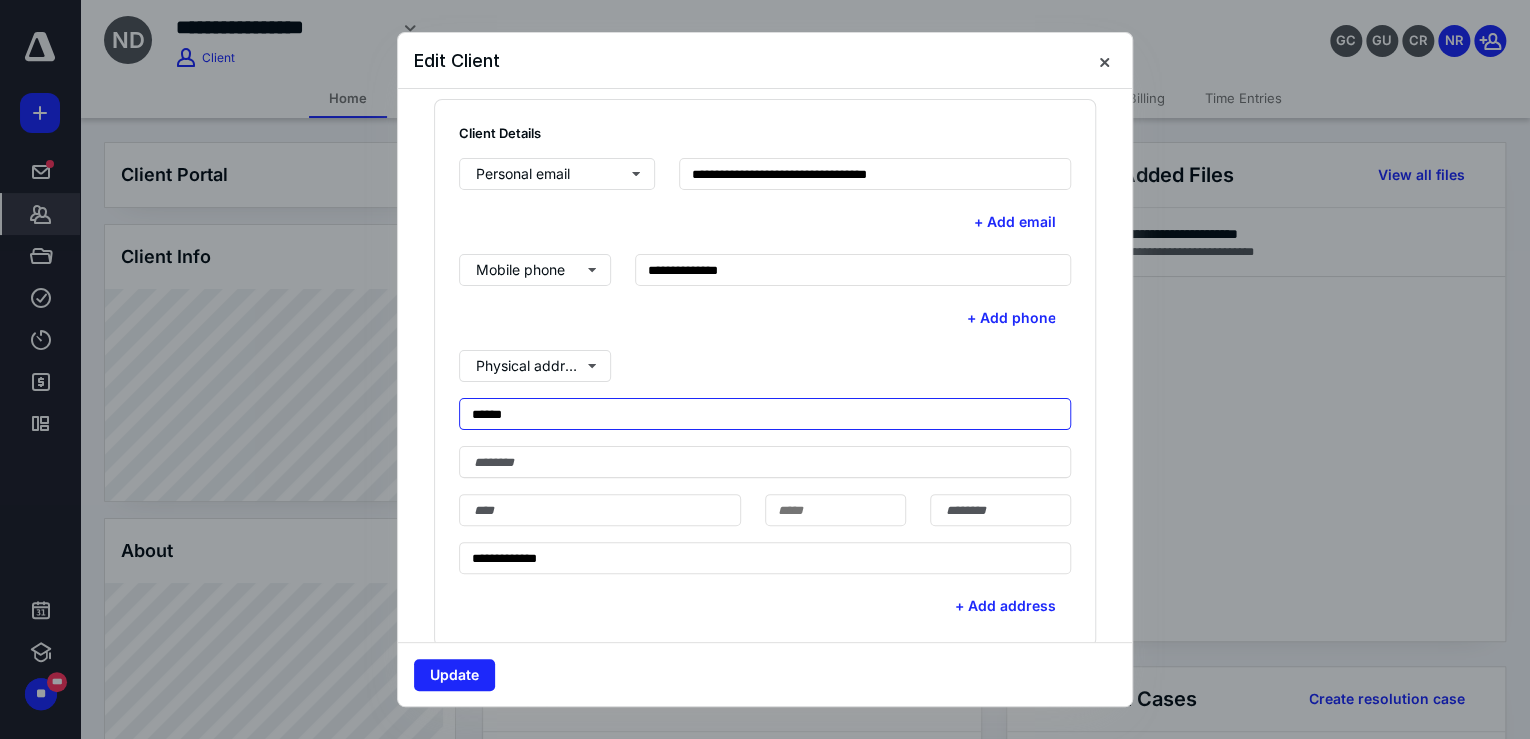 type on "**********" 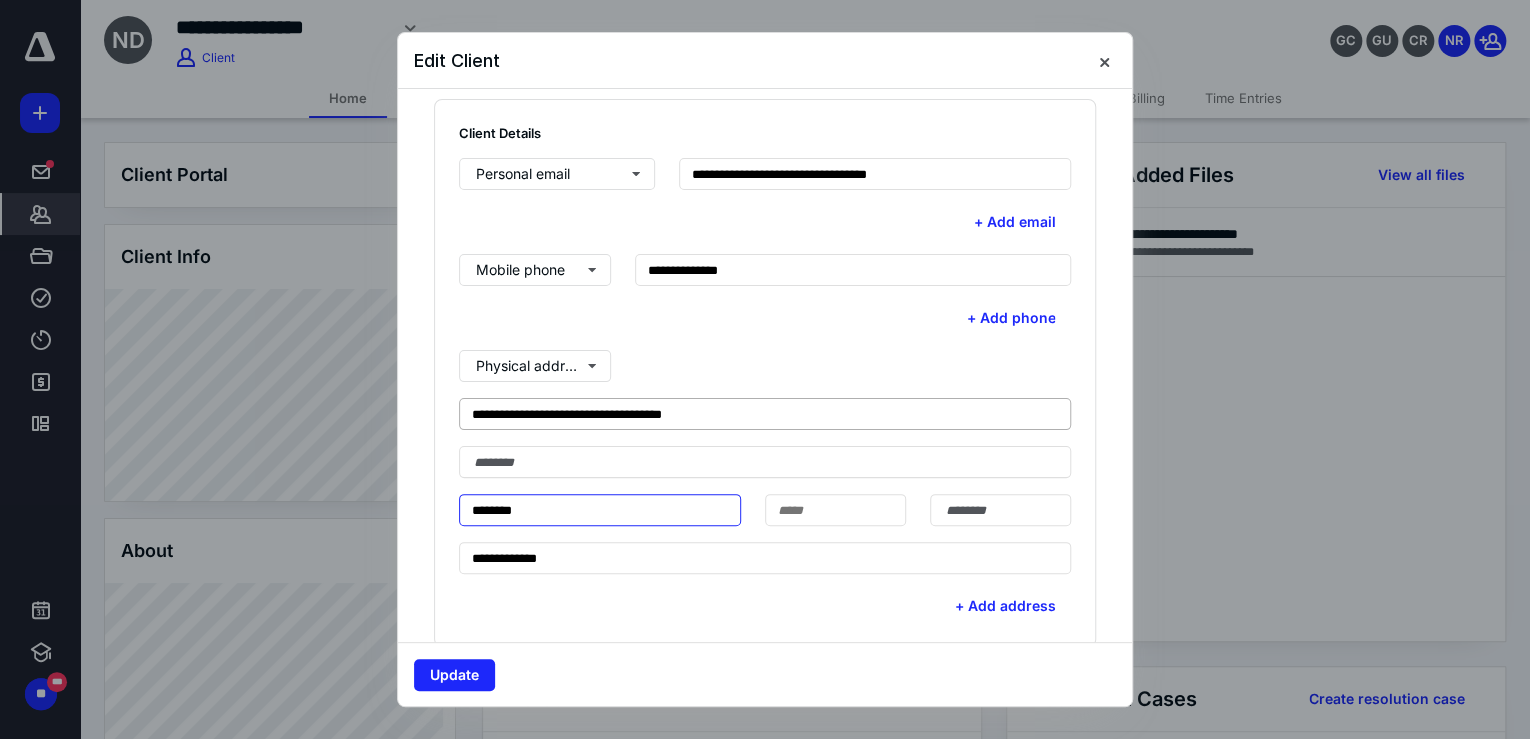 type on "********" 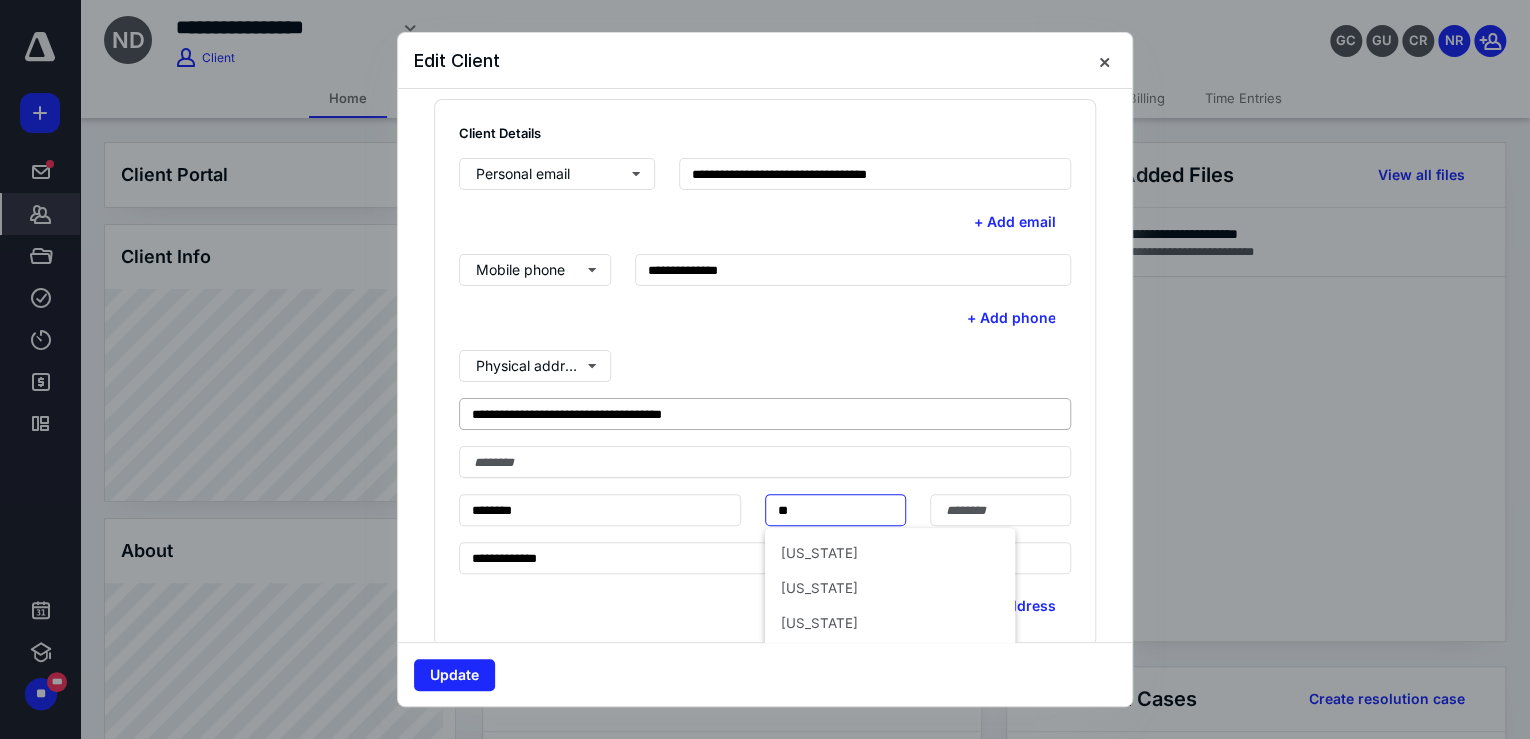 type on "**" 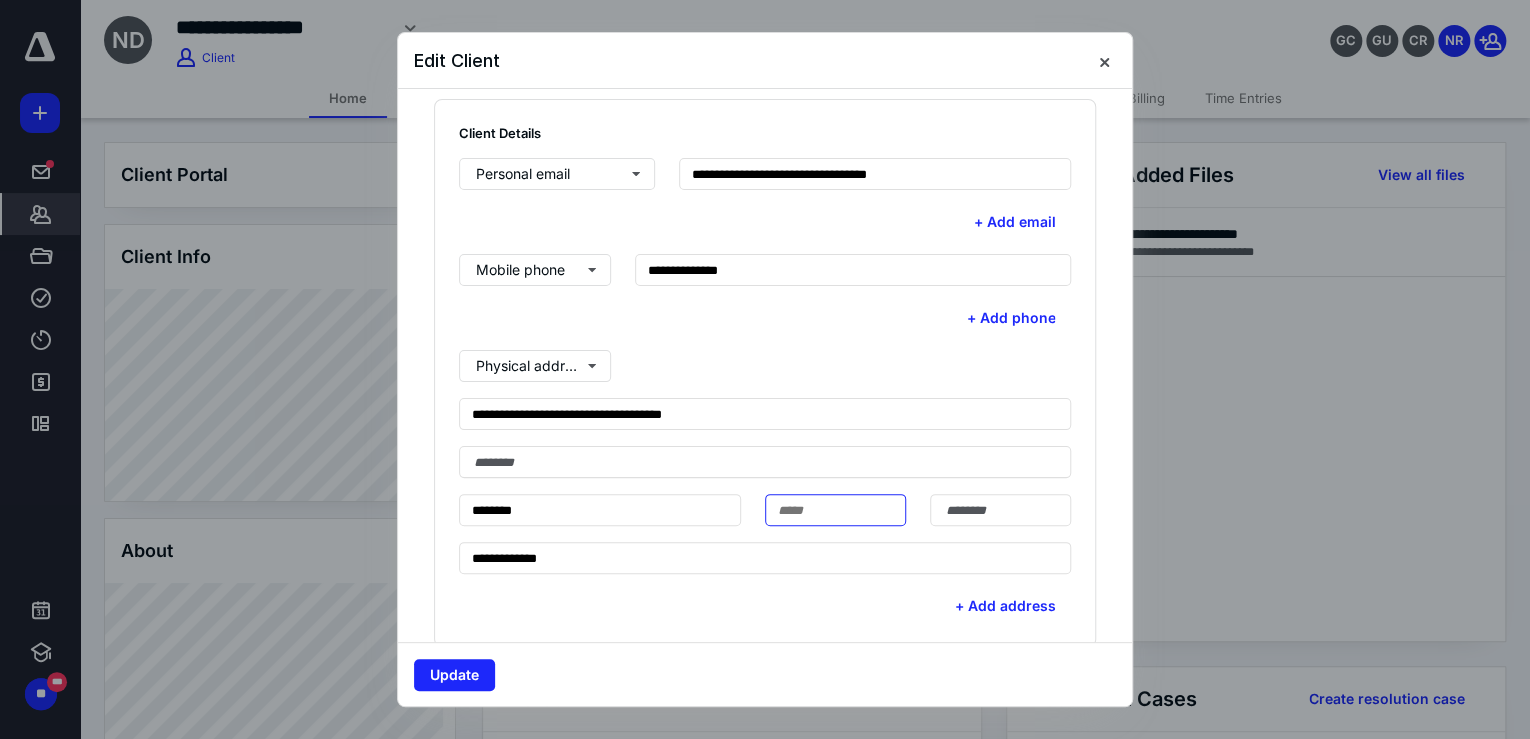 click at bounding box center (835, 510) 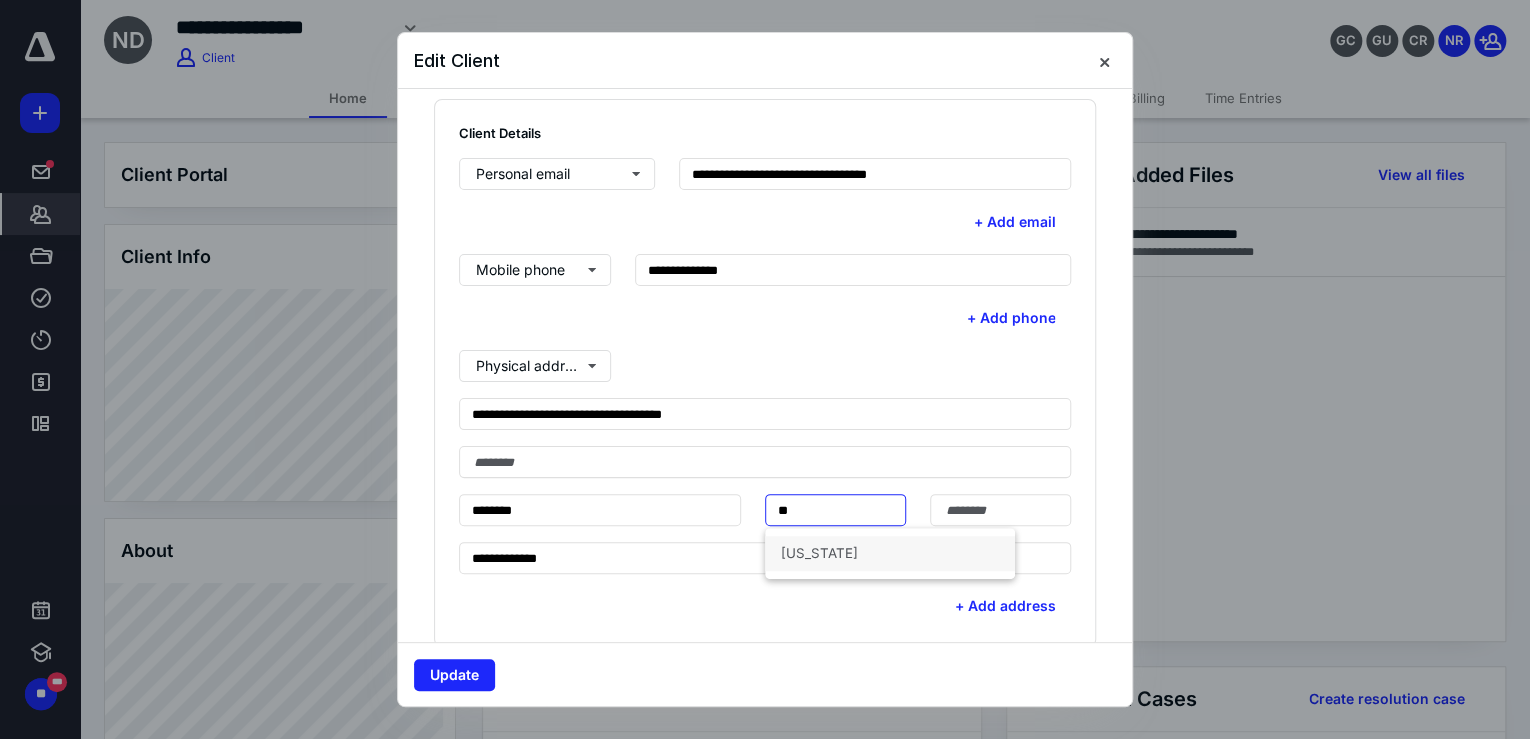 click on "[US_STATE]" at bounding box center [890, 553] 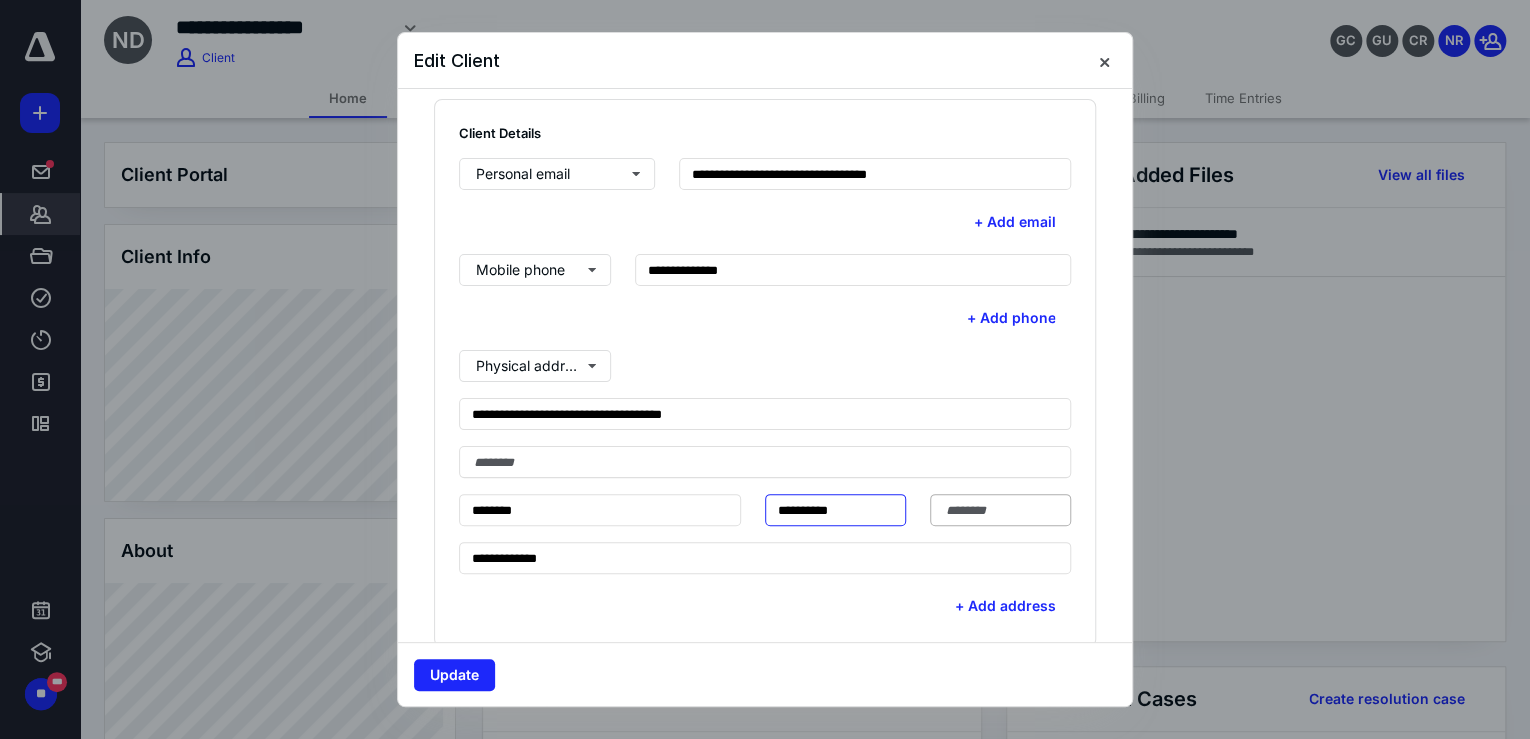 type on "**********" 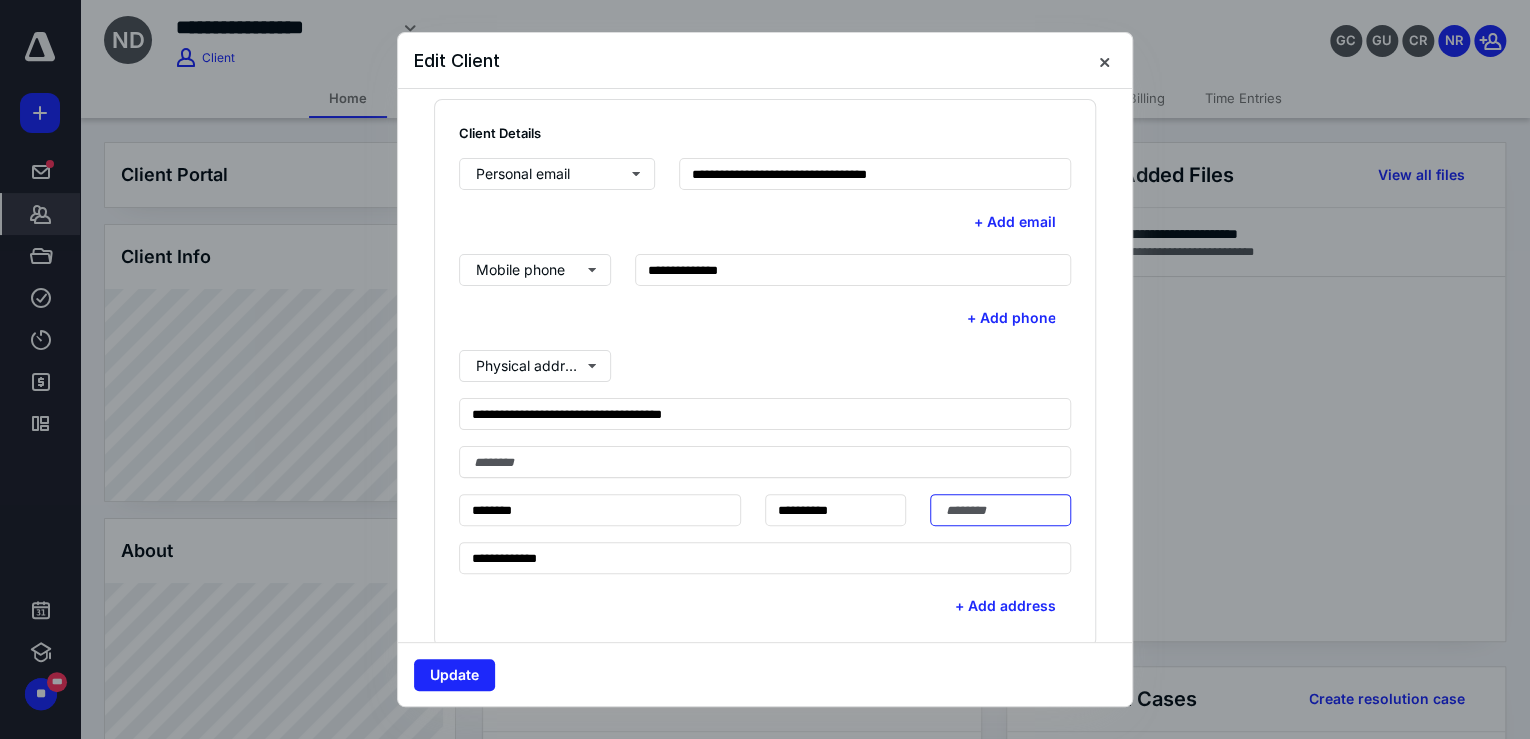click at bounding box center [1000, 510] 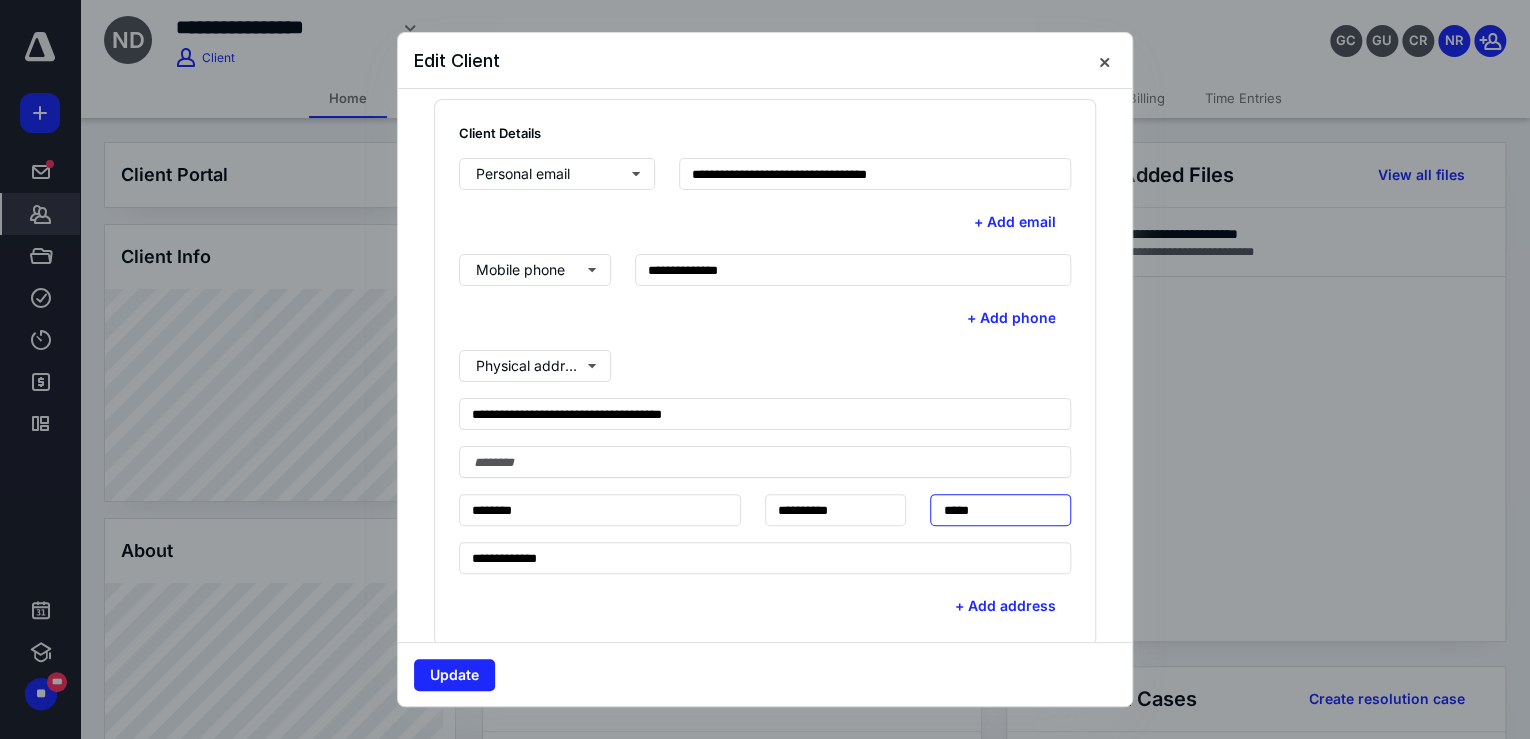 type on "*****" 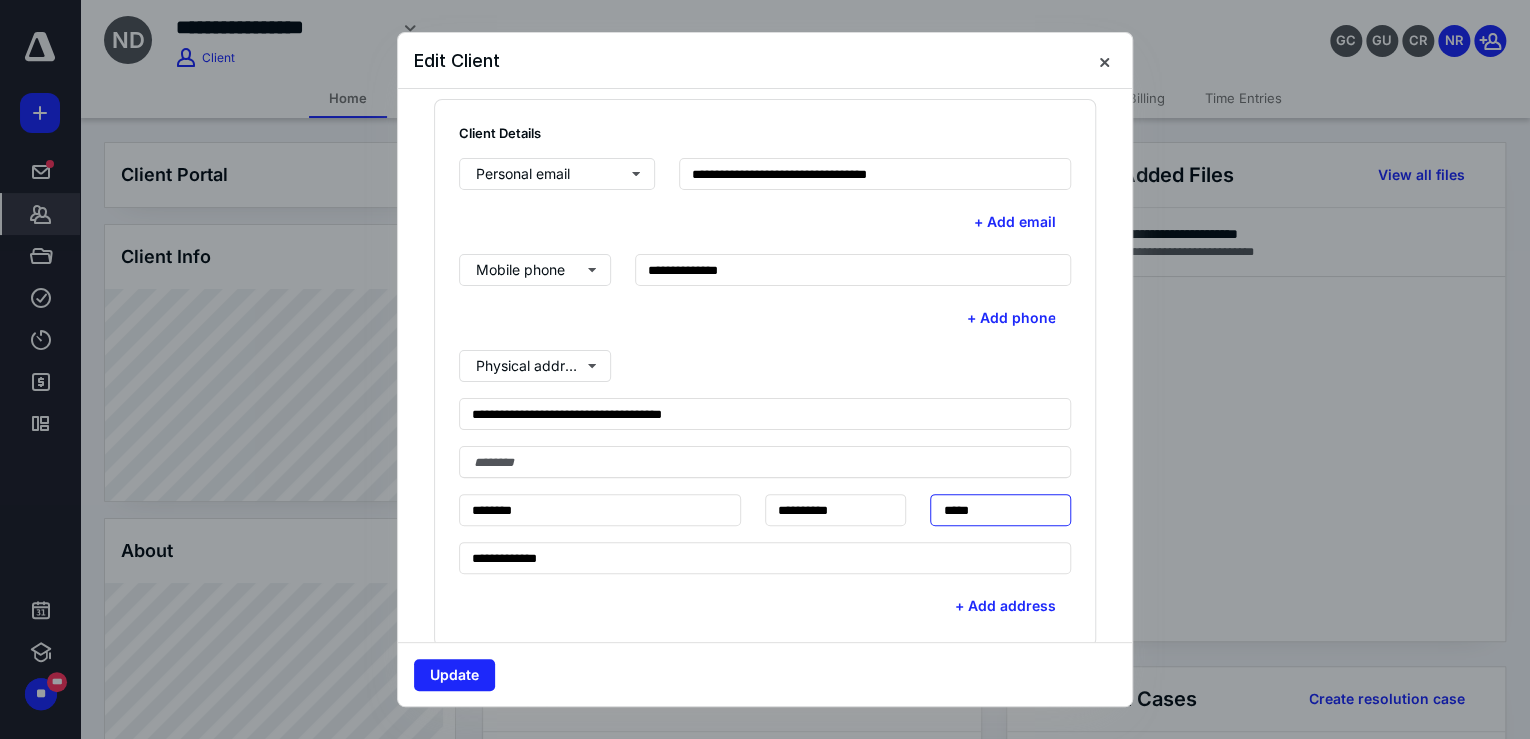 click on "Update" at bounding box center [454, 675] 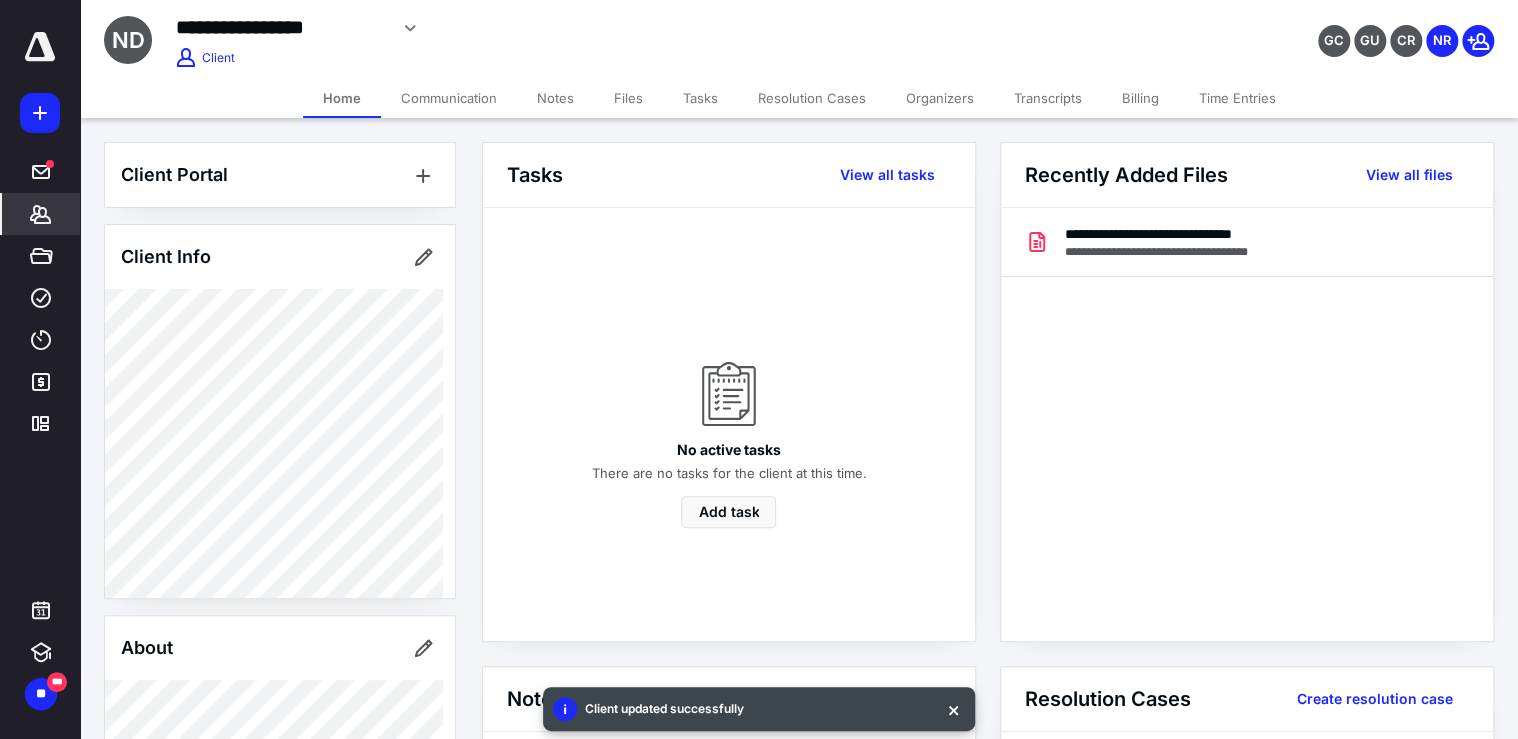 scroll, scrollTop: 80, scrollLeft: 0, axis: vertical 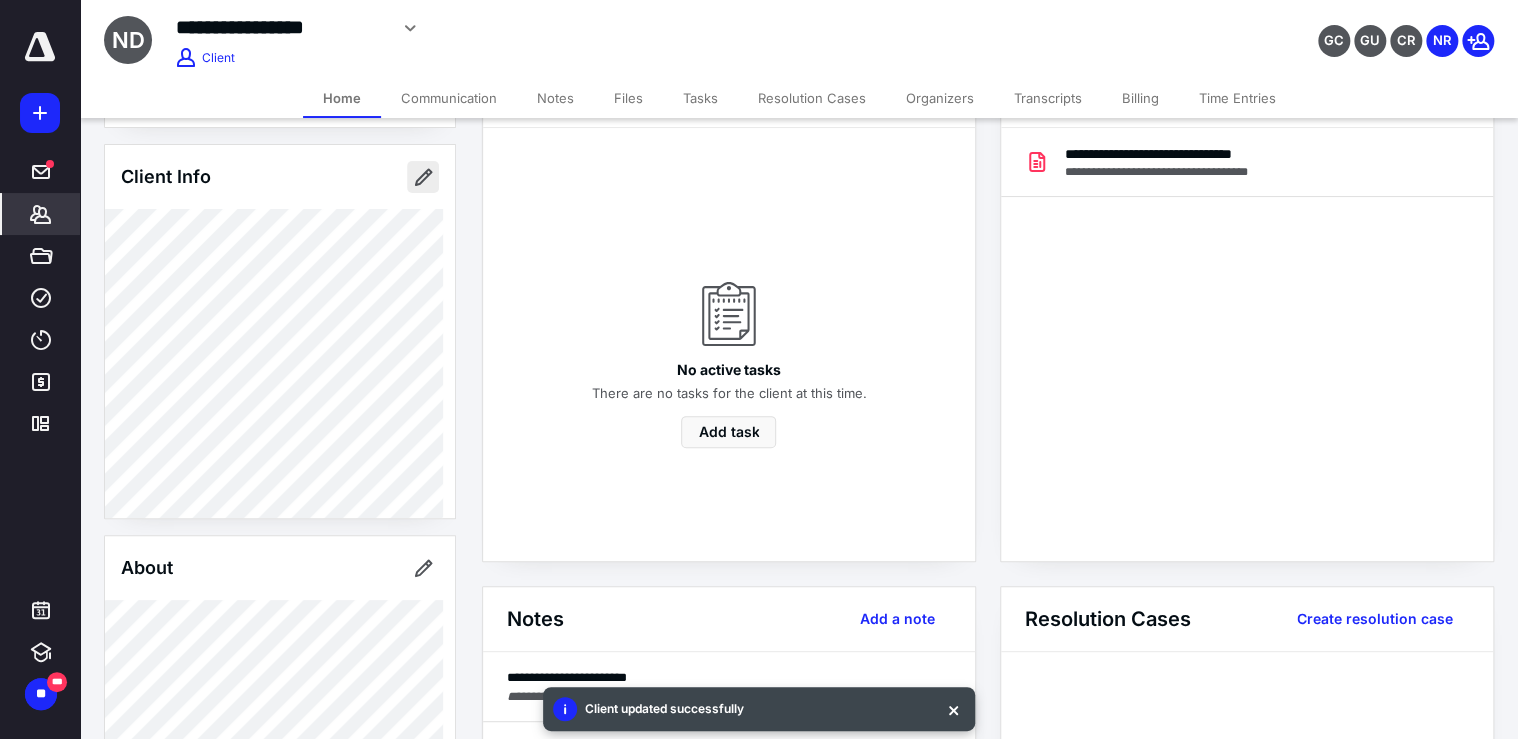 click at bounding box center (423, 177) 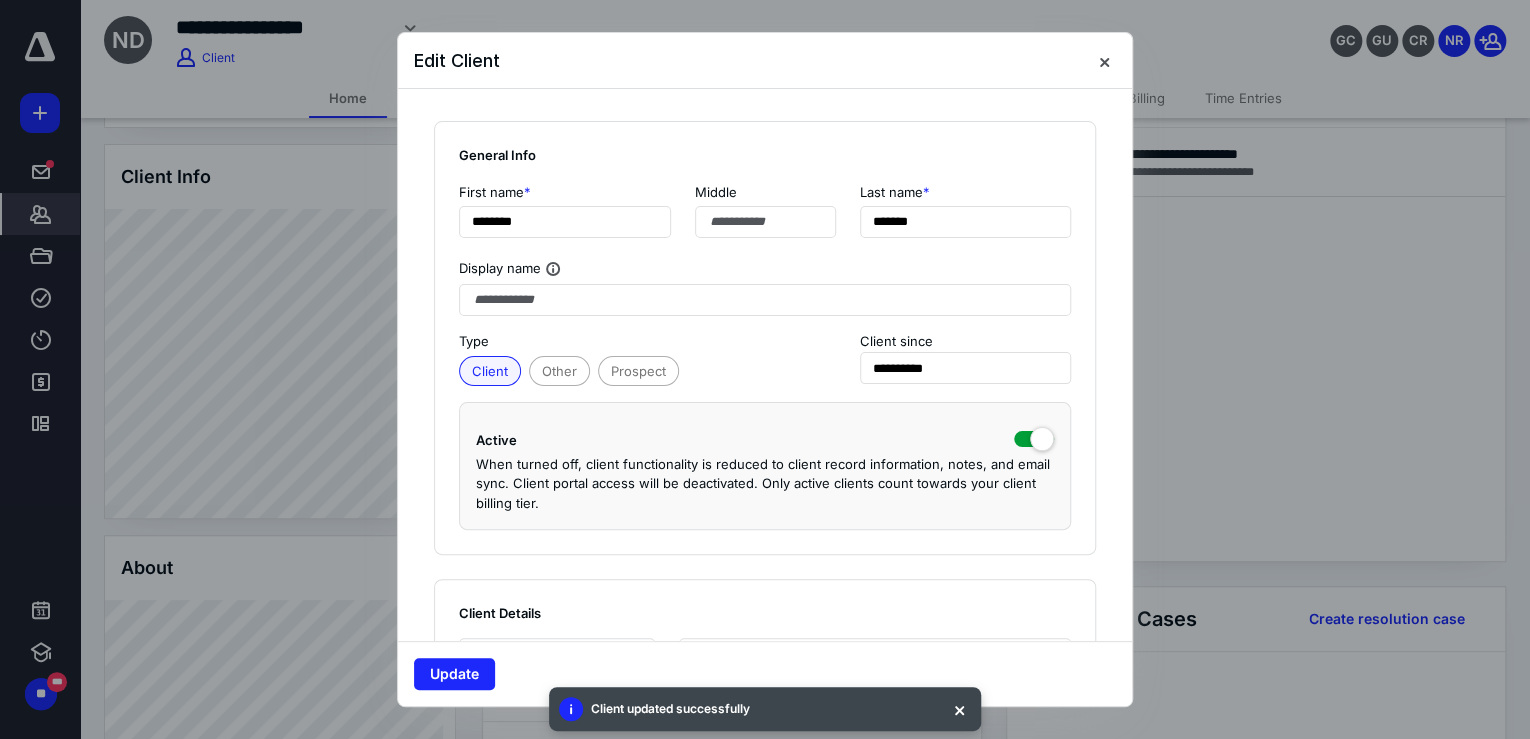 scroll, scrollTop: 480, scrollLeft: 0, axis: vertical 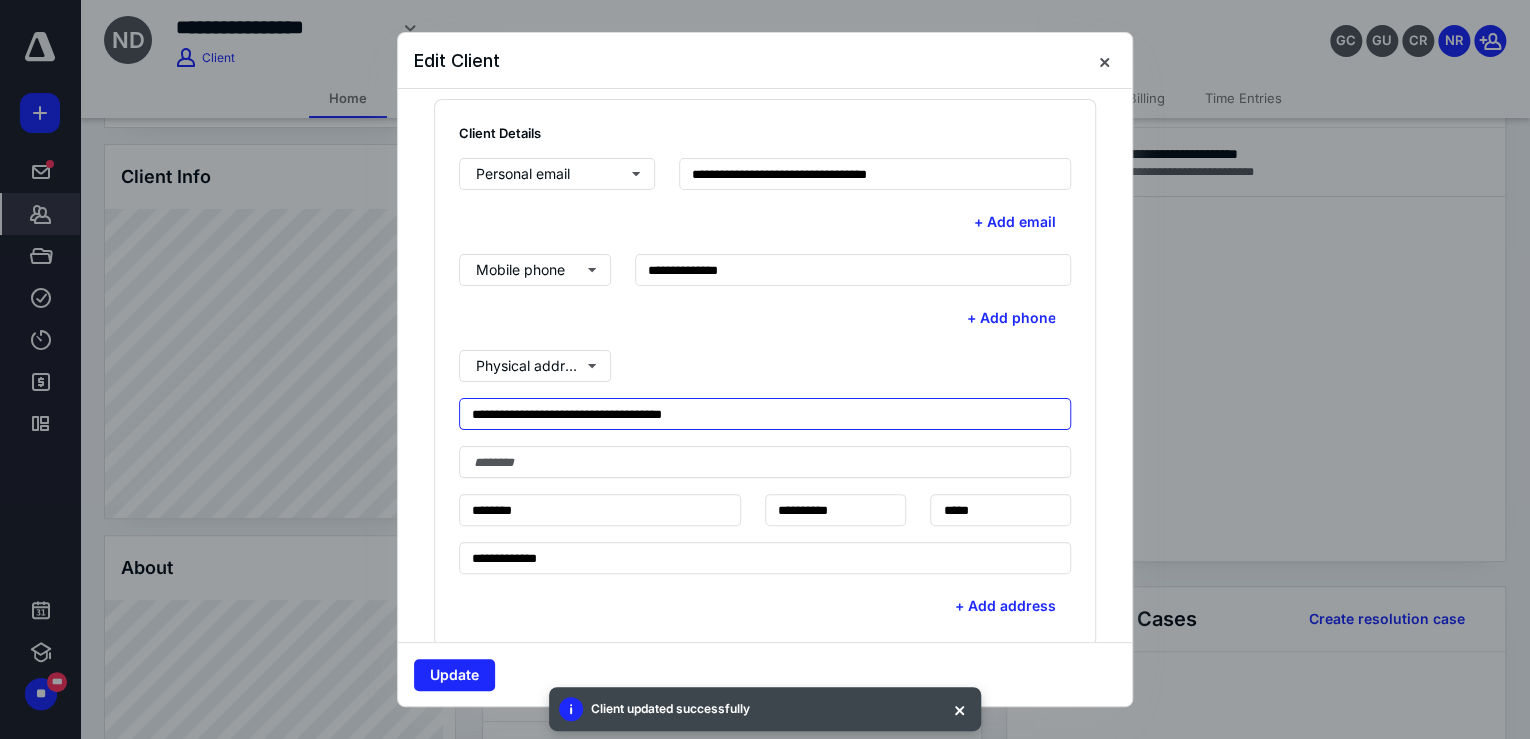click on "**********" at bounding box center [765, 414] 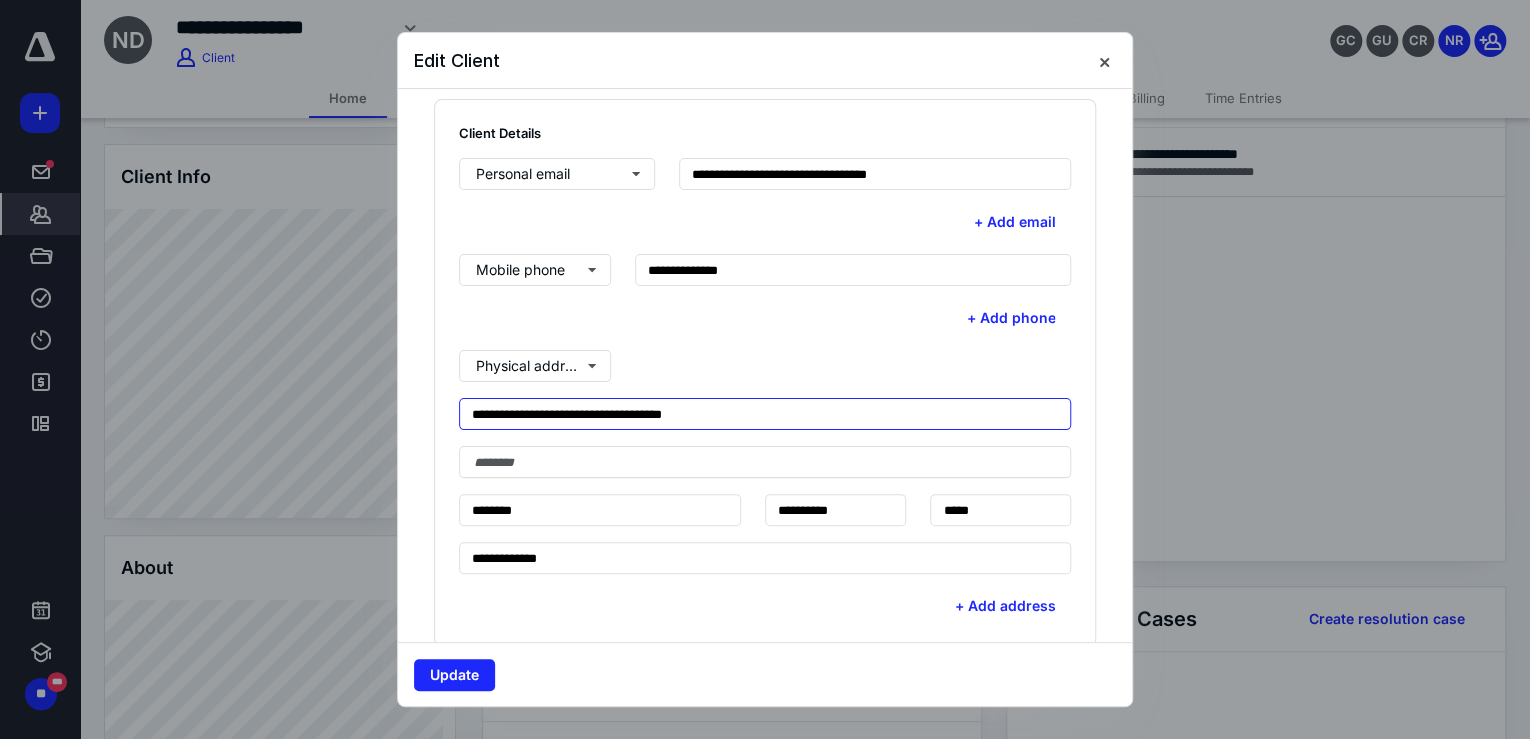 drag, startPoint x: 633, startPoint y: 408, endPoint x: 836, endPoint y: 425, distance: 203.71059 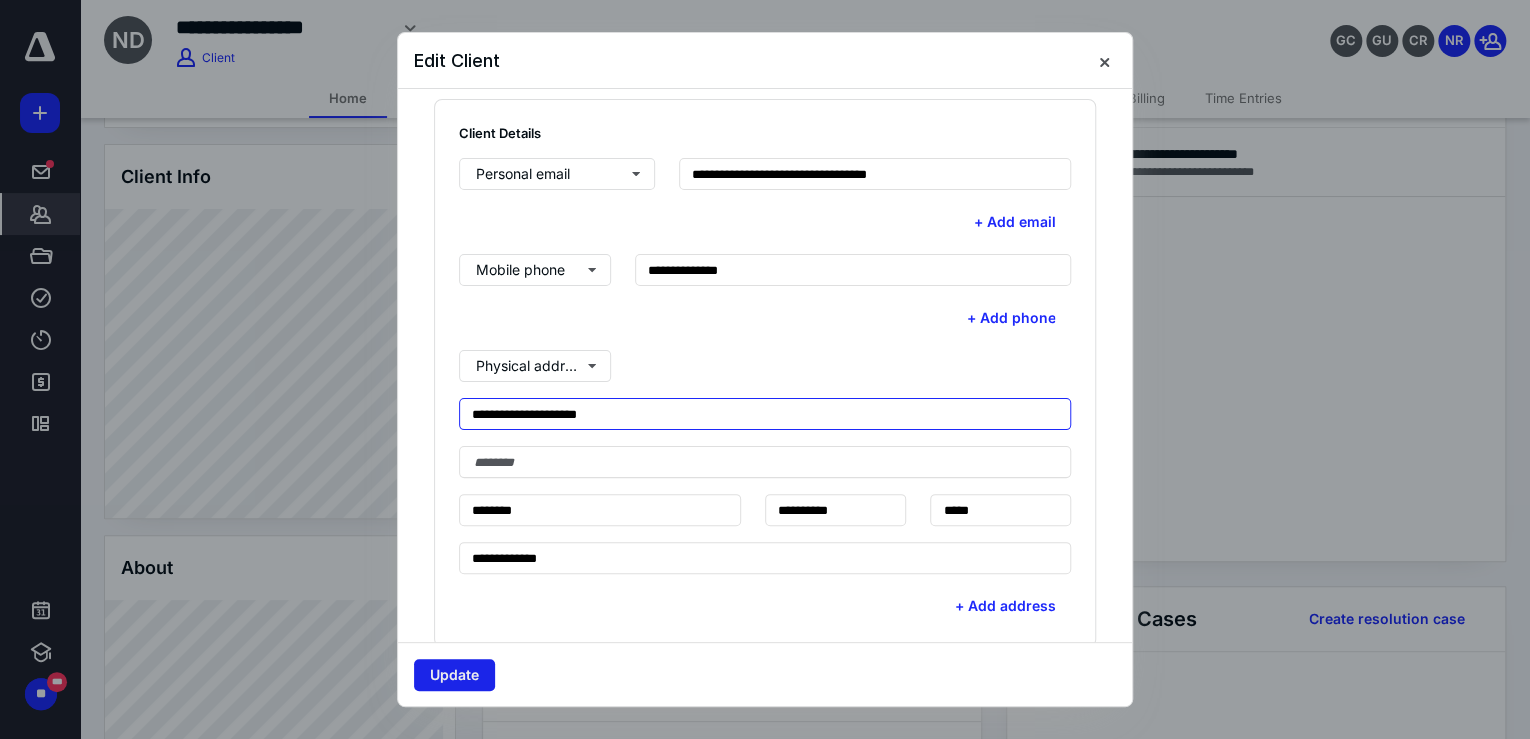 type on "**********" 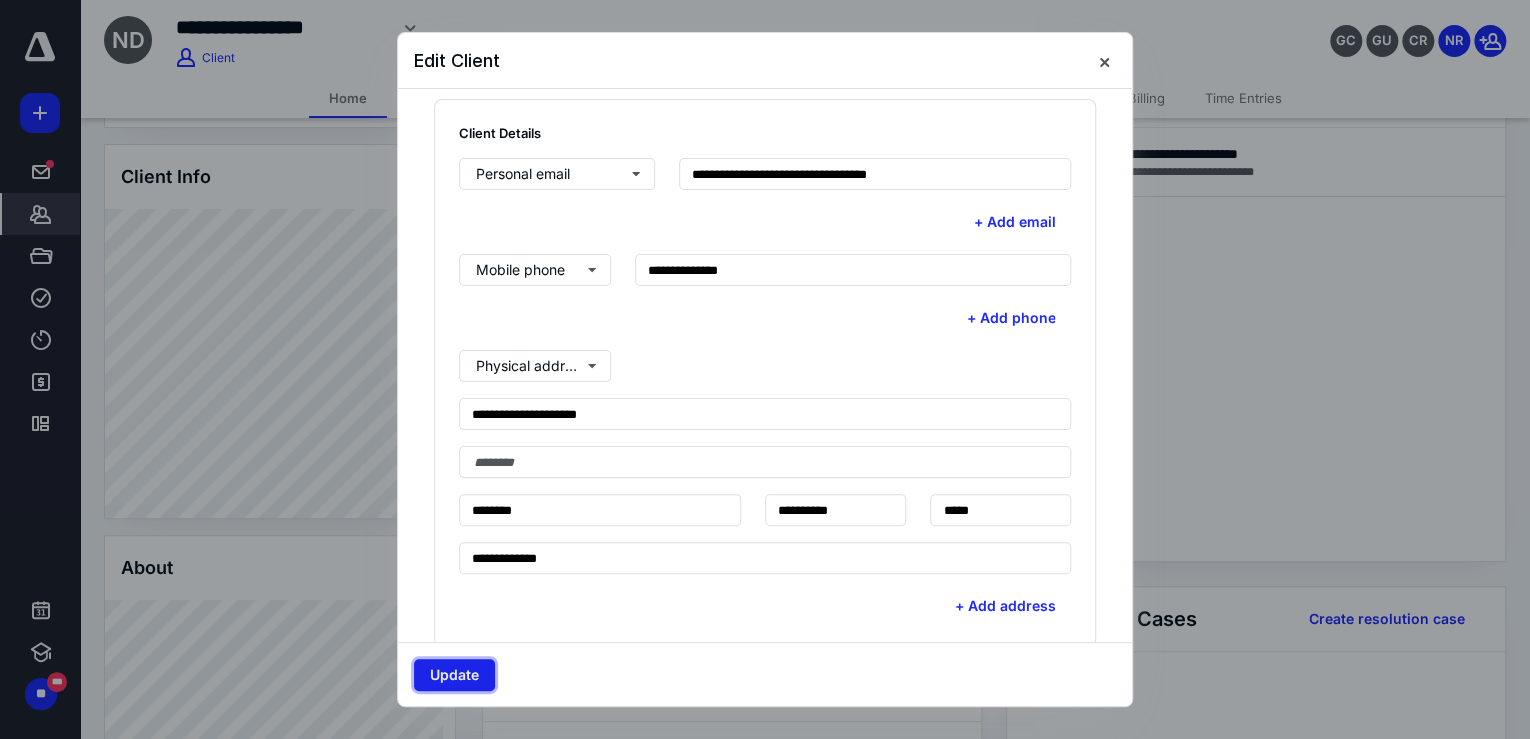 click on "Update" at bounding box center (454, 675) 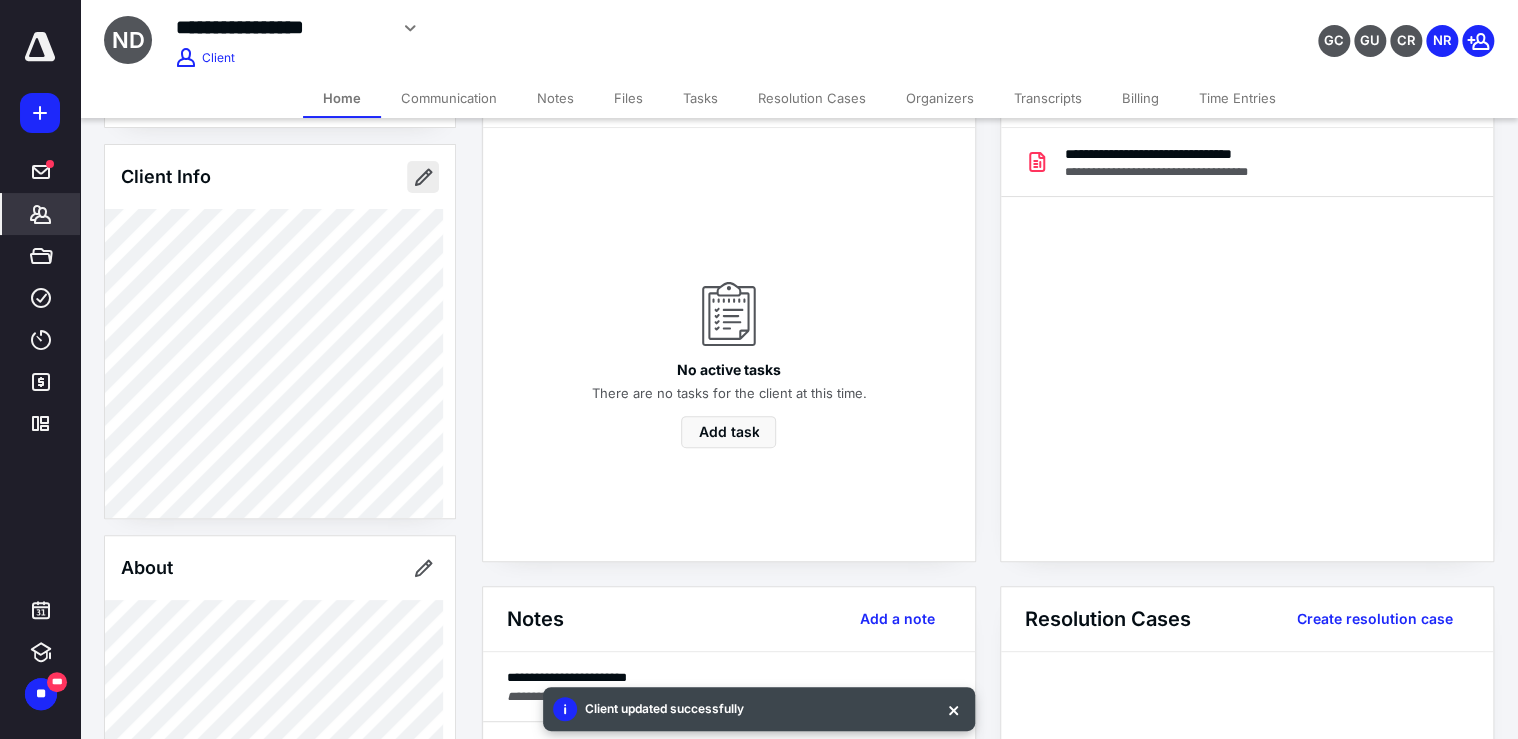 click at bounding box center [423, 177] 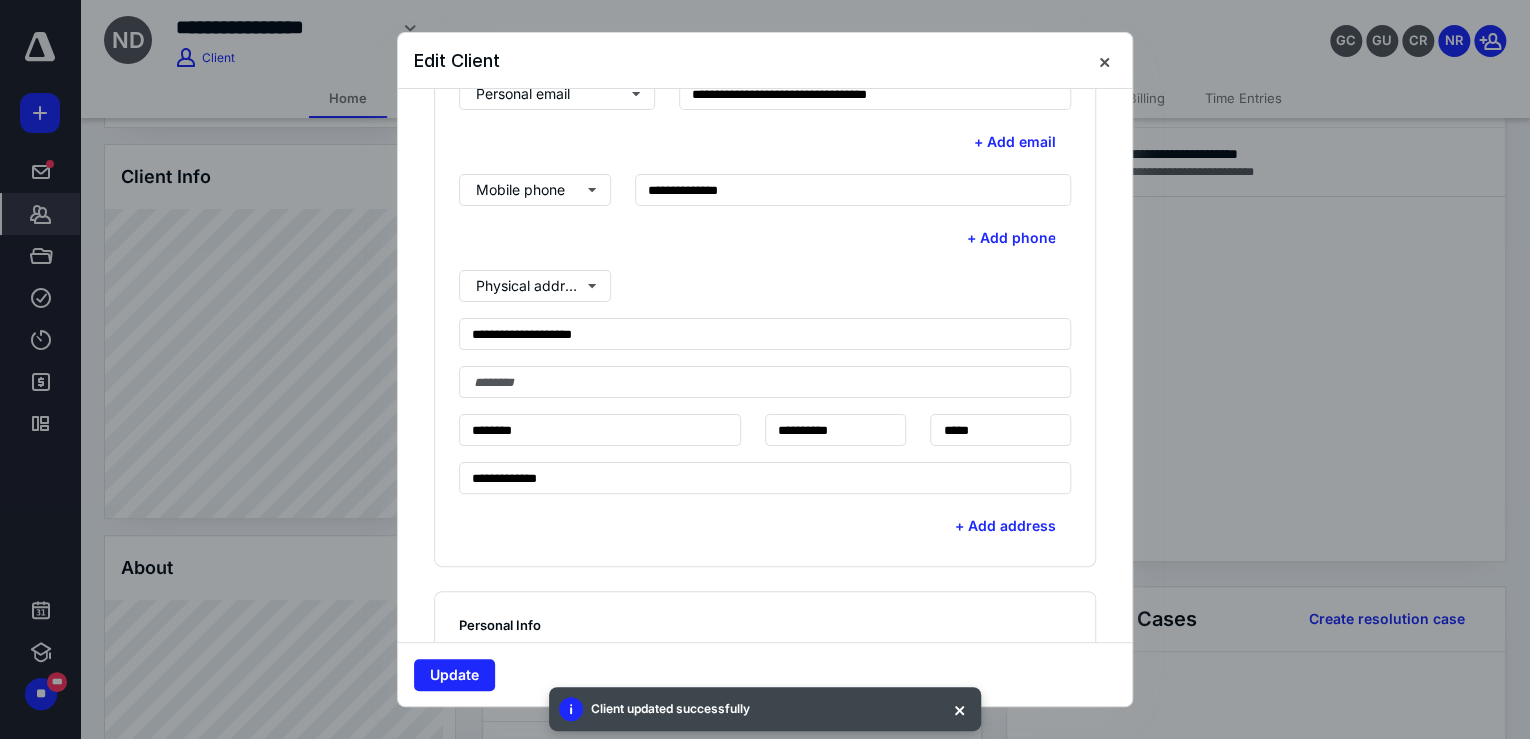 scroll, scrollTop: 640, scrollLeft: 0, axis: vertical 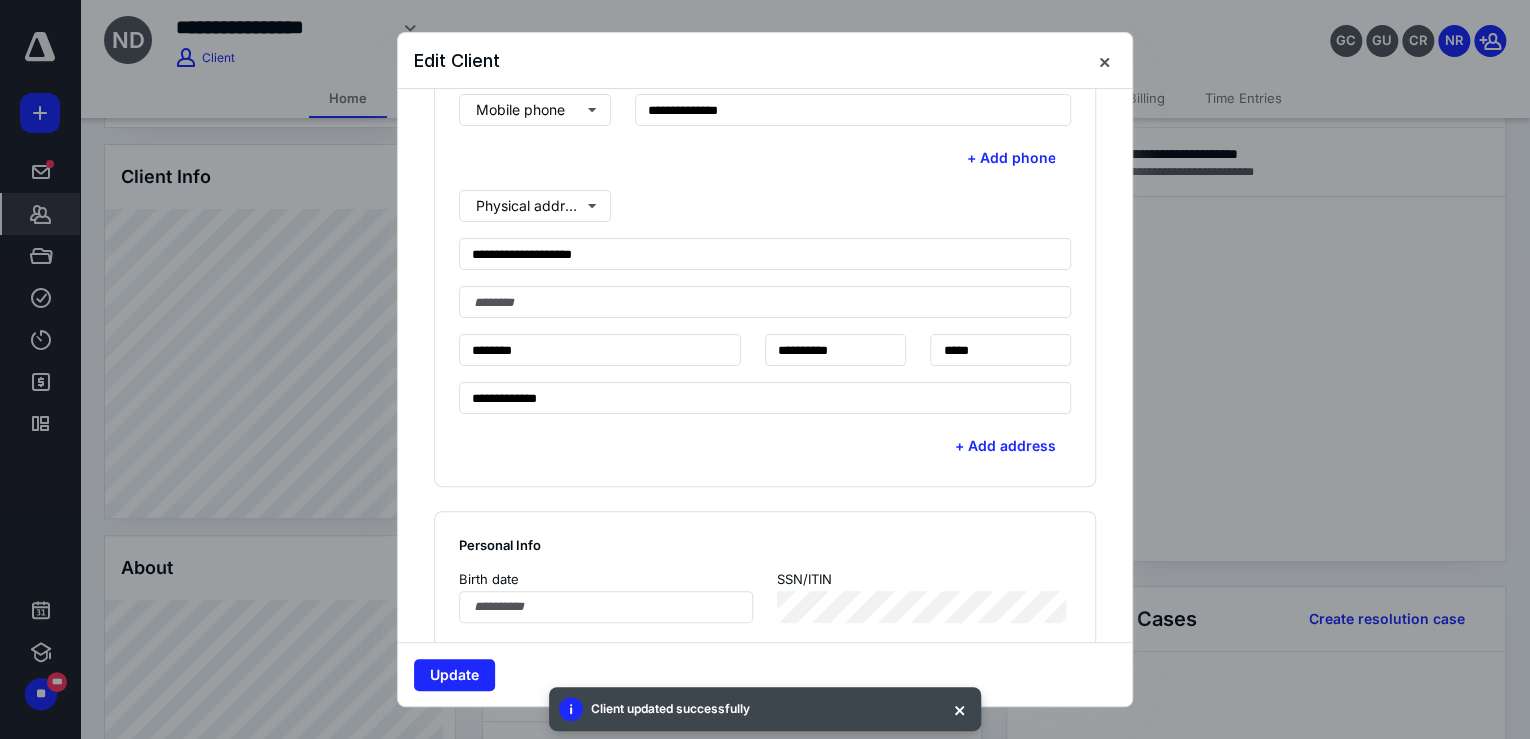 click at bounding box center [765, 369] 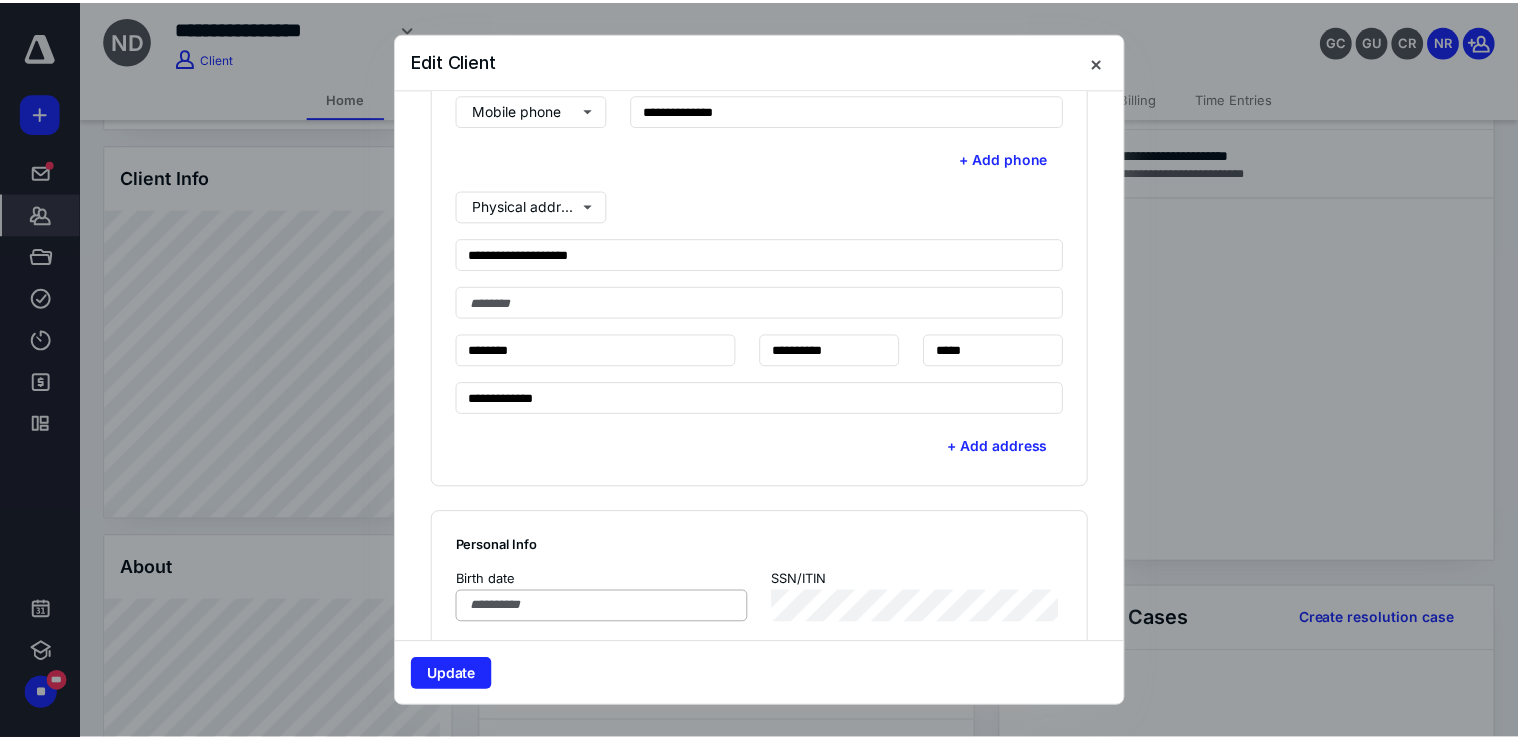 scroll, scrollTop: 880, scrollLeft: 0, axis: vertical 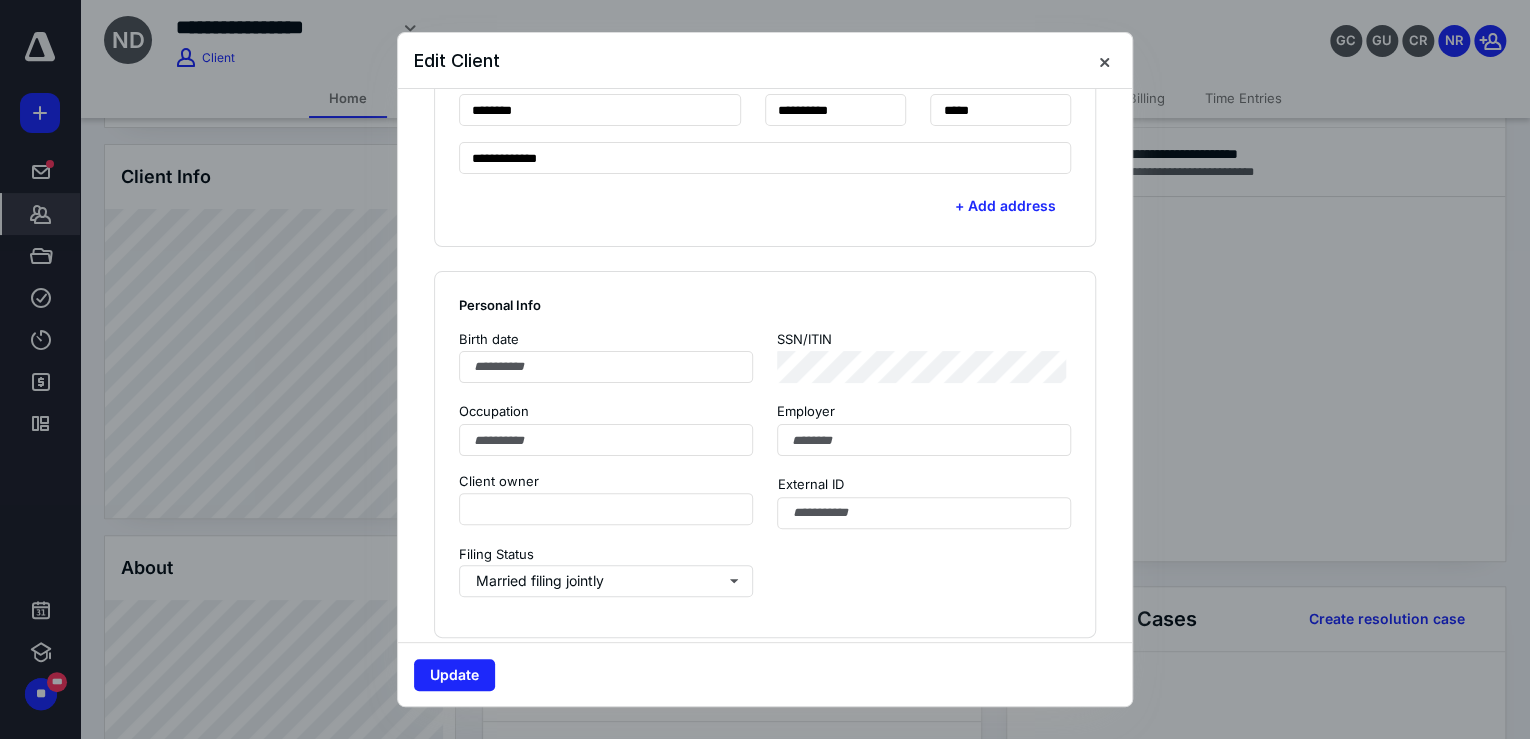click on "SSN/ITIN" at bounding box center [924, 340] 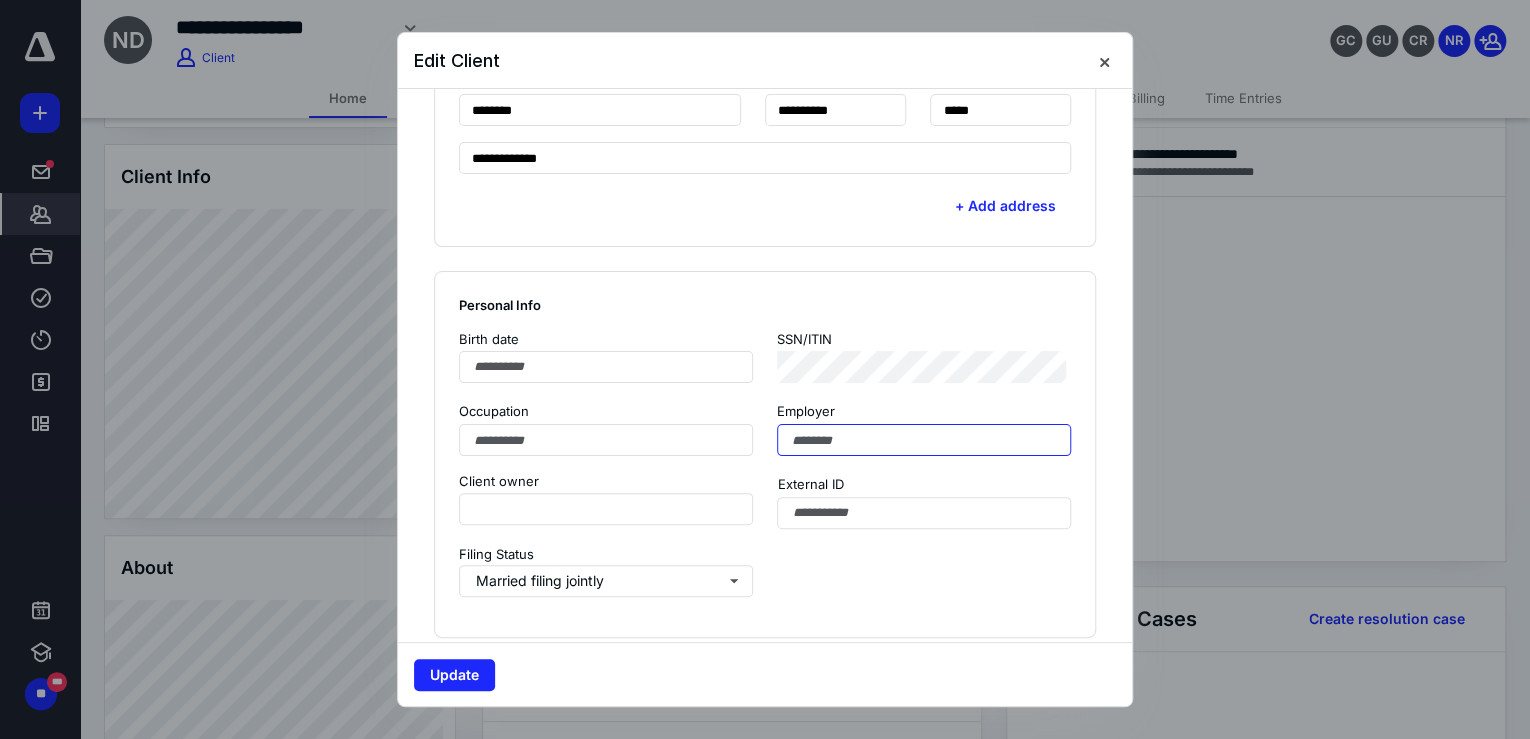 click at bounding box center (924, 440) 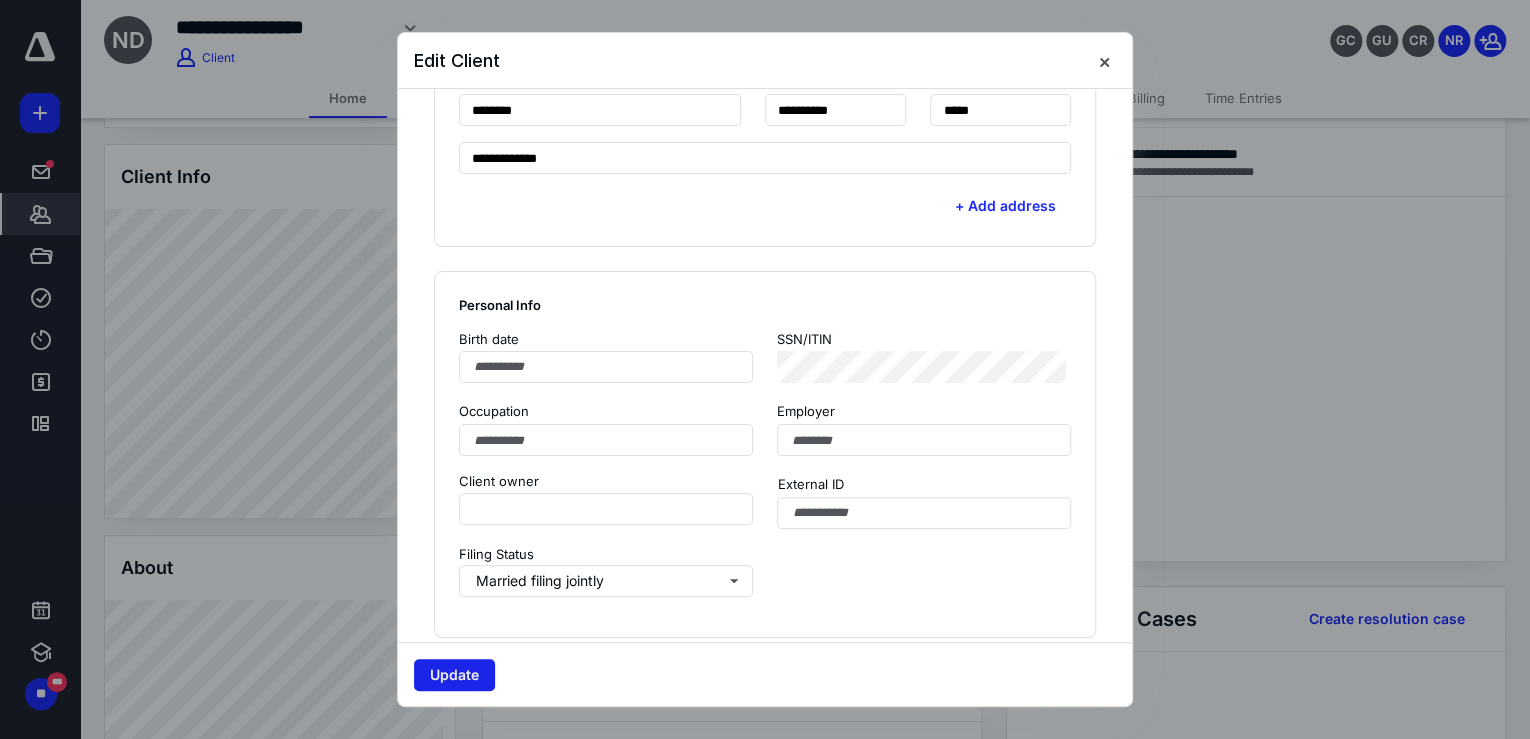 click on "Update" at bounding box center [454, 675] 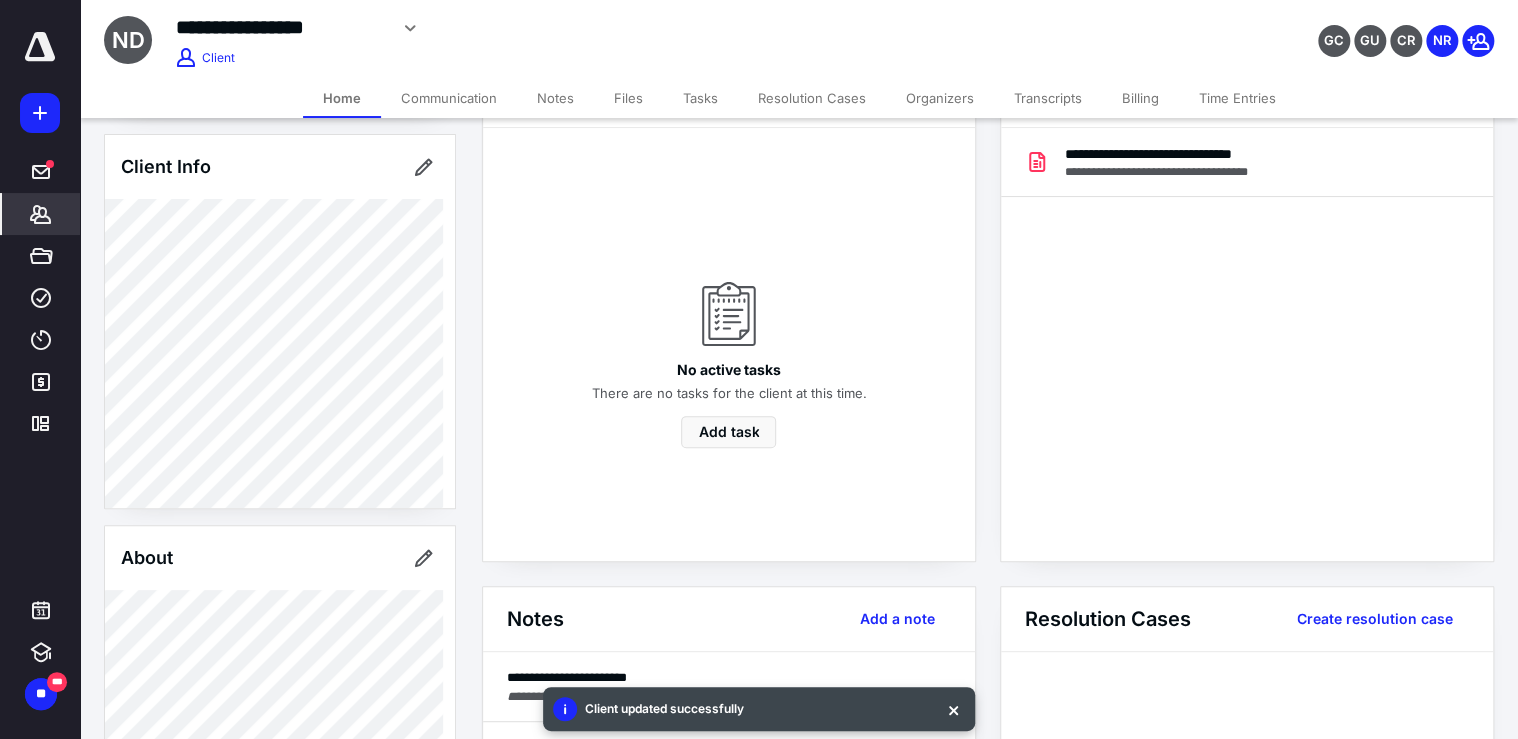 scroll, scrollTop: 0, scrollLeft: 0, axis: both 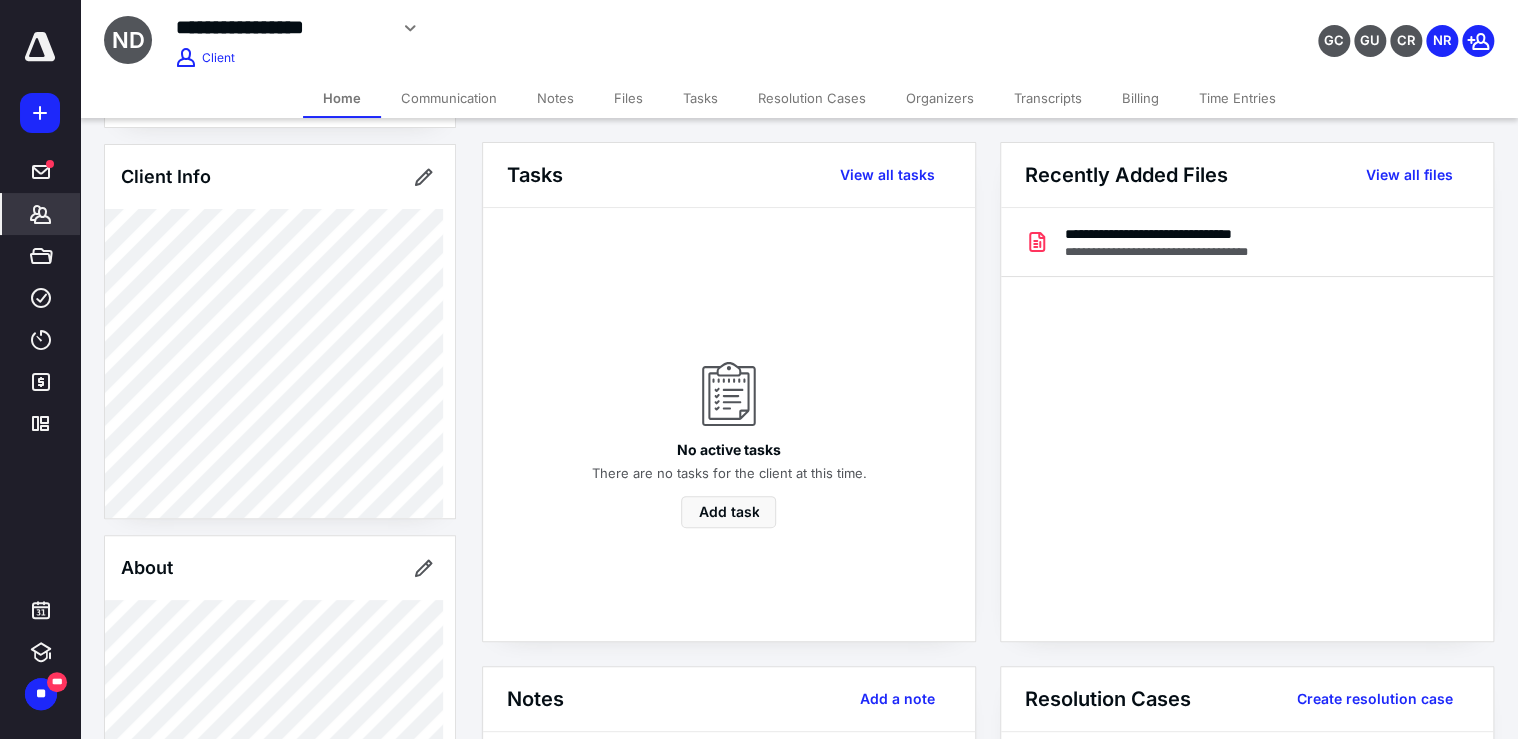 click on "Files" at bounding box center [628, 98] 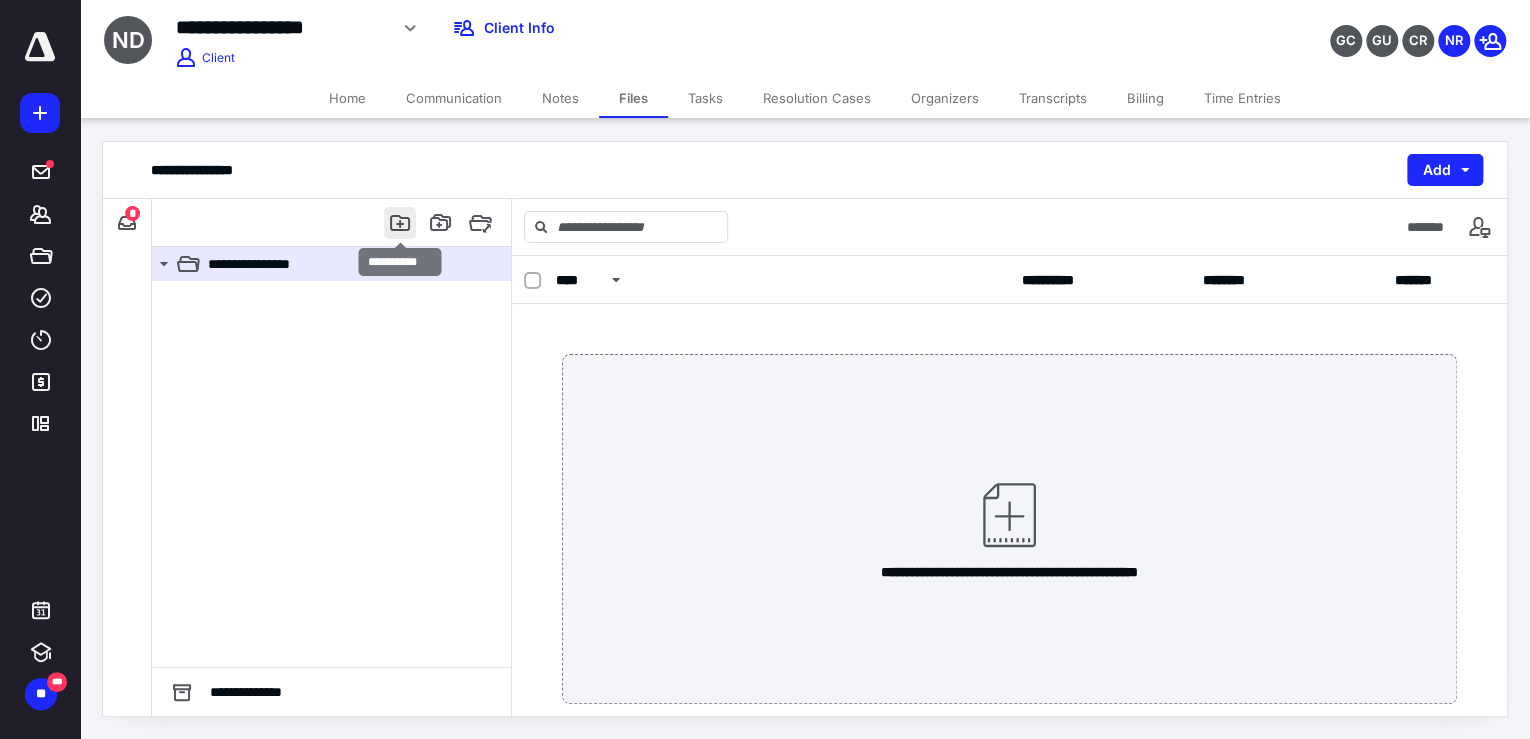 click at bounding box center [400, 223] 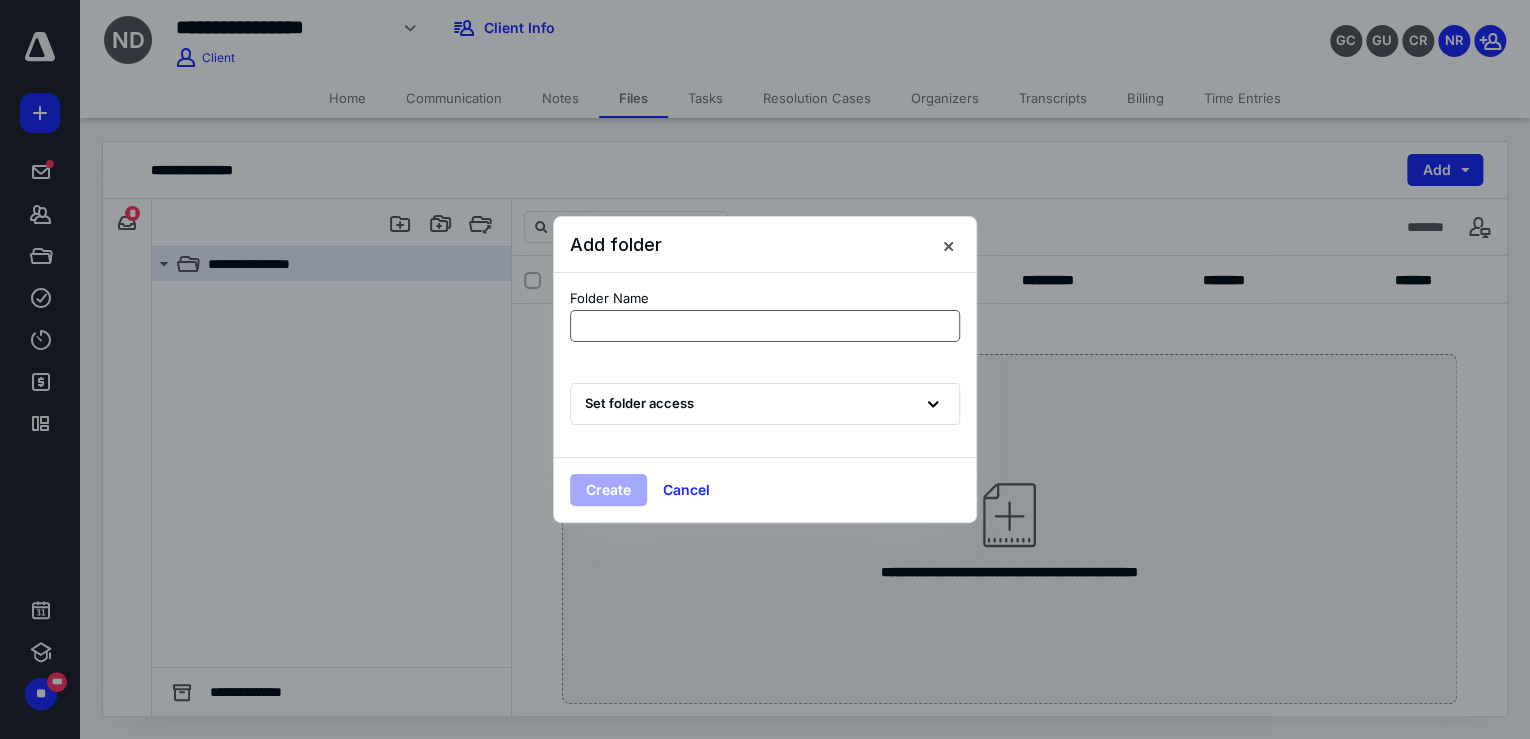 click at bounding box center [765, 326] 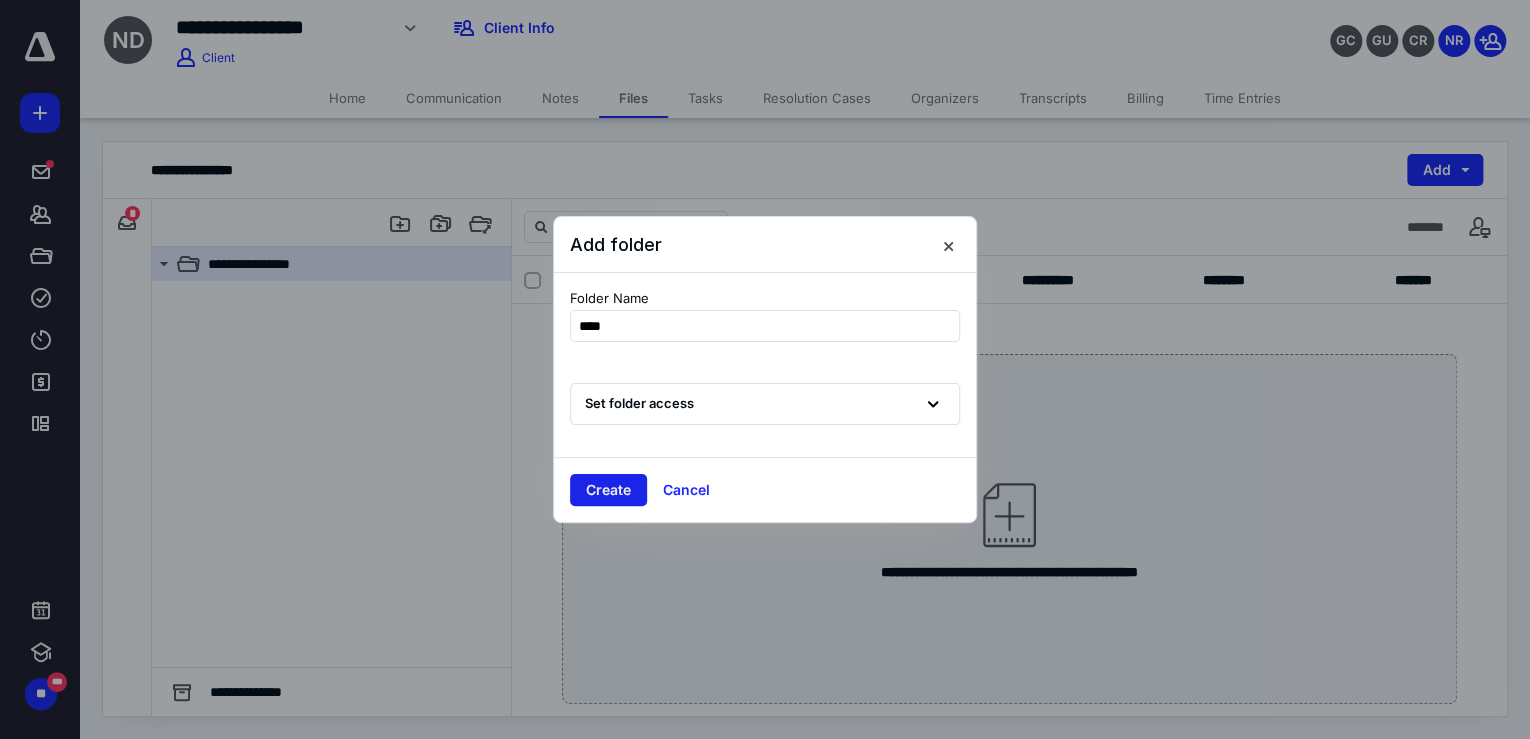 type on "****" 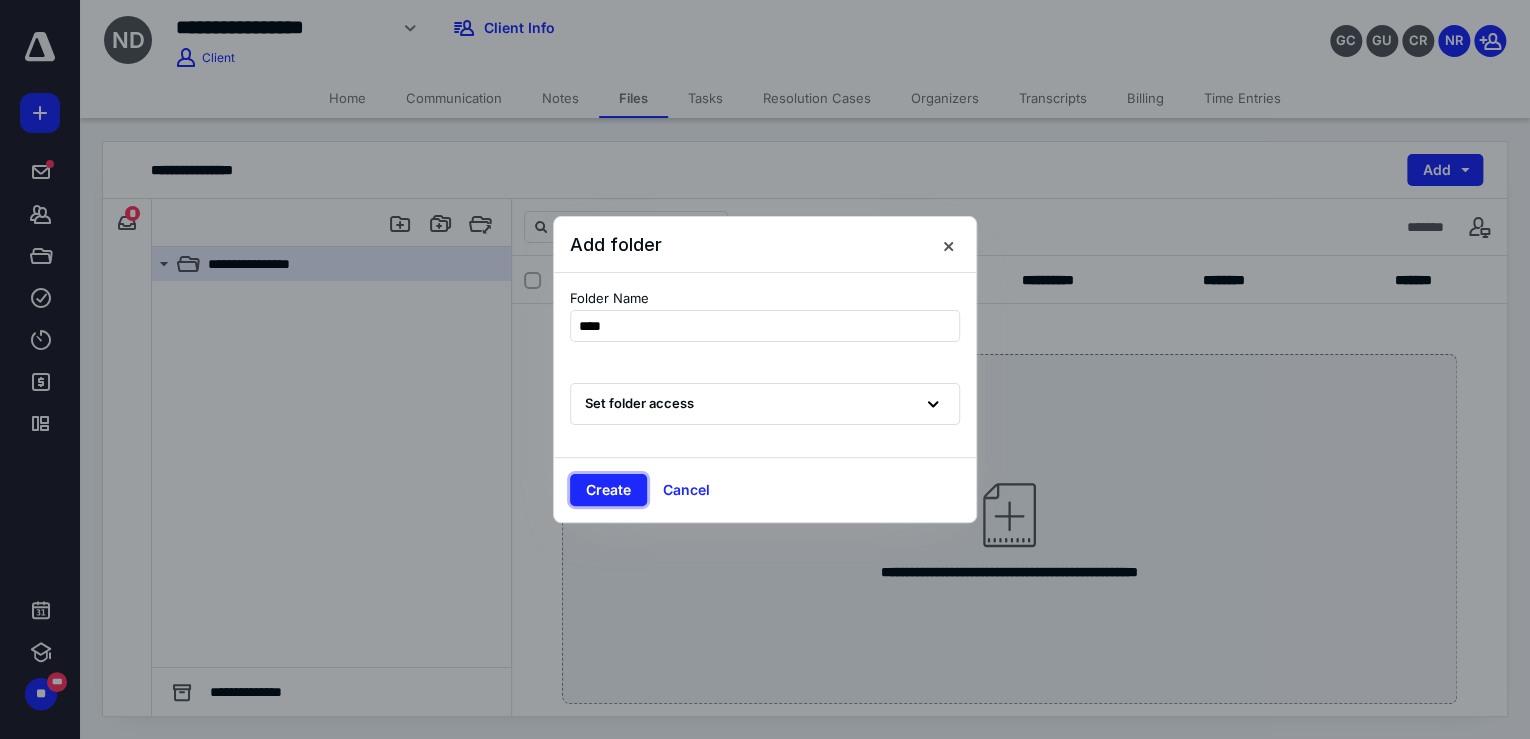 click on "Create" at bounding box center (608, 490) 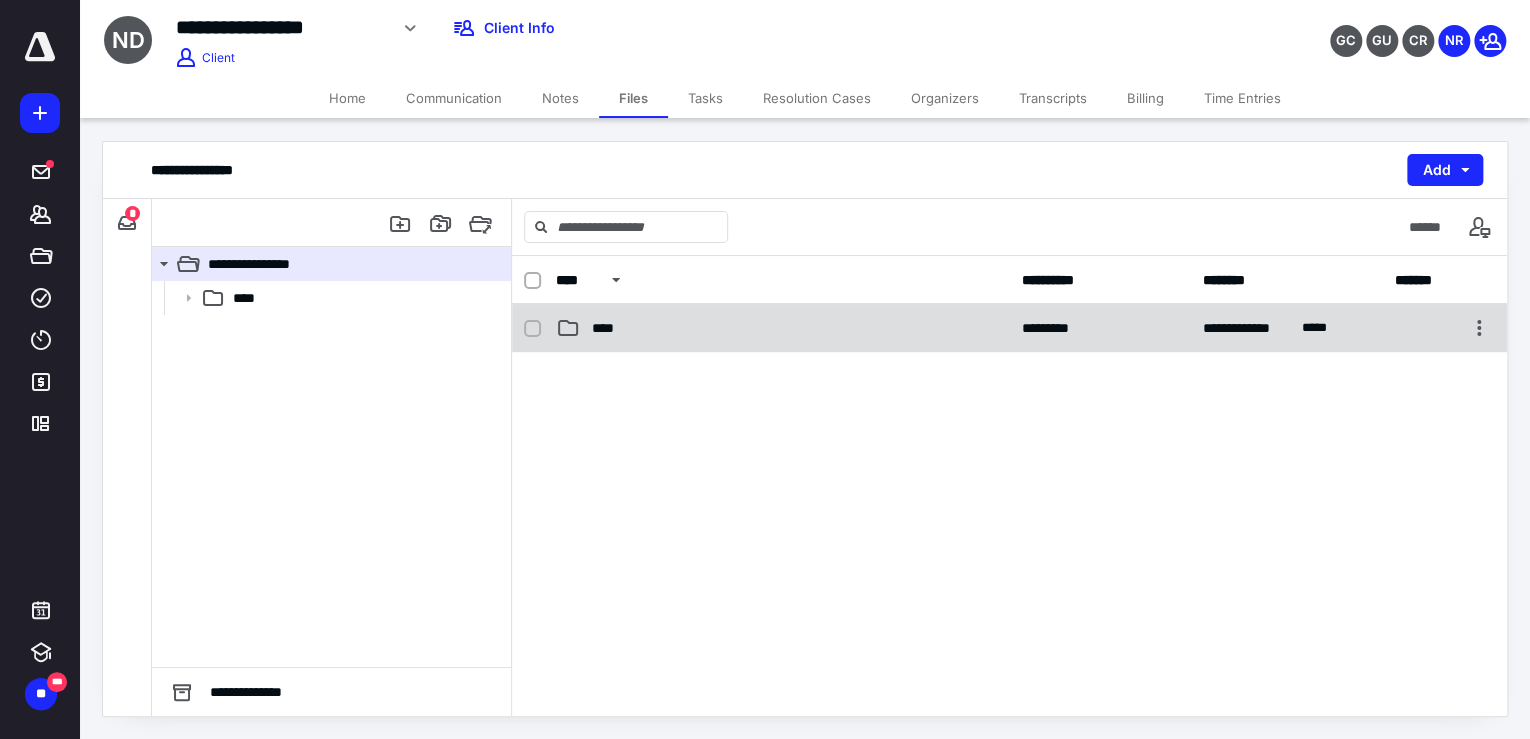 click on "****" at bounding box center (782, 328) 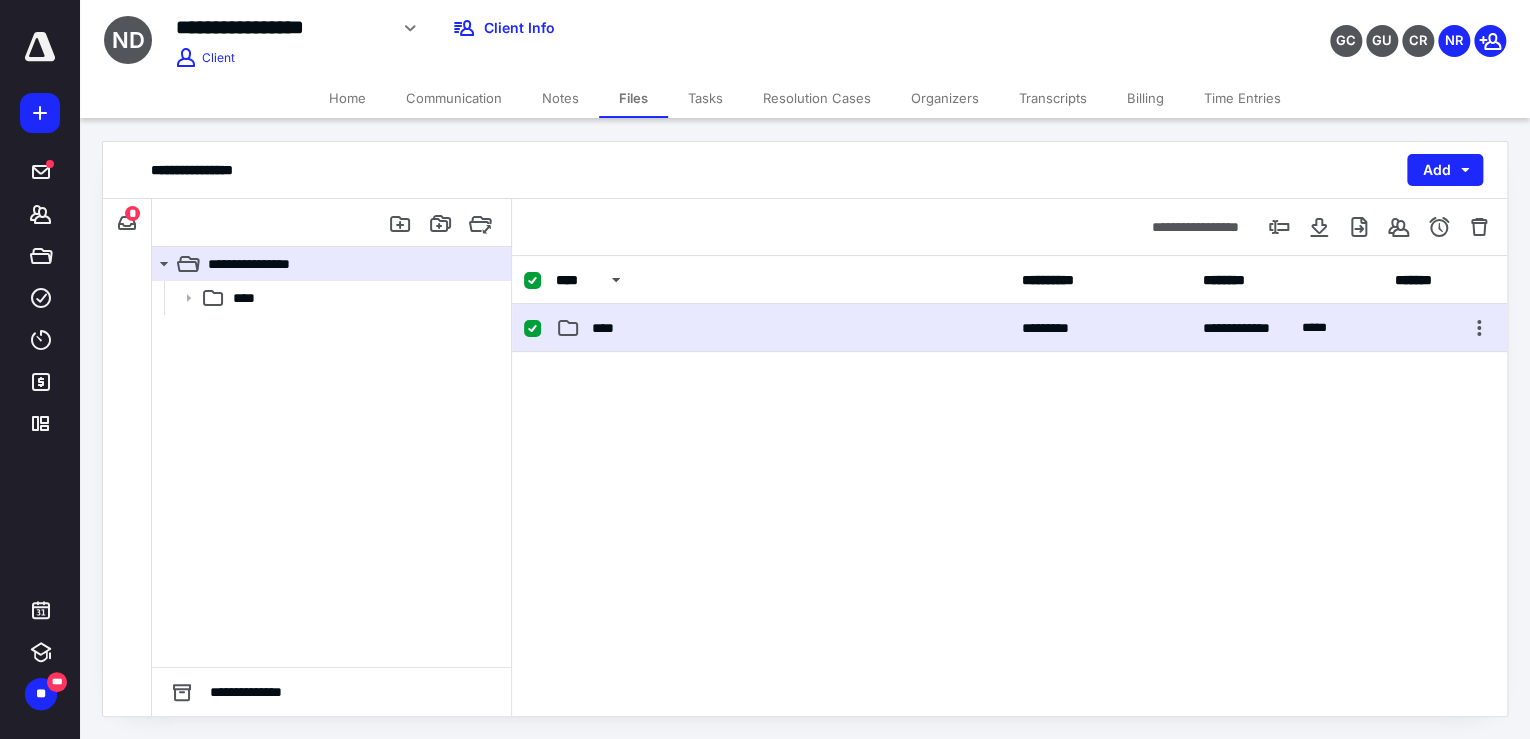 click on "****" at bounding box center [782, 328] 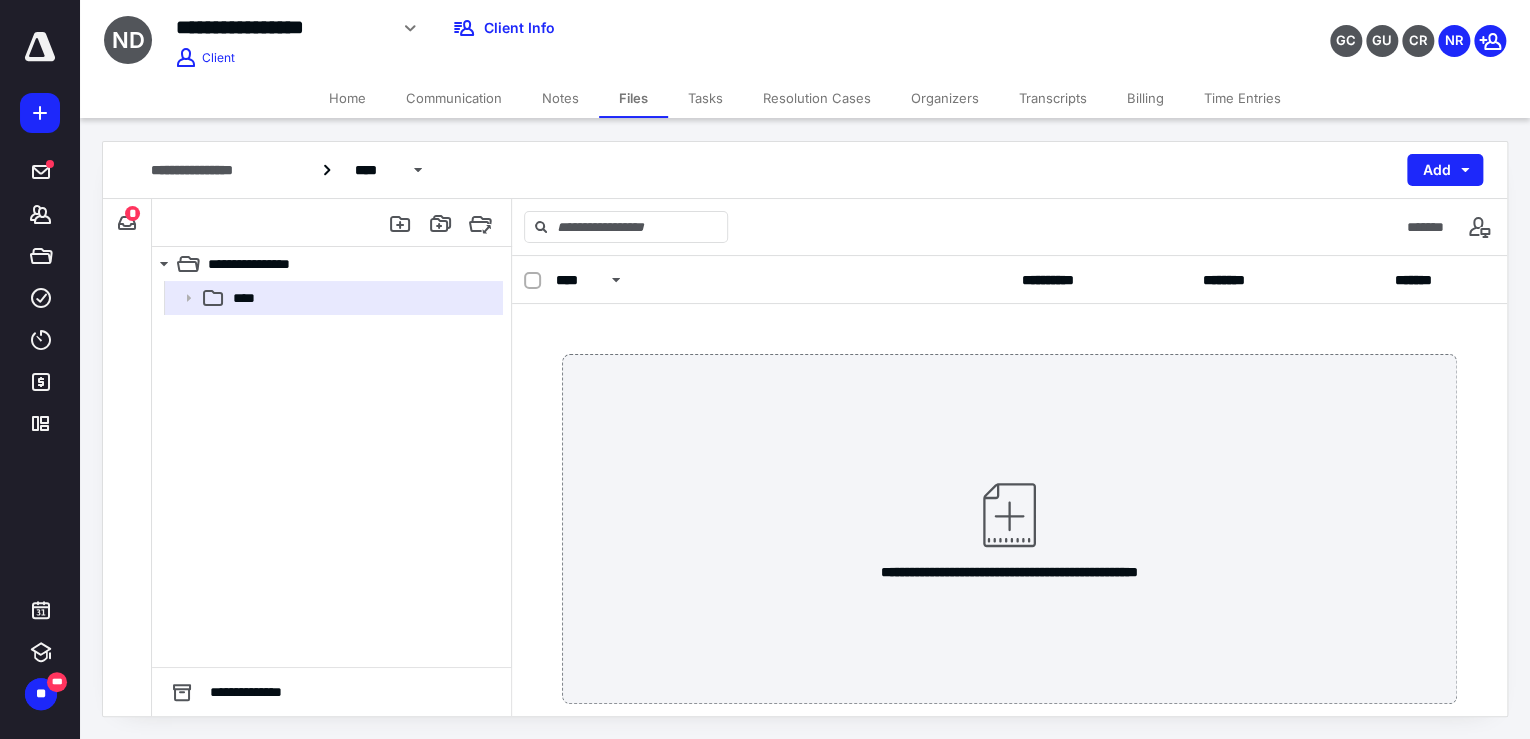click at bounding box center [1009, 515] 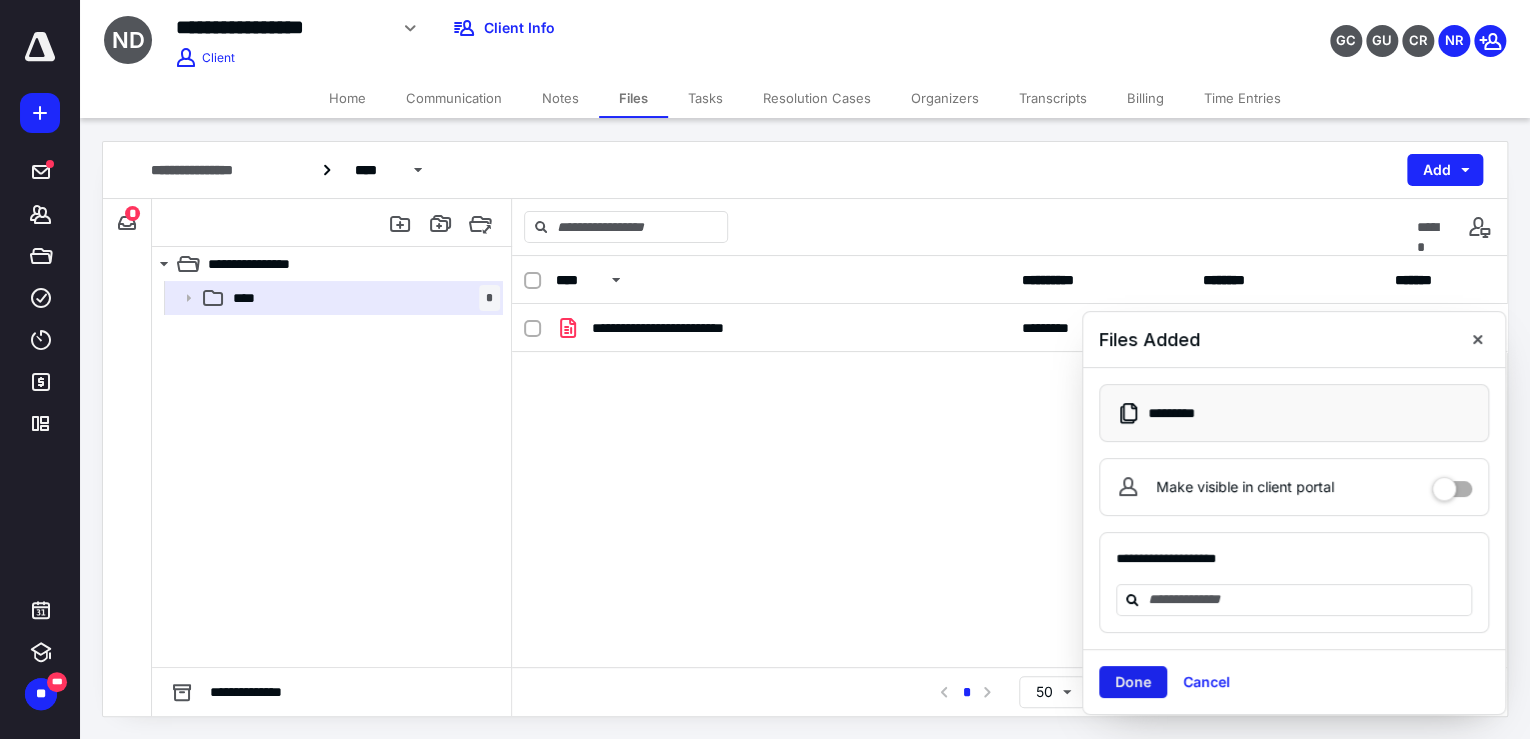 click on "Done" at bounding box center [1133, 682] 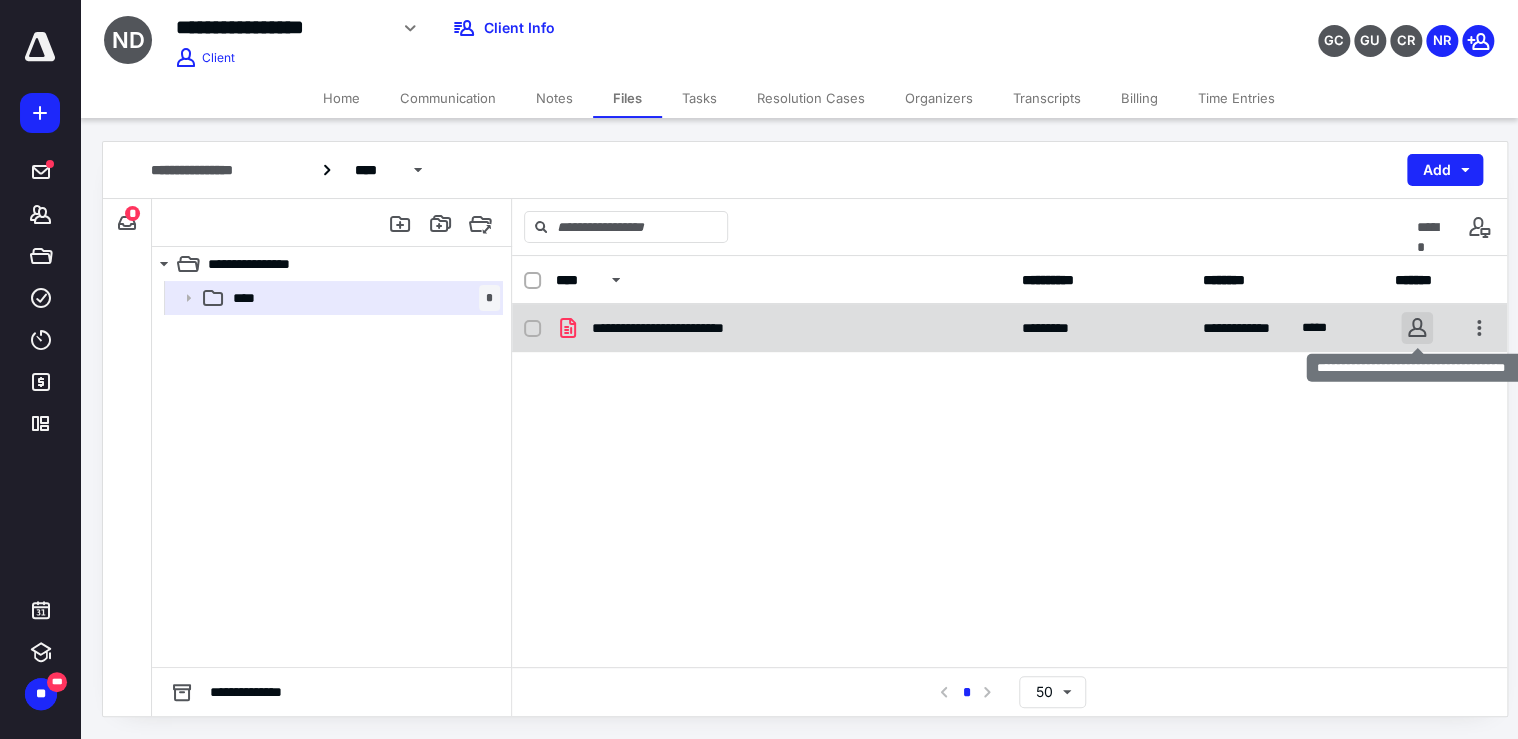 click at bounding box center [1417, 328] 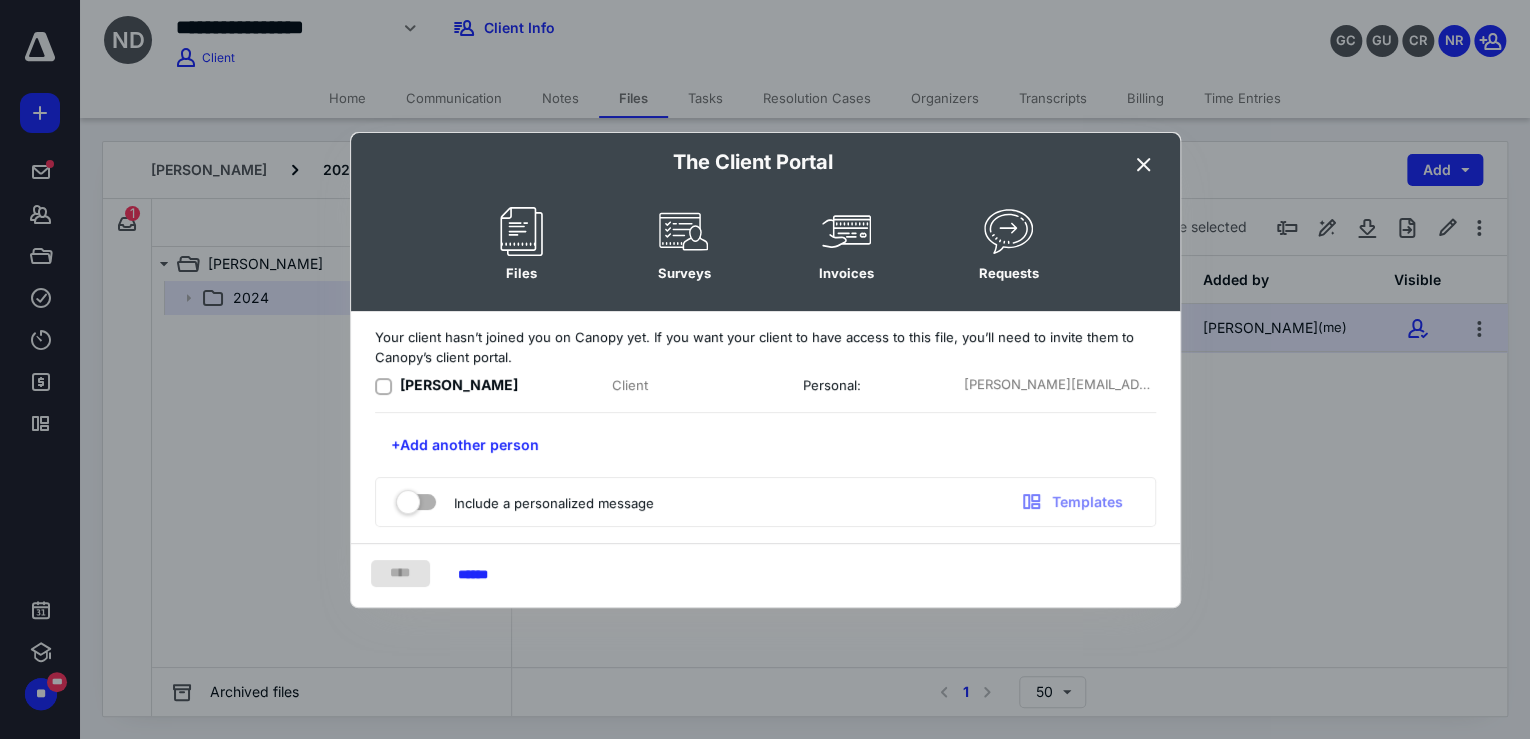 click at bounding box center (1144, 165) 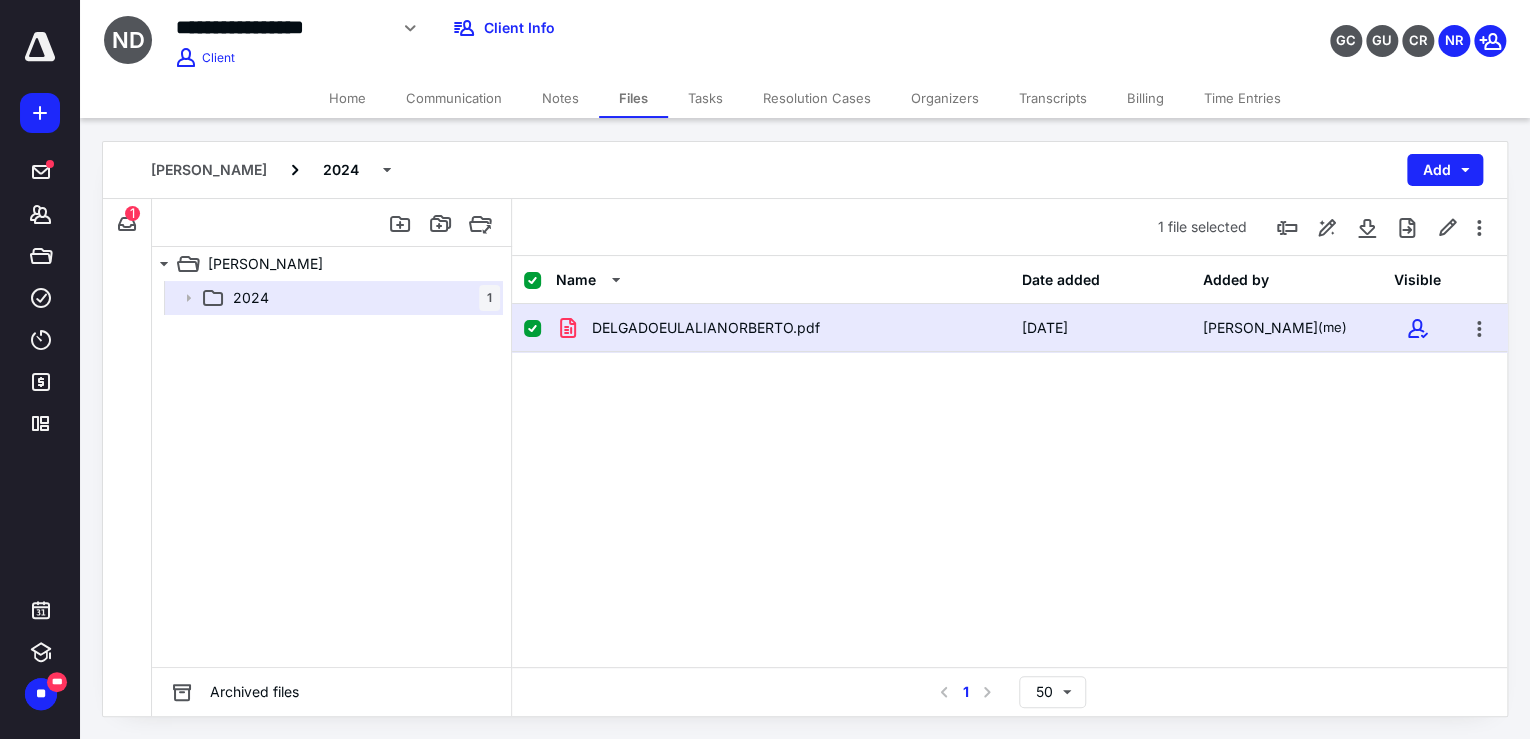 click on "DELGADOEULALIANORBERTO.pdf [DATE] [PERSON_NAME]  (me)" at bounding box center (1009, 454) 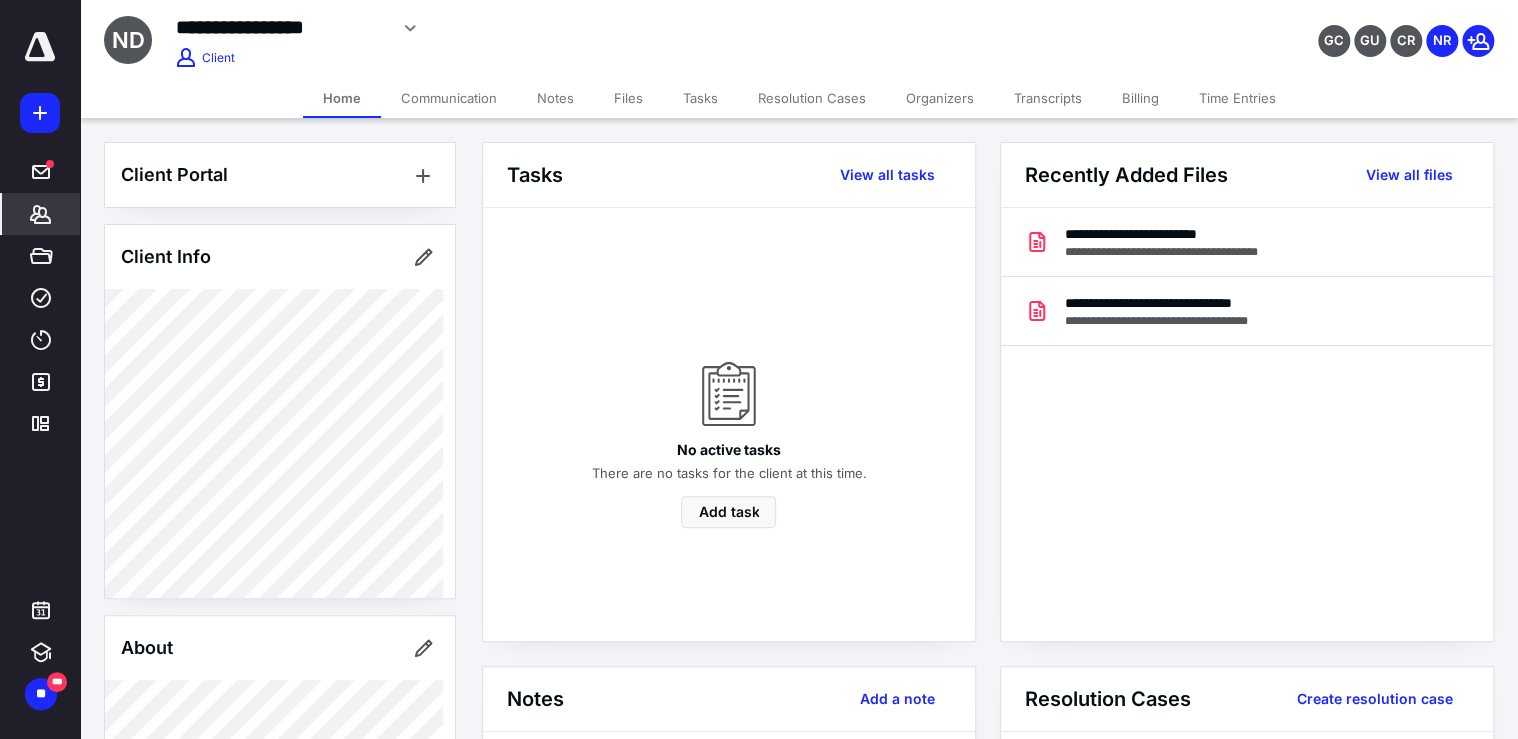click on "*******" at bounding box center [41, 214] 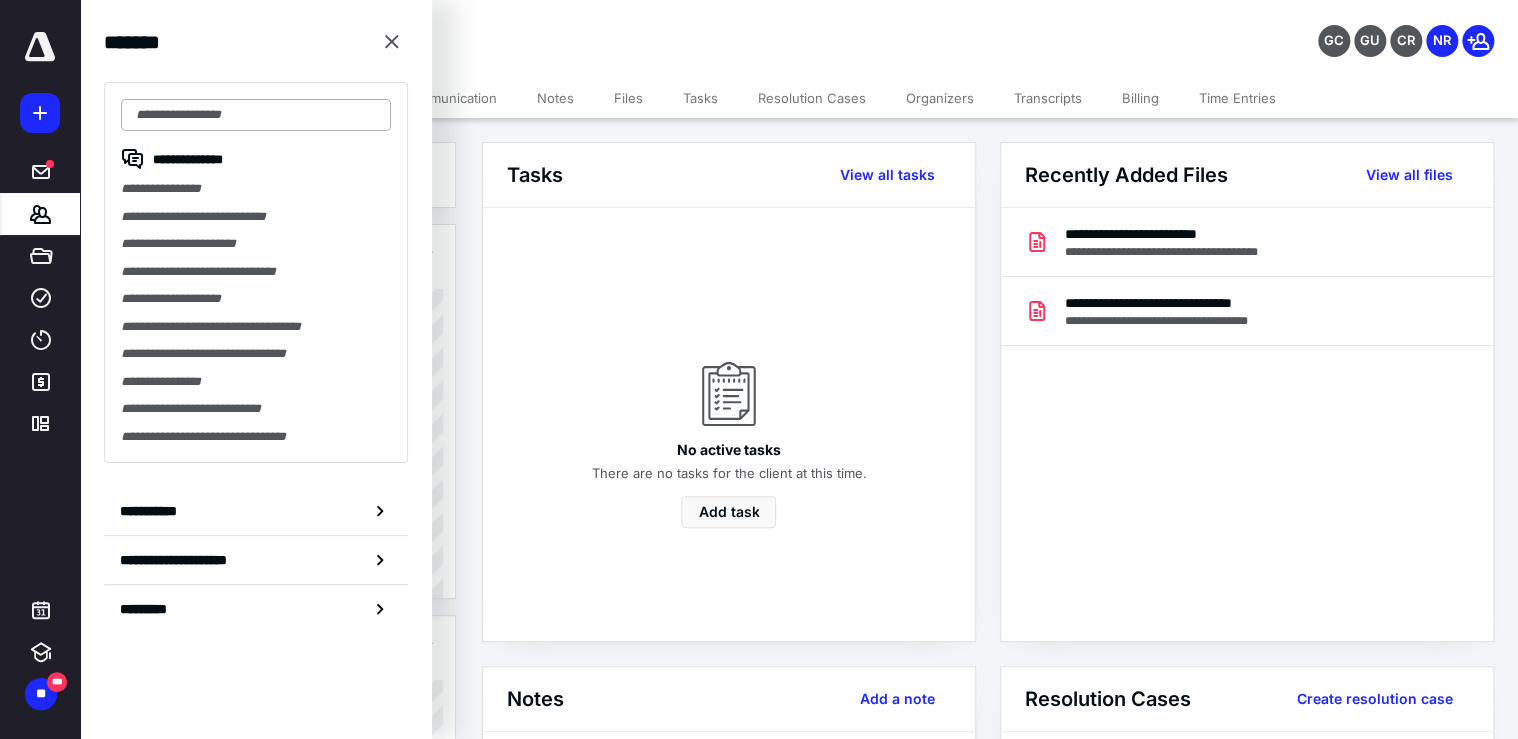 click at bounding box center (256, 115) 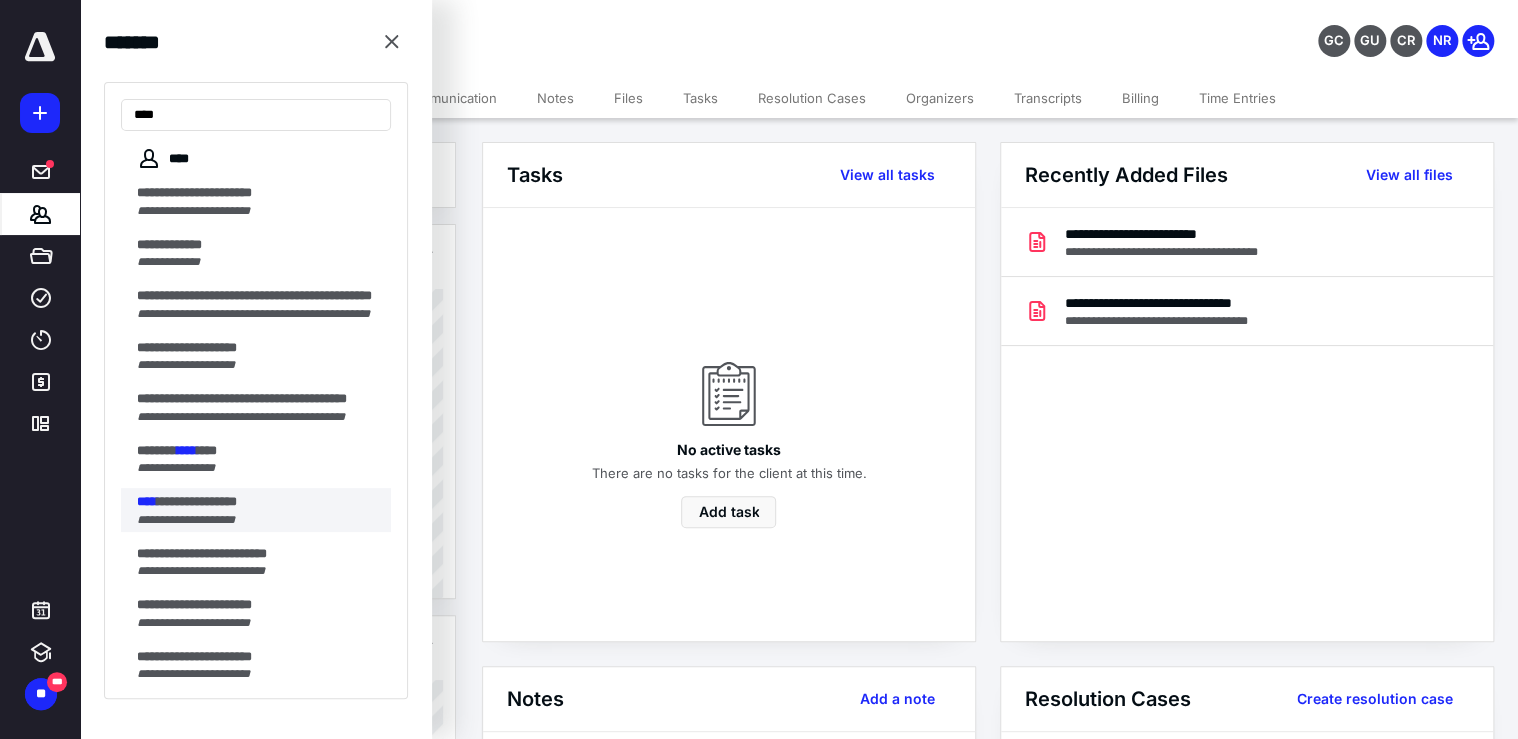 type on "****" 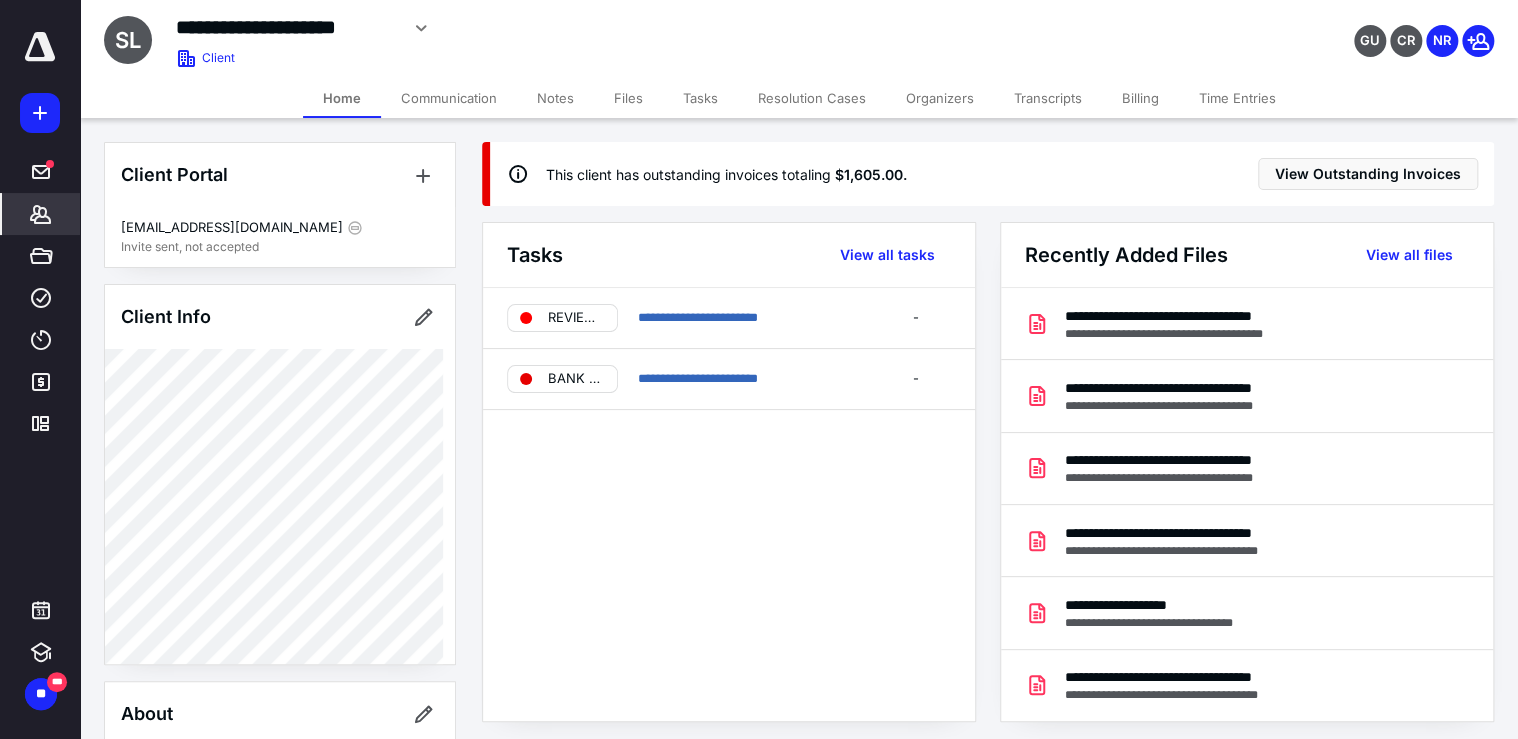 click on "Billing" at bounding box center [1140, 98] 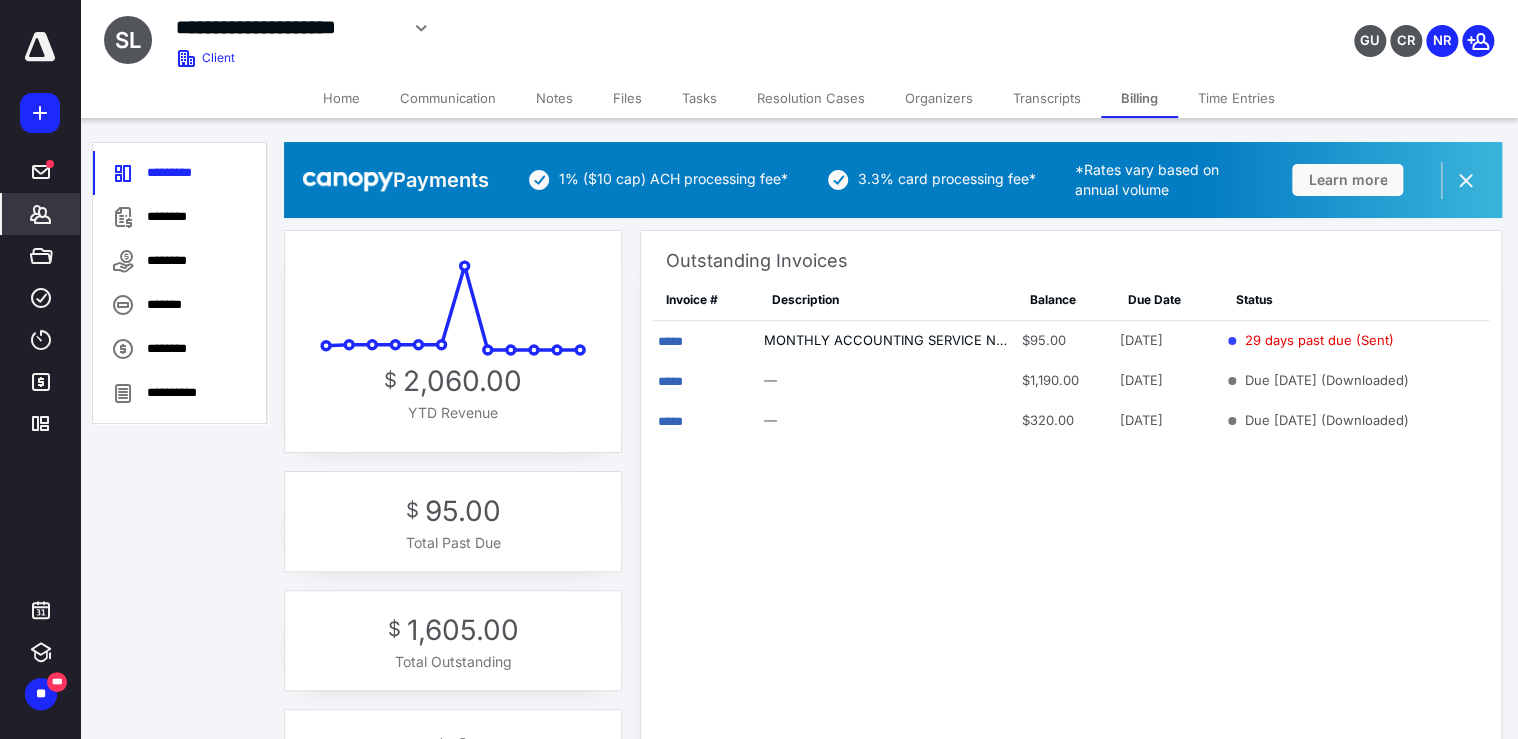 click on "Tasks" at bounding box center (699, 98) 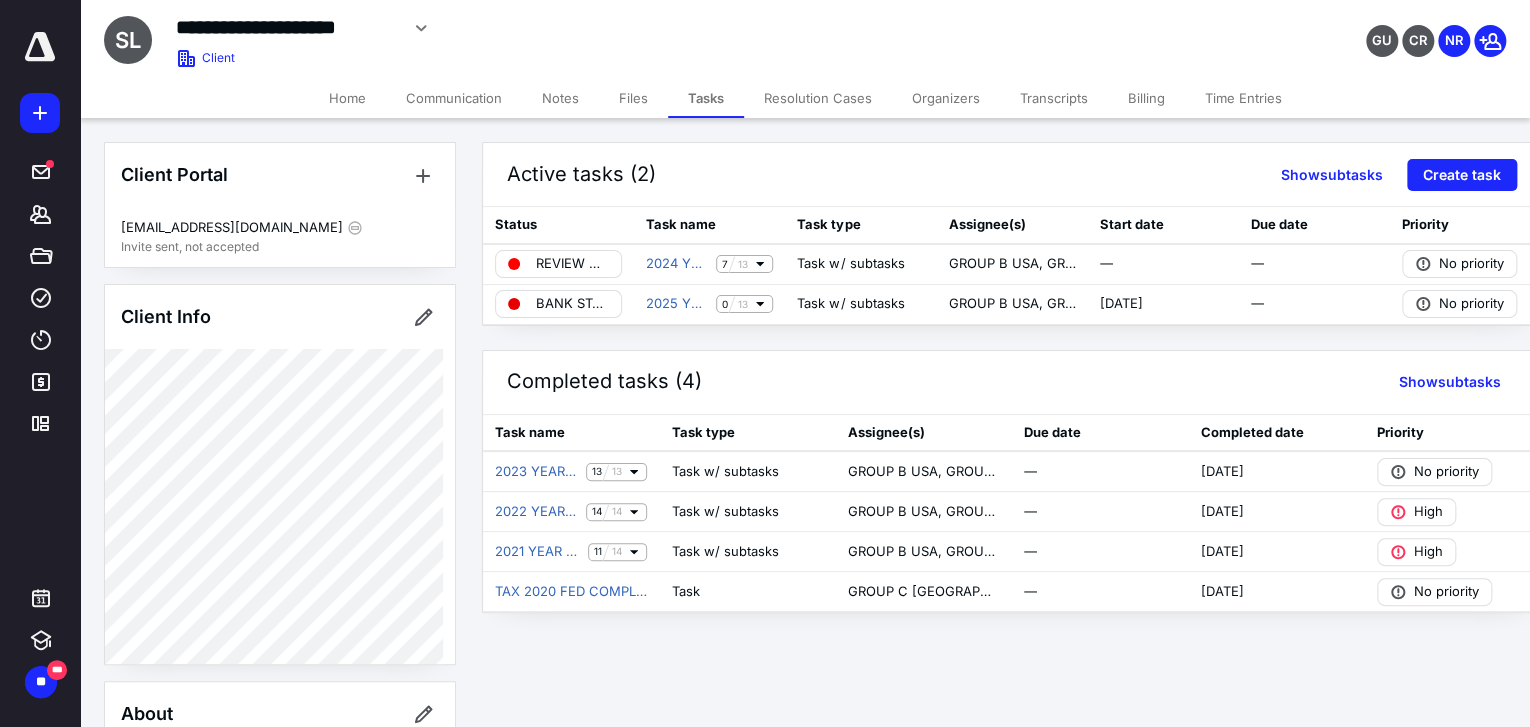 click on "Billing" at bounding box center [1146, 98] 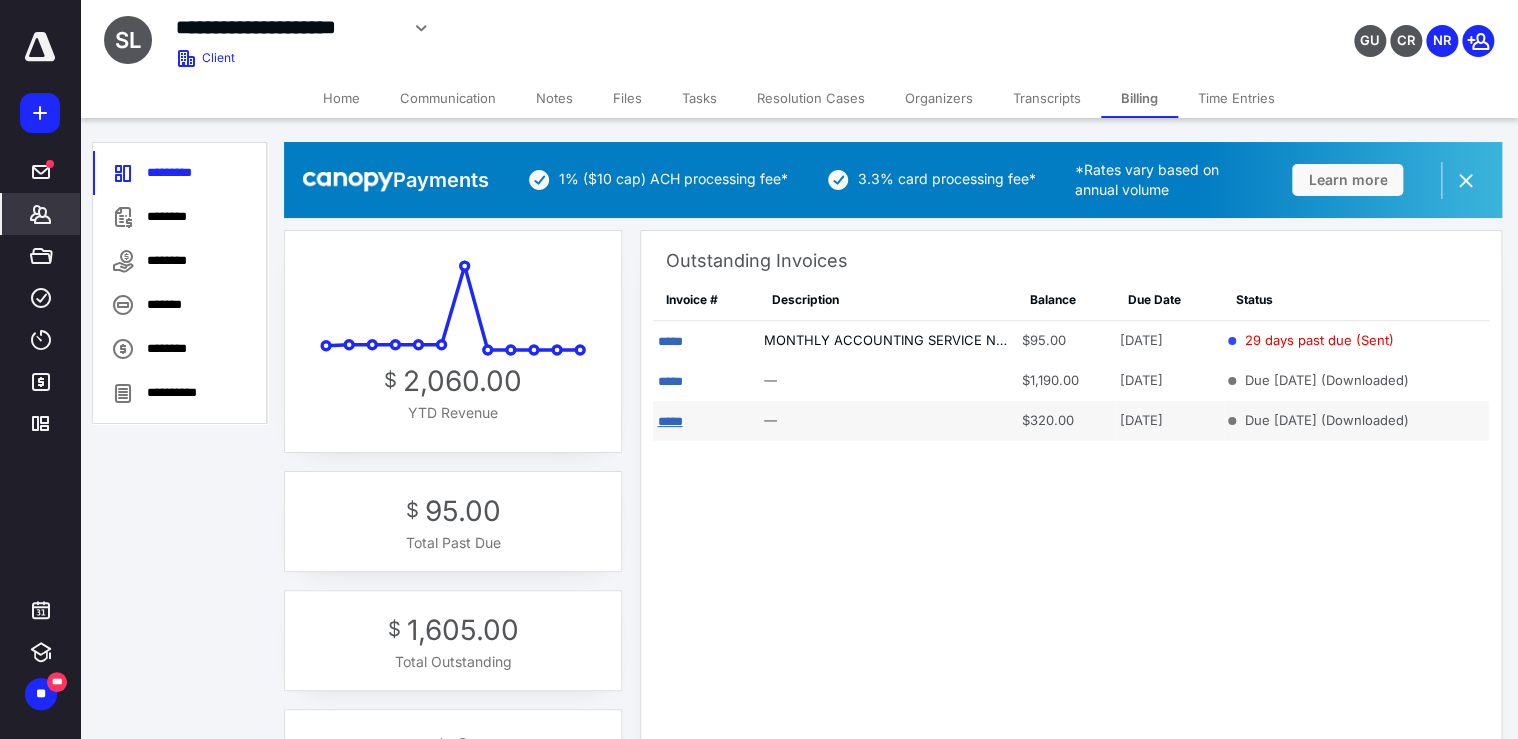 click on "*****" at bounding box center [669, 421] 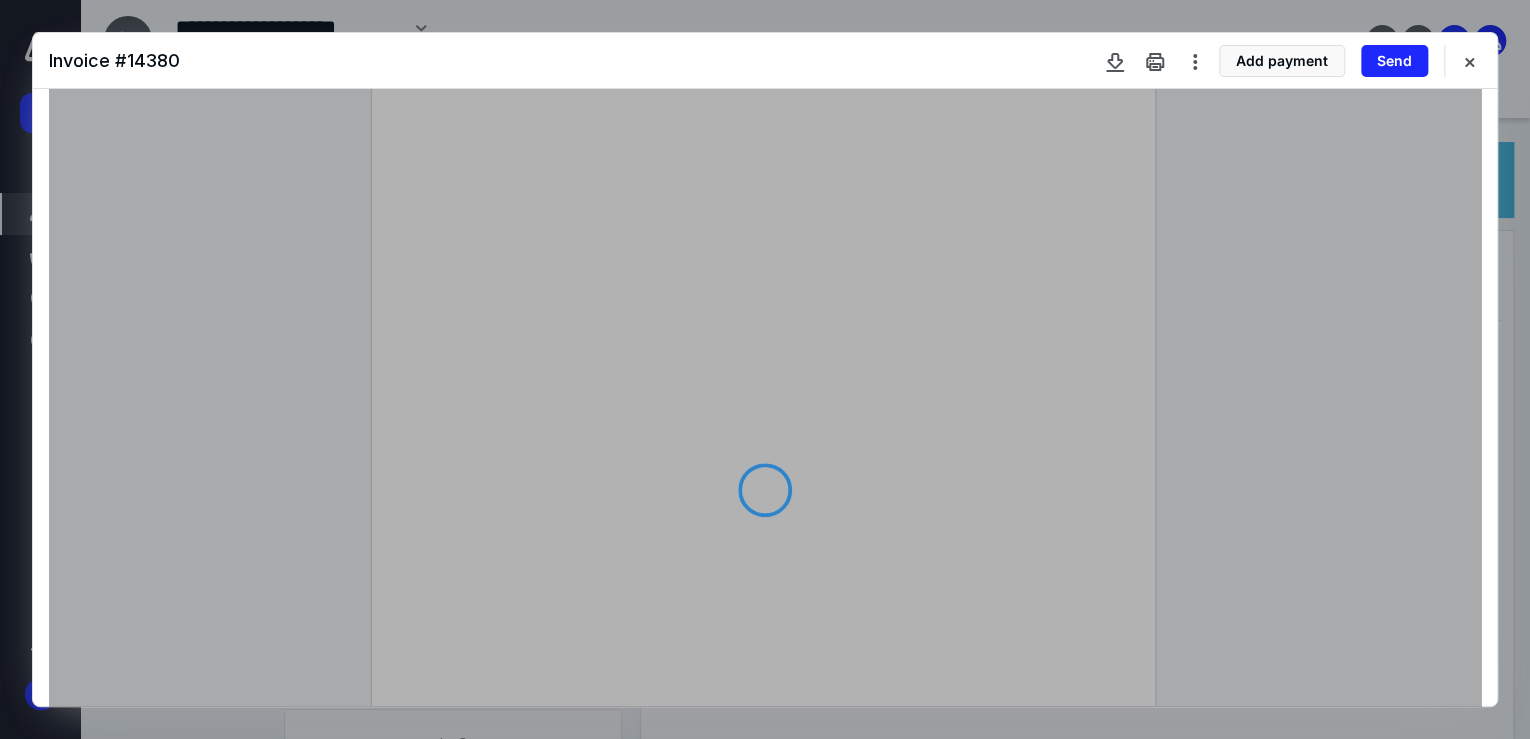 scroll, scrollTop: 227, scrollLeft: 0, axis: vertical 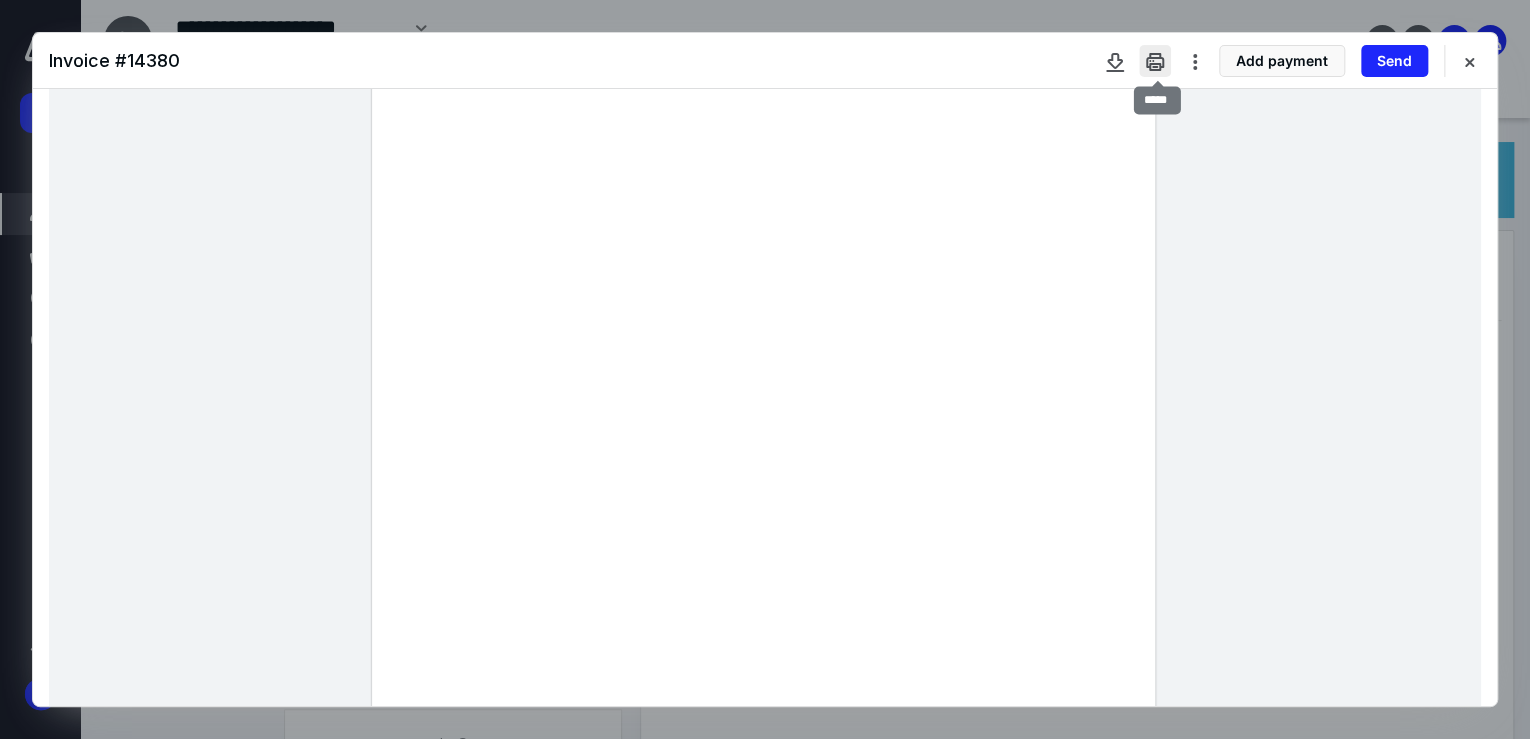 click at bounding box center (1155, 61) 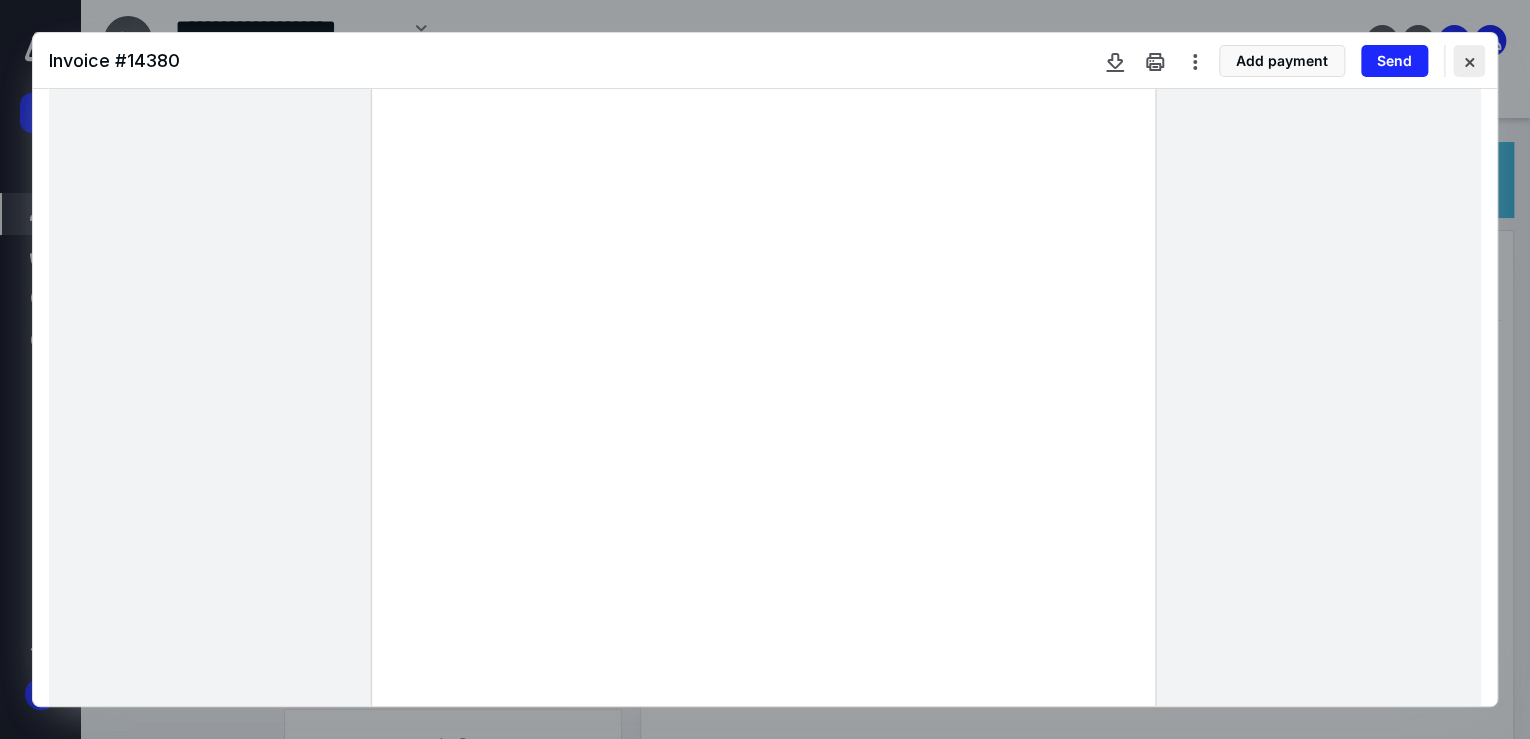 click at bounding box center (1469, 61) 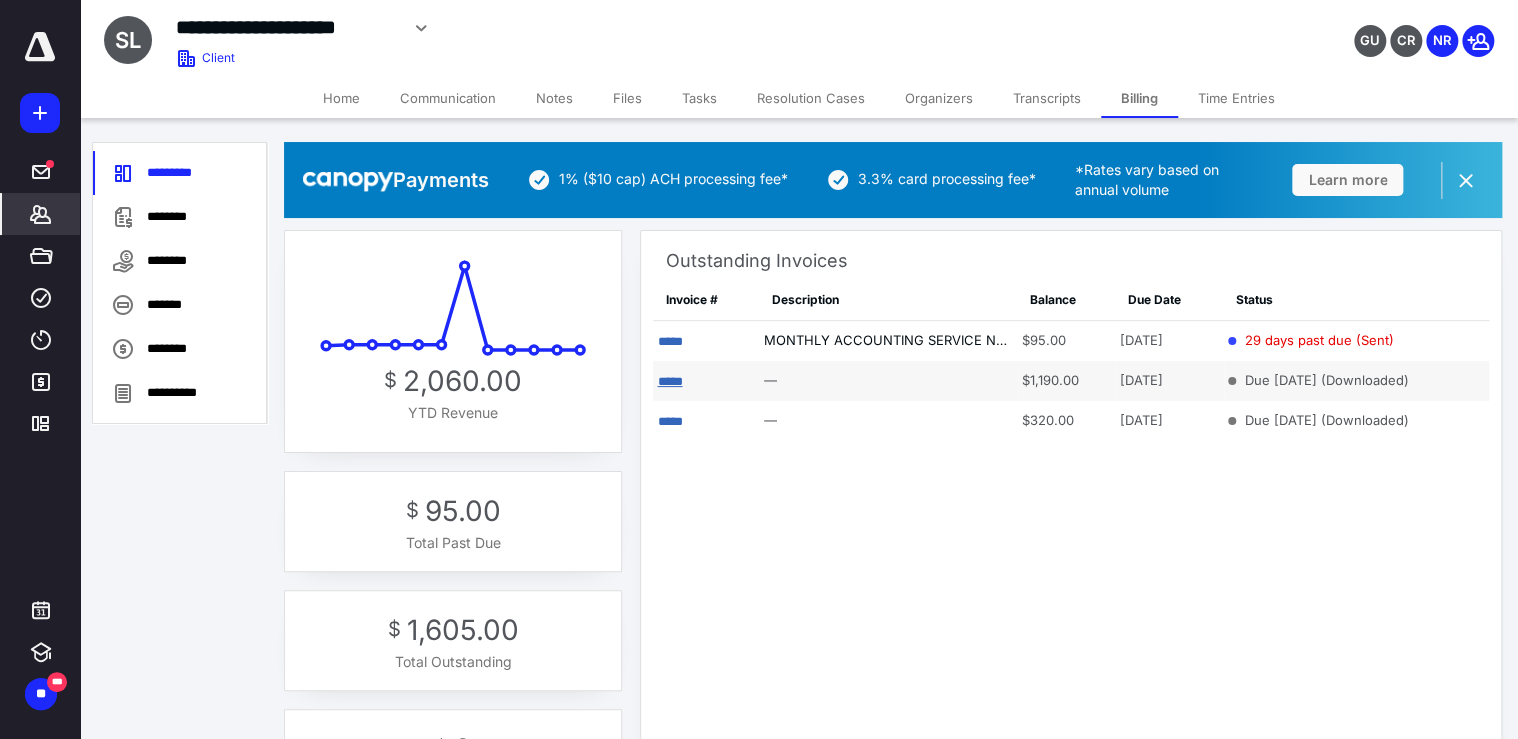 click on "*****" at bounding box center (669, 381) 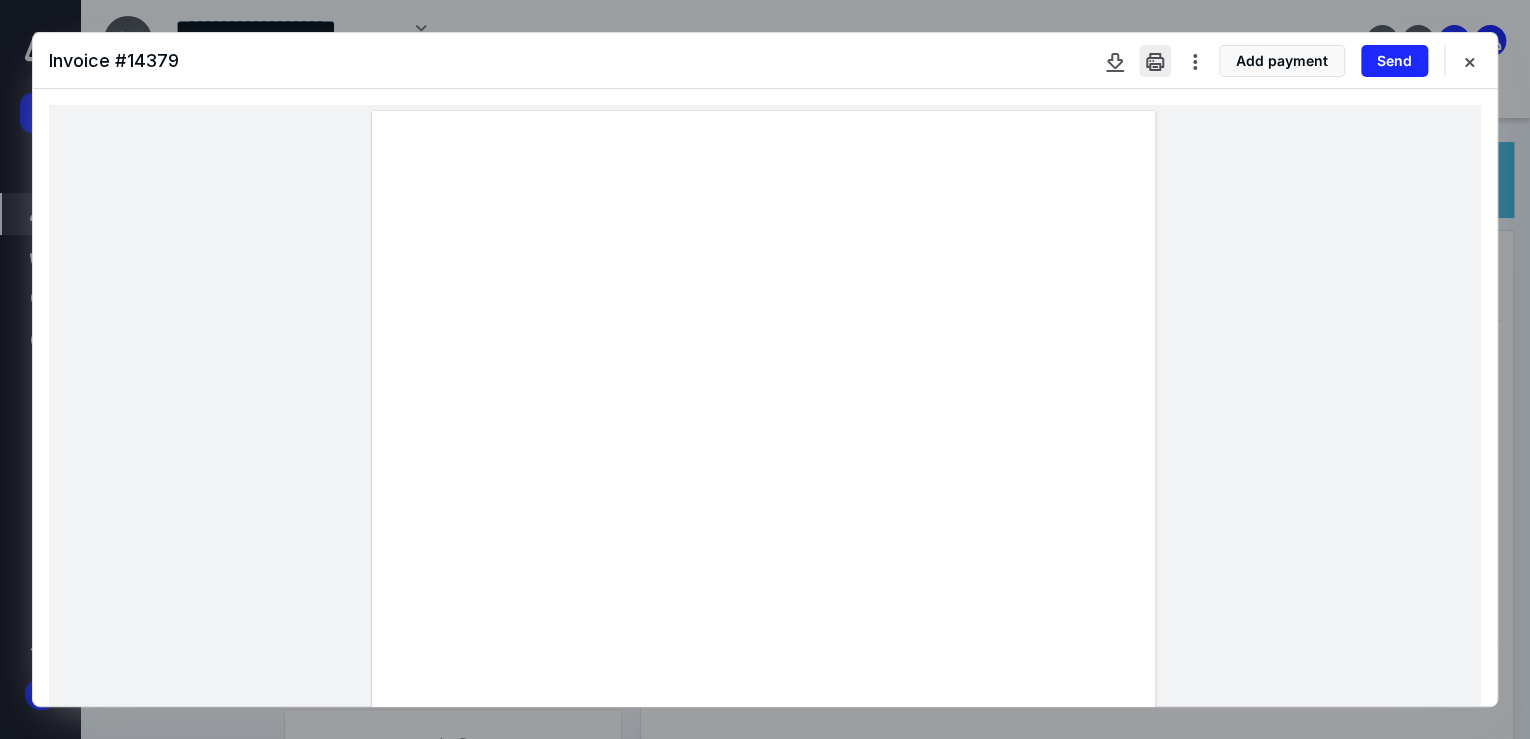 click at bounding box center (1155, 61) 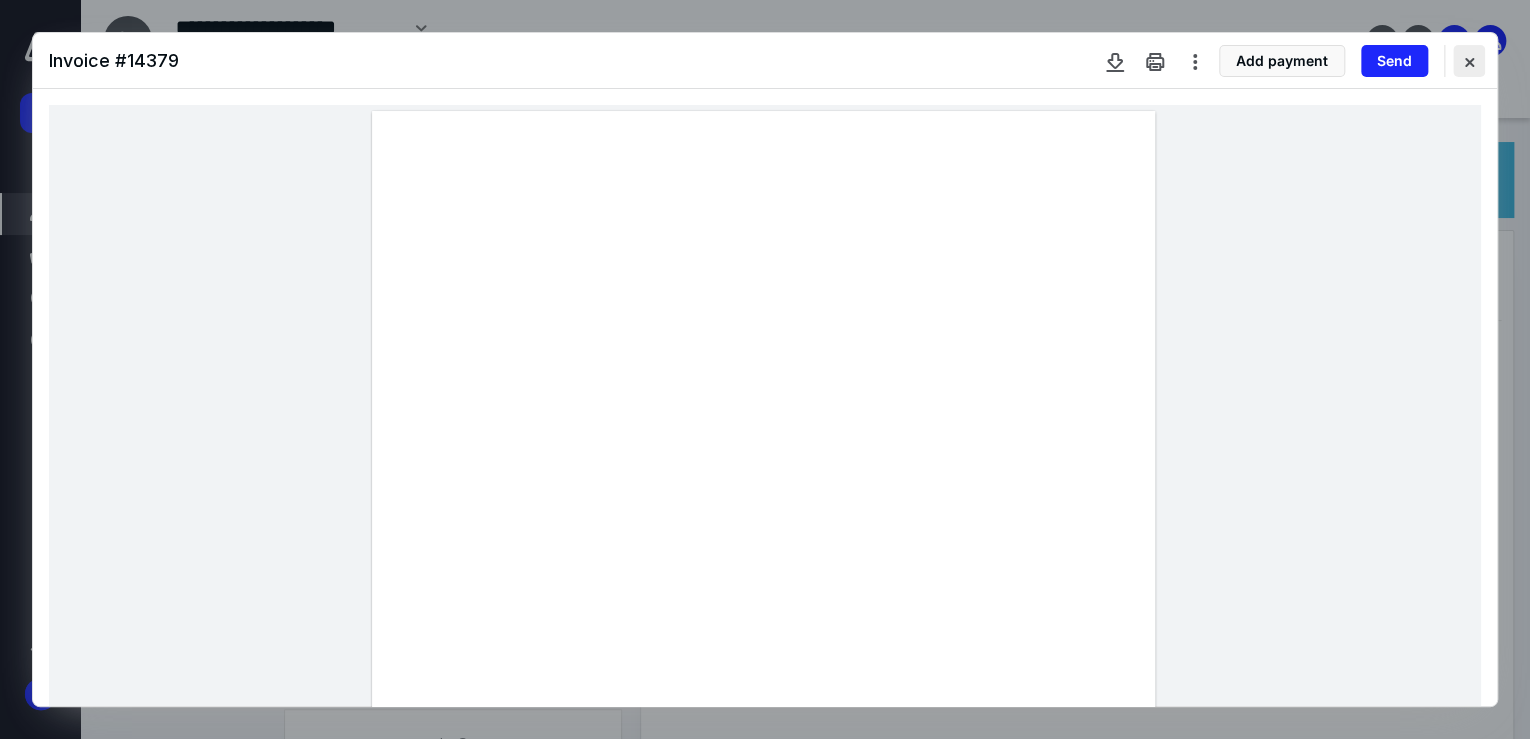 click at bounding box center [1469, 61] 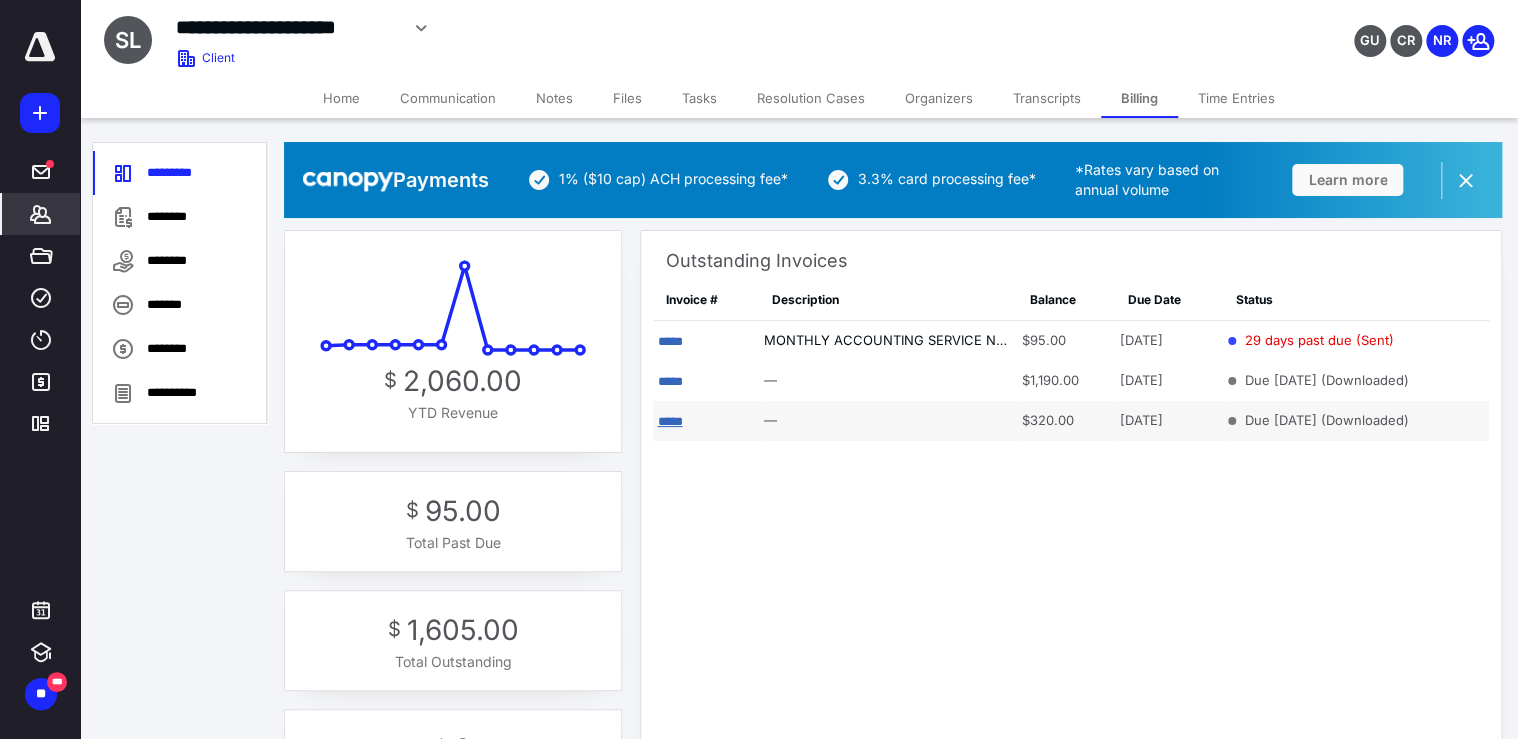click on "*****" at bounding box center [669, 421] 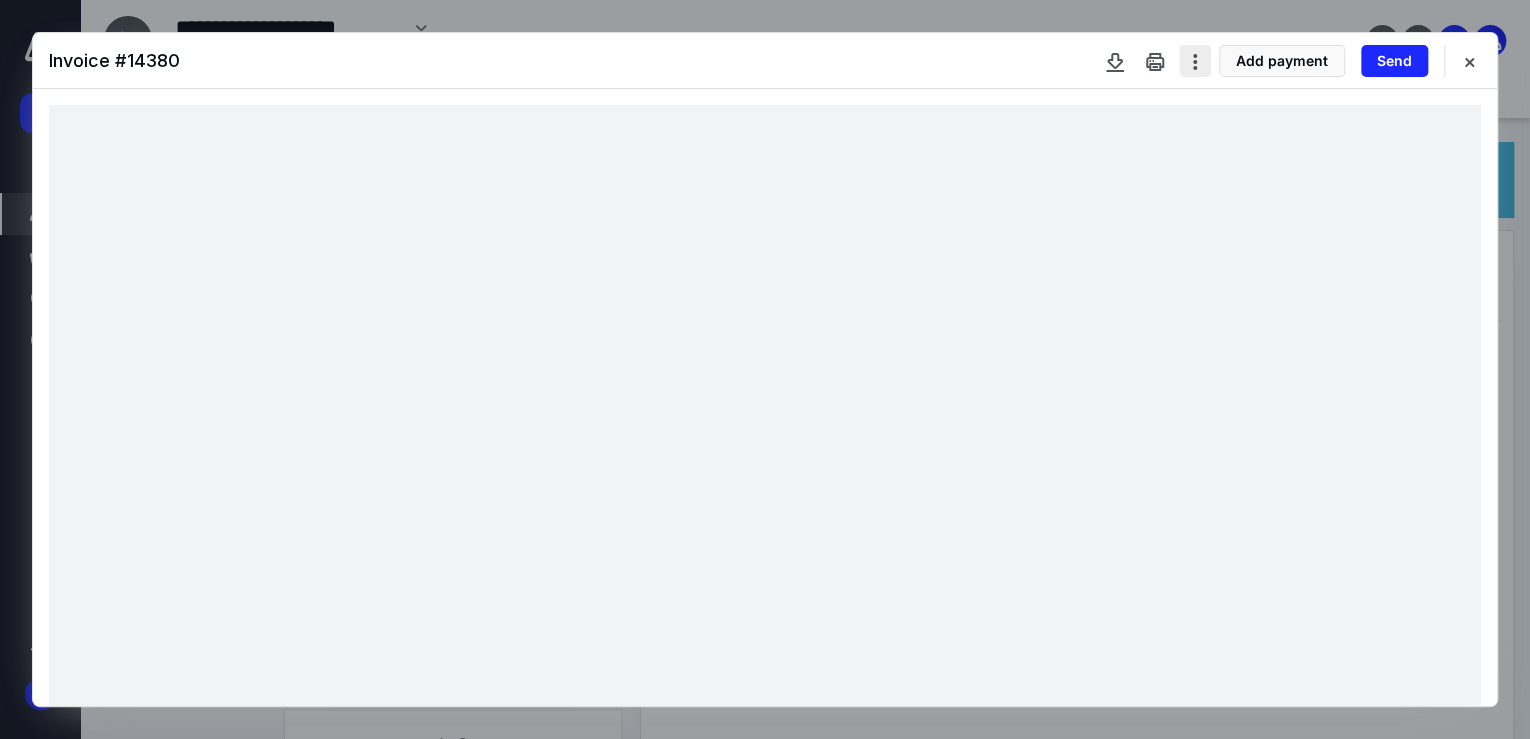 click at bounding box center (1195, 61) 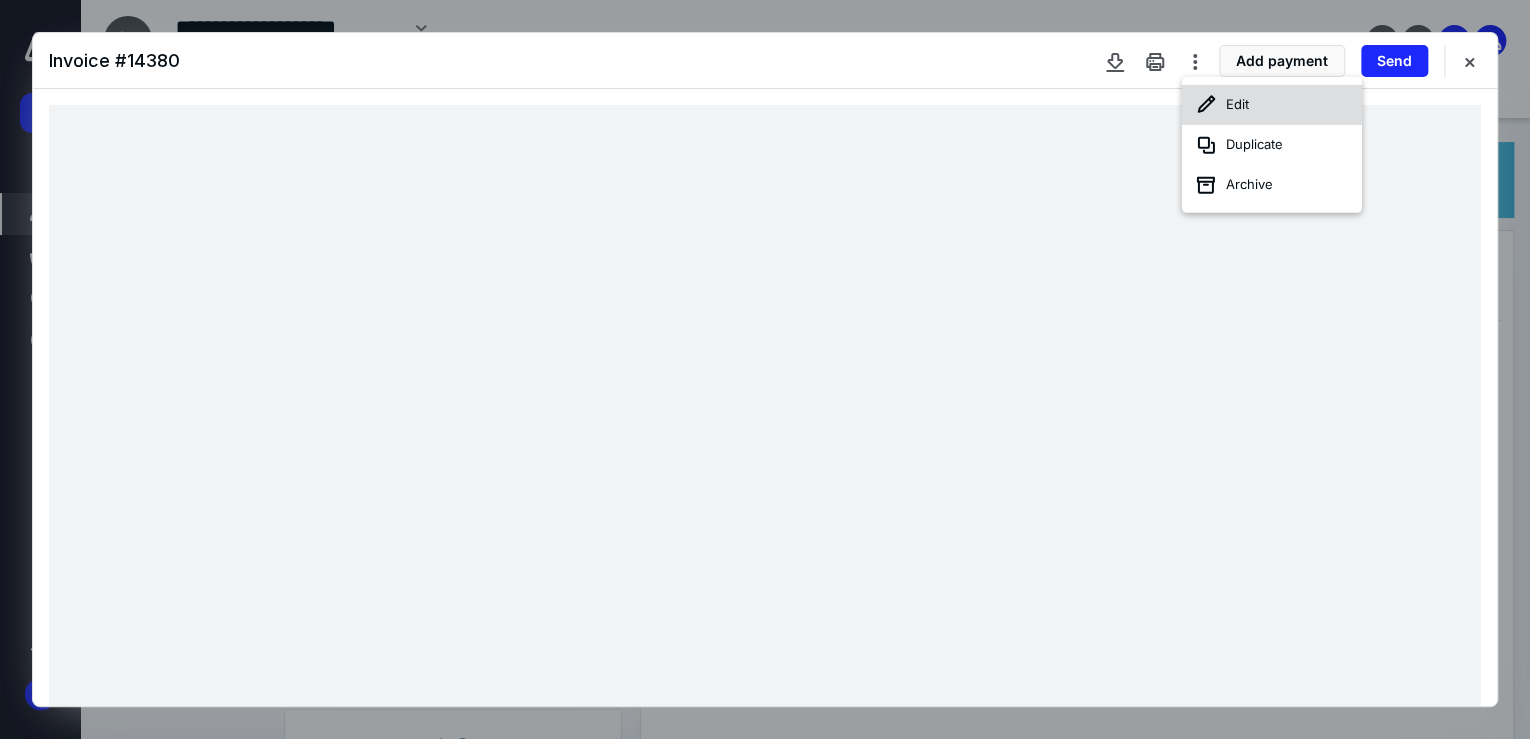 click 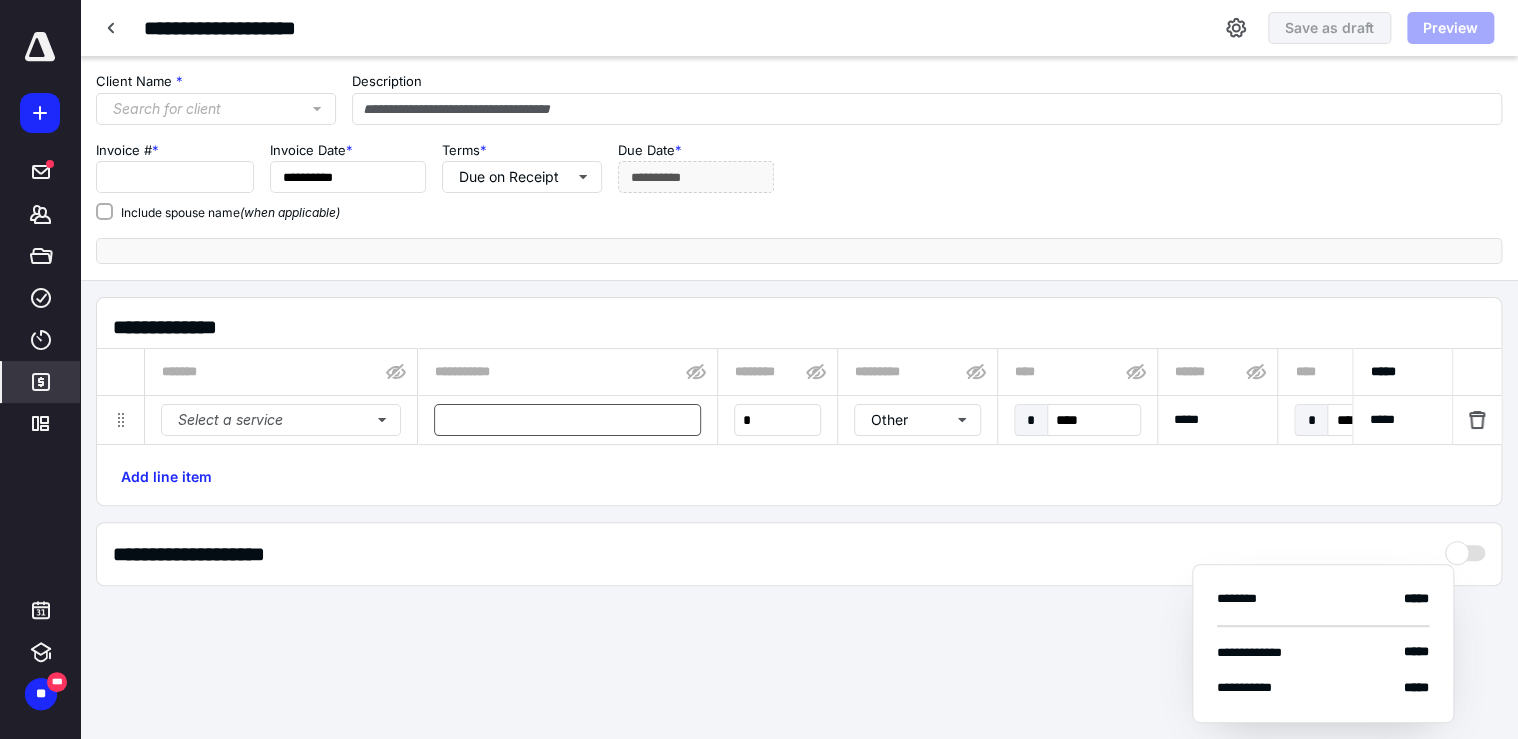 type on "*****" 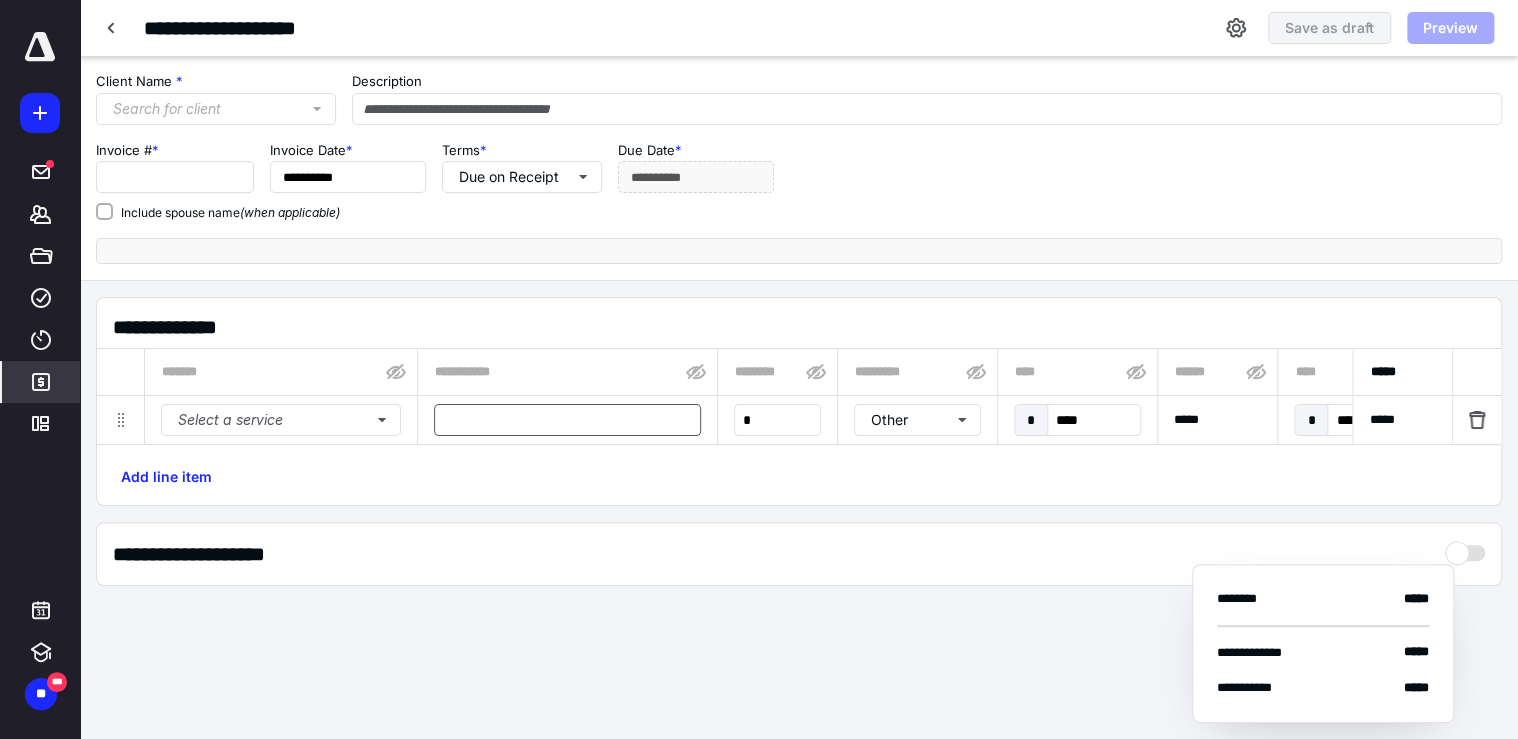 type on "**********" 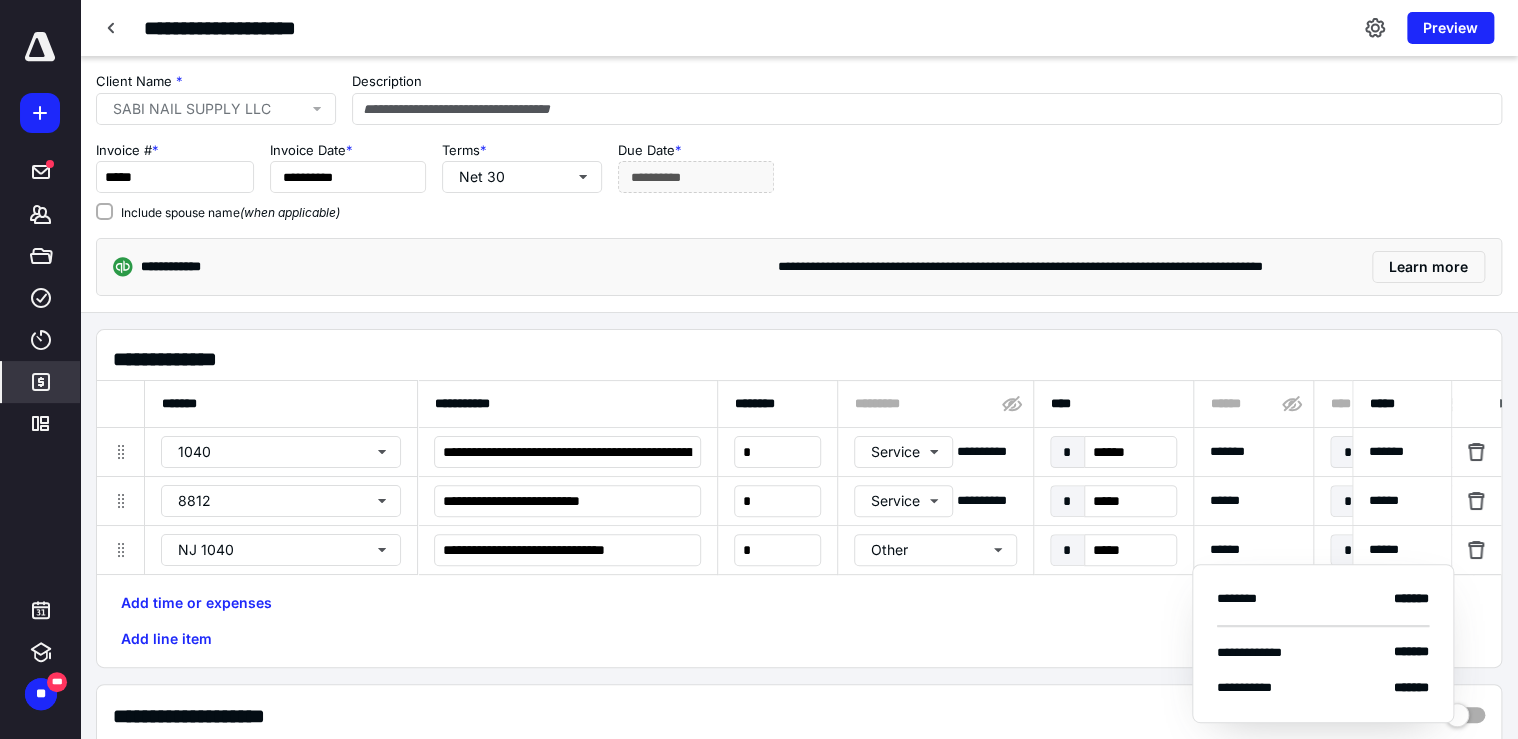 click on "Add line item" at bounding box center [166, 639] 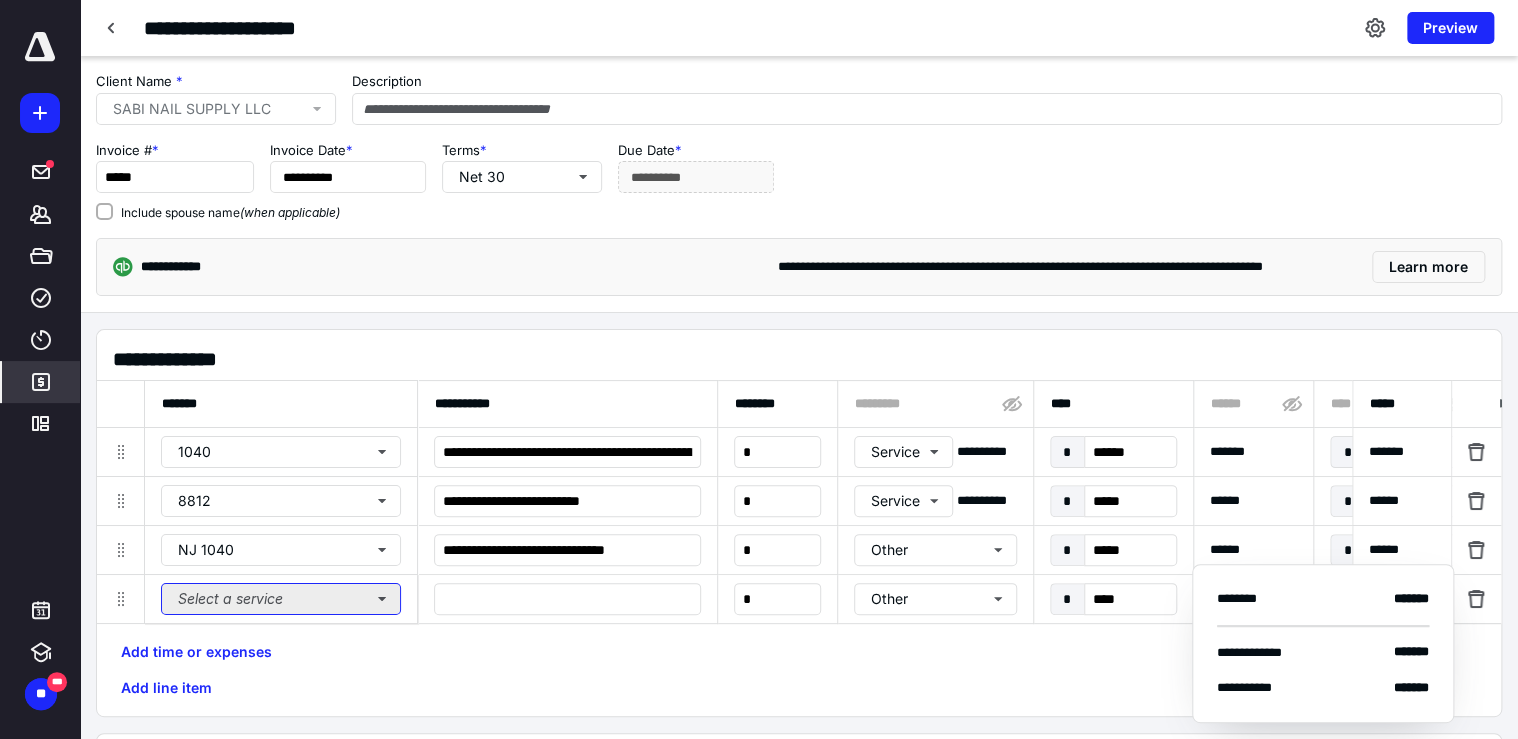 click on "Select a service" at bounding box center (281, 599) 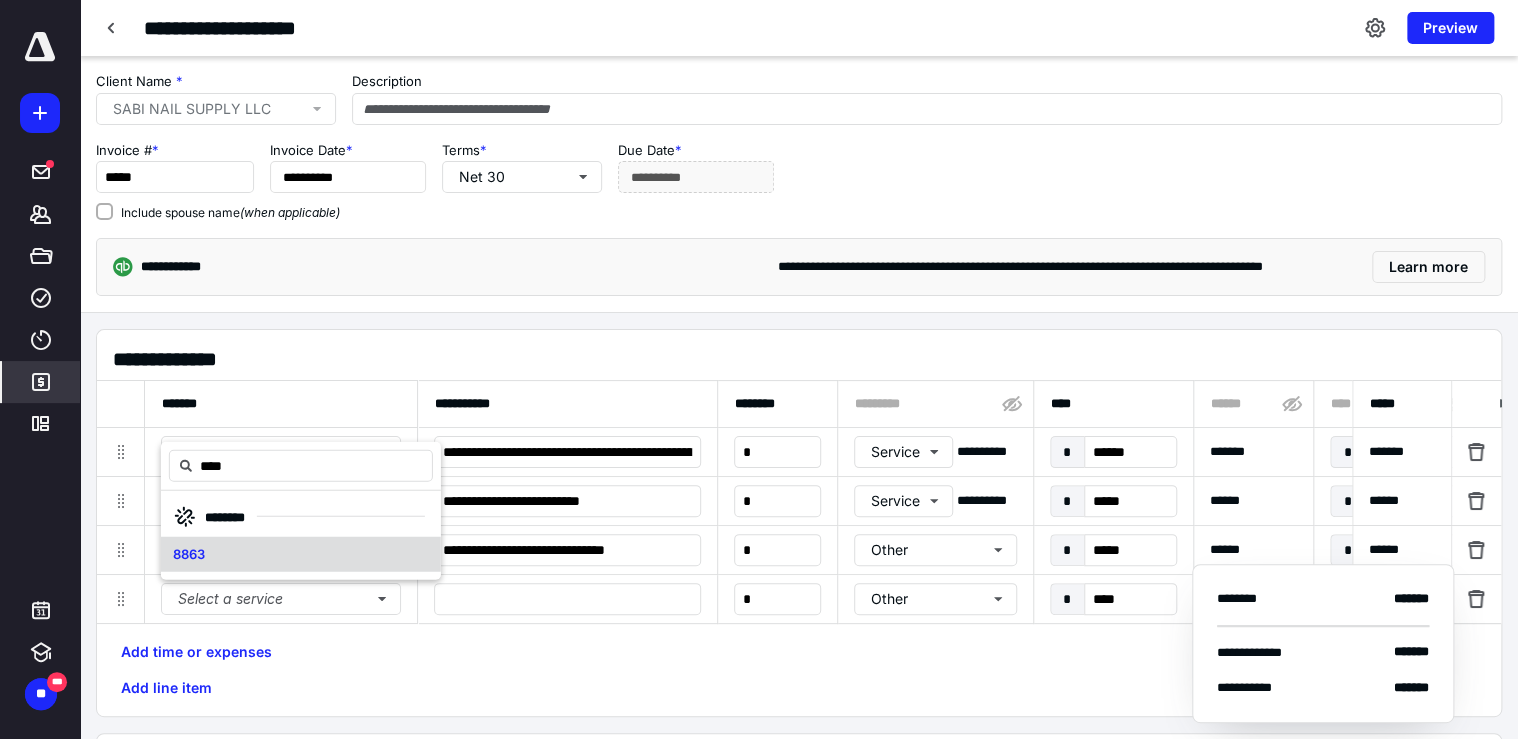 click on "8863" at bounding box center [301, 554] 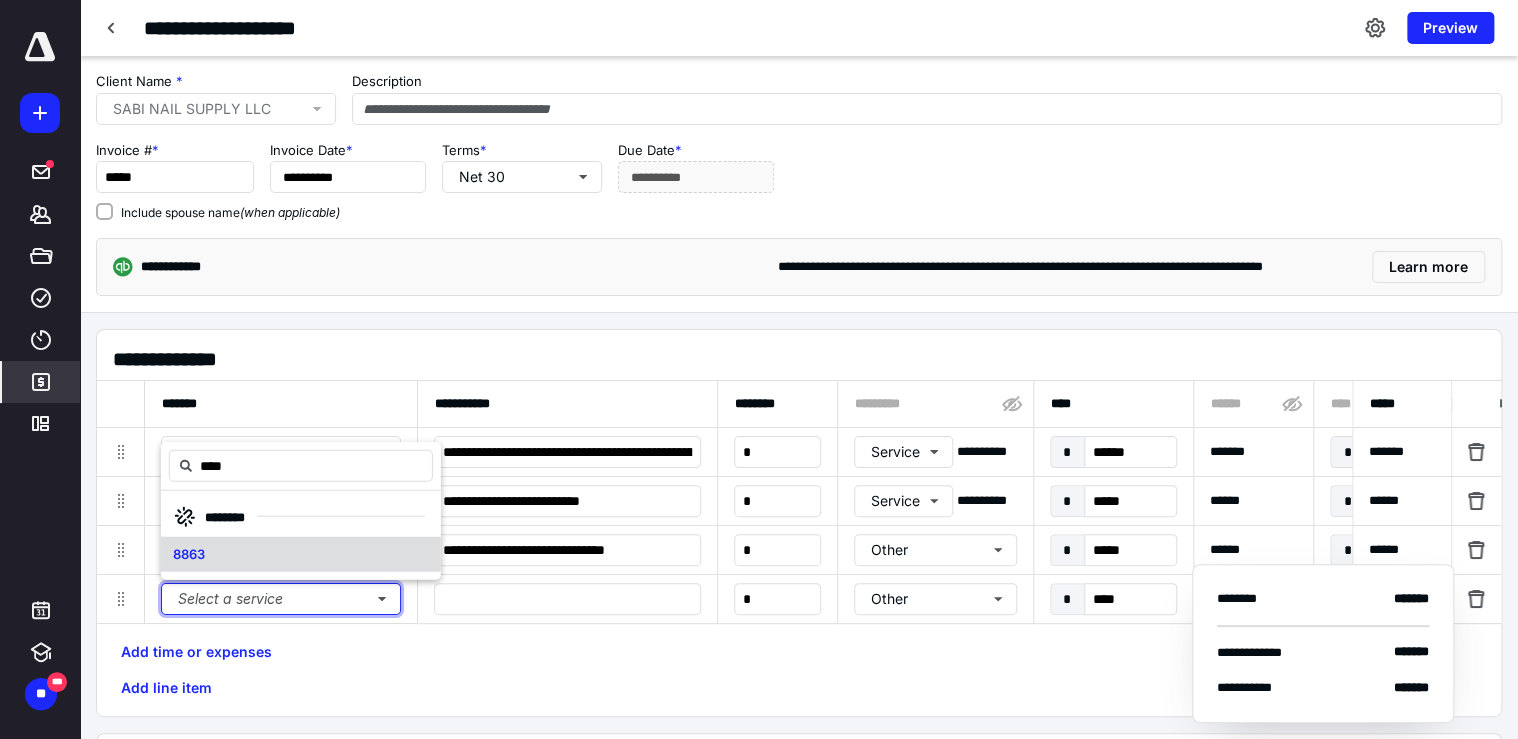 type on "**********" 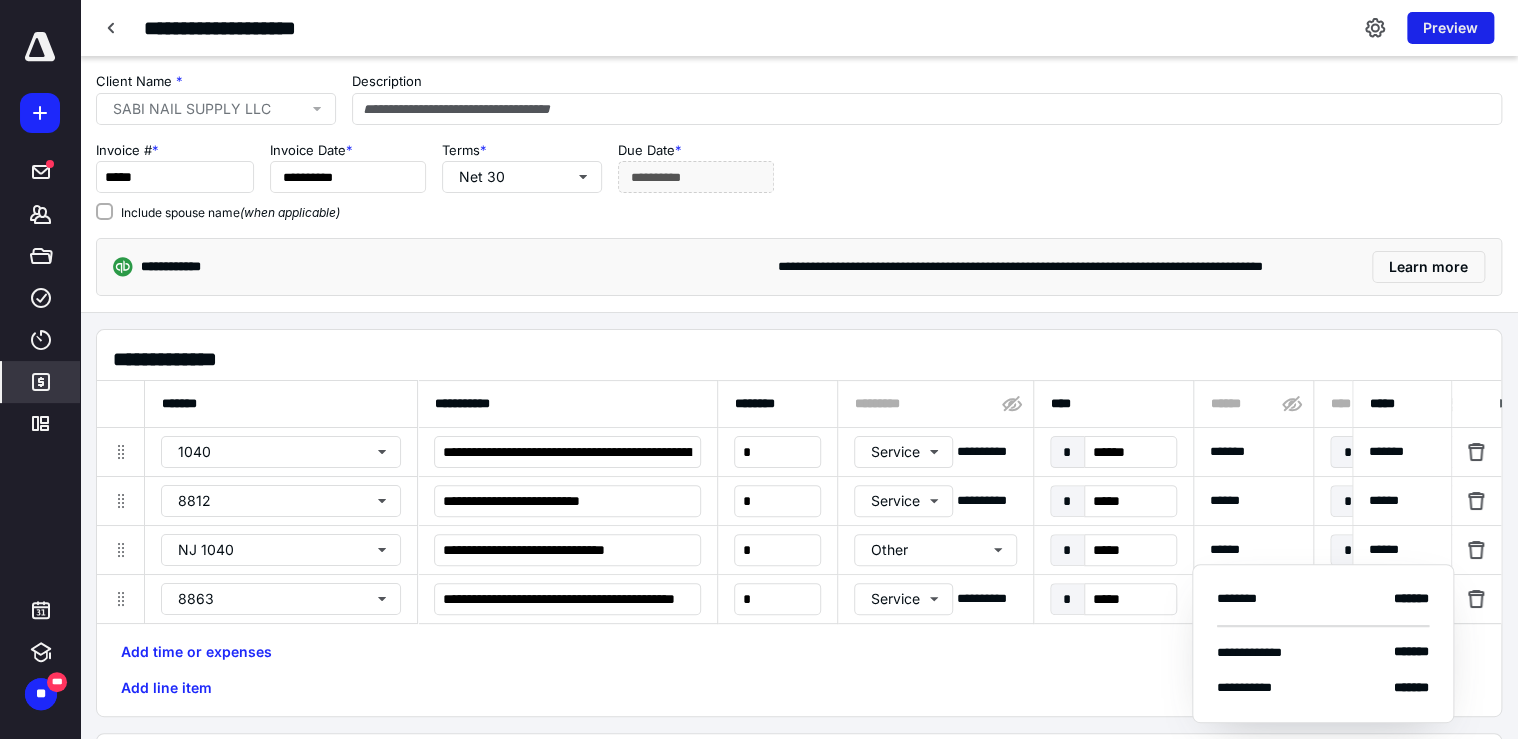 click on "Preview" at bounding box center (1450, 28) 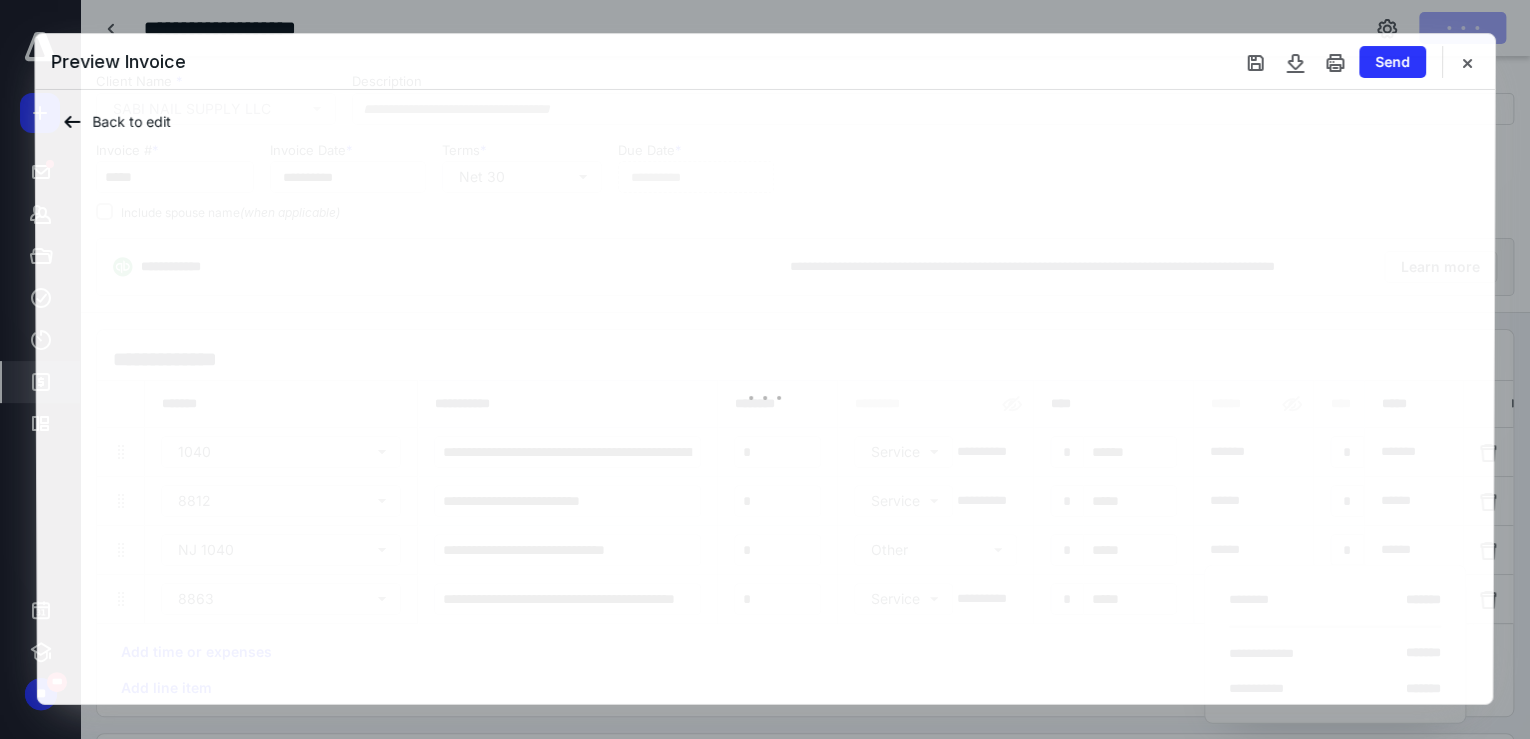 type on "**********" 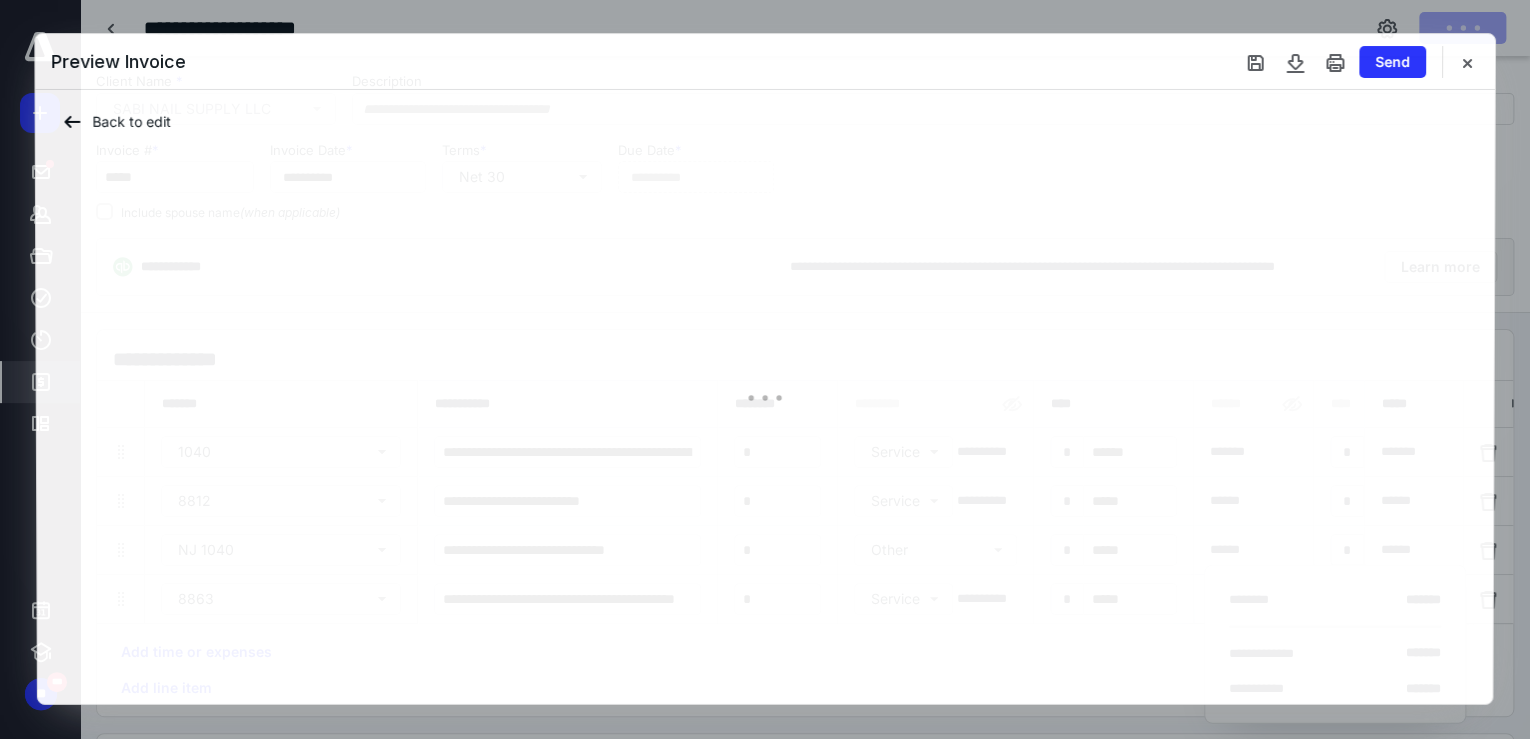 type on "**********" 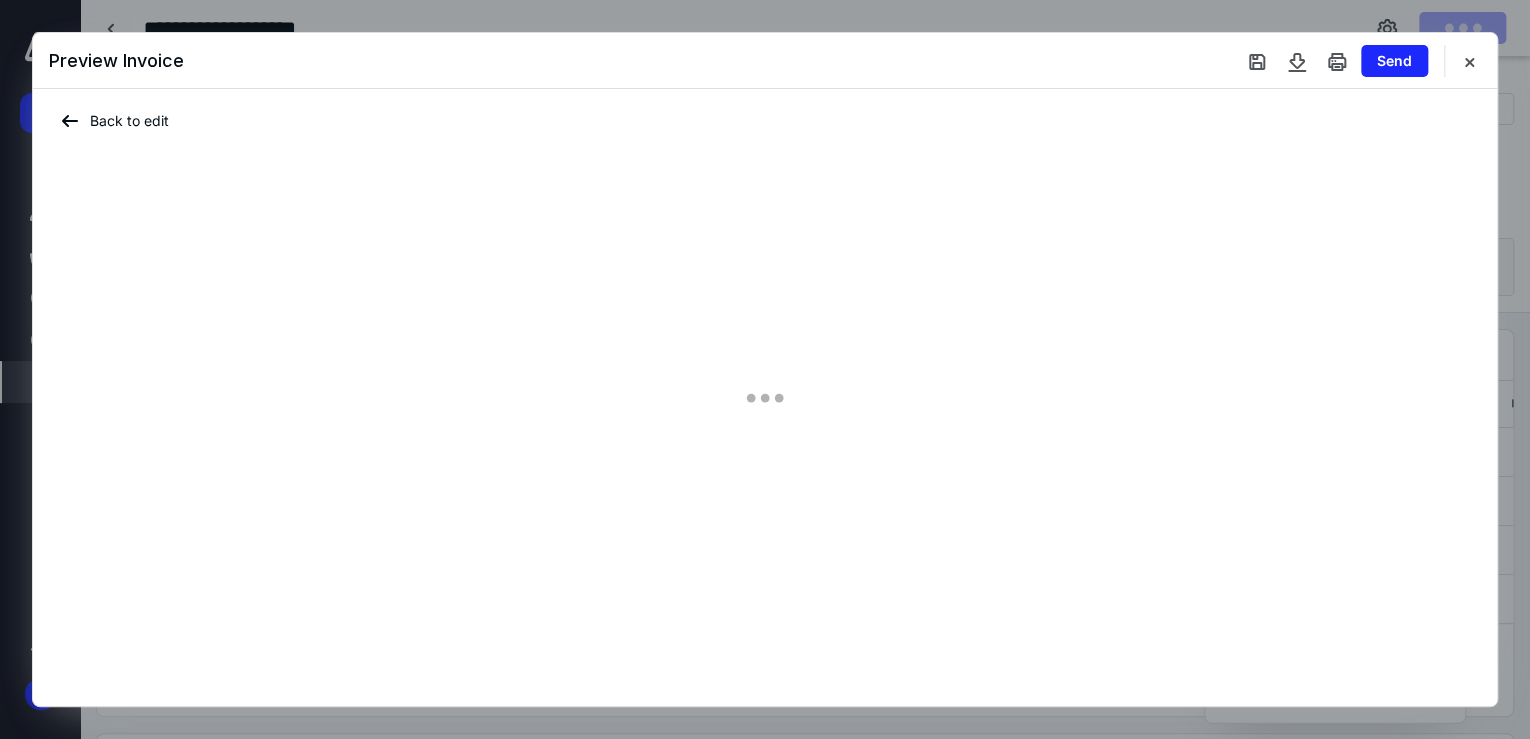 type on "**********" 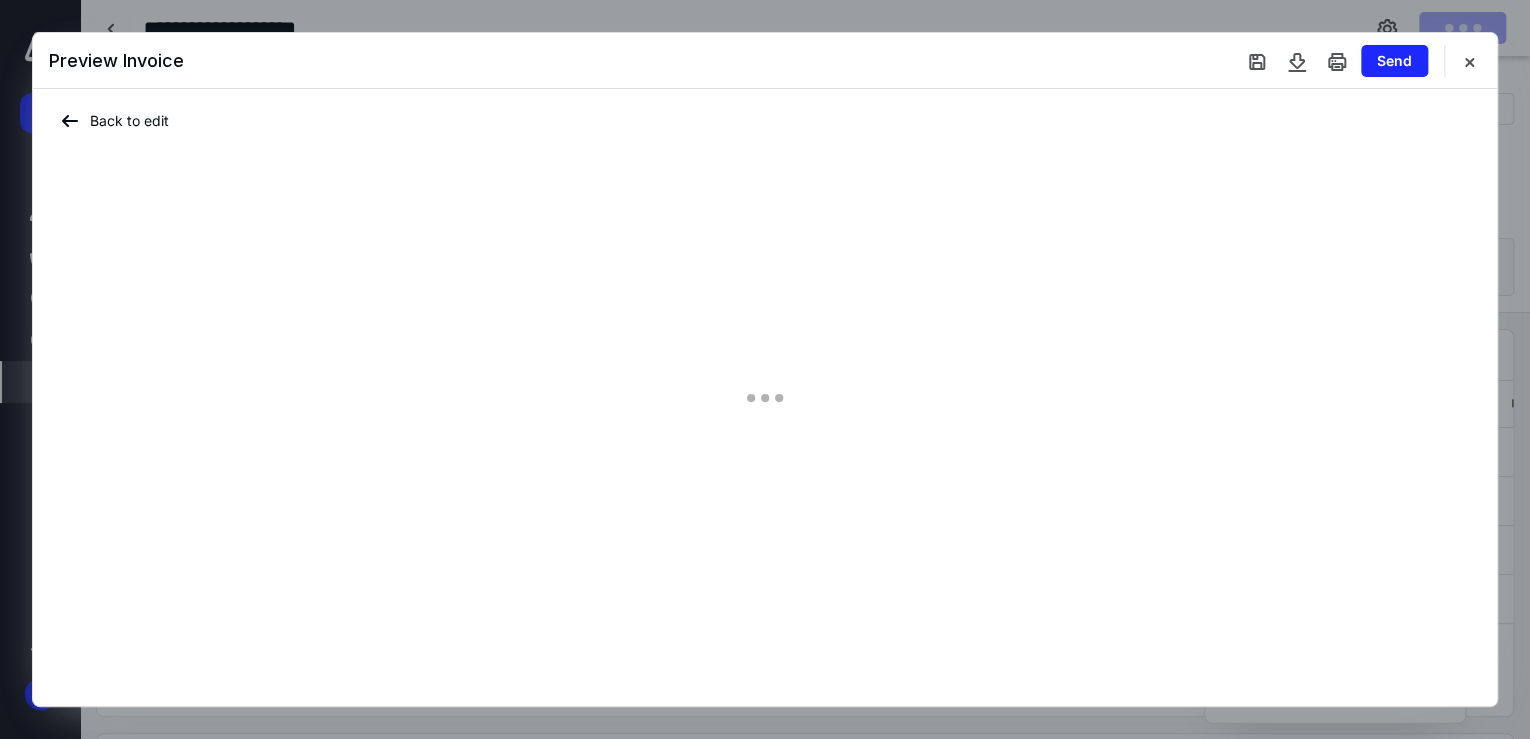 type on "**********" 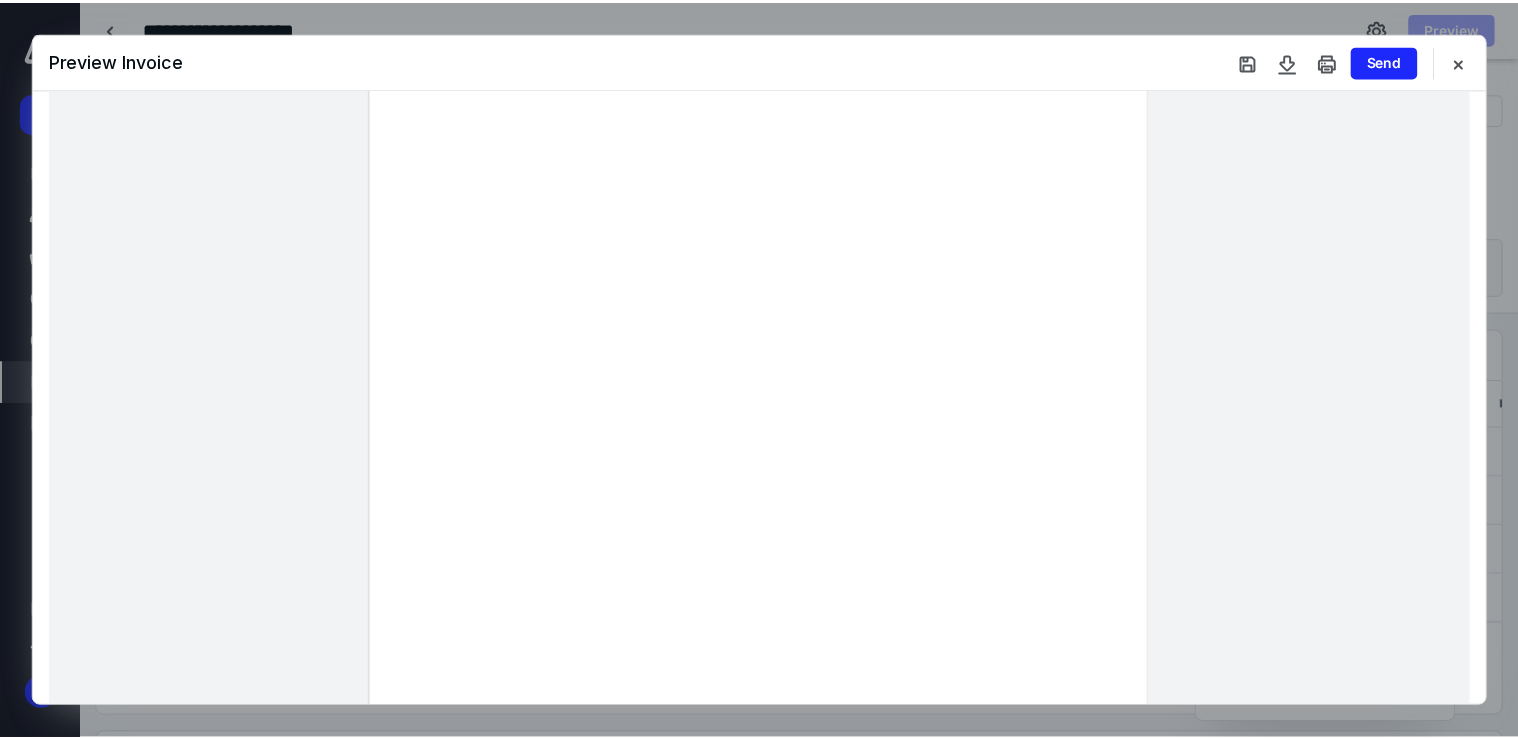 scroll, scrollTop: 160, scrollLeft: 0, axis: vertical 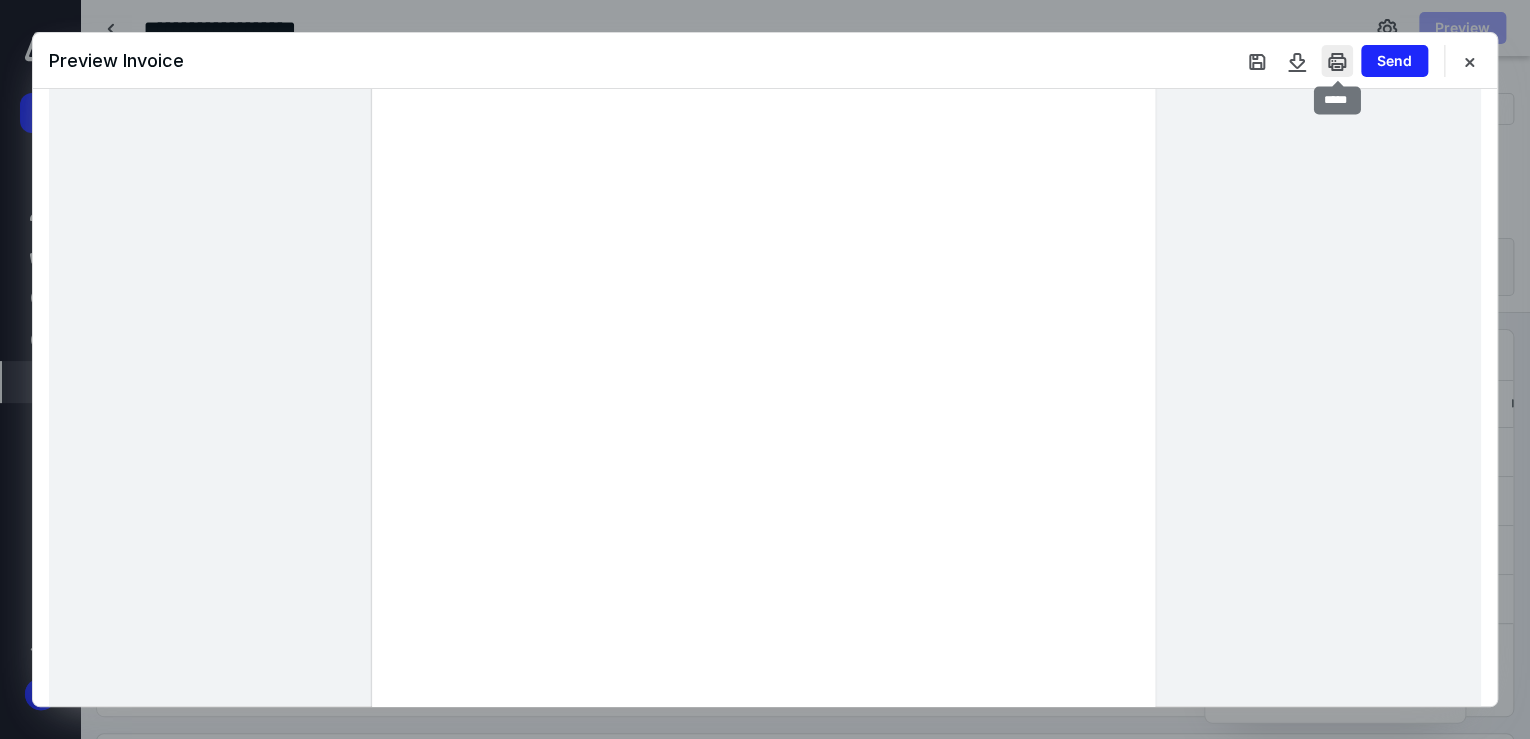 click at bounding box center [1337, 61] 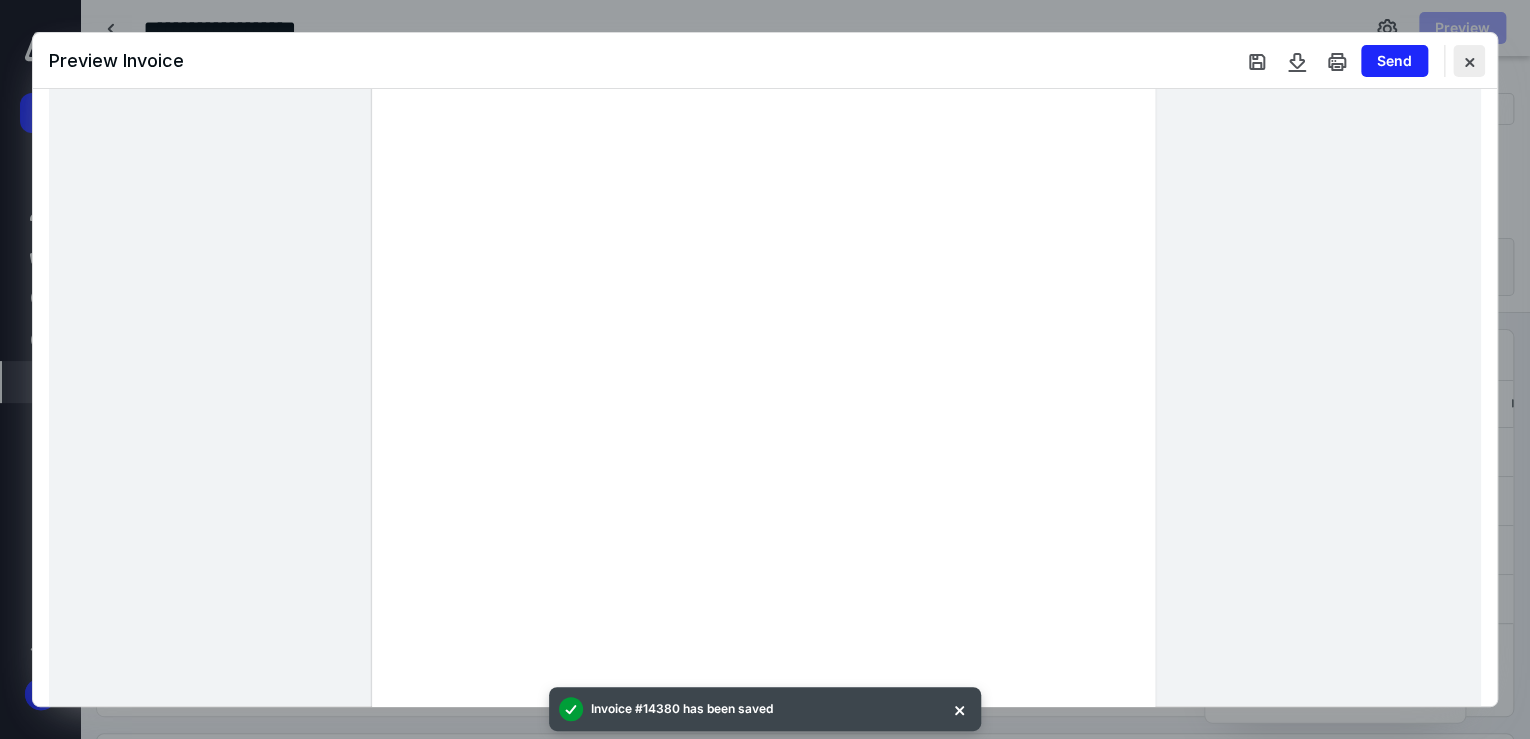 click at bounding box center [1469, 61] 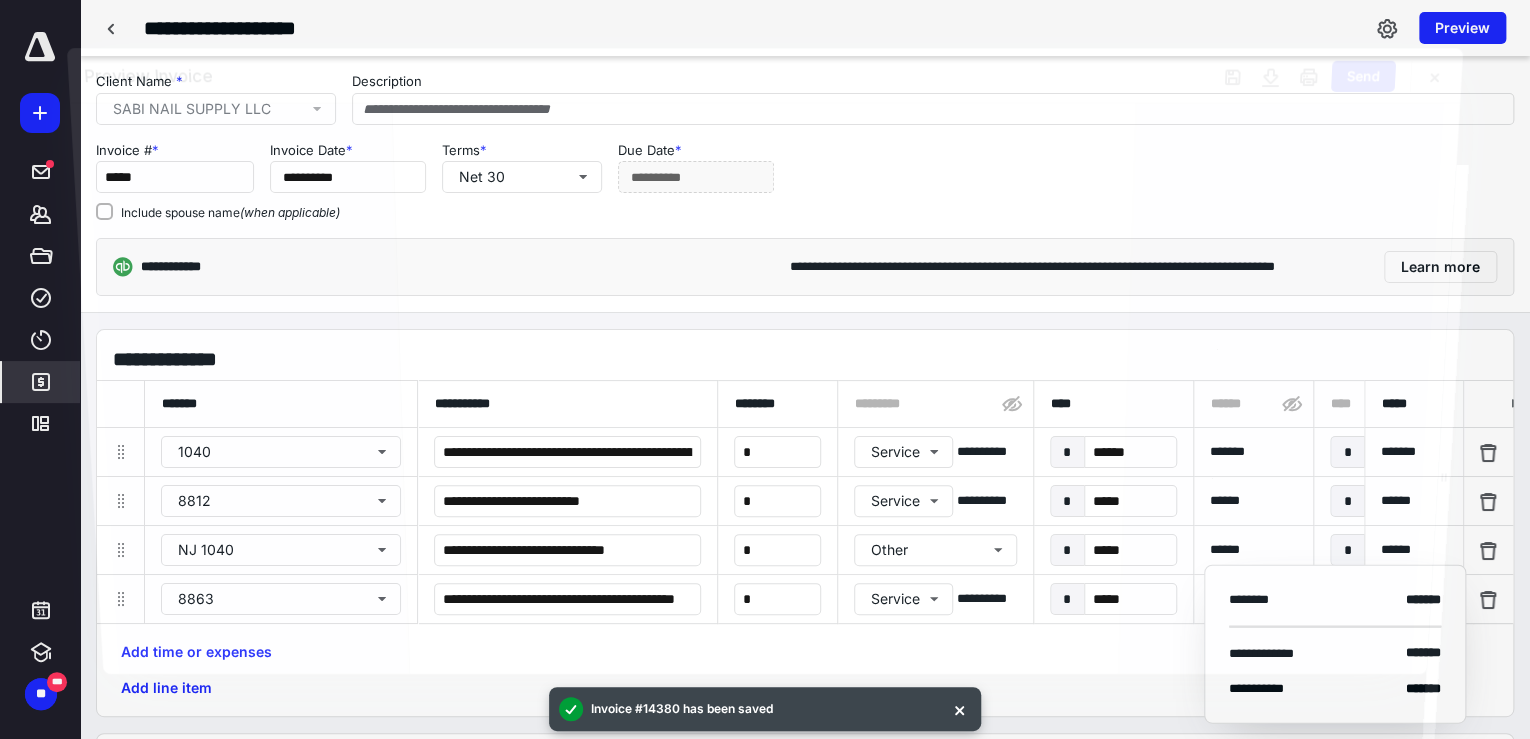 type on "**********" 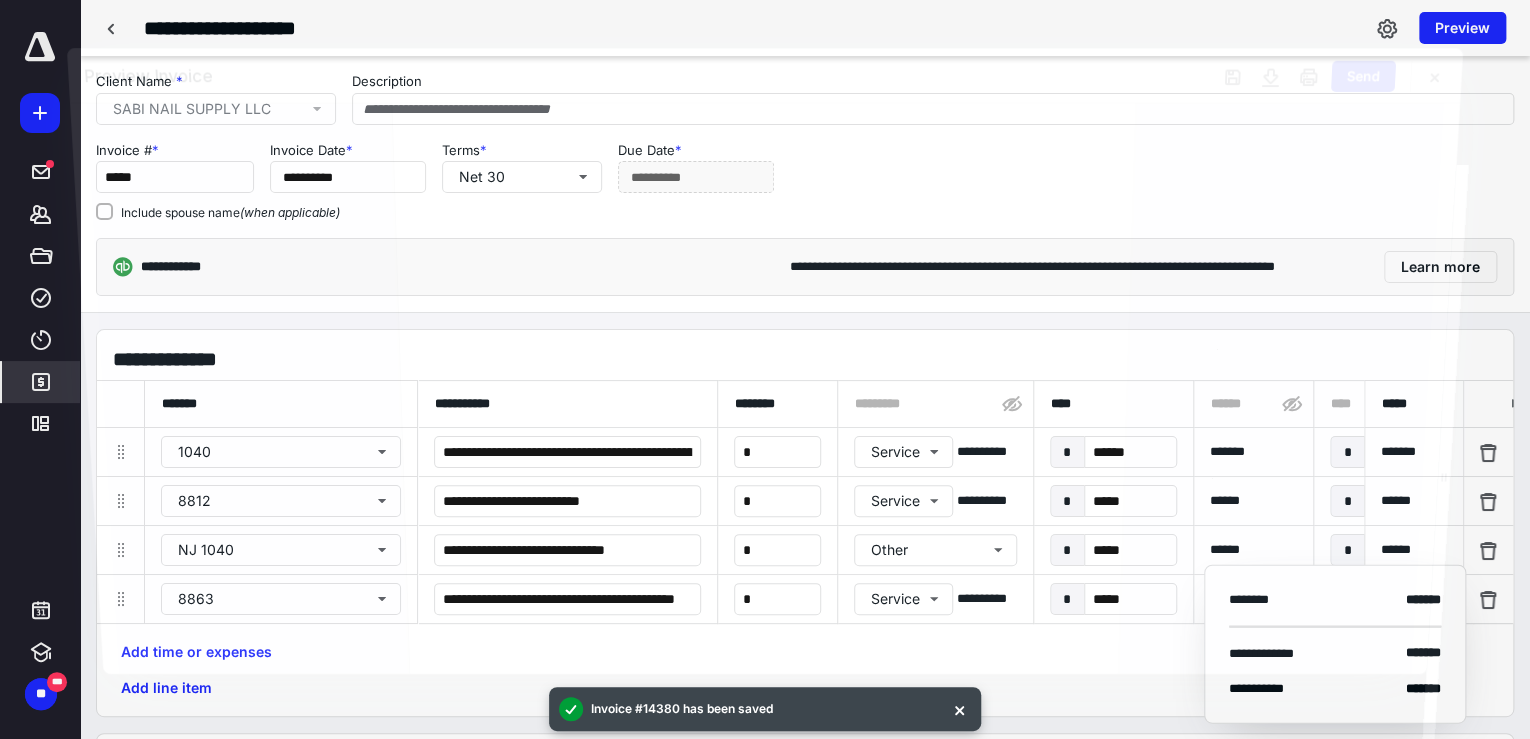 type on "**********" 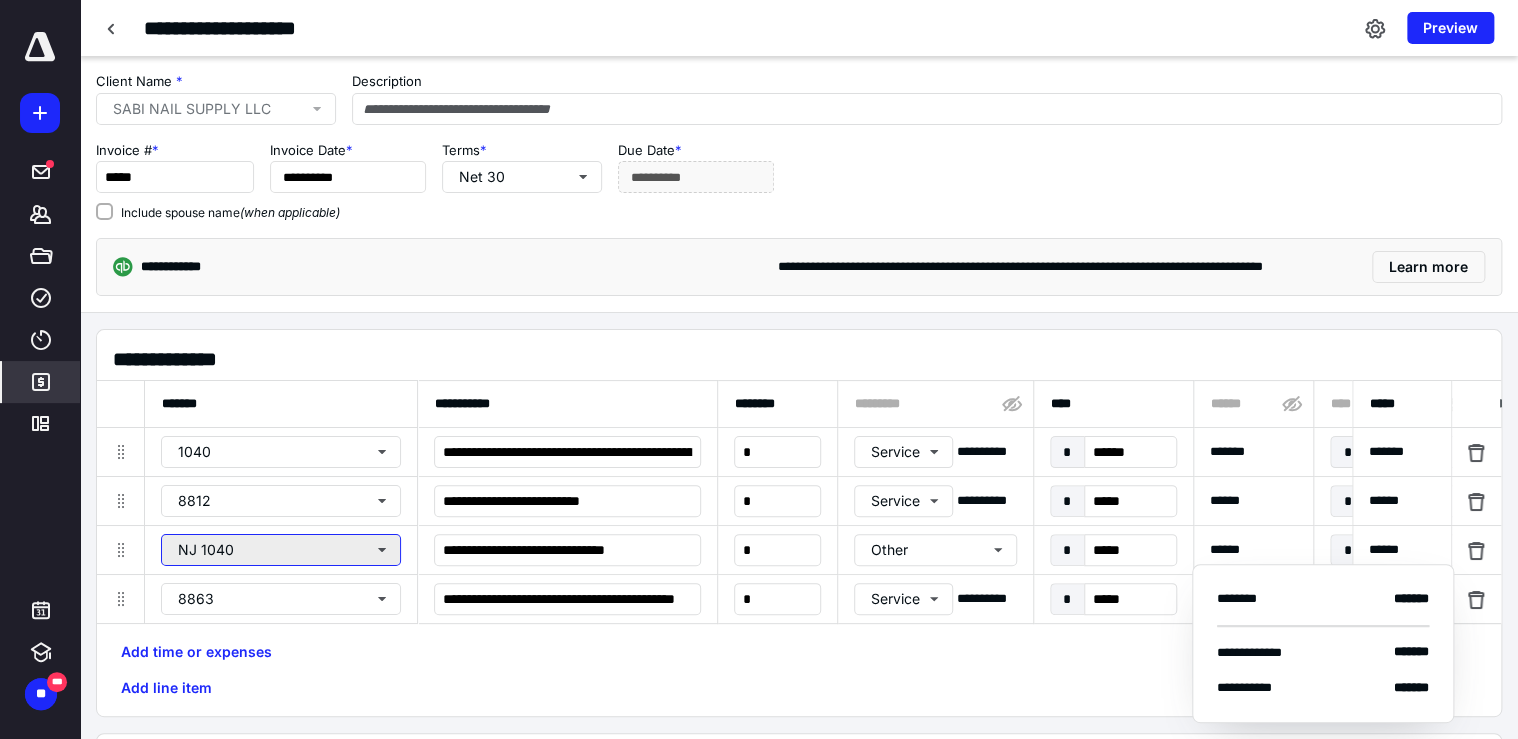 click on "NJ 1040" at bounding box center [281, 550] 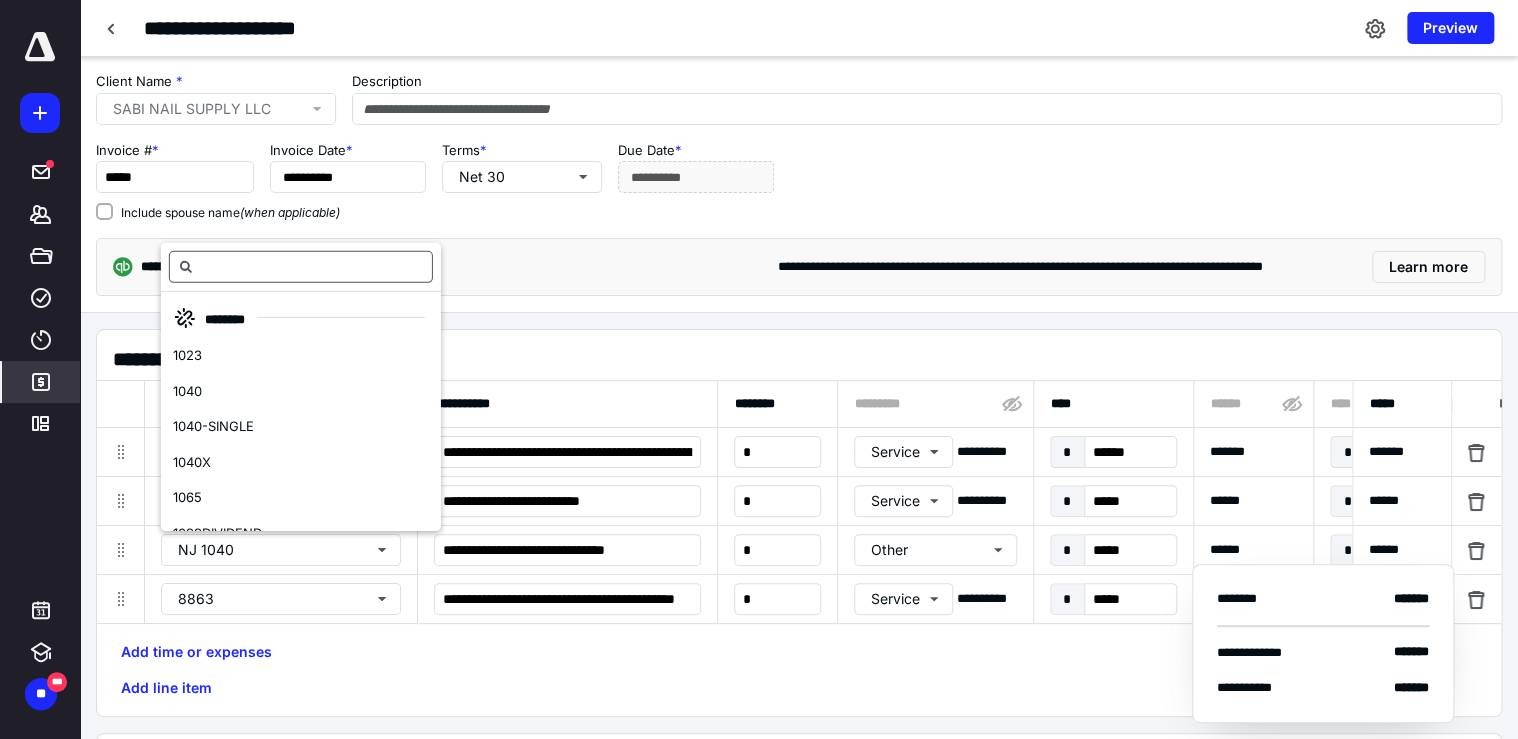 click at bounding box center (301, 267) 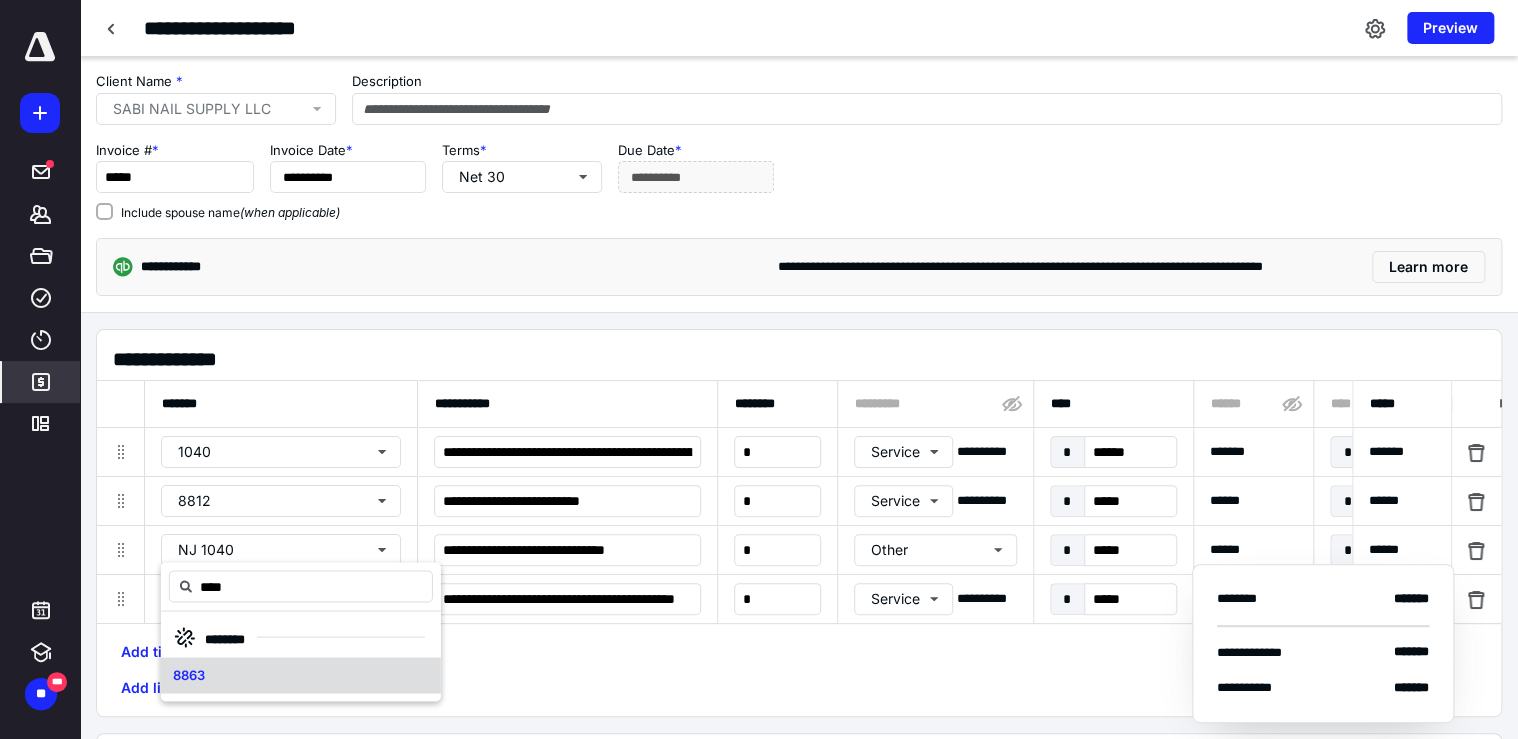 click on "8863" at bounding box center (301, 675) 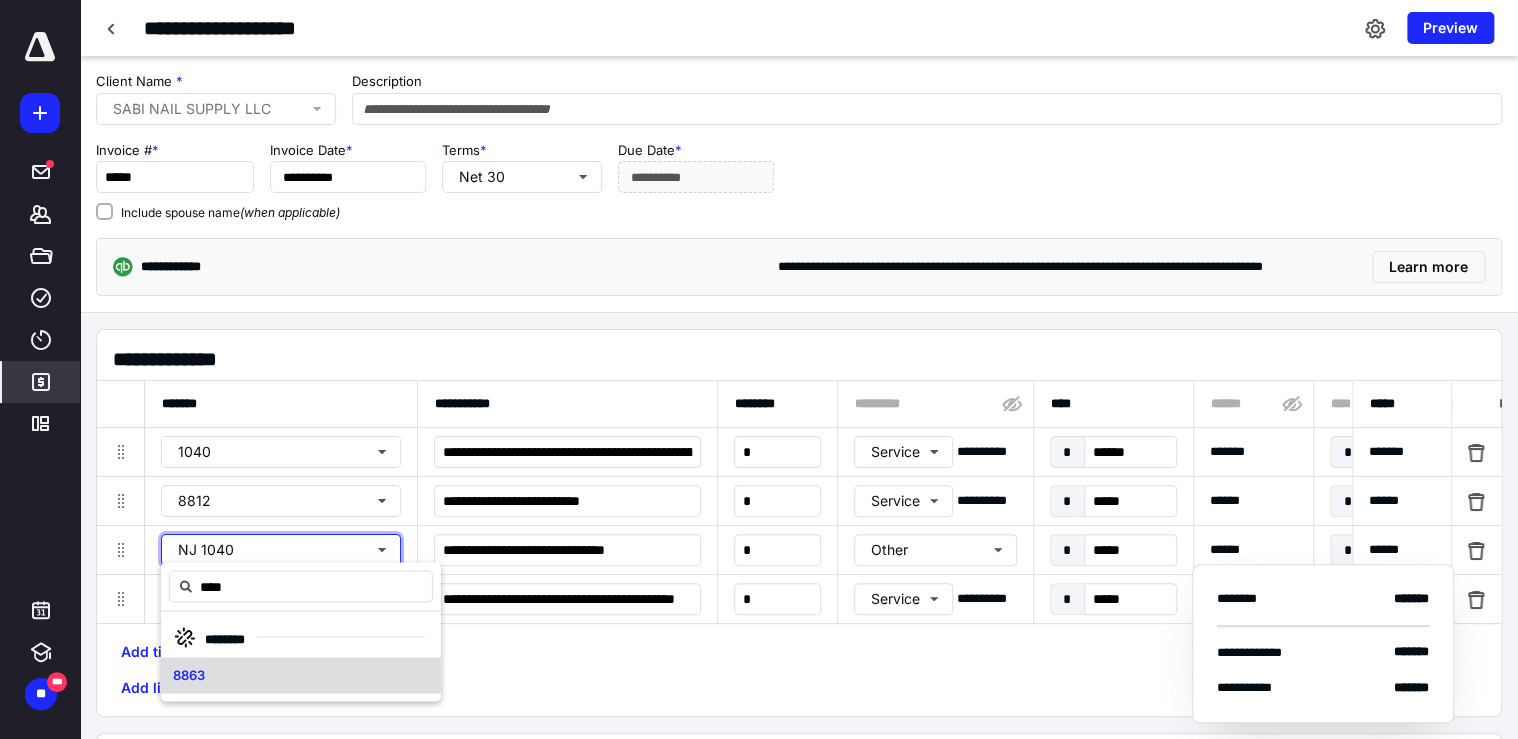 type on "**********" 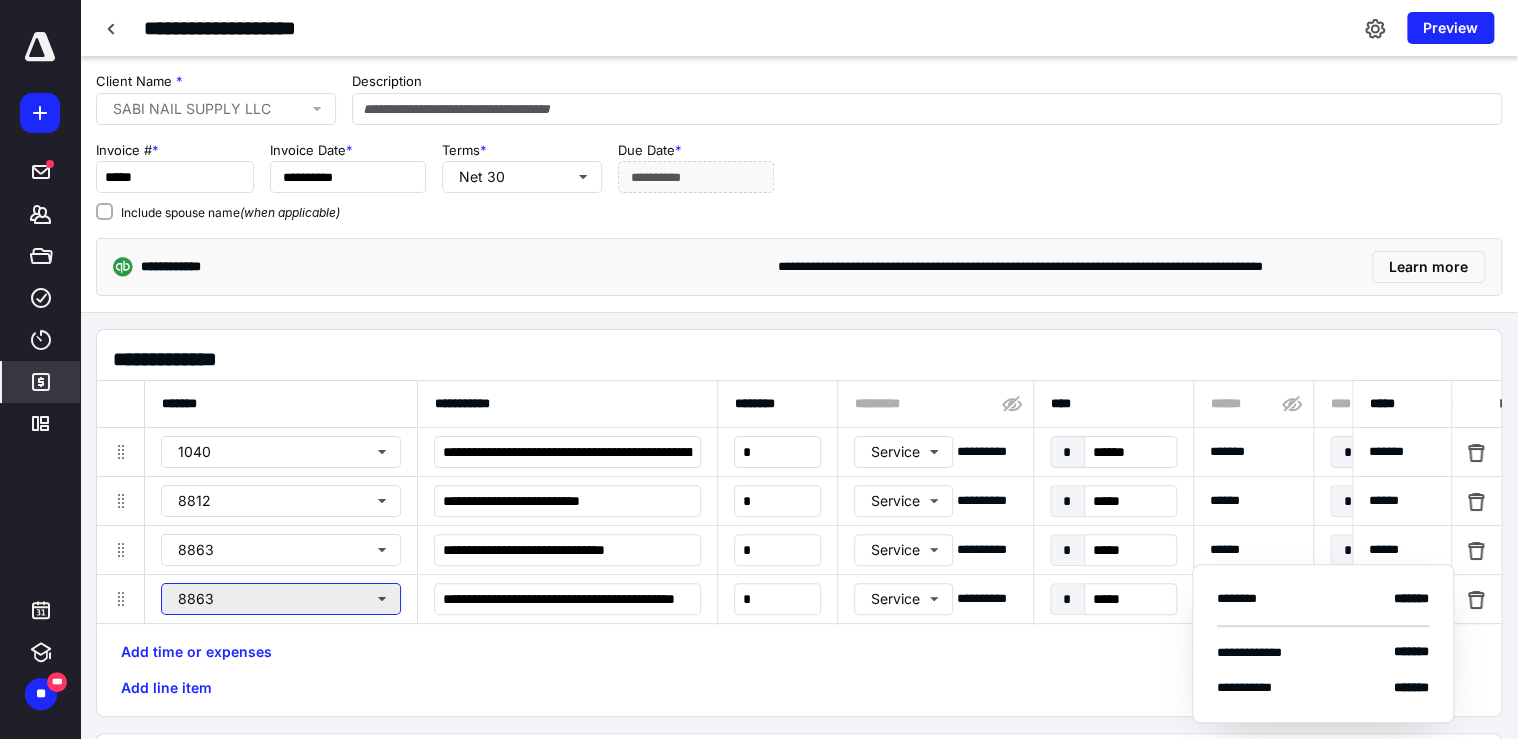 click on "8863" at bounding box center [281, 599] 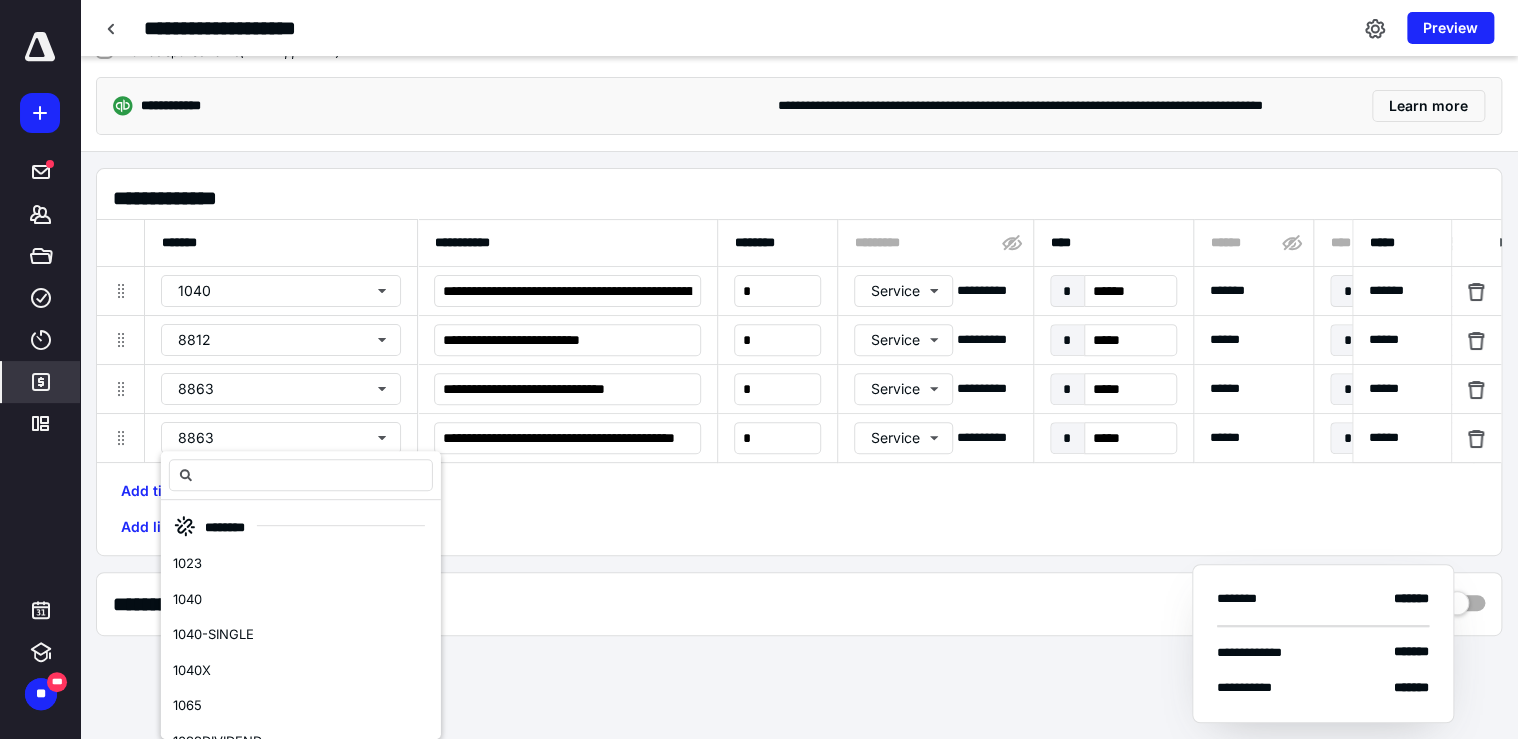scroll, scrollTop: 0, scrollLeft: 0, axis: both 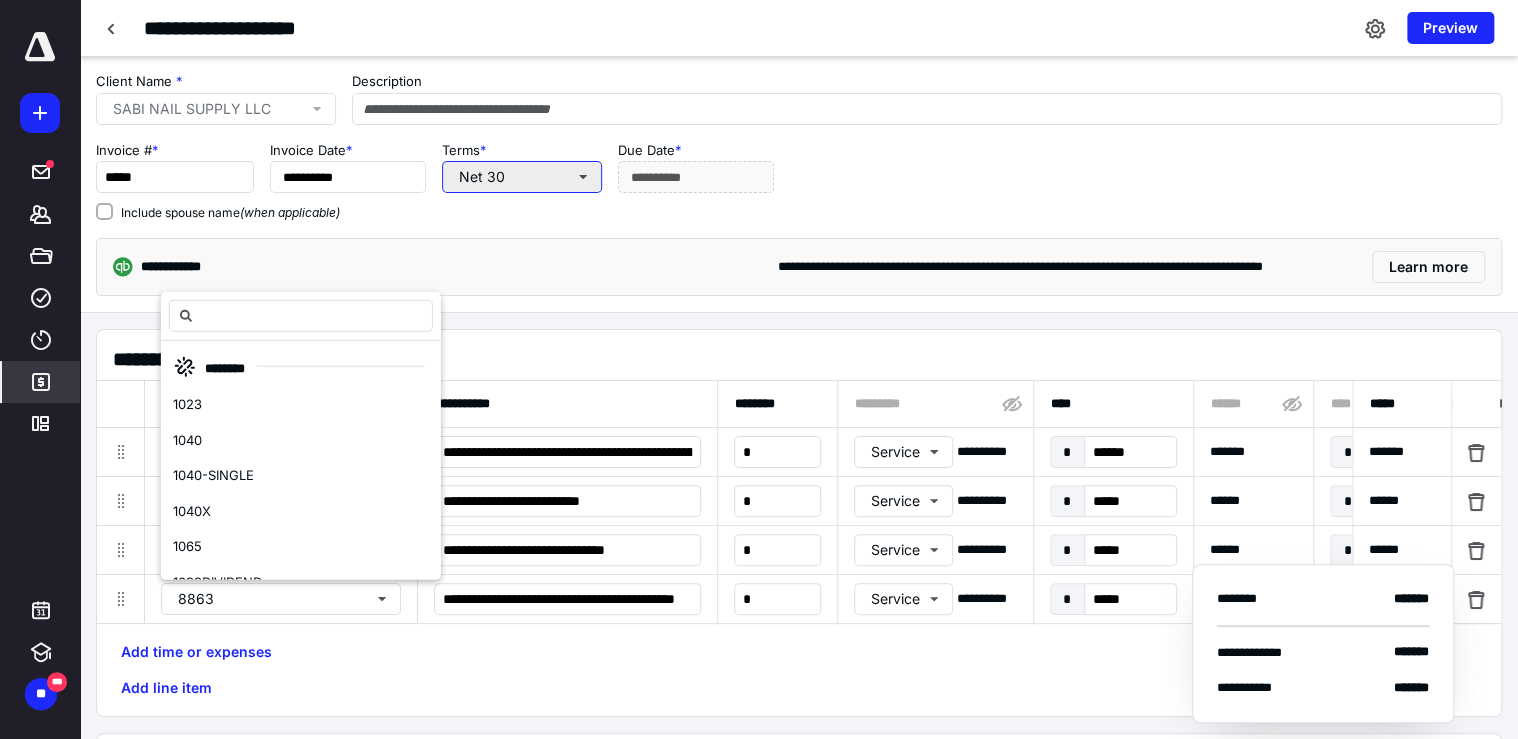 click on "Net 30" at bounding box center (522, 177) 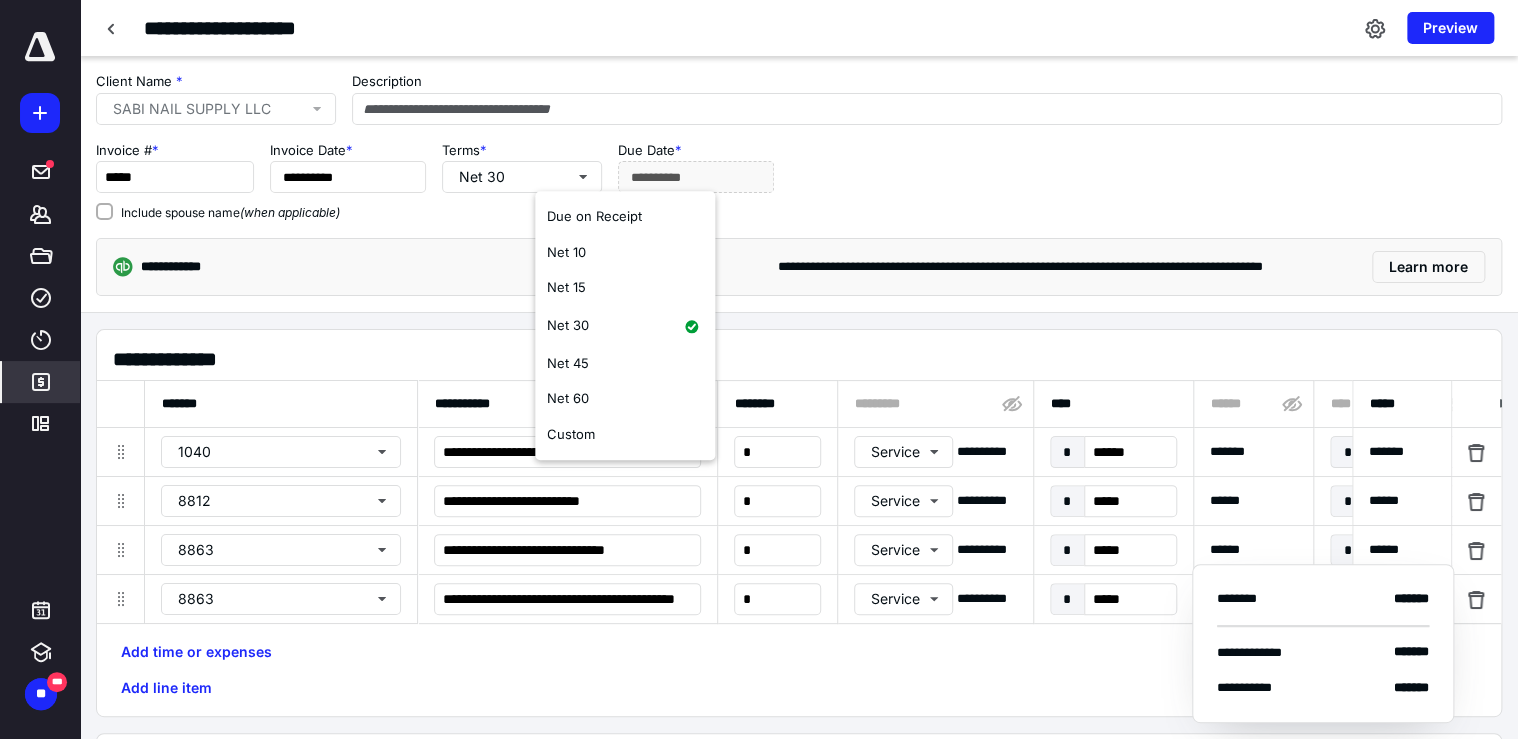 drag, startPoint x: 1028, startPoint y: 166, endPoint x: 810, endPoint y: 375, distance: 302.00165 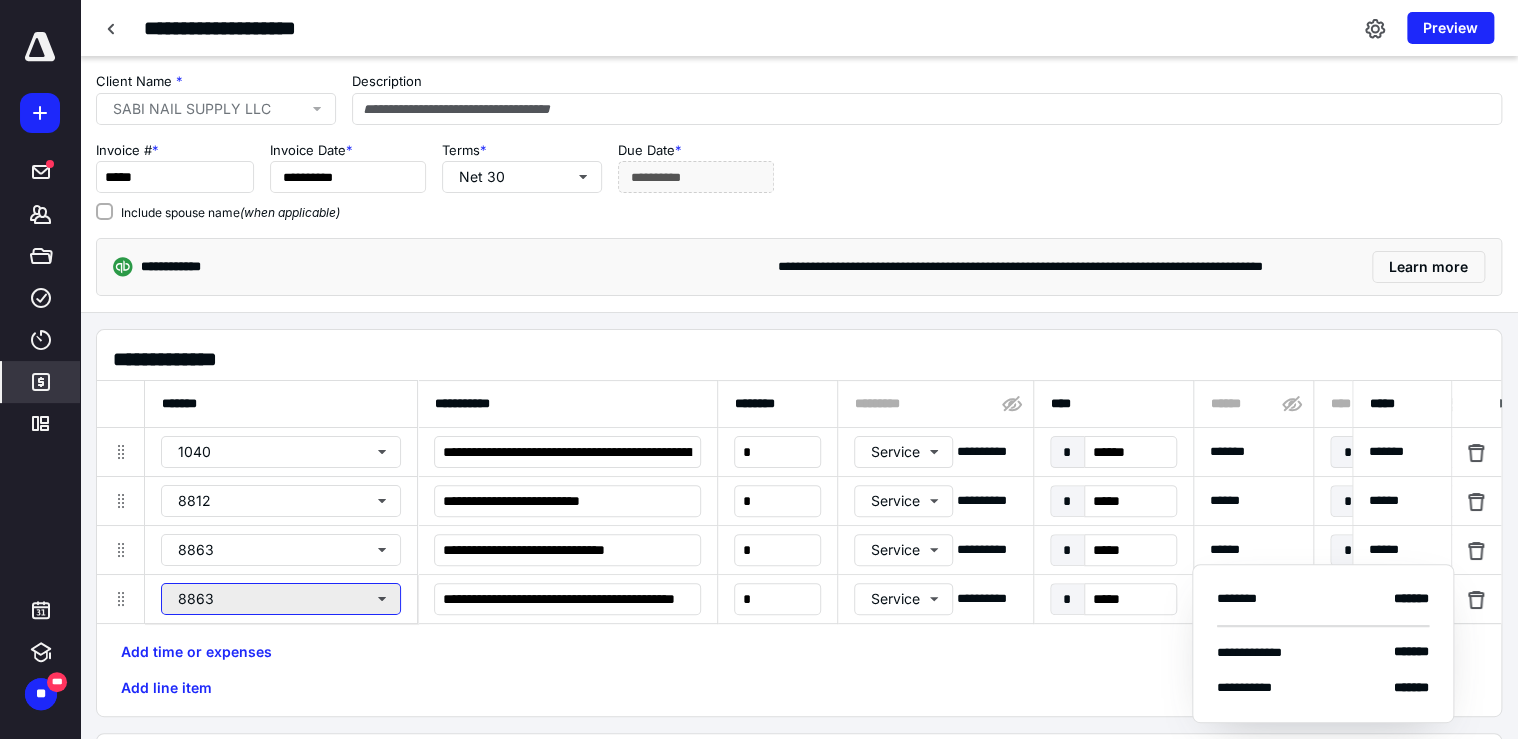 click on "8863" at bounding box center [281, 599] 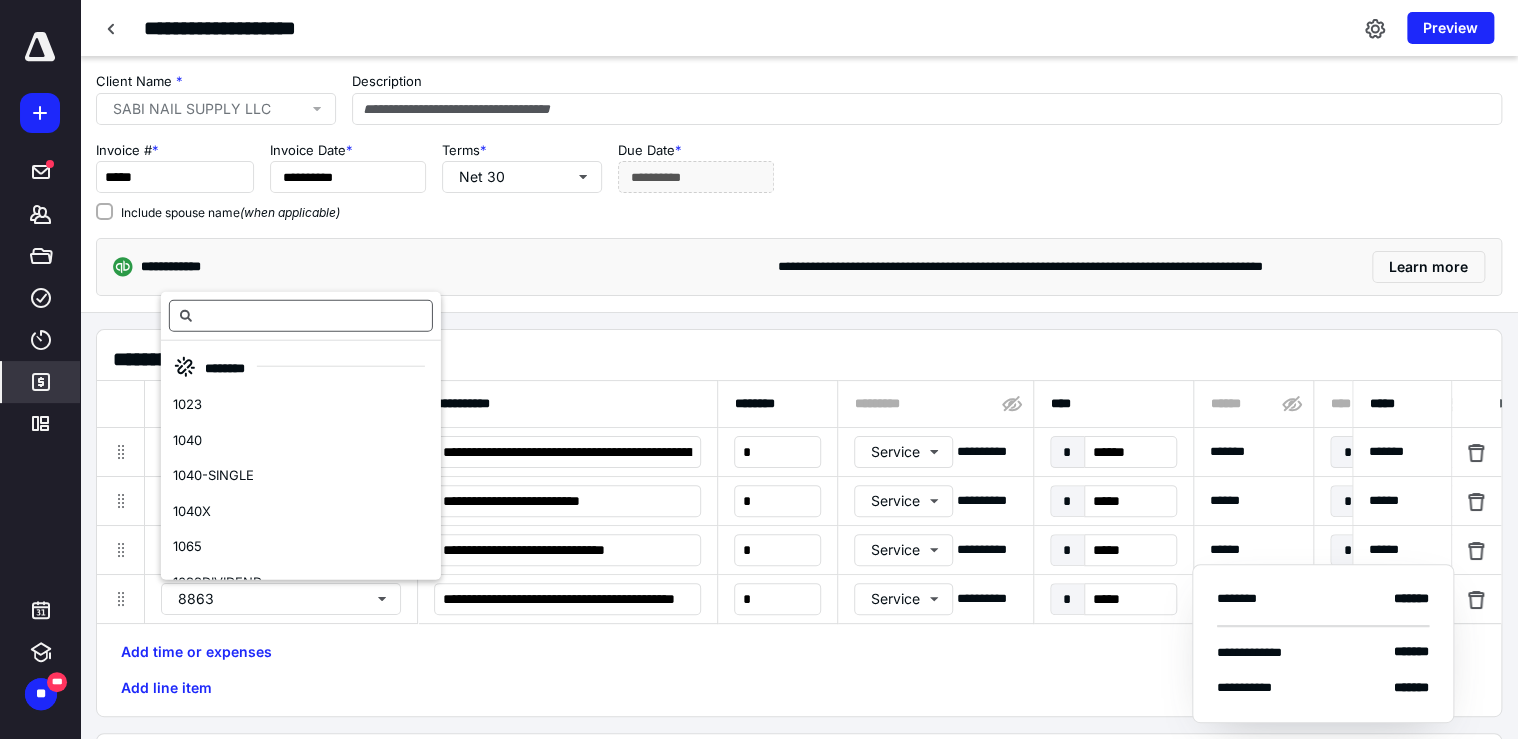 click at bounding box center (301, 316) 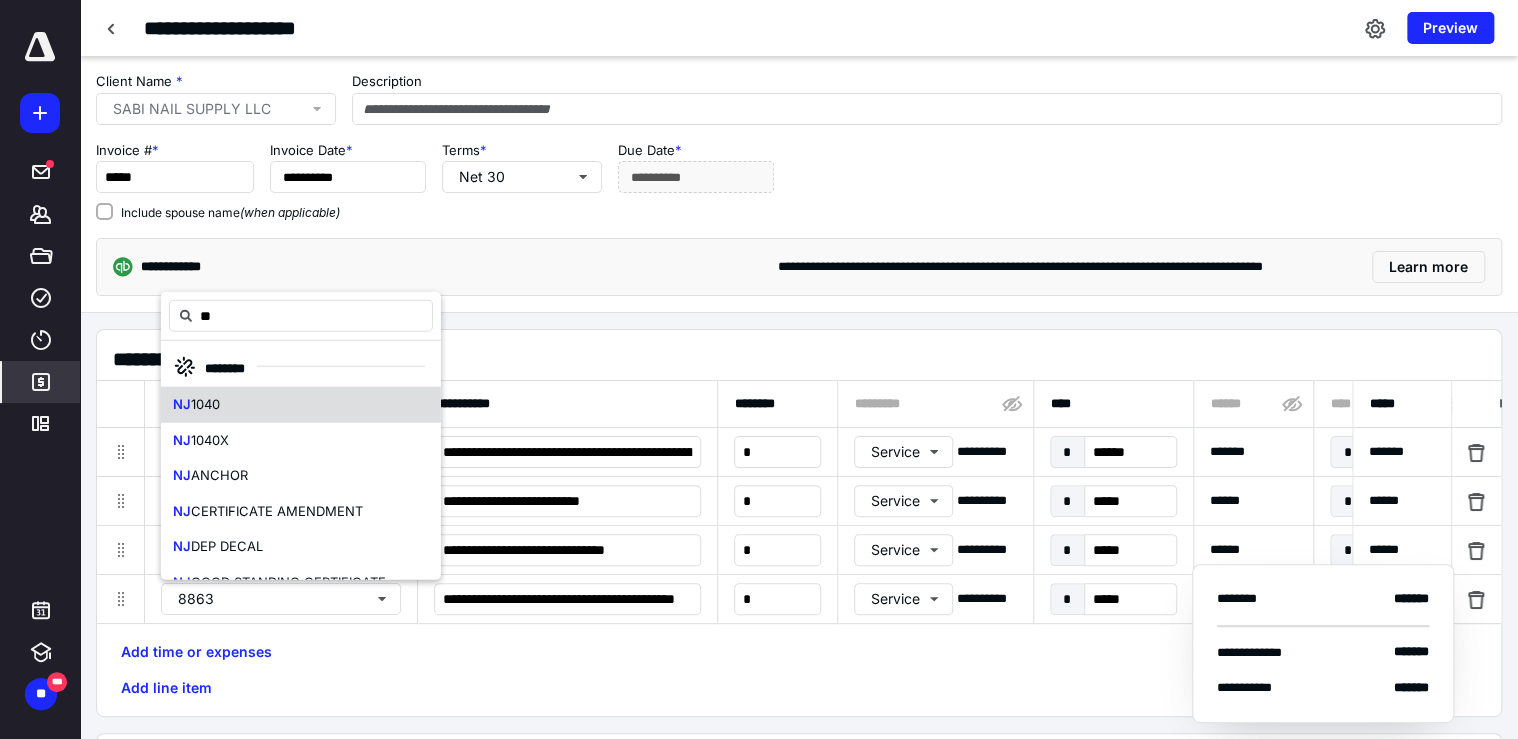 click on "NJ  1040" at bounding box center (301, 405) 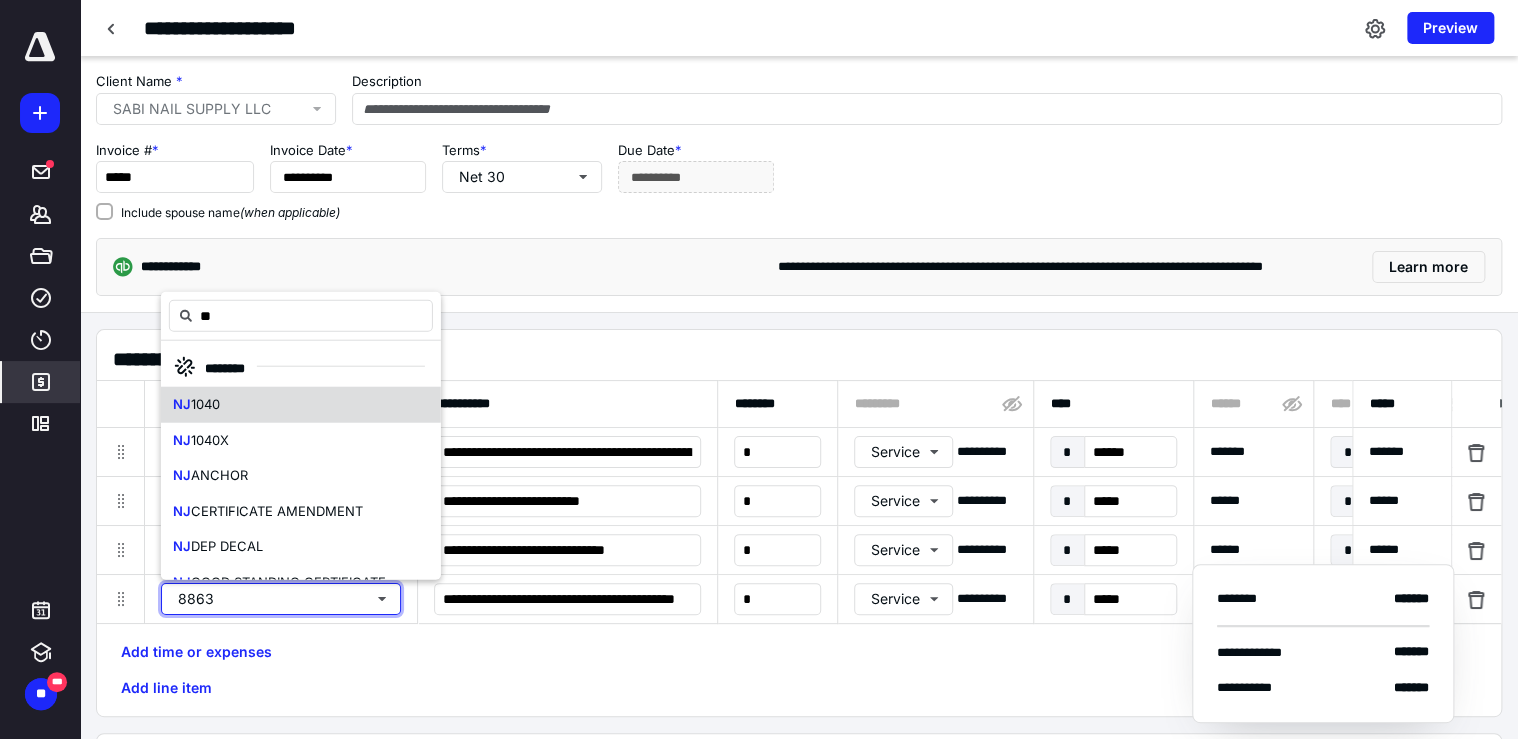 type on "**********" 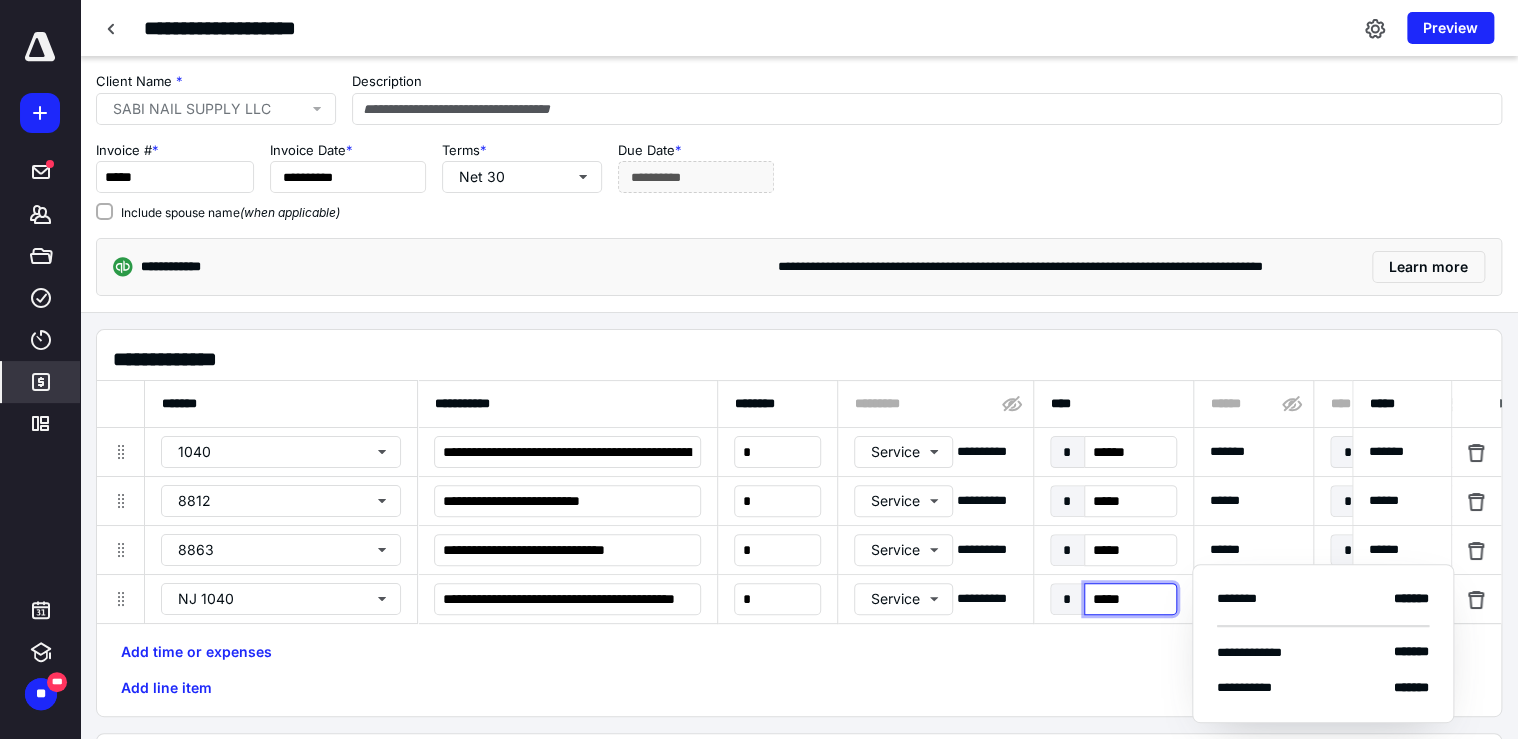 click on "*****" at bounding box center [1130, 599] 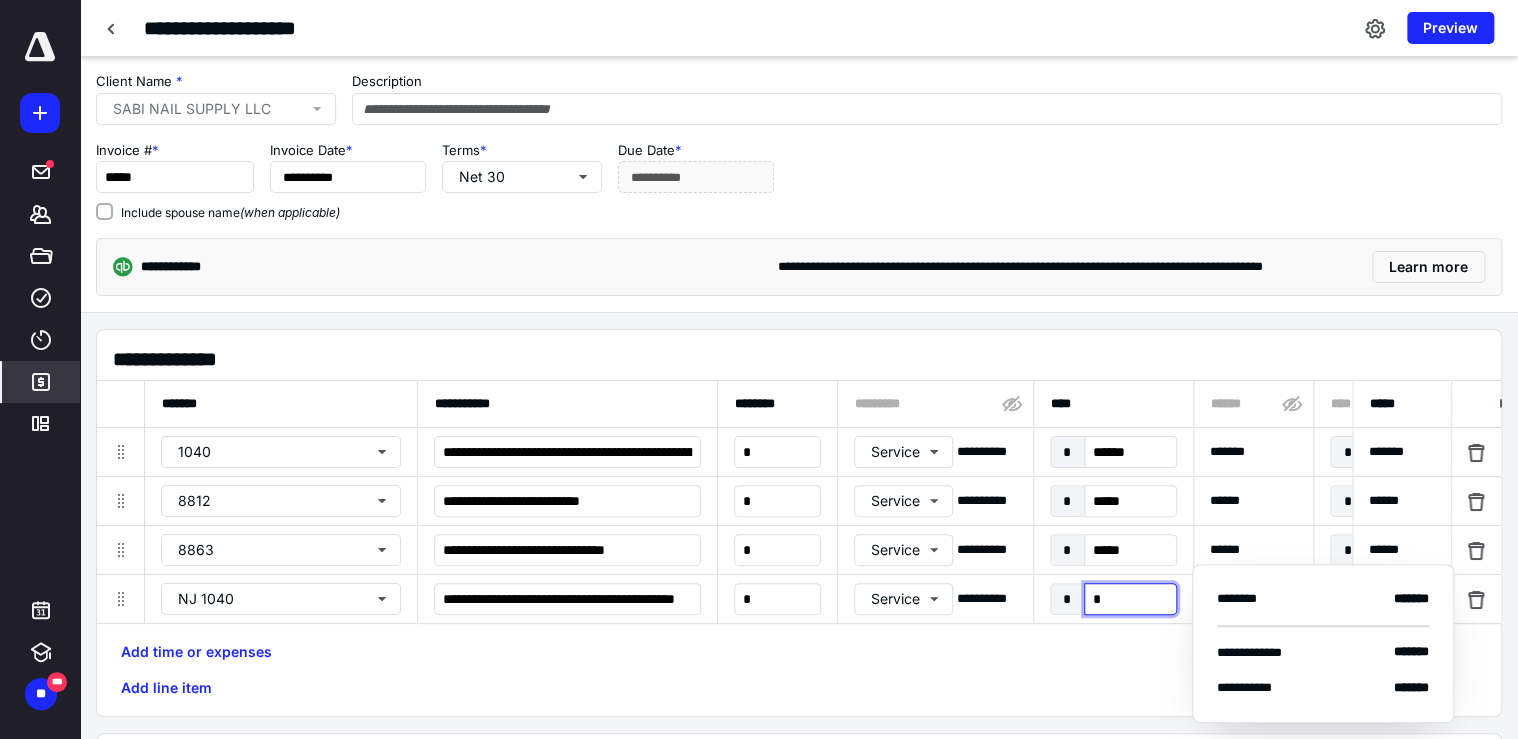 type on "**" 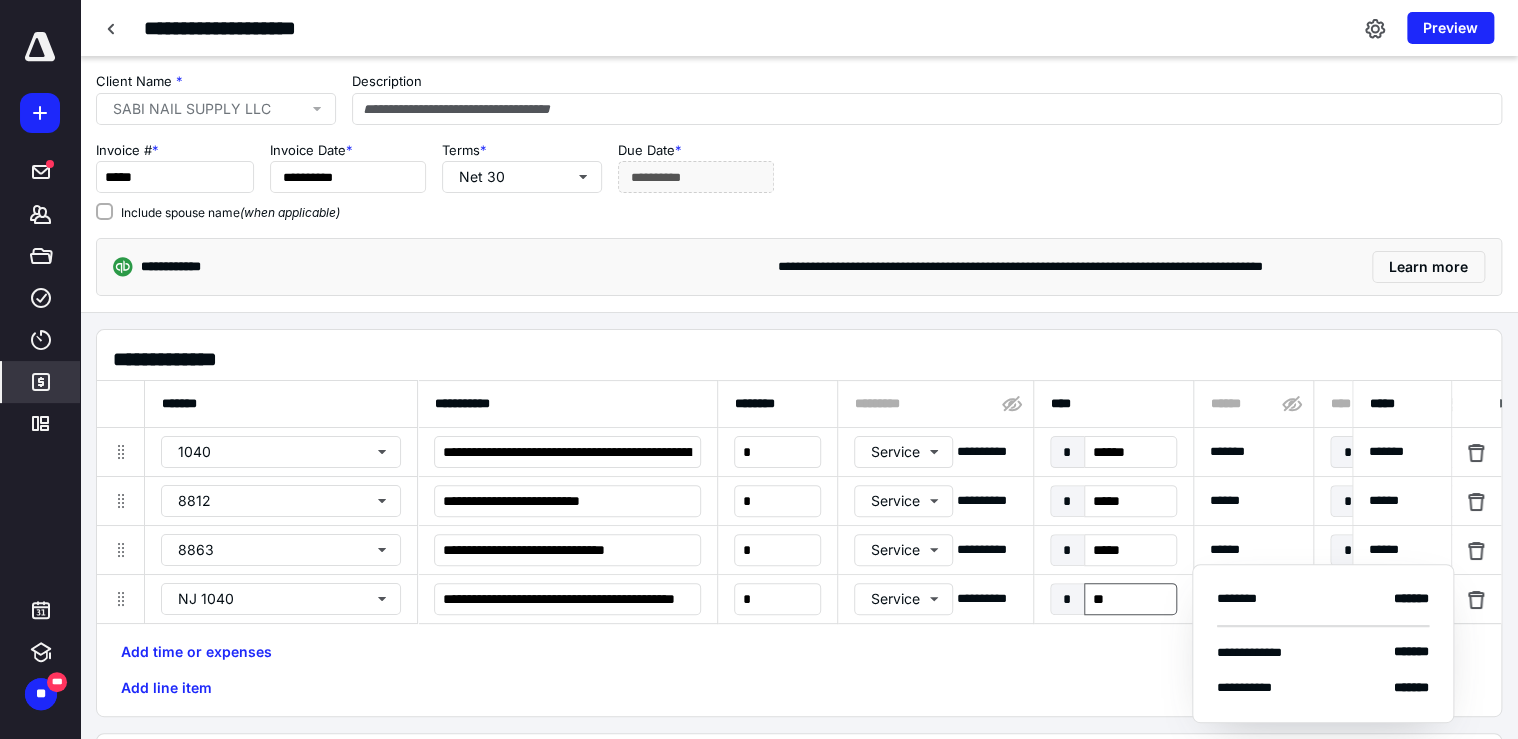 type on "**********" 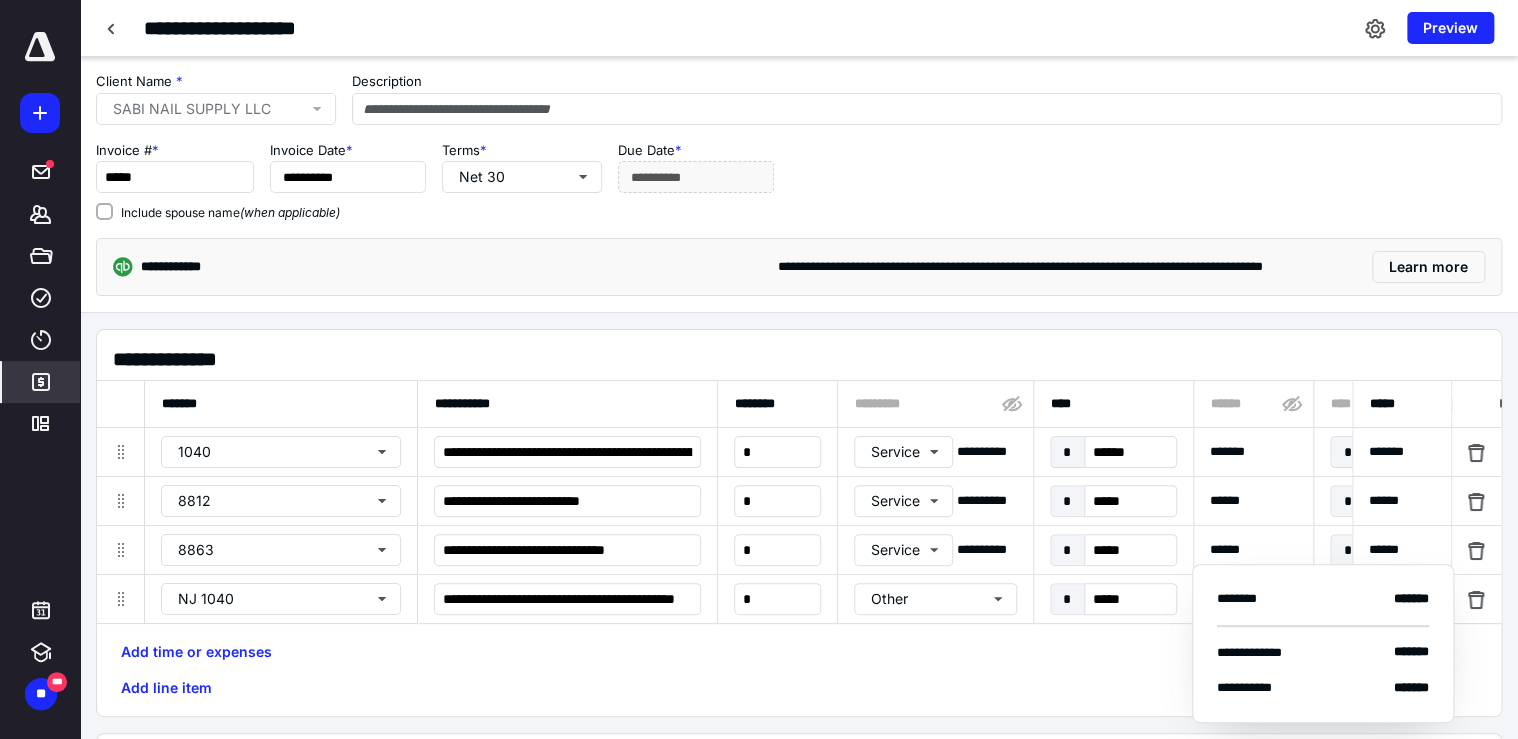 scroll, scrollTop: 0, scrollLeft: 1081, axis: horizontal 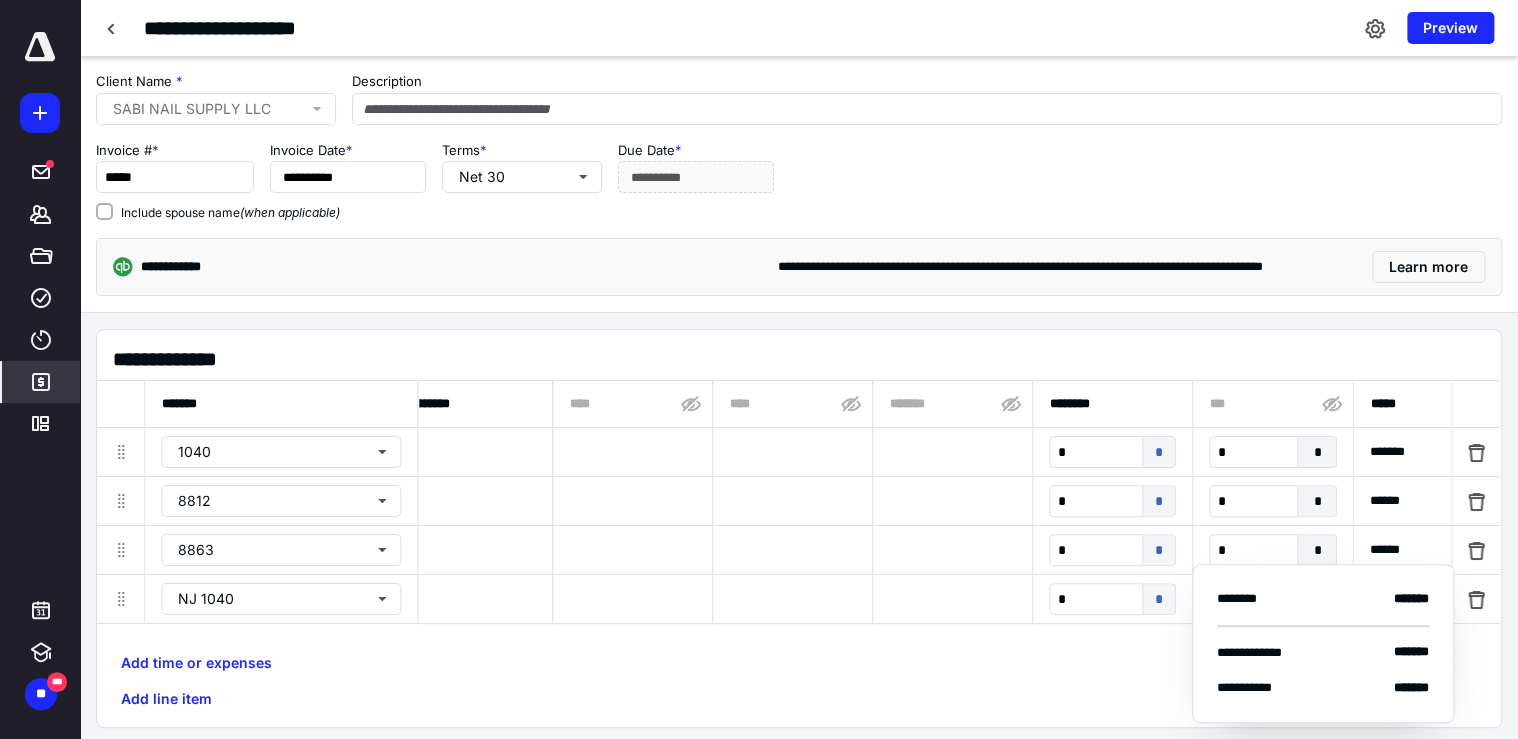 type on "**********" 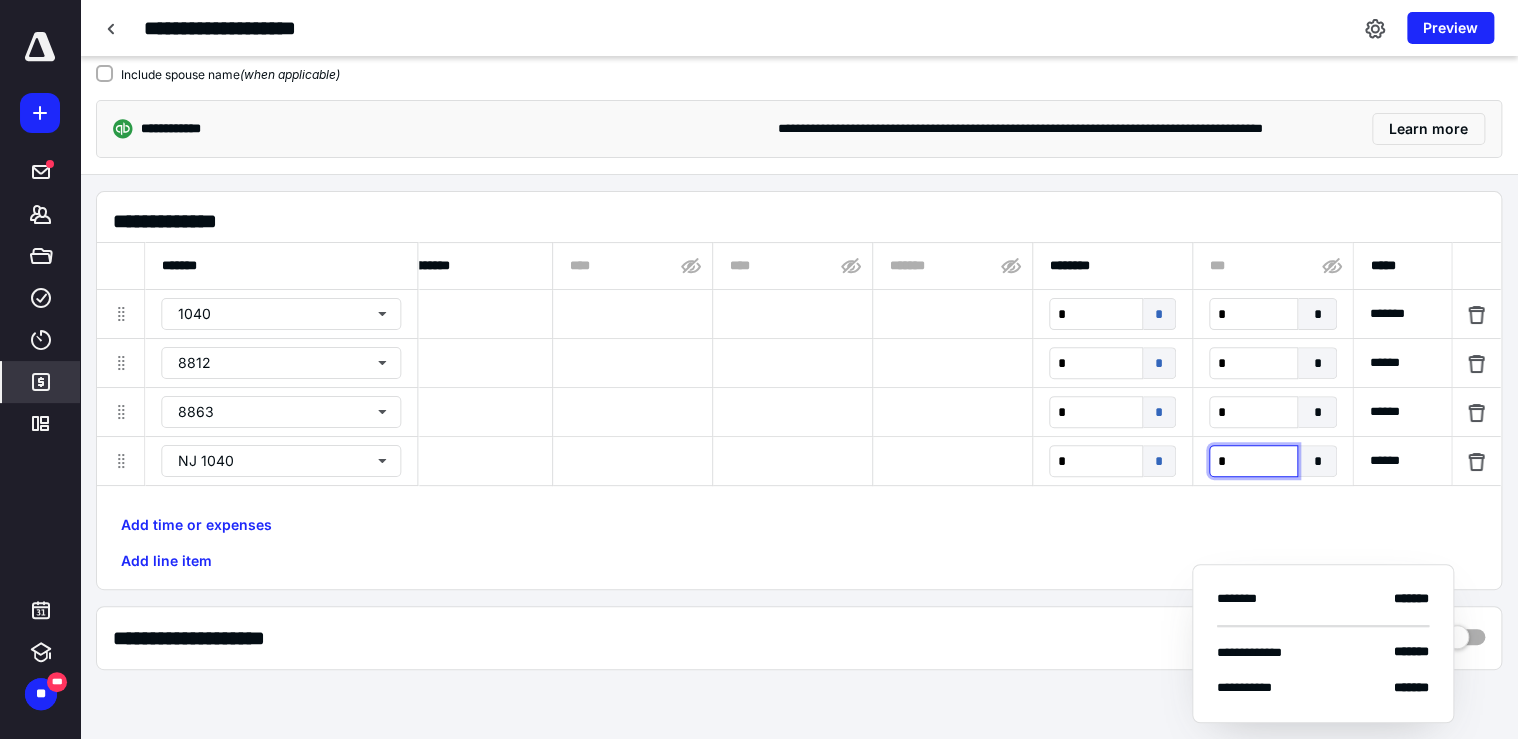 scroll, scrollTop: 160, scrollLeft: 0, axis: vertical 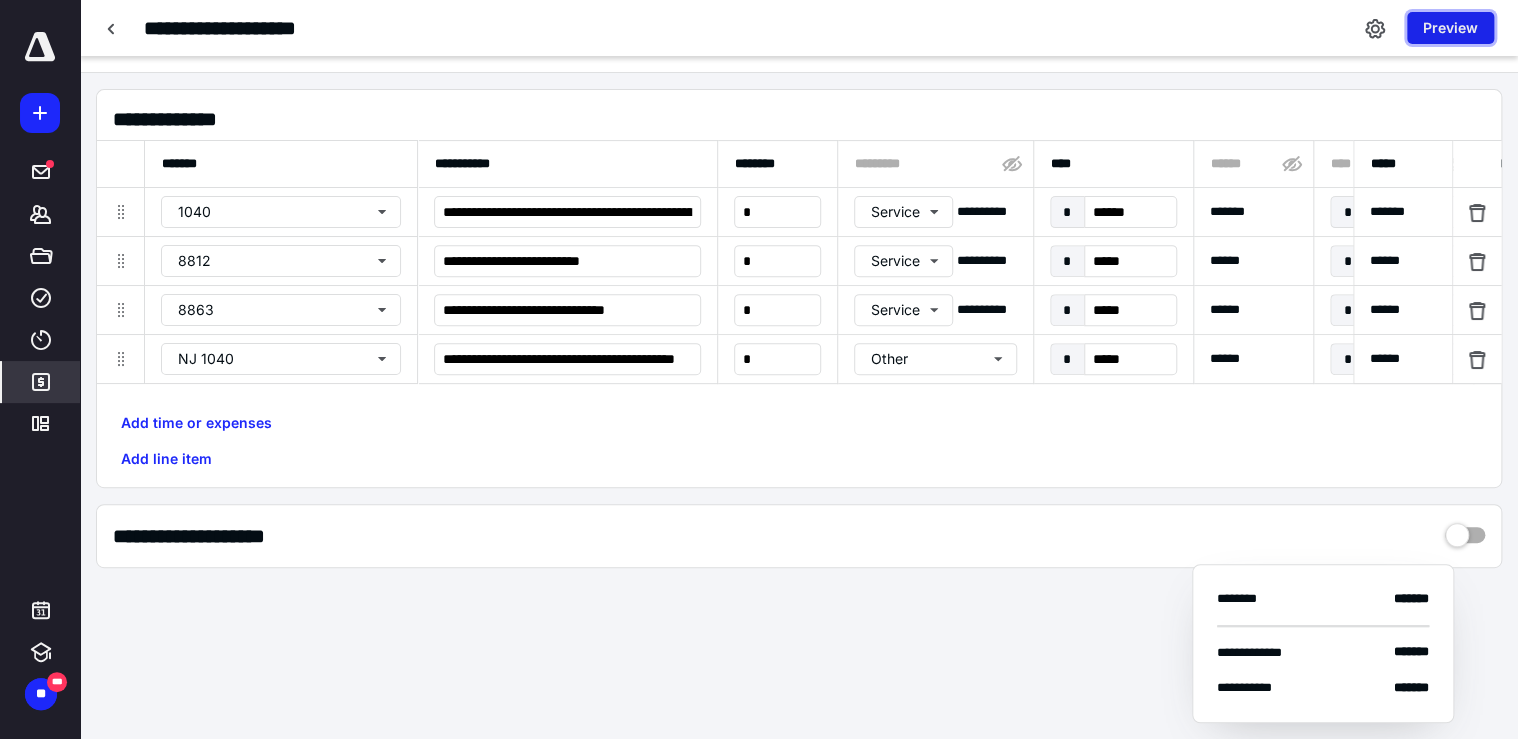 type on "**********" 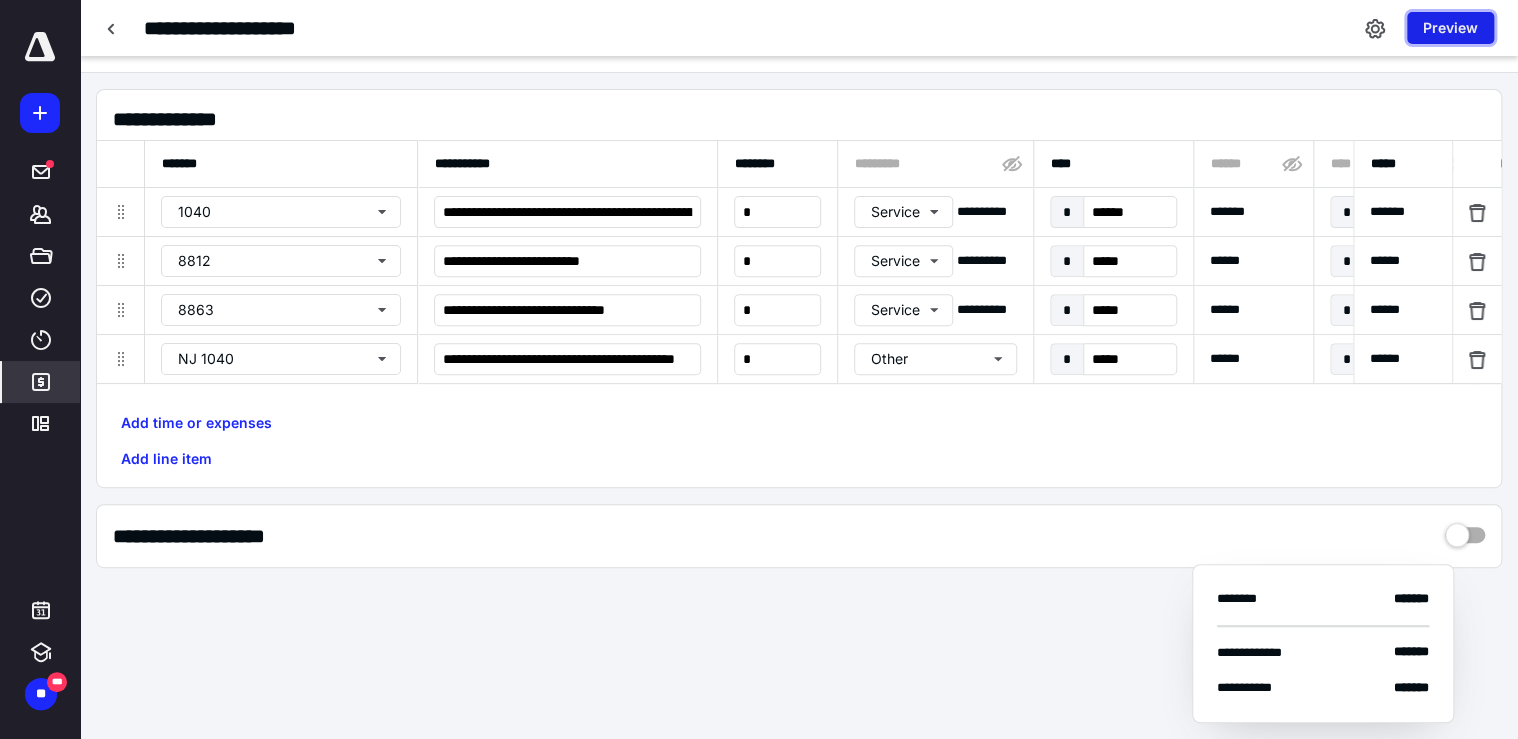 click on "Preview" at bounding box center (1450, 28) 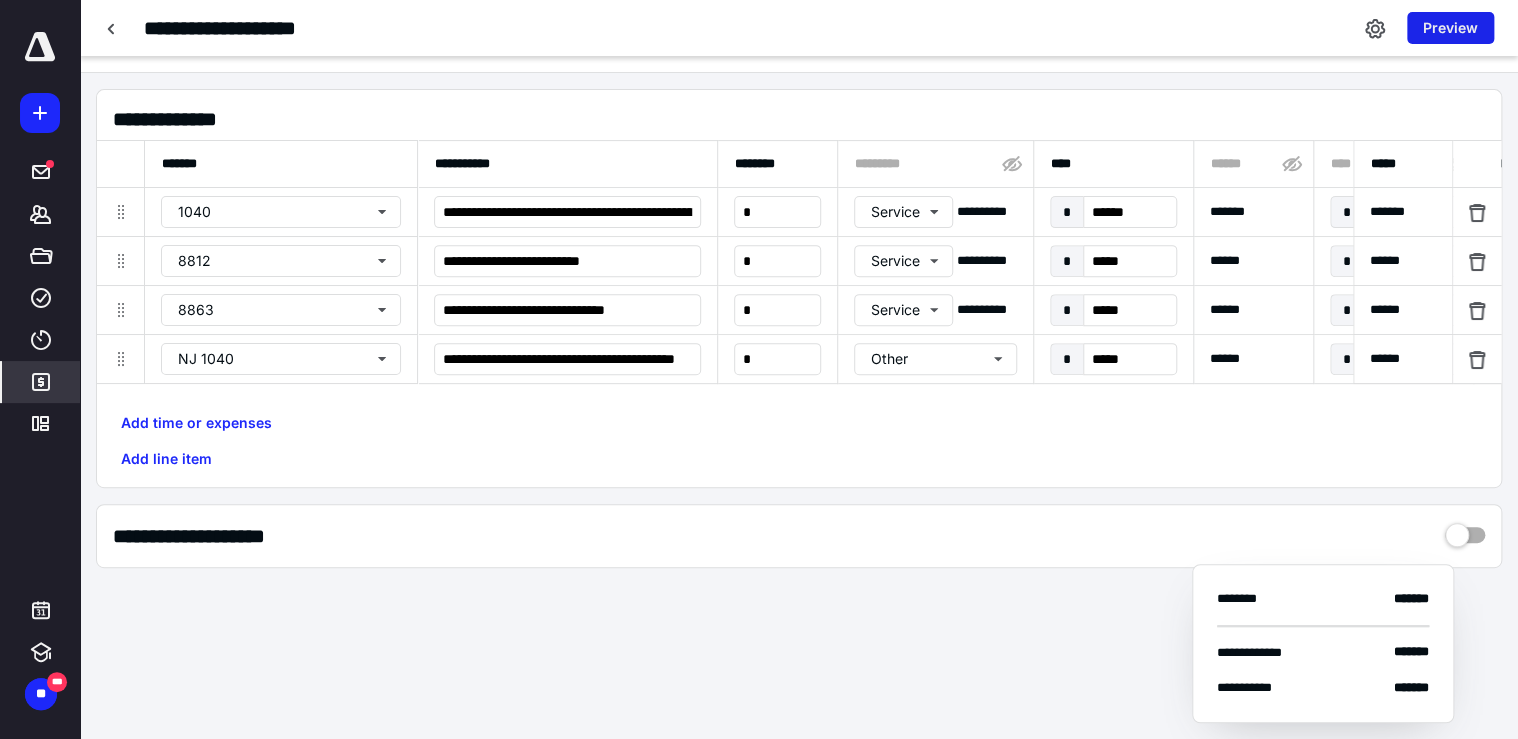 type on "**********" 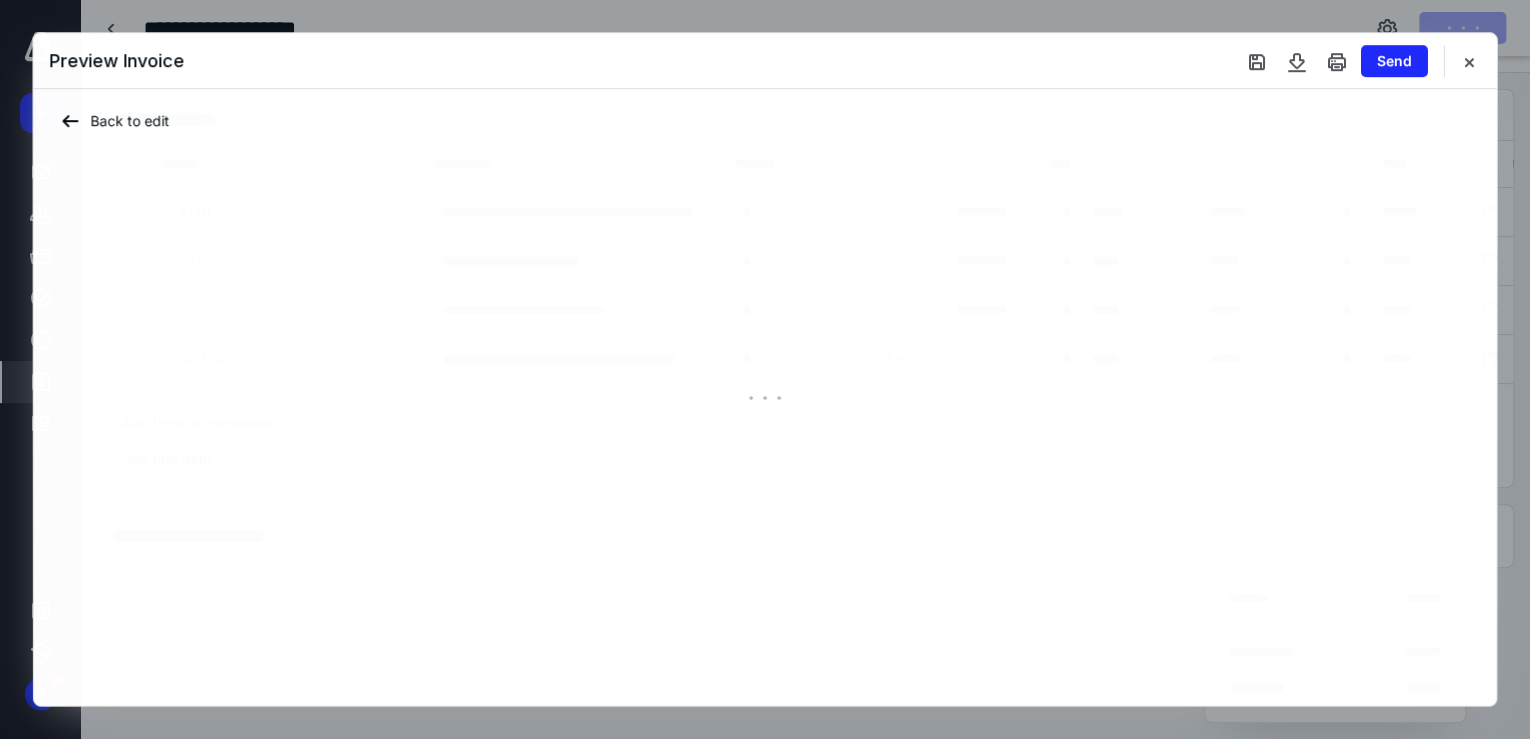 type on "**********" 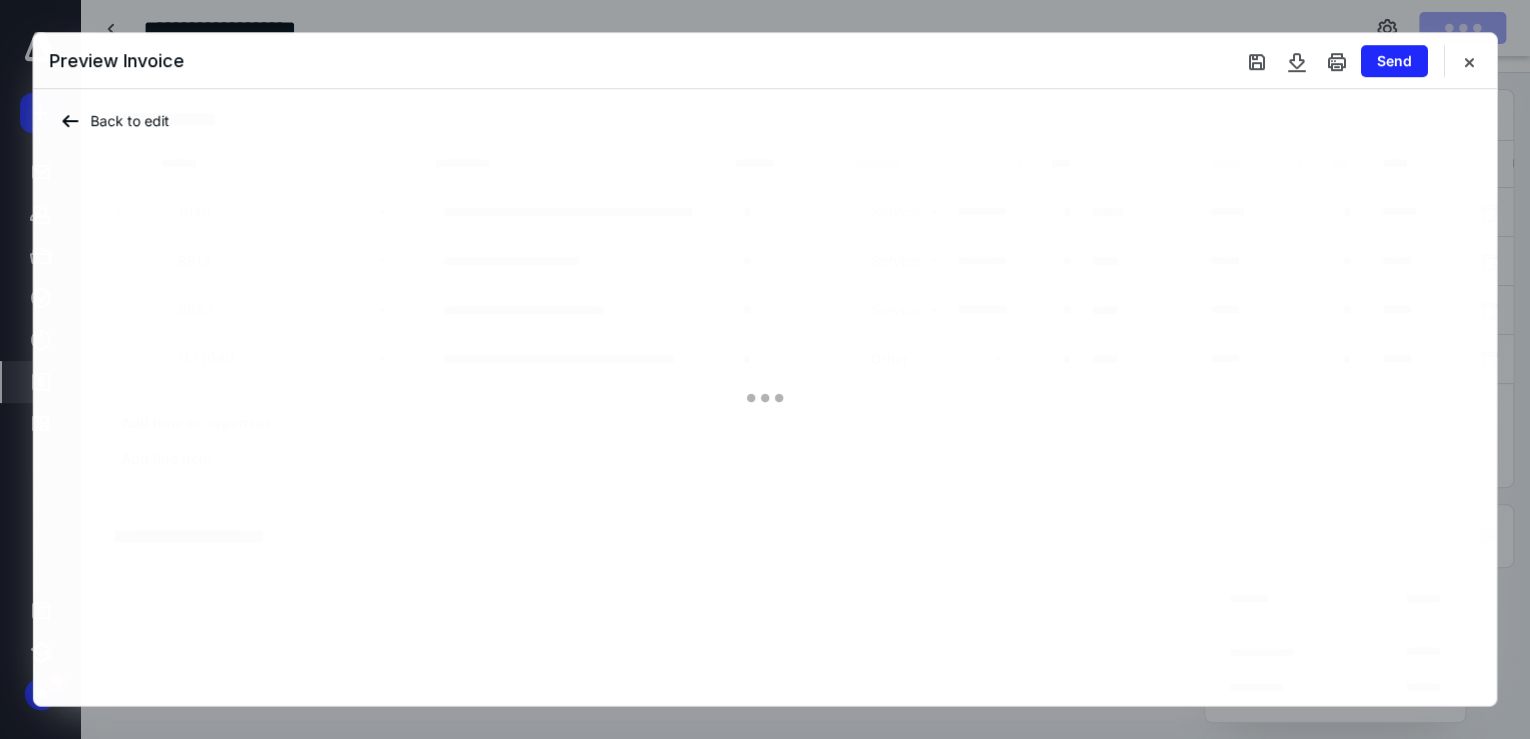 type on "**********" 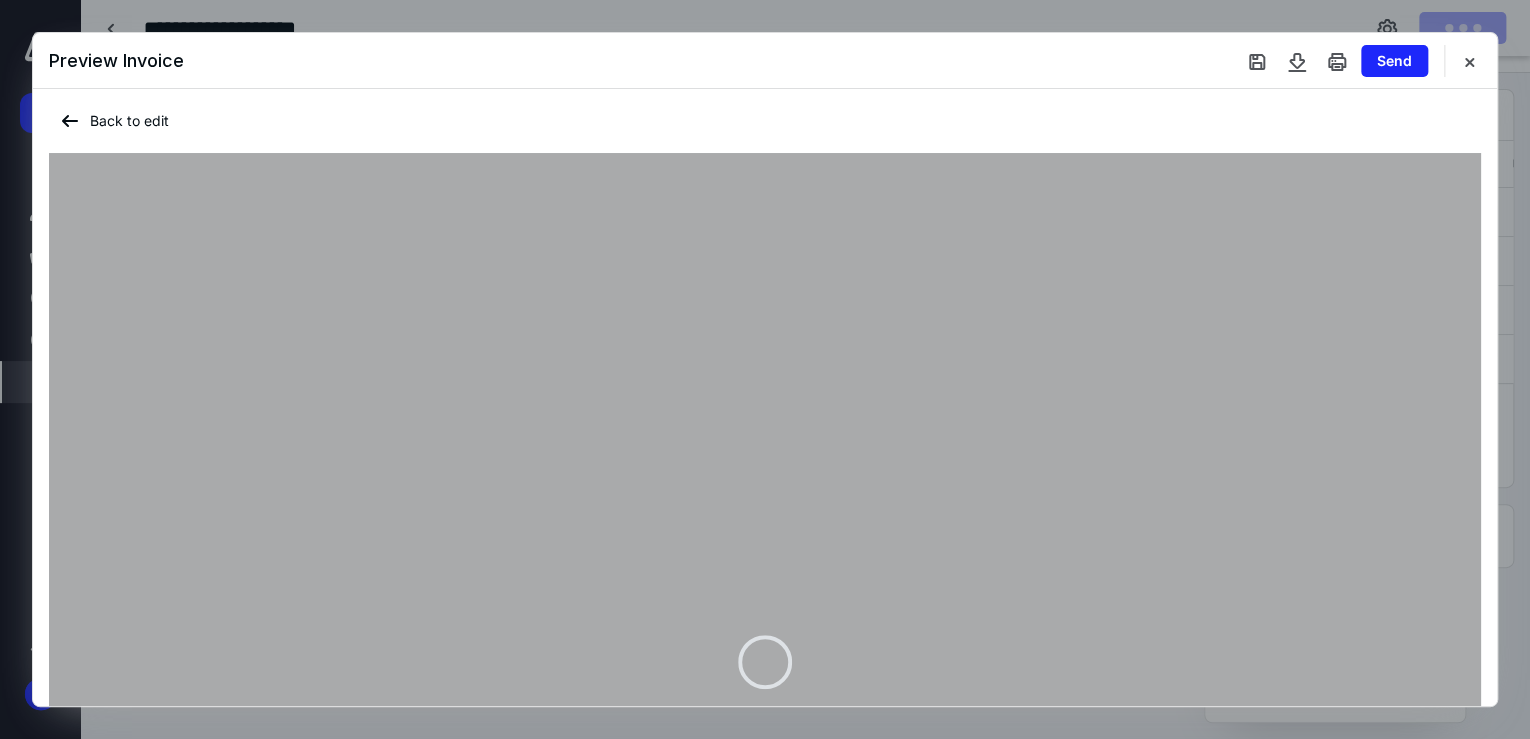 type on "**********" 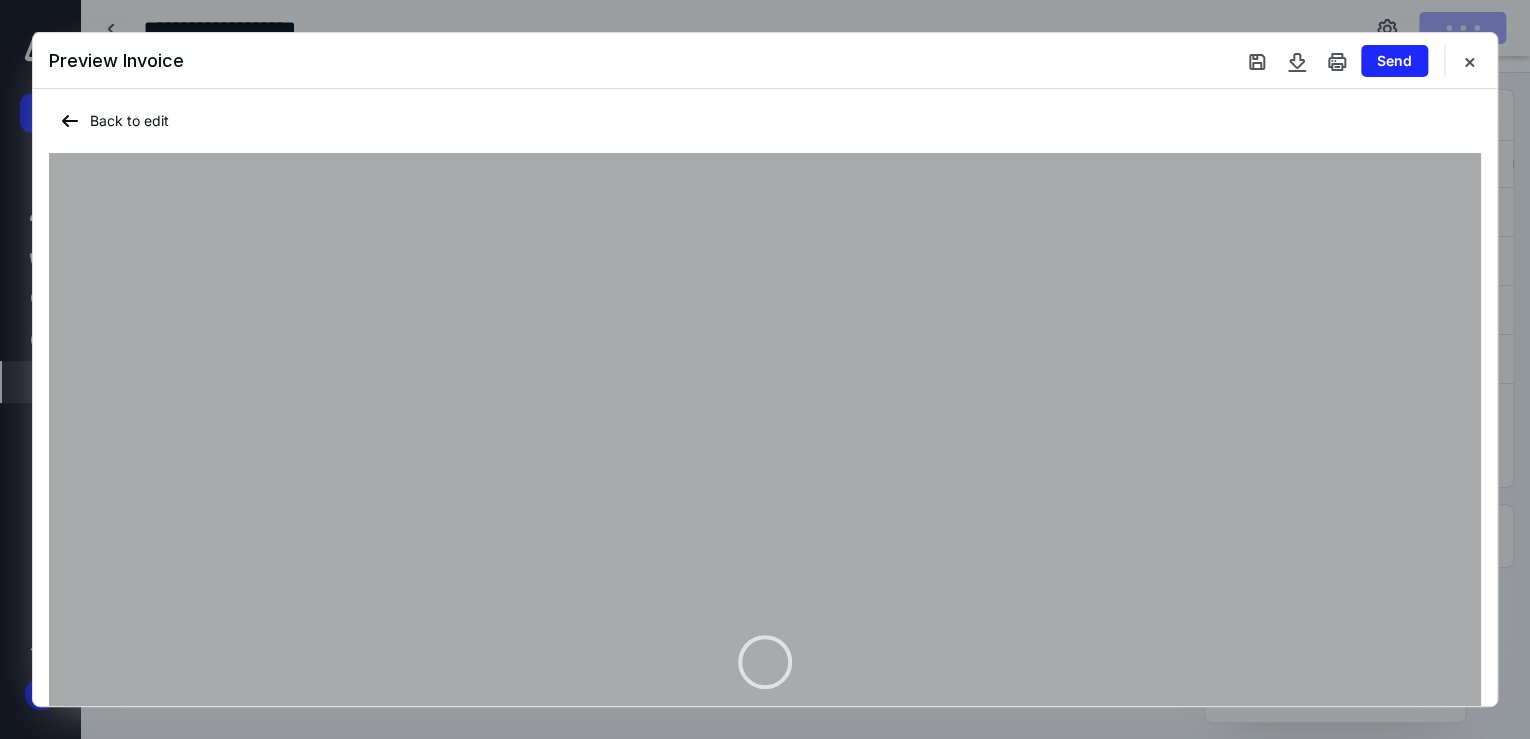 type on "**********" 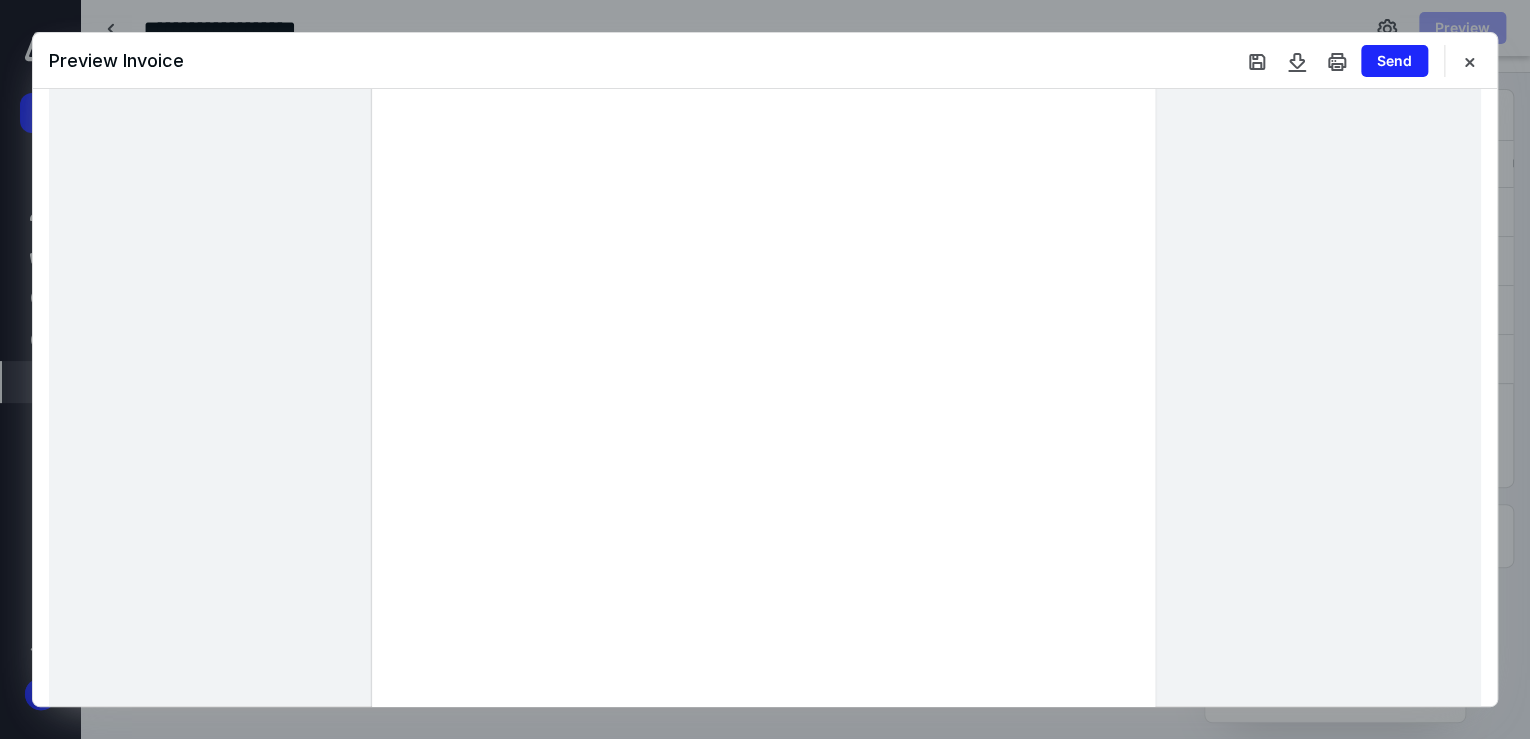 scroll, scrollTop: 160, scrollLeft: 0, axis: vertical 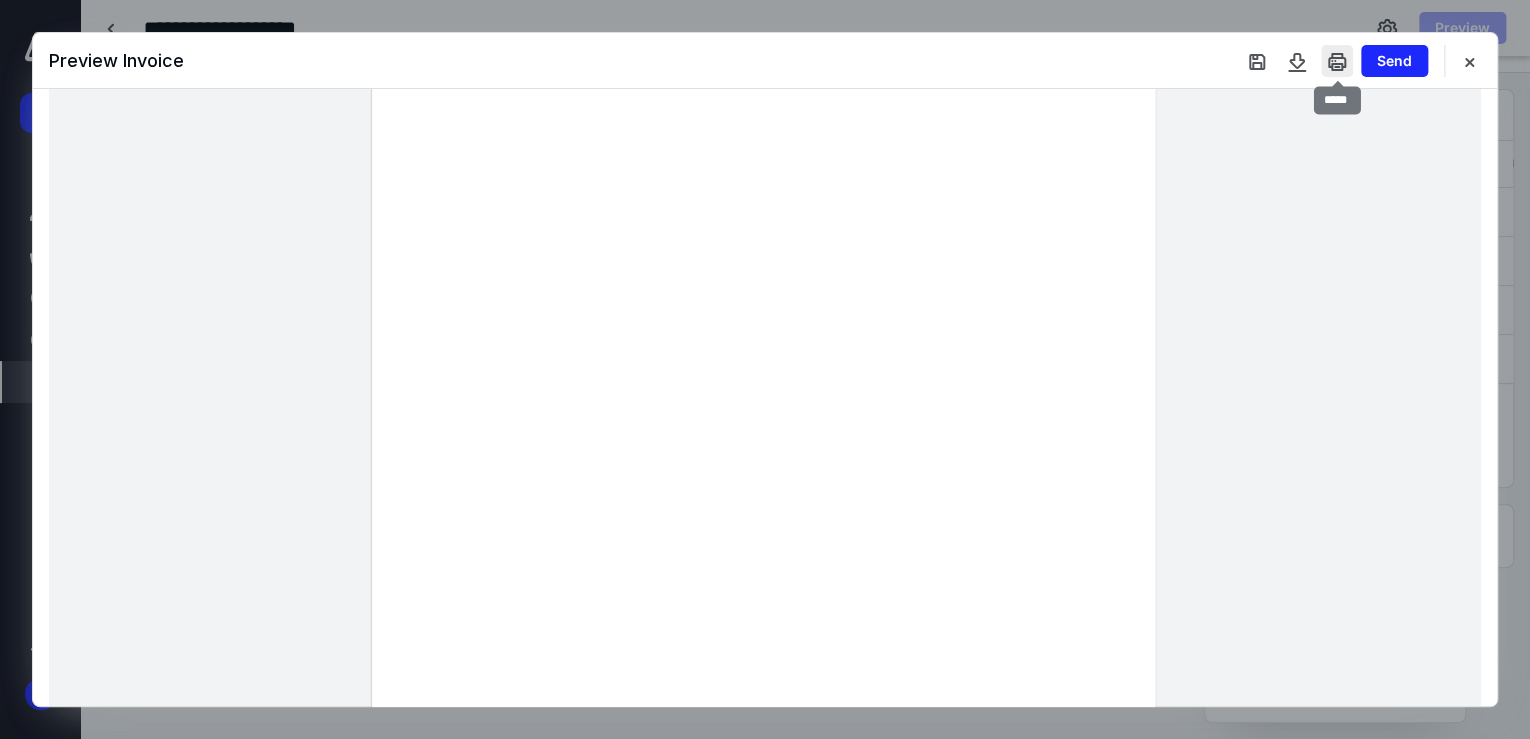 click at bounding box center [1337, 61] 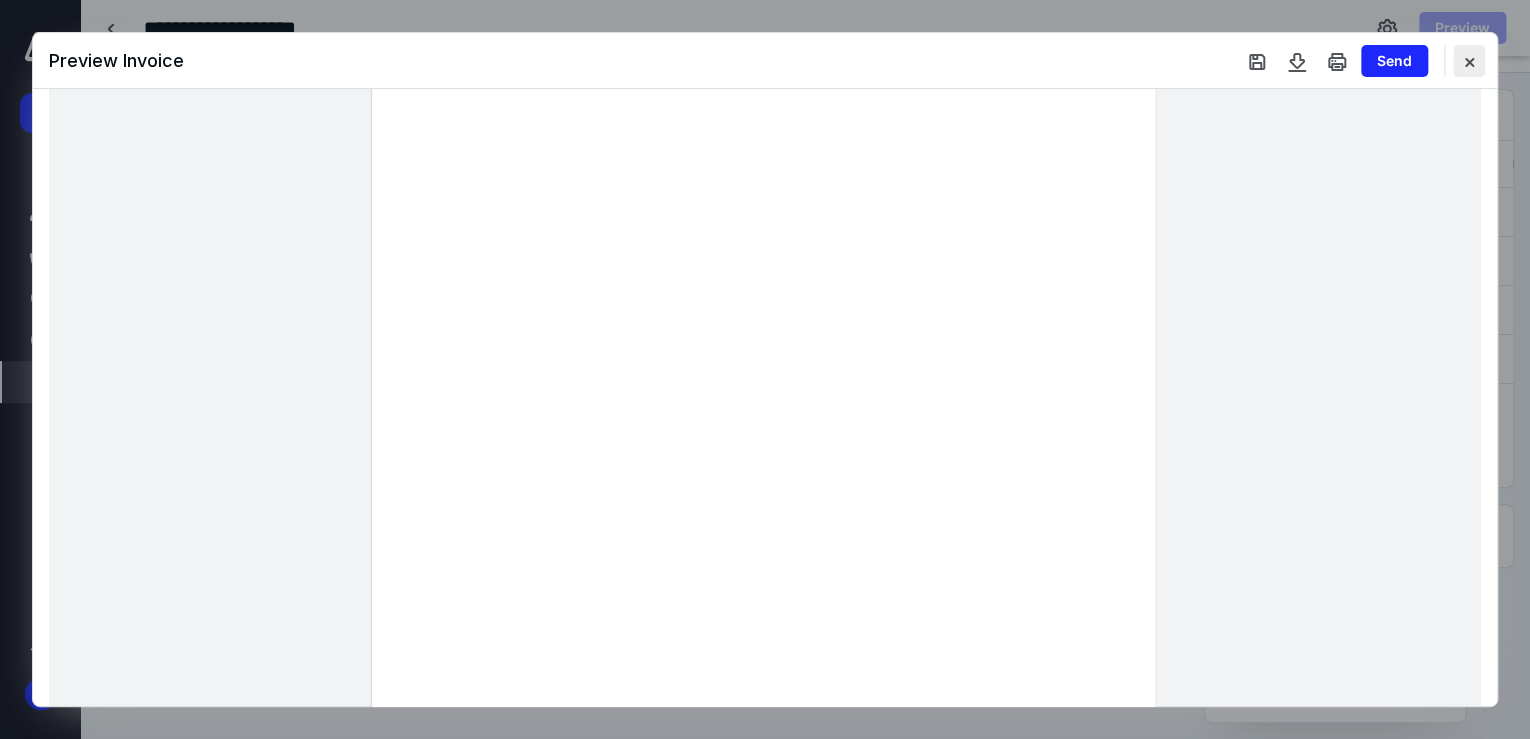 click at bounding box center (1469, 61) 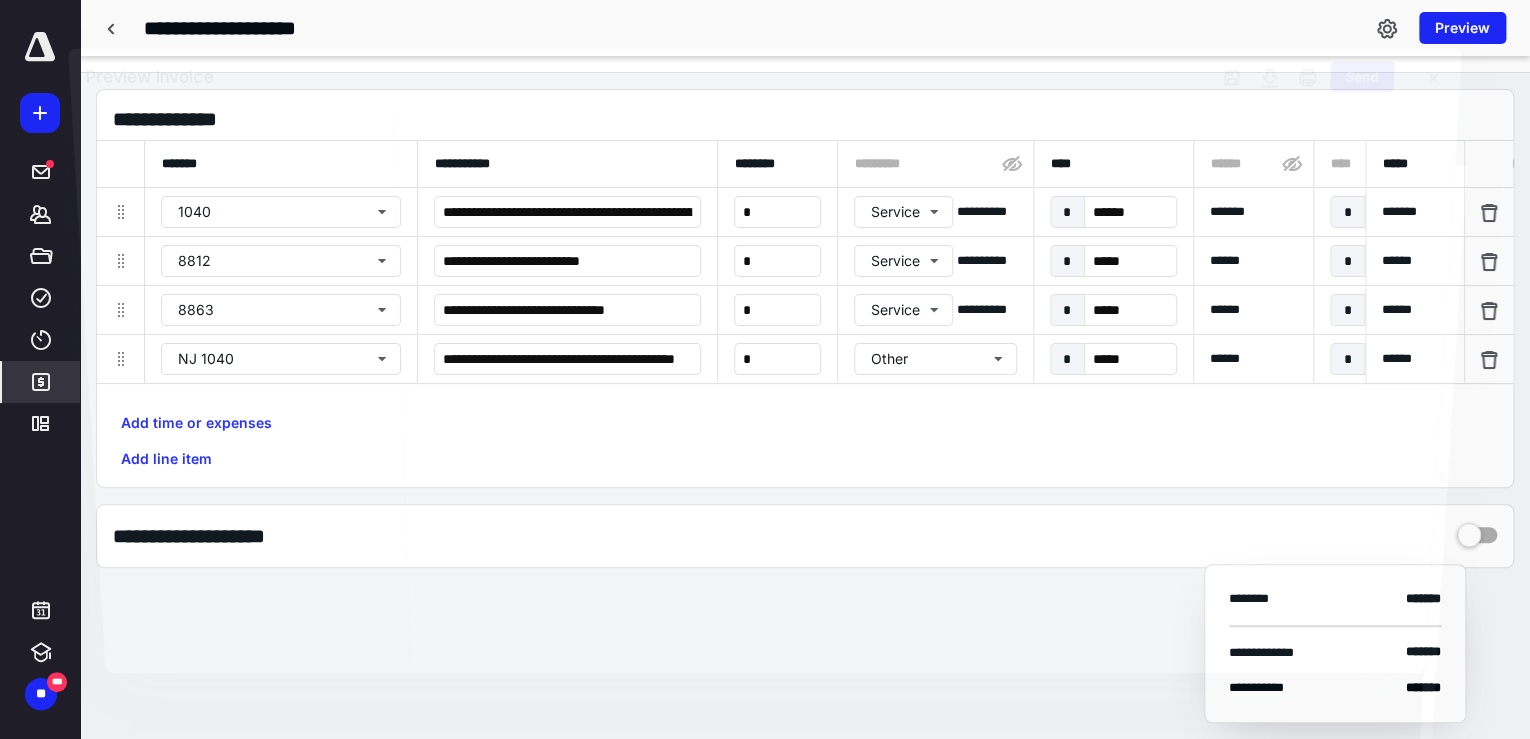 type on "**********" 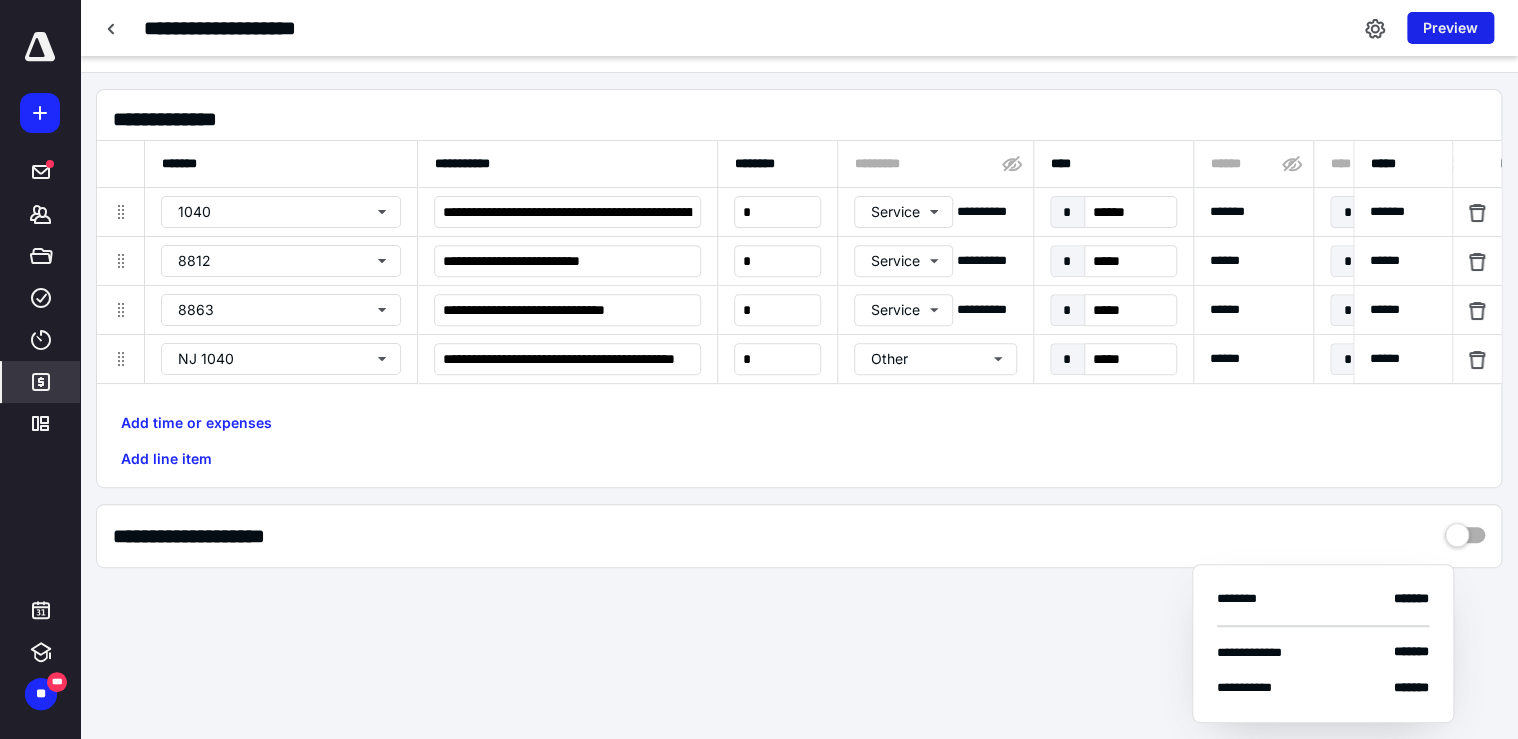 click on "Preview" at bounding box center (1450, 28) 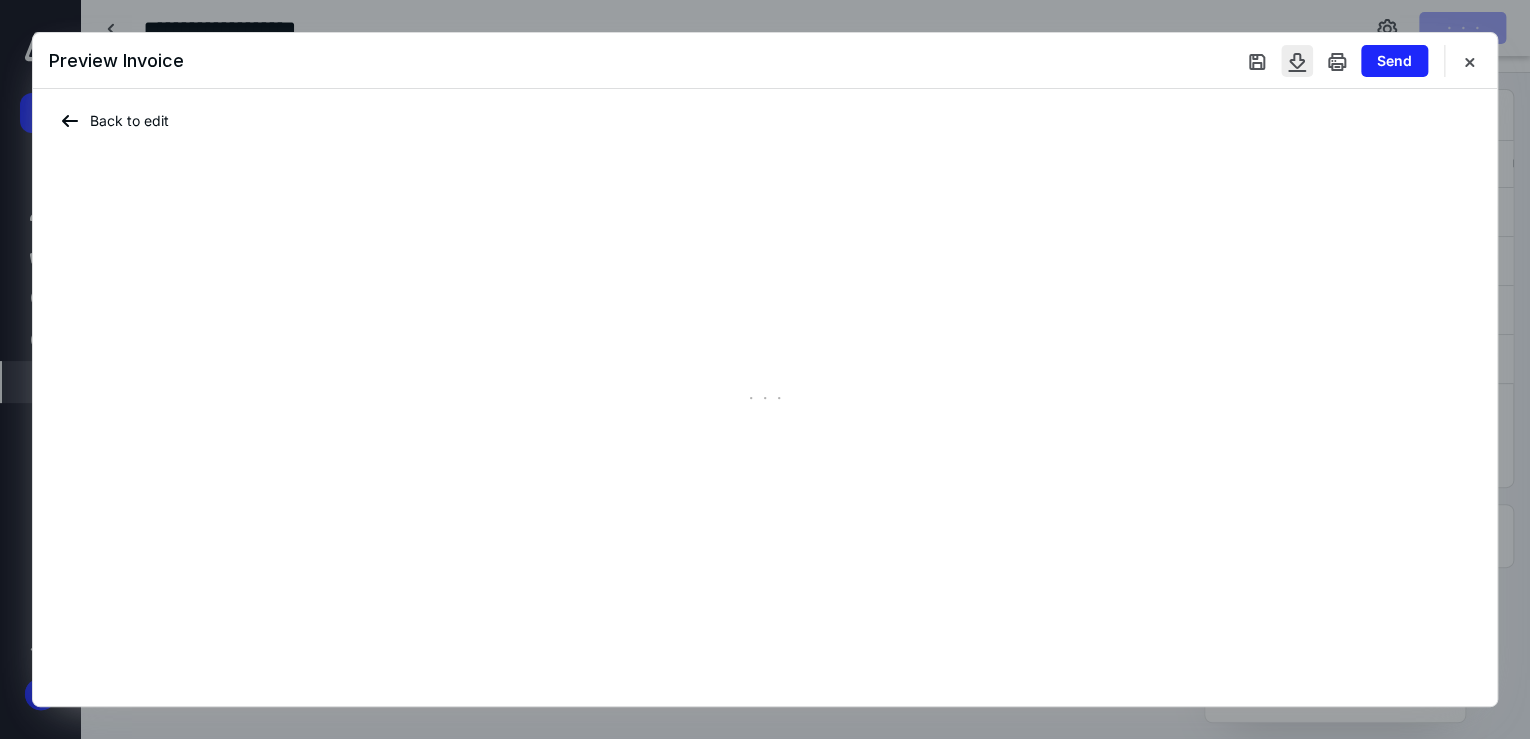 type on "**********" 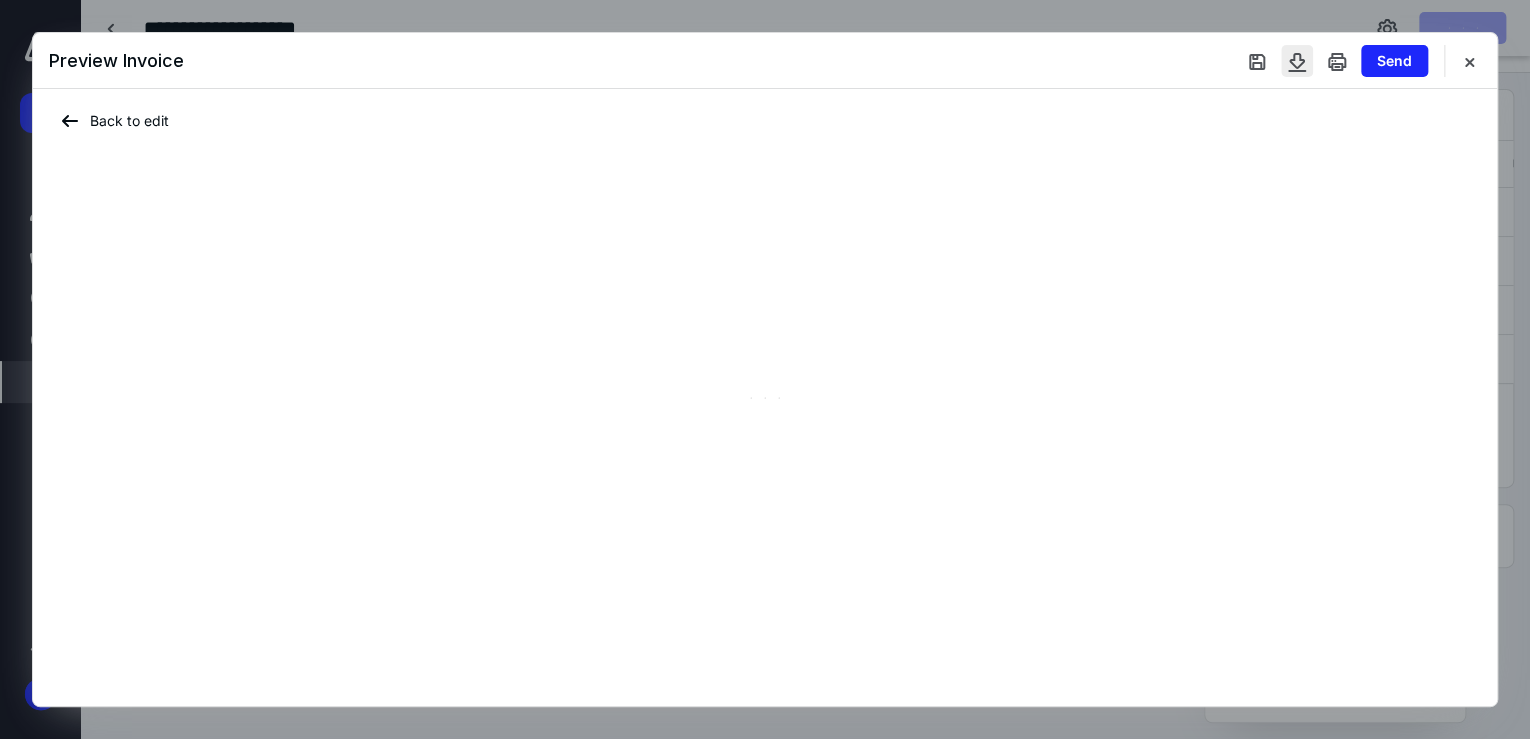 type on "**********" 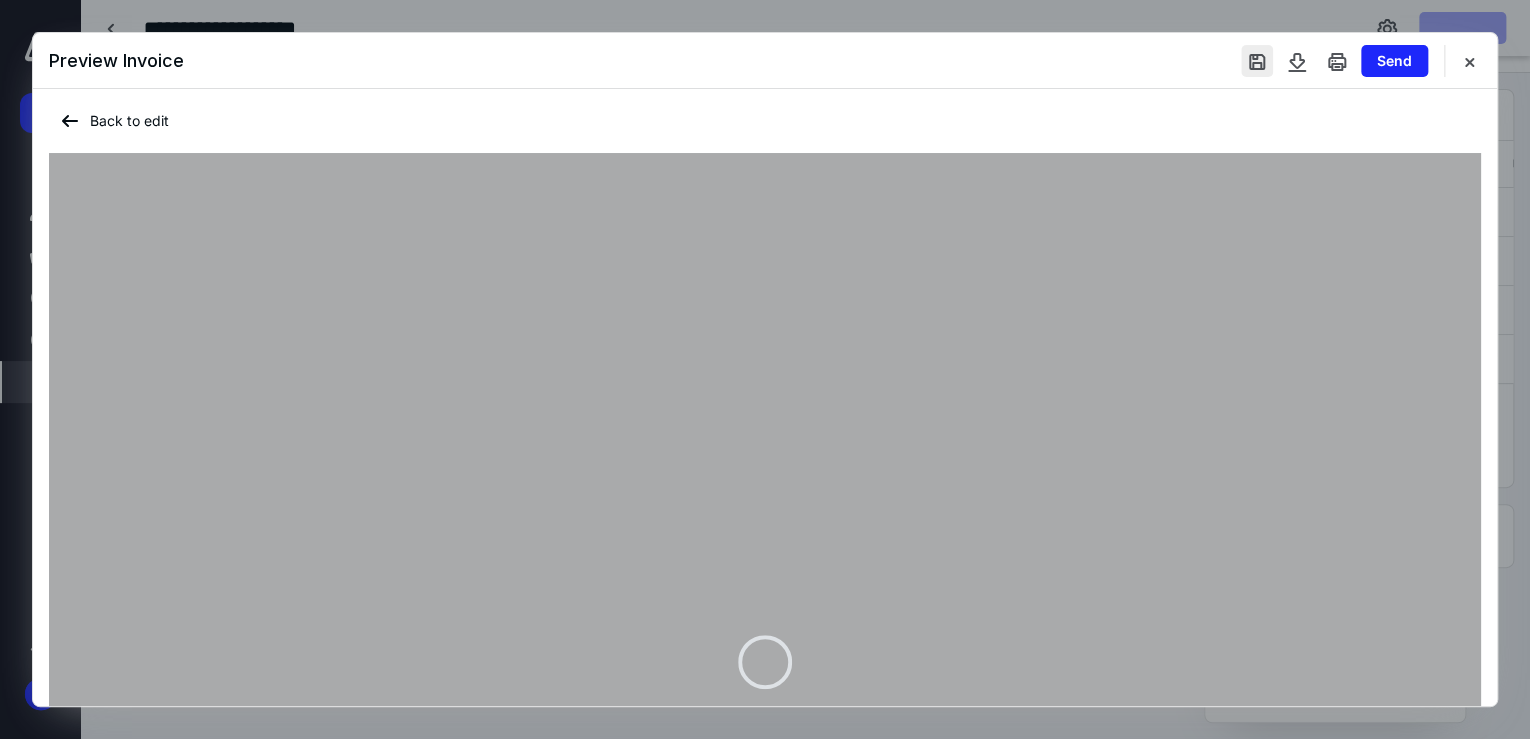 type on "**********" 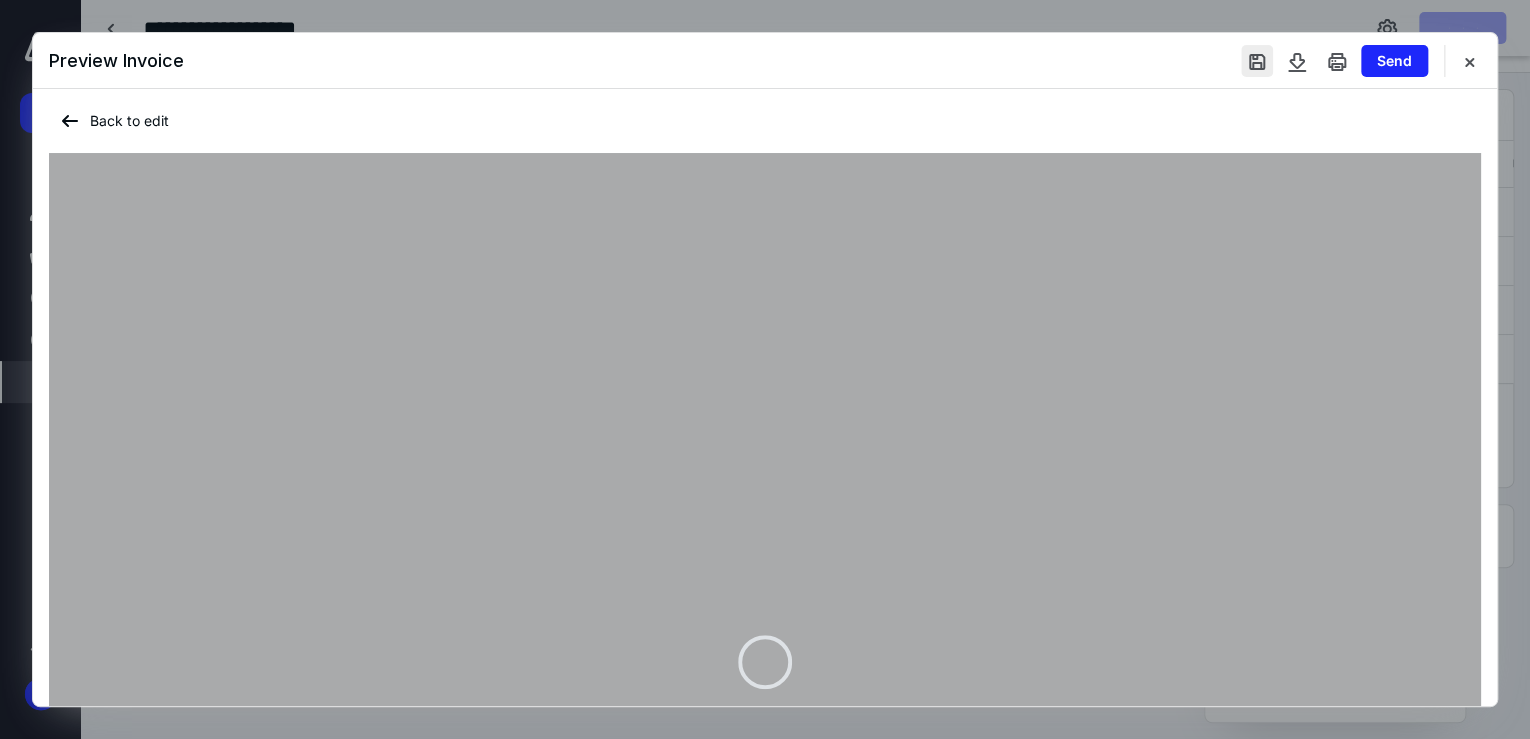 type on "**********" 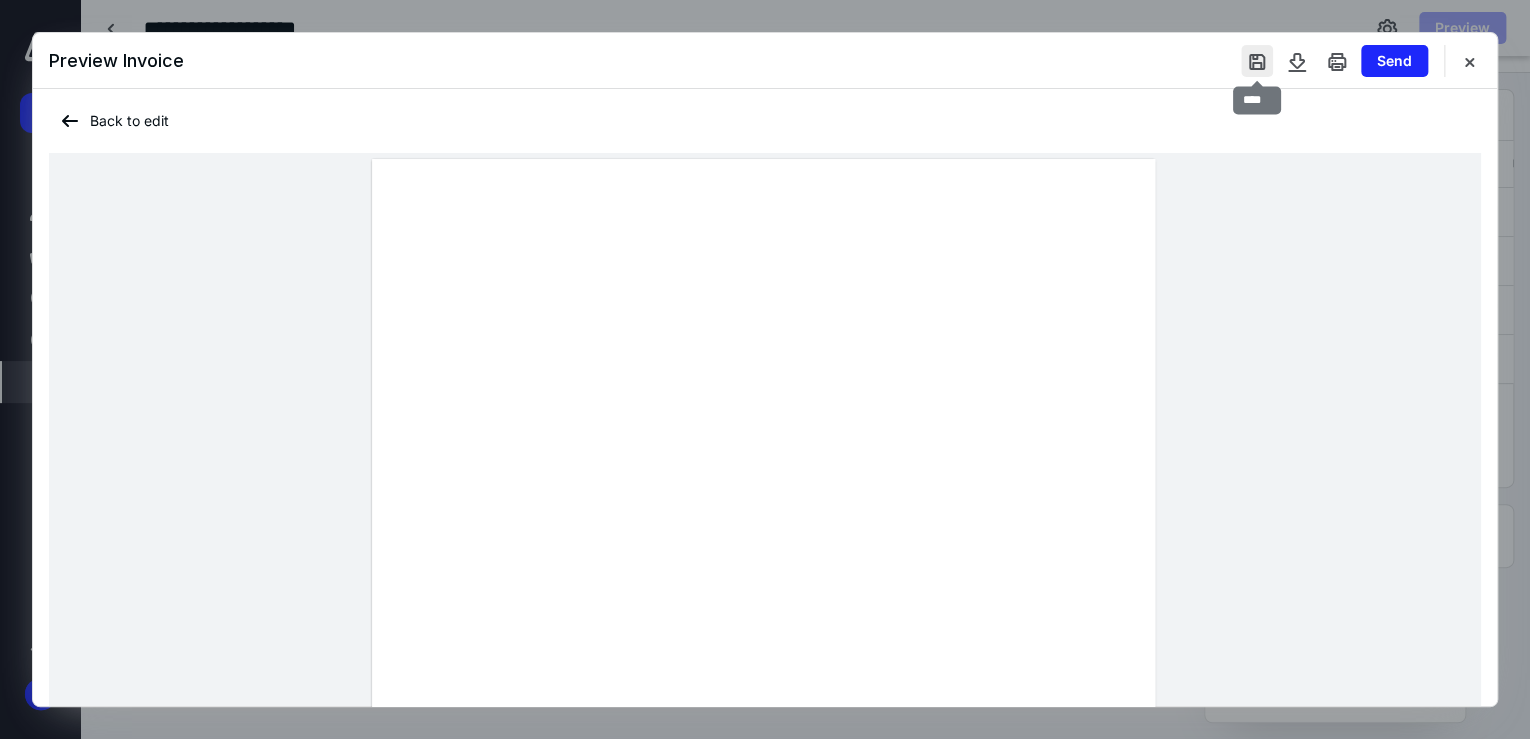 click at bounding box center [1257, 61] 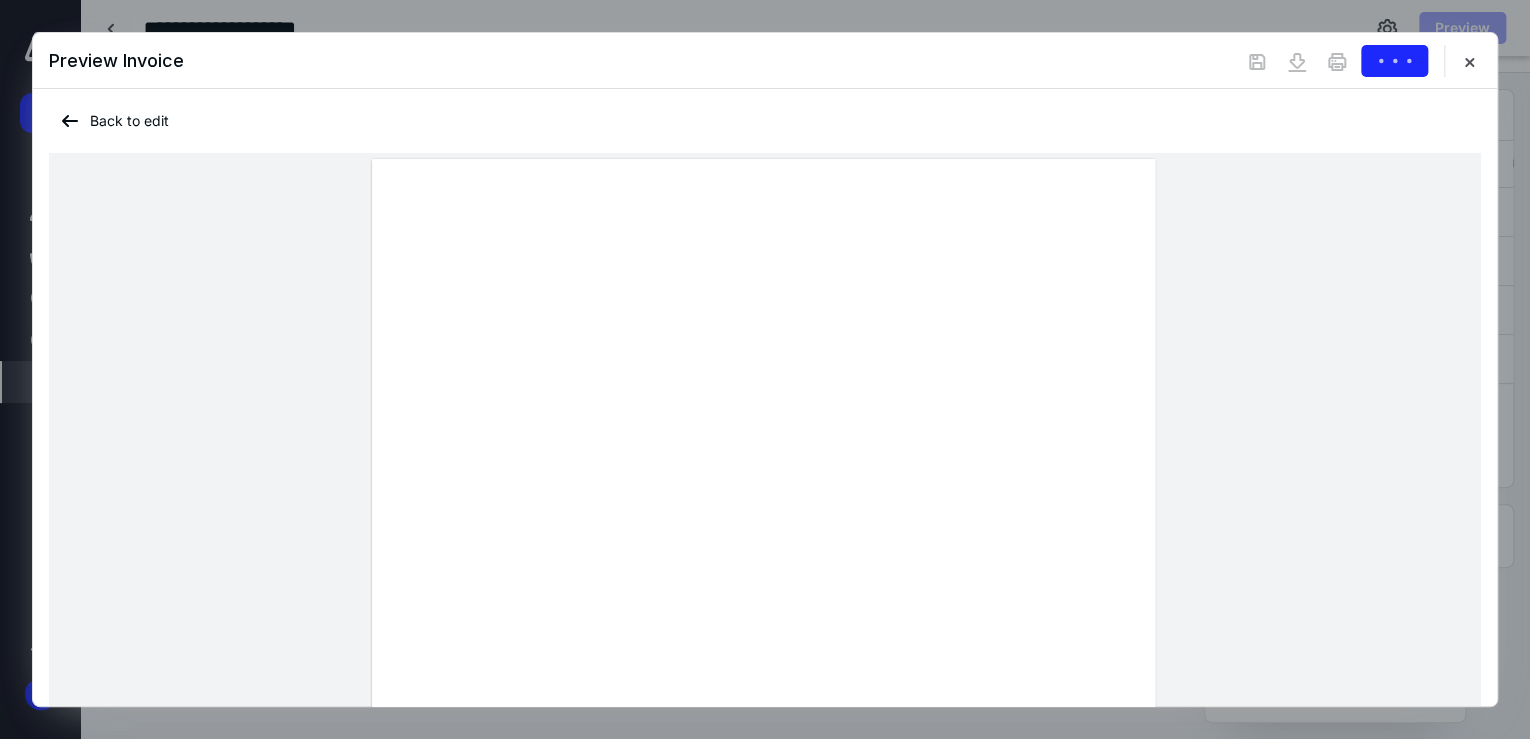 type on "**********" 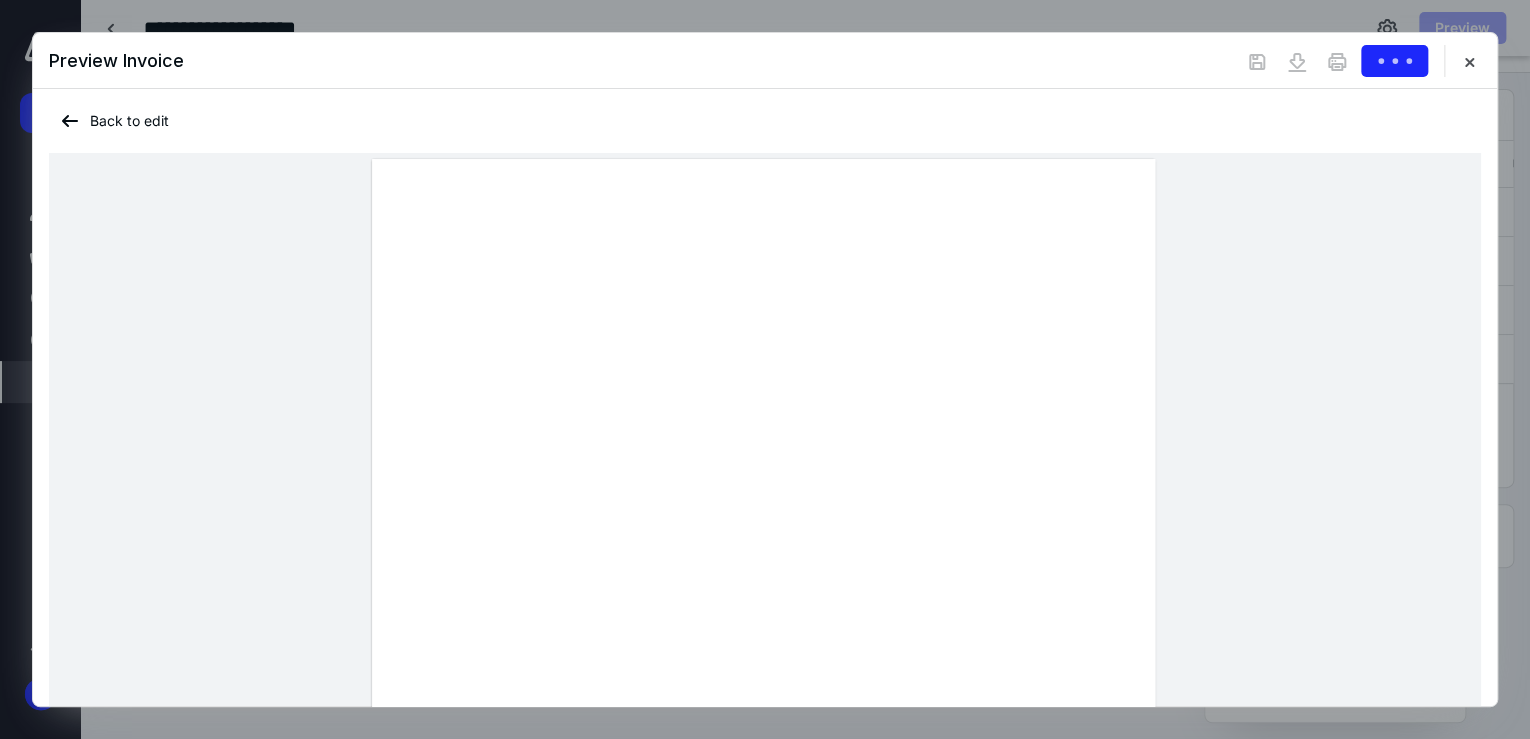 type on "**********" 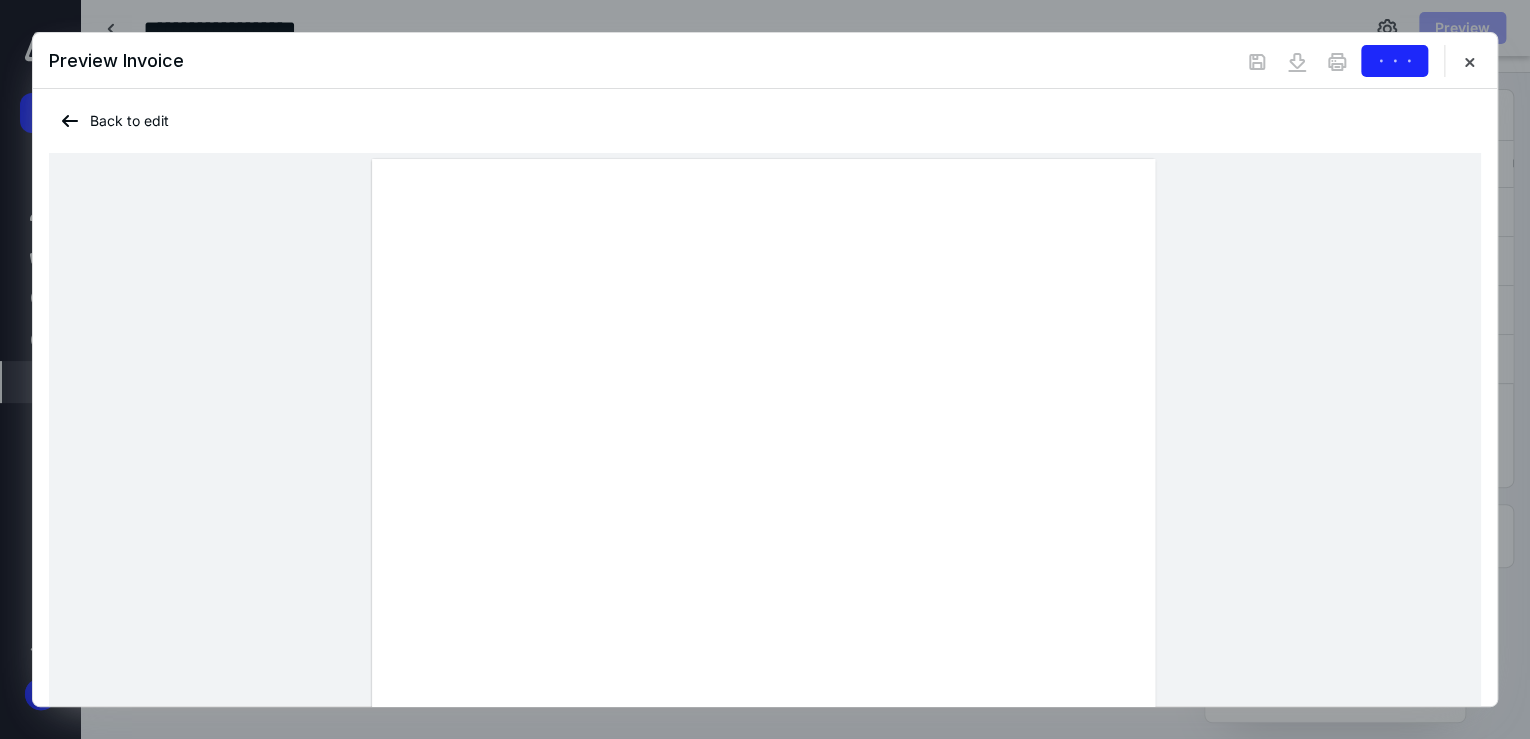 scroll, scrollTop: 0, scrollLeft: 0, axis: both 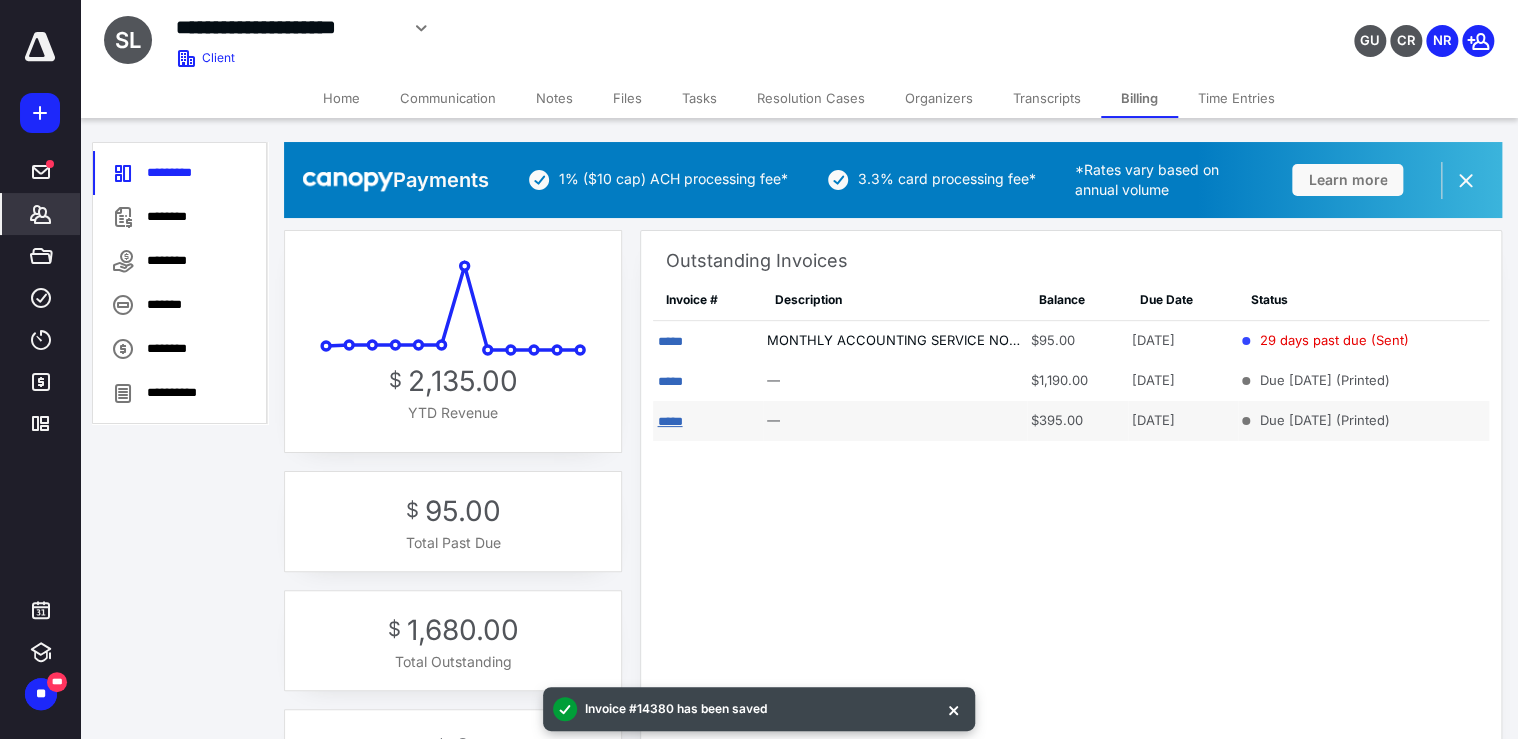 click on "*****" at bounding box center [669, 421] 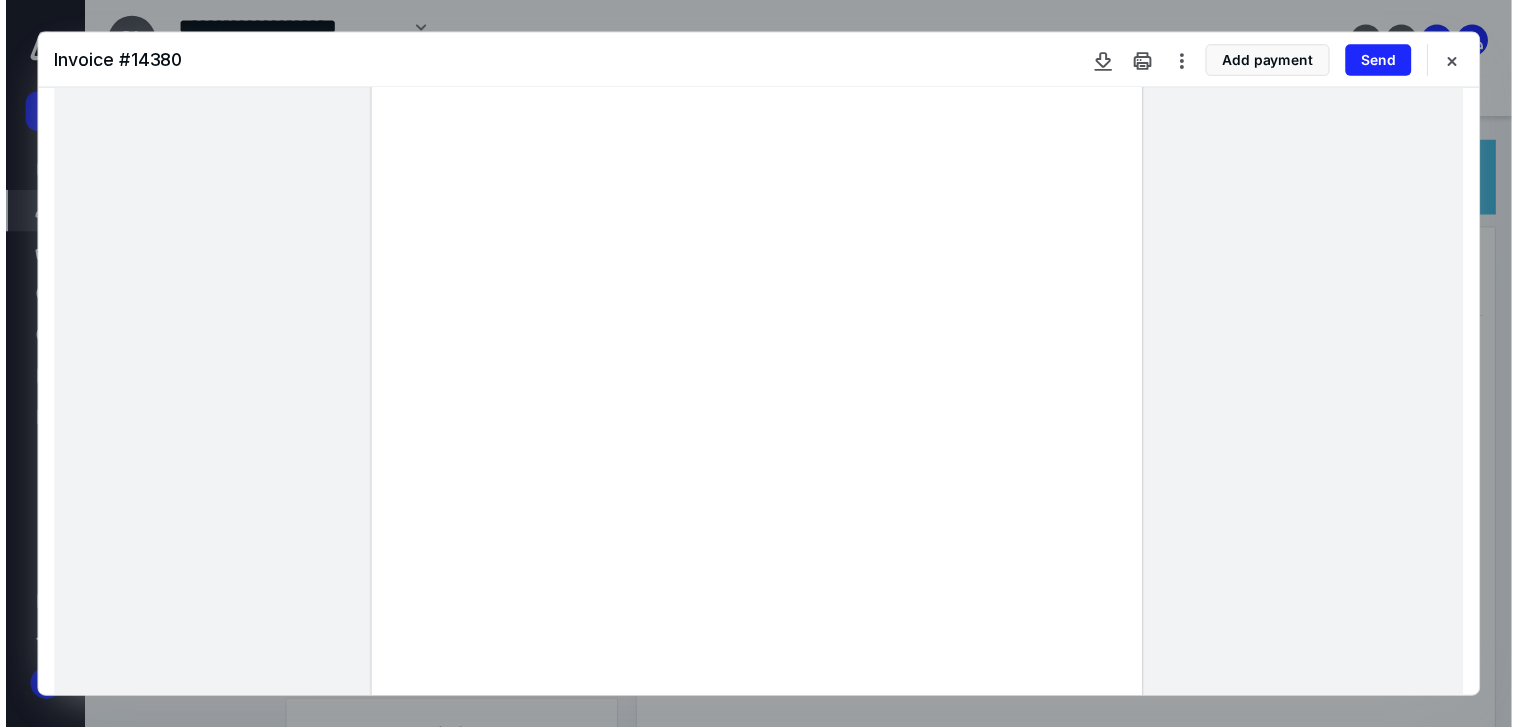 scroll, scrollTop: 397, scrollLeft: 0, axis: vertical 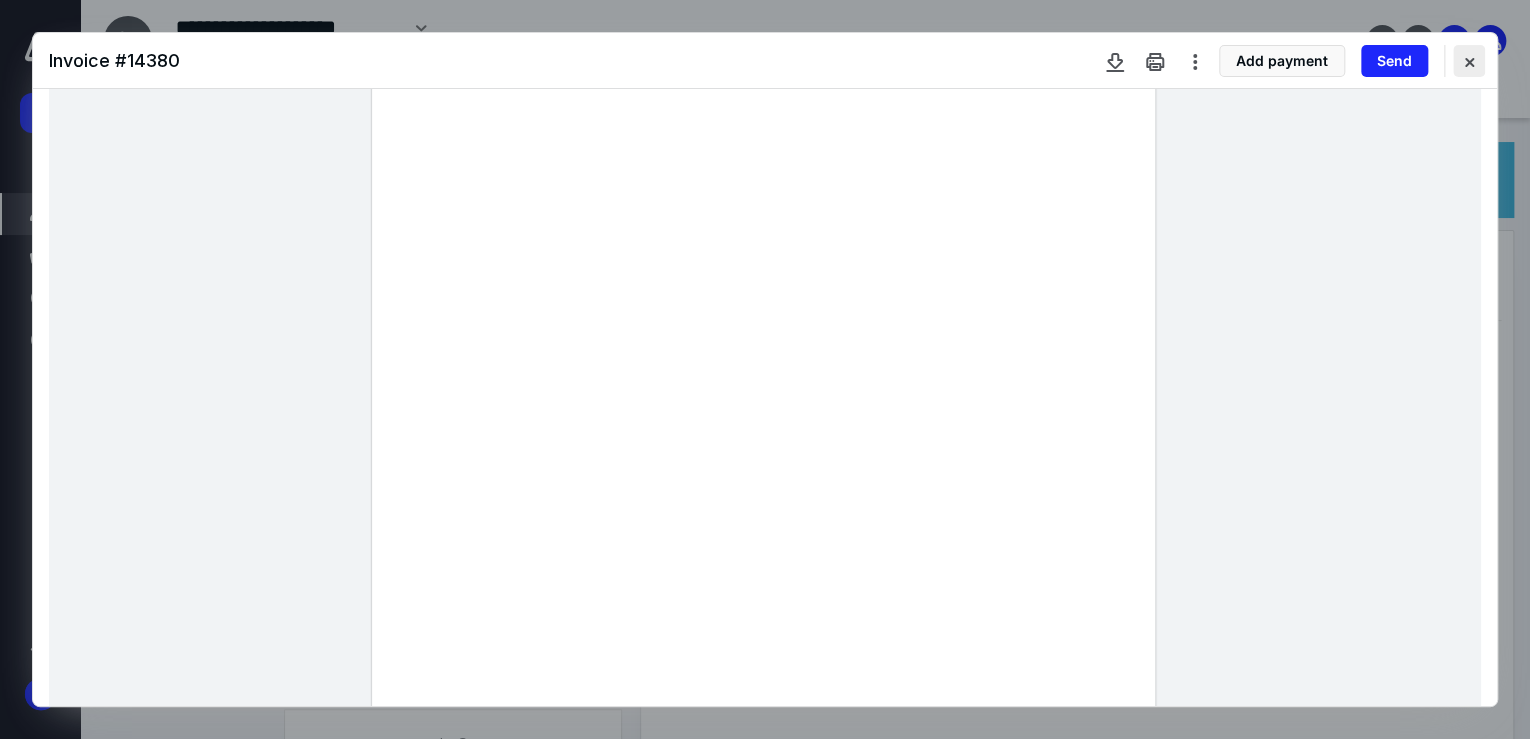 click at bounding box center (1469, 61) 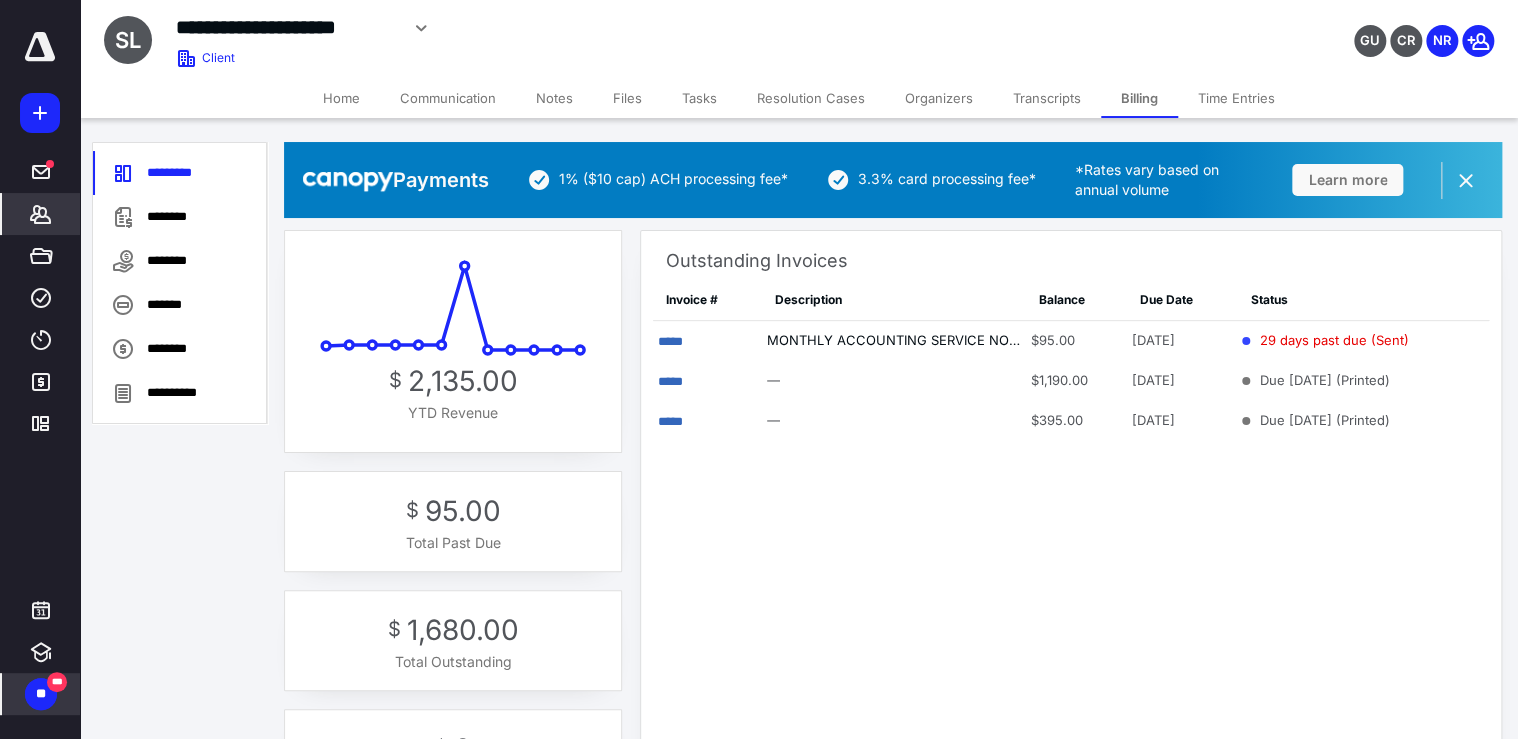 click on "**" at bounding box center [41, 694] 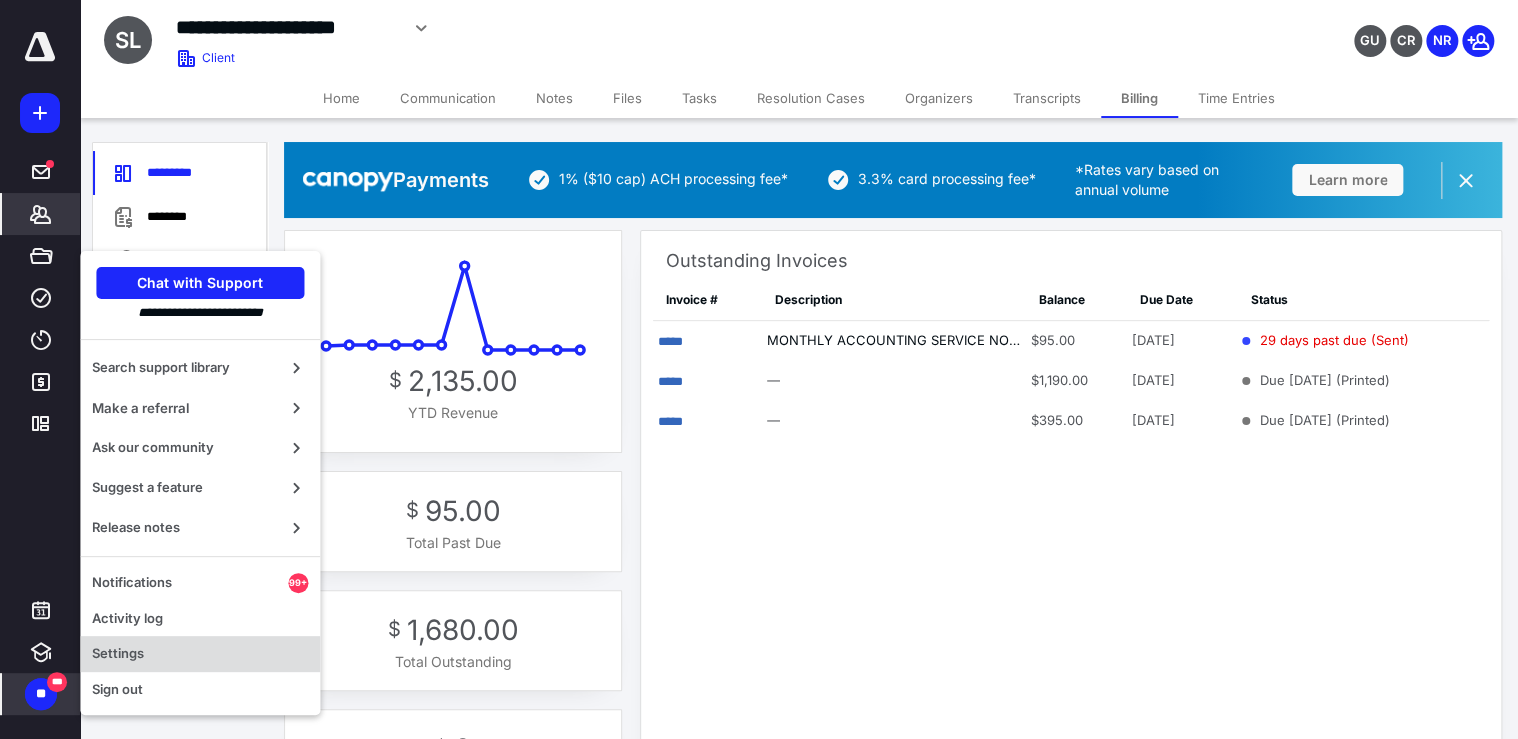 click on "Settings" at bounding box center [200, 654] 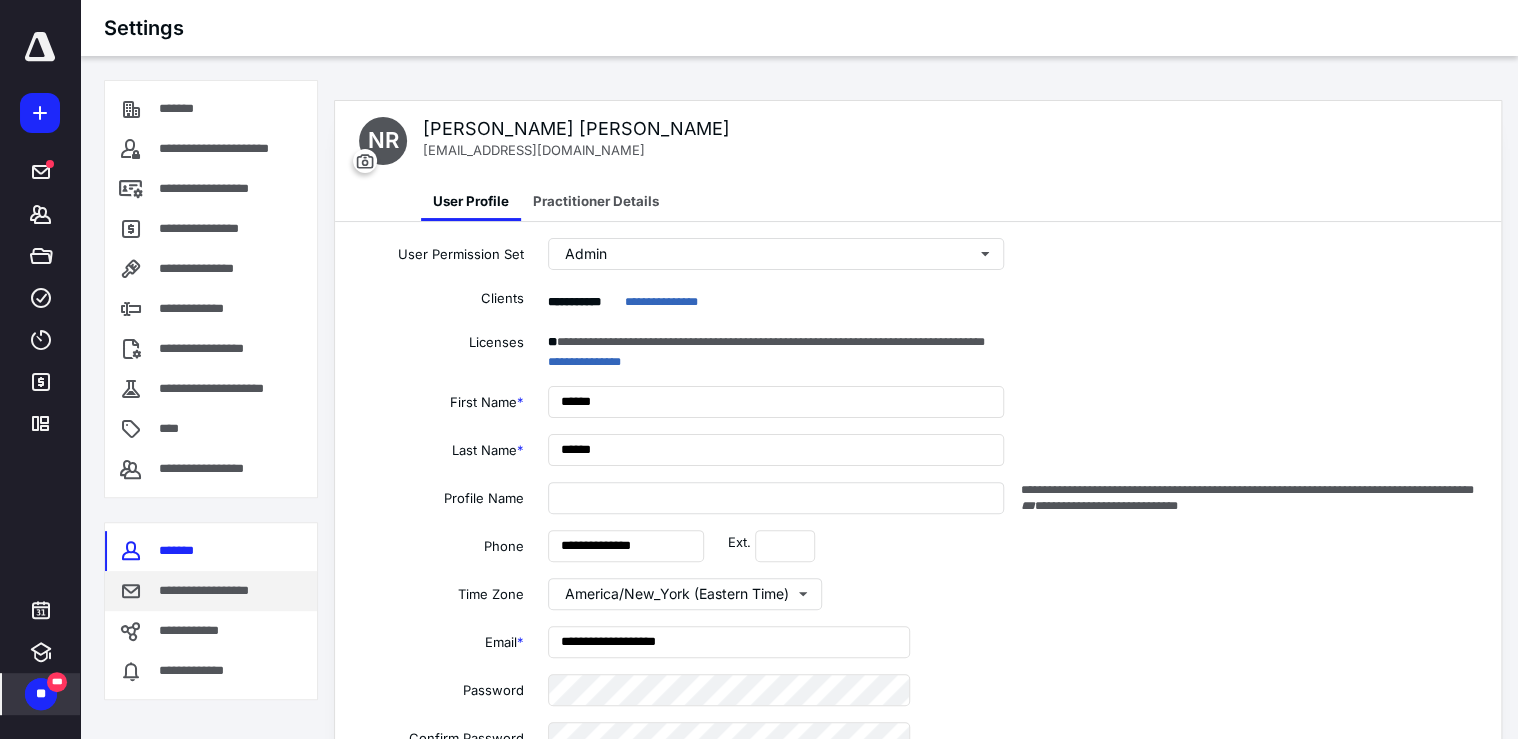 type on "**********" 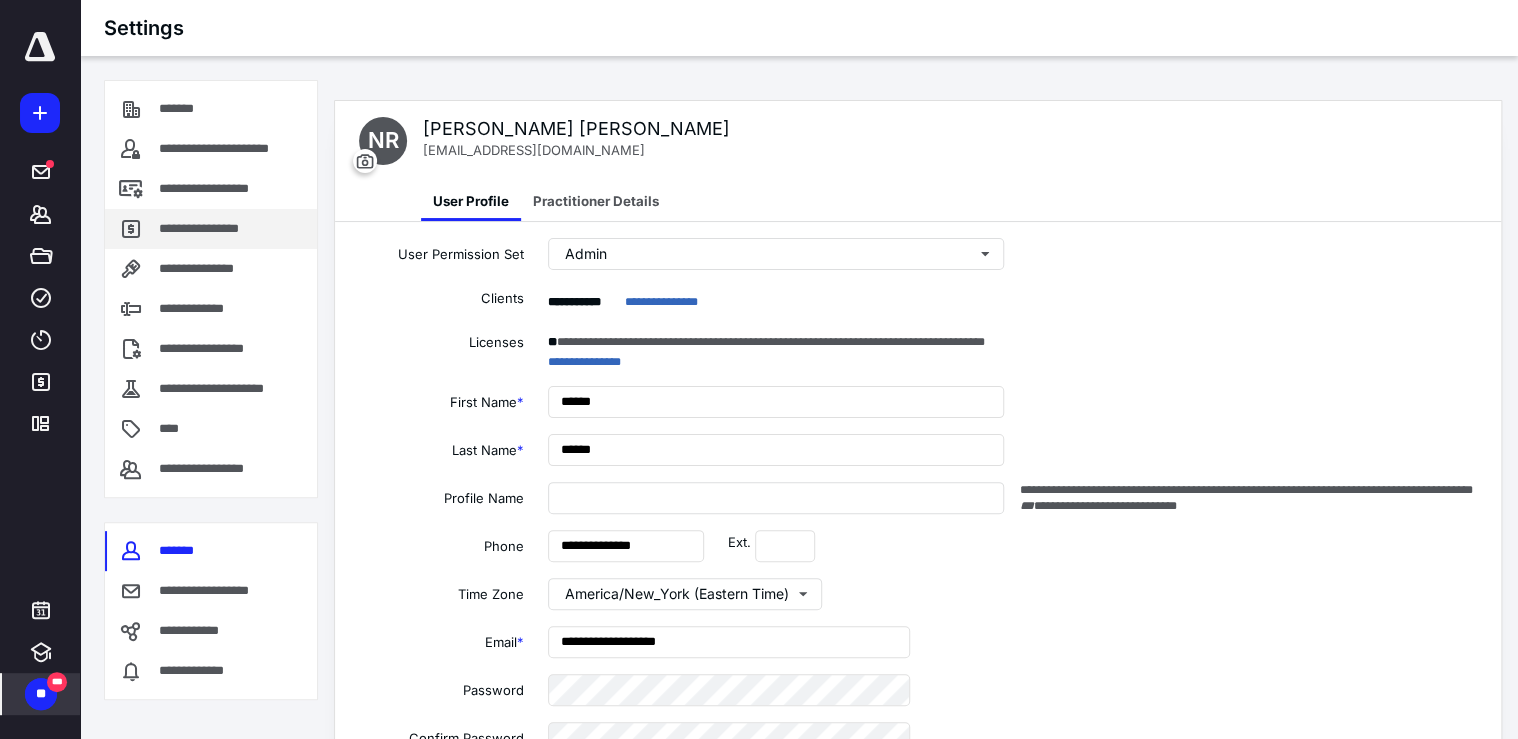 click on "**********" at bounding box center (204, 229) 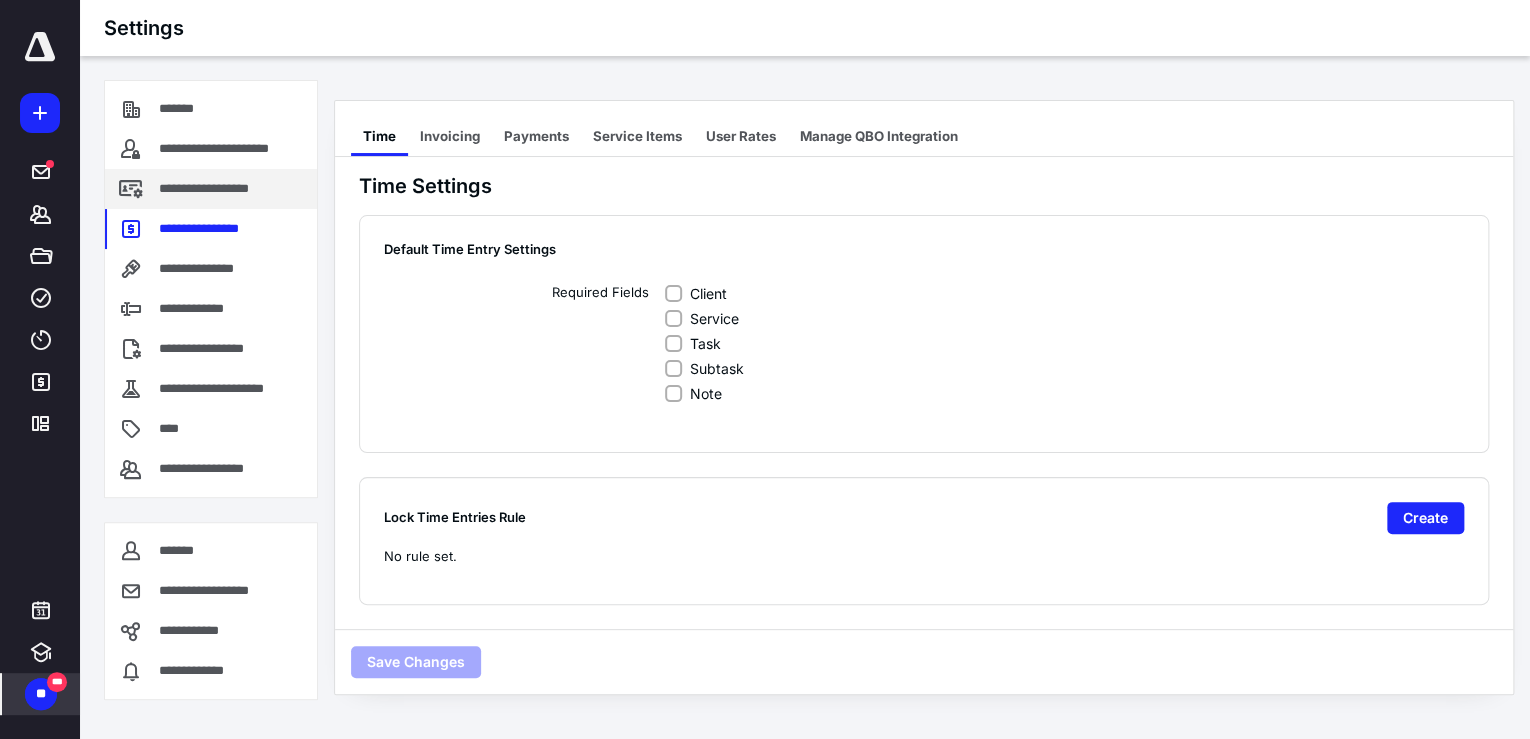 click on "**********" at bounding box center [226, 189] 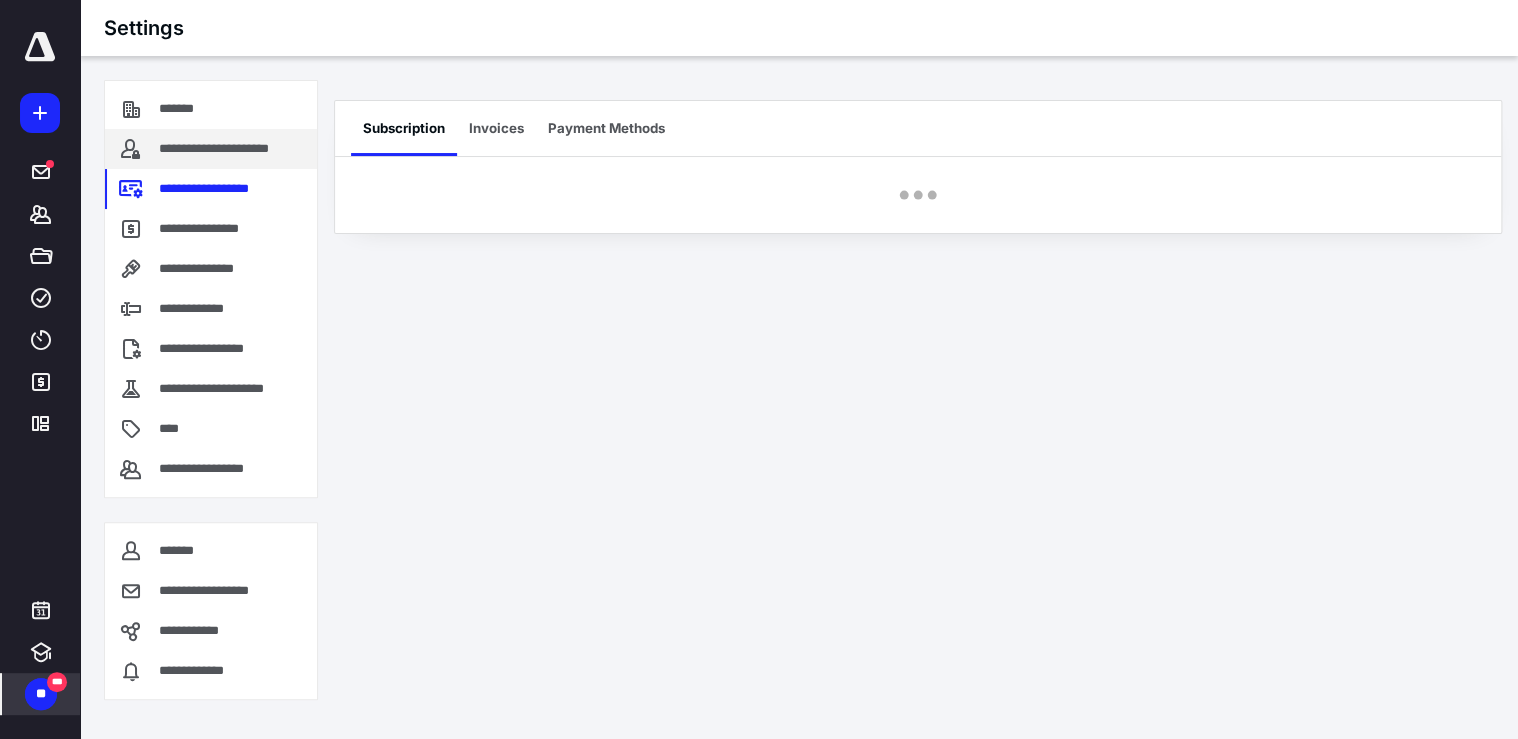 click on "**********" at bounding box center [234, 149] 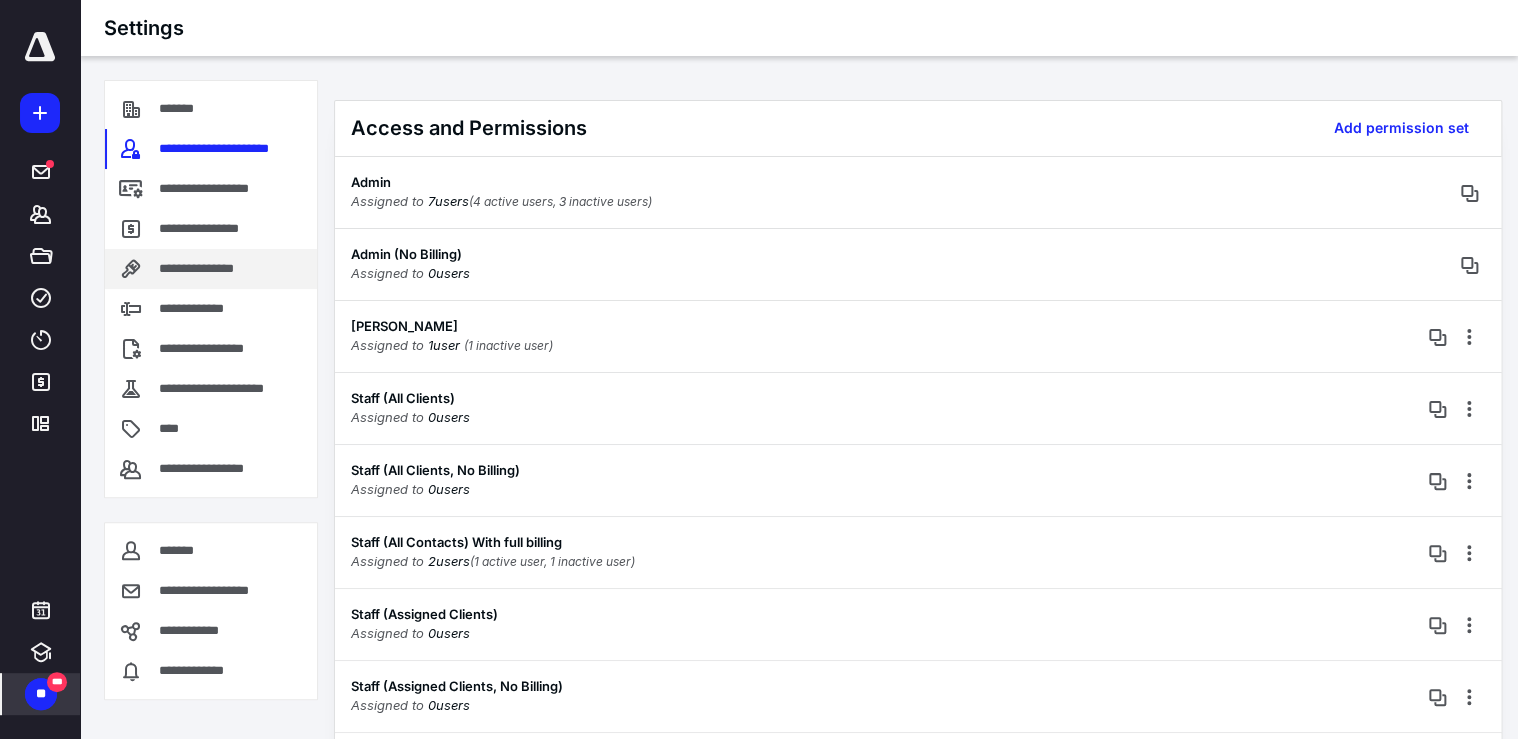 click on "**********" at bounding box center [212, 269] 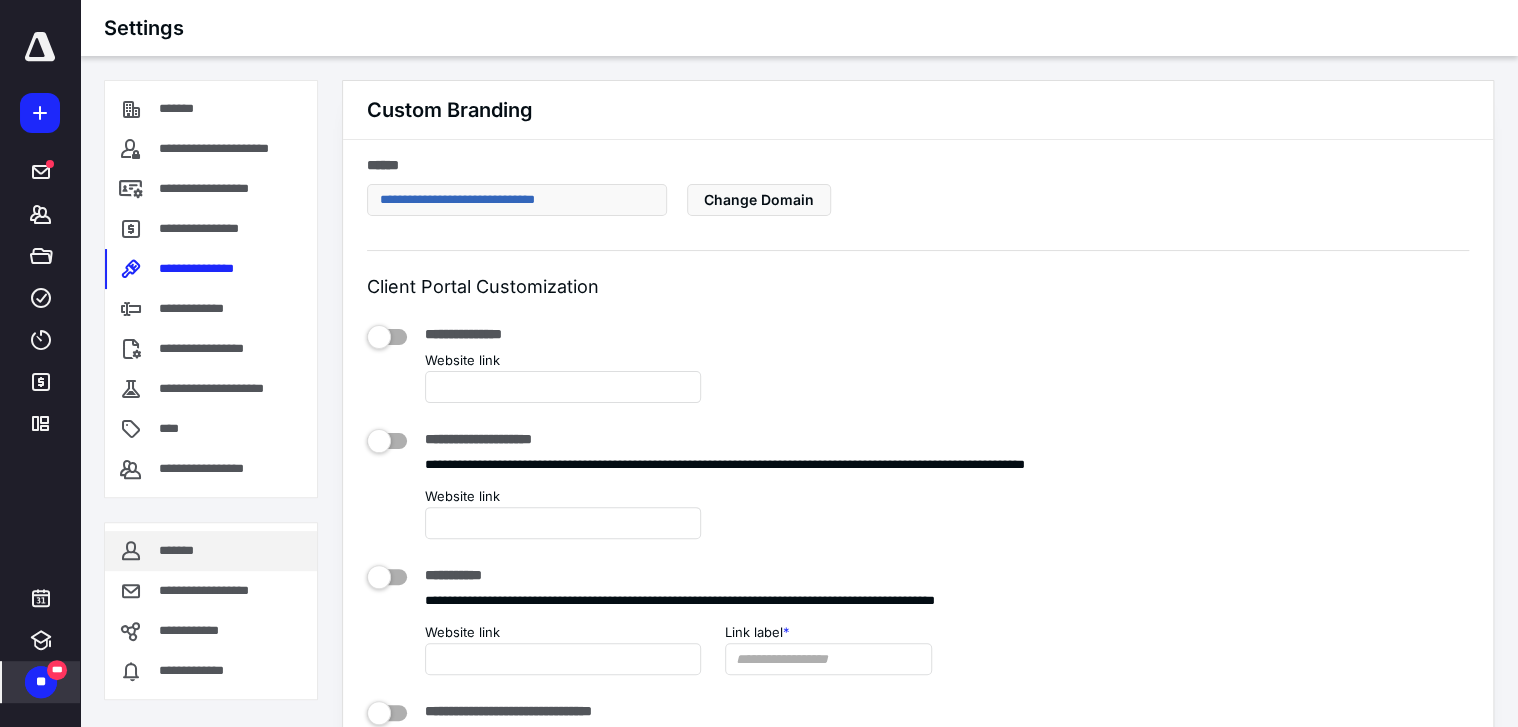 scroll, scrollTop: 80, scrollLeft: 0, axis: vertical 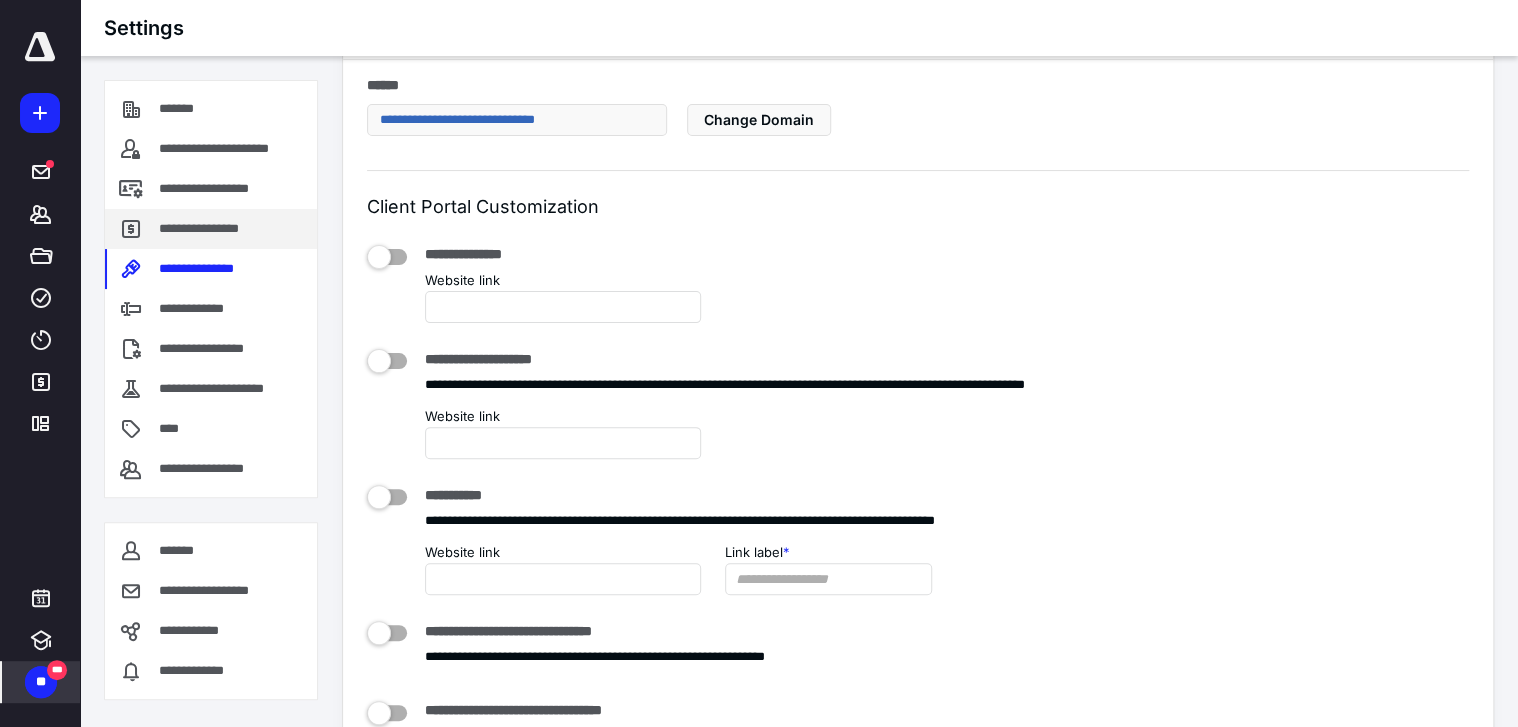 click on "**********" at bounding box center (204, 229) 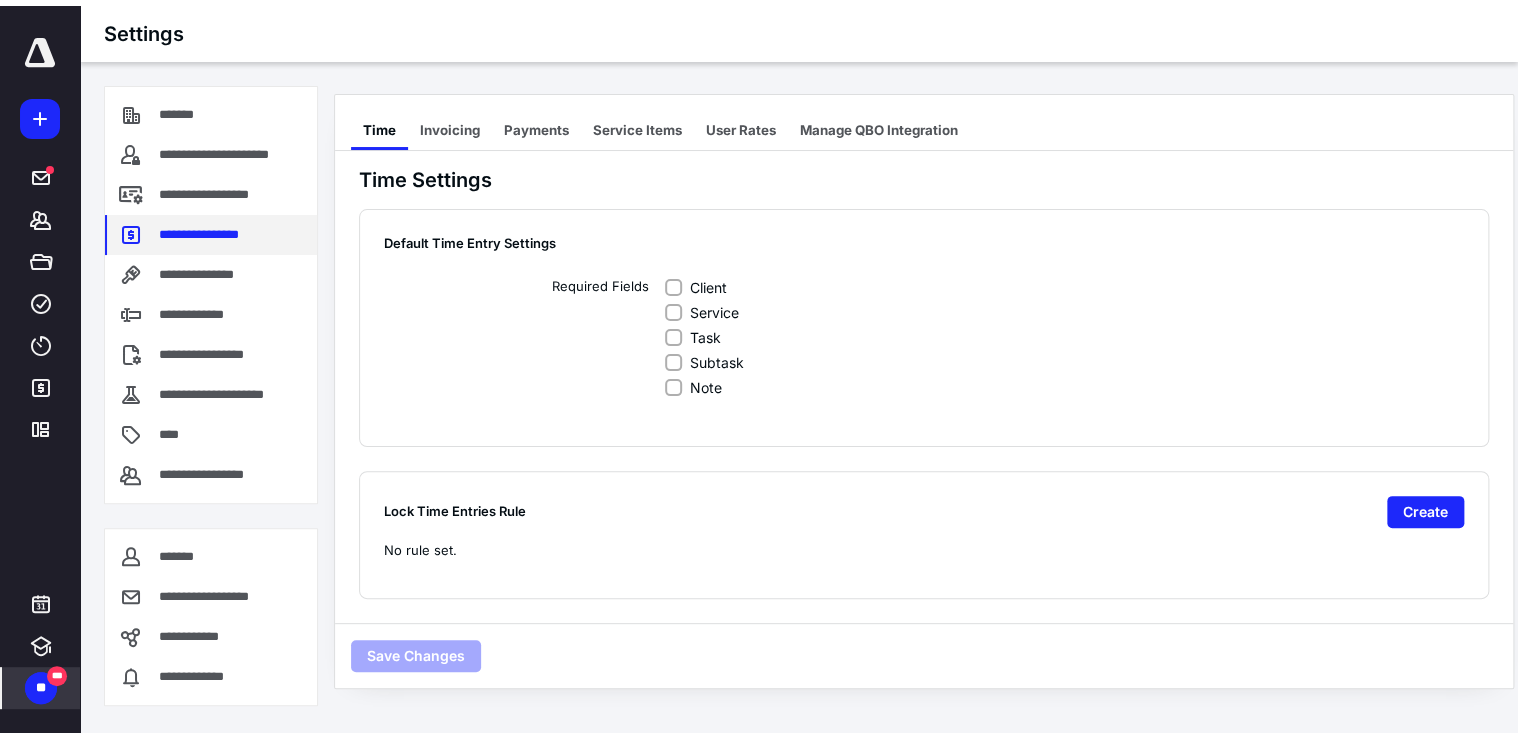 scroll, scrollTop: 0, scrollLeft: 0, axis: both 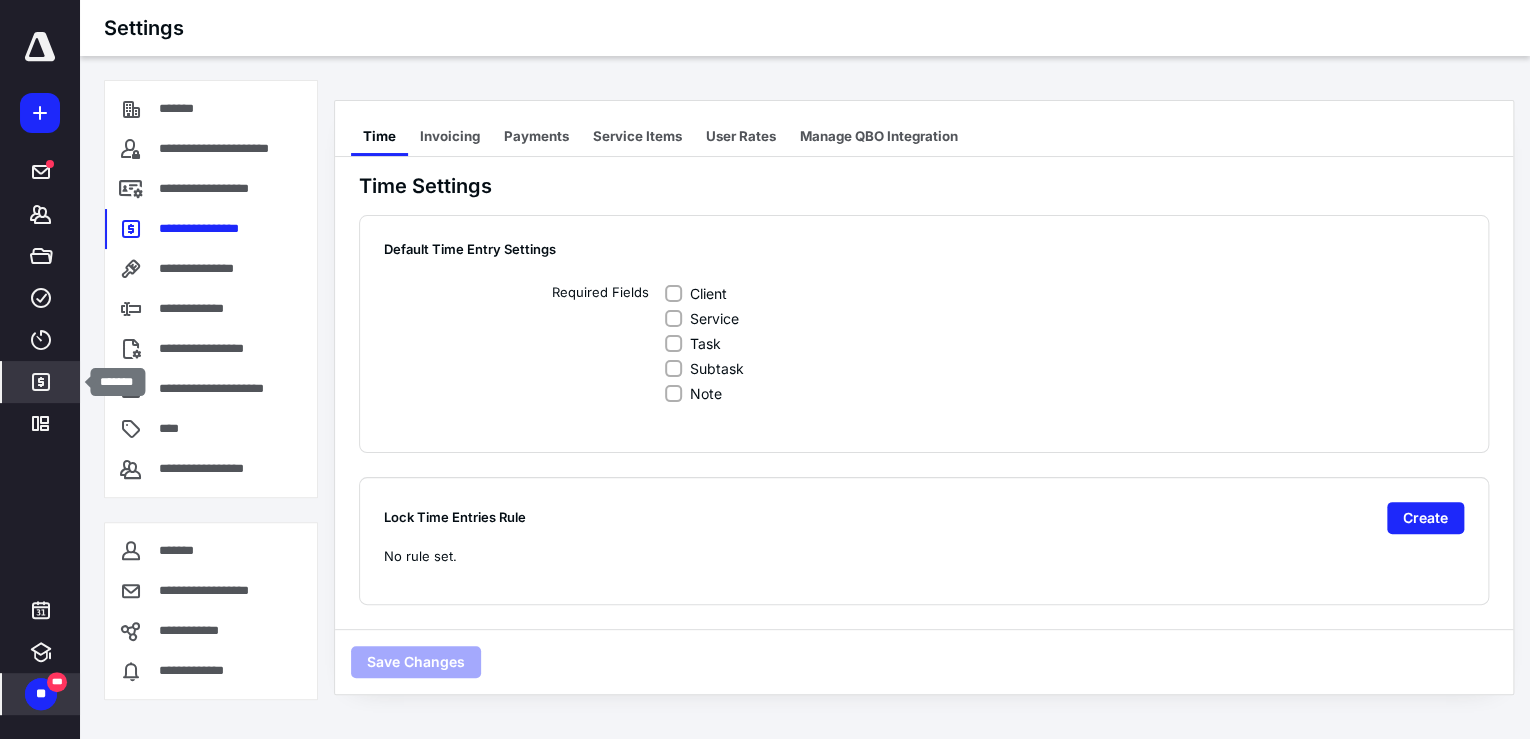 click 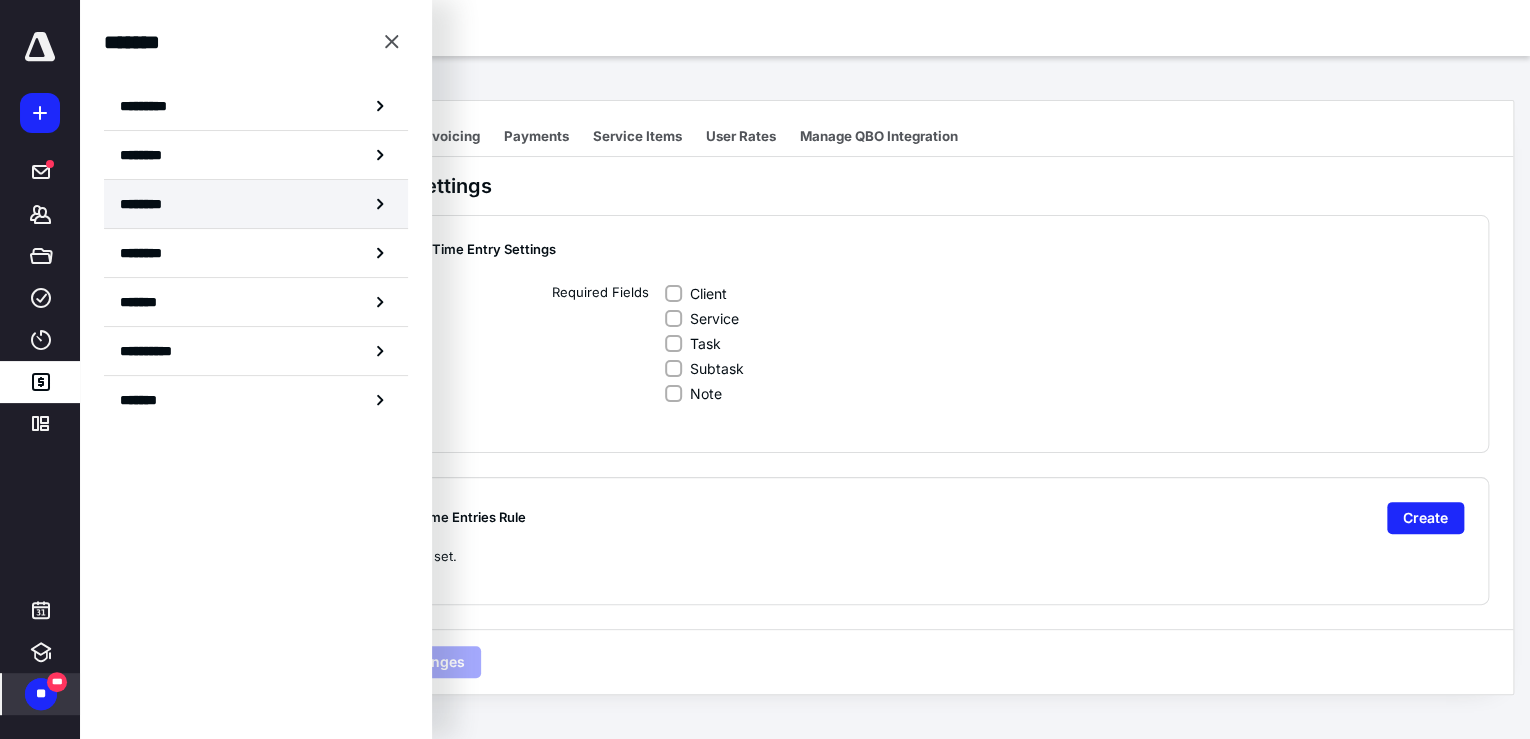 click on "********" at bounding box center [153, 204] 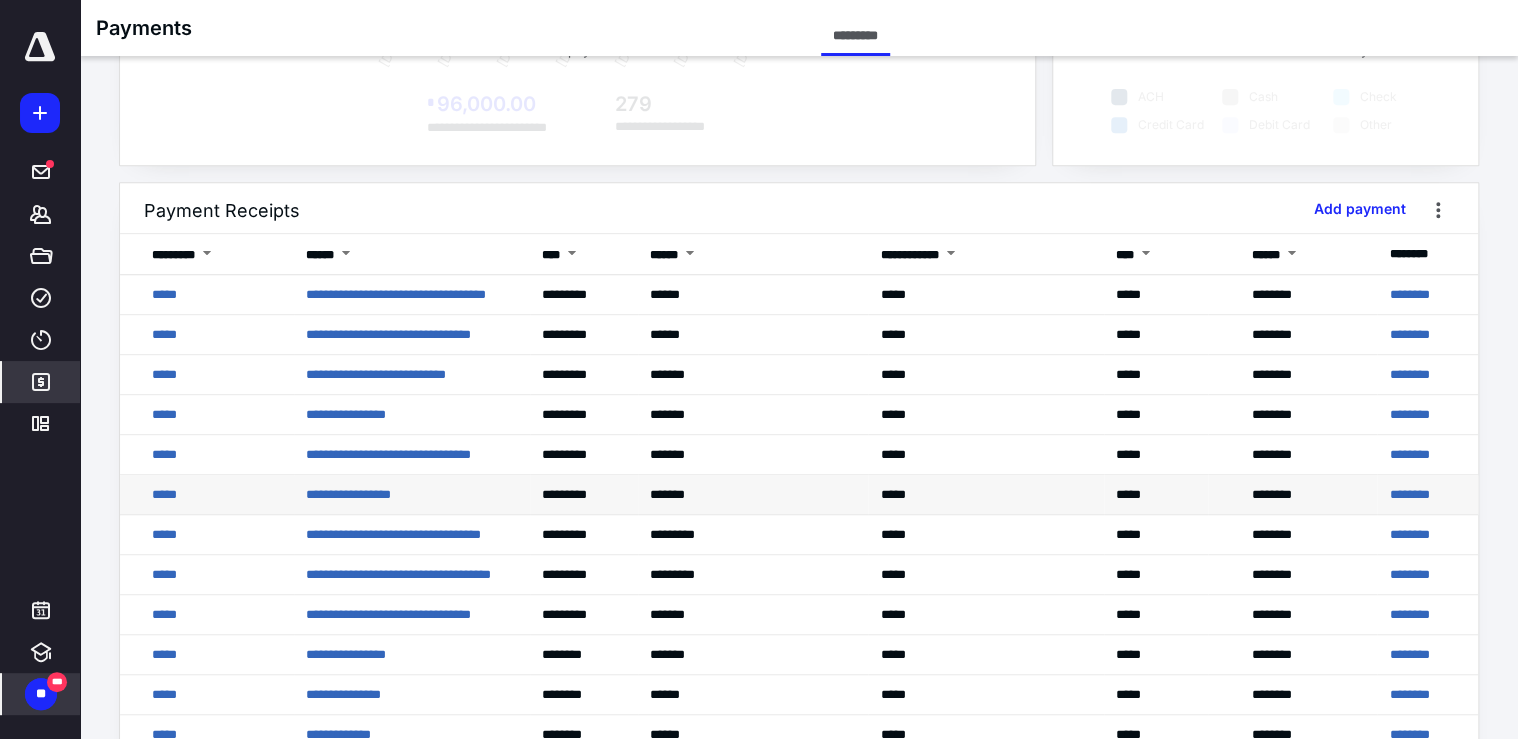 scroll, scrollTop: 400, scrollLeft: 0, axis: vertical 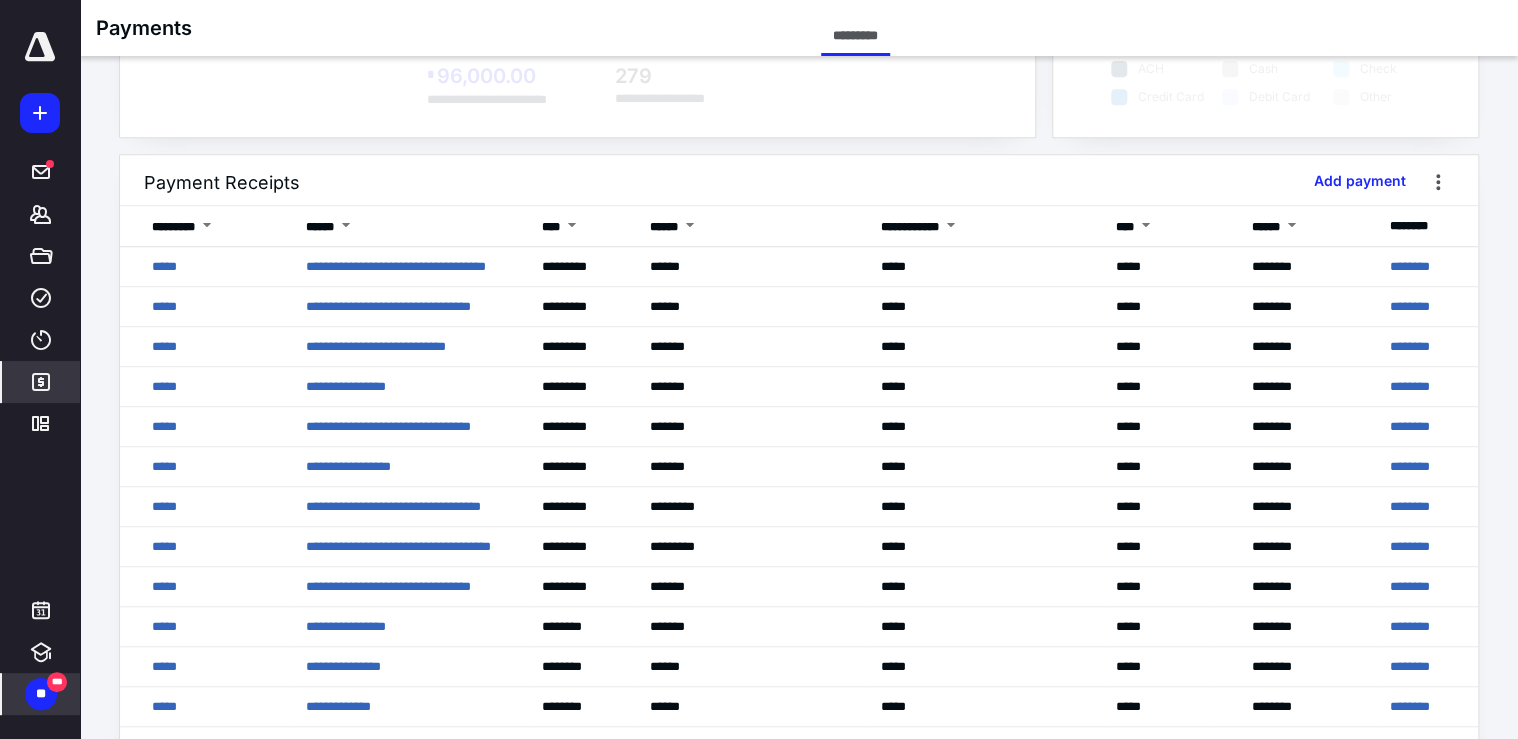 click 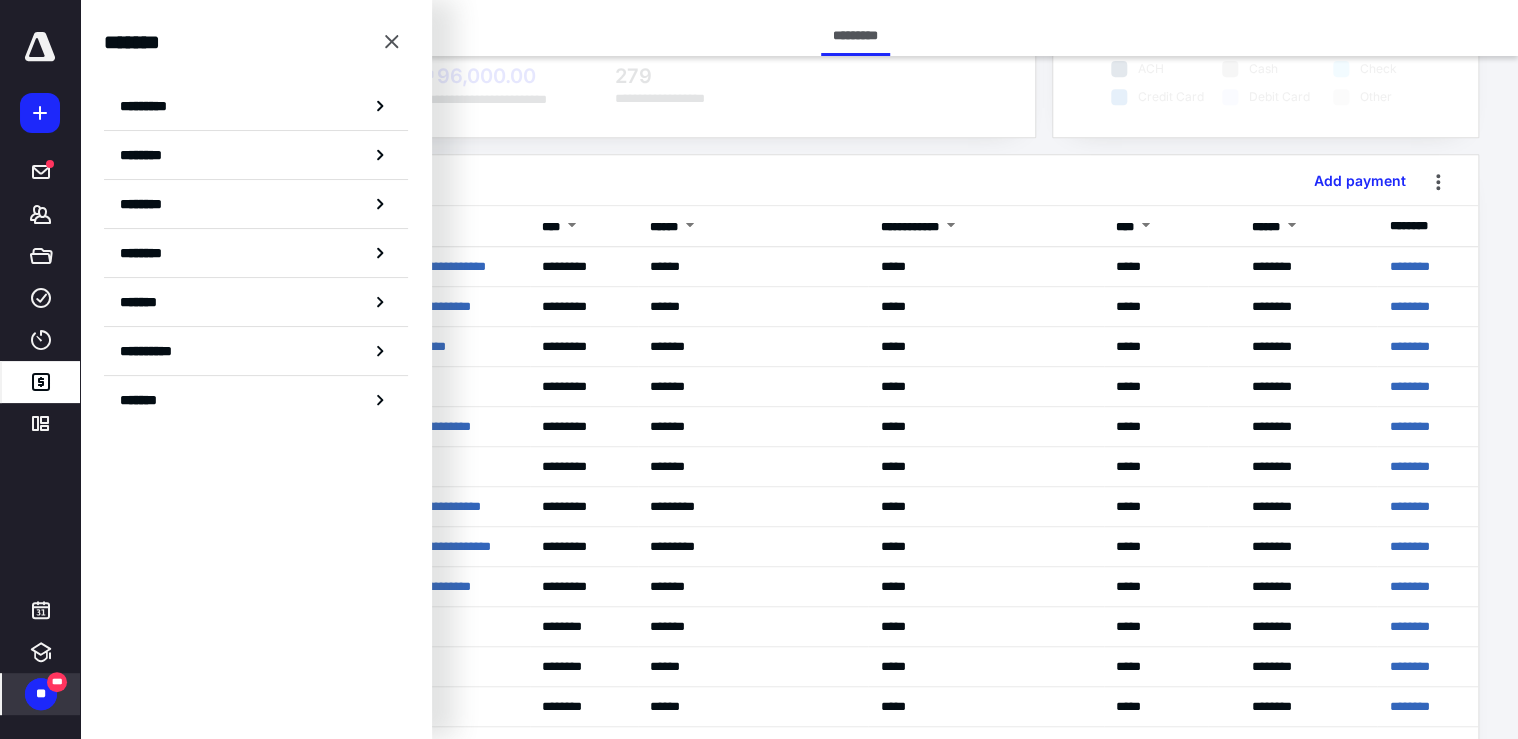 drag, startPoint x: 197, startPoint y: 572, endPoint x: 179, endPoint y: 544, distance: 33.286633 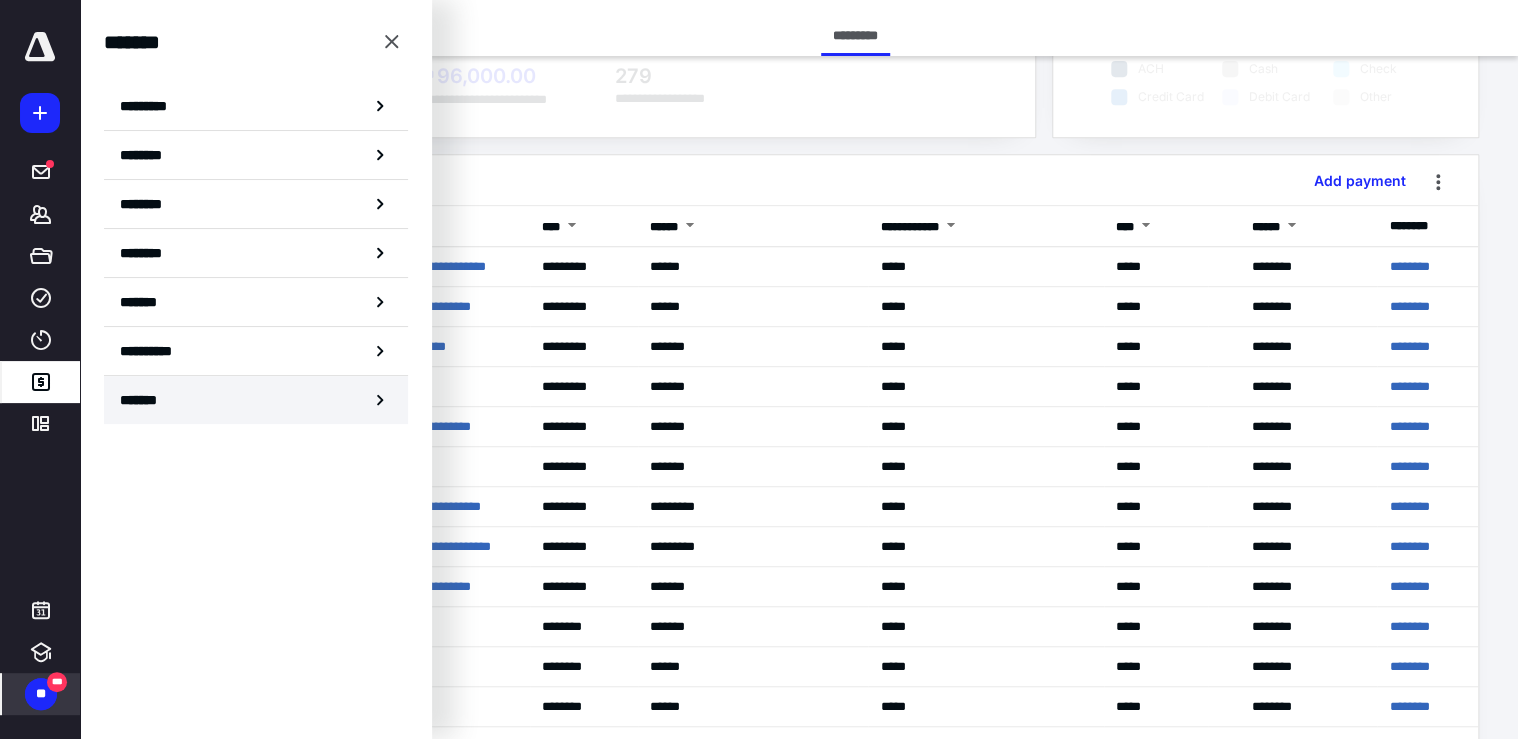 click on "*******" at bounding box center (256, 400) 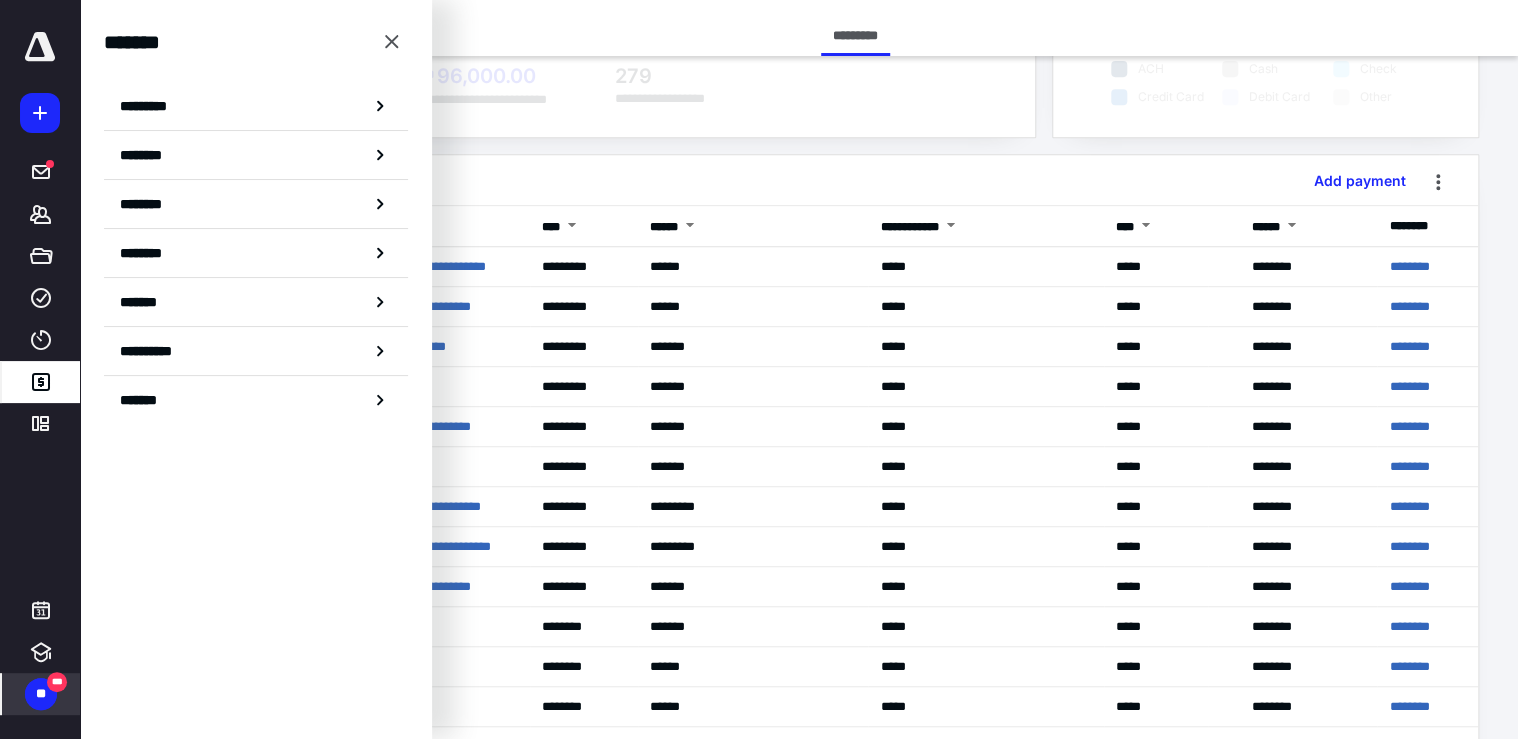 scroll, scrollTop: 0, scrollLeft: 0, axis: both 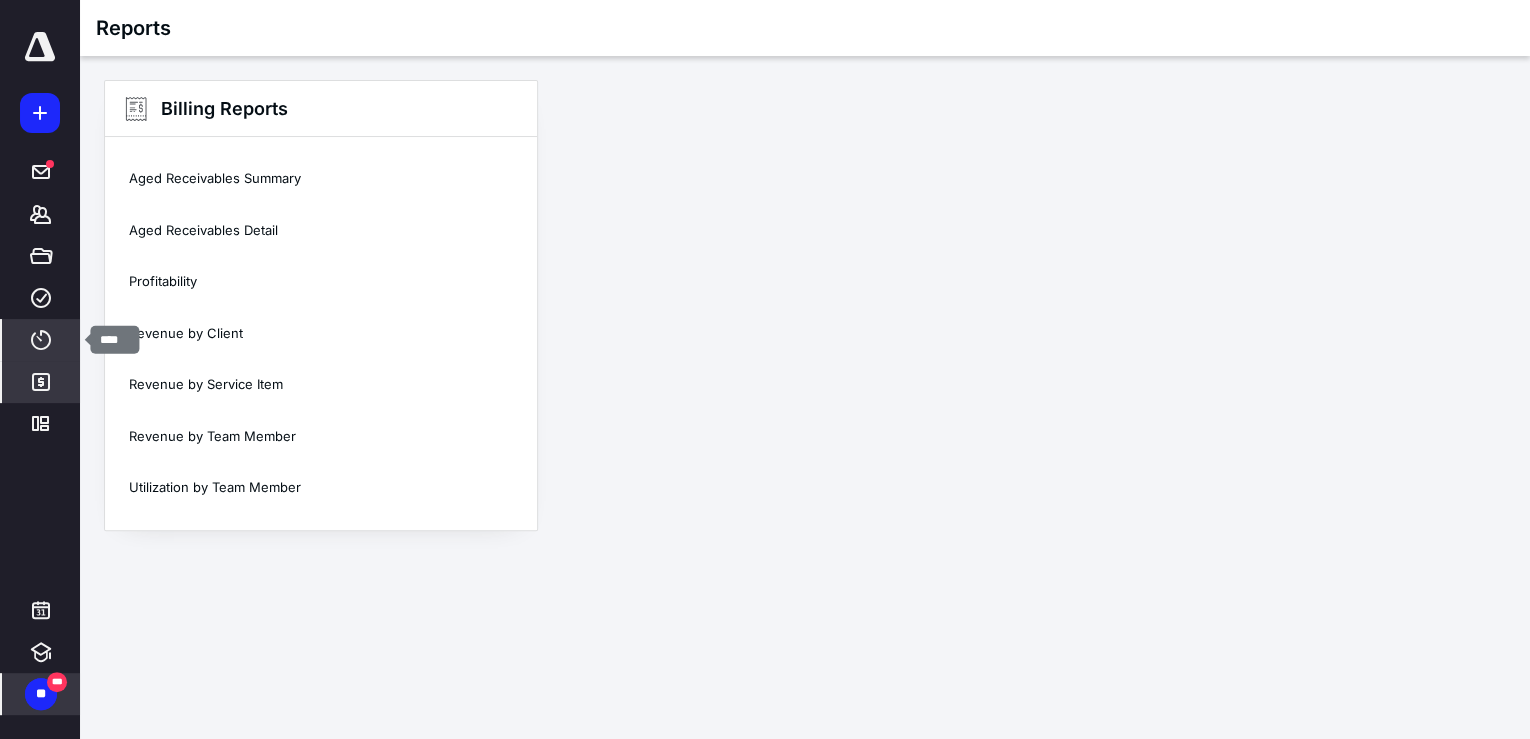 click on "****" at bounding box center [41, 340] 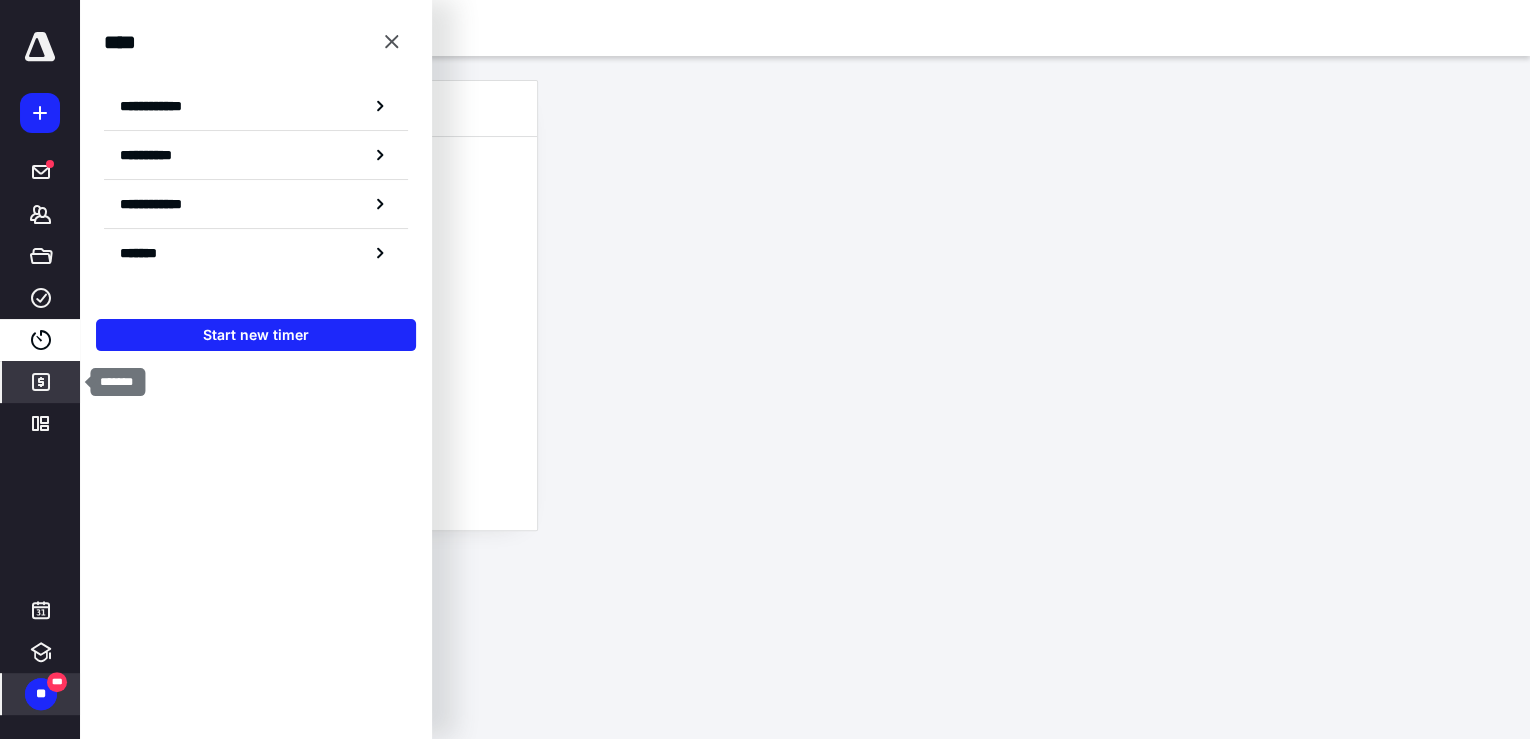 click 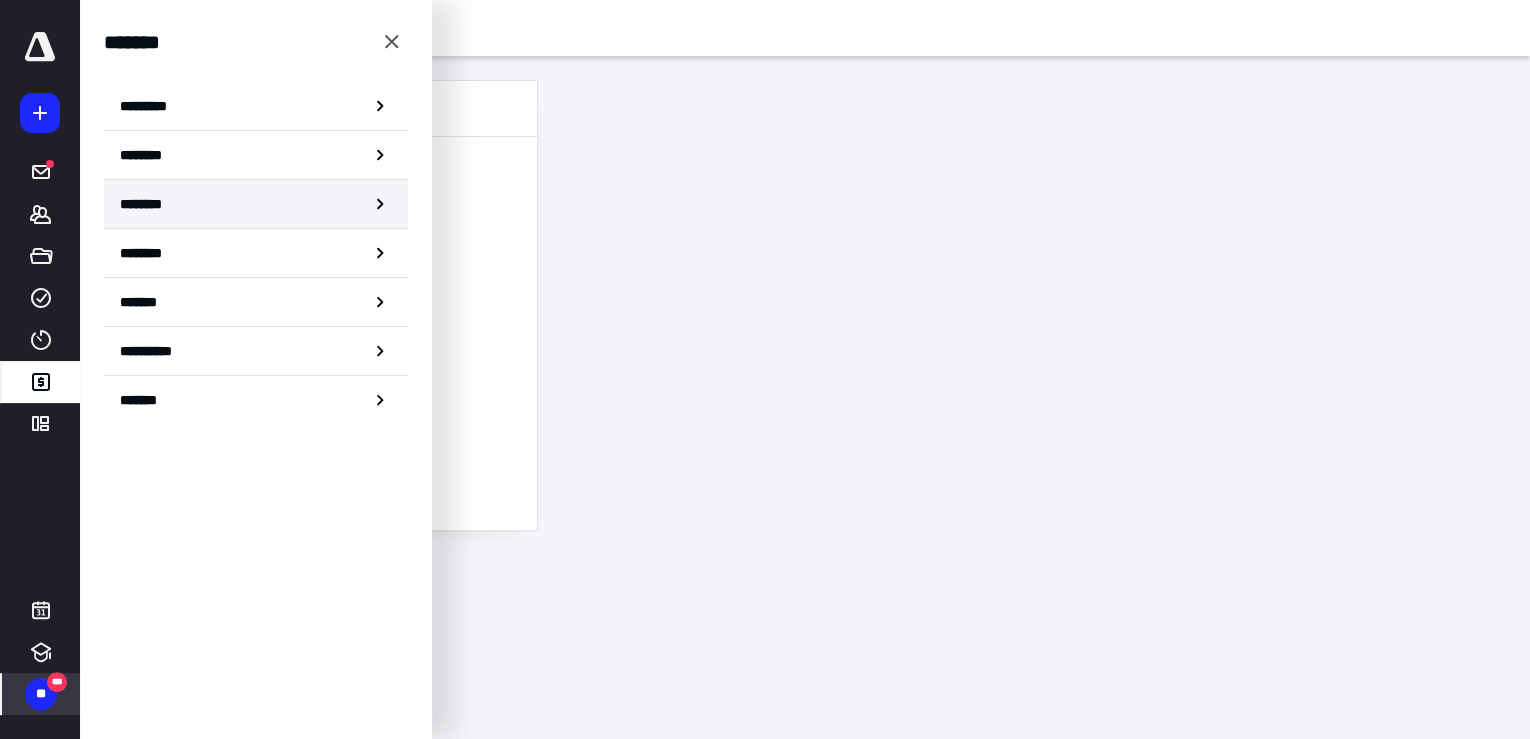 click on "********" at bounding box center (256, 204) 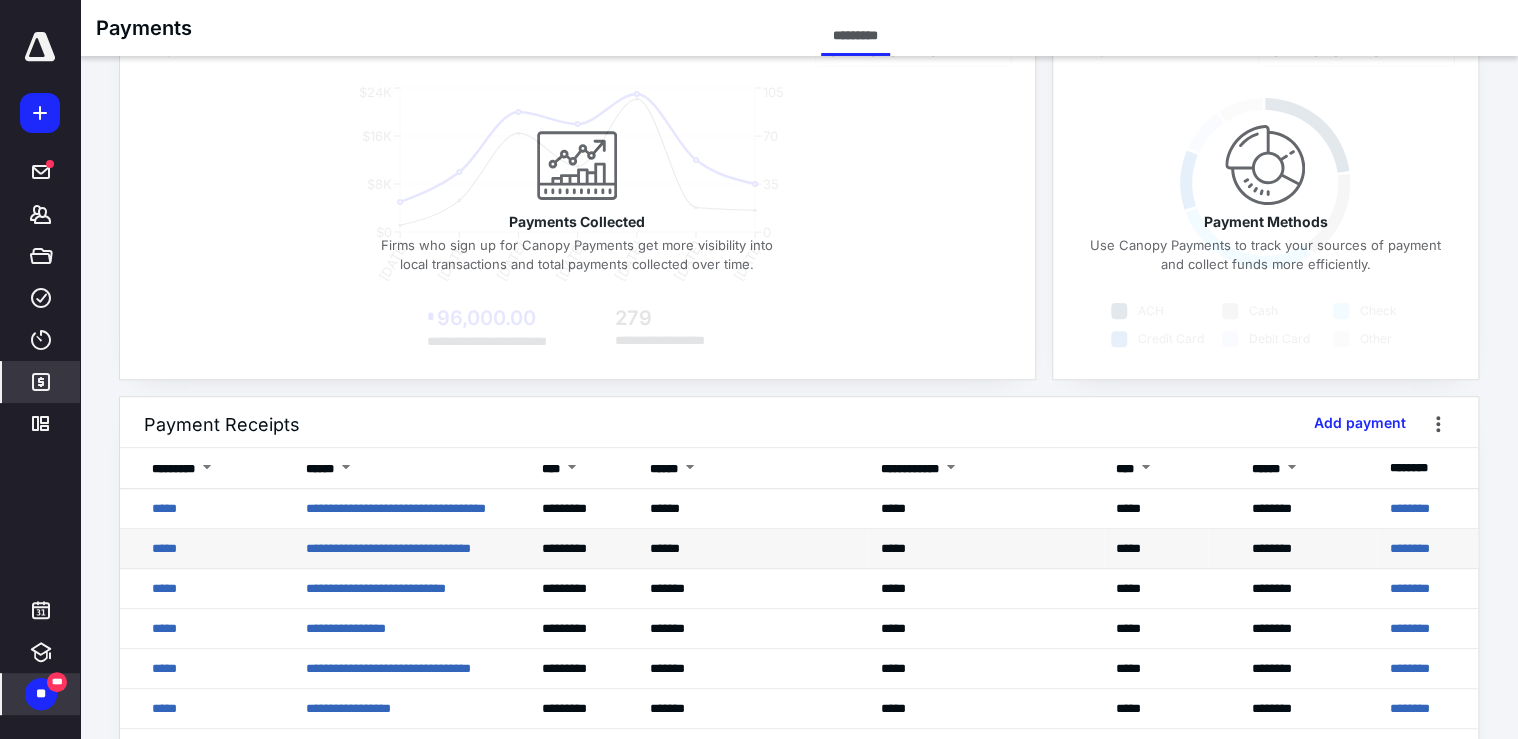 scroll, scrollTop: 160, scrollLeft: 0, axis: vertical 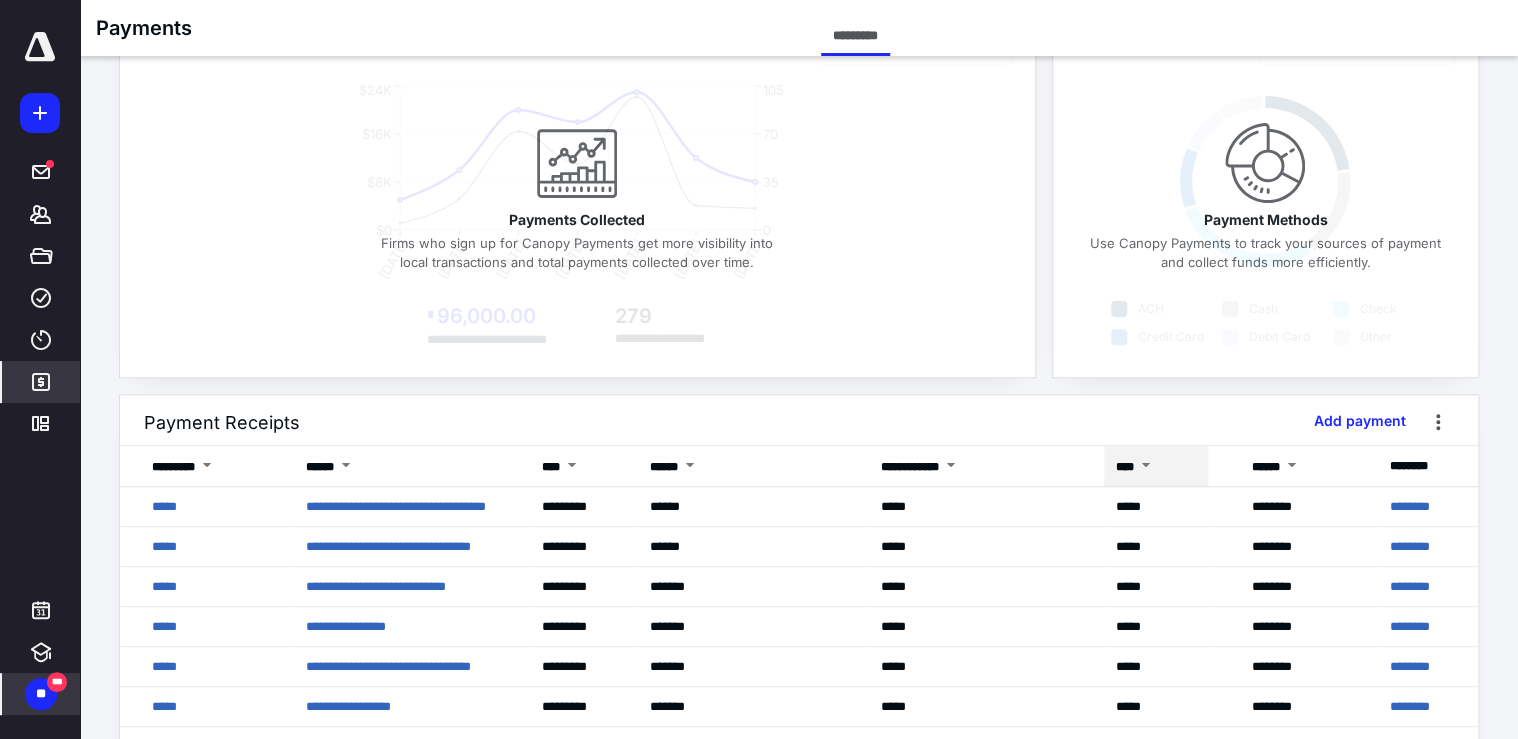 click at bounding box center [1146, 467] 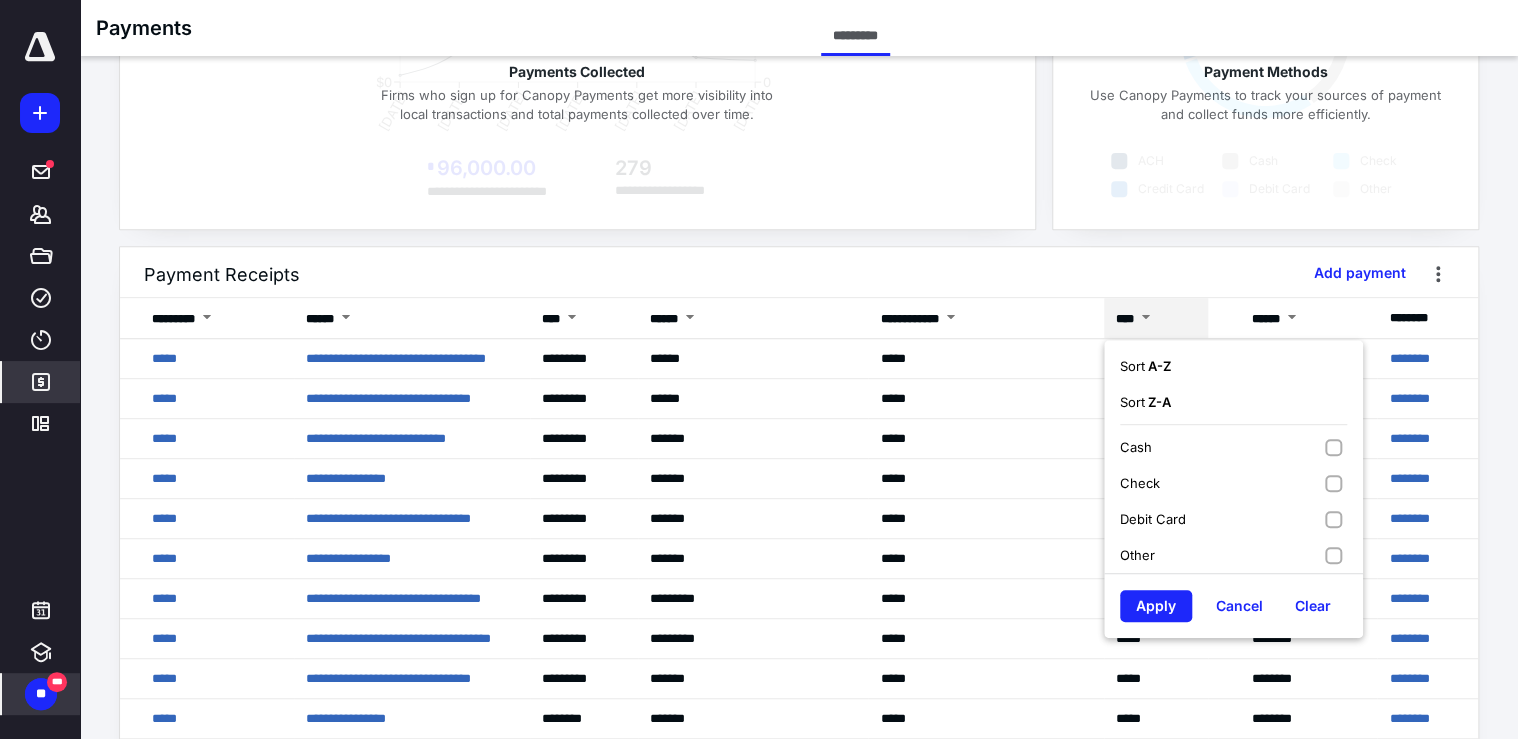 scroll, scrollTop: 320, scrollLeft: 0, axis: vertical 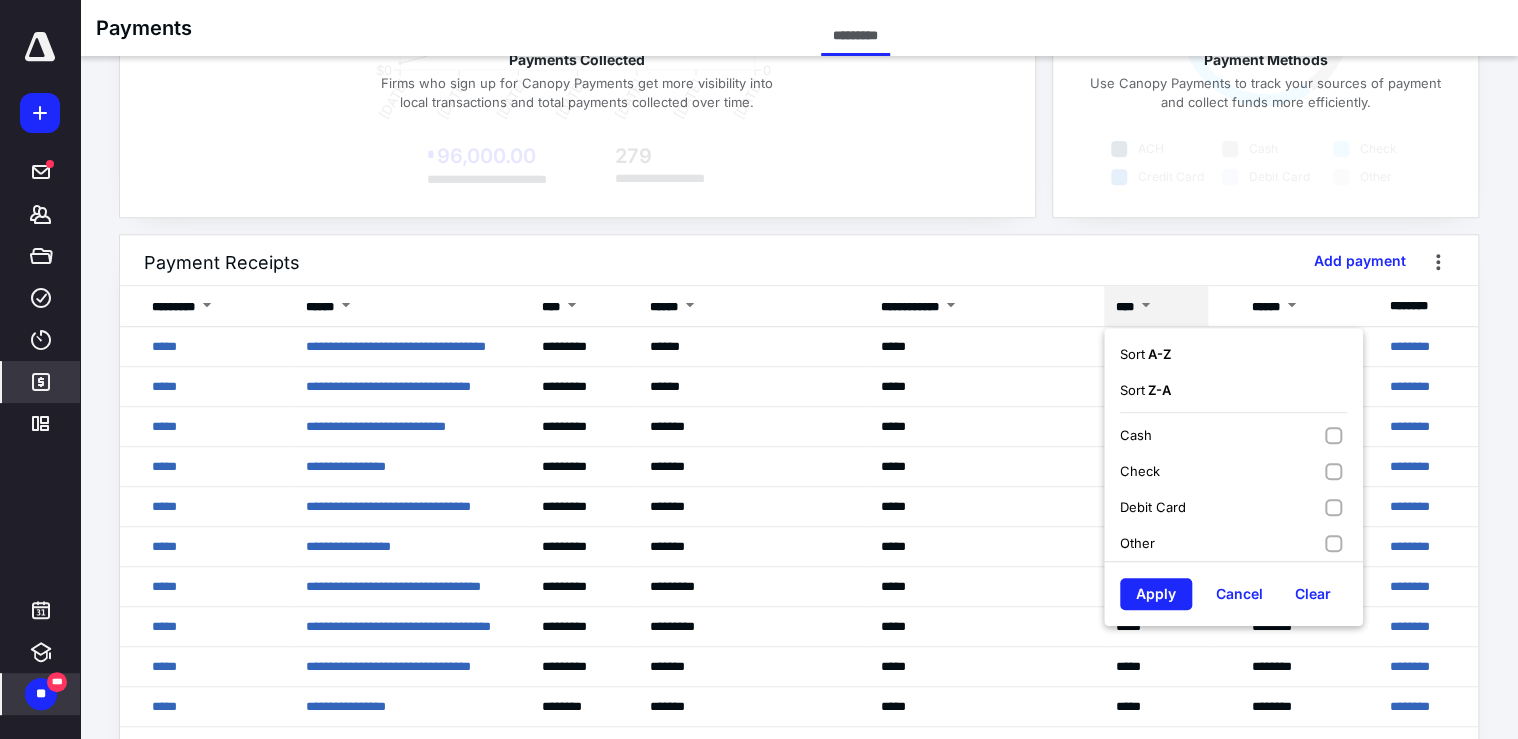 click on "Debit Card" at bounding box center [1233, 507] 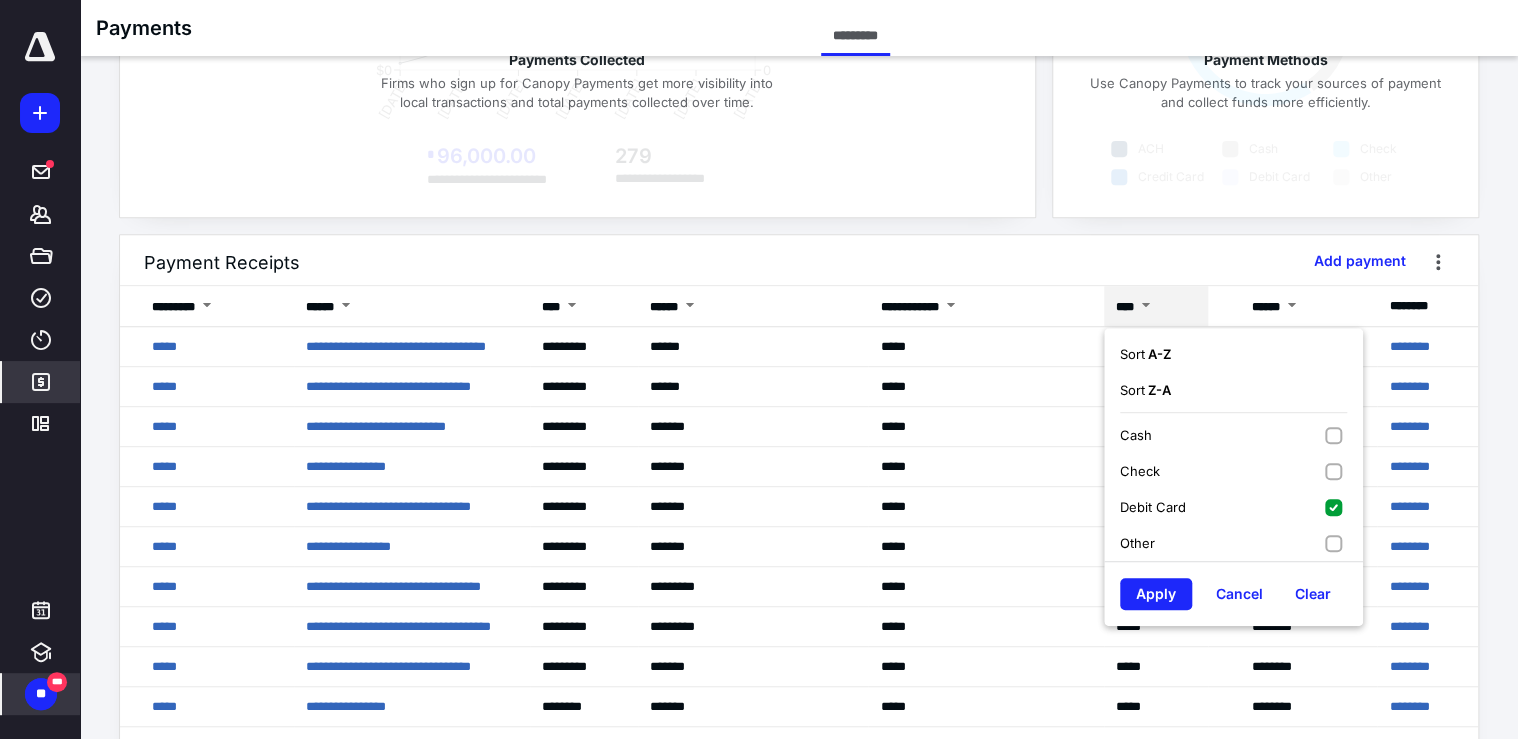 drag, startPoint x: 1272, startPoint y: 539, endPoint x: 1275, endPoint y: 518, distance: 21.213203 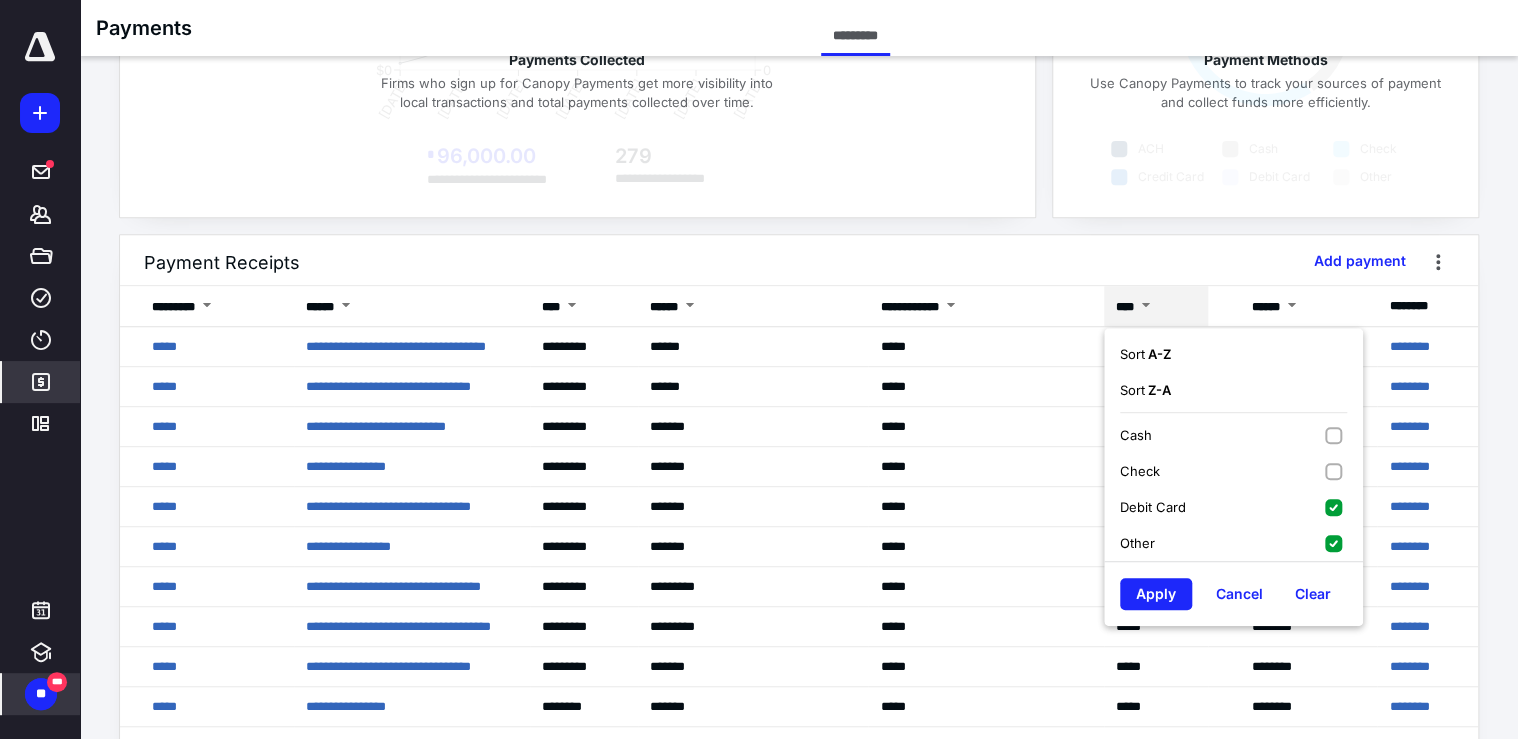 click on "Debit Card" at bounding box center (1233, 507) 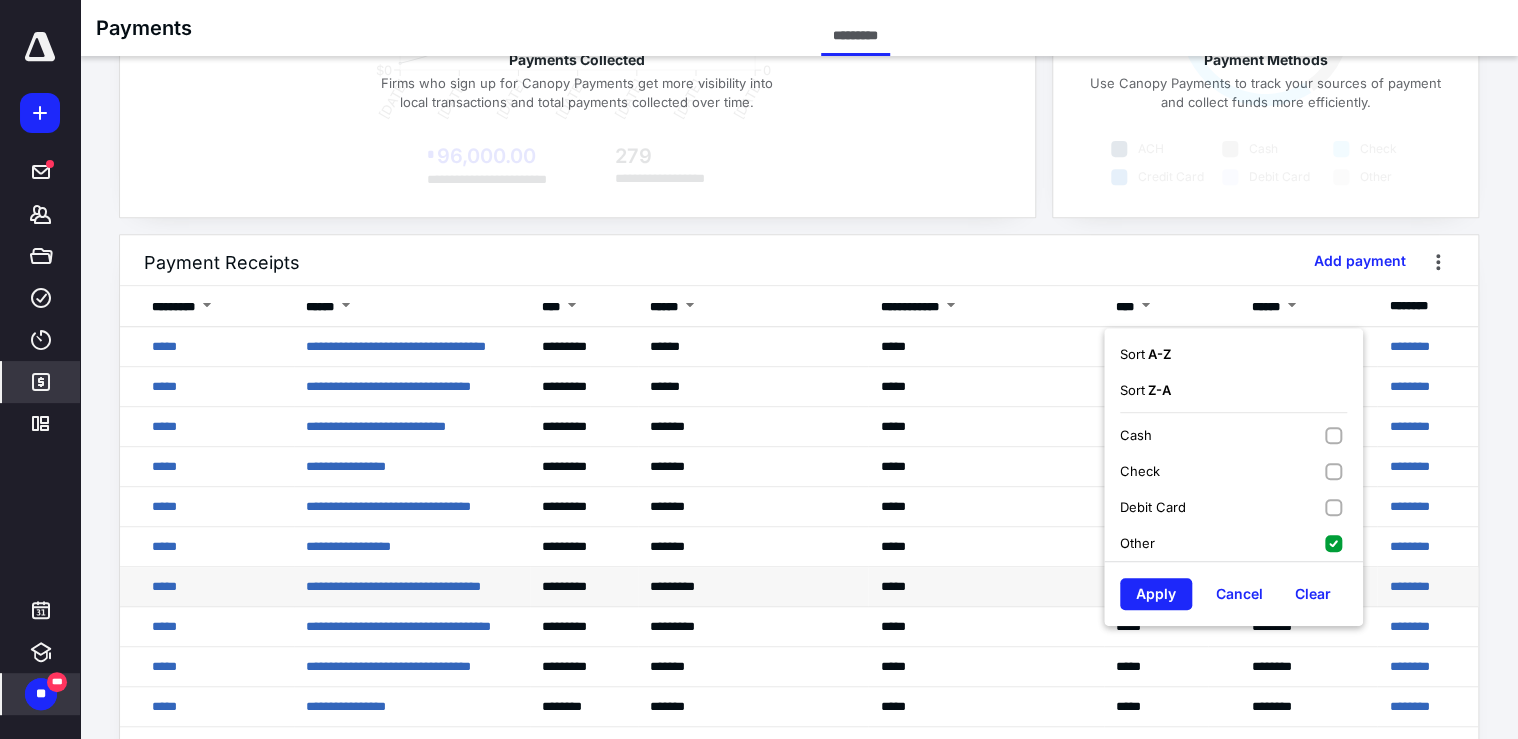 drag, startPoint x: 1115, startPoint y: 603, endPoint x: 1104, endPoint y: 595, distance: 13.601471 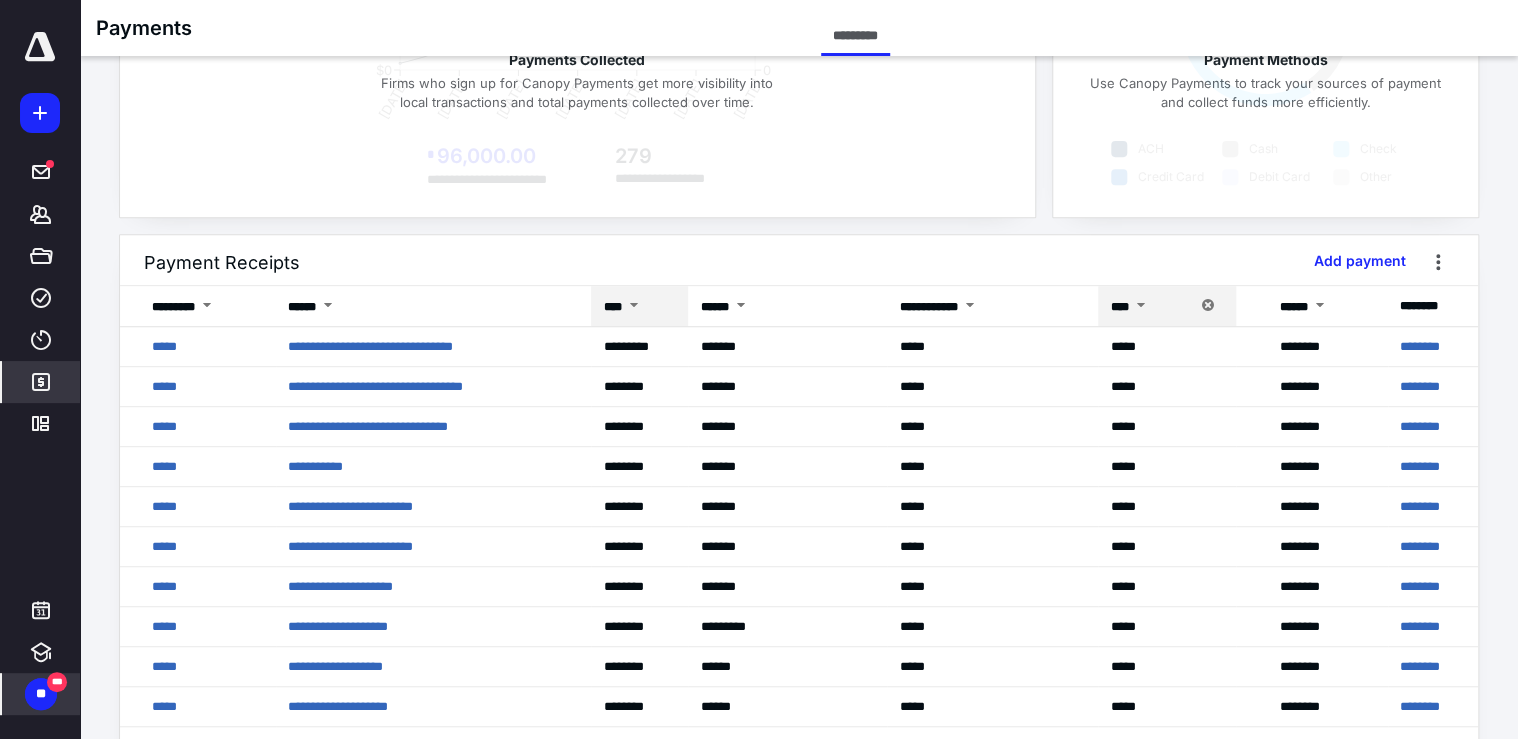 click at bounding box center [633, 307] 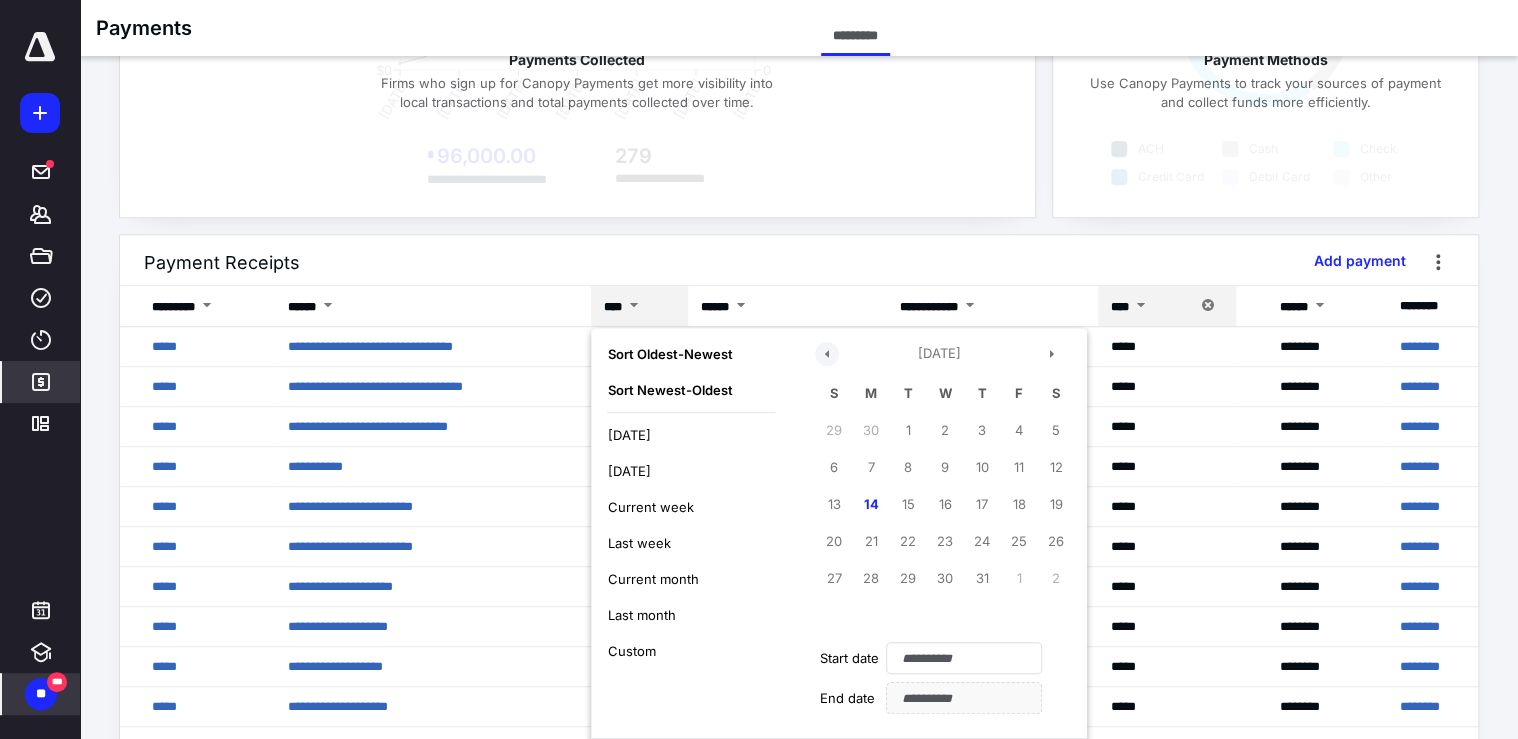 click at bounding box center [827, 354] 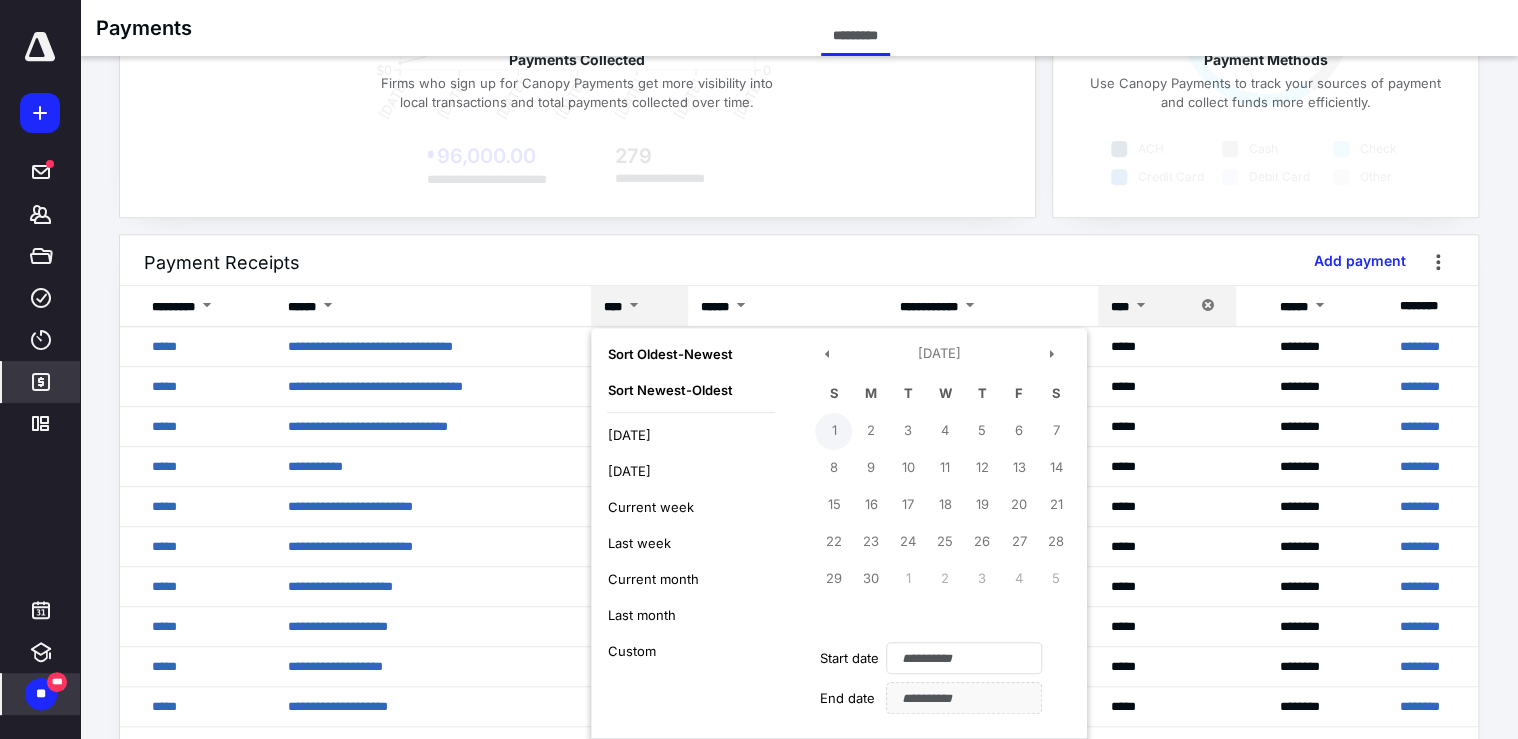 click on "1" at bounding box center (833, 431) 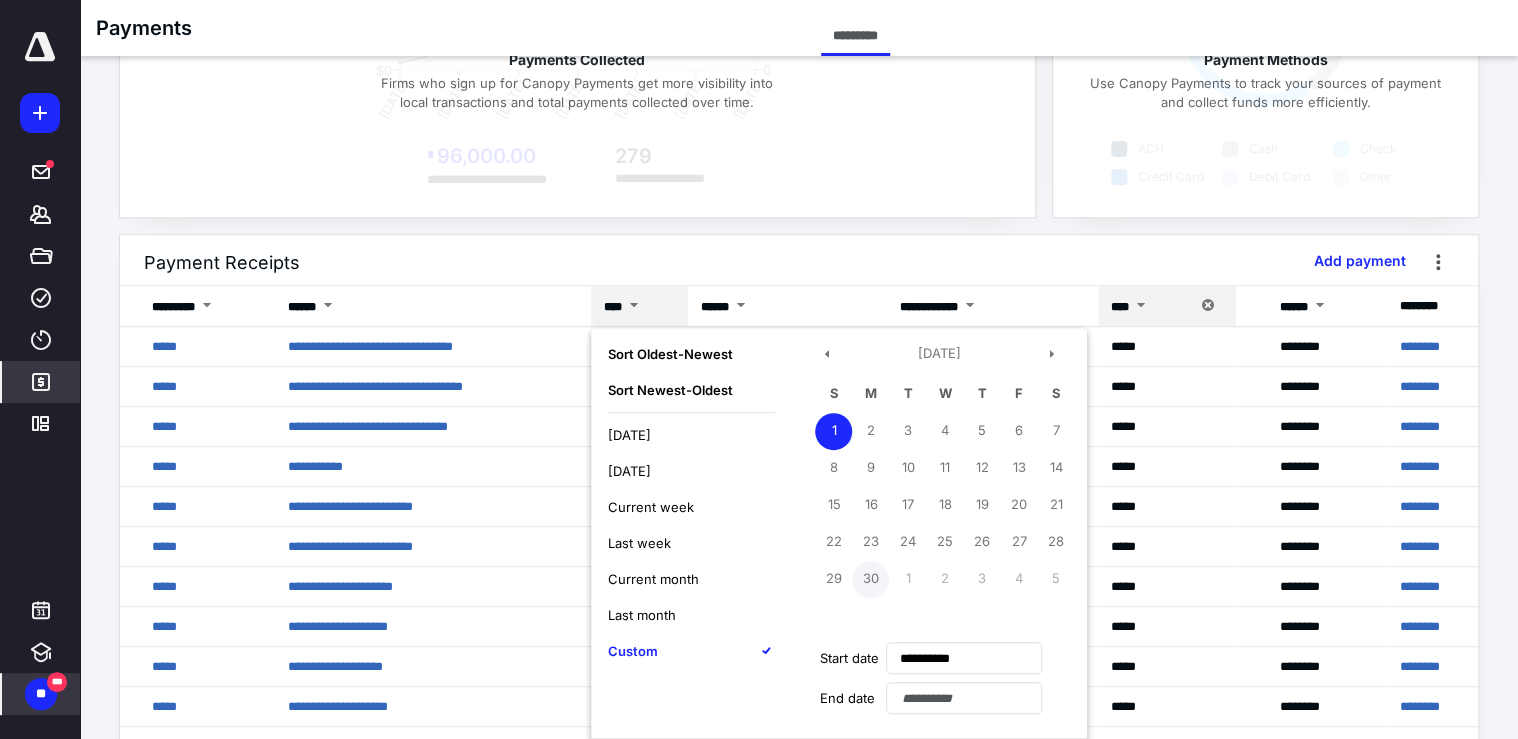 click on "30" at bounding box center [870, 579] 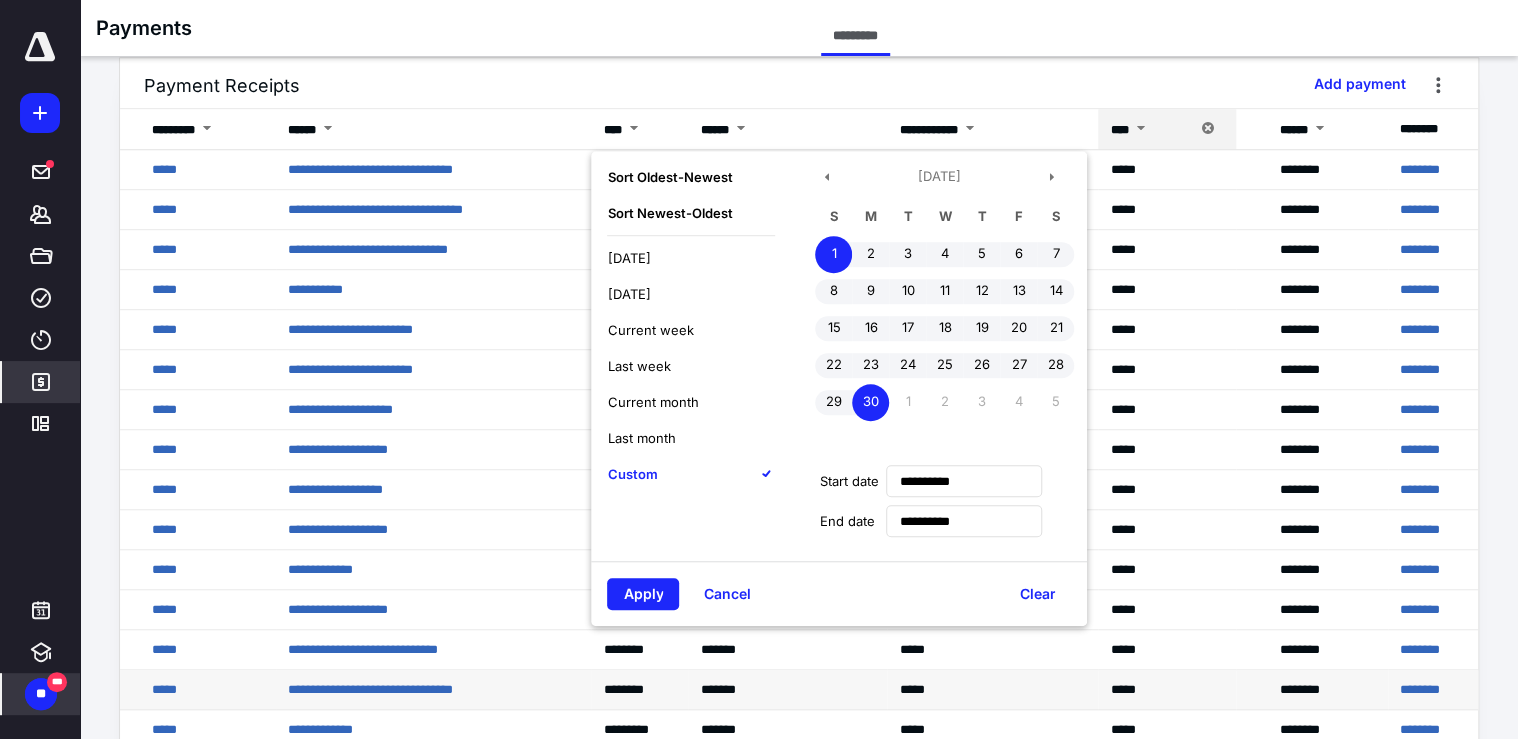 scroll, scrollTop: 560, scrollLeft: 0, axis: vertical 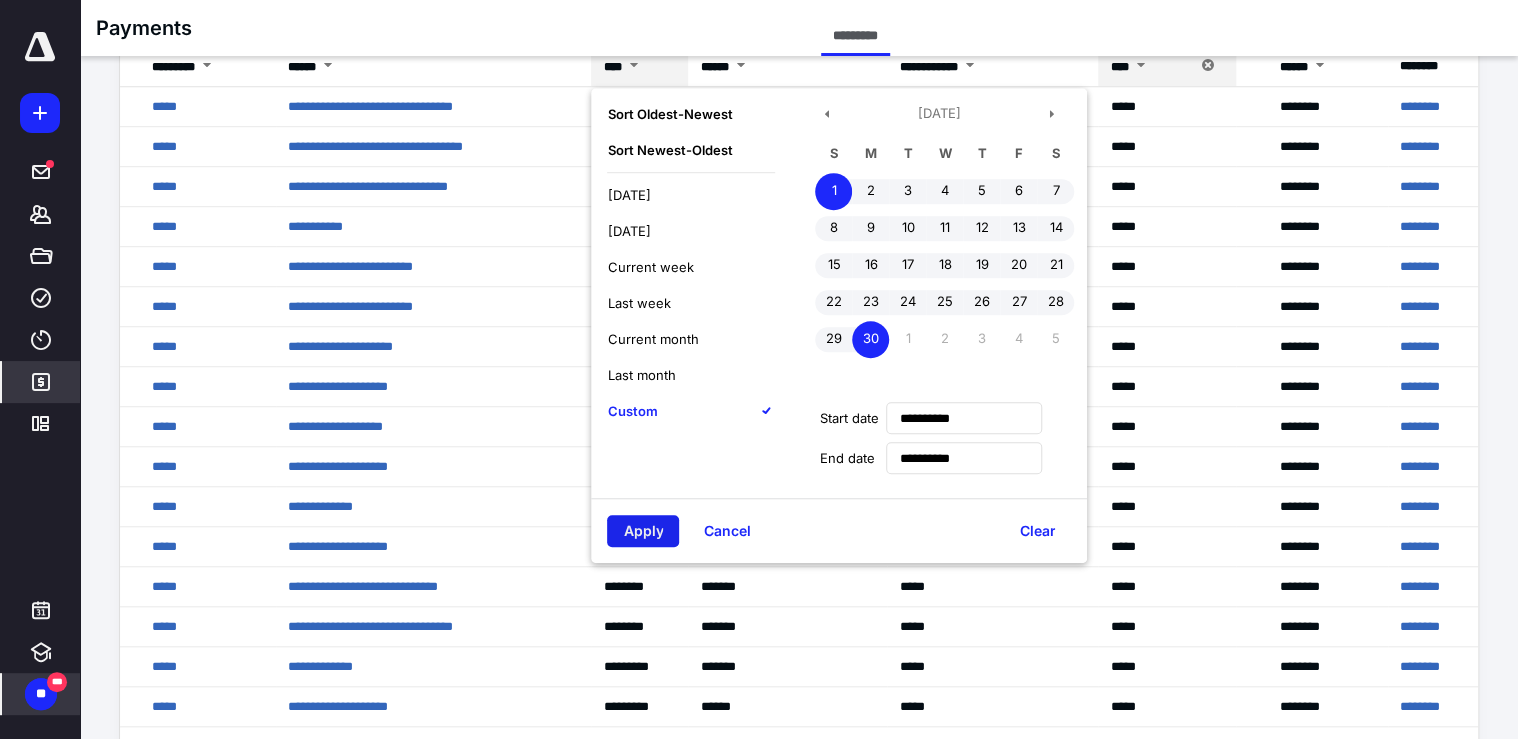 click on "Apply" at bounding box center [643, 531] 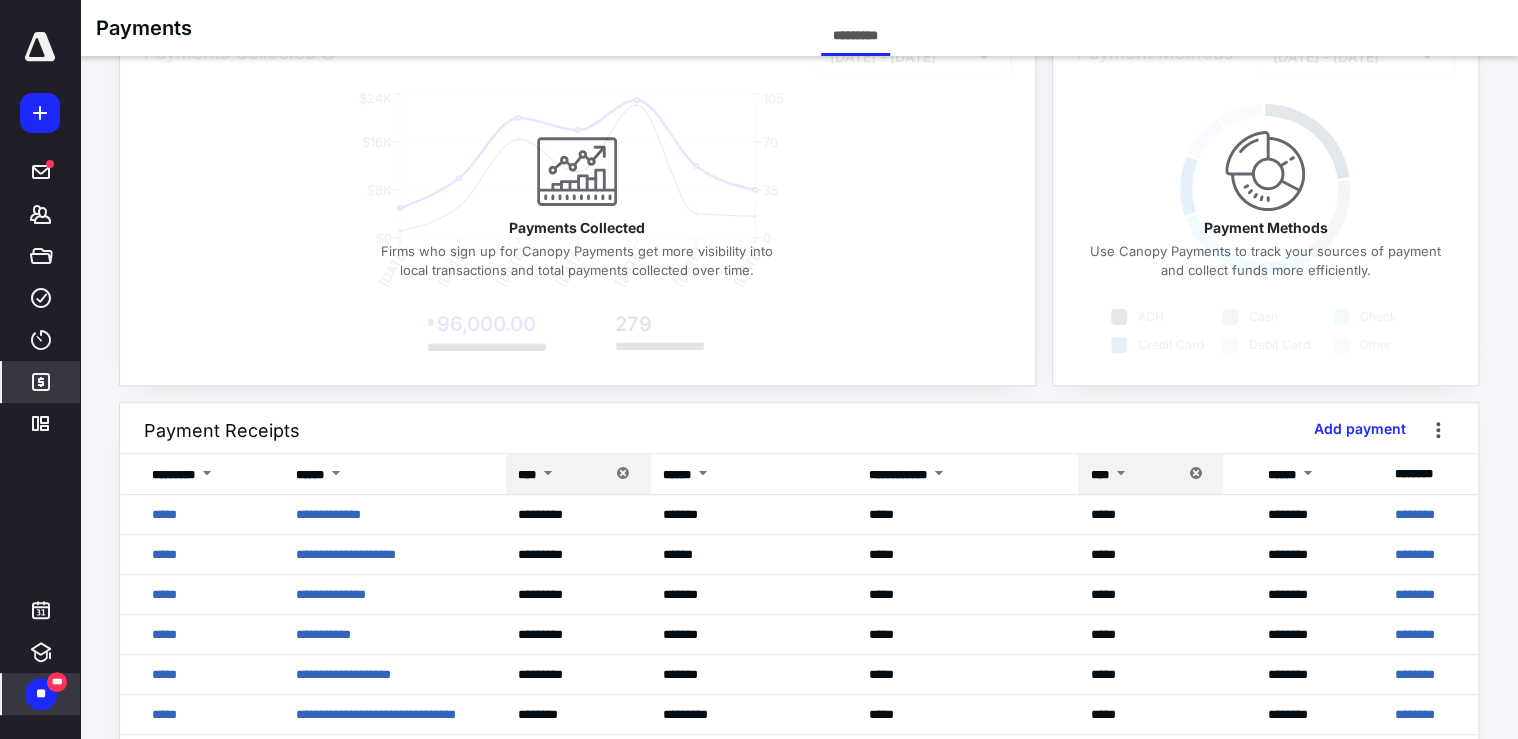 scroll, scrollTop: 160, scrollLeft: 0, axis: vertical 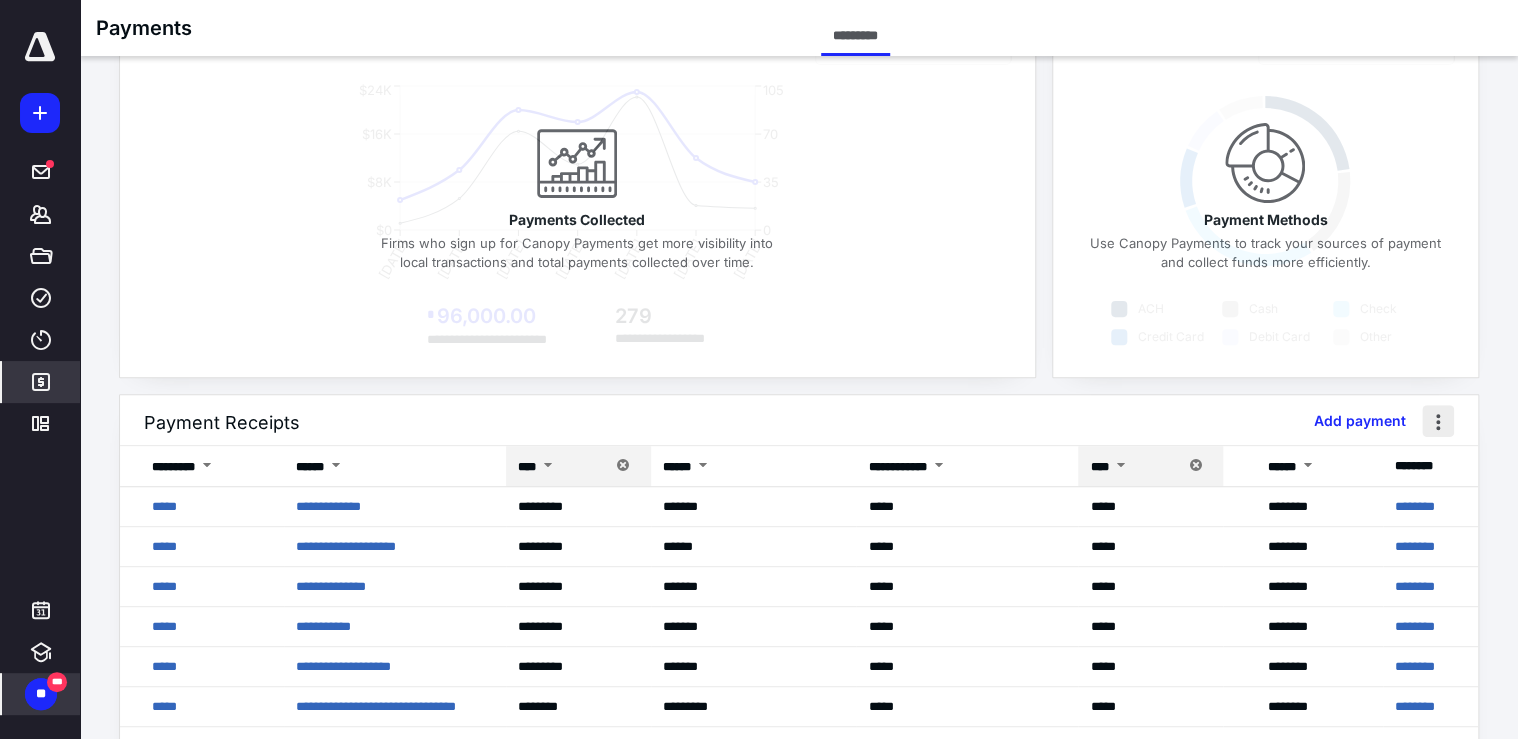 click at bounding box center [1438, 421] 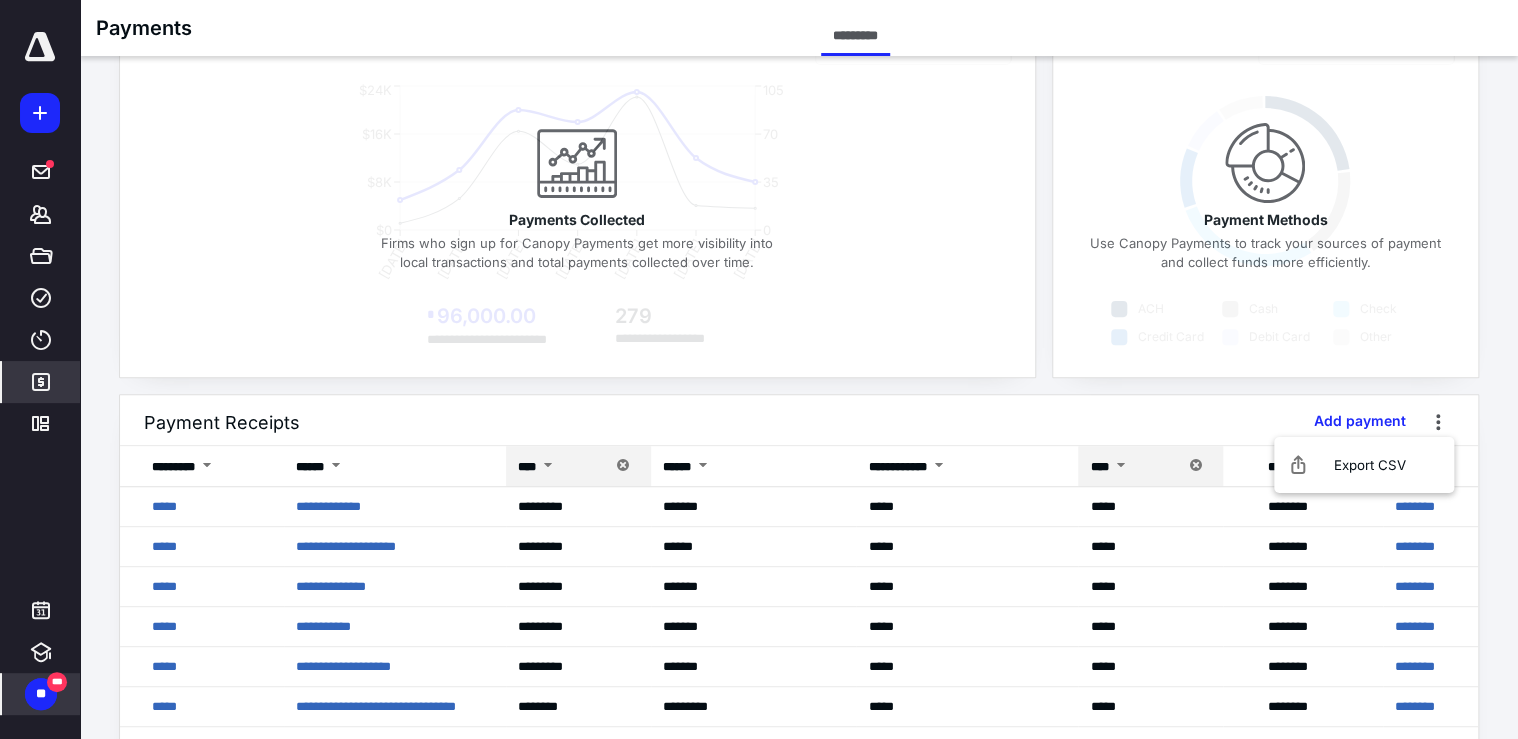 scroll, scrollTop: 240, scrollLeft: 0, axis: vertical 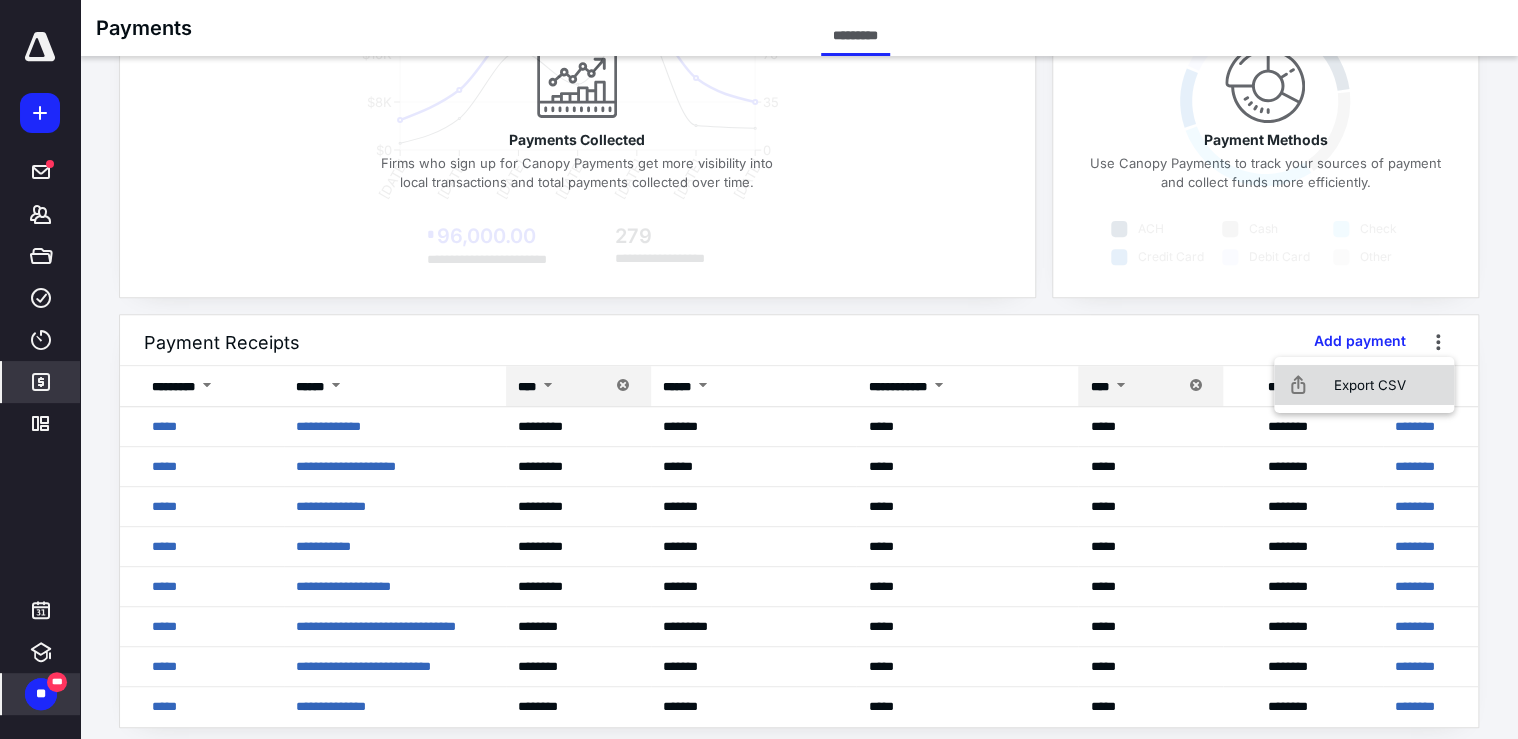 click on "Export CSV" at bounding box center (1364, 385) 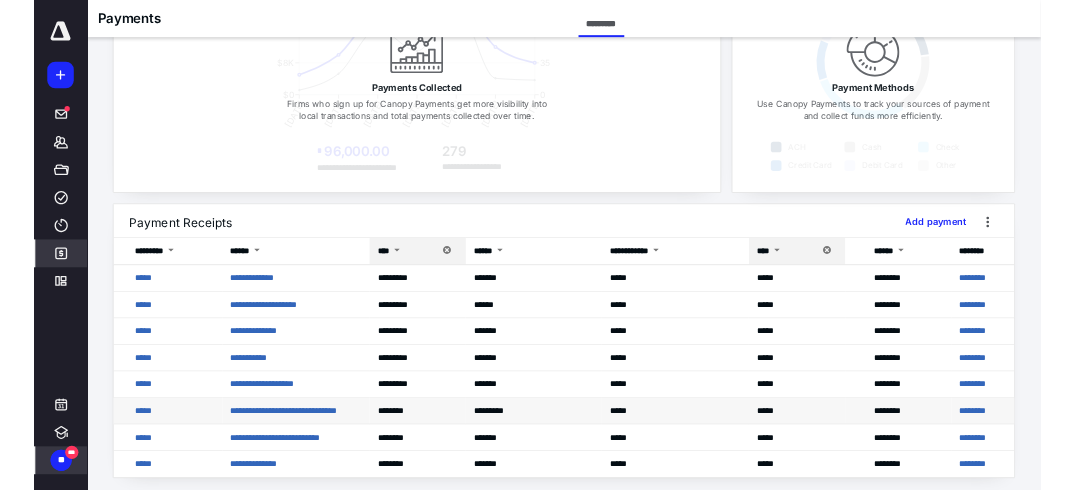 scroll, scrollTop: 272, scrollLeft: 0, axis: vertical 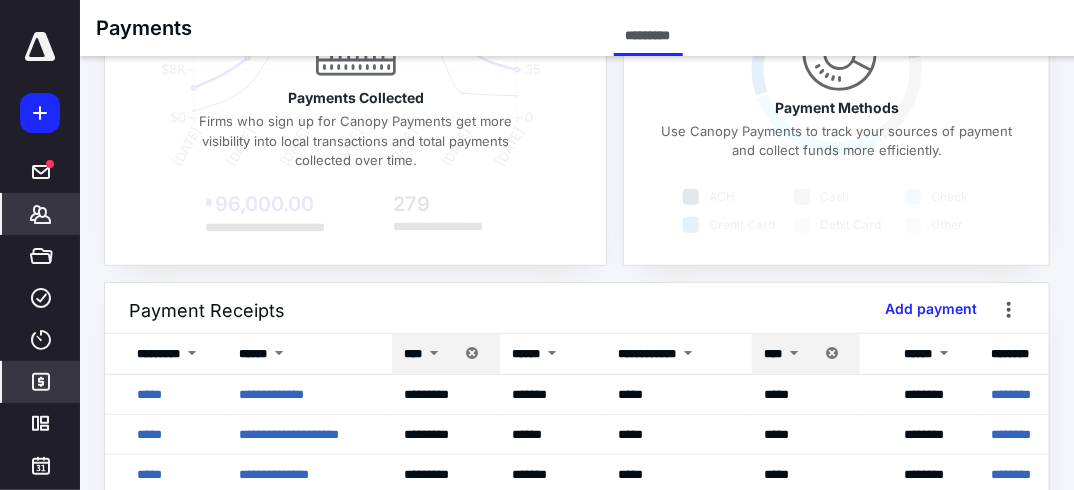 click 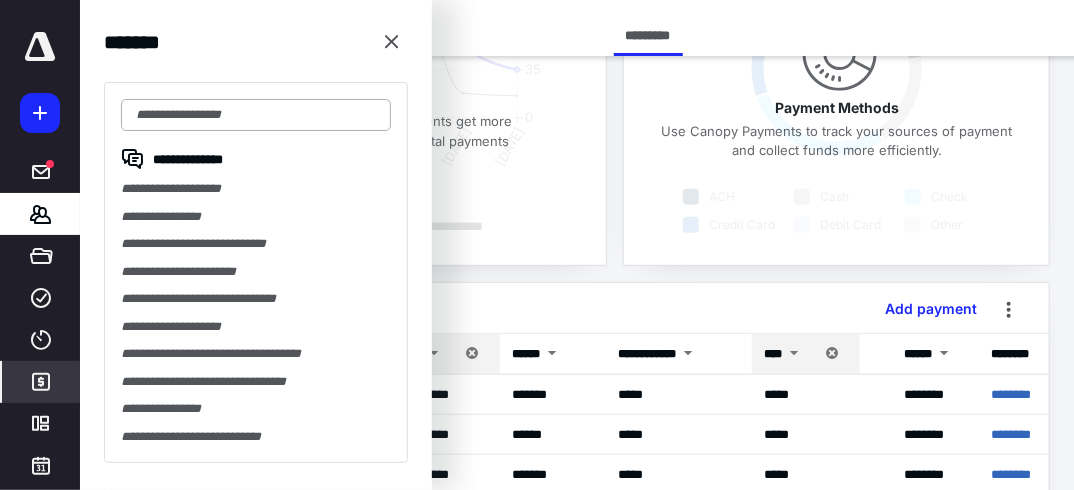 click at bounding box center [256, 115] 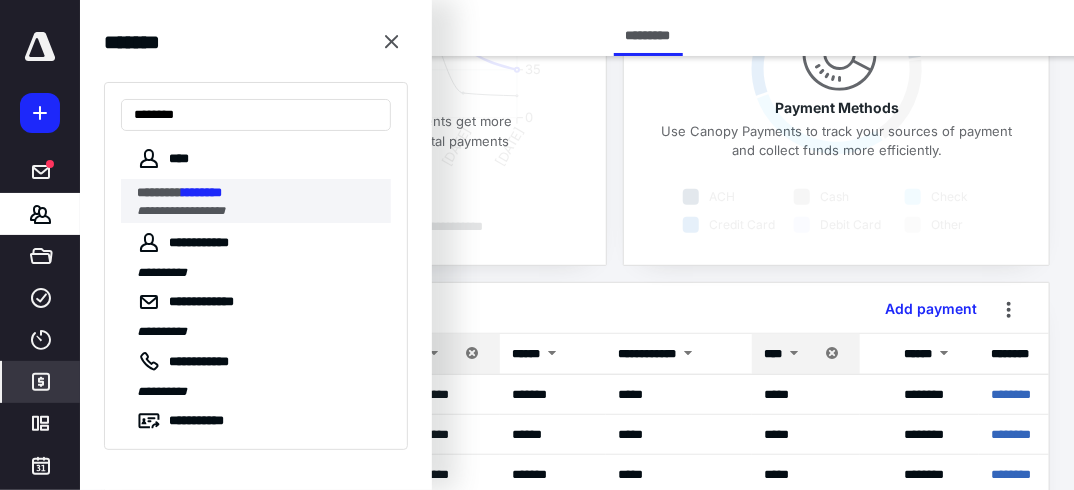 type on "********" 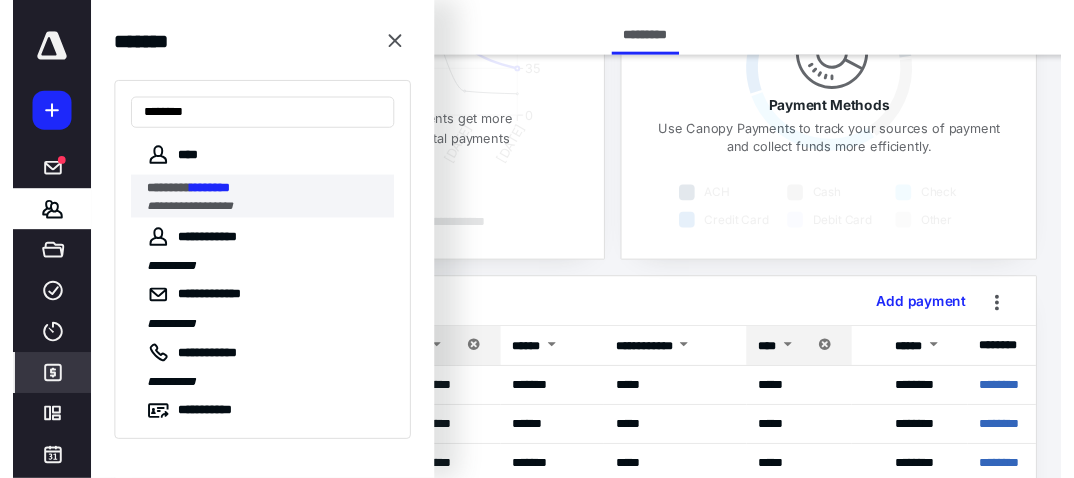 scroll, scrollTop: 0, scrollLeft: 0, axis: both 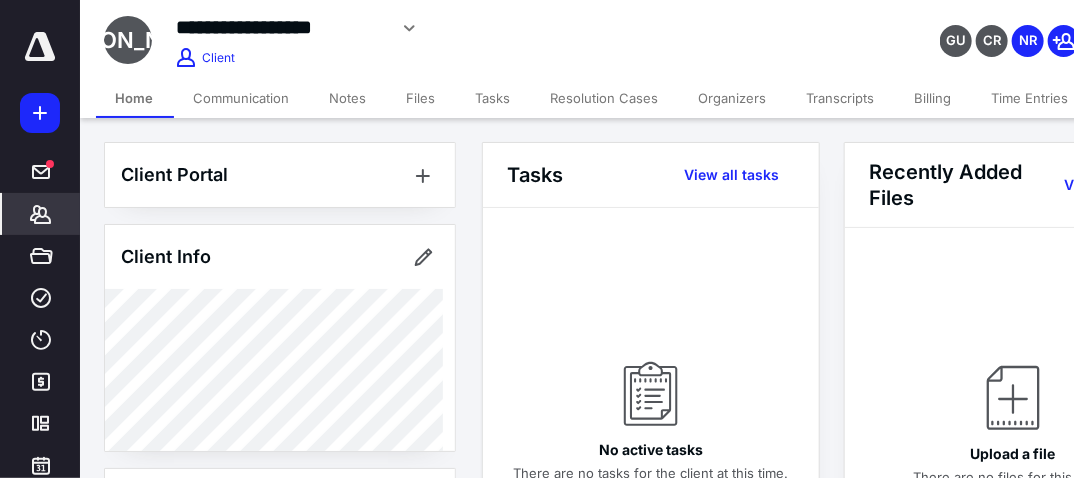 click on "Billing" at bounding box center [933, 98] 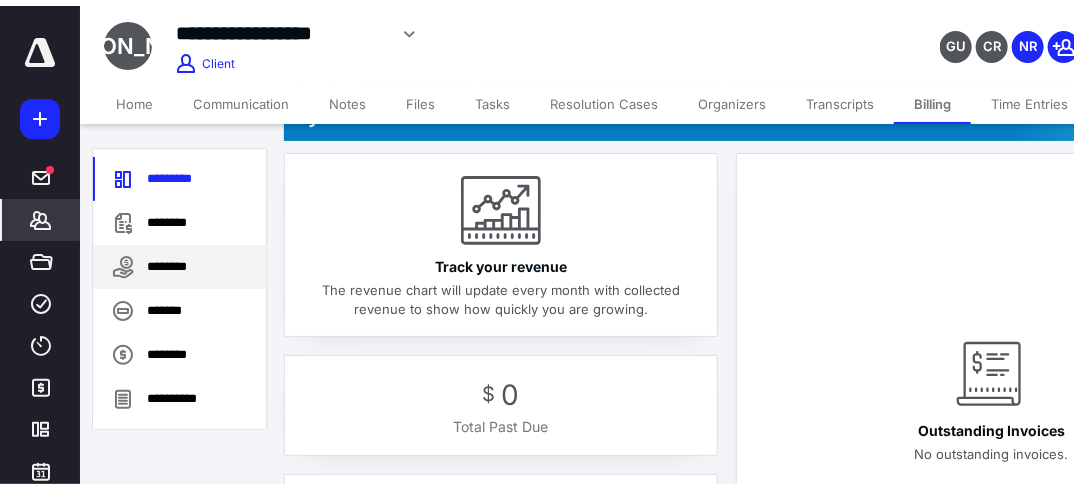 scroll, scrollTop: 160, scrollLeft: 0, axis: vertical 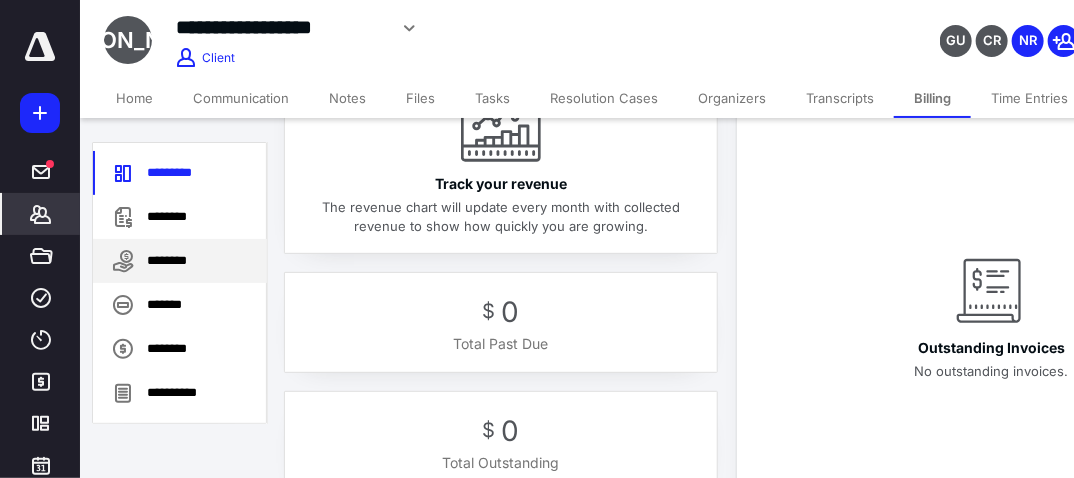 click on "********" at bounding box center [180, 261] 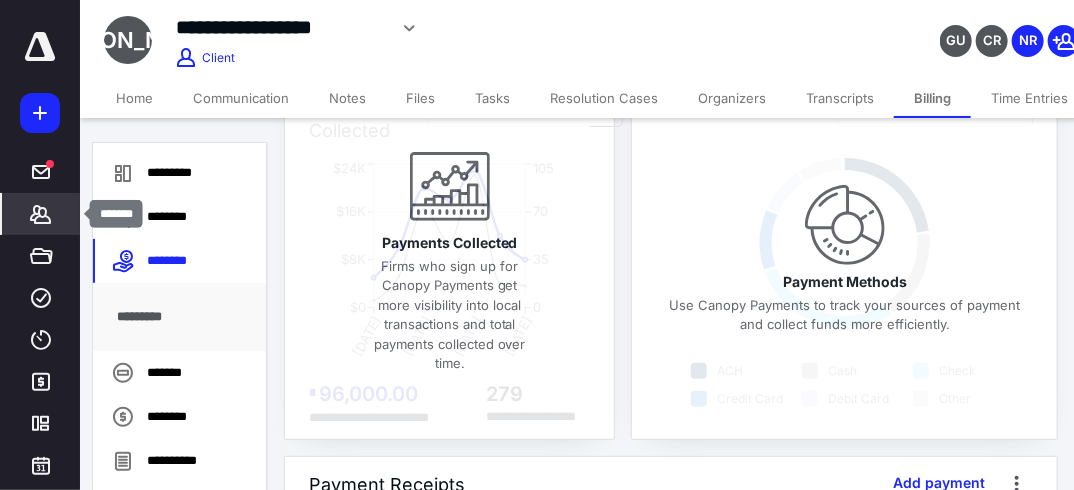 click 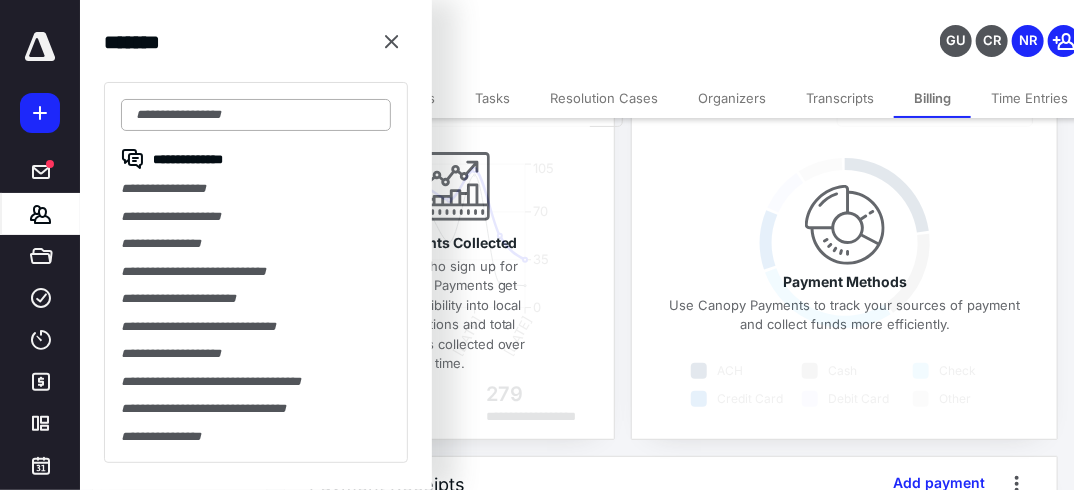 click at bounding box center (256, 115) 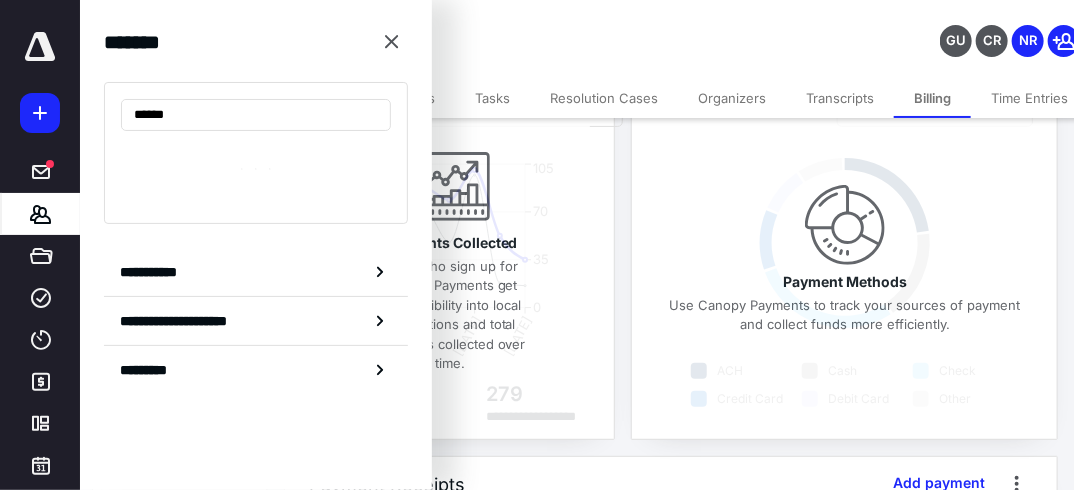 type on "*******" 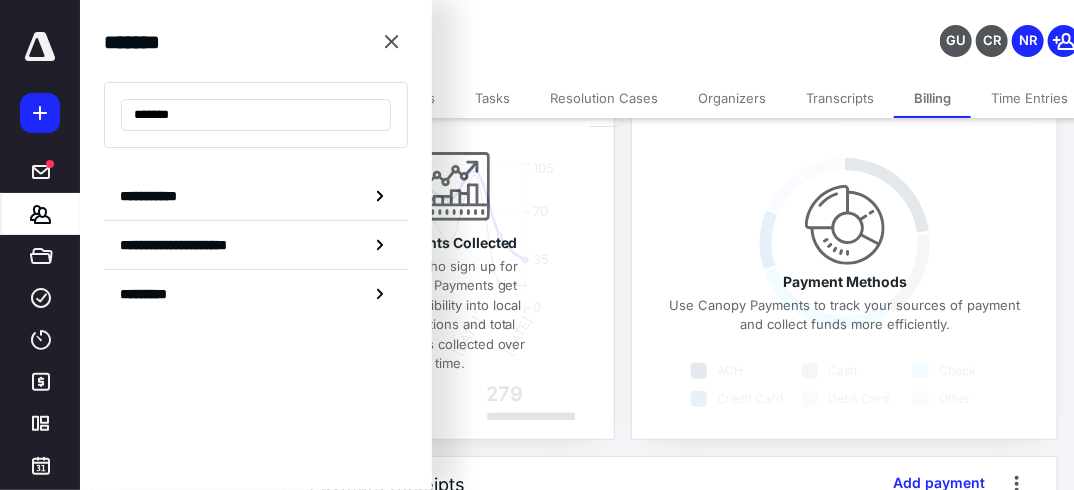 drag, startPoint x: 220, startPoint y: 118, endPoint x: 38, endPoint y: 104, distance: 182.53767 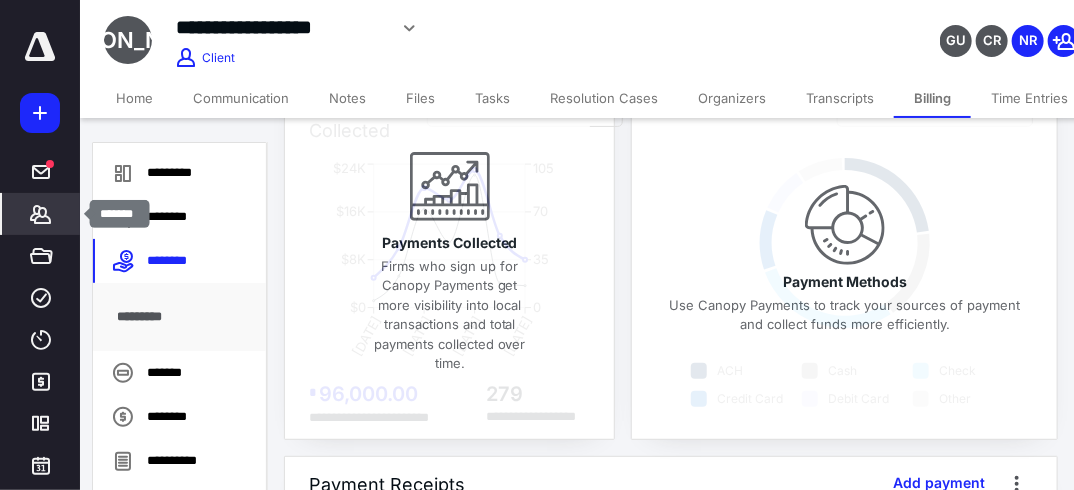 click 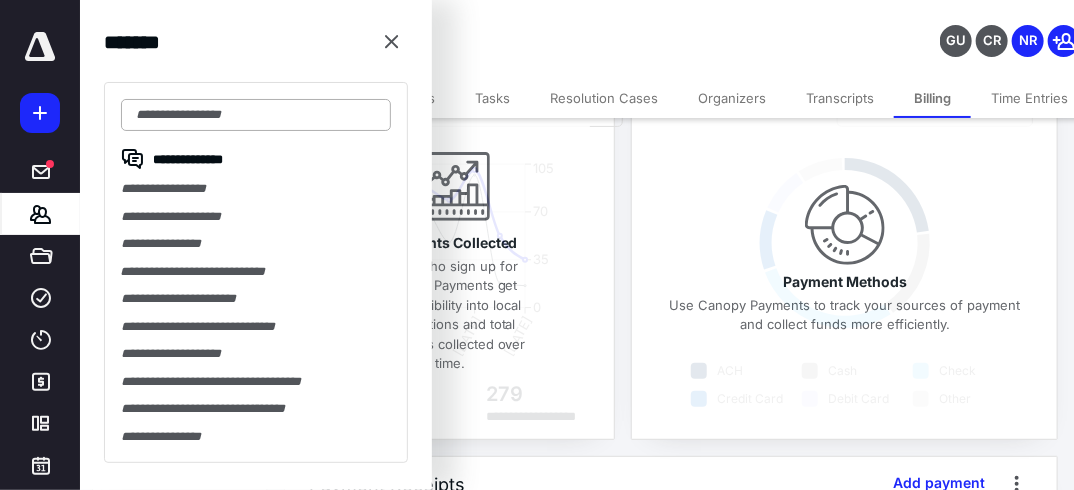 click on "**********" at bounding box center (256, 272) 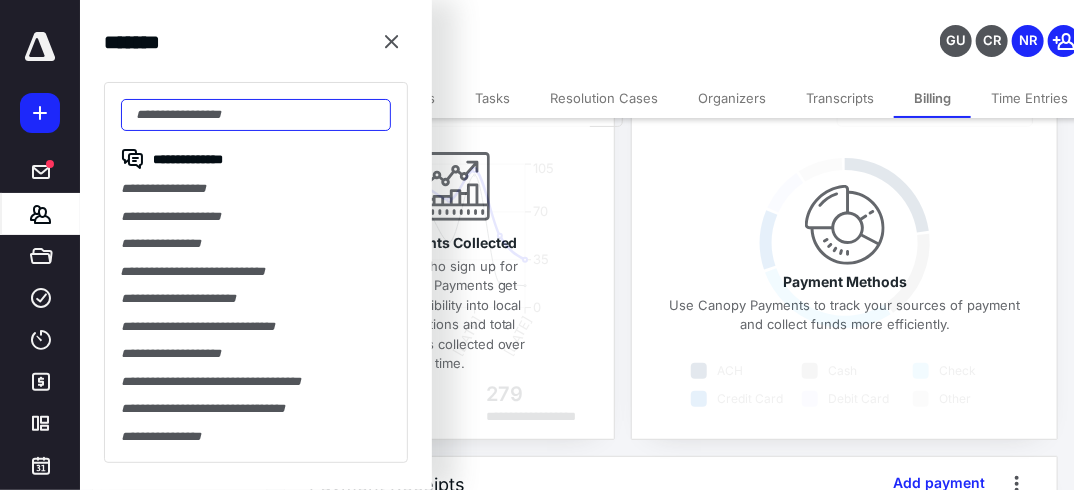 click at bounding box center (256, 115) 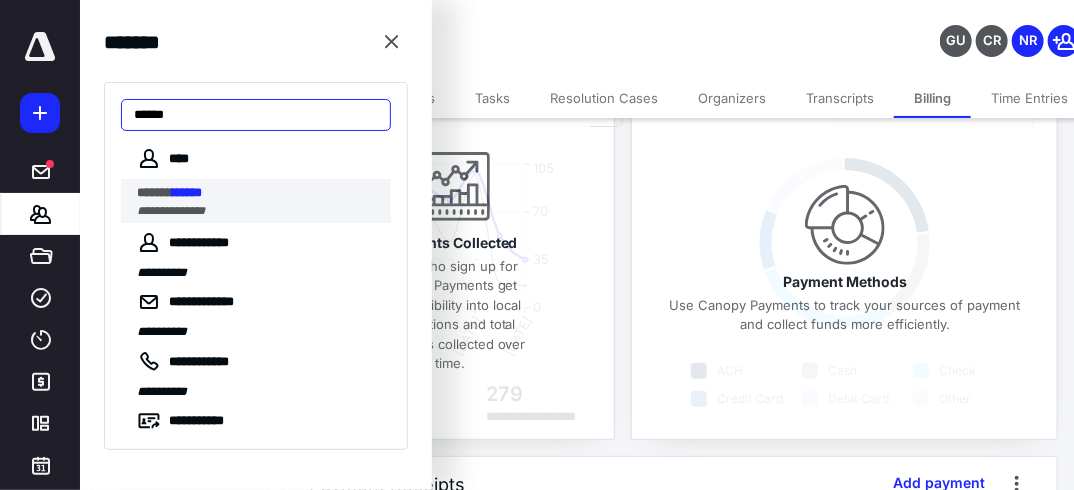 type on "******" 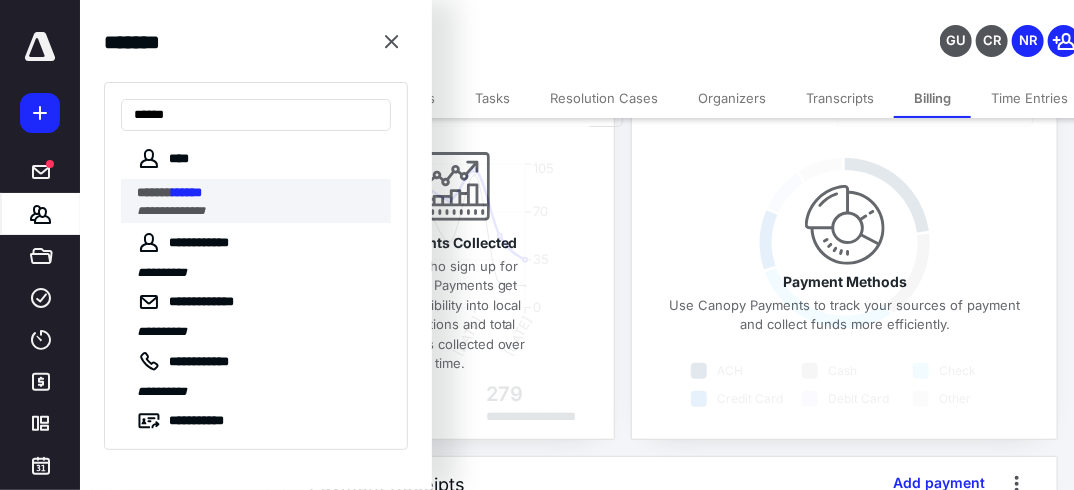 click on "****** ******" at bounding box center [258, 193] 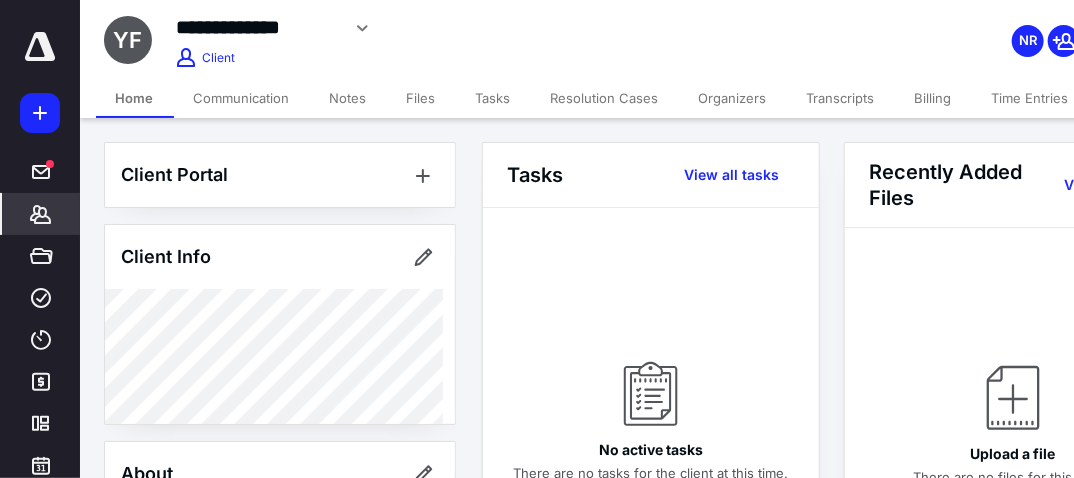 click on "Billing" at bounding box center (933, 98) 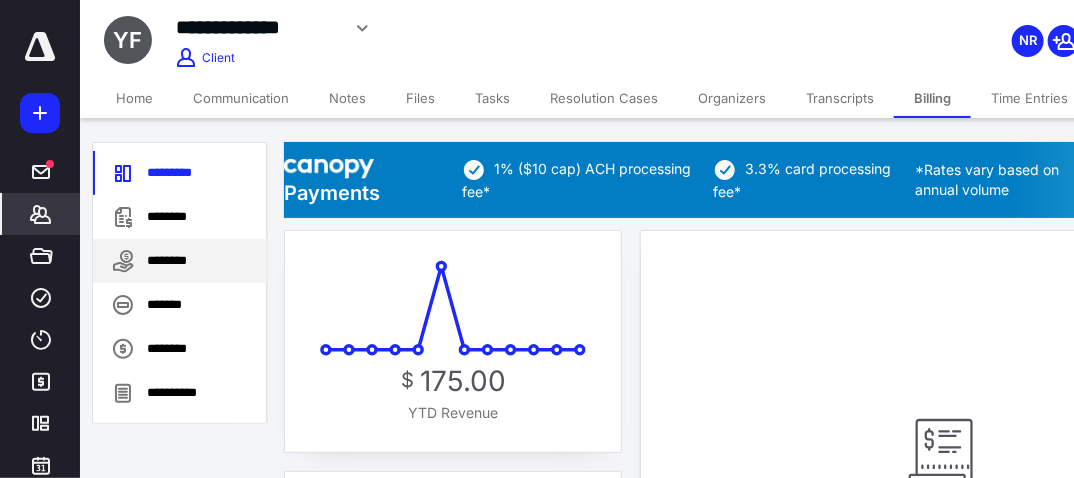 click on "********" at bounding box center [180, 261] 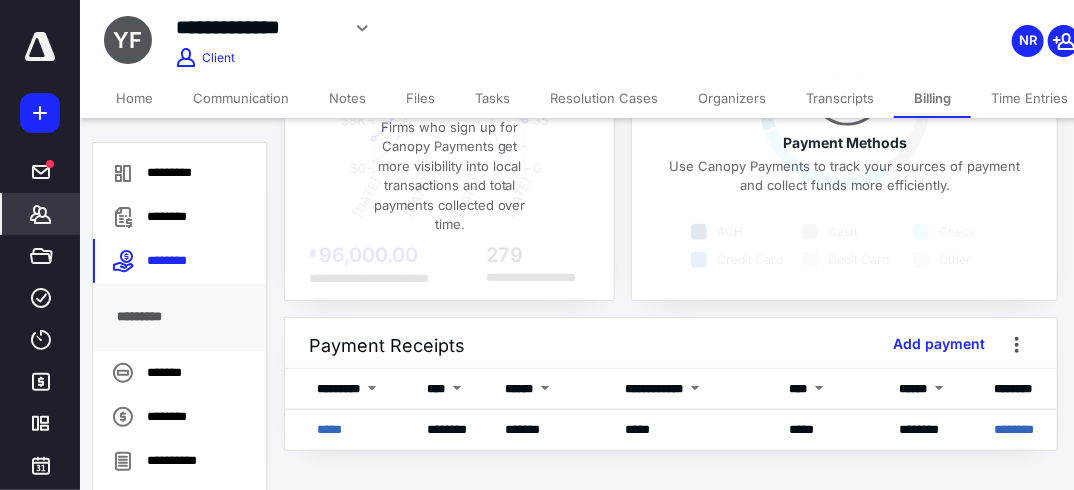 scroll, scrollTop: 303, scrollLeft: 0, axis: vertical 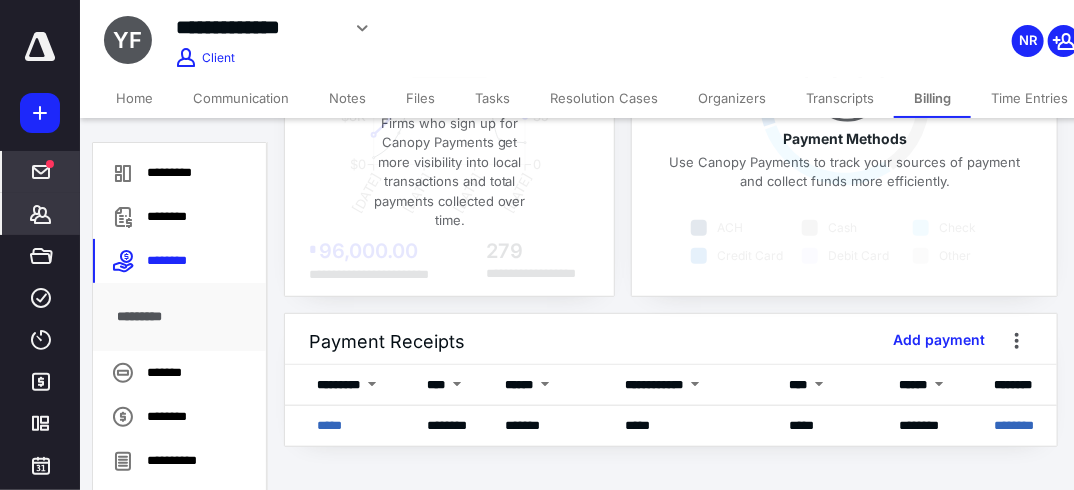 drag, startPoint x: 54, startPoint y: 208, endPoint x: 64, endPoint y: 192, distance: 18.867962 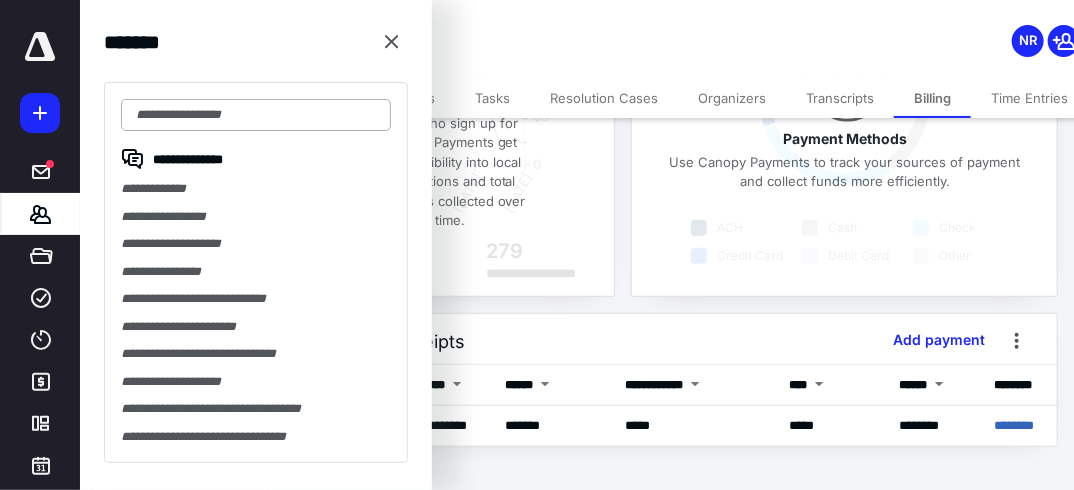 click at bounding box center [256, 115] 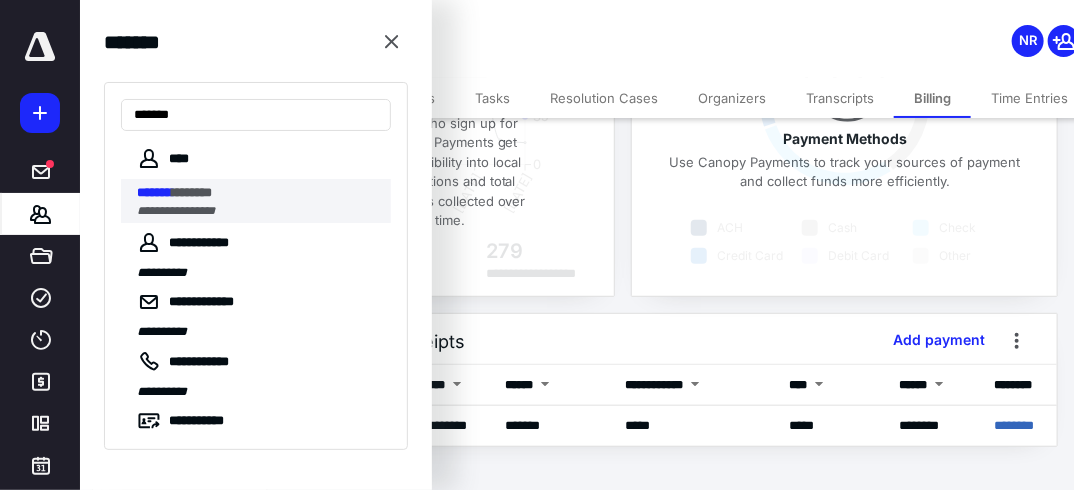 type on "*******" 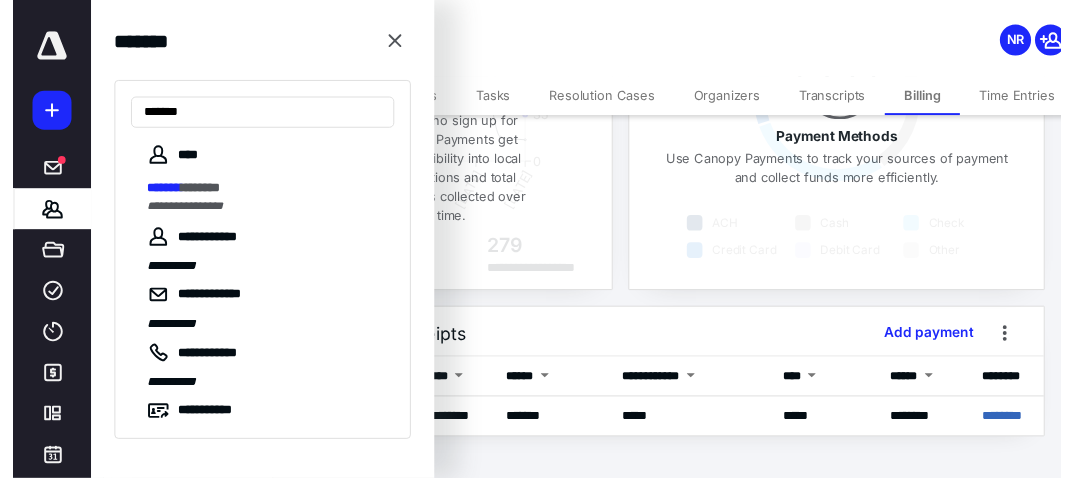 scroll, scrollTop: 0, scrollLeft: 0, axis: both 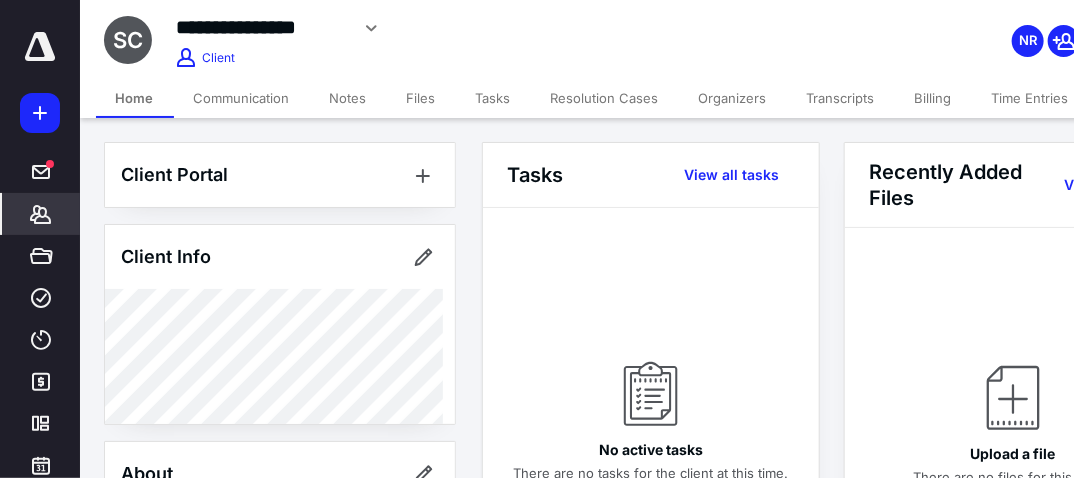 click on "Billing" at bounding box center [933, 98] 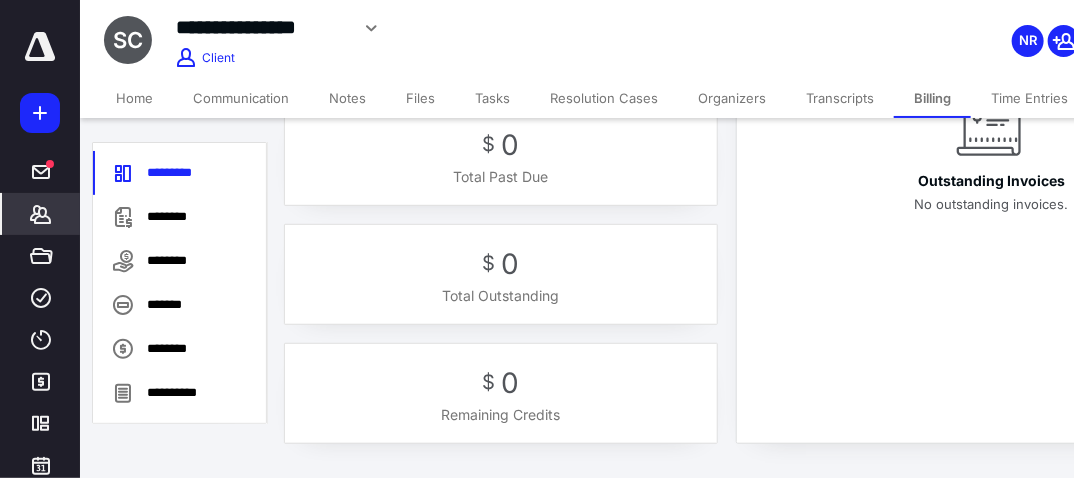 scroll, scrollTop: 352, scrollLeft: 0, axis: vertical 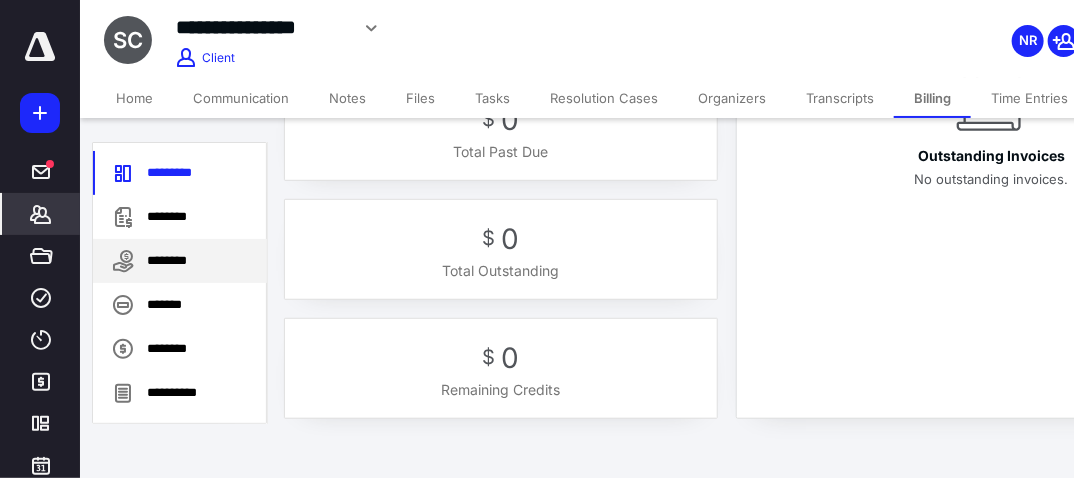 click on "********" at bounding box center [180, 261] 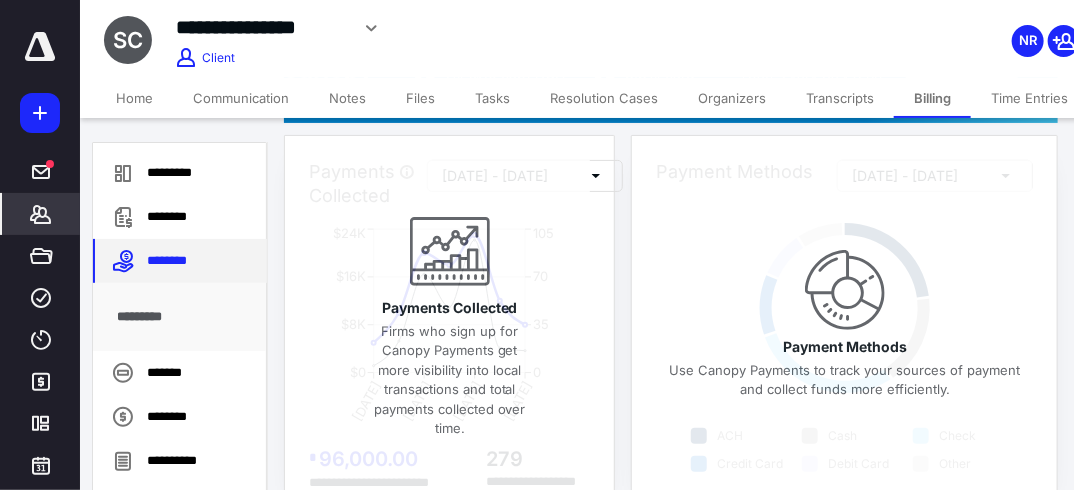 scroll, scrollTop: 16, scrollLeft: 0, axis: vertical 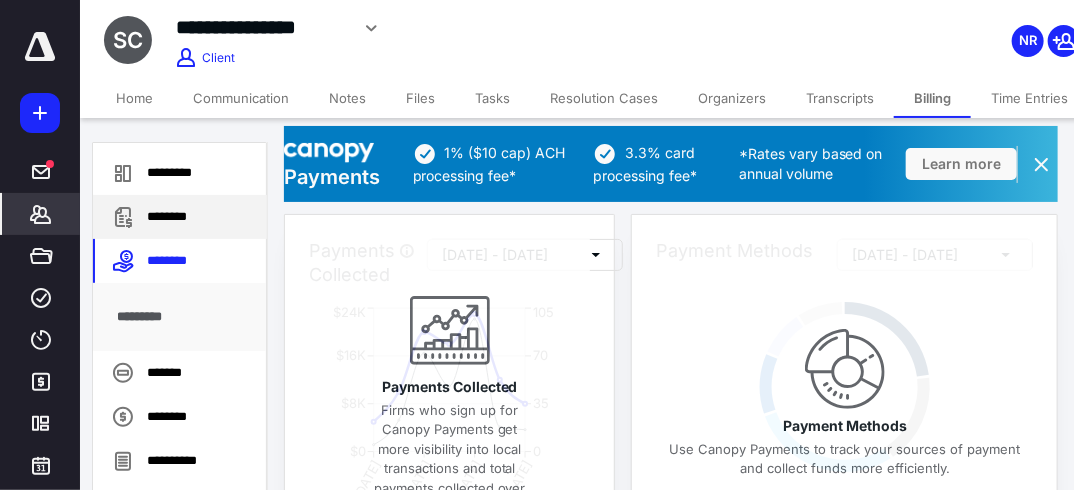 click on "********" at bounding box center (180, 217) 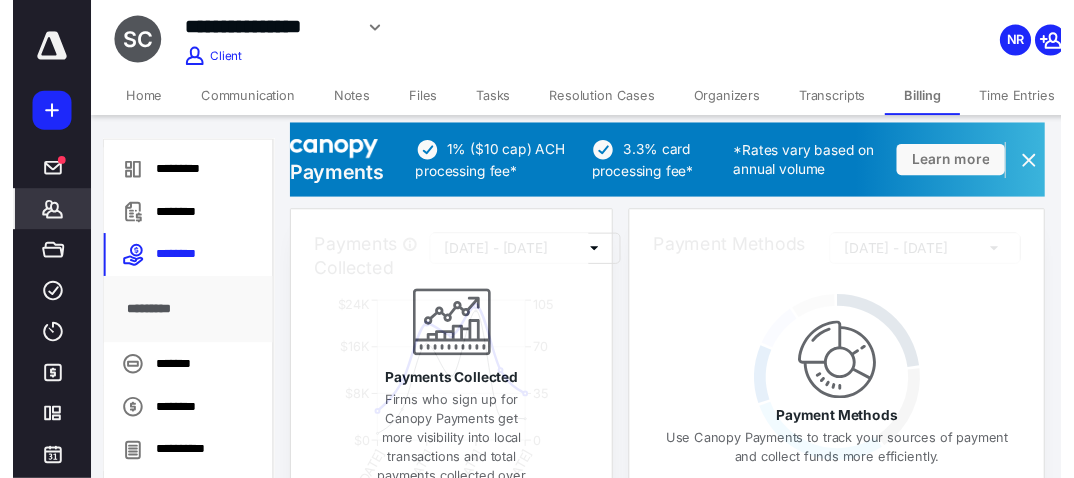 scroll, scrollTop: 0, scrollLeft: 0, axis: both 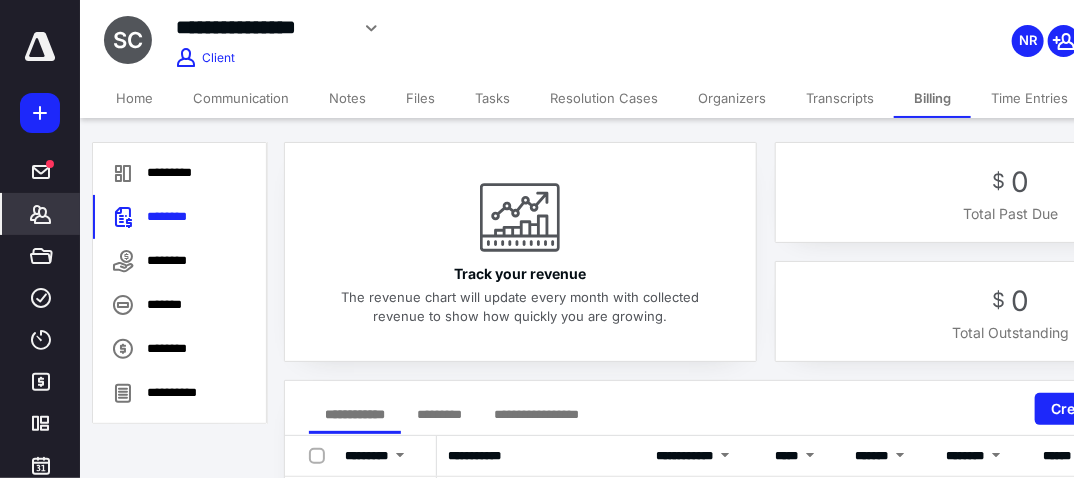 click 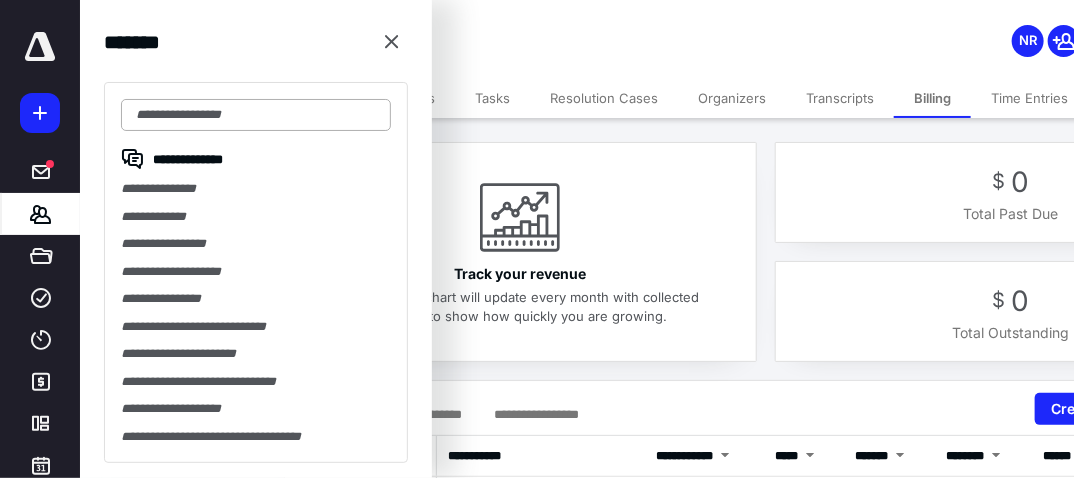 click at bounding box center [256, 115] 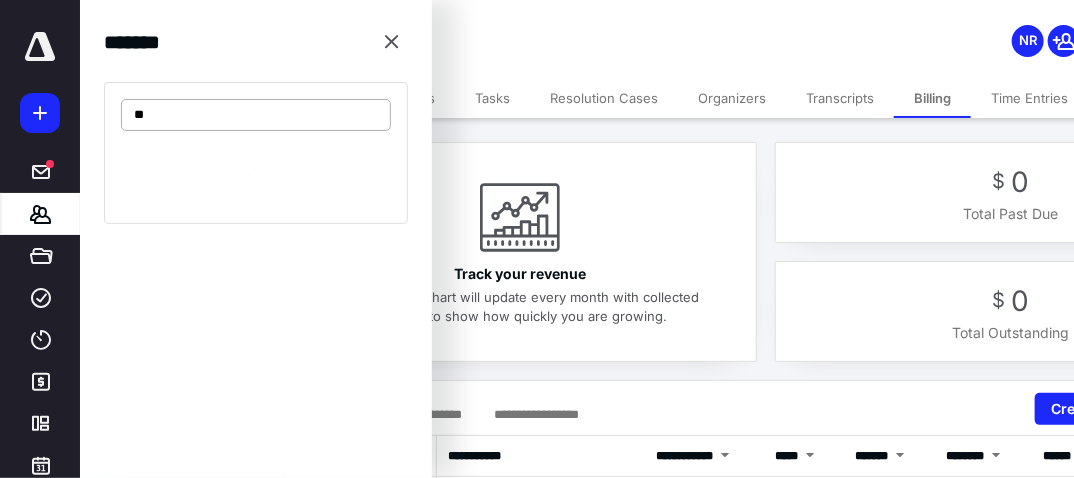 type on "*" 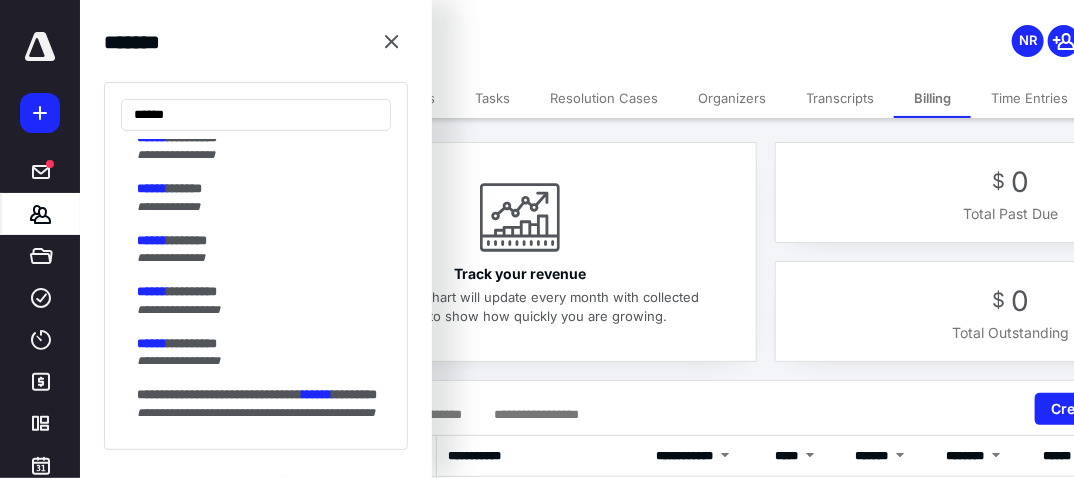 scroll, scrollTop: 880, scrollLeft: 0, axis: vertical 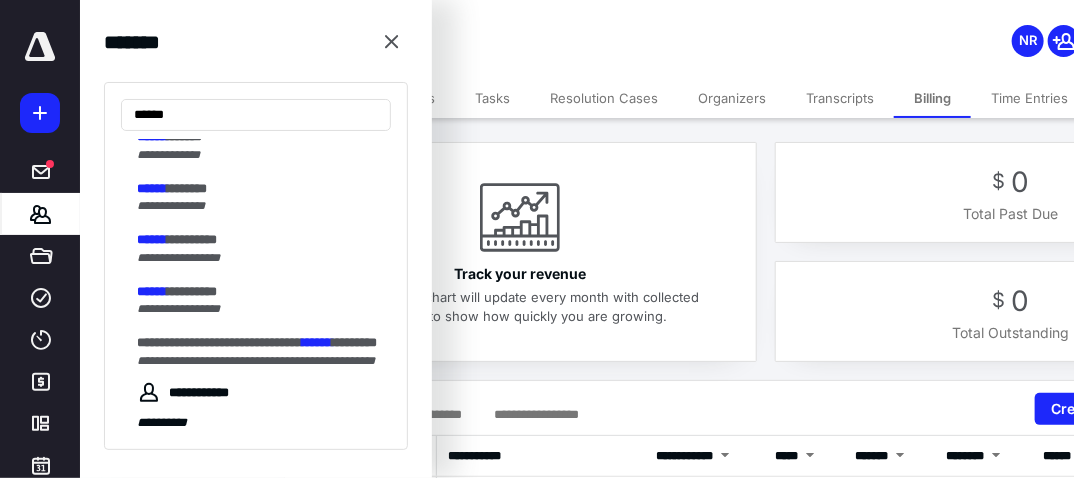 type on "******" 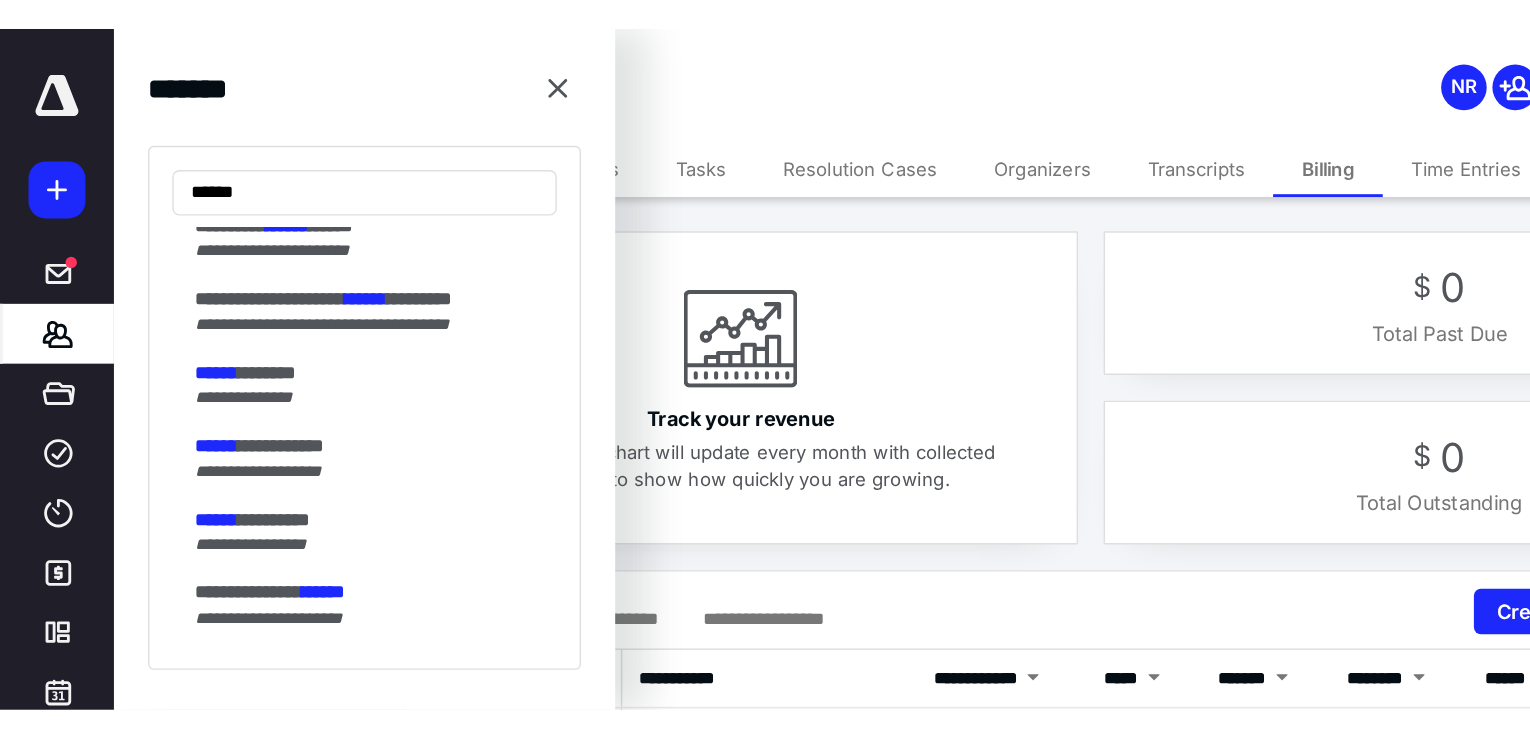 scroll, scrollTop: 0, scrollLeft: 0, axis: both 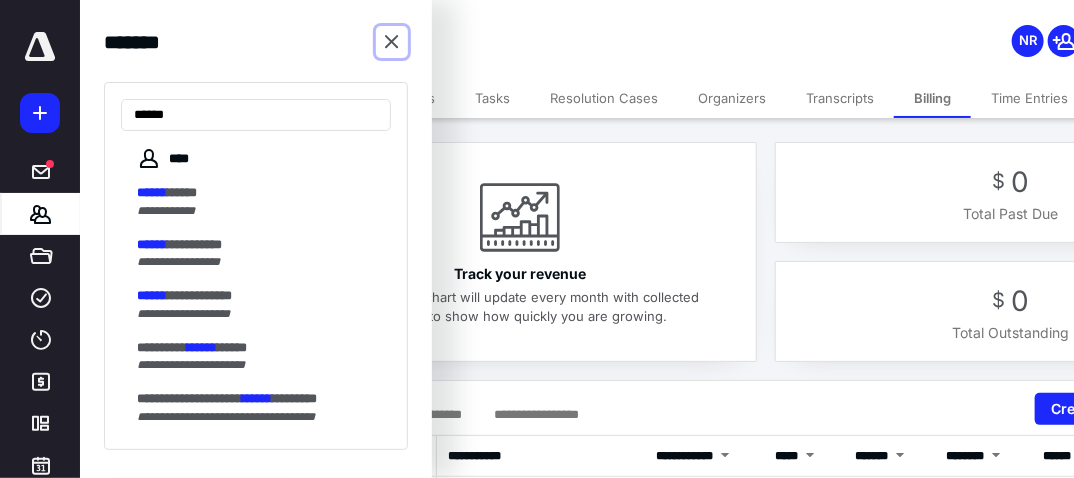 click at bounding box center (392, 42) 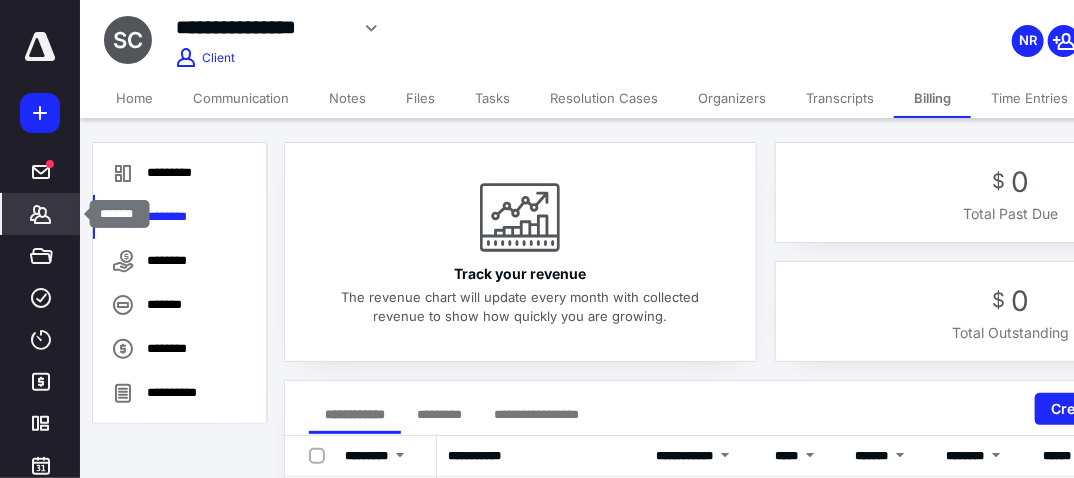 click 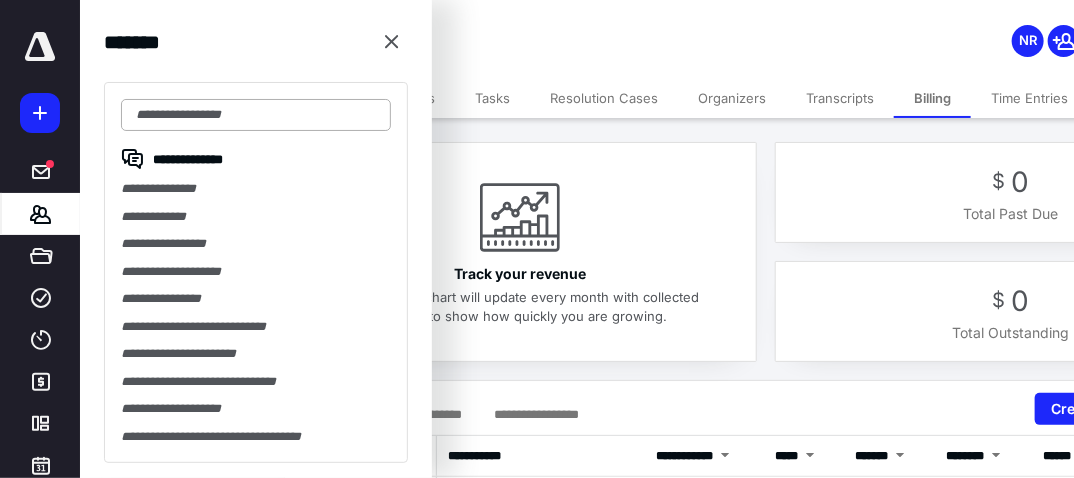 click at bounding box center [256, 115] 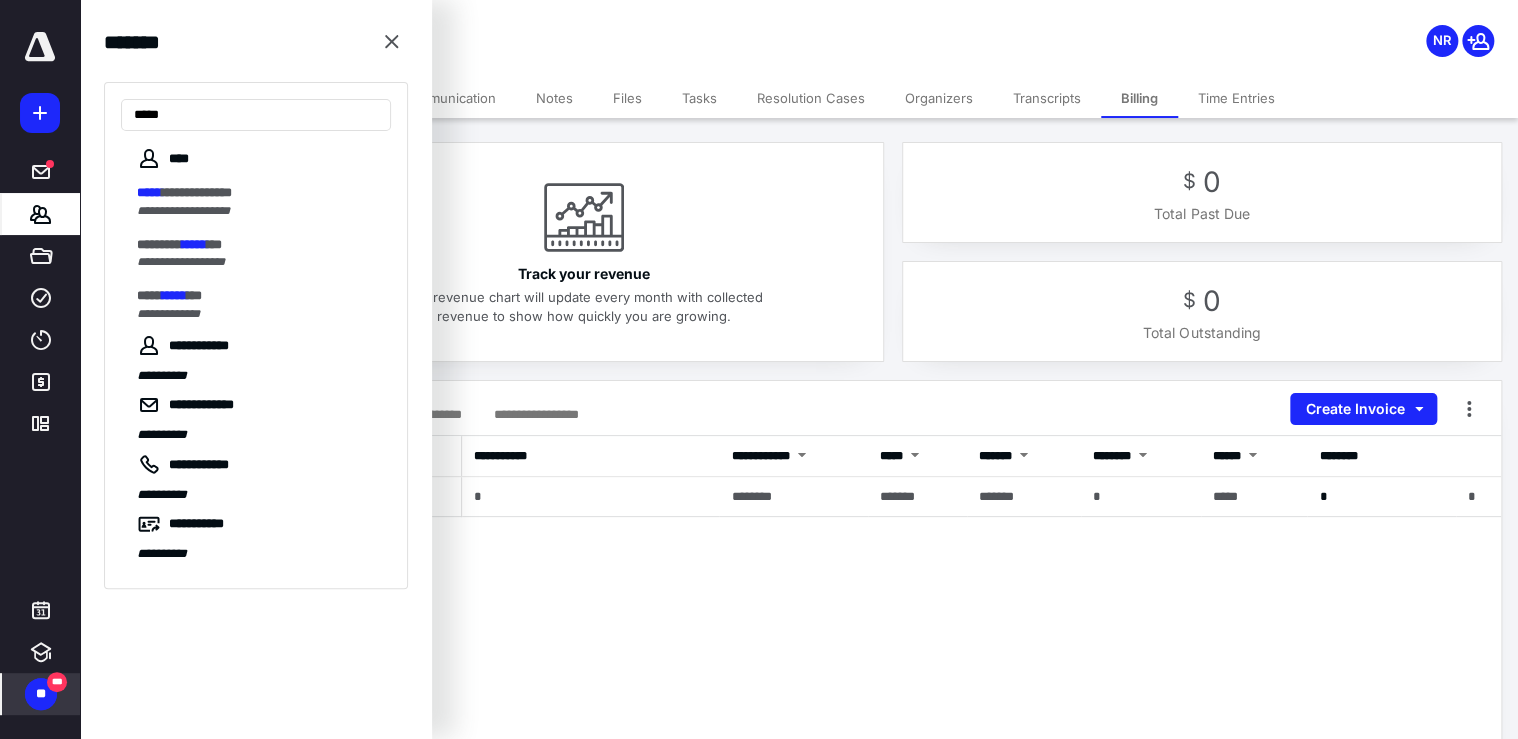 type on "*****" 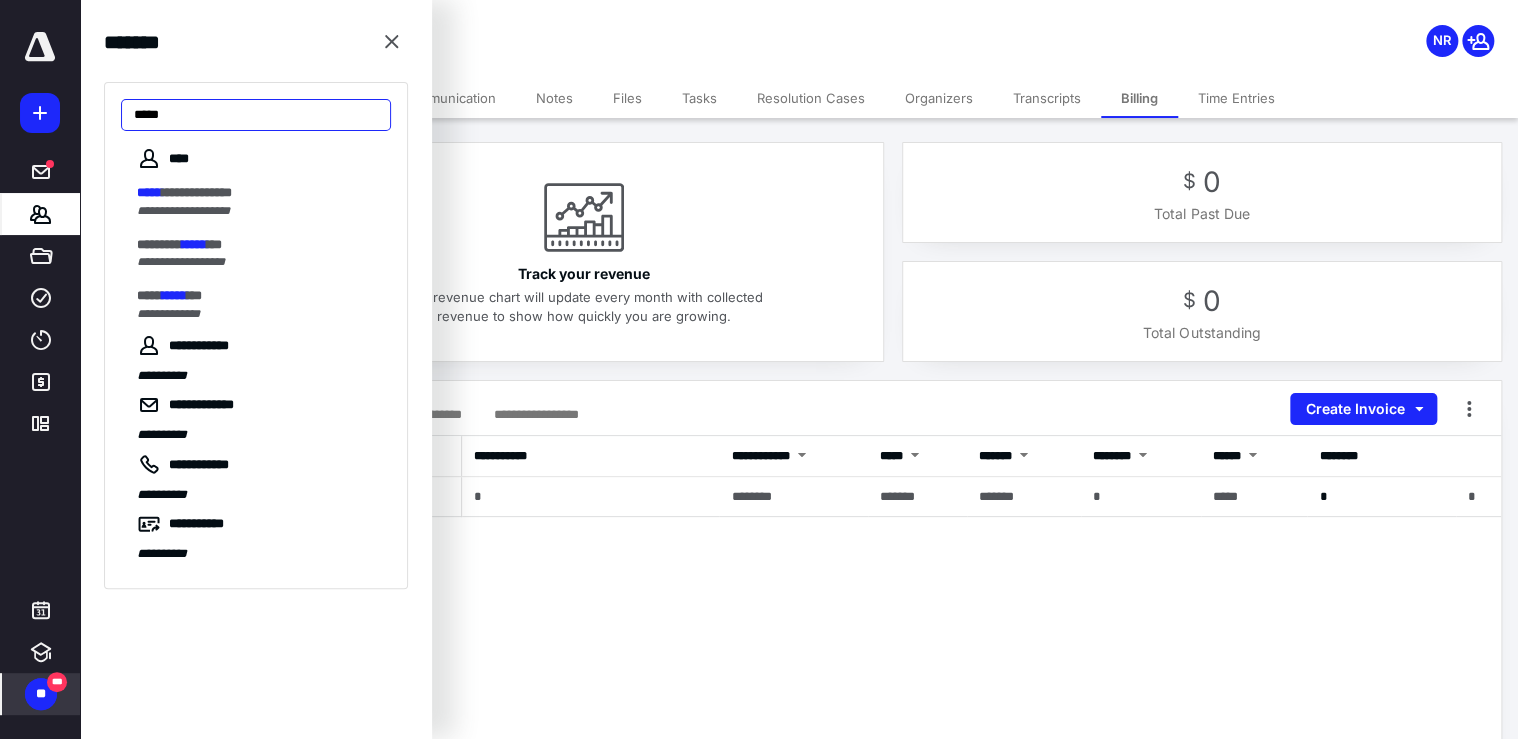 drag, startPoint x: 268, startPoint y: 110, endPoint x: 106, endPoint y: 110, distance: 162 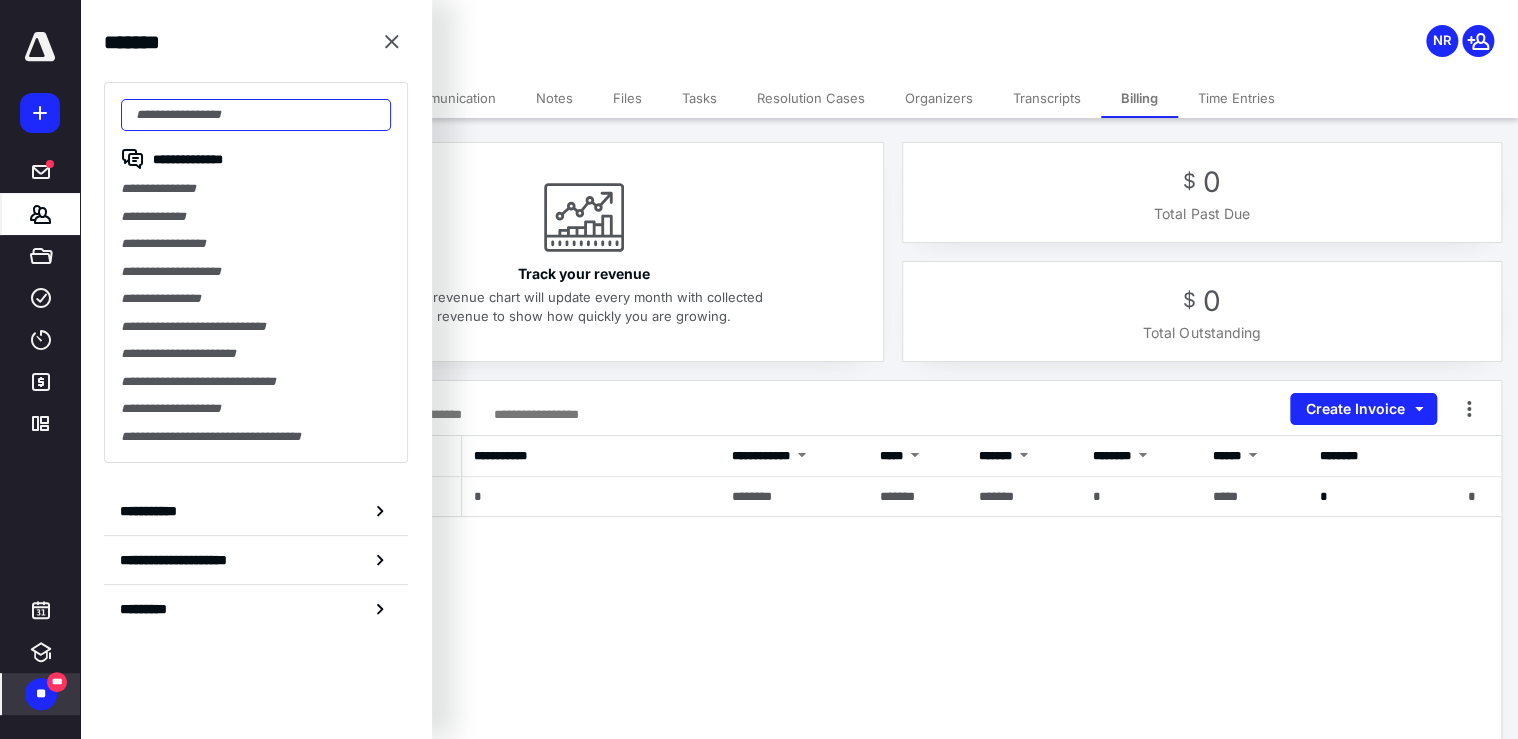 type 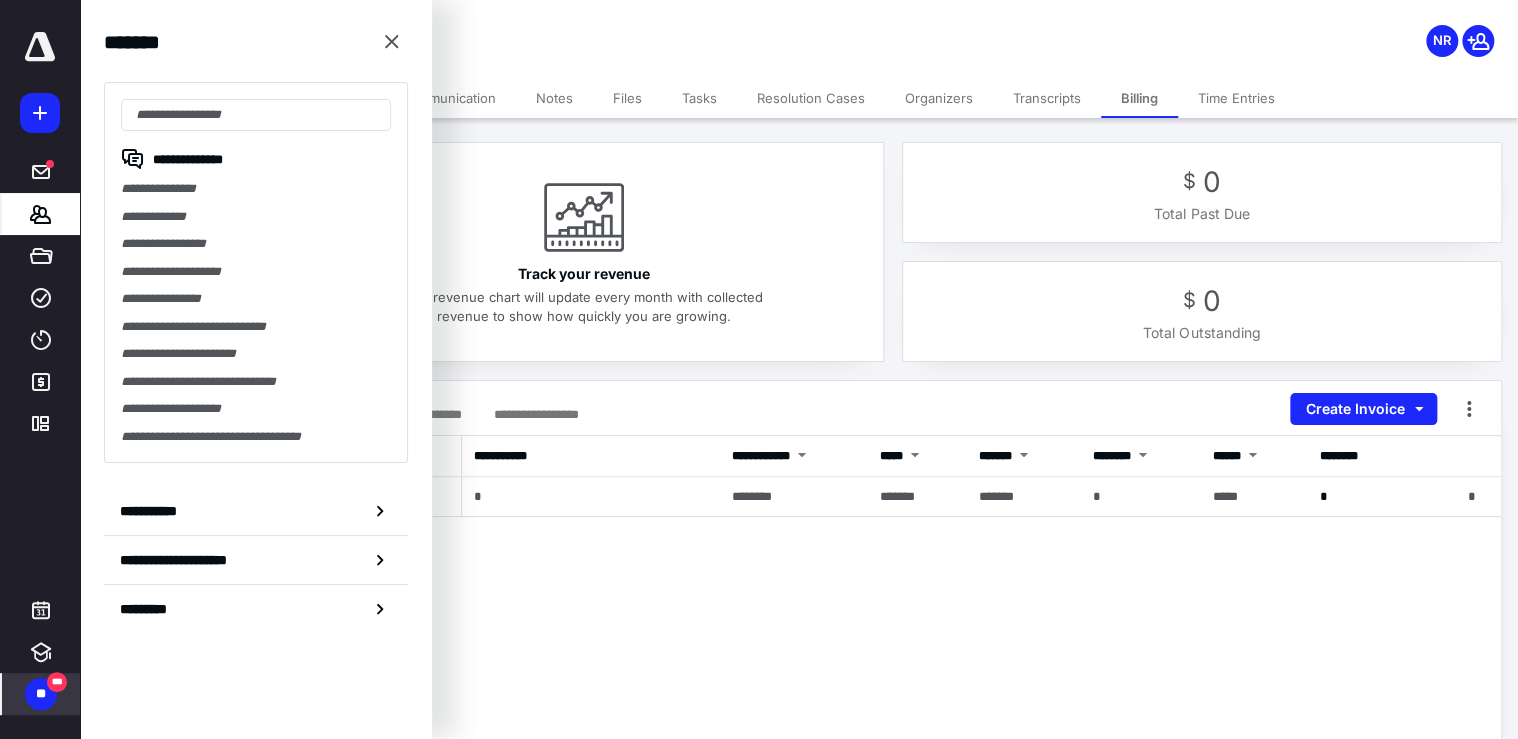 click on "**********" at bounding box center (600, 28) 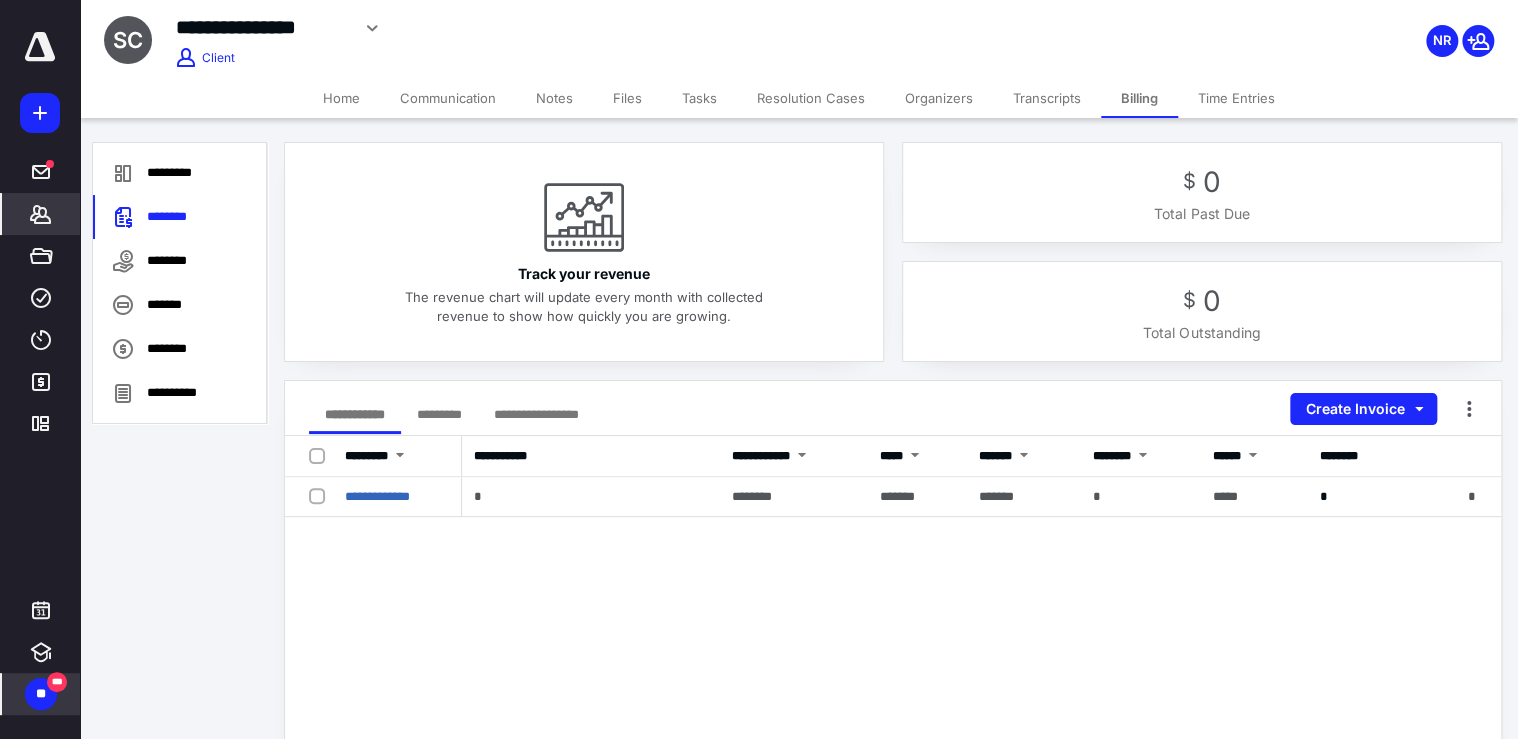 click 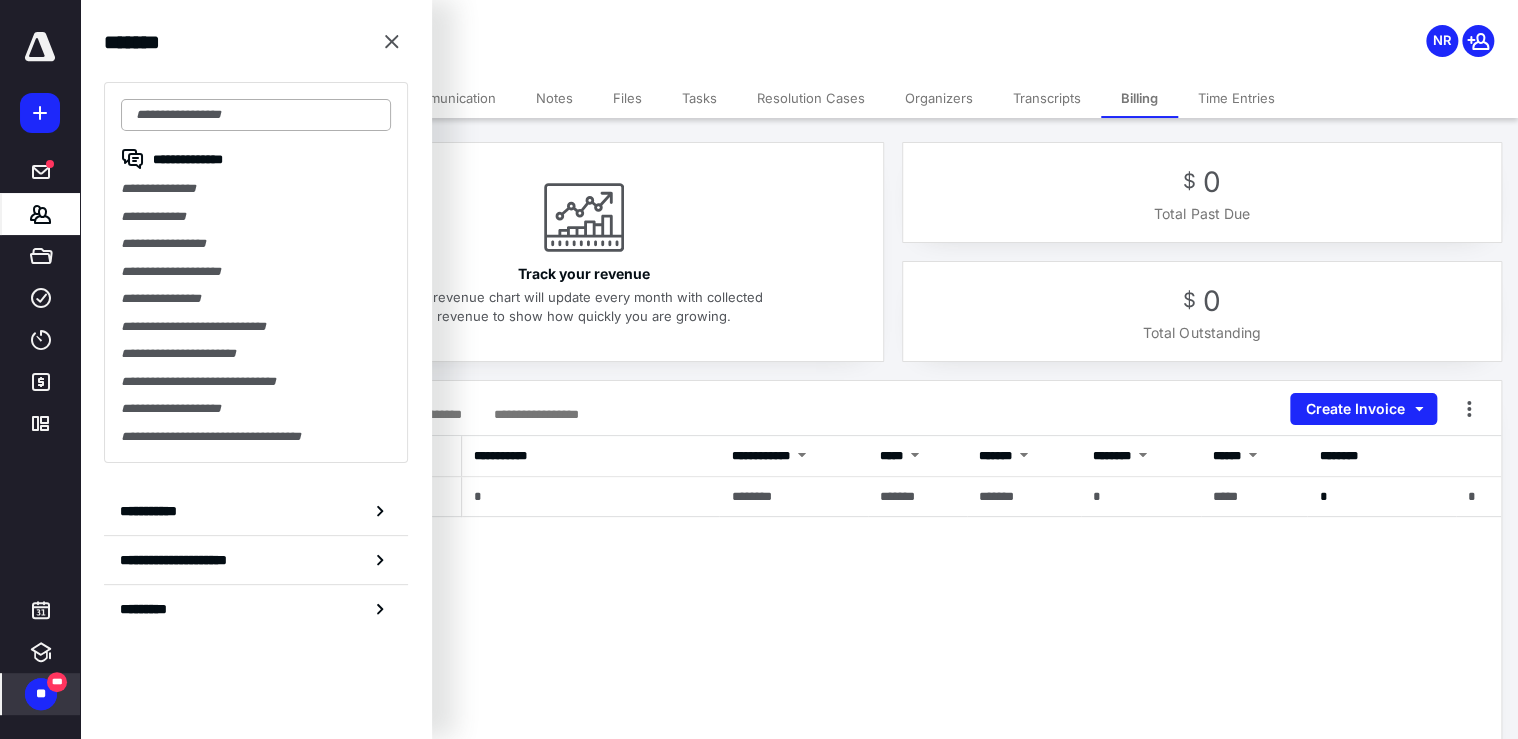 click at bounding box center (256, 115) 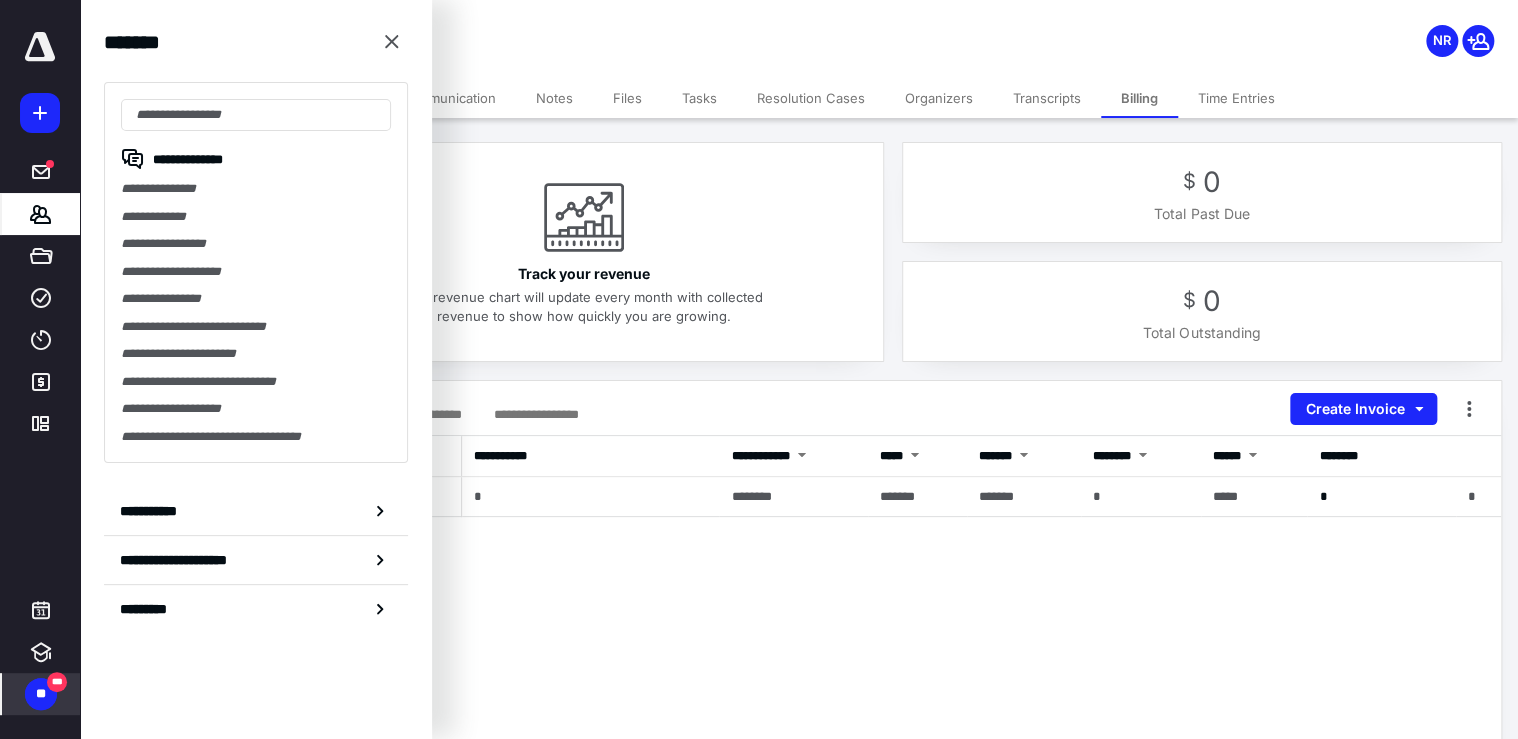 click 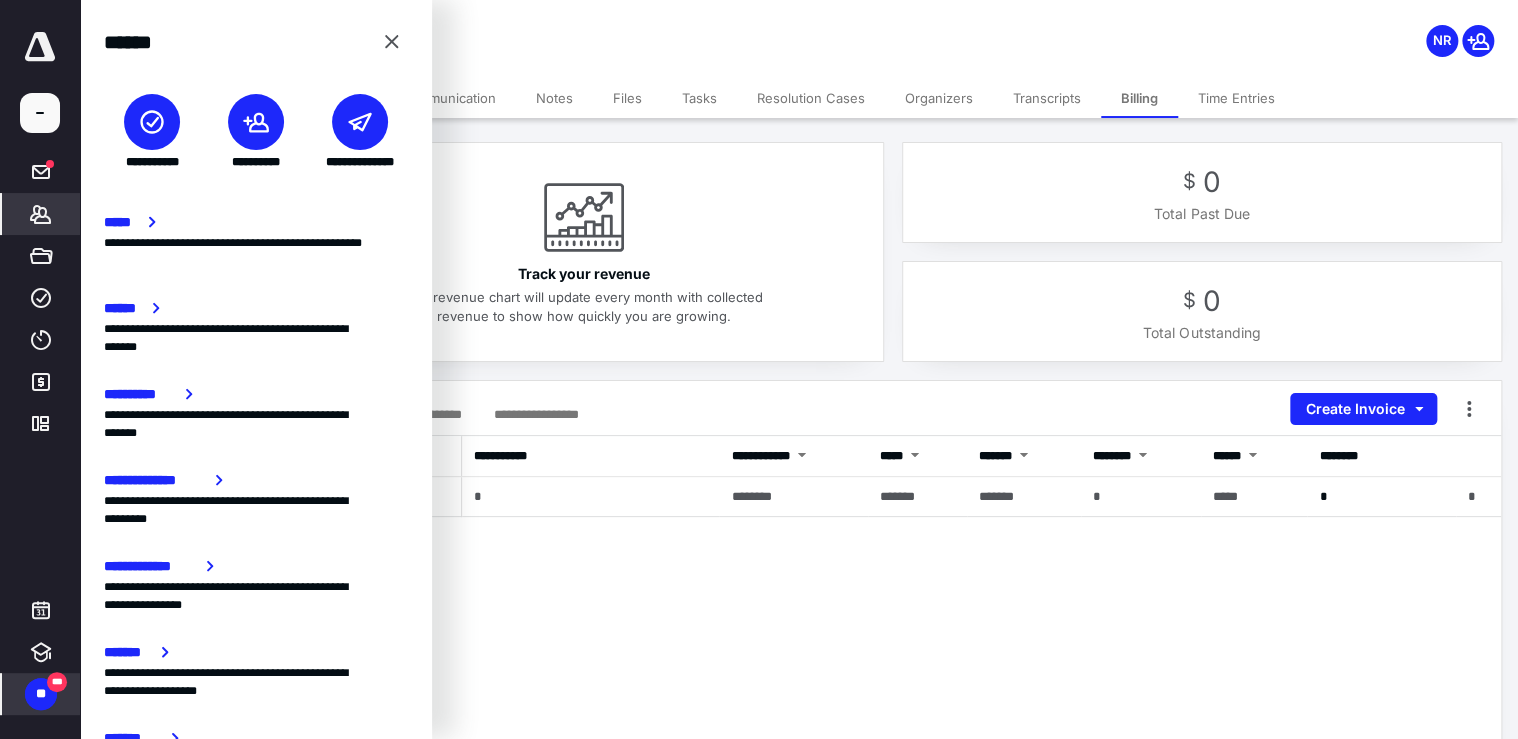 click 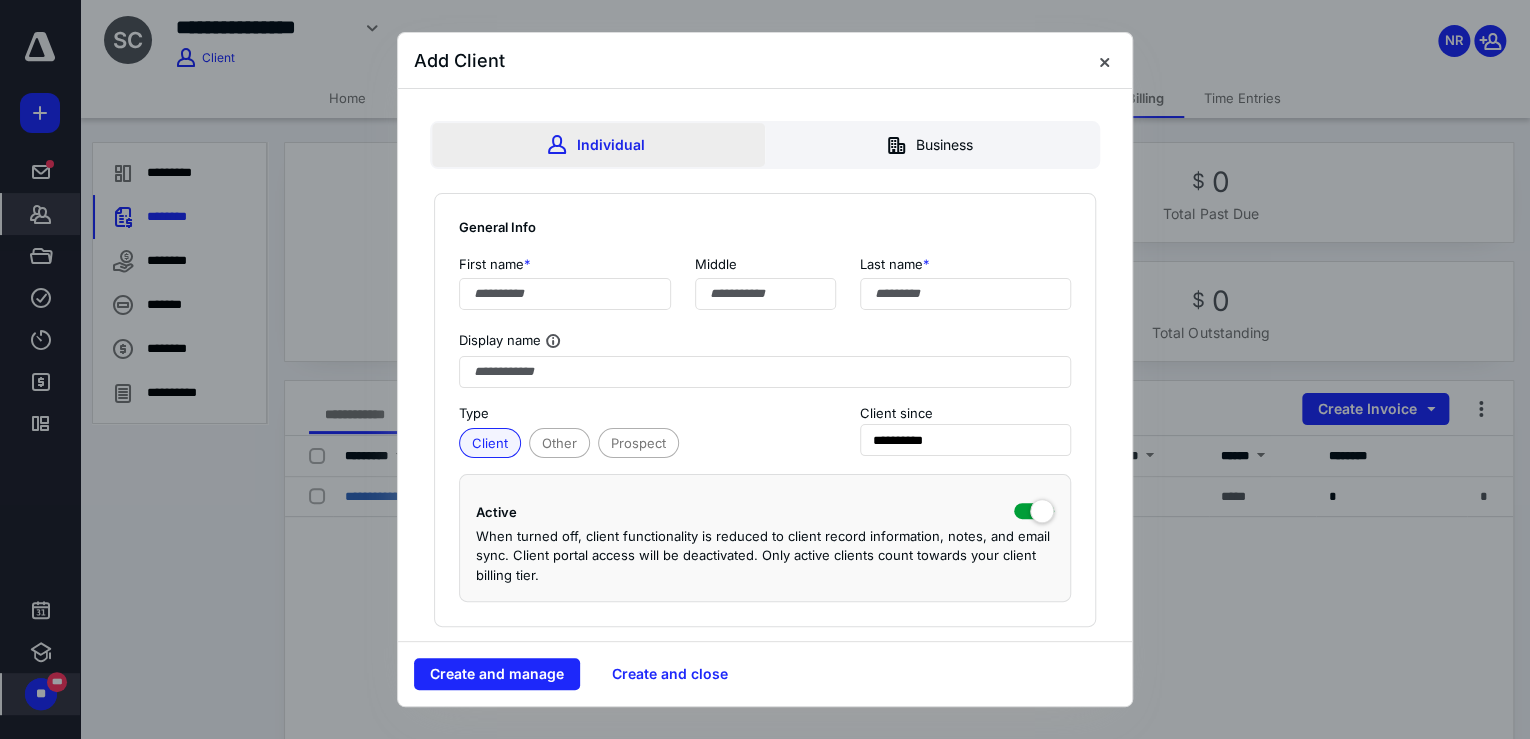 click on "Individual" at bounding box center (598, 145) 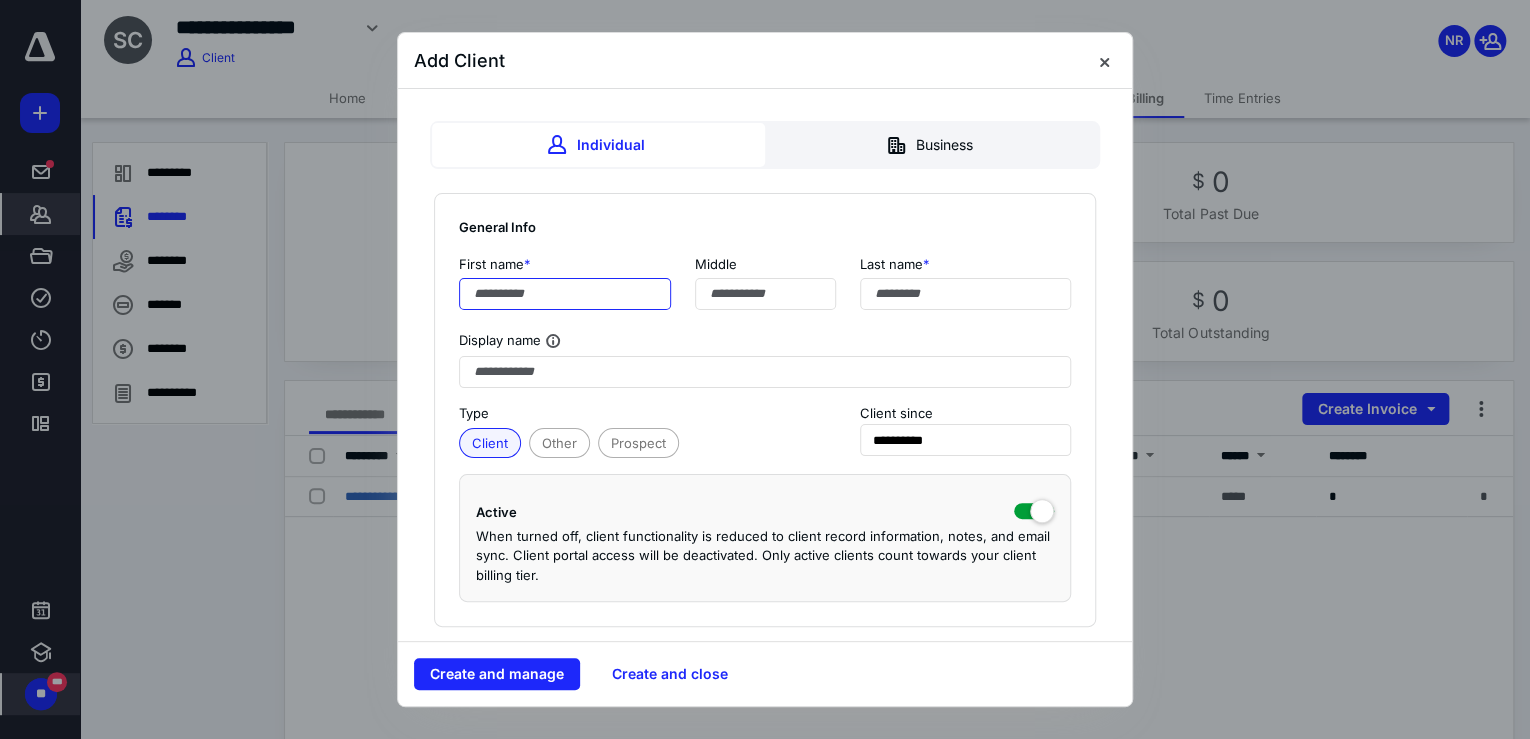 click at bounding box center [565, 294] 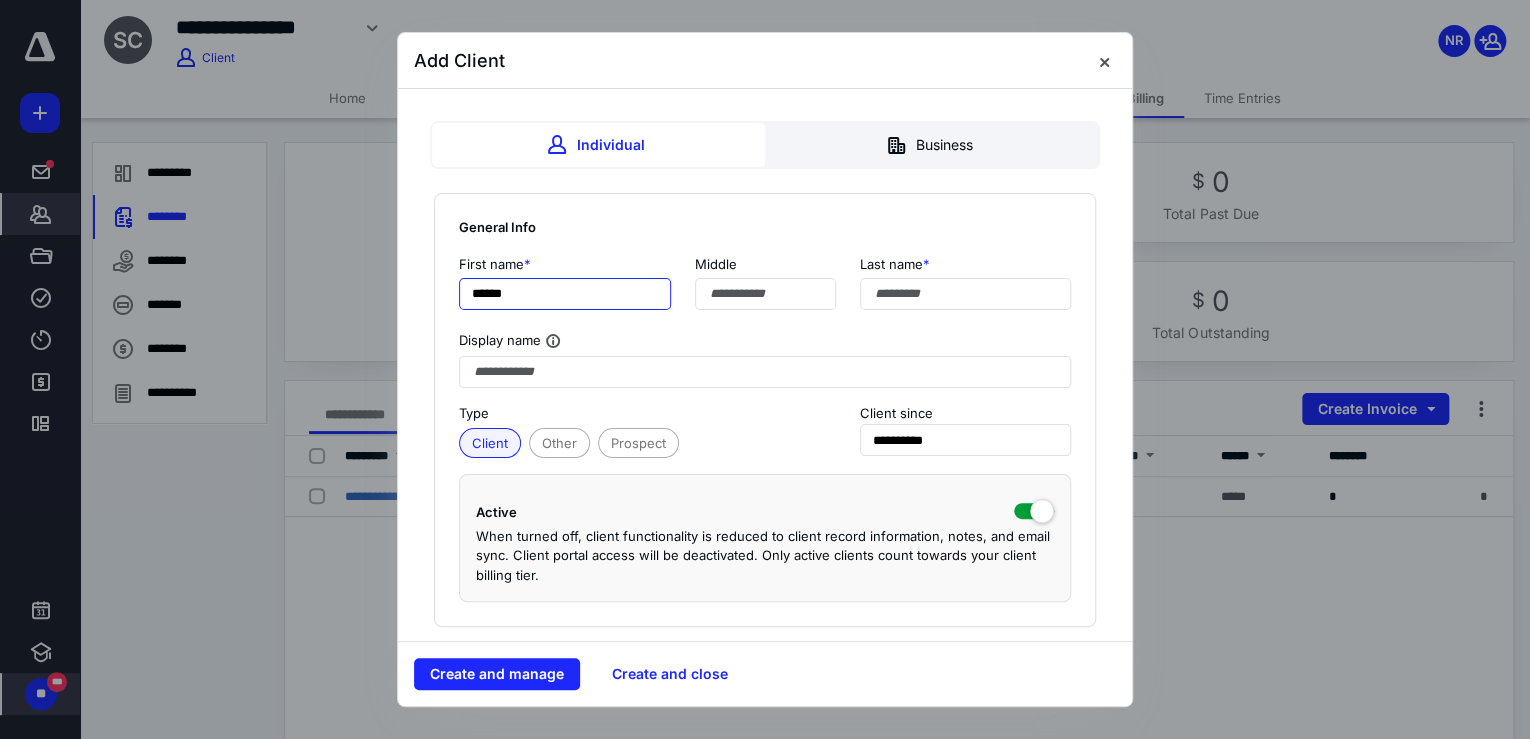 click on "******" at bounding box center [565, 294] 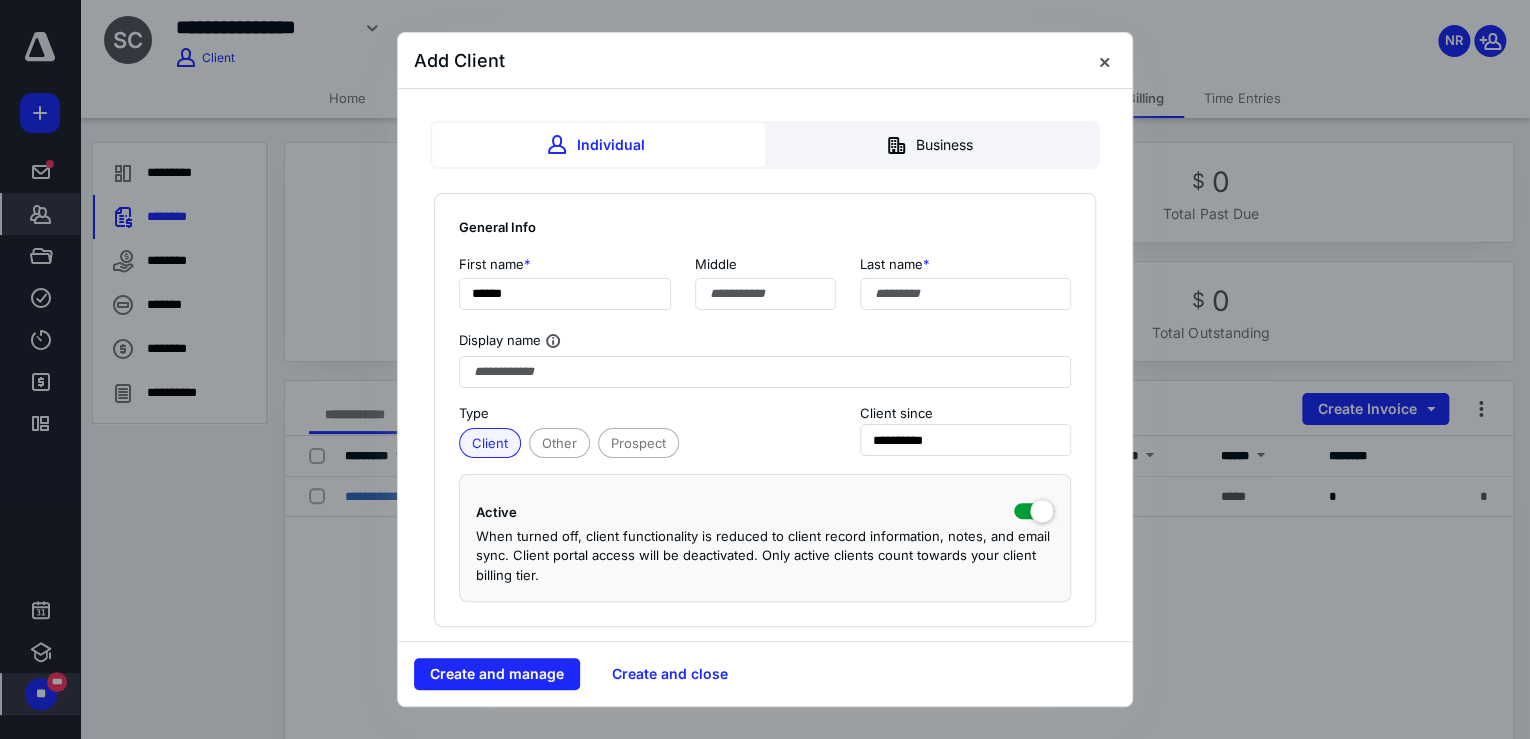 drag, startPoint x: 672, startPoint y: 235, endPoint x: 733, endPoint y: 195, distance: 72.94518 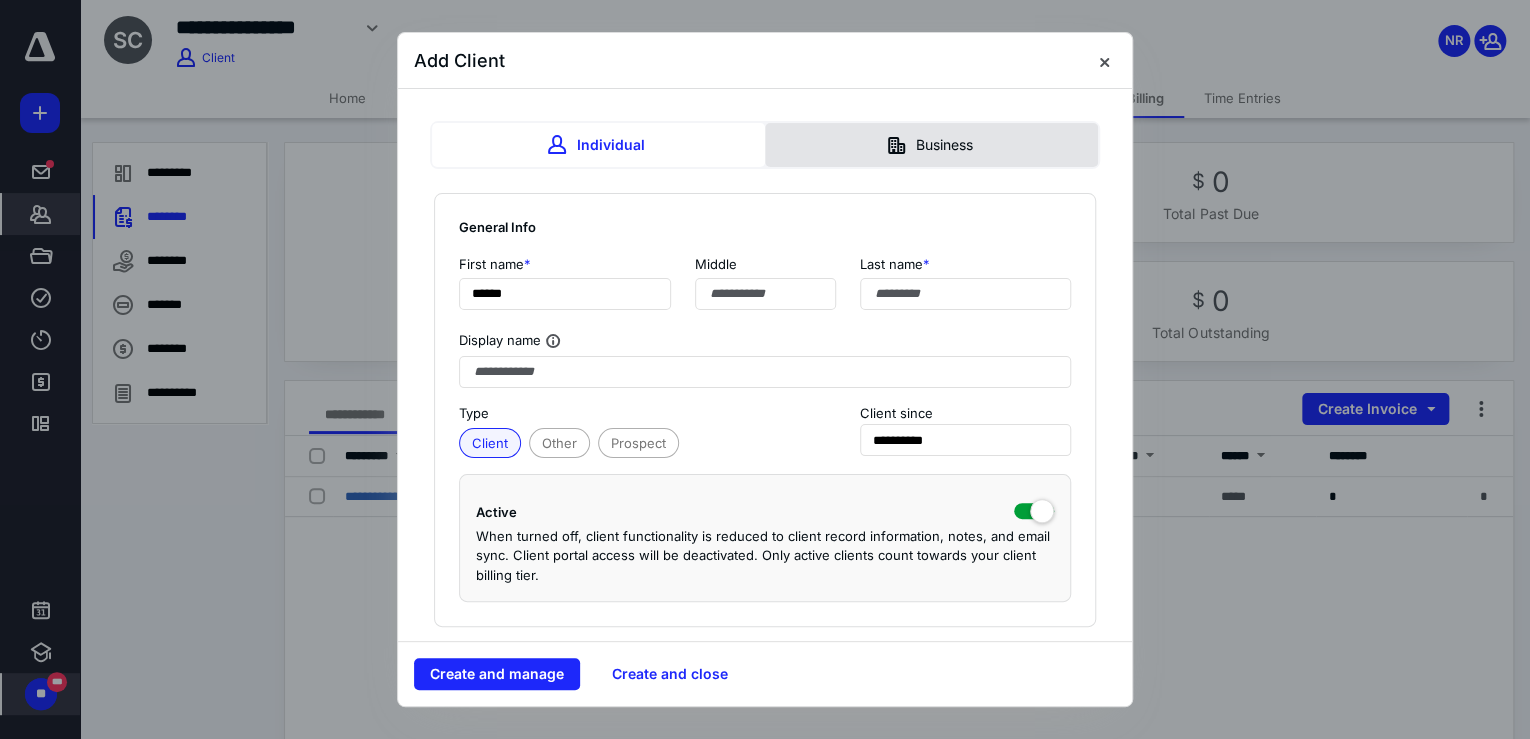 click on "Business" at bounding box center (931, 145) 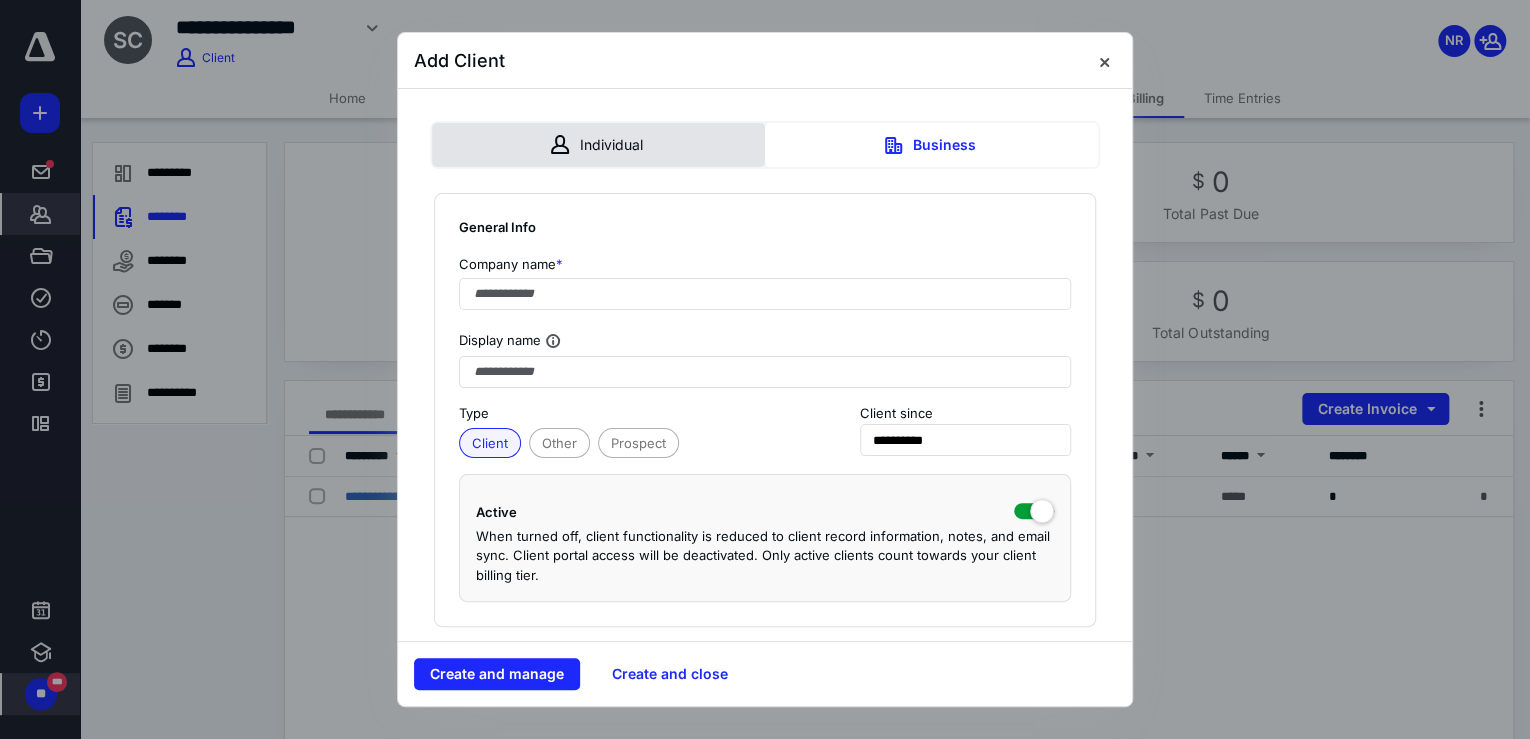 click on "Individual" at bounding box center [598, 145] 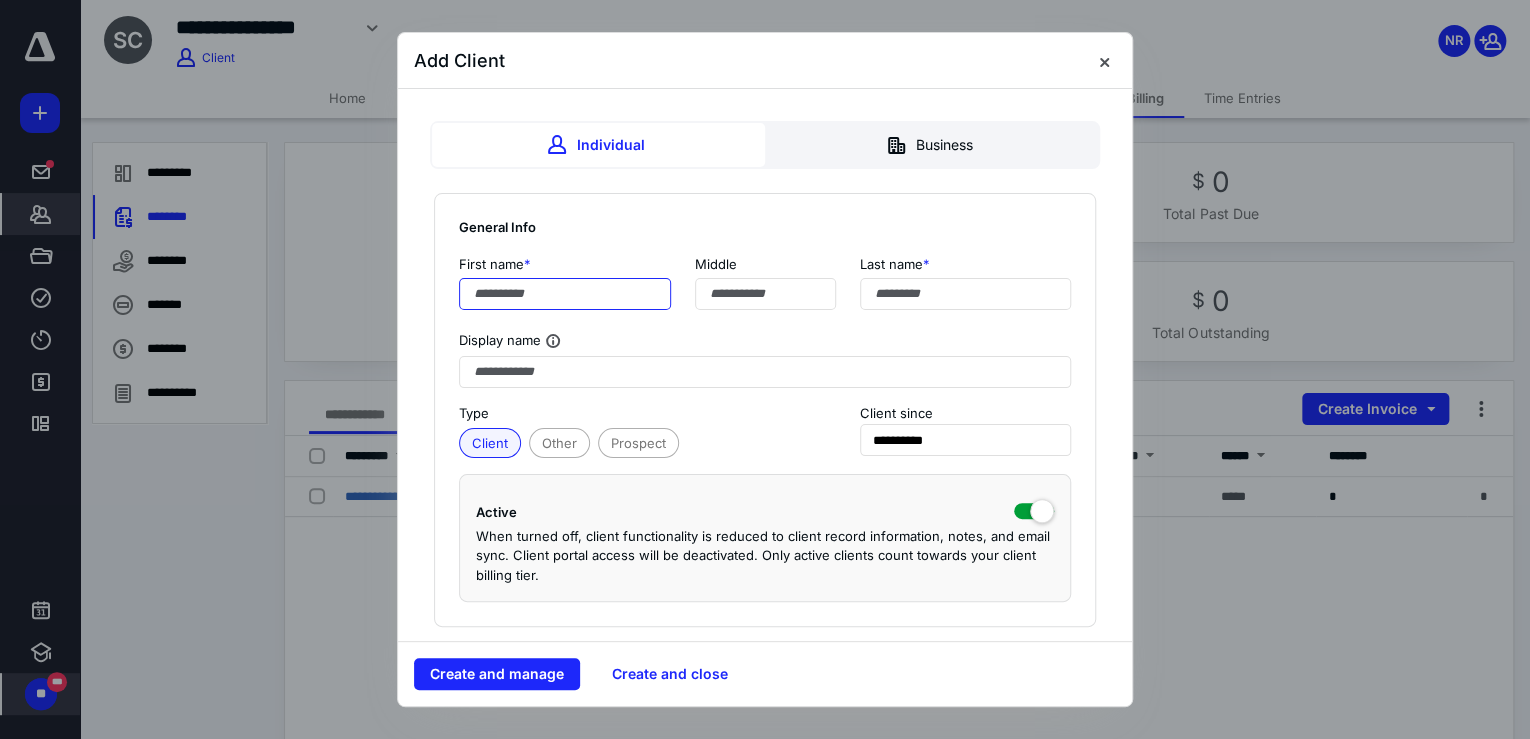 click at bounding box center [565, 294] 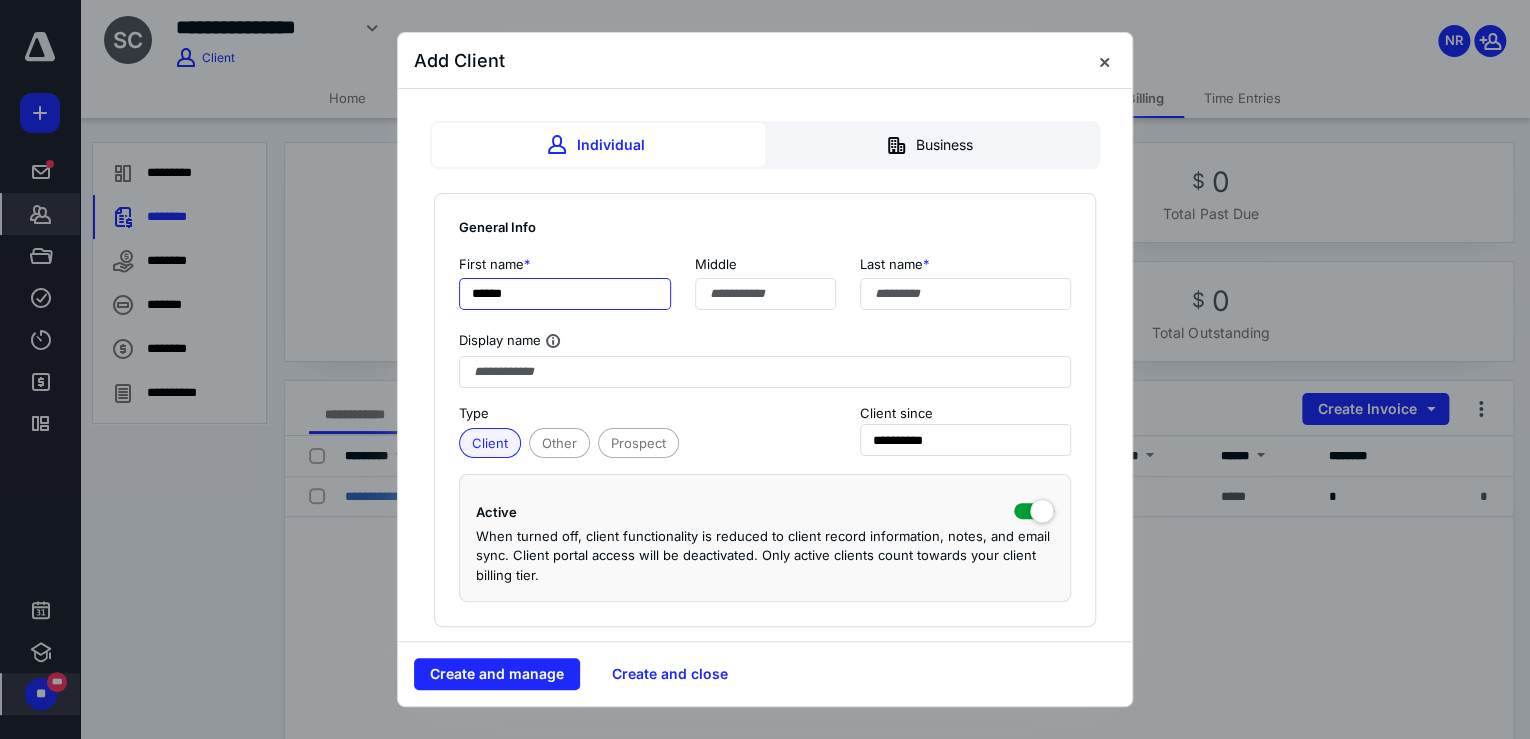 type on "******" 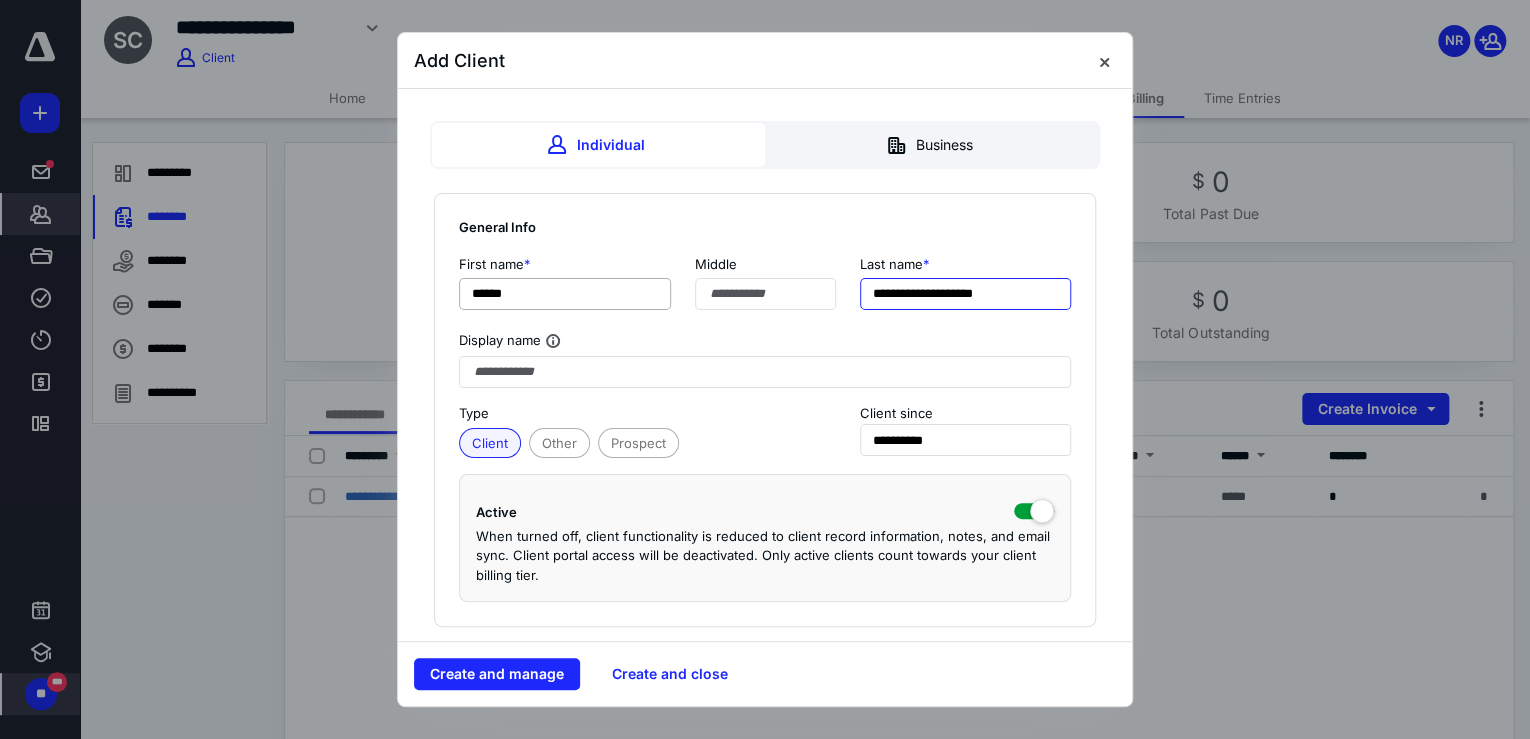 type on "**********" 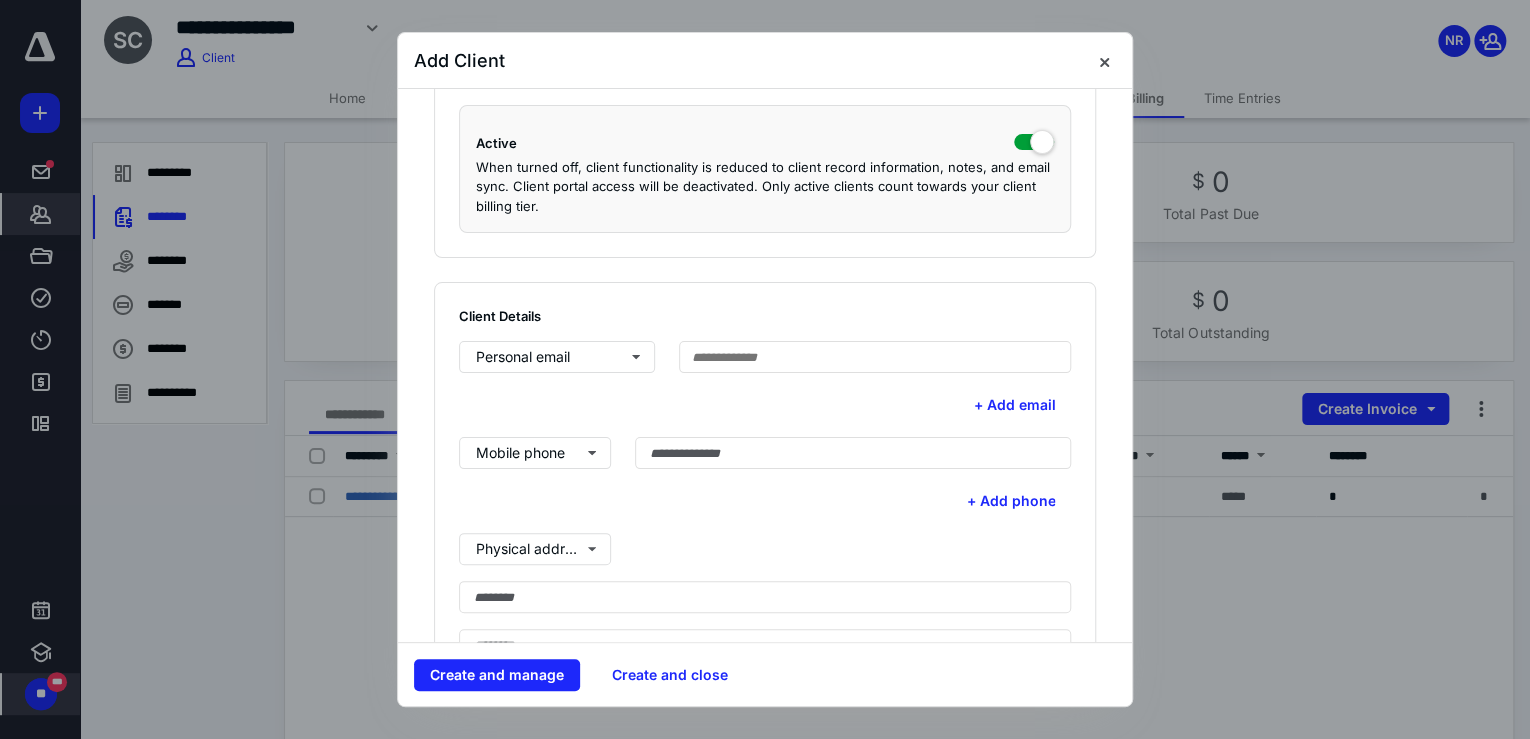 scroll, scrollTop: 320, scrollLeft: 0, axis: vertical 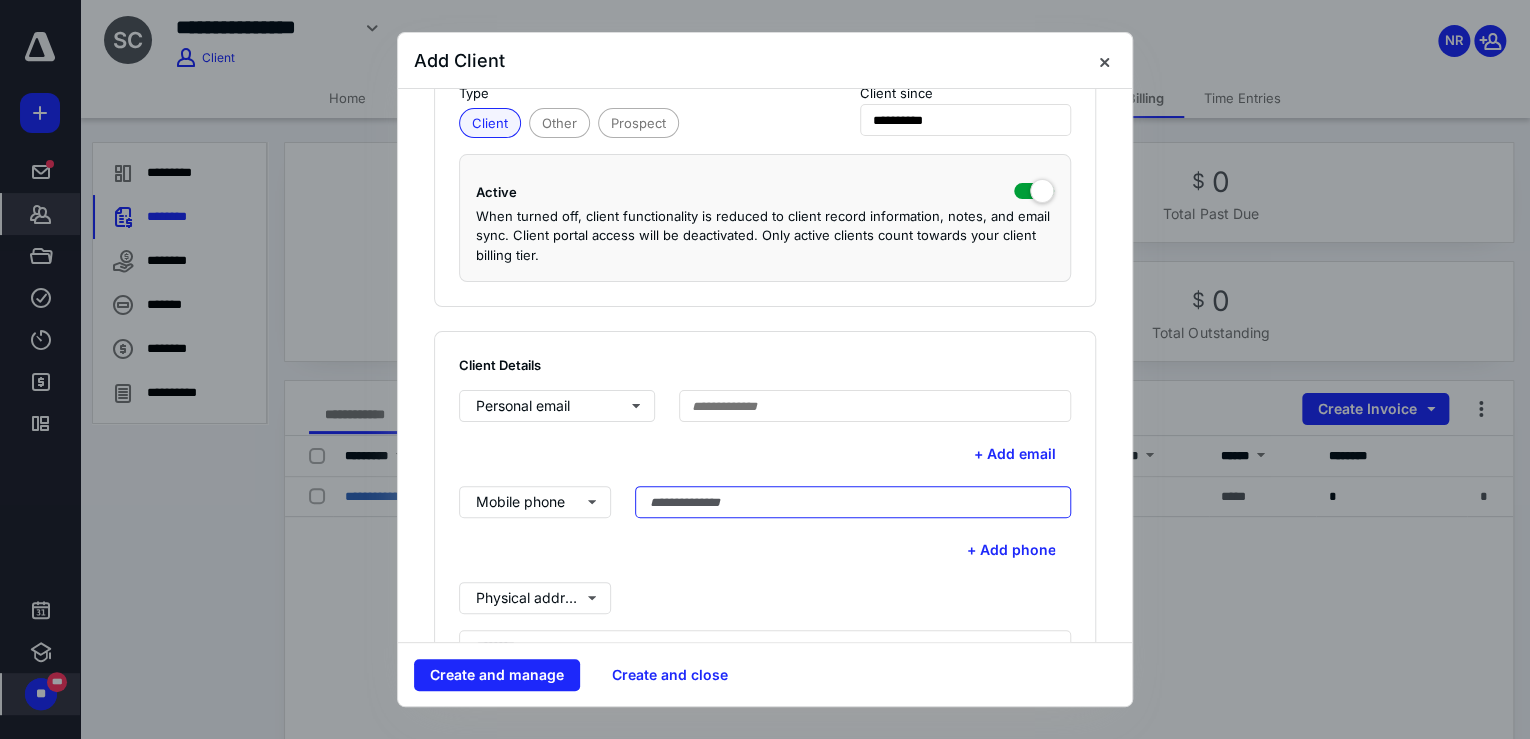 click at bounding box center (853, 502) 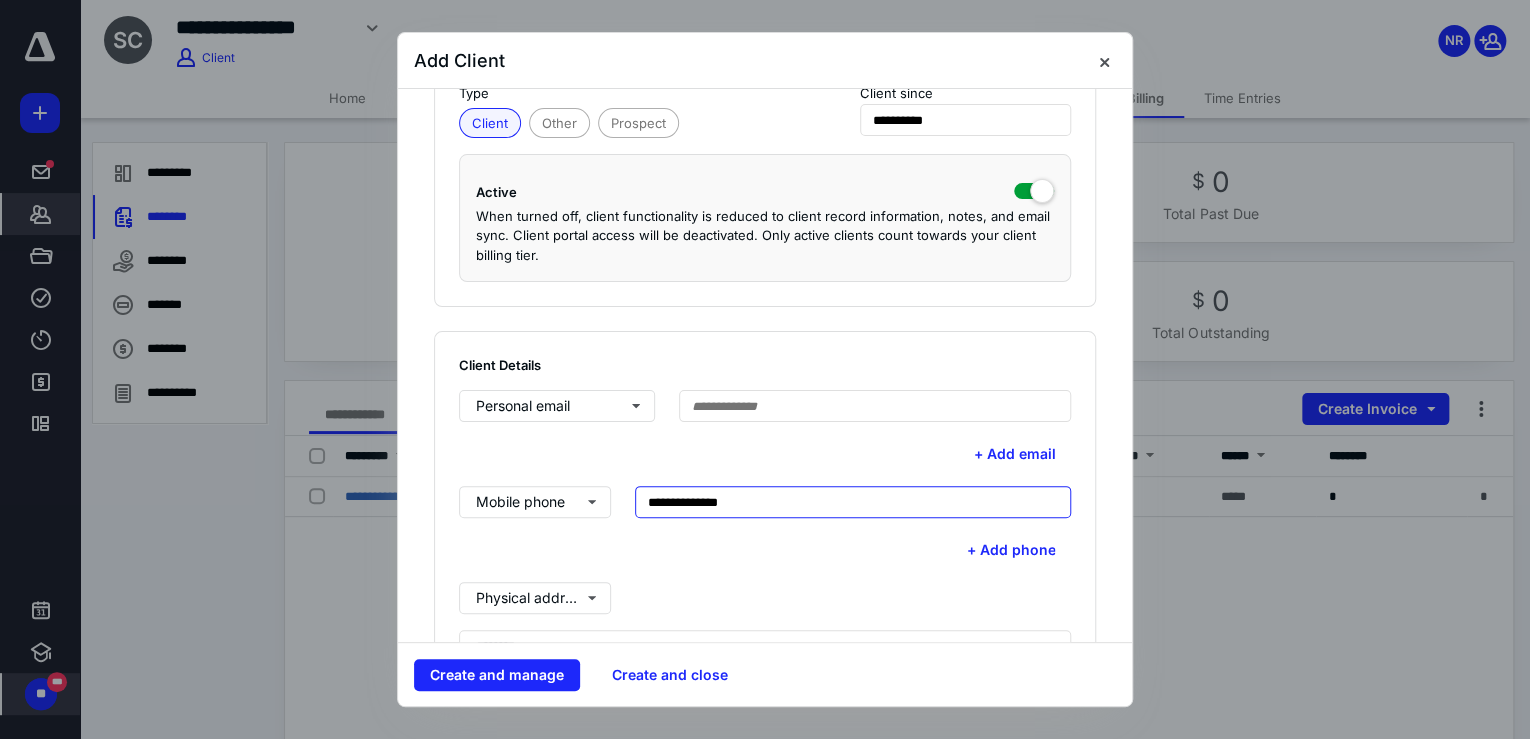 type on "**********" 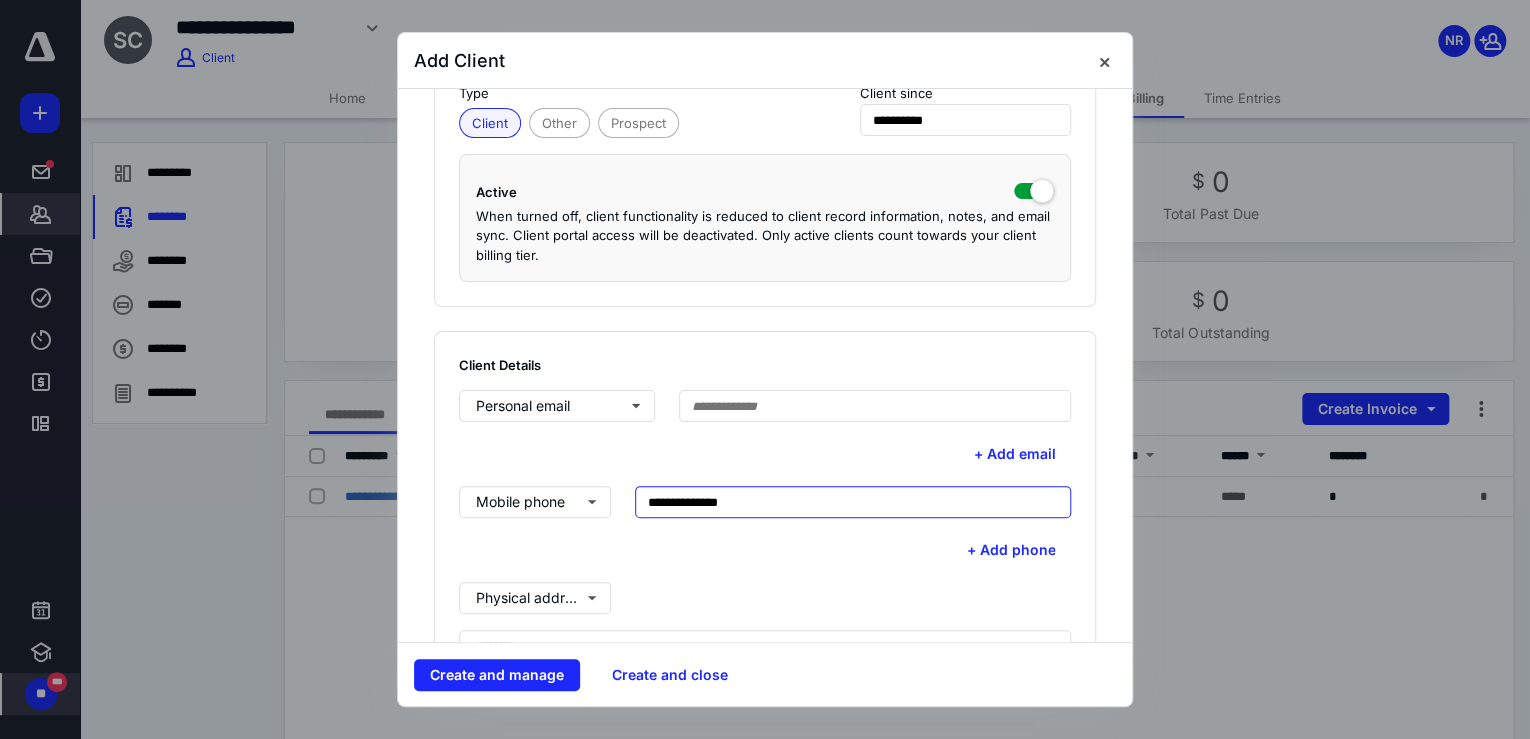 click on "Create and manage" at bounding box center [497, 675] 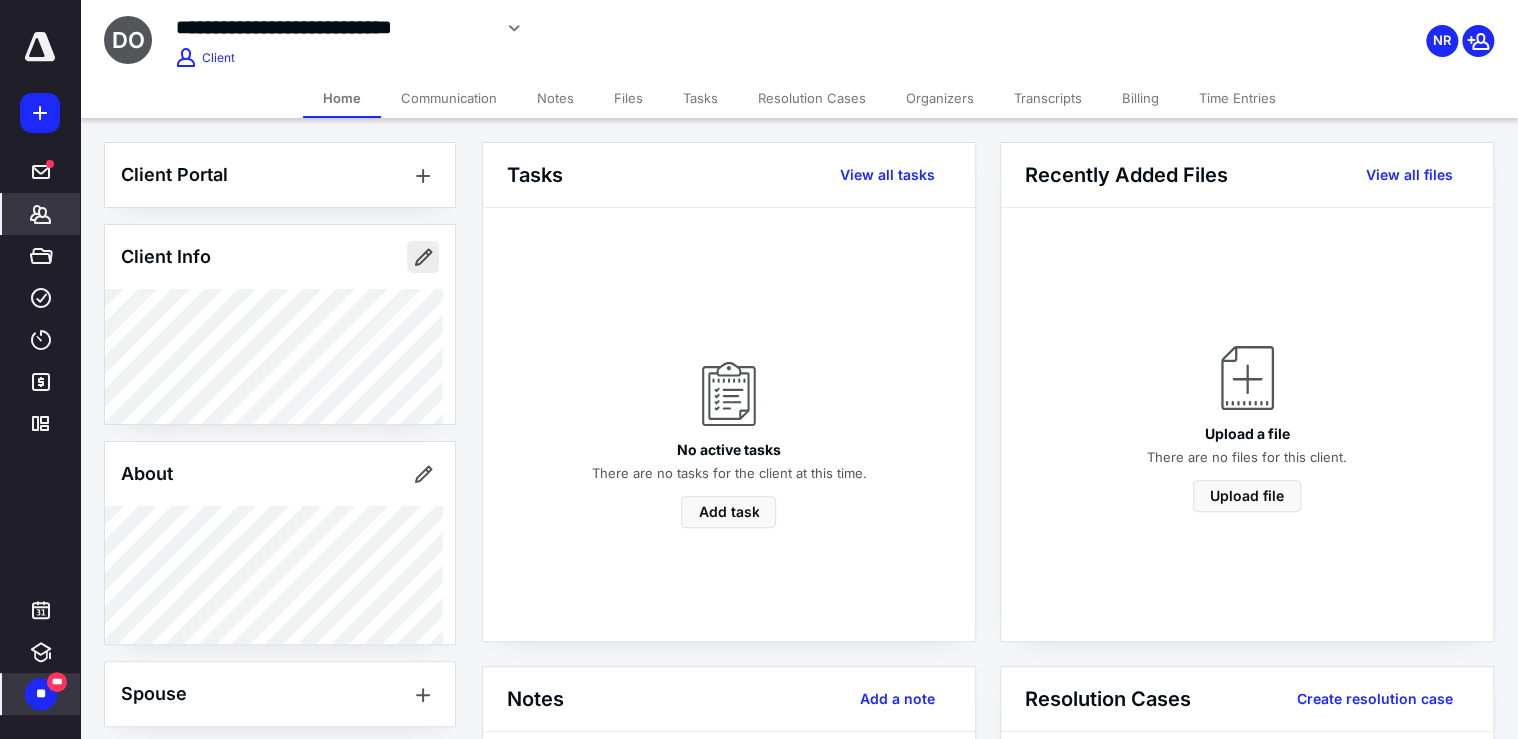 click at bounding box center (423, 257) 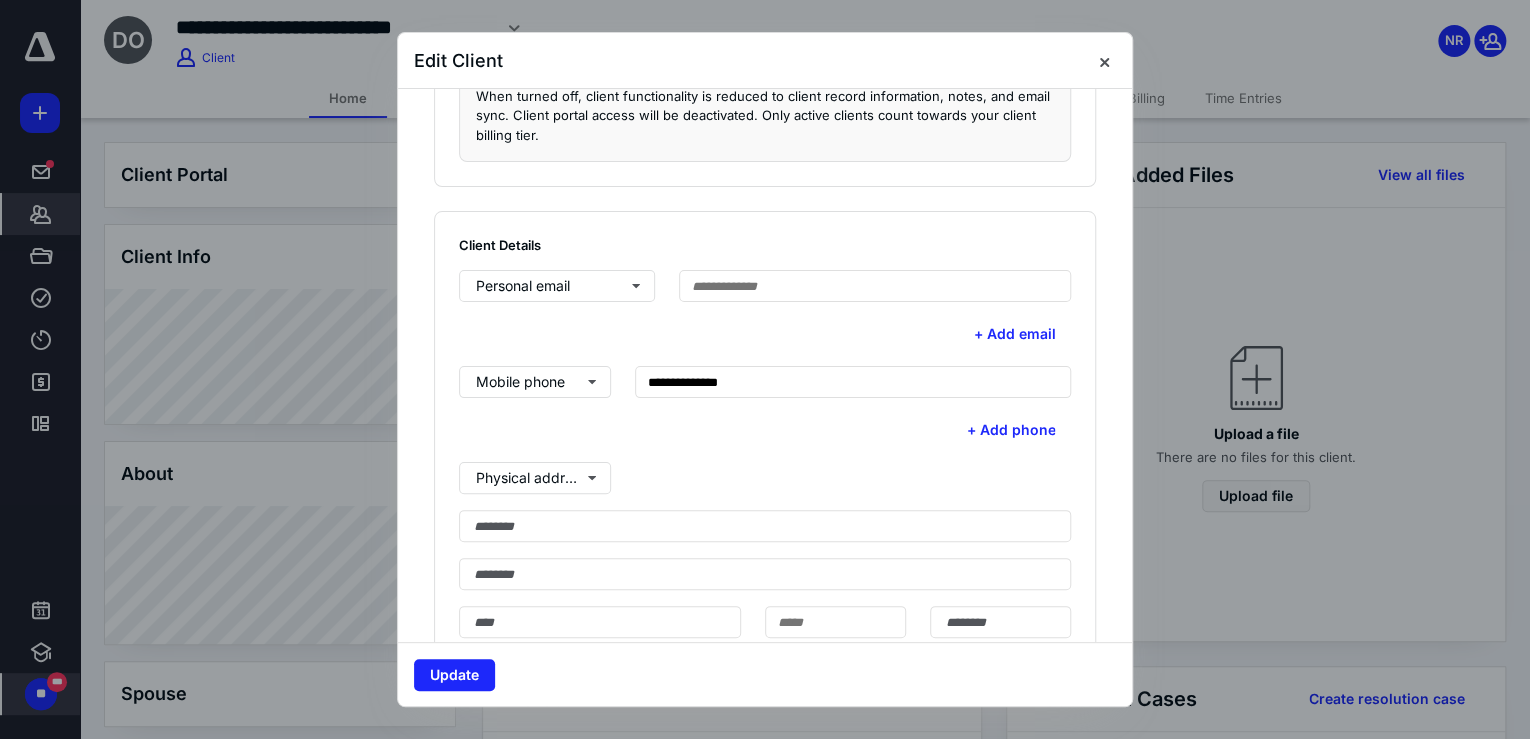 scroll, scrollTop: 400, scrollLeft: 0, axis: vertical 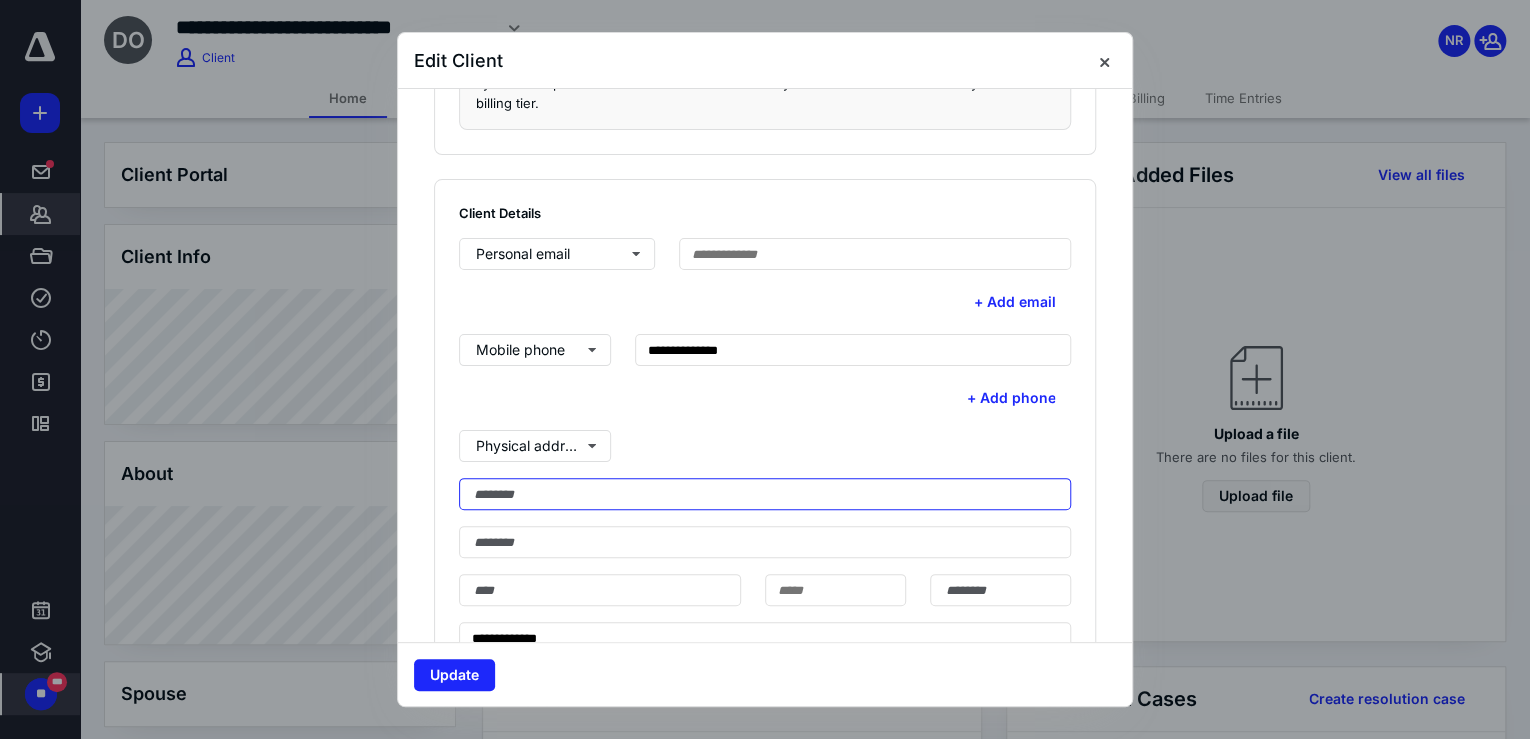 click at bounding box center [765, 494] 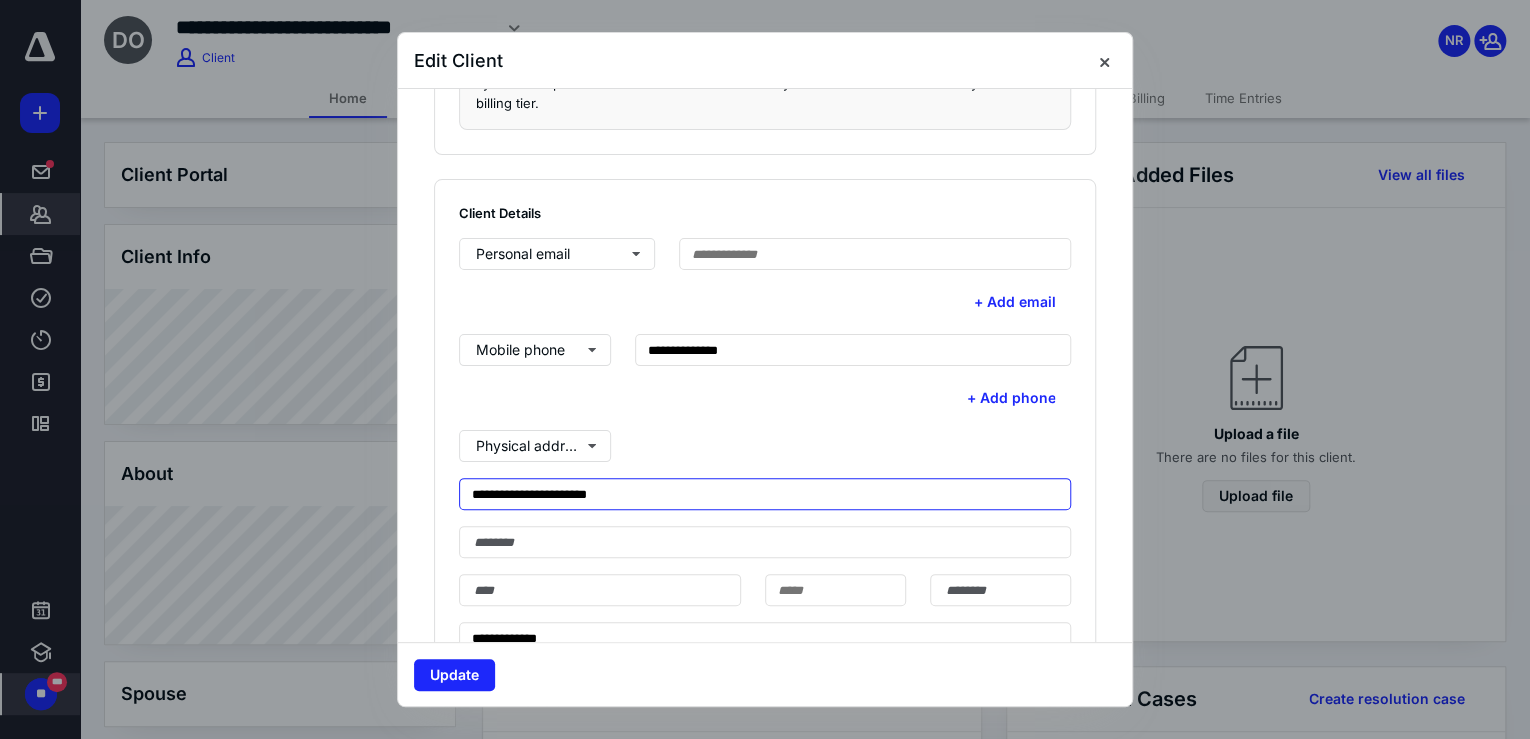 type on "**********" 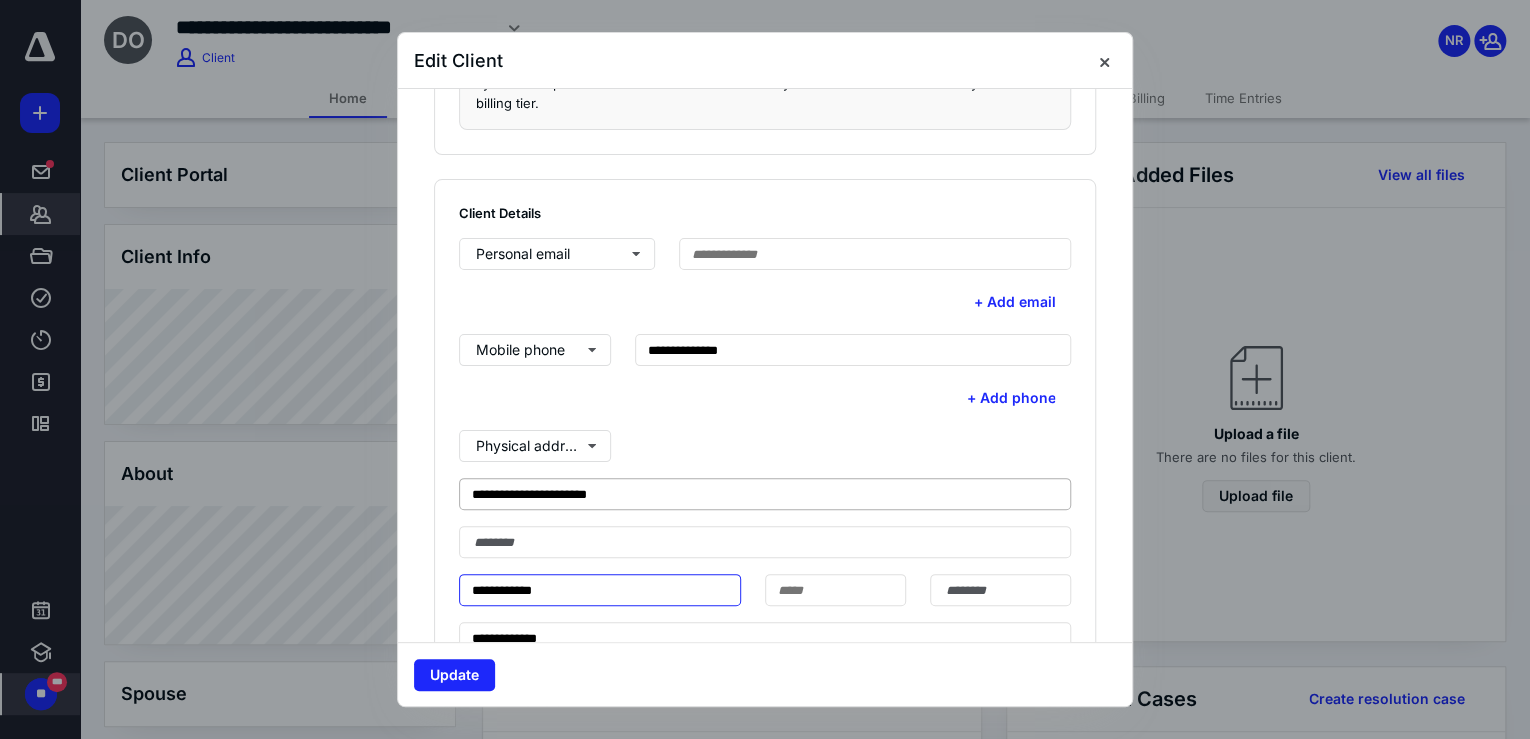 type on "**********" 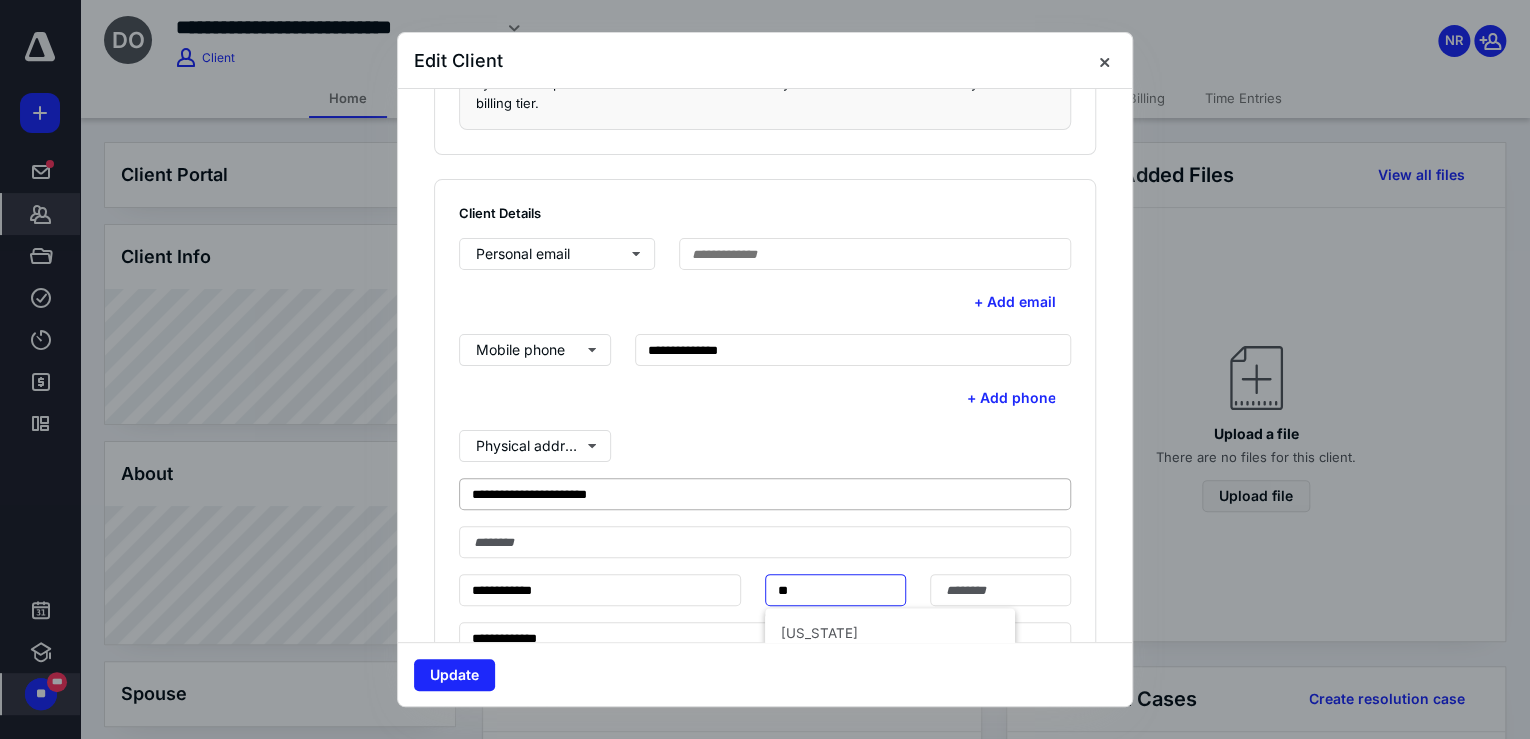 type on "**" 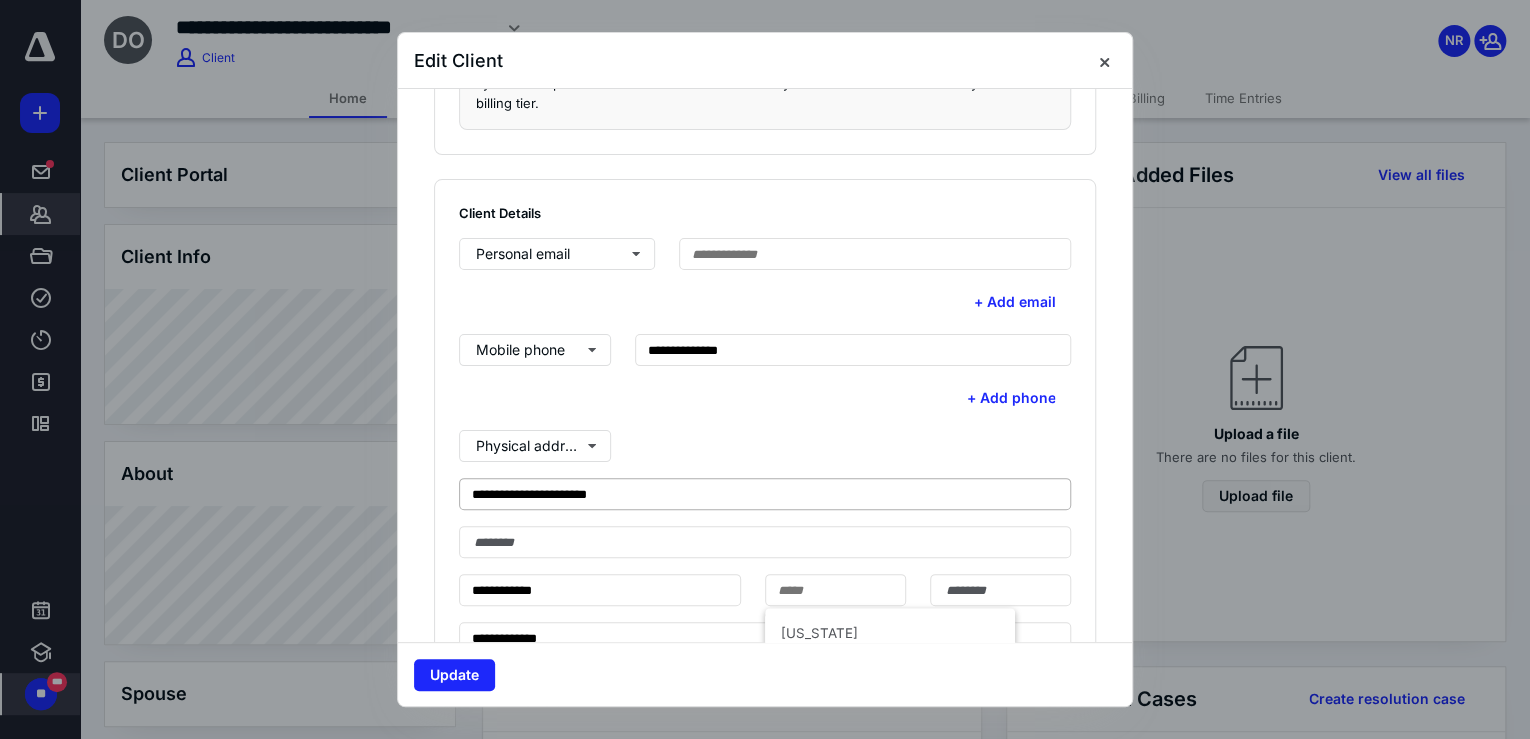 scroll, scrollTop: 408, scrollLeft: 0, axis: vertical 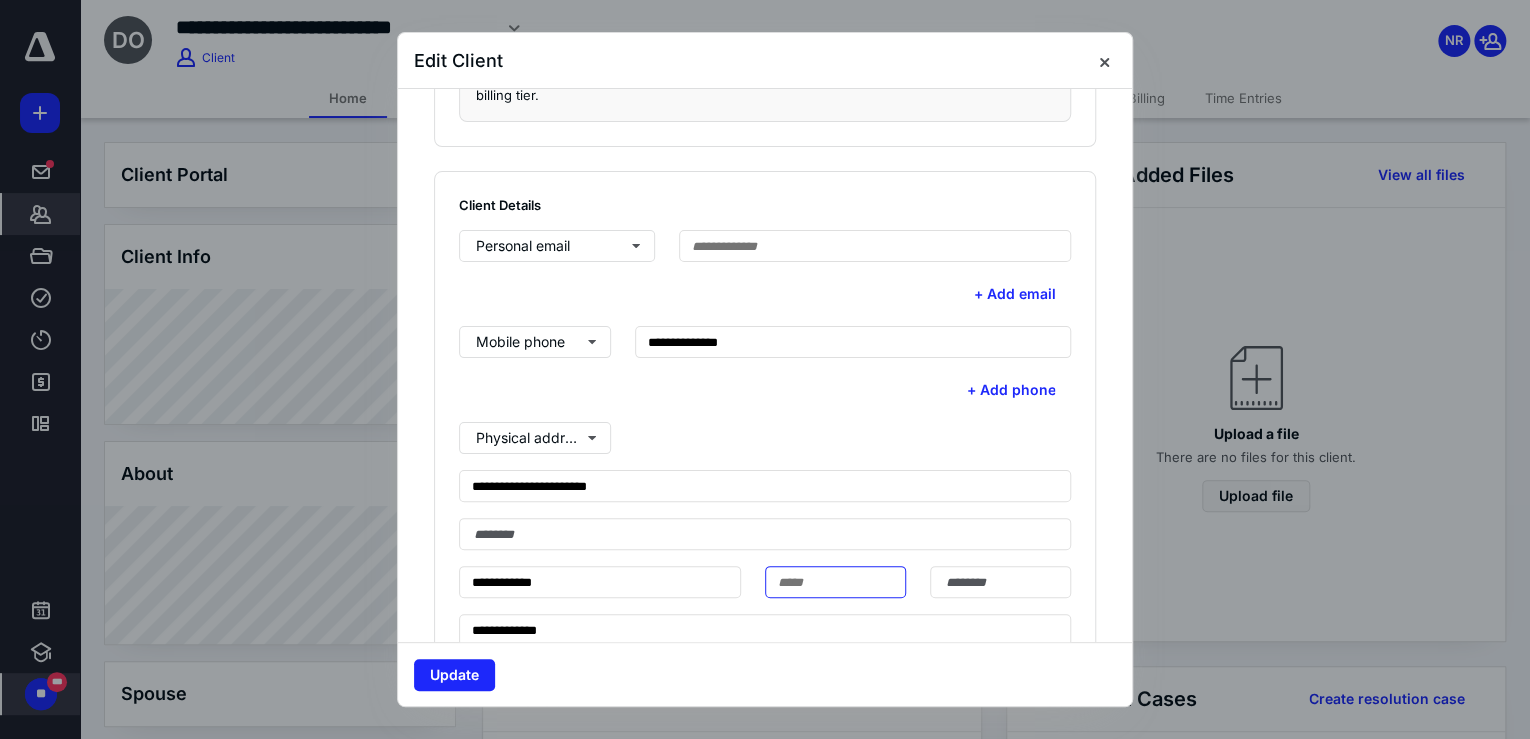 click at bounding box center [835, 582] 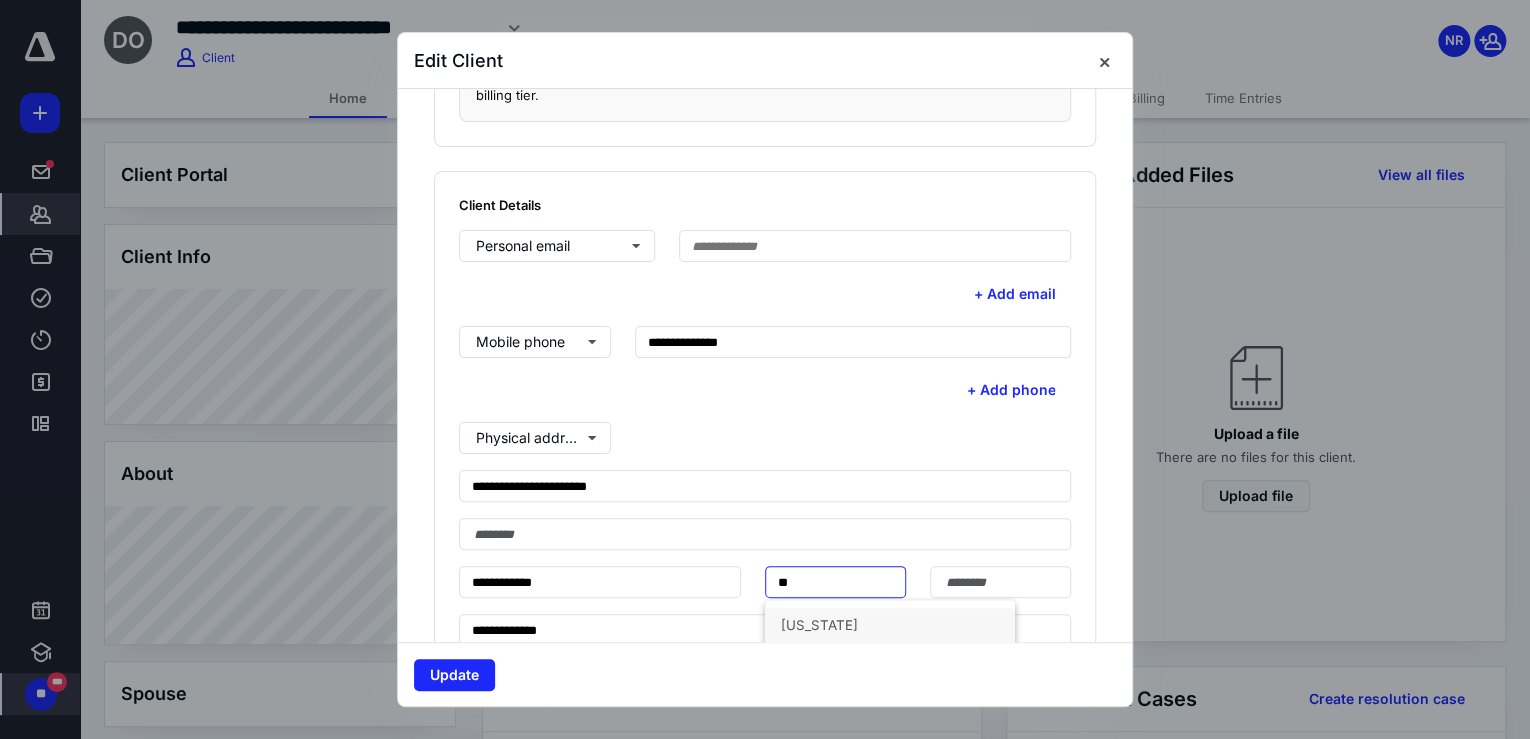 click on "[US_STATE]" at bounding box center (890, 625) 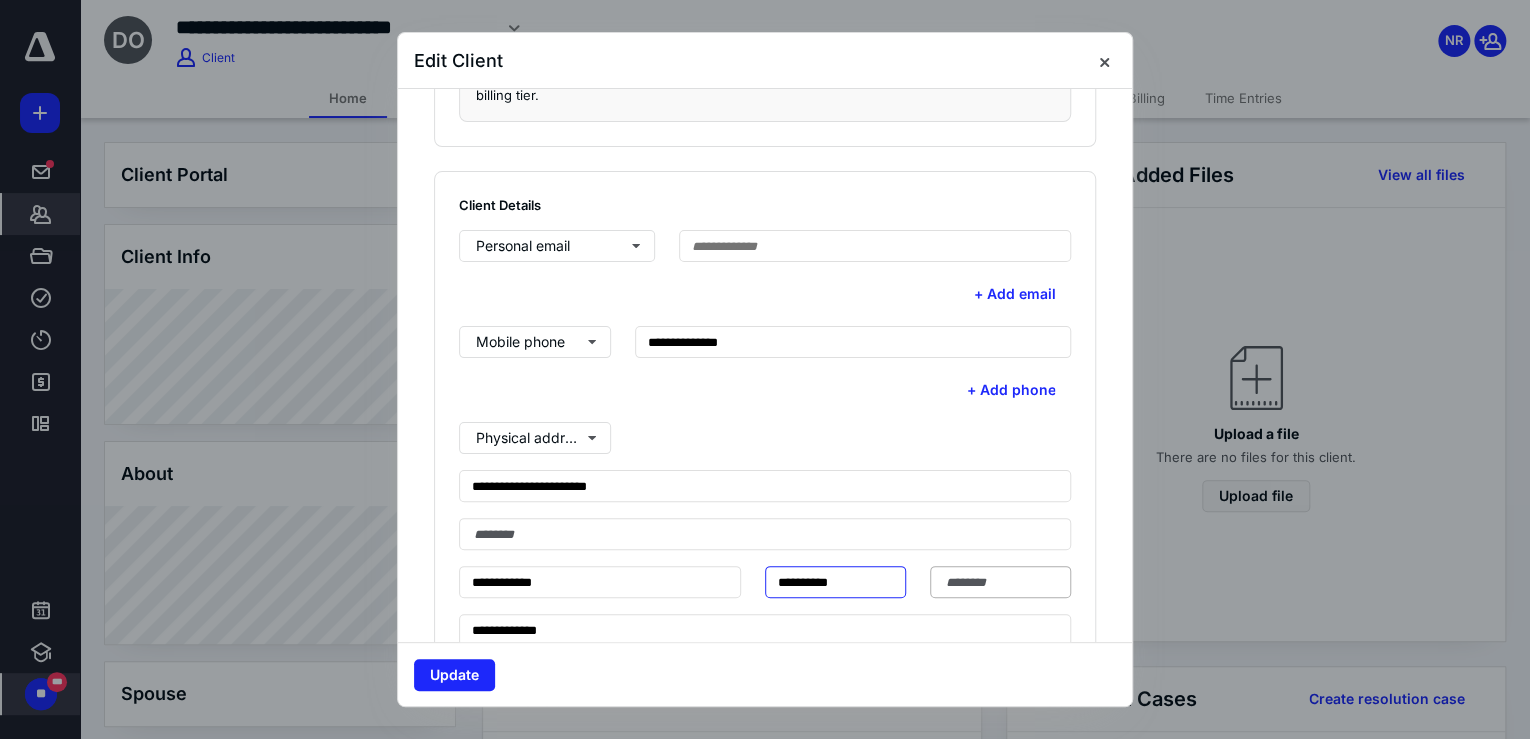 type on "**********" 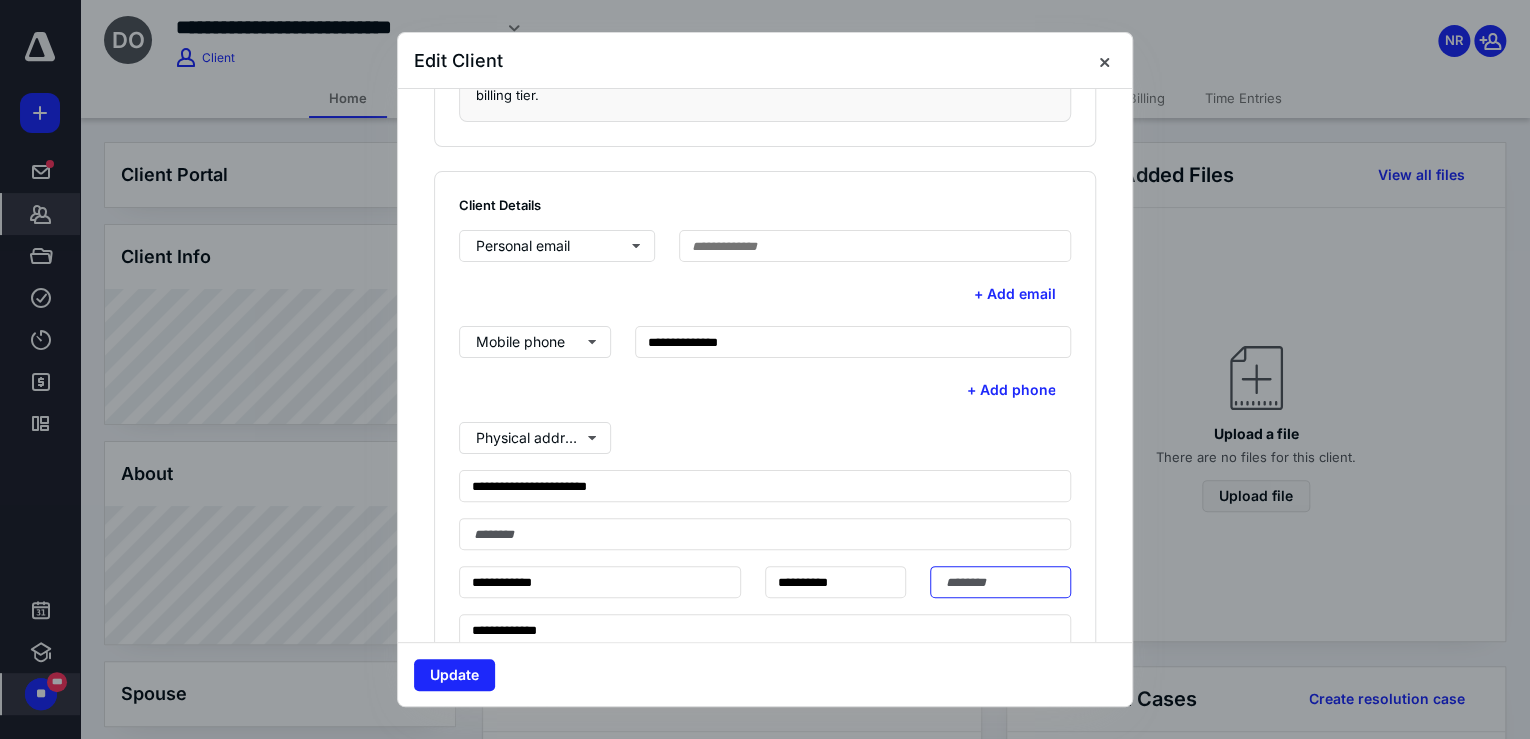 click at bounding box center [1000, 582] 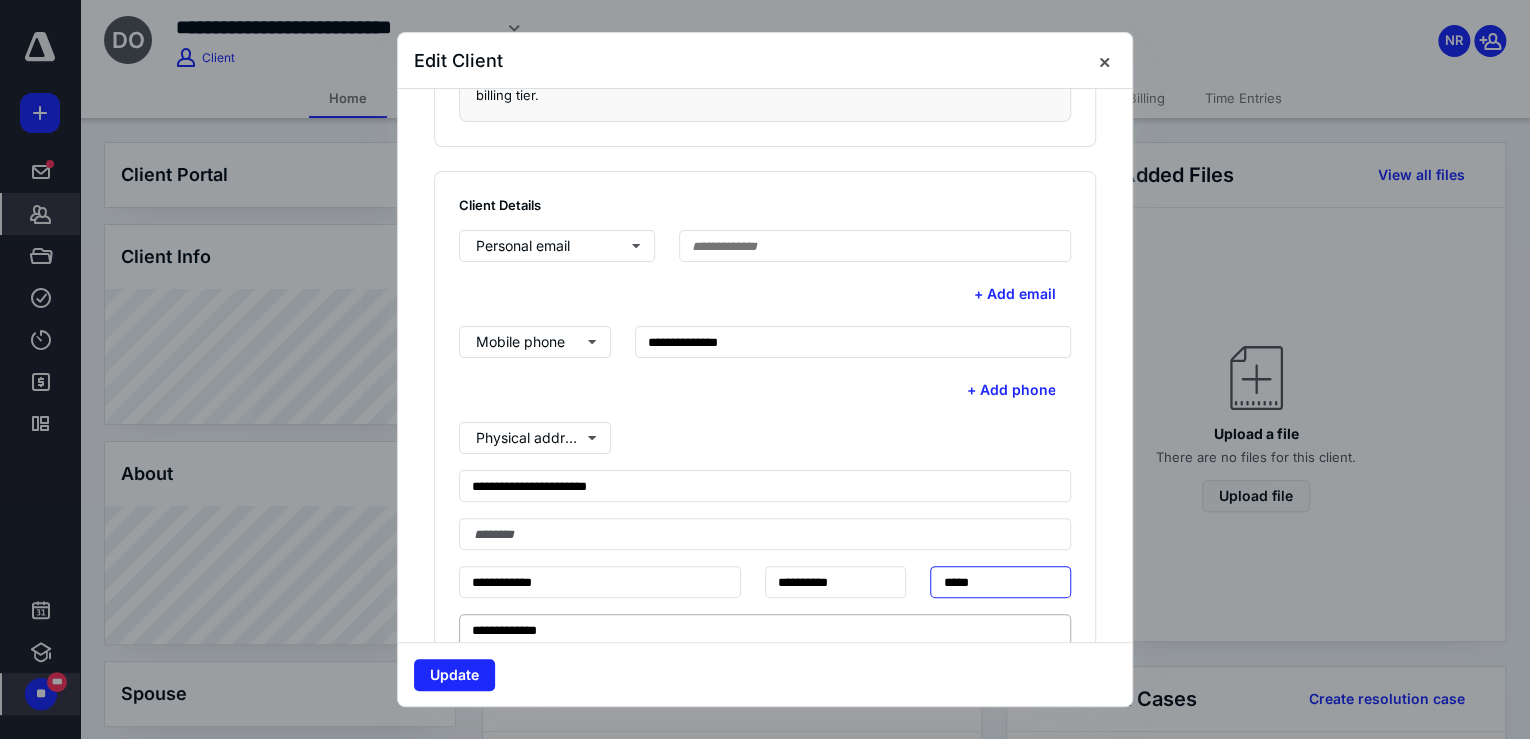 type on "*****" 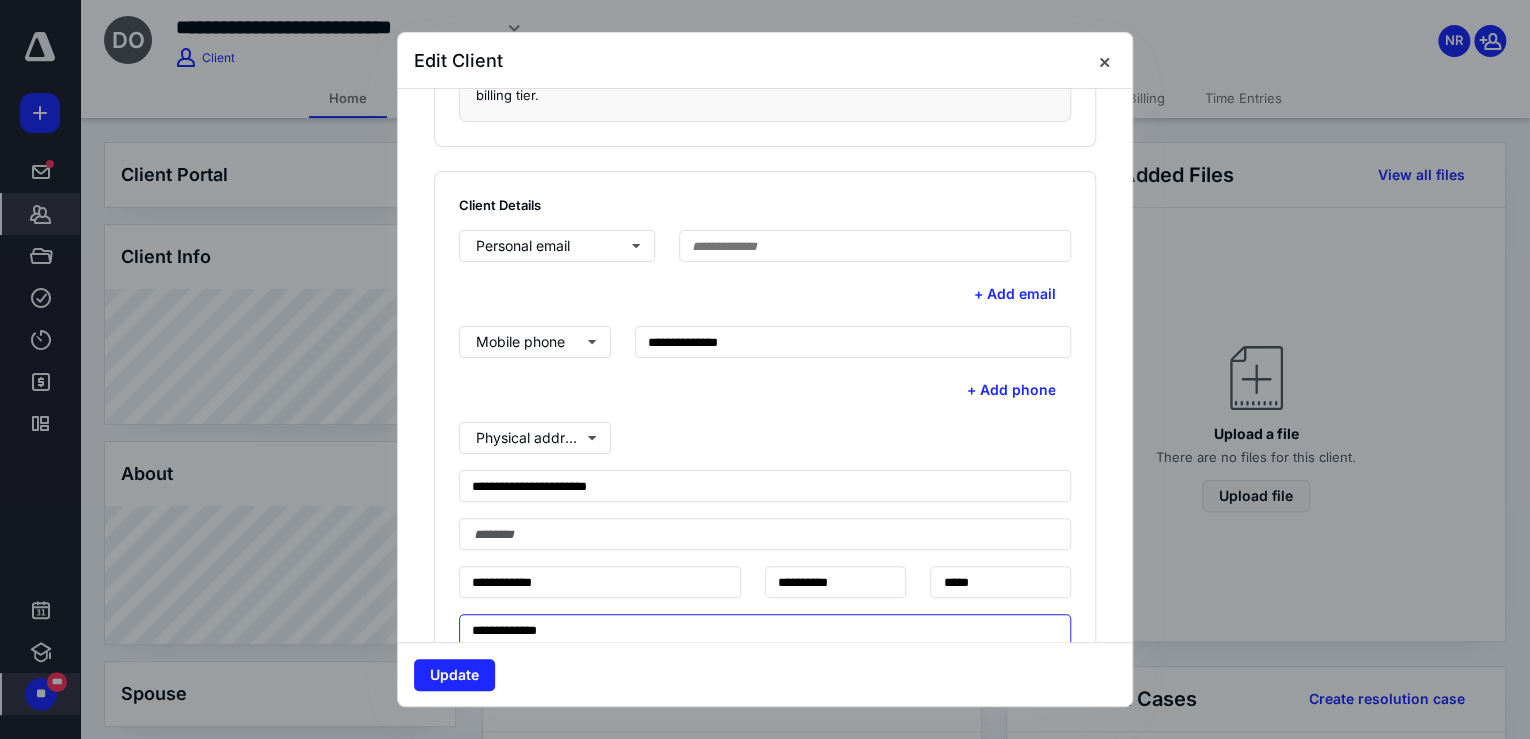 click on "**********" at bounding box center [765, 630] 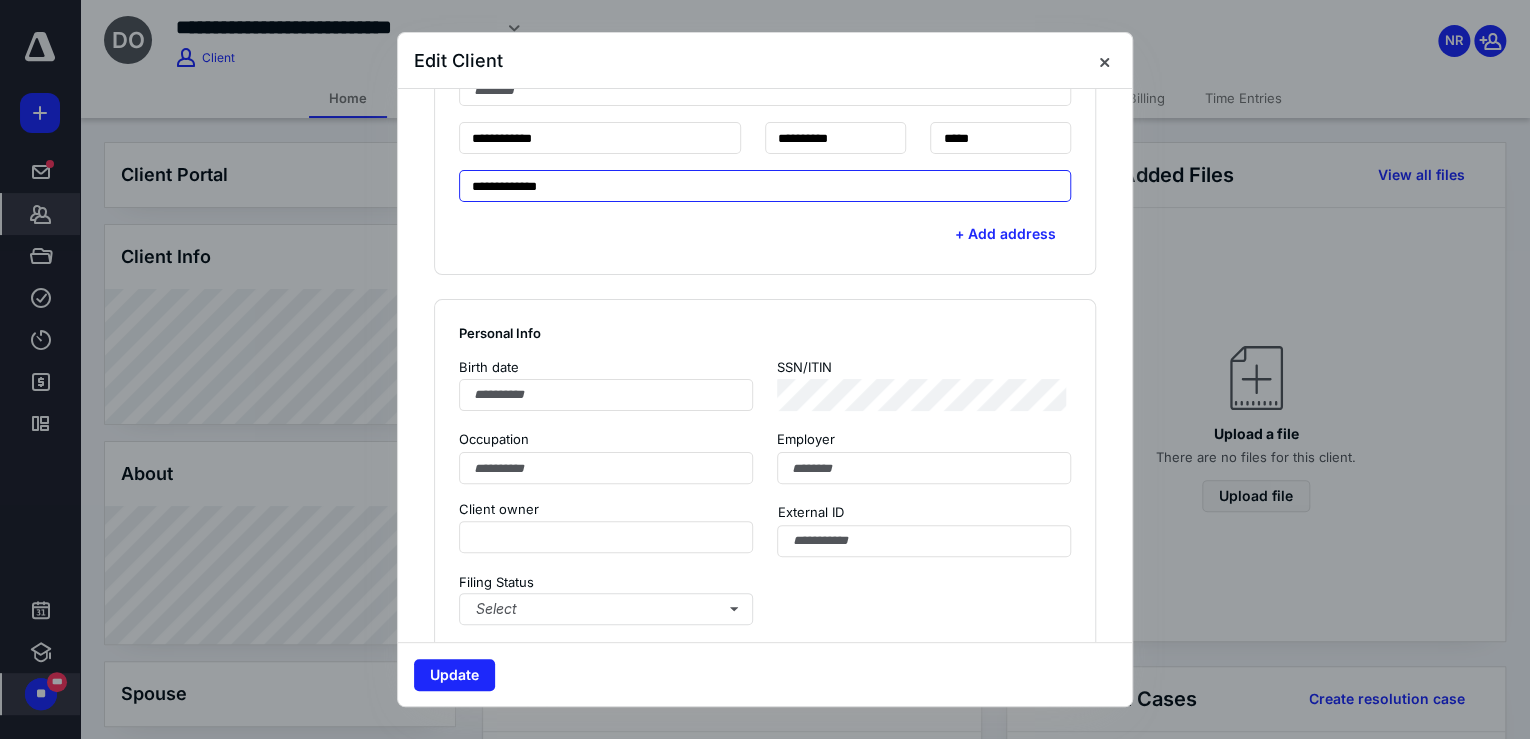 scroll, scrollTop: 888, scrollLeft: 0, axis: vertical 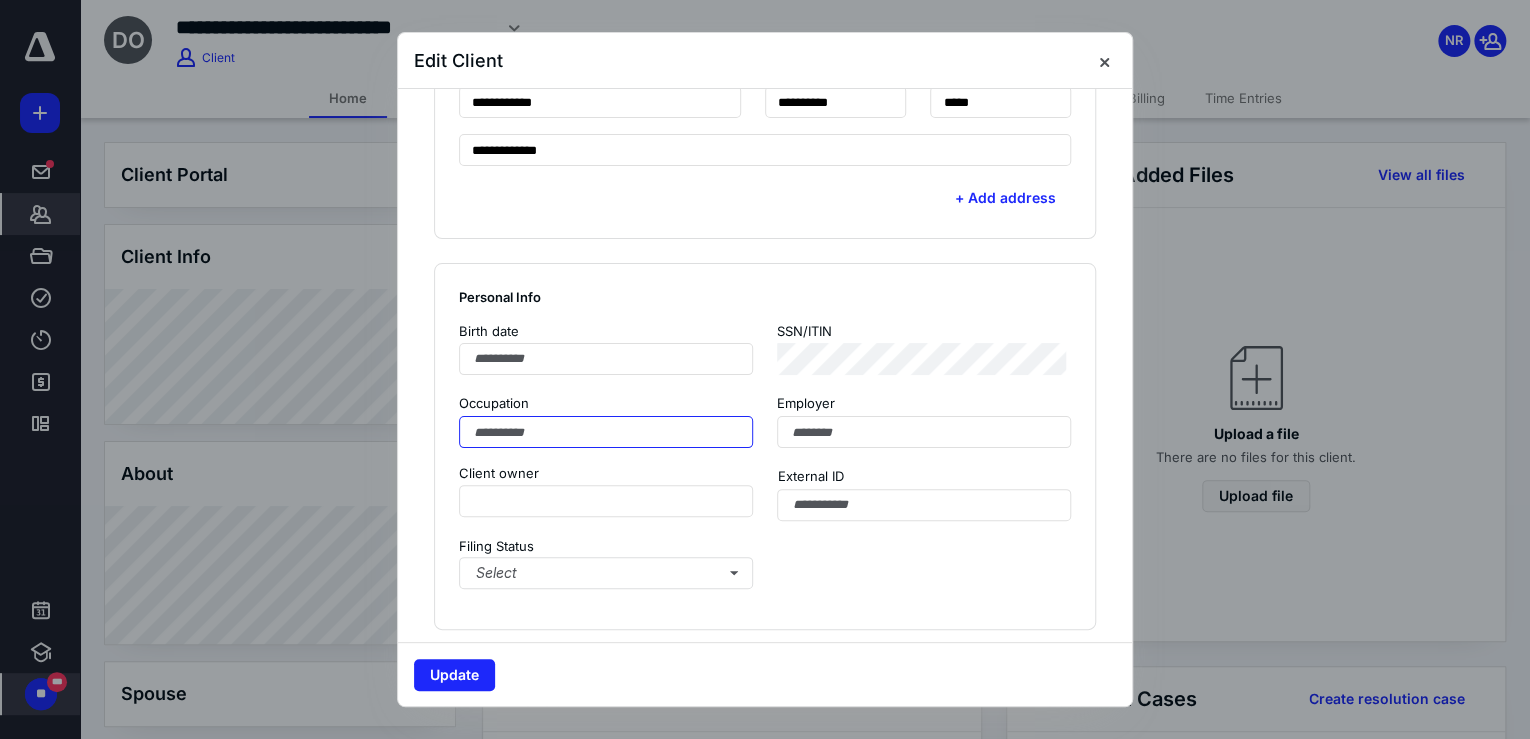 click at bounding box center [606, 432] 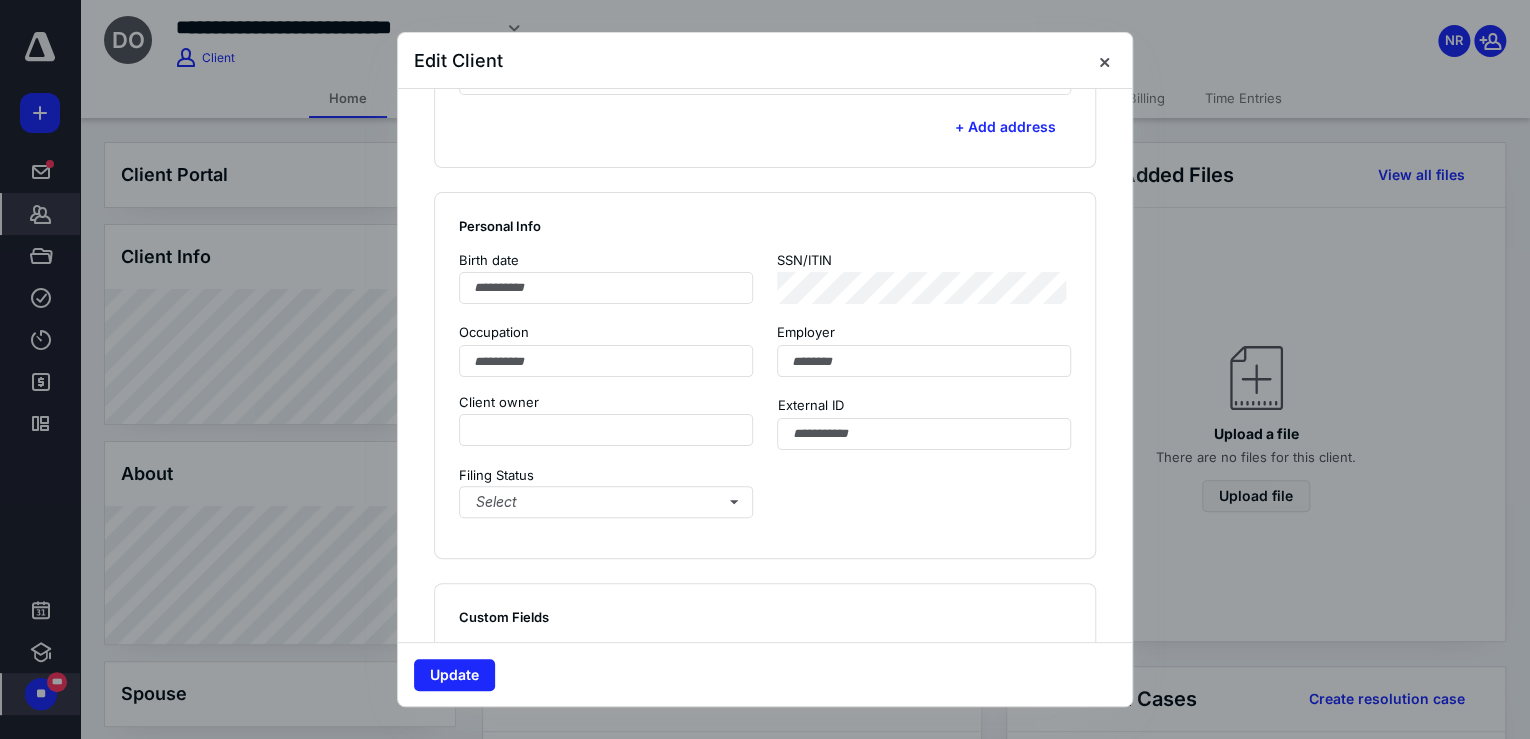 scroll, scrollTop: 960, scrollLeft: 0, axis: vertical 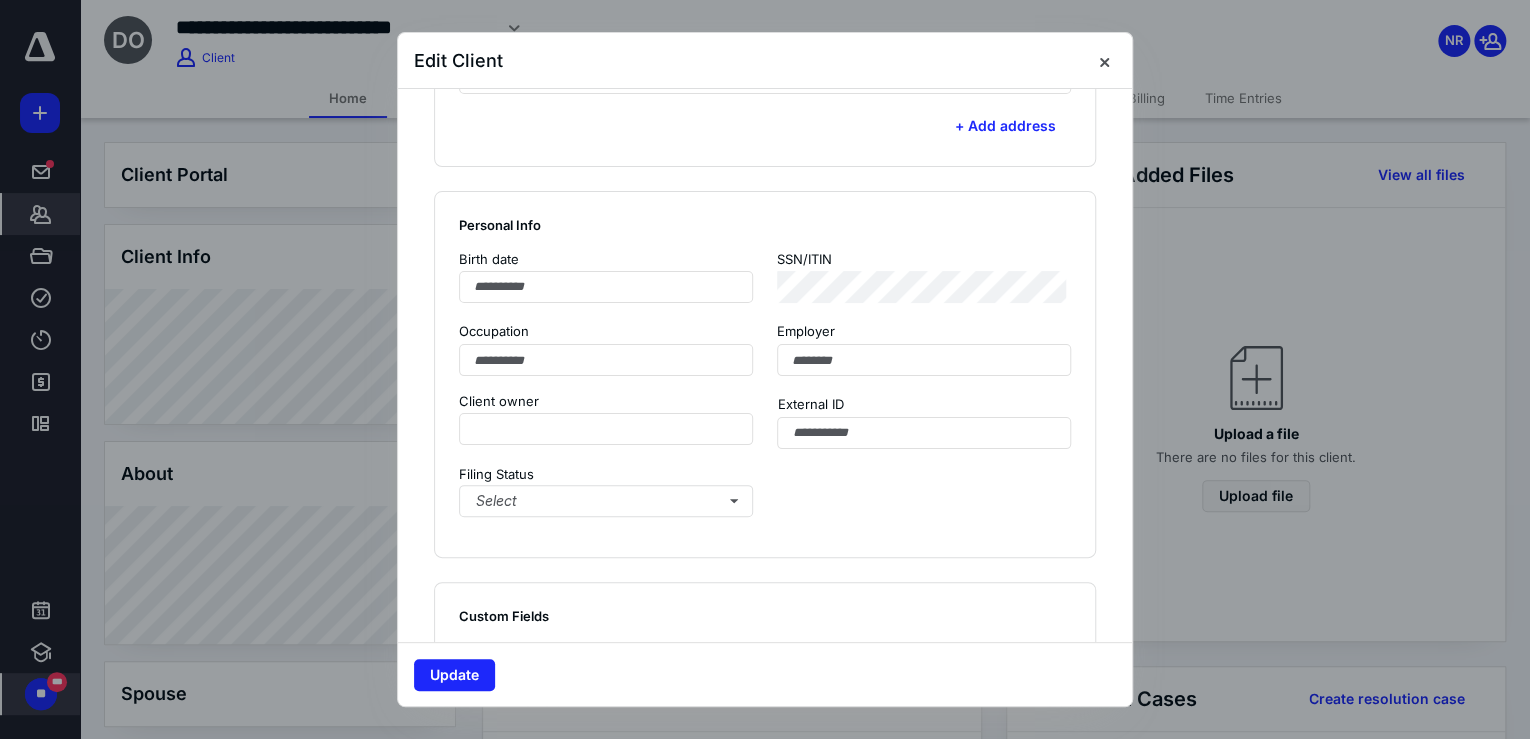 click on "Client owner External ID Filing Status Select" at bounding box center (765, 462) 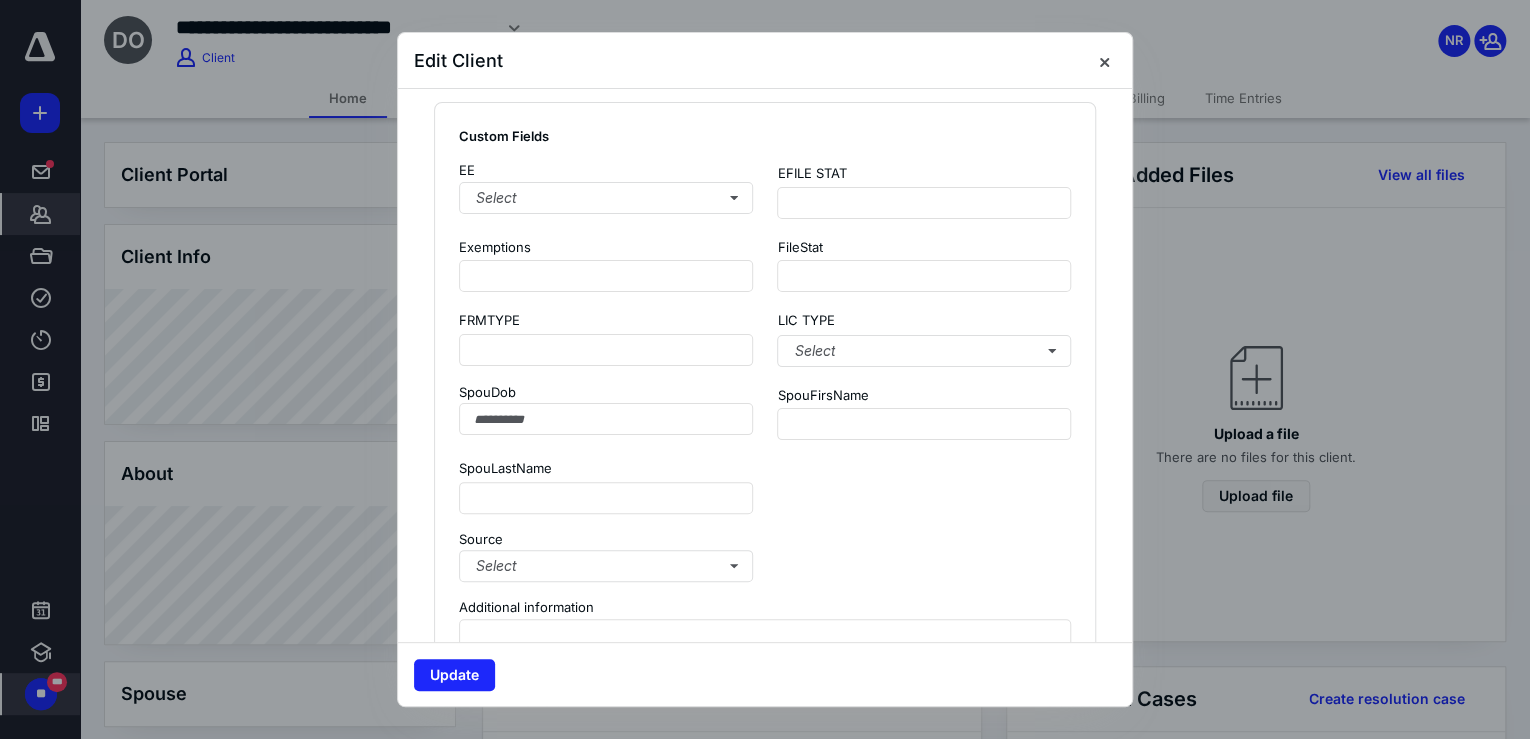 scroll, scrollTop: 1360, scrollLeft: 0, axis: vertical 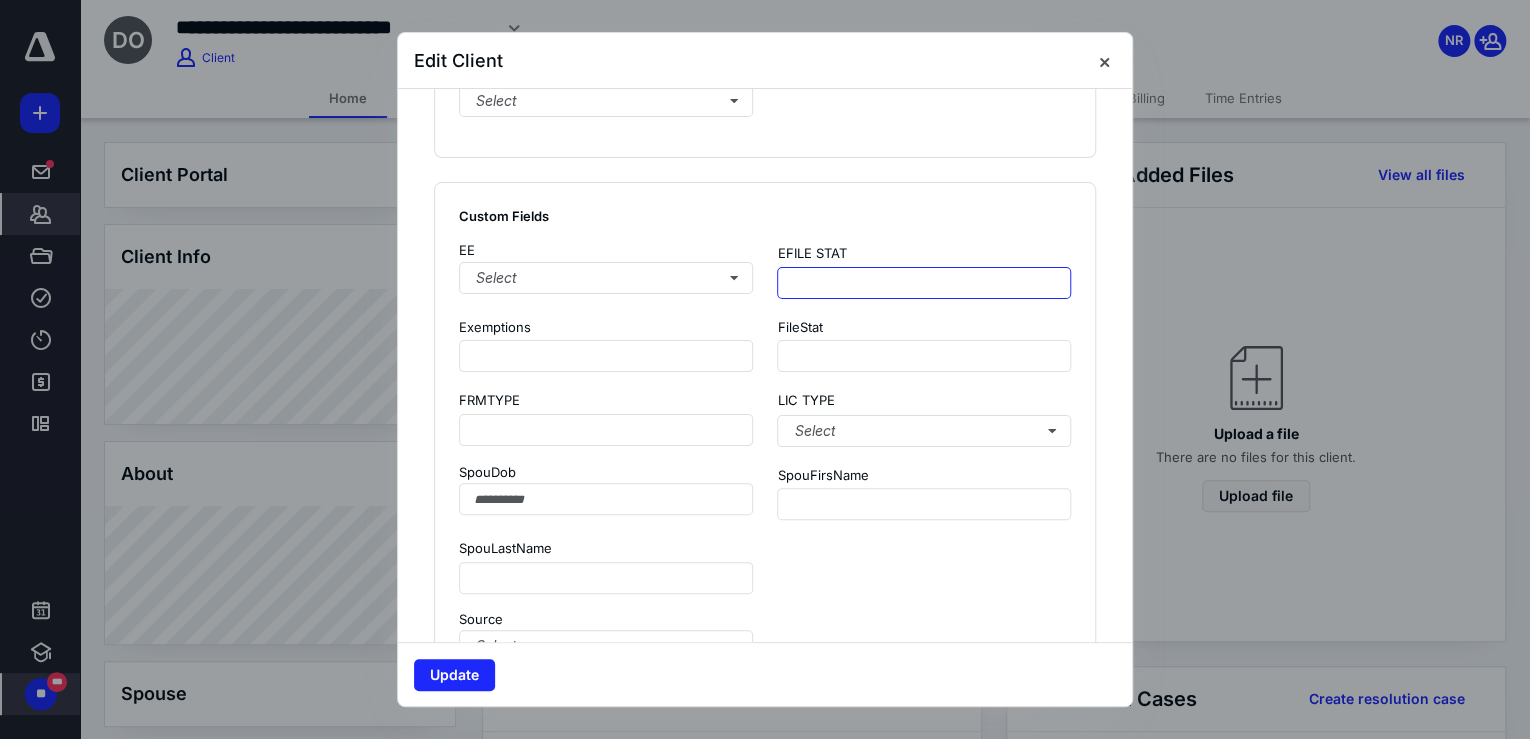 click at bounding box center (924, 283) 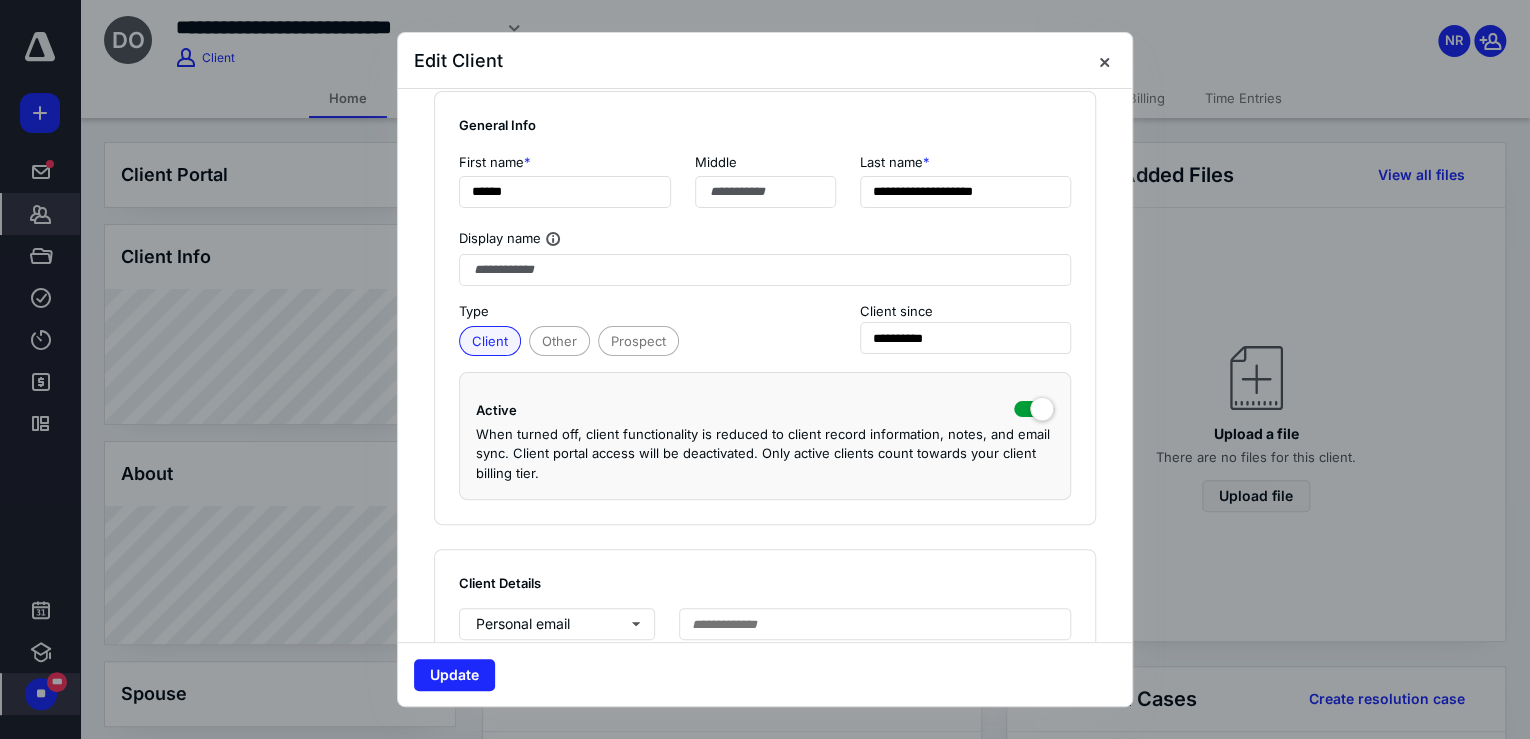 scroll, scrollTop: 0, scrollLeft: 0, axis: both 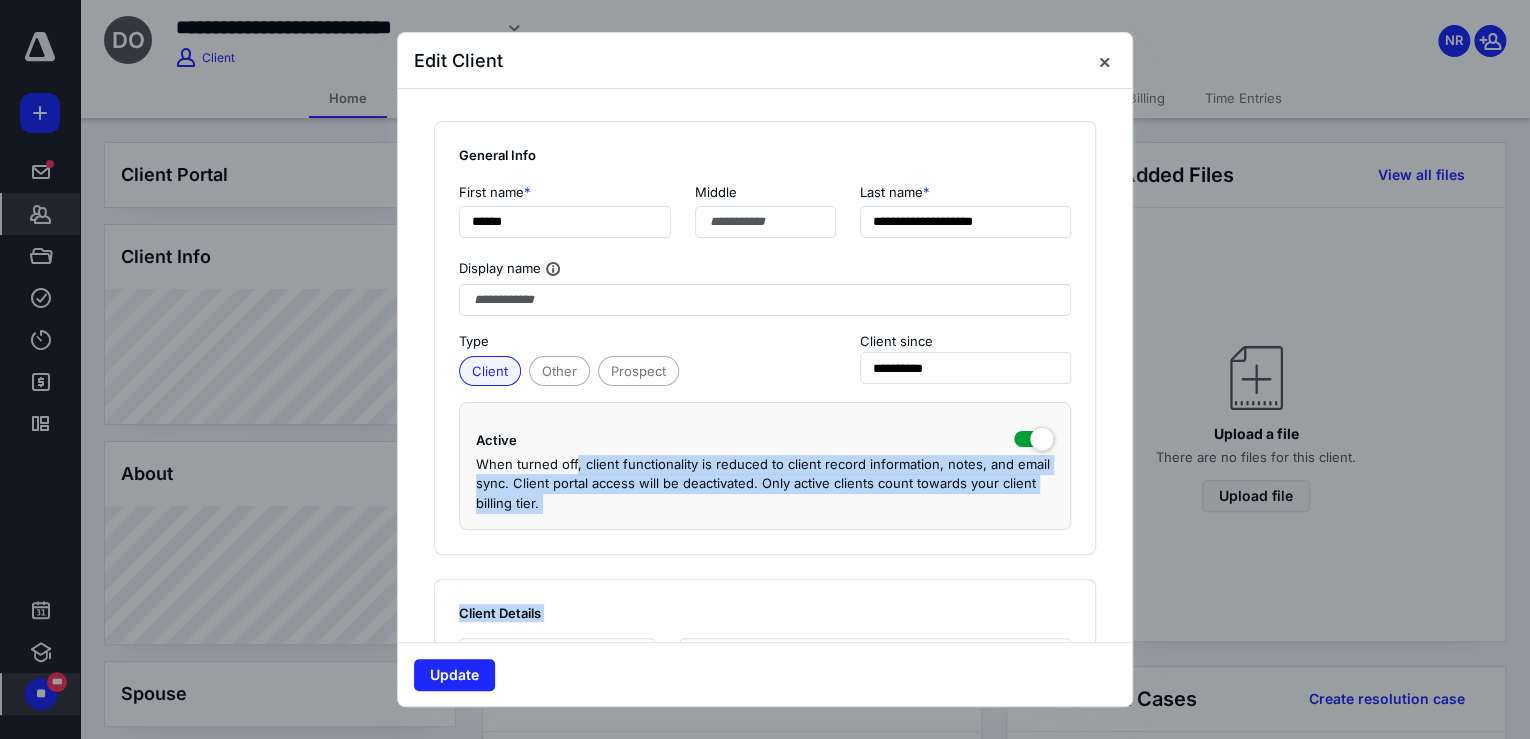 drag, startPoint x: 516, startPoint y: 568, endPoint x: 507, endPoint y: 646, distance: 78.51752 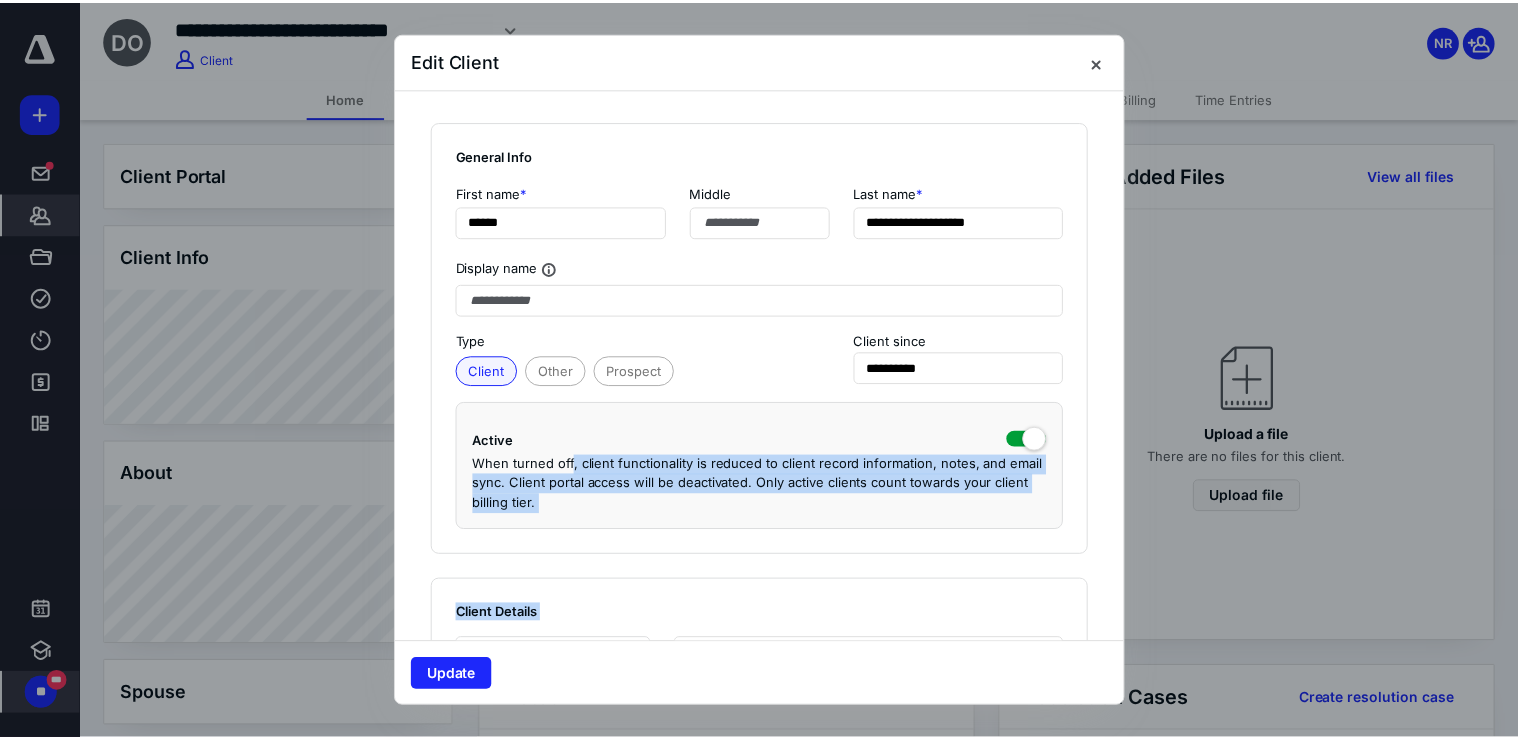 scroll, scrollTop: 24, scrollLeft: 0, axis: vertical 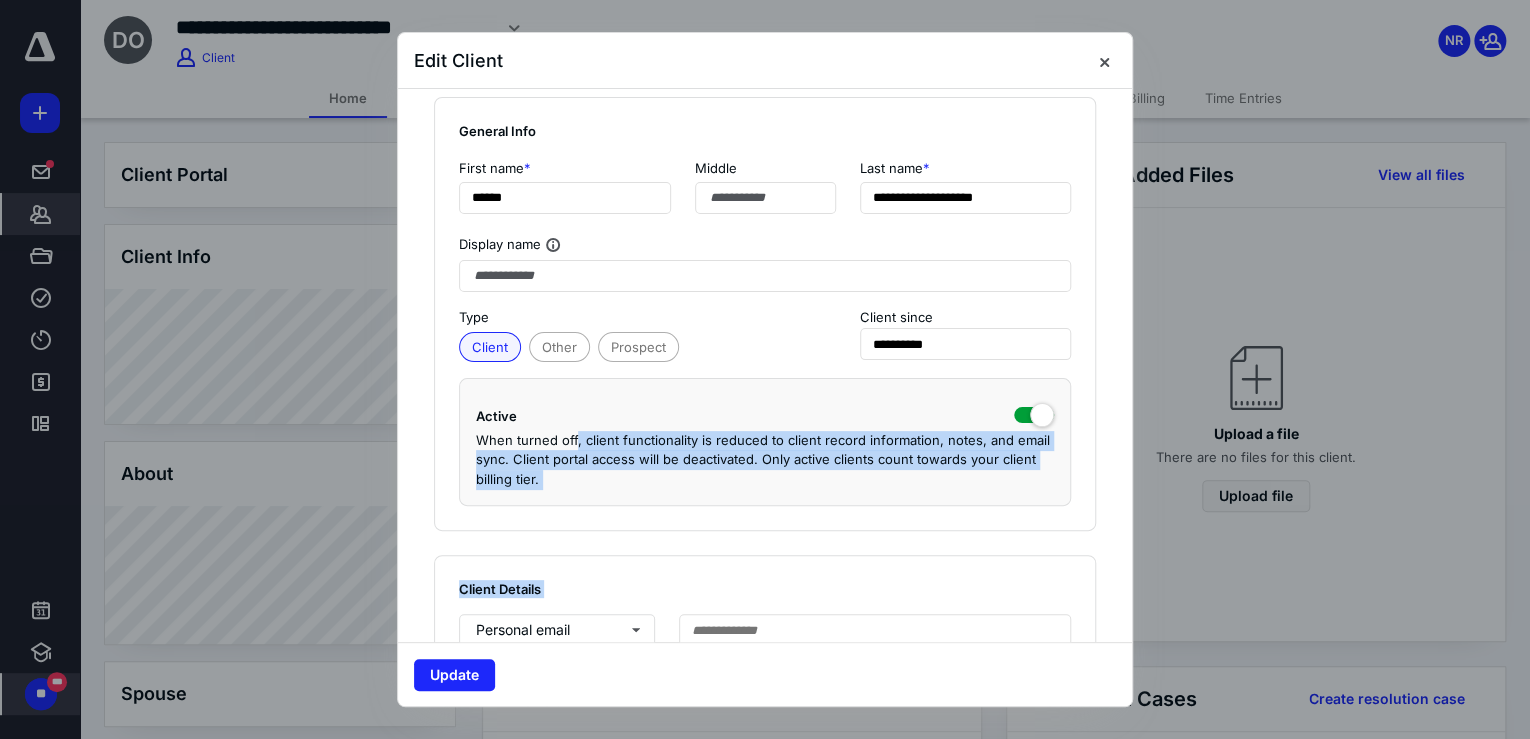 click on "**********" at bounding box center (765, 1254) 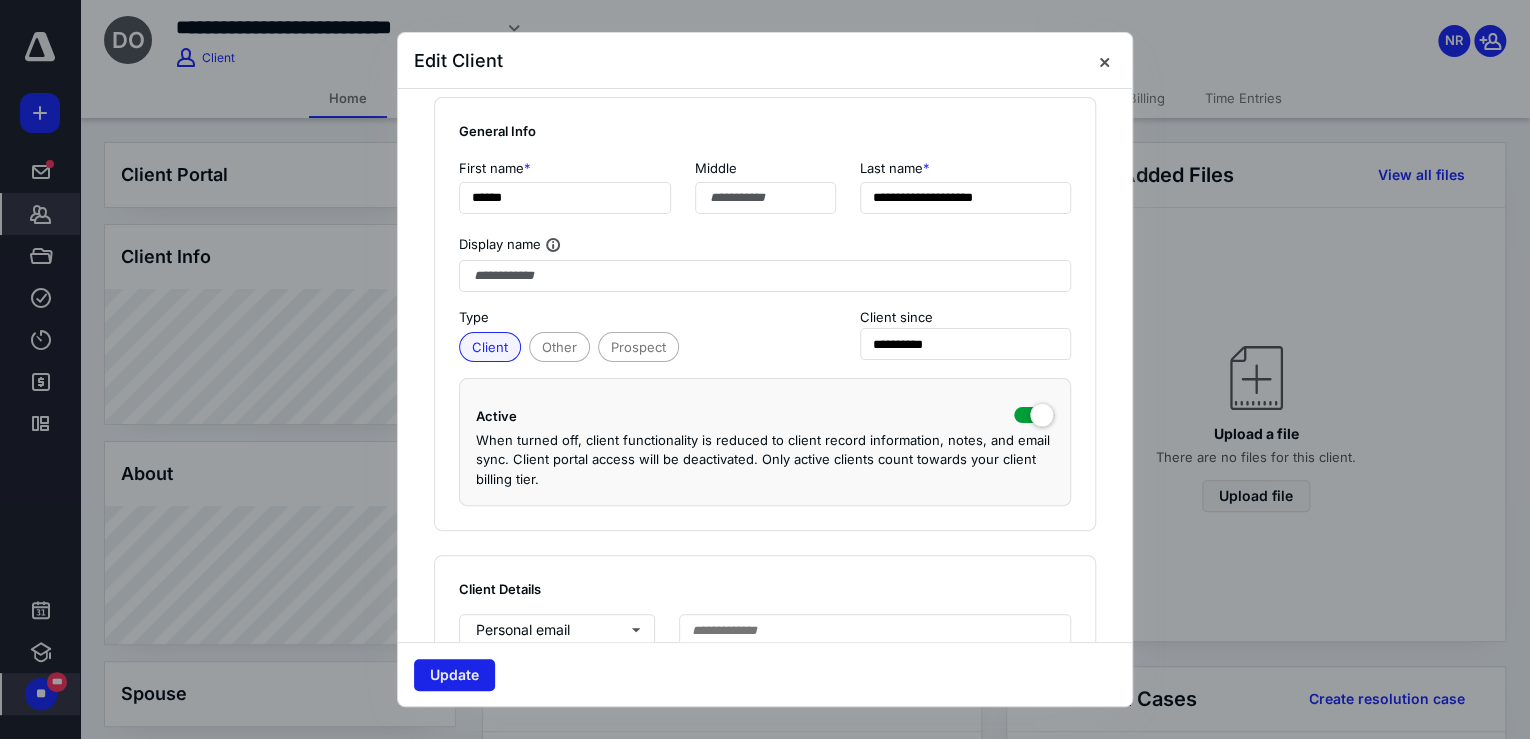 click on "Update" at bounding box center (454, 675) 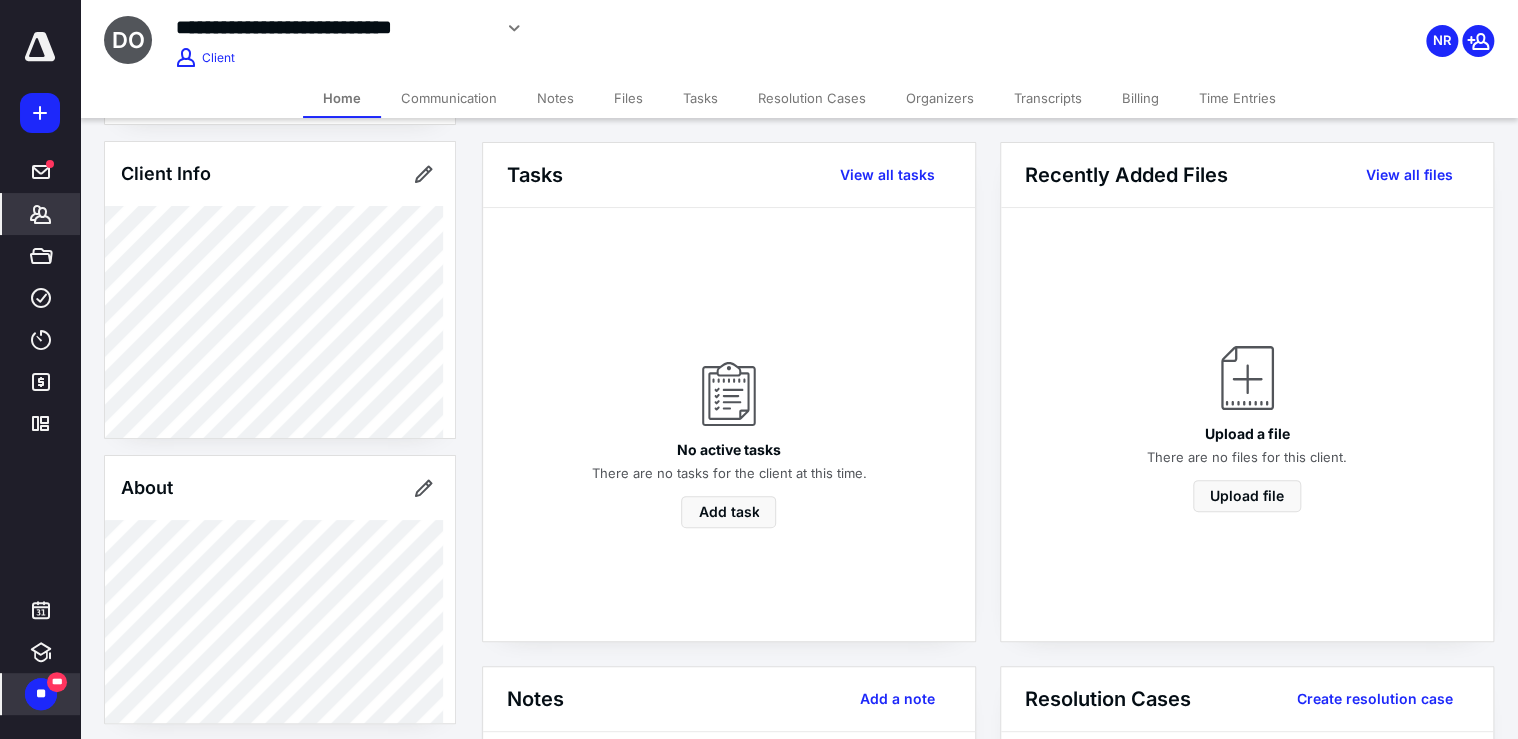 scroll, scrollTop: 160, scrollLeft: 0, axis: vertical 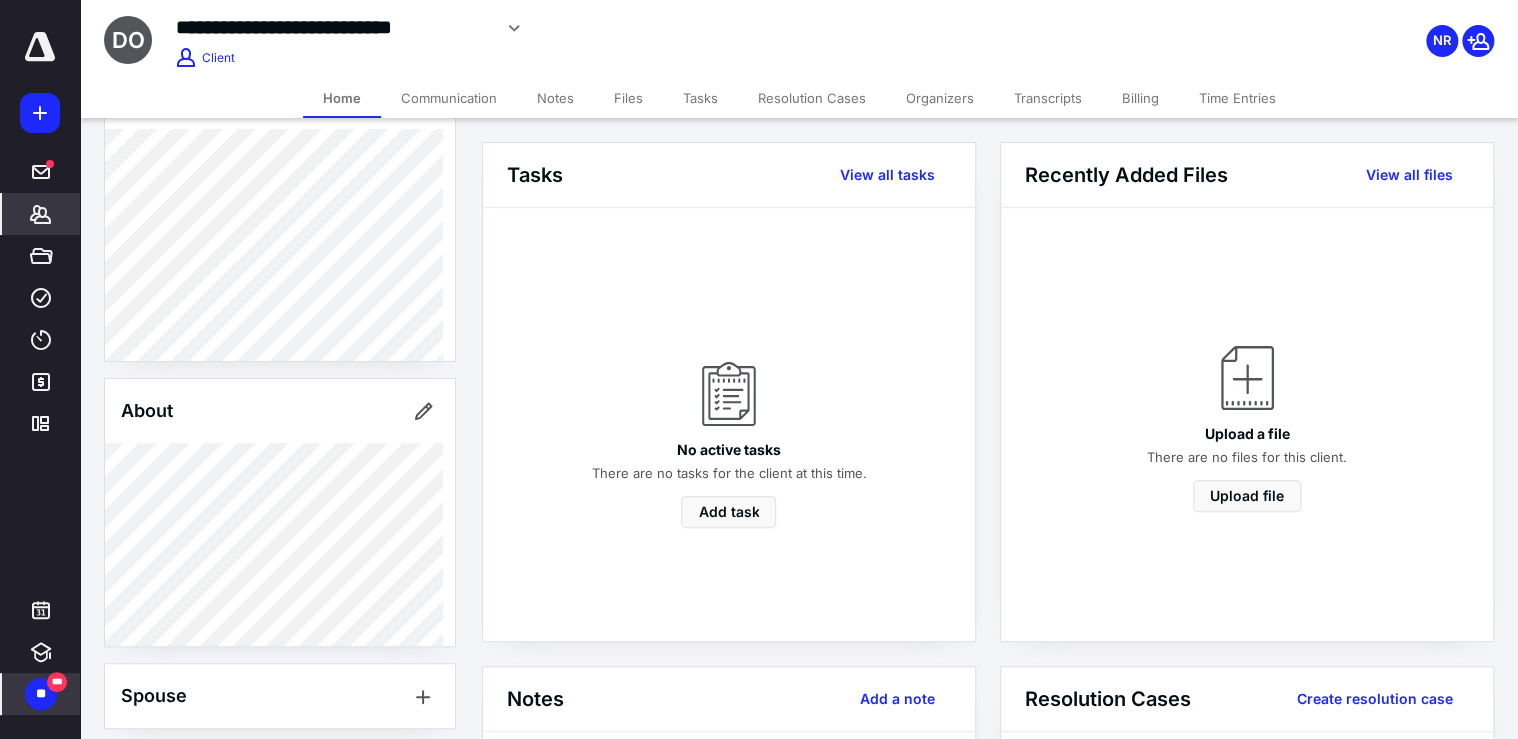 click on "Billing" at bounding box center (1140, 98) 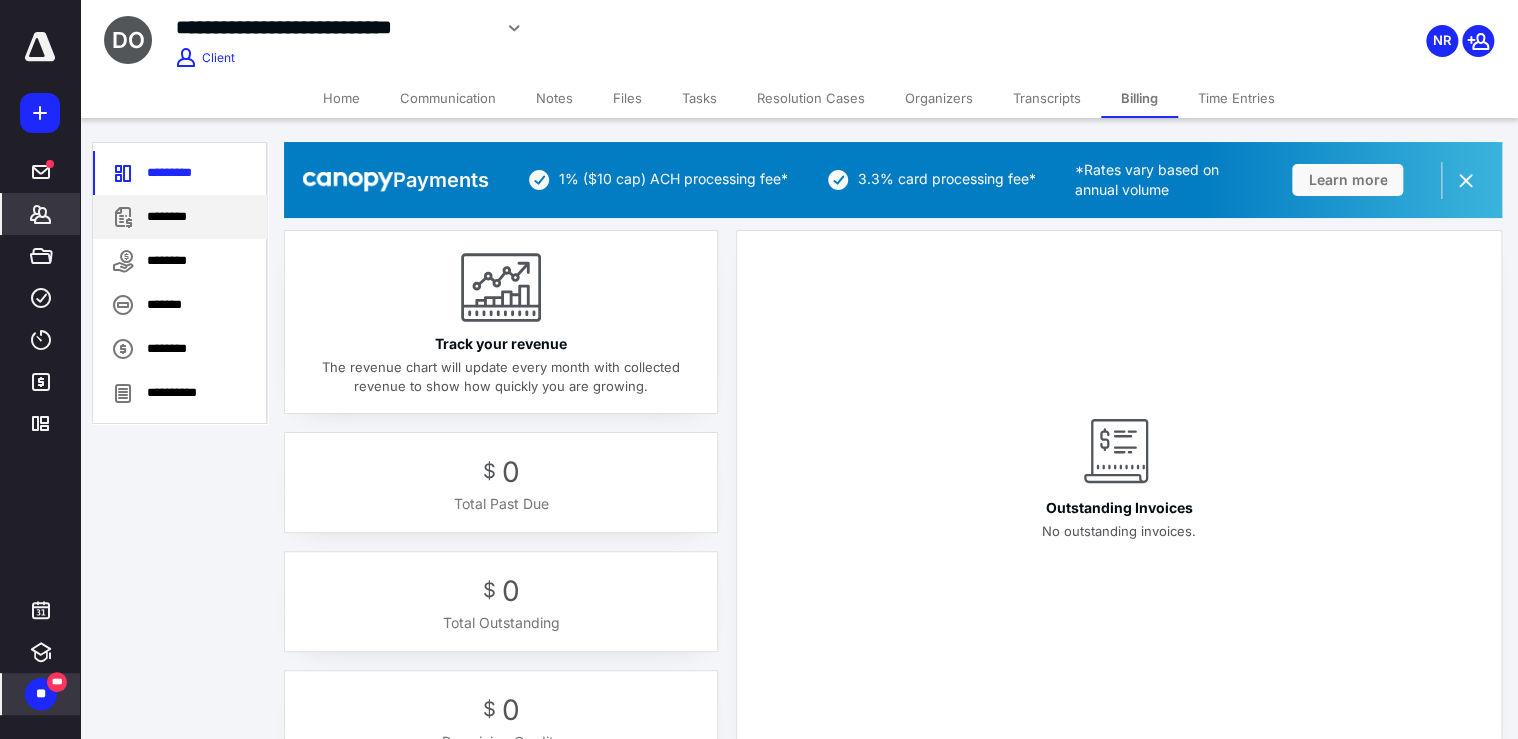 click on "********" at bounding box center (180, 217) 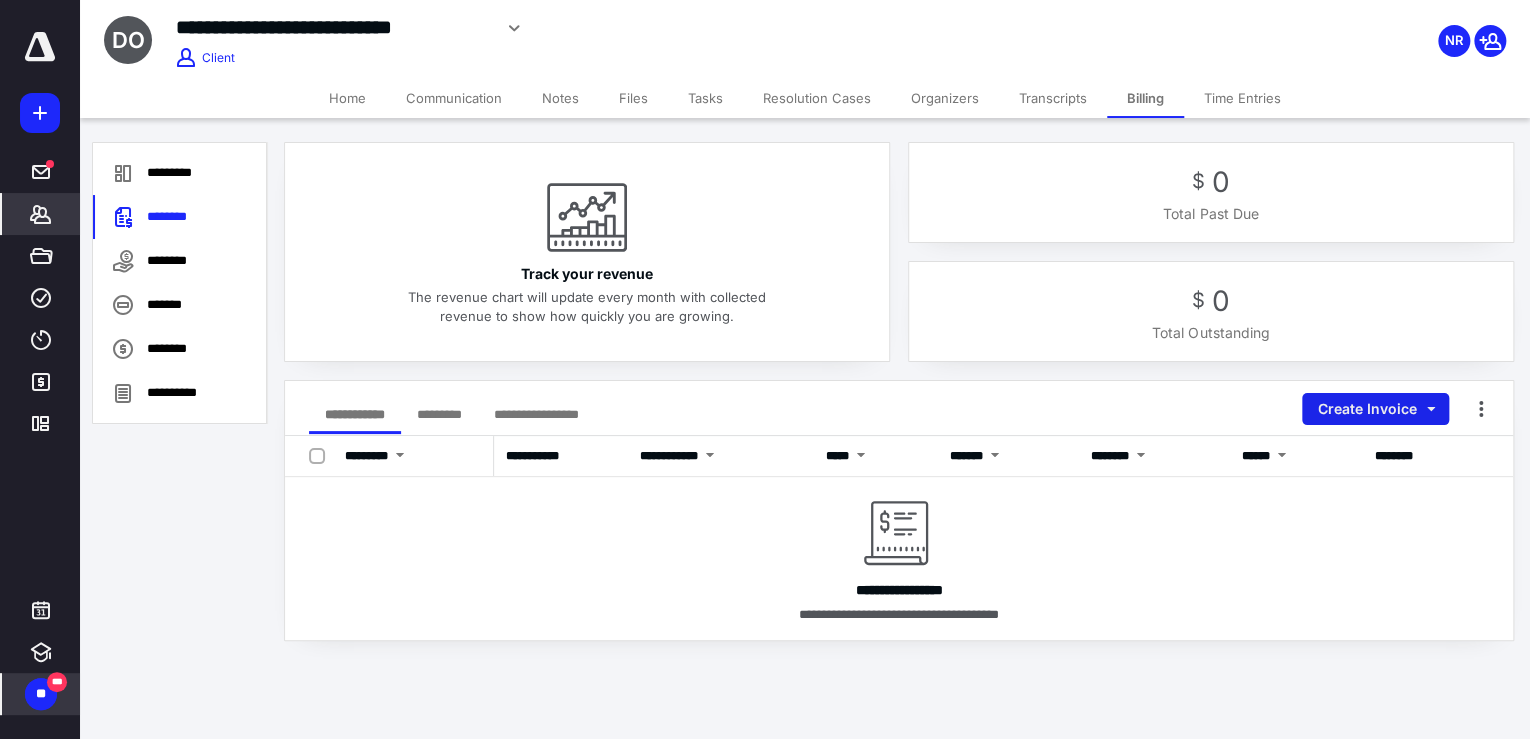 click on "Create Invoice" at bounding box center [1375, 409] 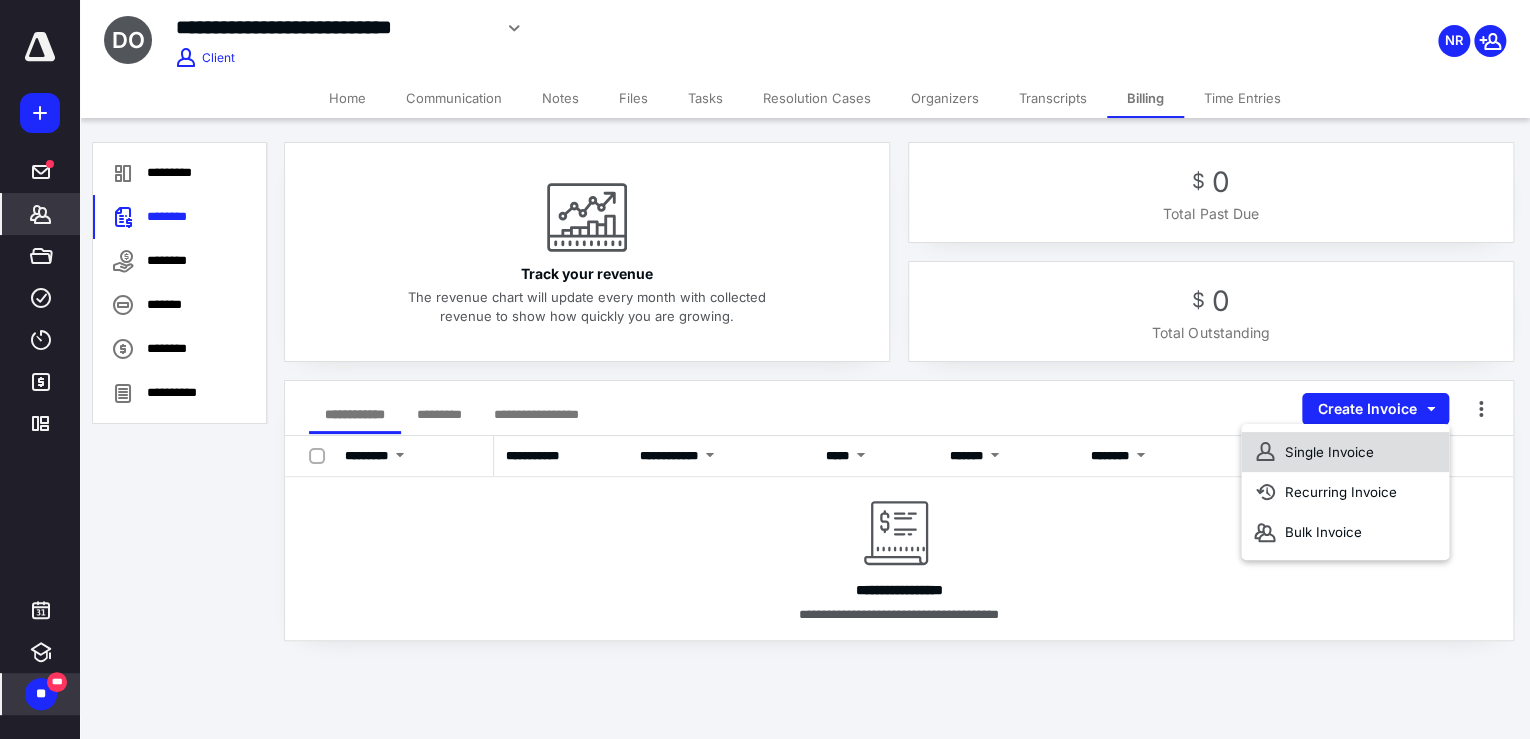 click on "Single Invoice" at bounding box center [1345, 452] 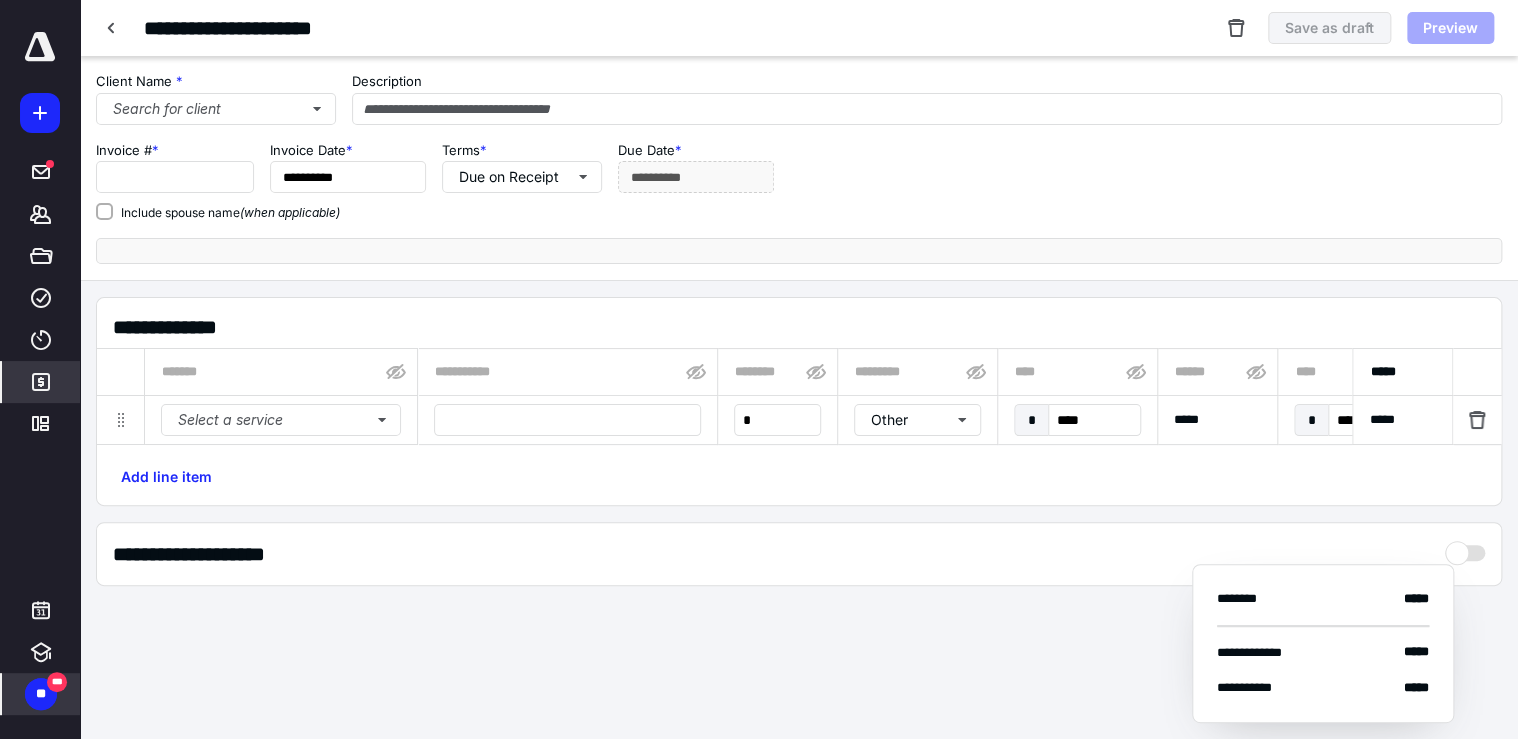 type on "*****" 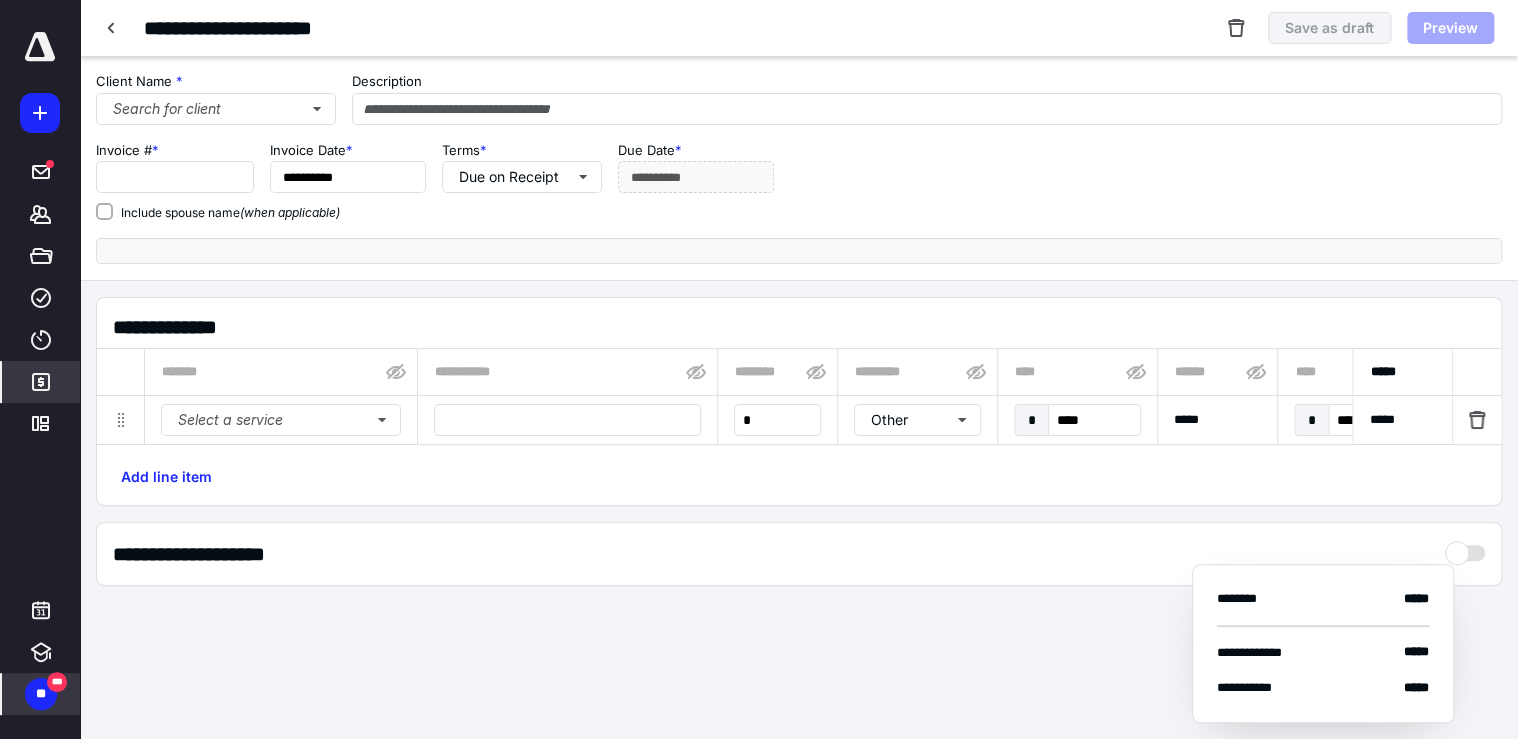 type on "**********" 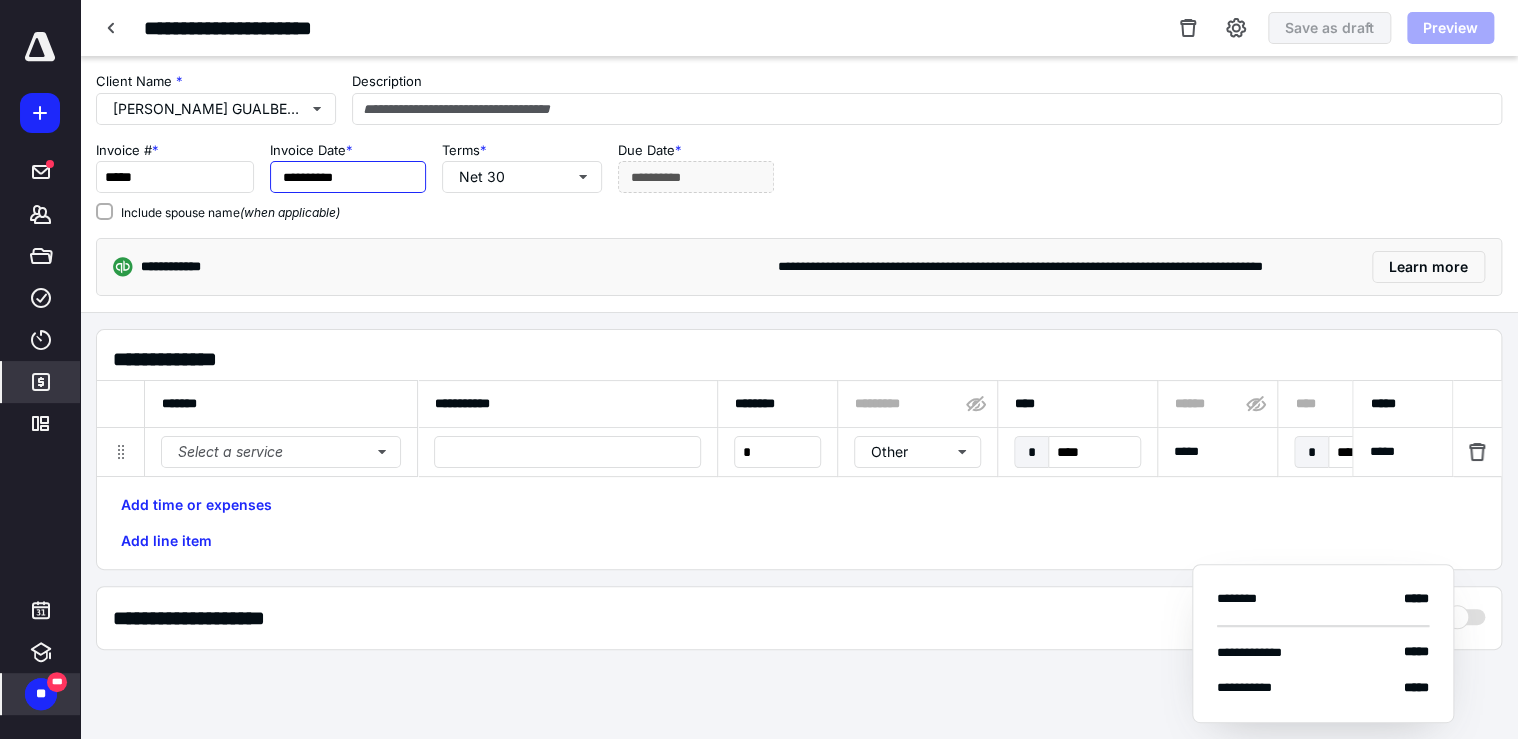click on "**********" at bounding box center [348, 177] 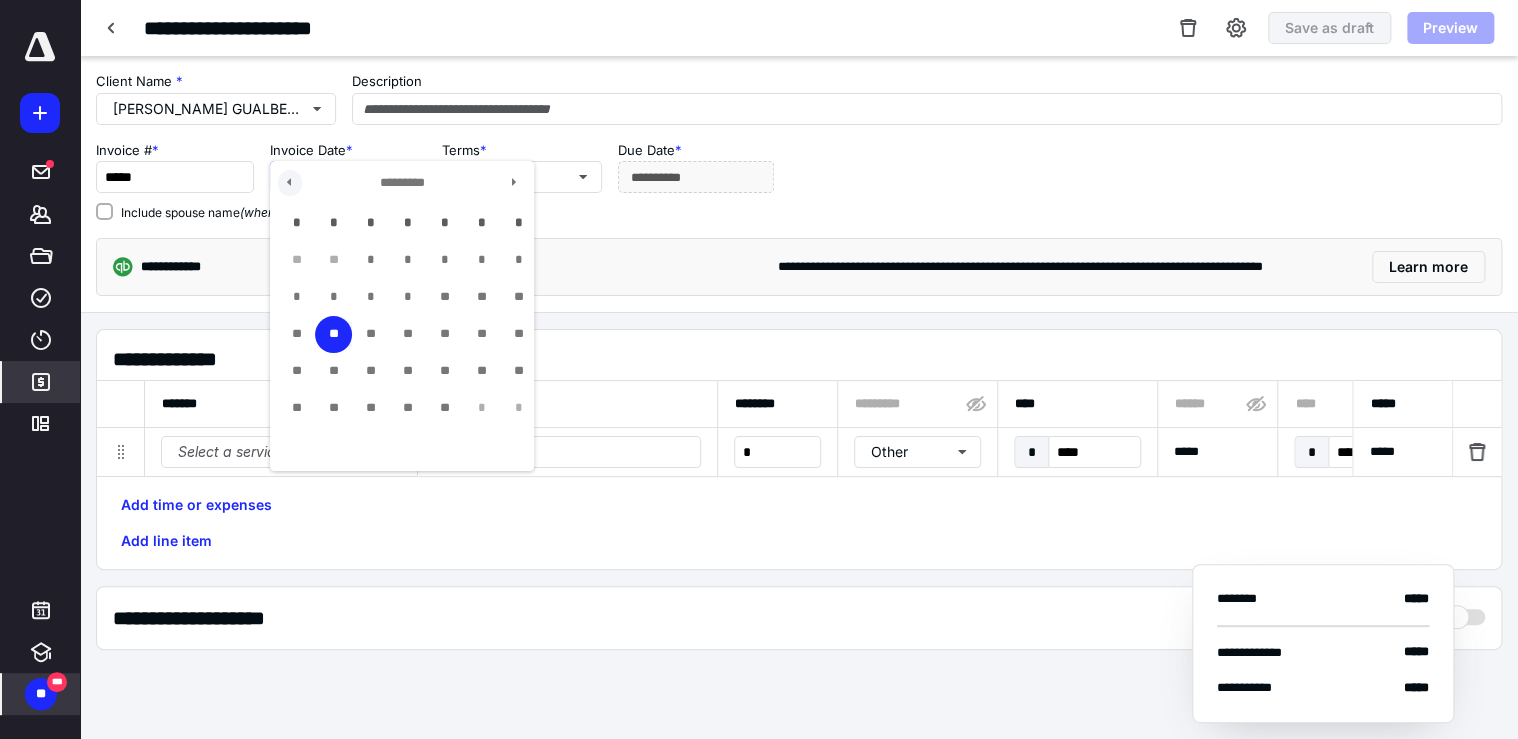 click at bounding box center [290, 183] 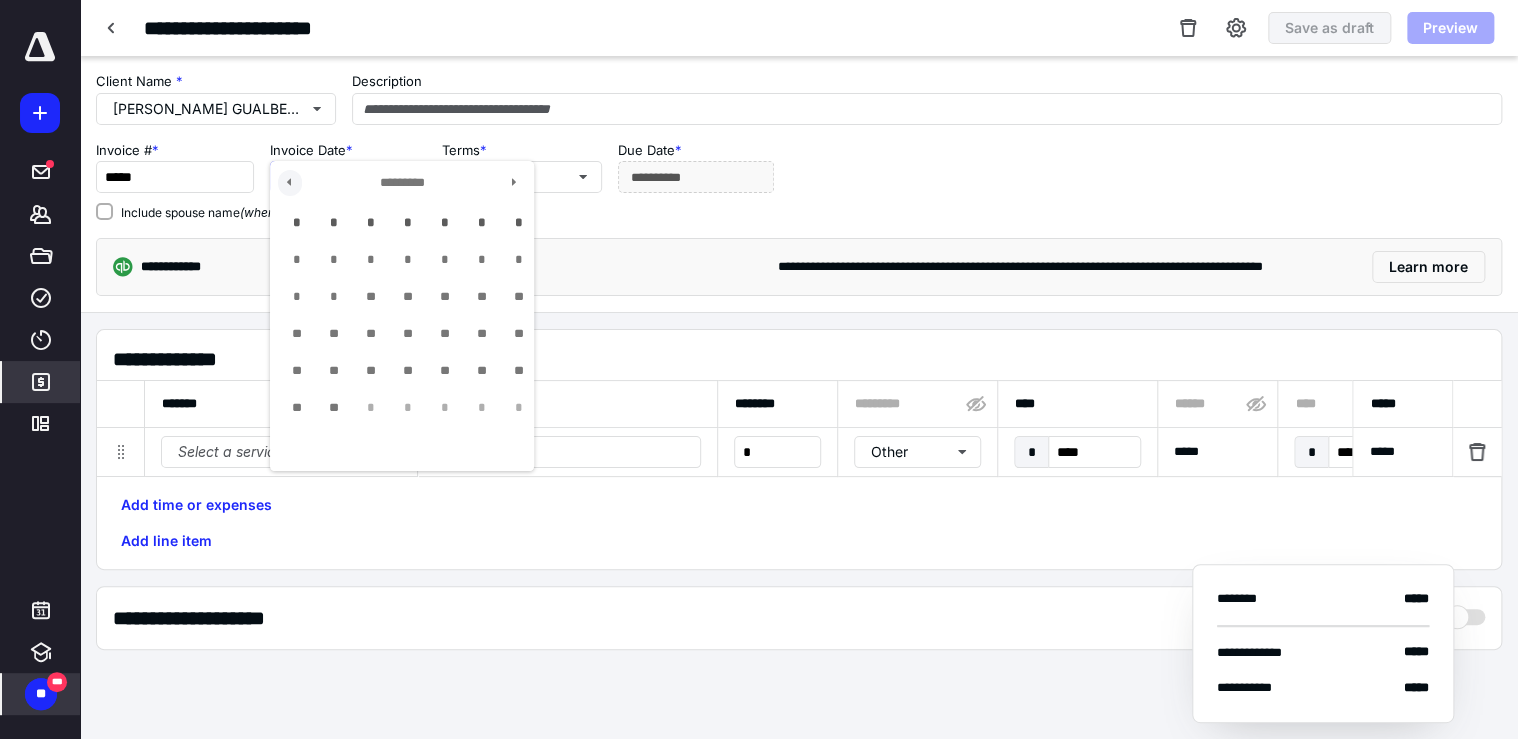 click at bounding box center (290, 183) 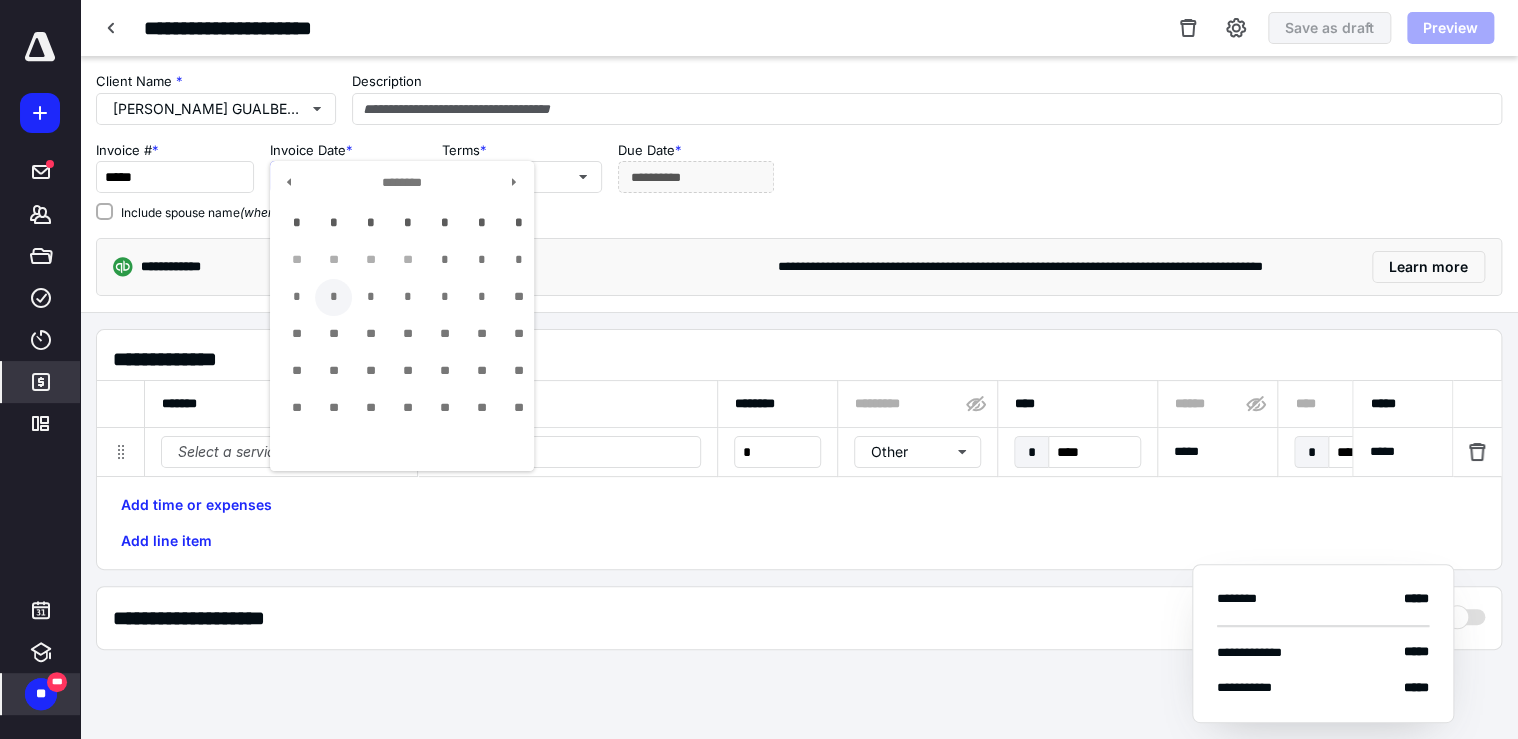 click on "*" at bounding box center (333, 297) 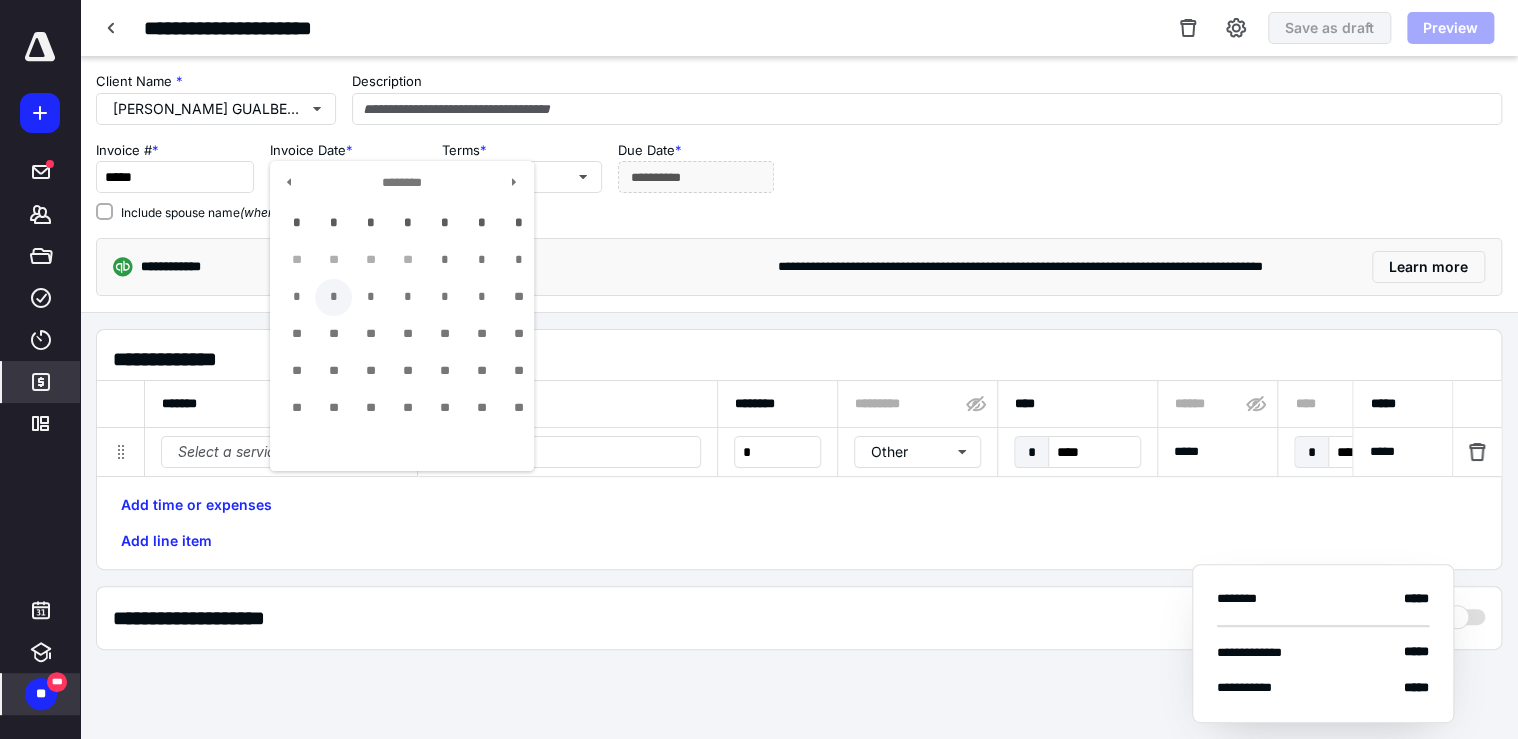type on "**********" 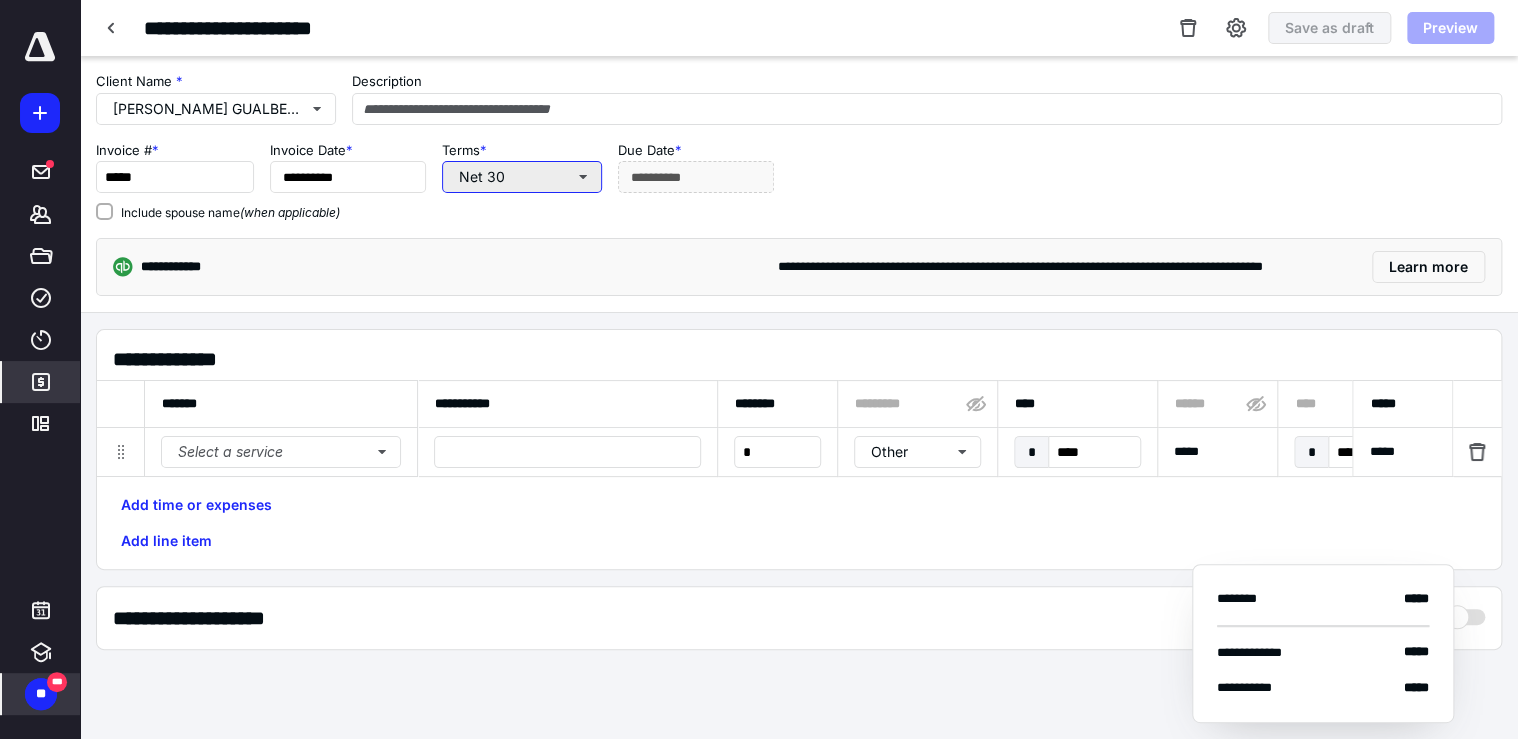 click on "Net 30" at bounding box center (522, 177) 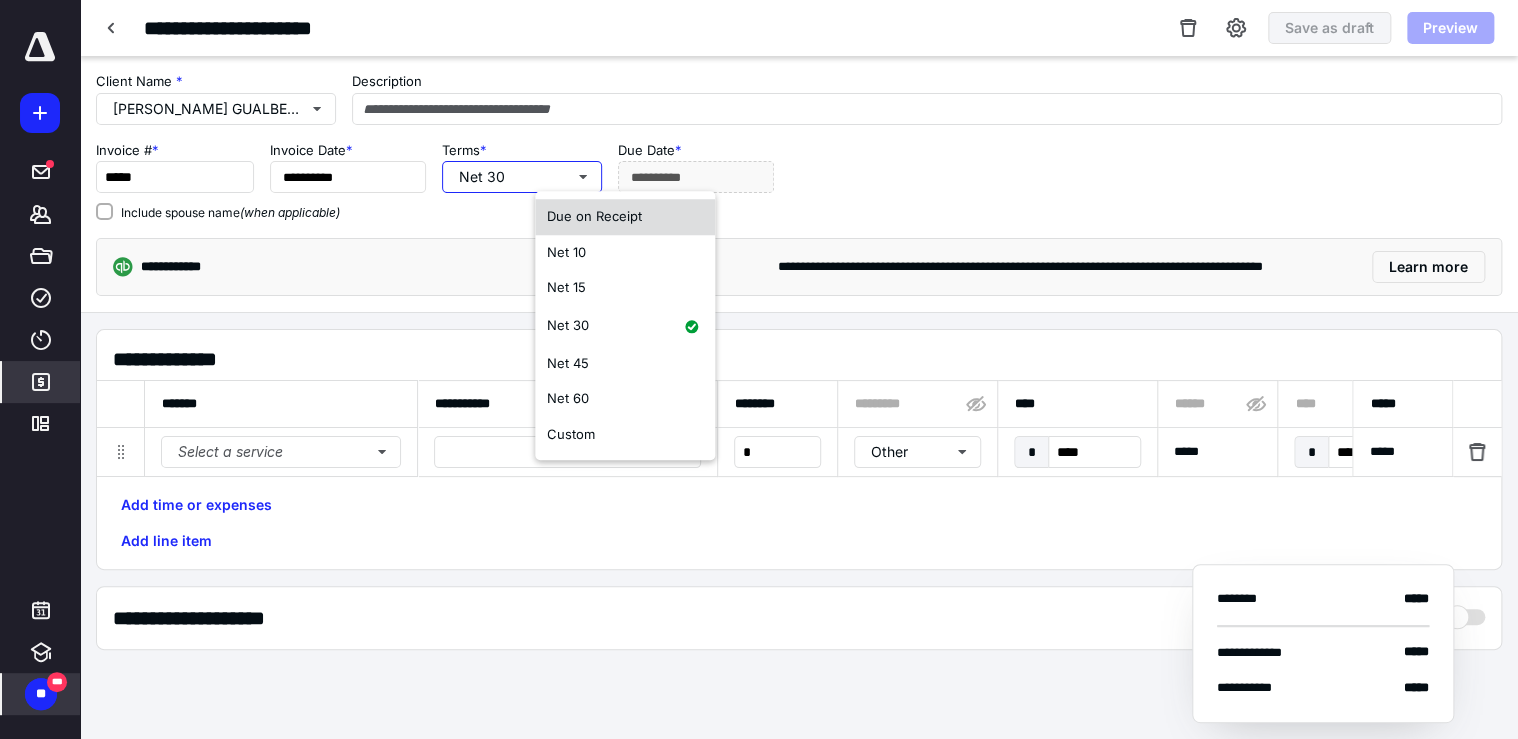 click on "Due on Receipt" at bounding box center [594, 216] 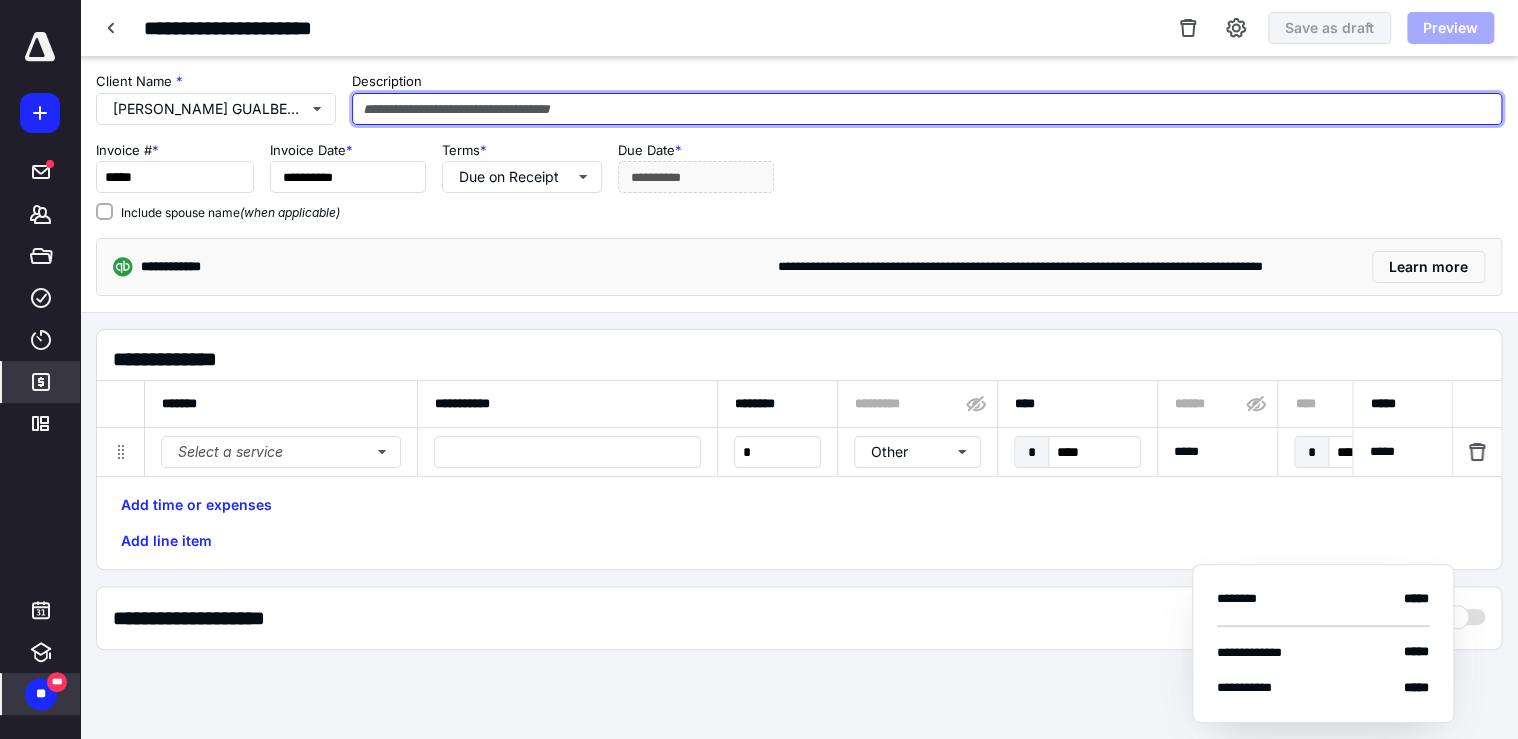 click at bounding box center [927, 109] 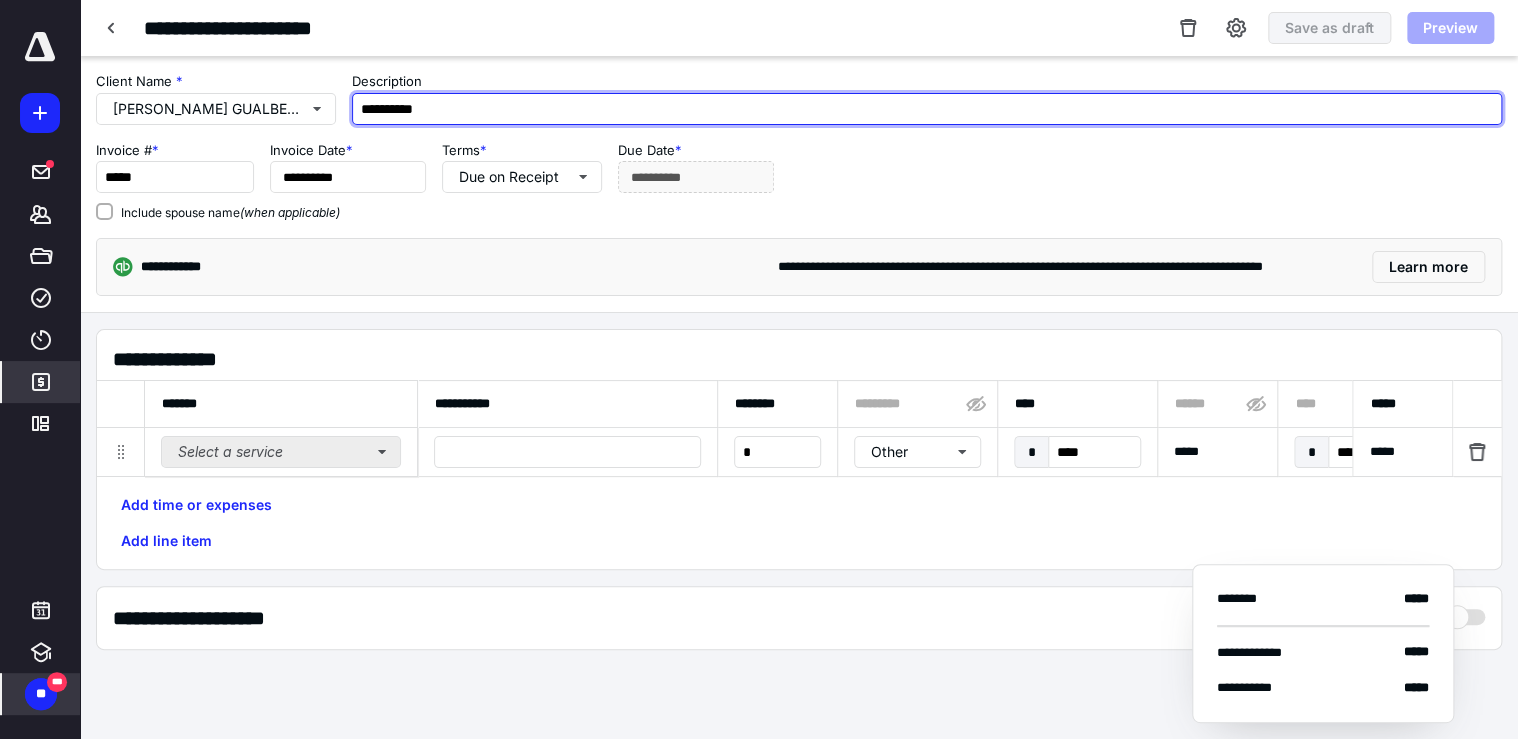 type on "**********" 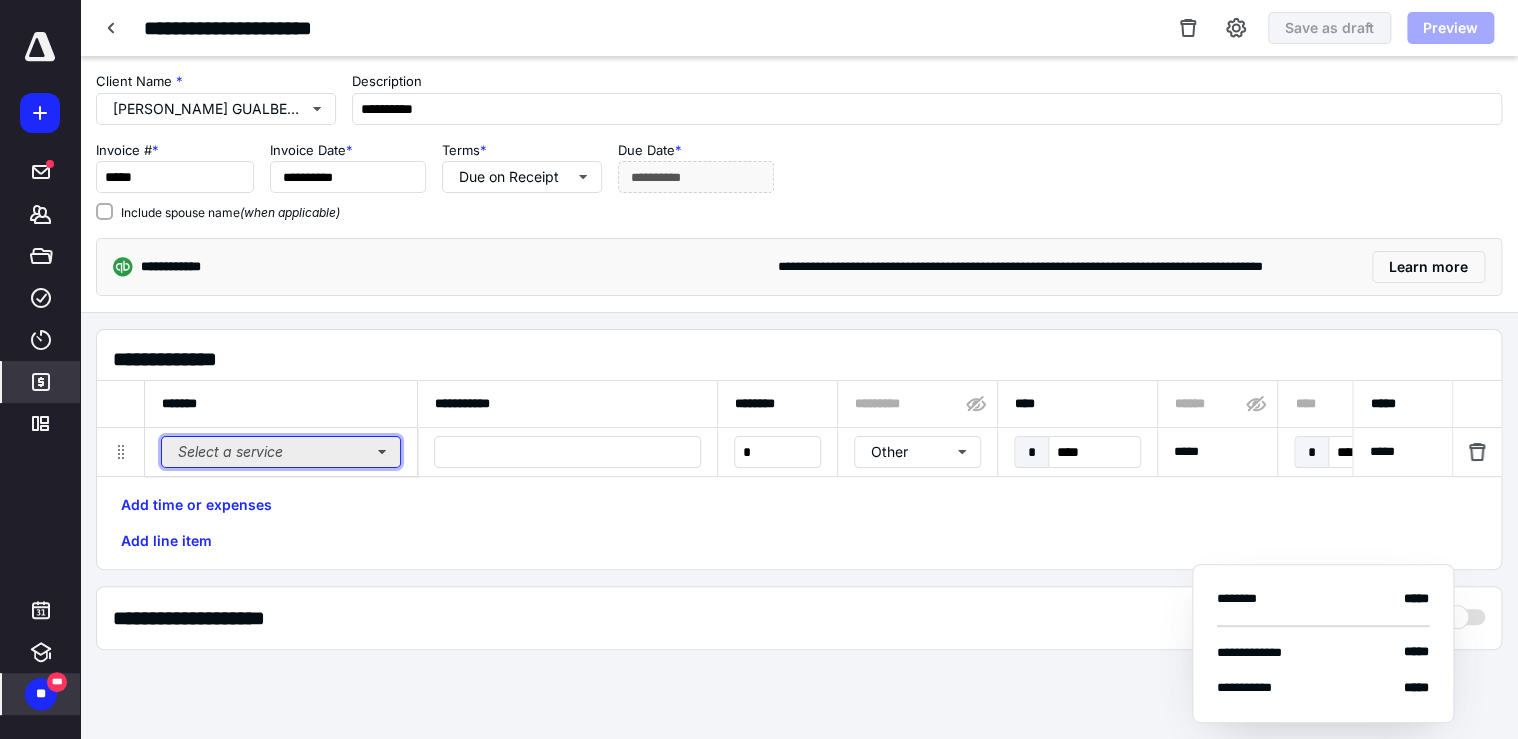click on "Select a service" at bounding box center [281, 452] 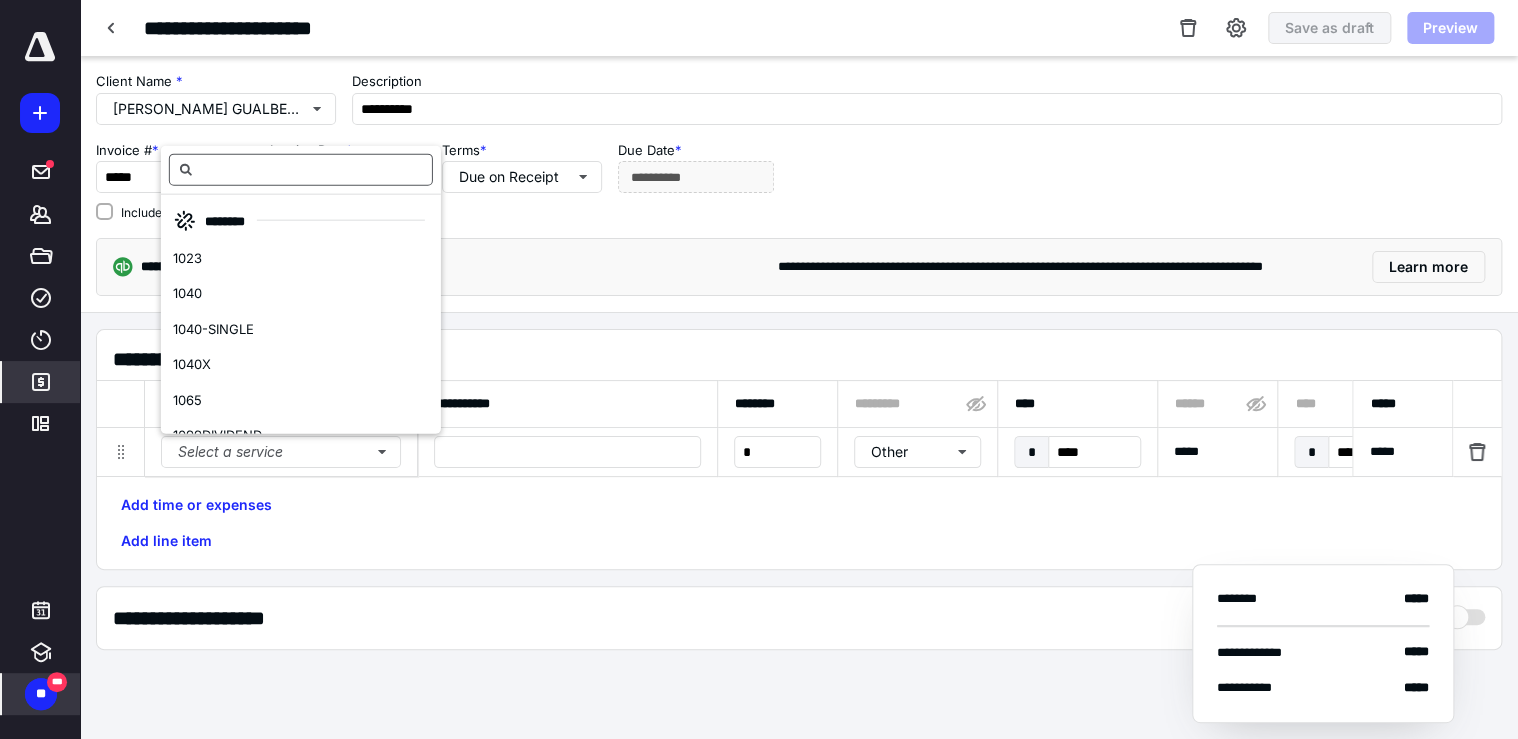 click at bounding box center (301, 169) 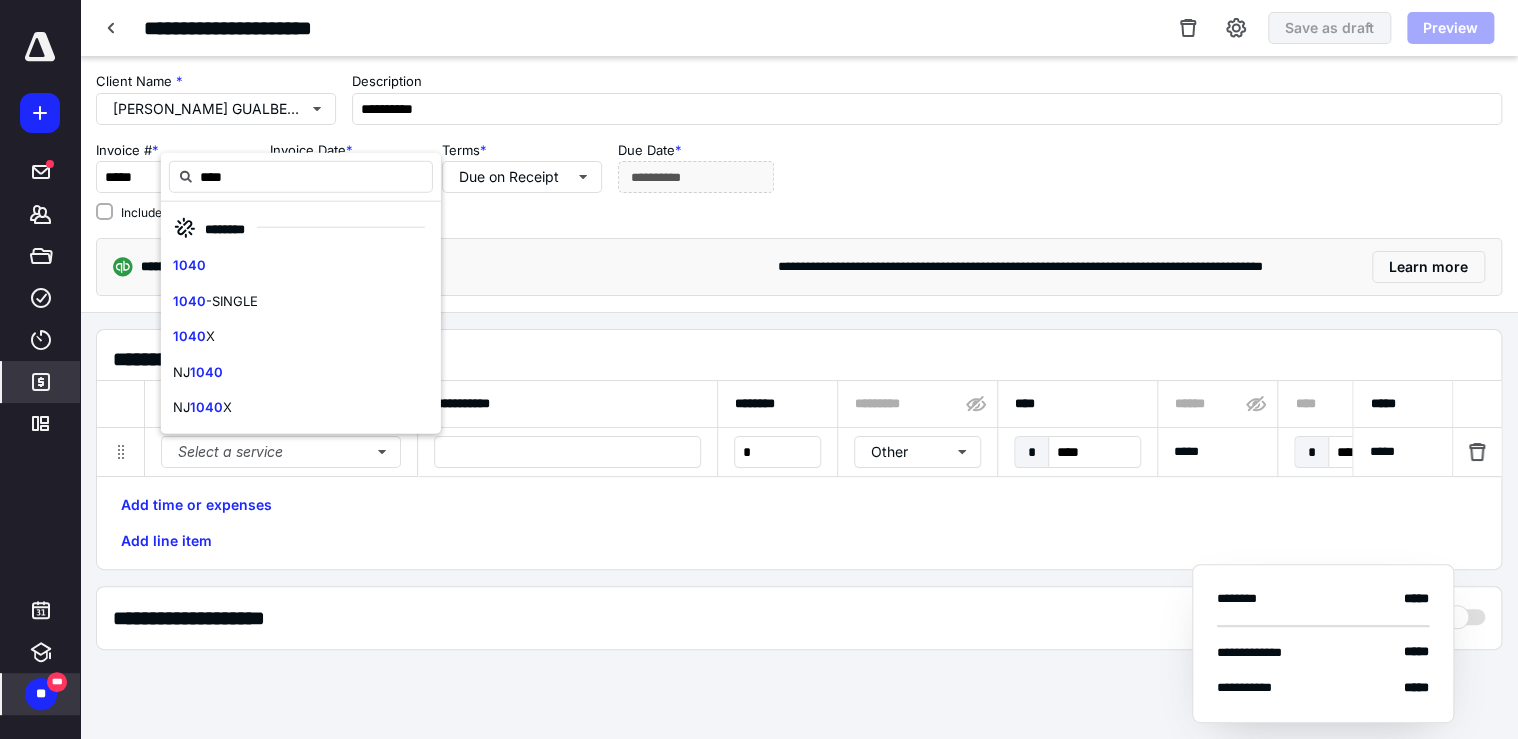 type on "****" 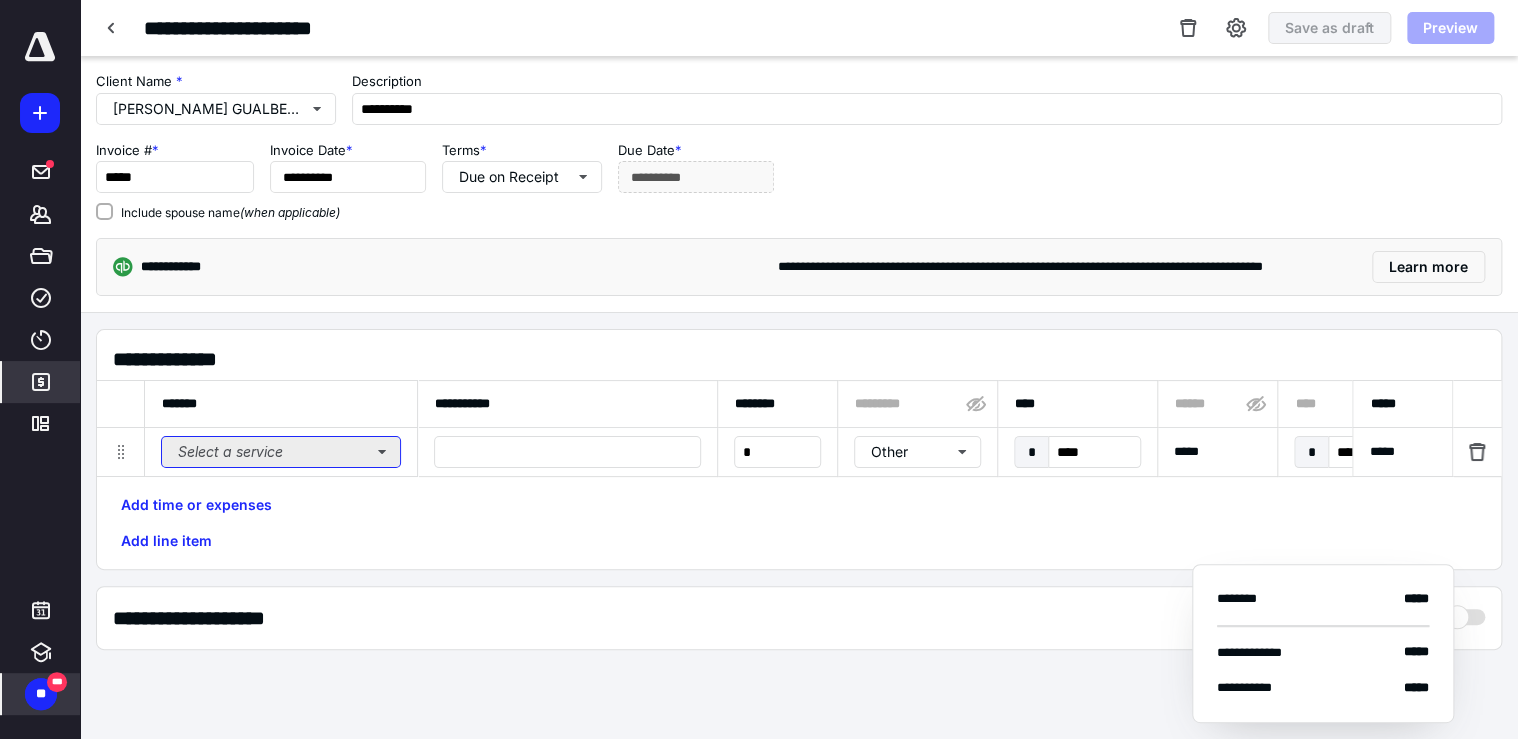 click on "Select a service" at bounding box center [281, 452] 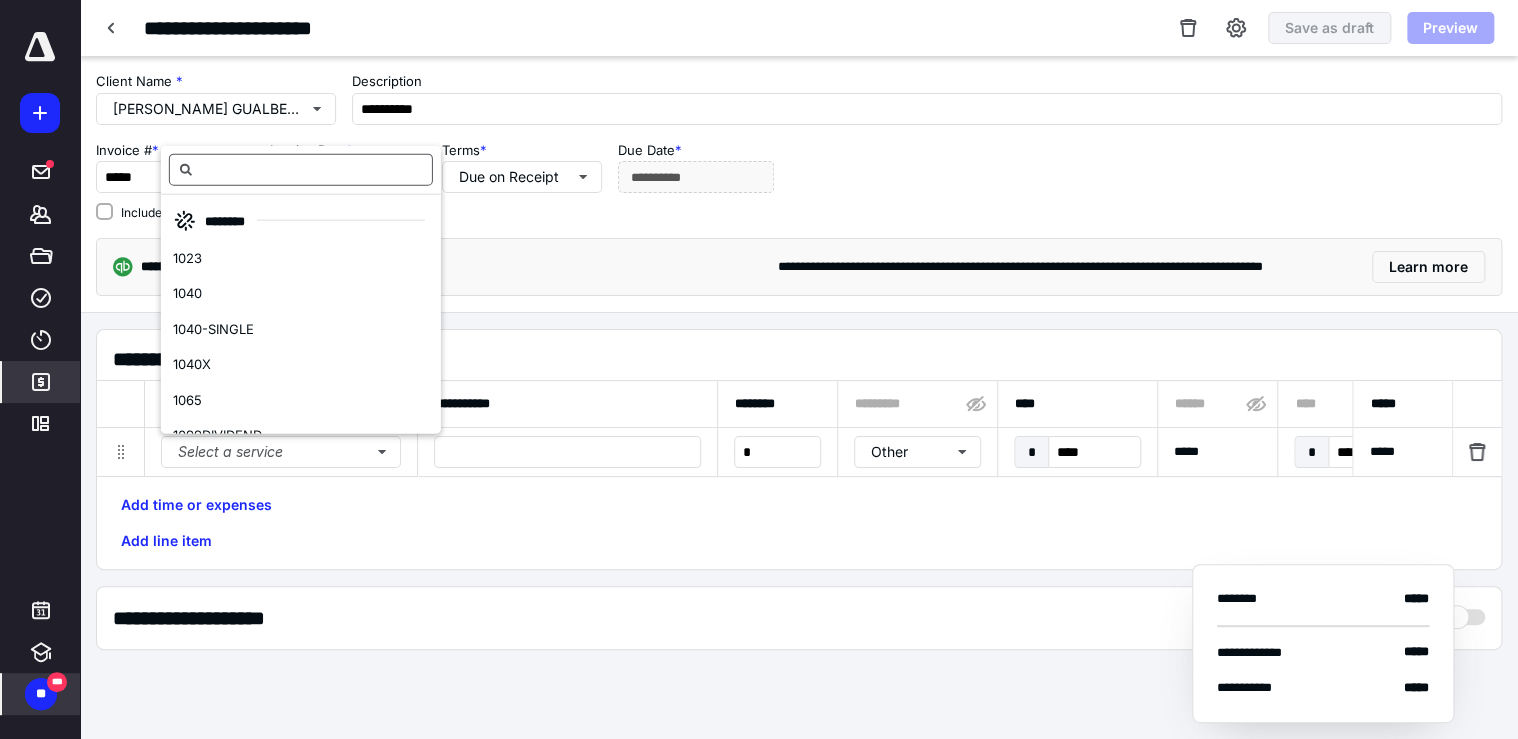click at bounding box center (301, 169) 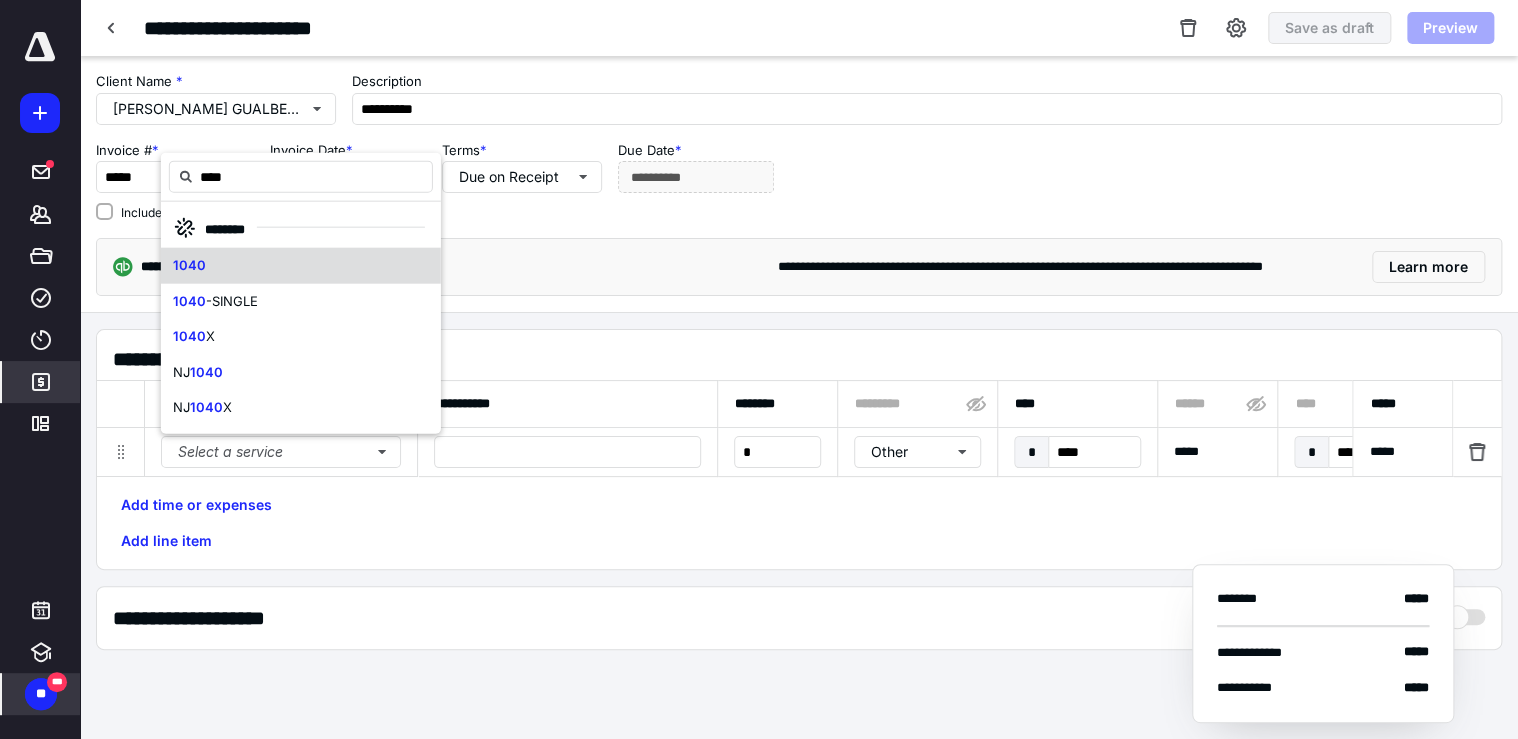 click on "1040" at bounding box center (301, 266) 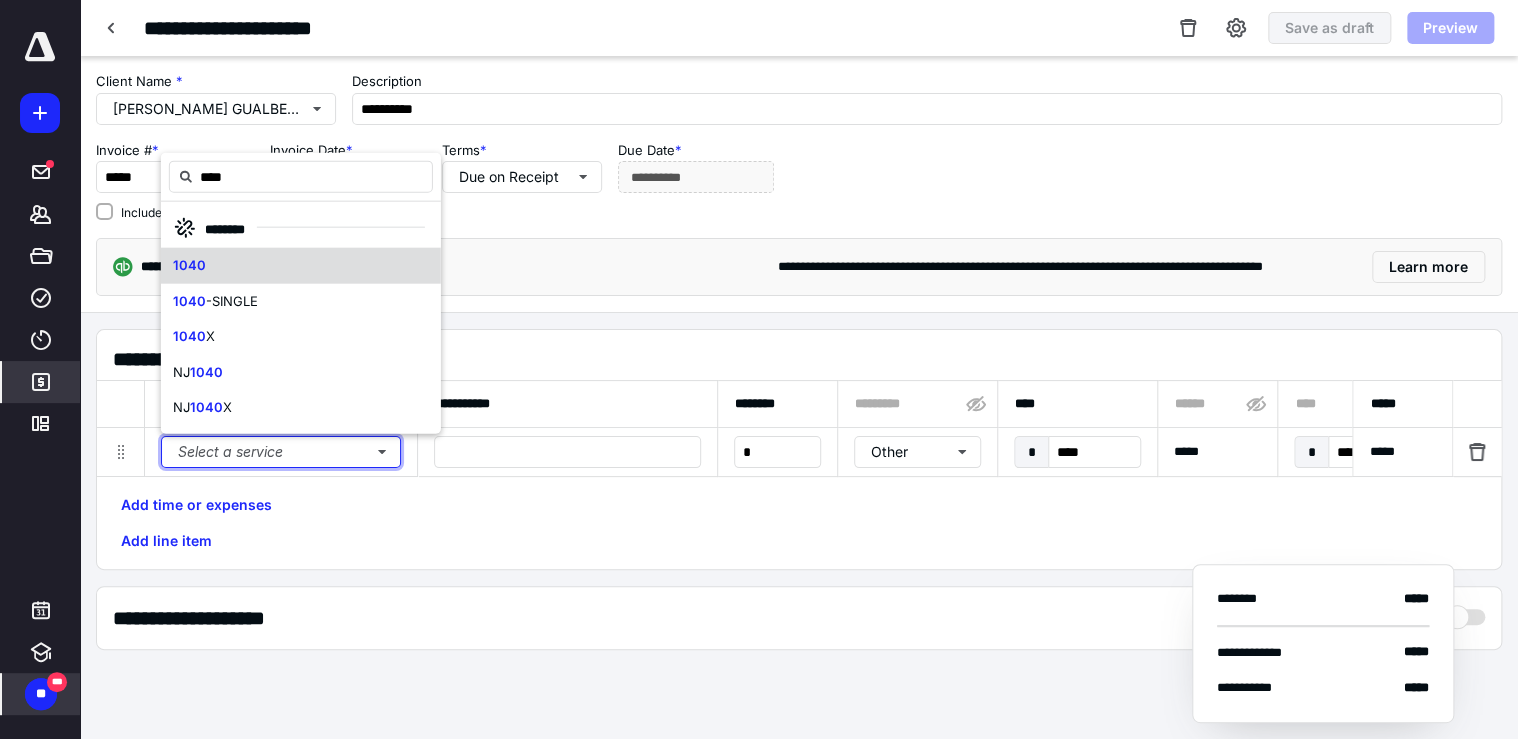 type 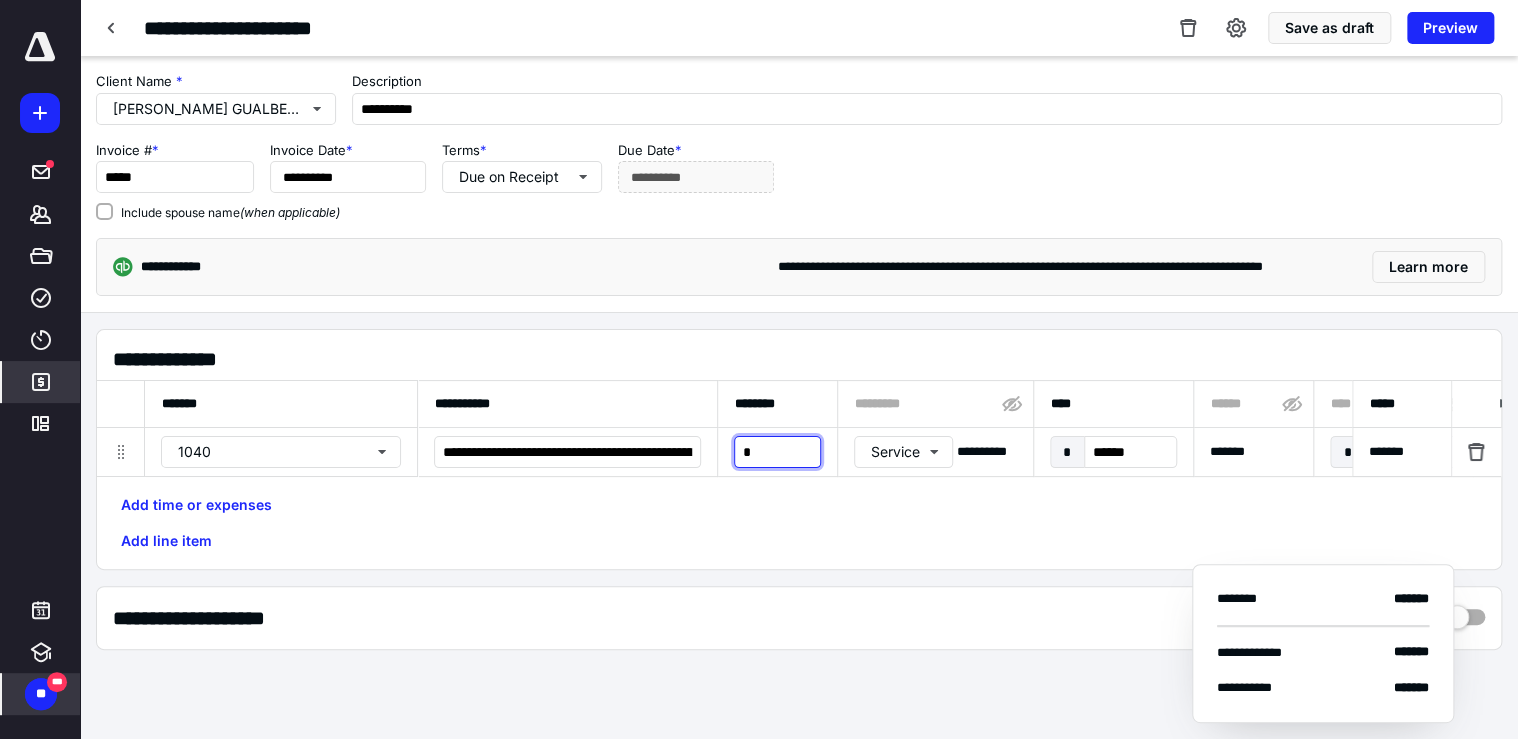 click on "*" at bounding box center (777, 452) 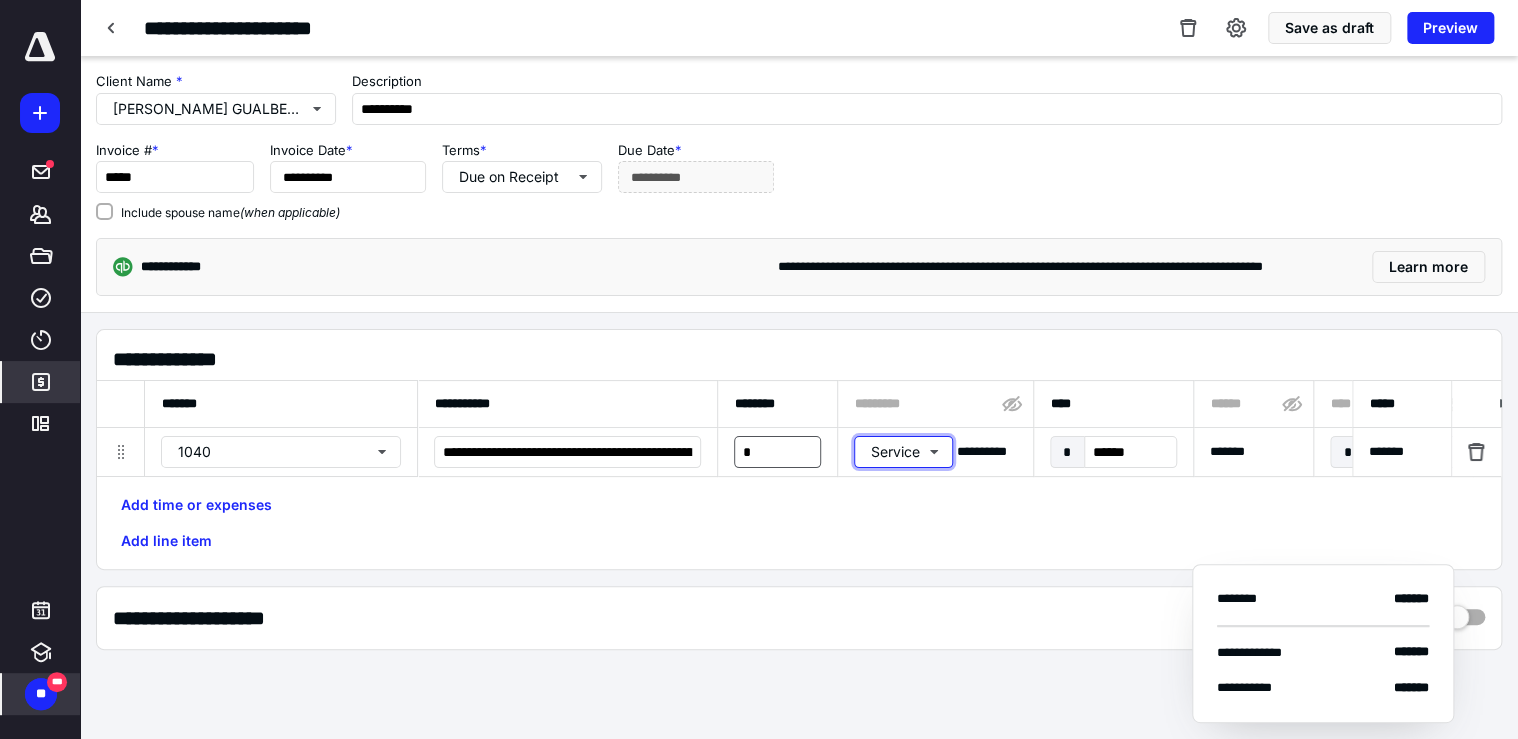 type 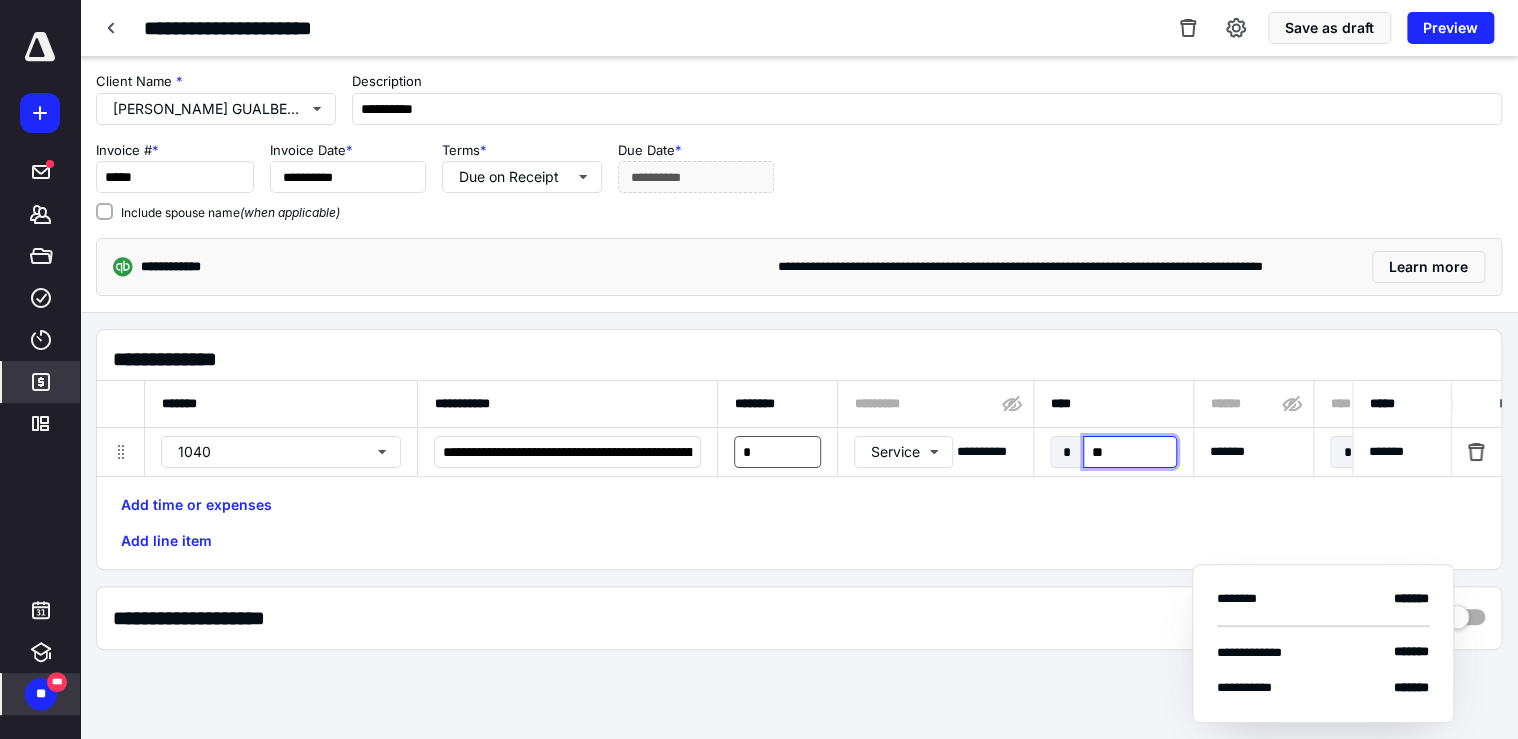 type on "***" 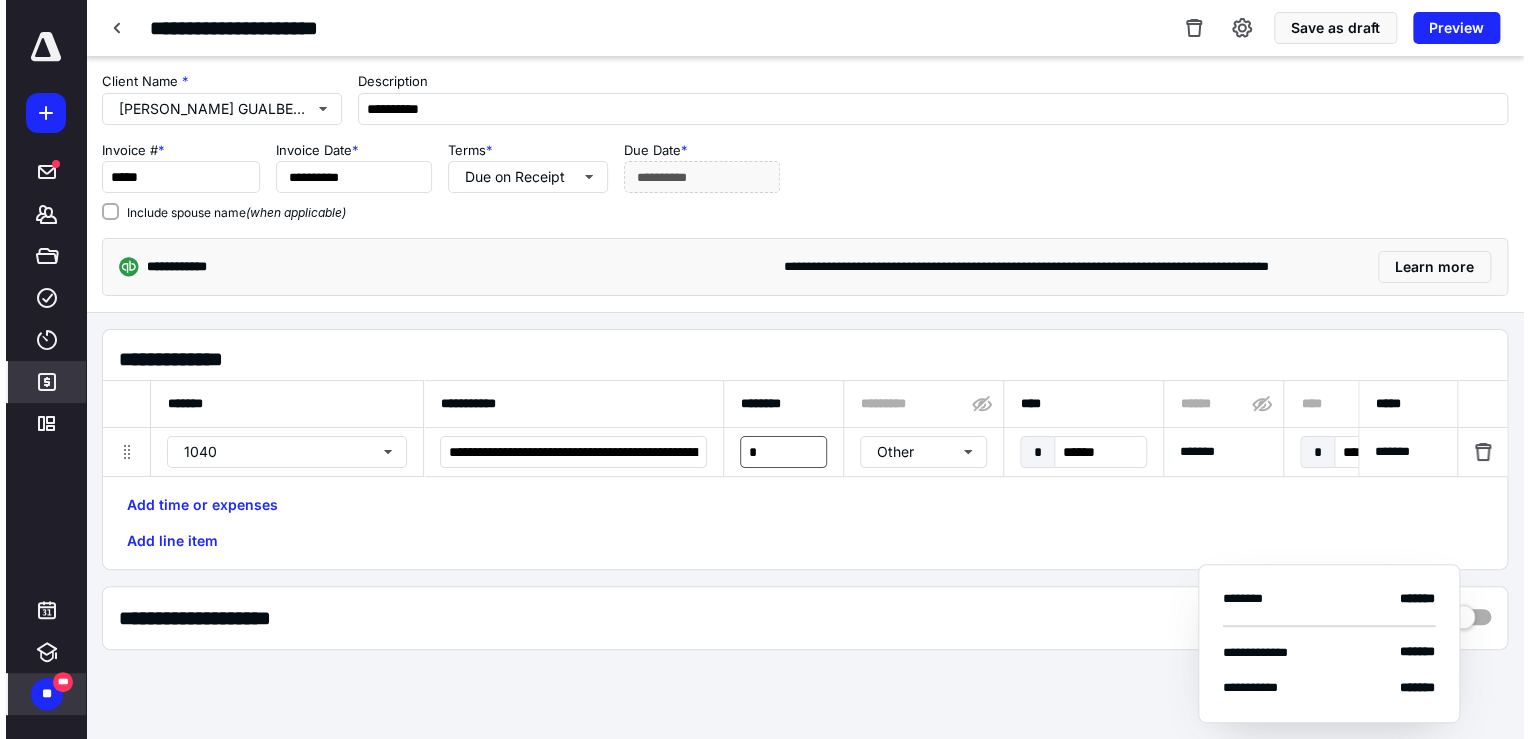 scroll, scrollTop: 0, scrollLeft: 1044, axis: horizontal 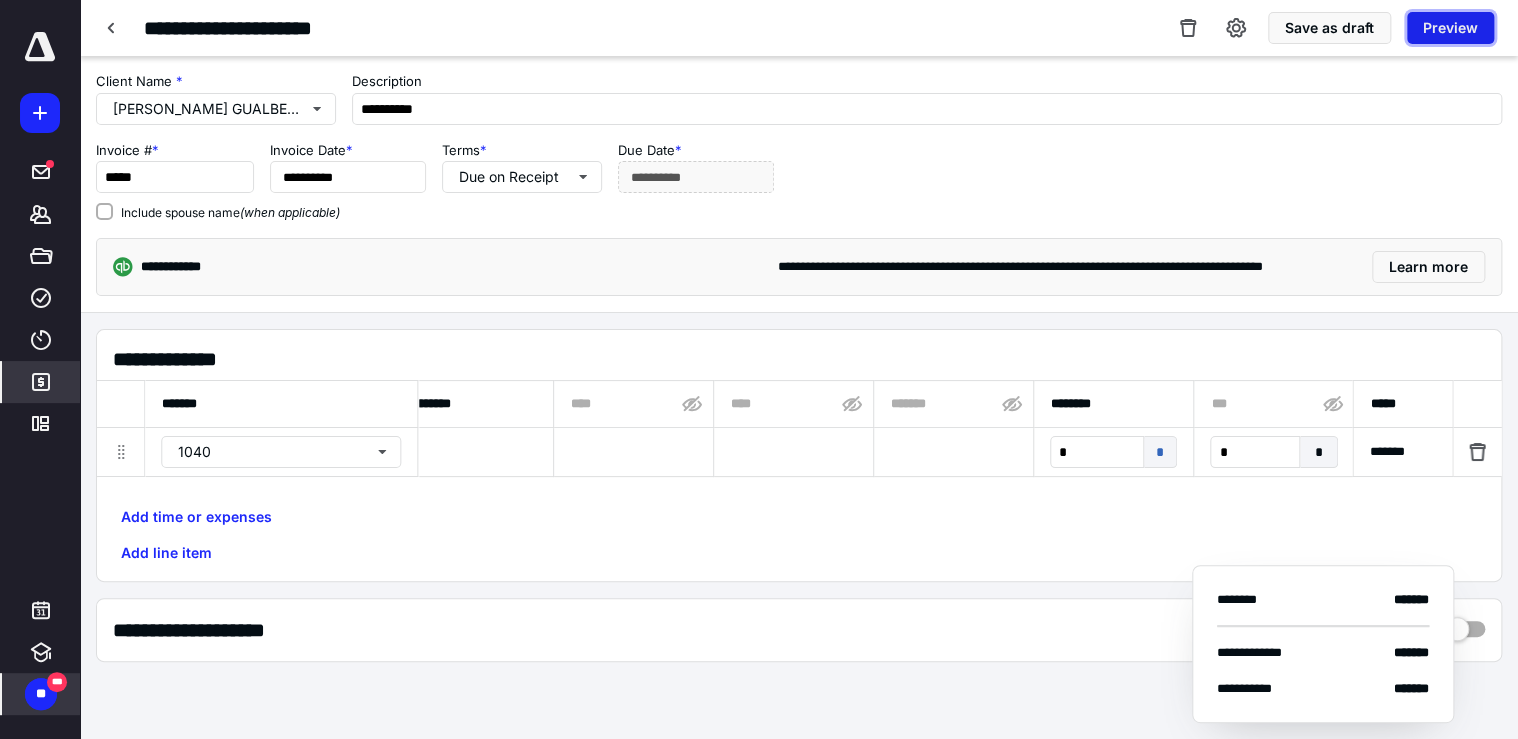 click on "Preview" at bounding box center [1450, 28] 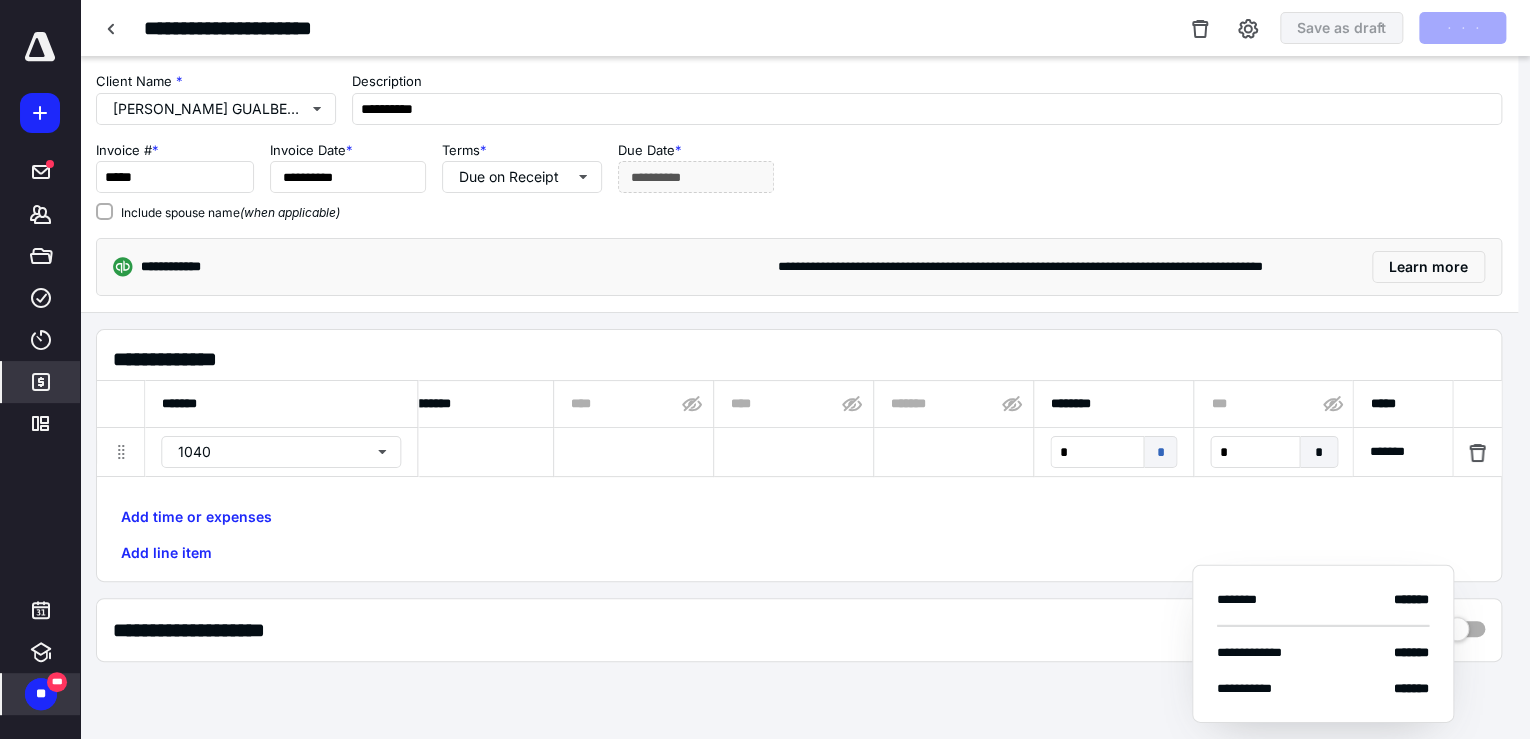 scroll, scrollTop: 0, scrollLeft: 1032, axis: horizontal 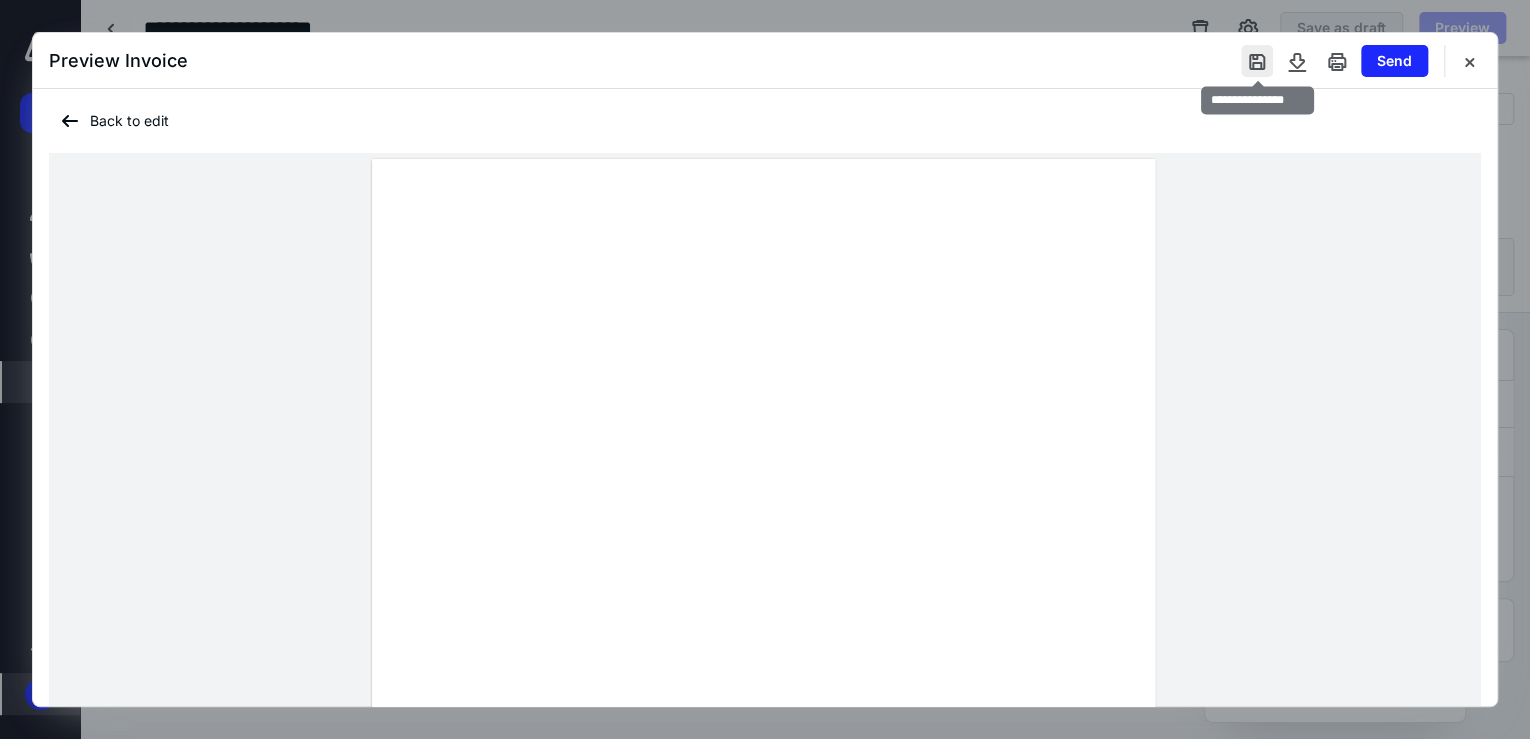 click at bounding box center [1257, 61] 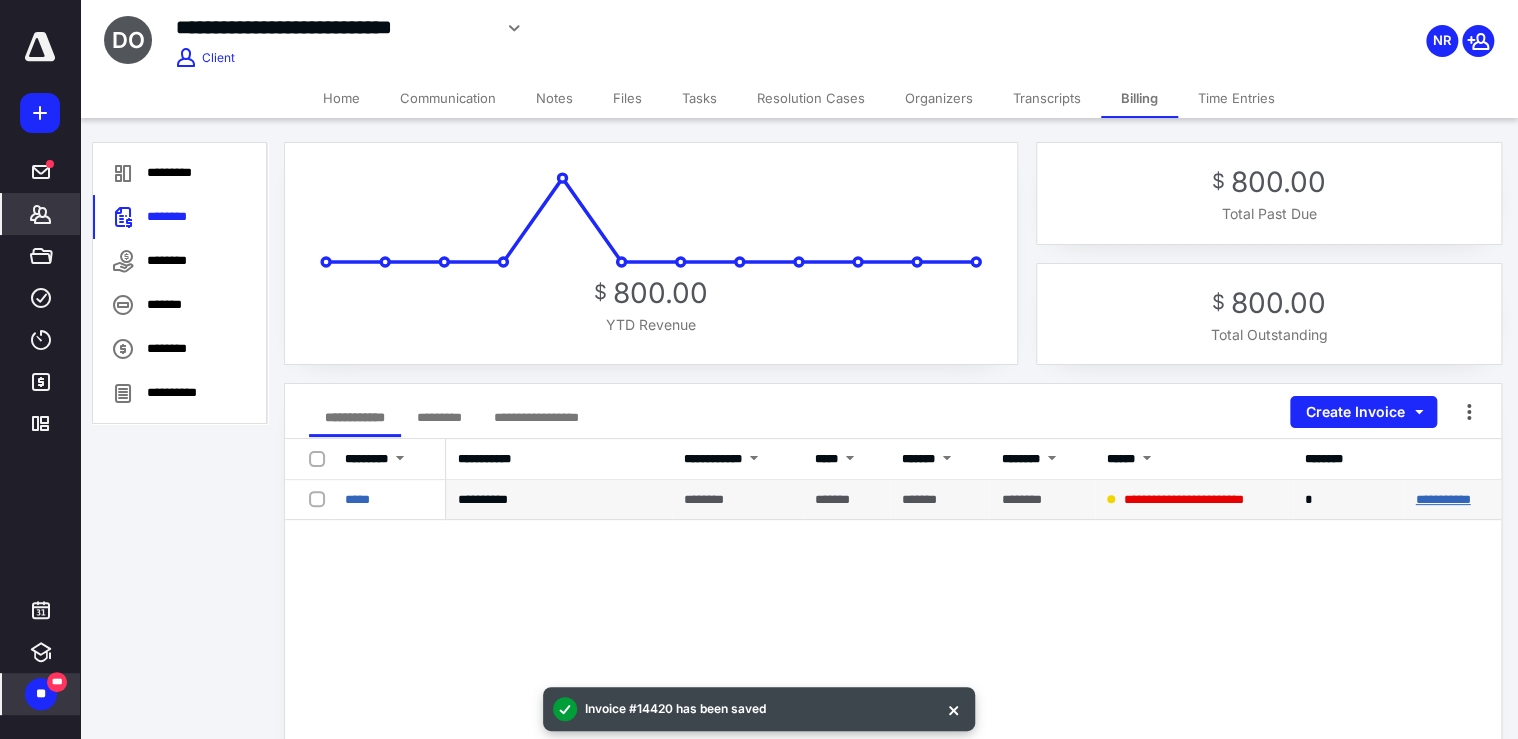 click on "**********" at bounding box center [1442, 499] 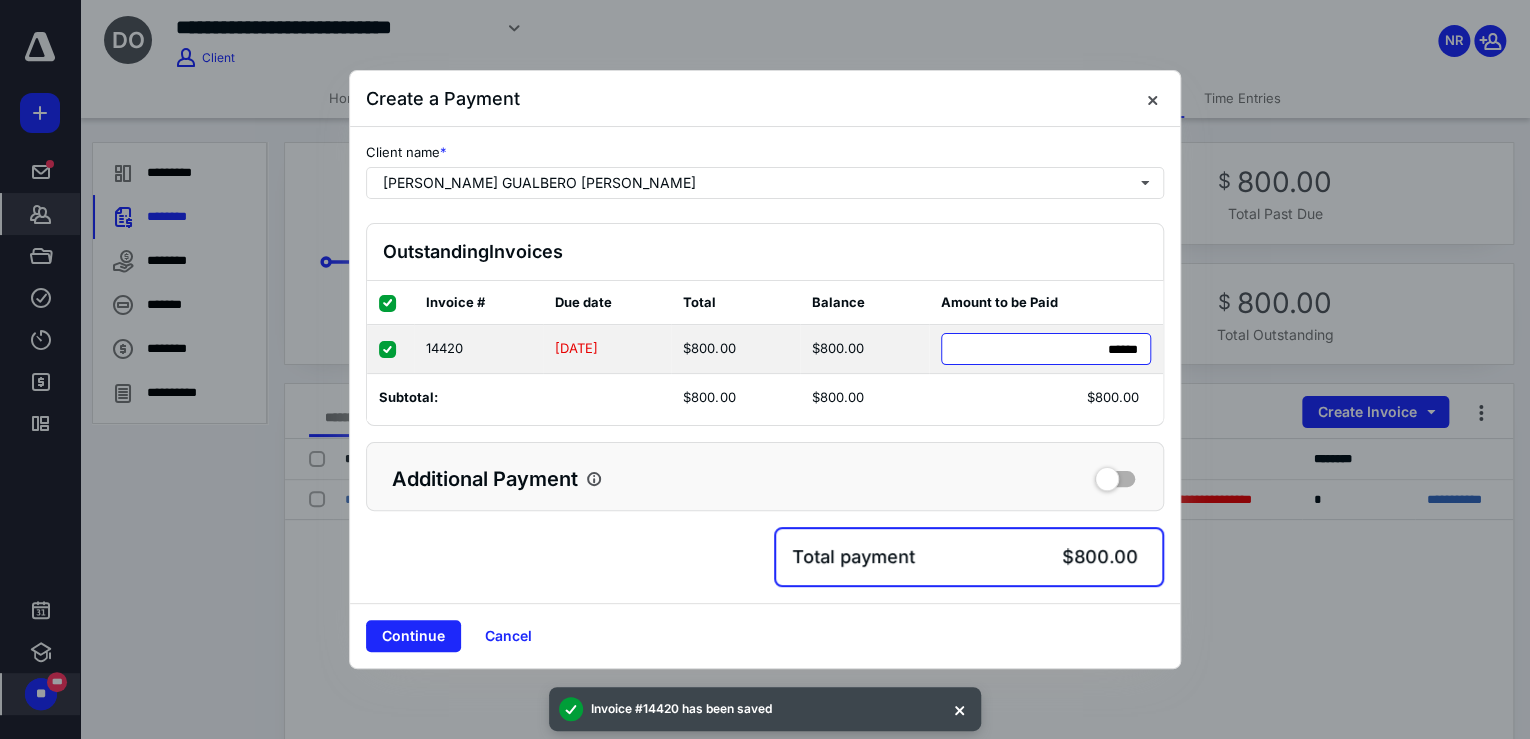 click on "****** *******" at bounding box center (1046, 349) 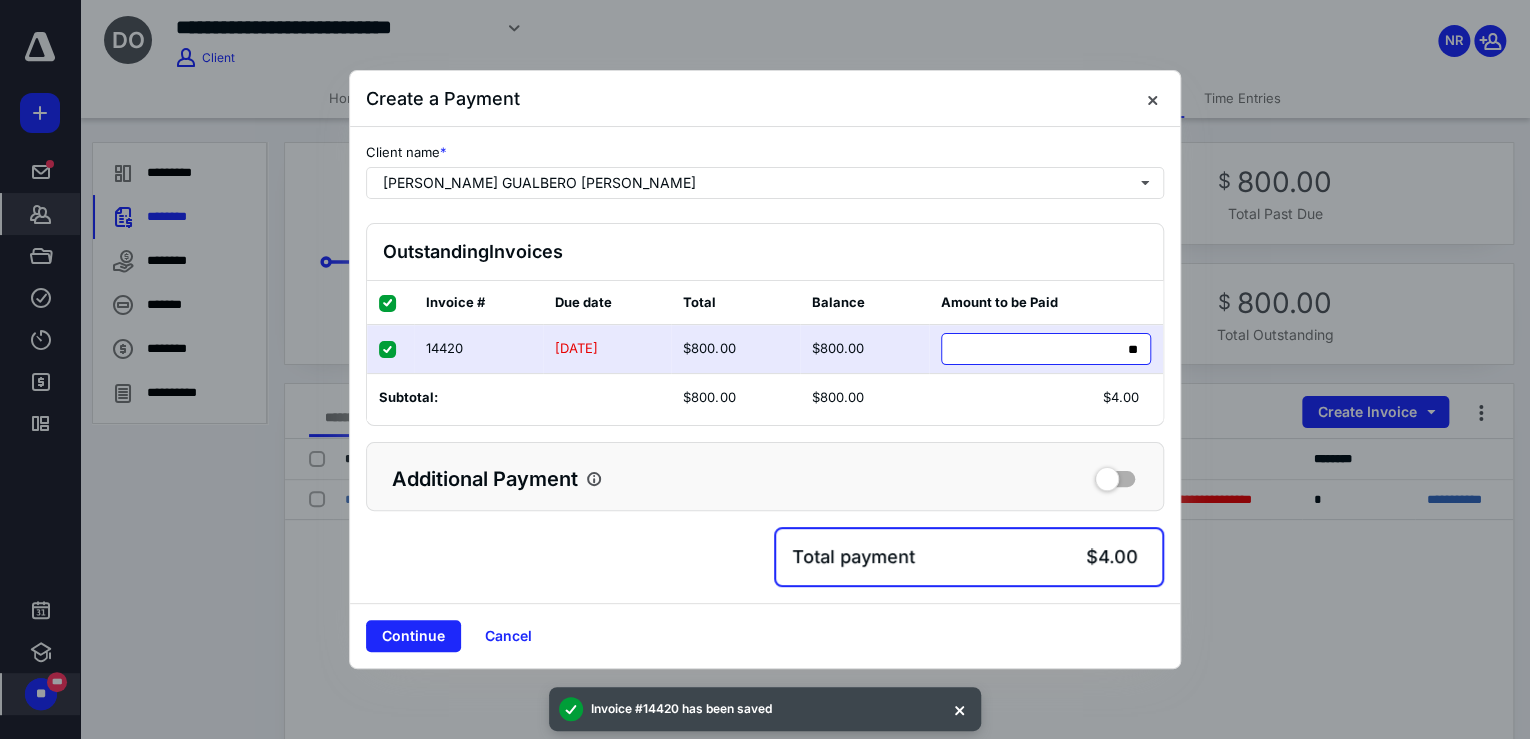type on "***" 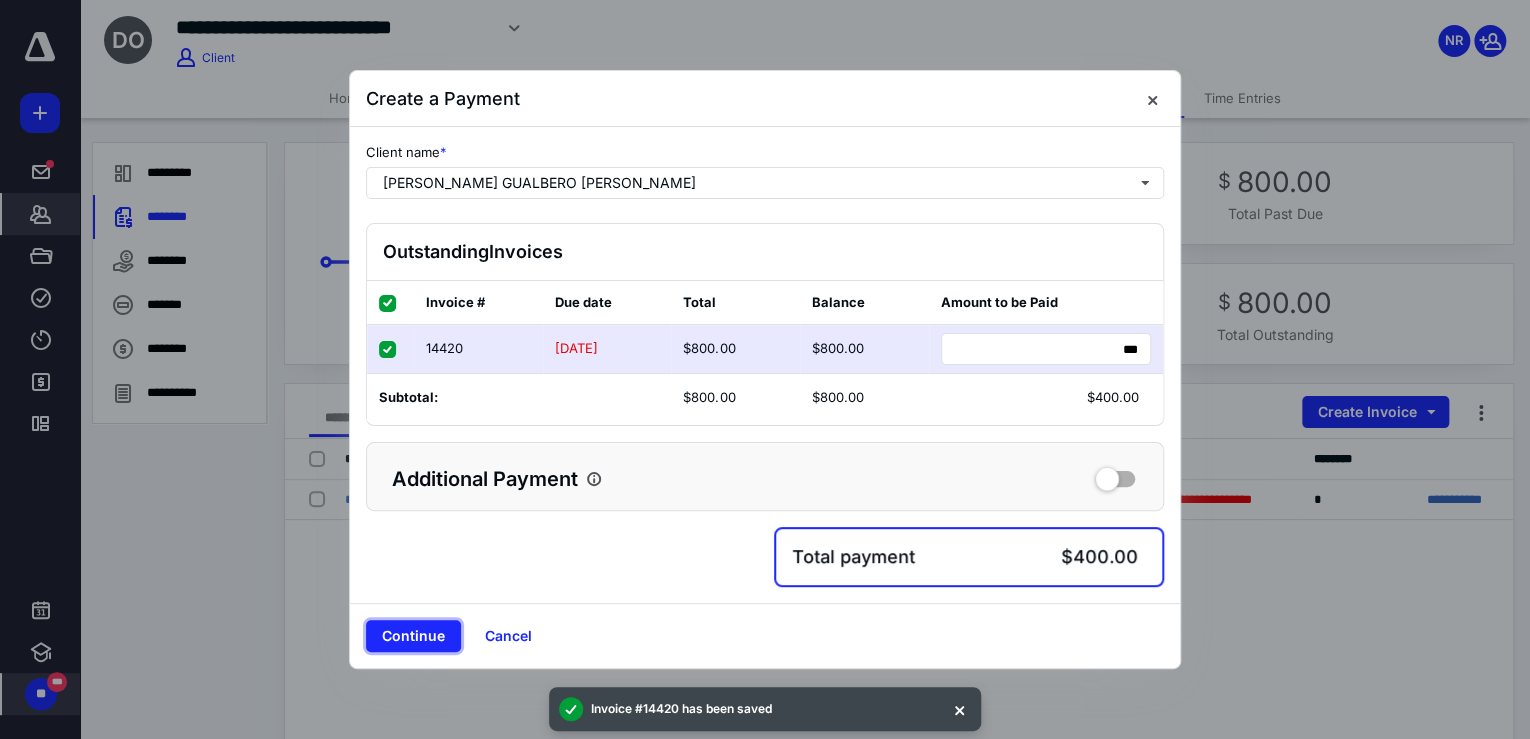 click on "Continue" at bounding box center [413, 636] 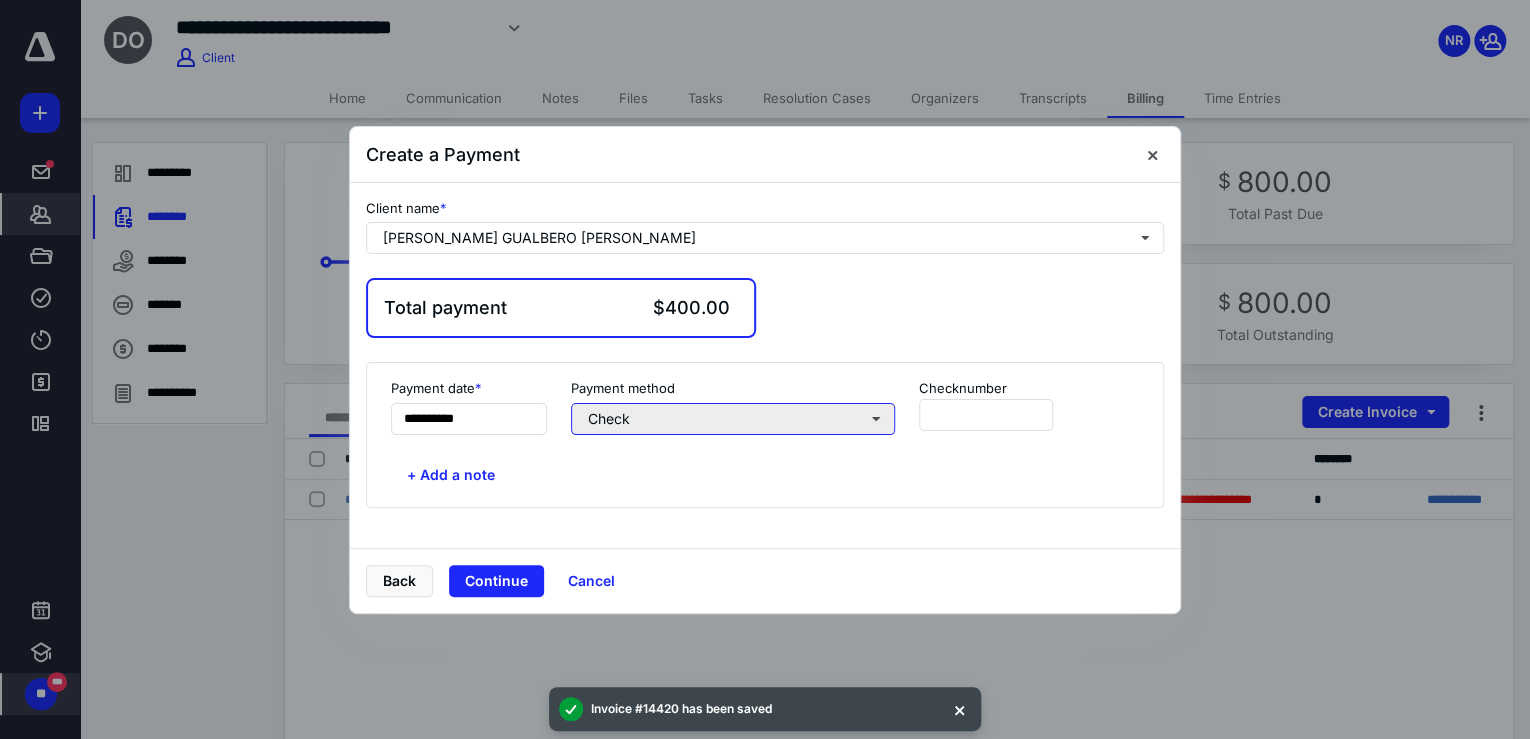 click on "Check" at bounding box center (733, 419) 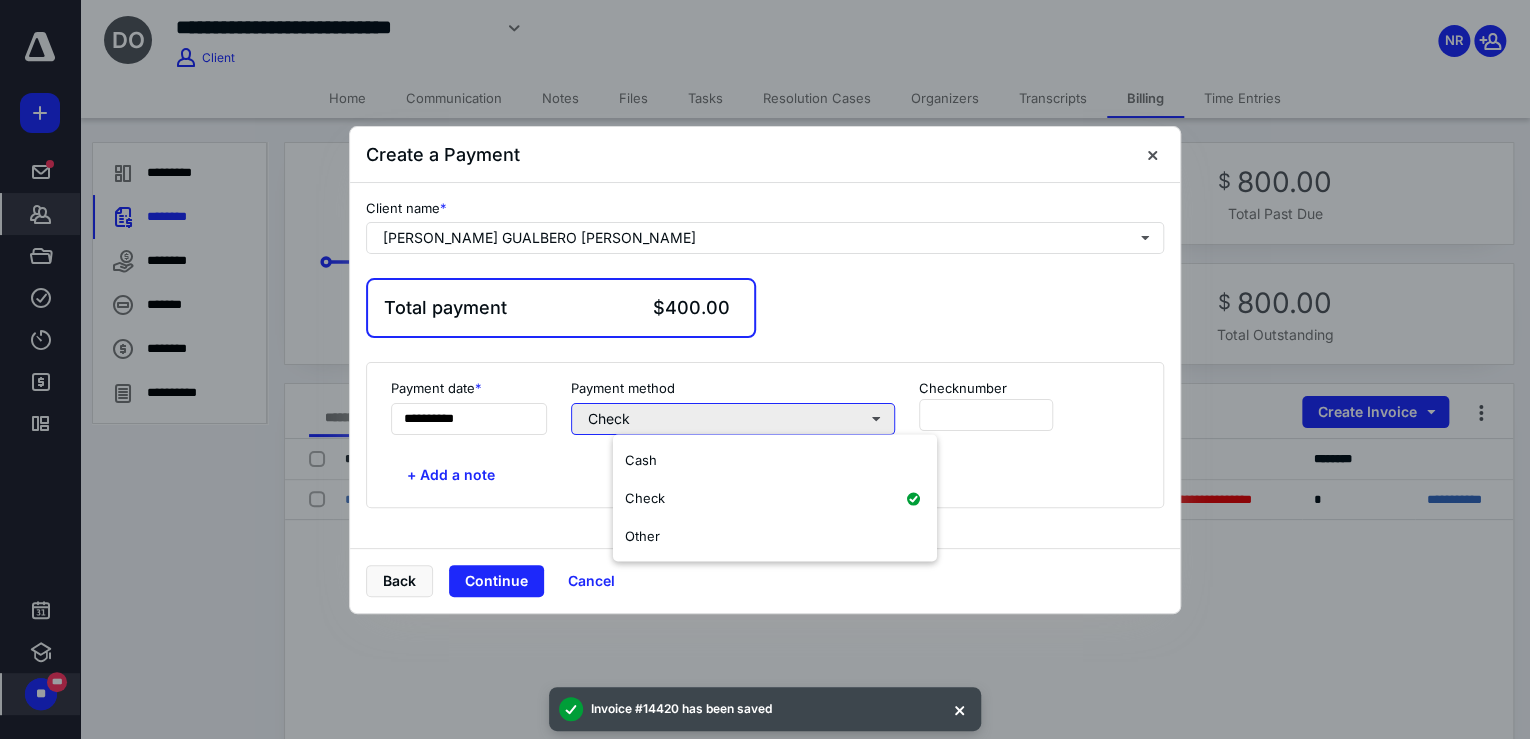 click on "Check" at bounding box center [733, 419] 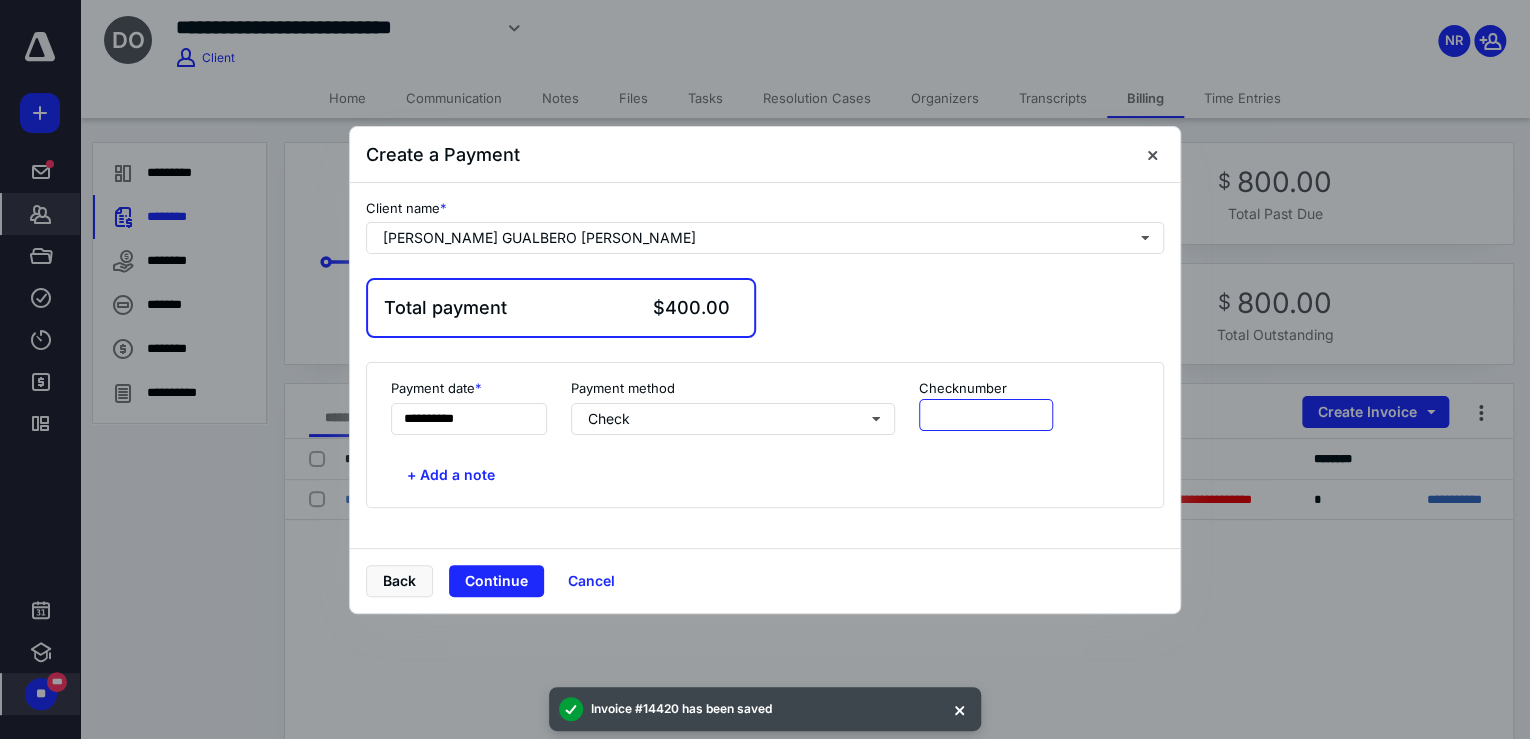 click at bounding box center (986, 415) 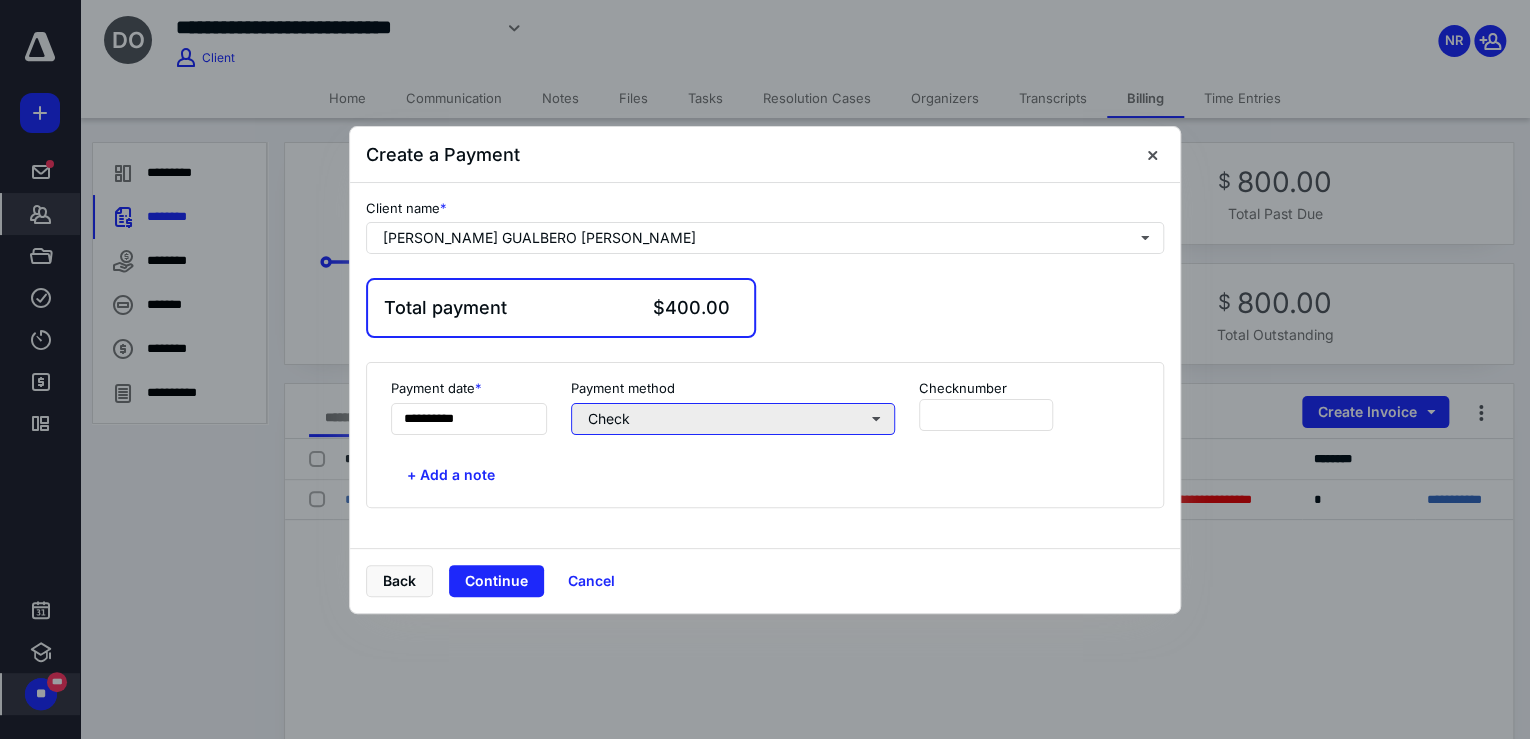click on "Check" at bounding box center [733, 419] 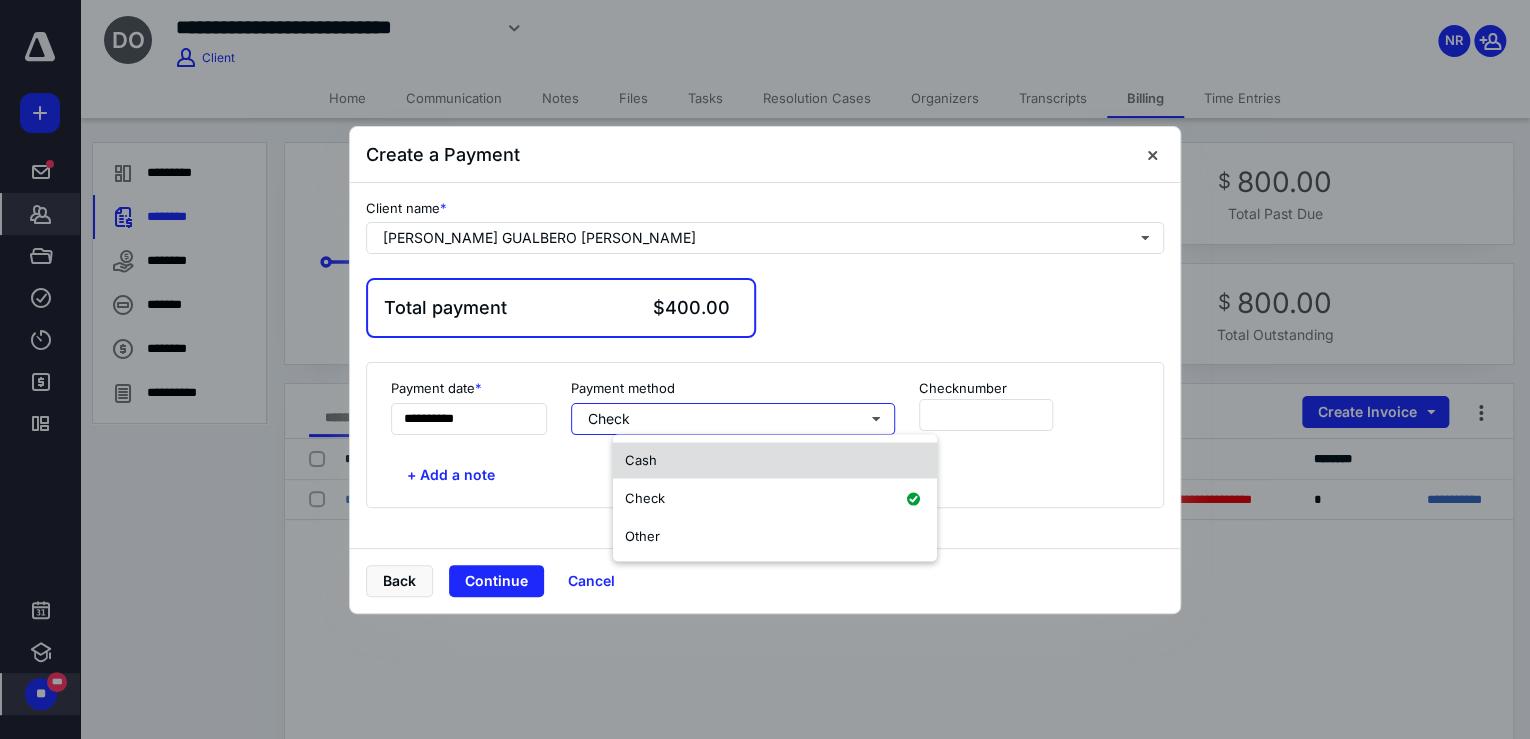 click on "Cash" at bounding box center [775, 460] 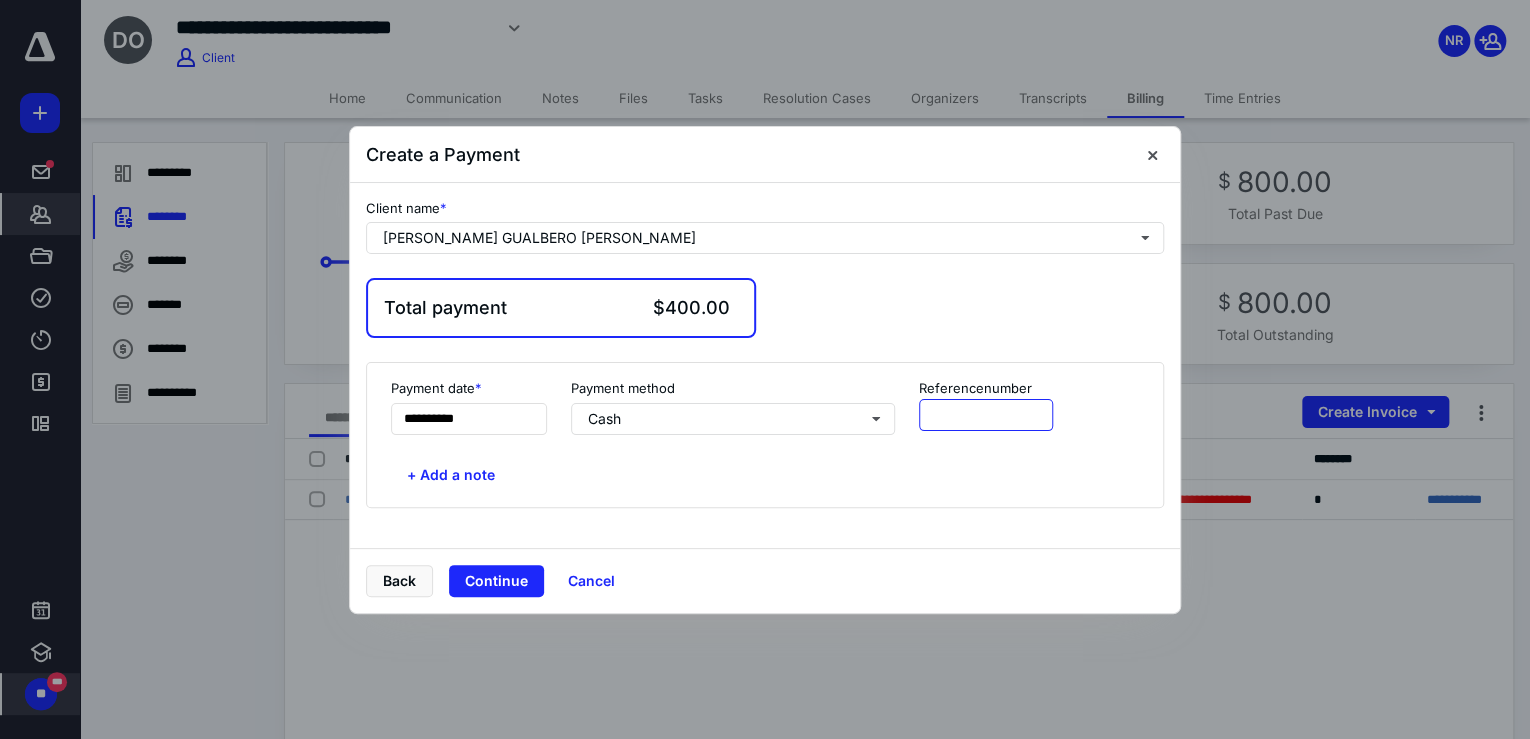 click at bounding box center [986, 415] 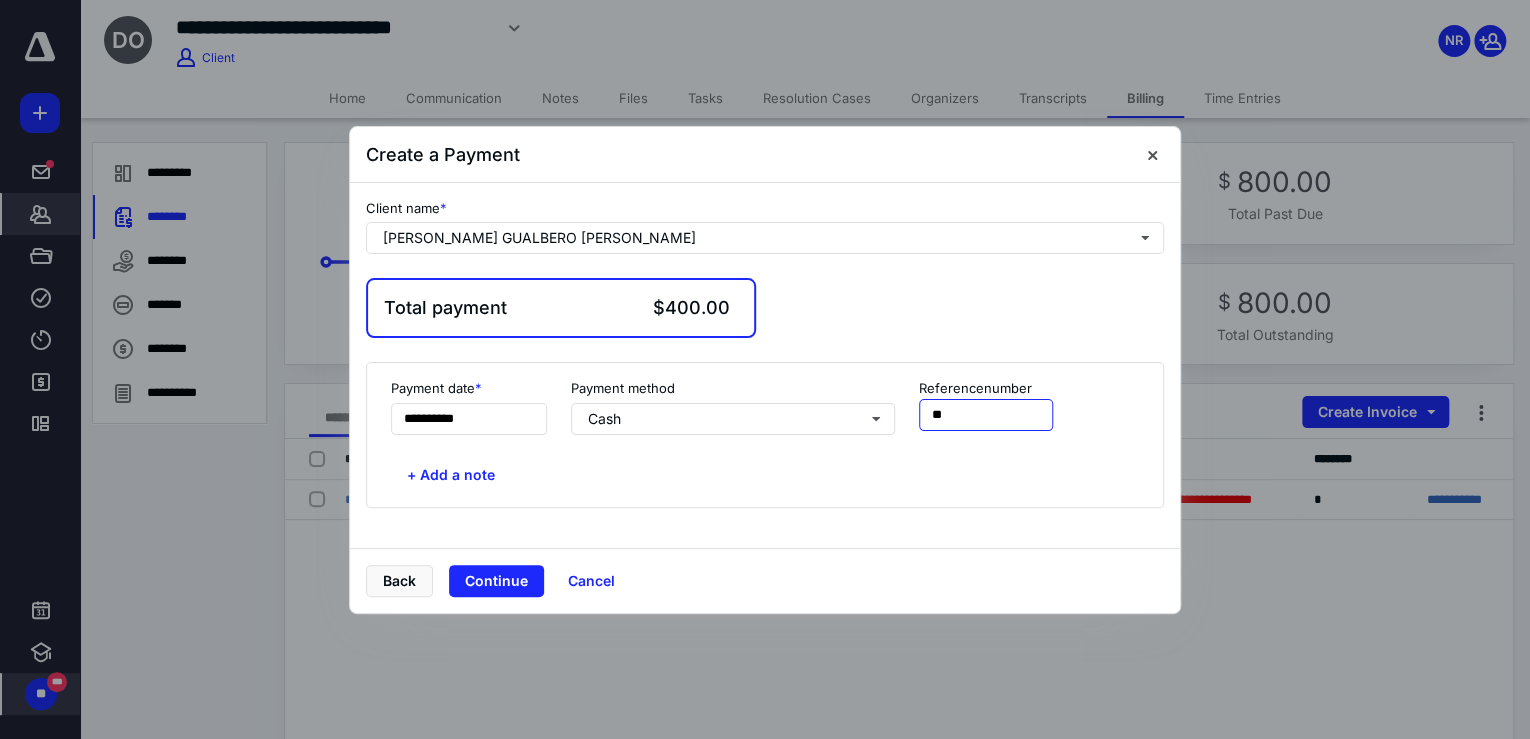 type on "*" 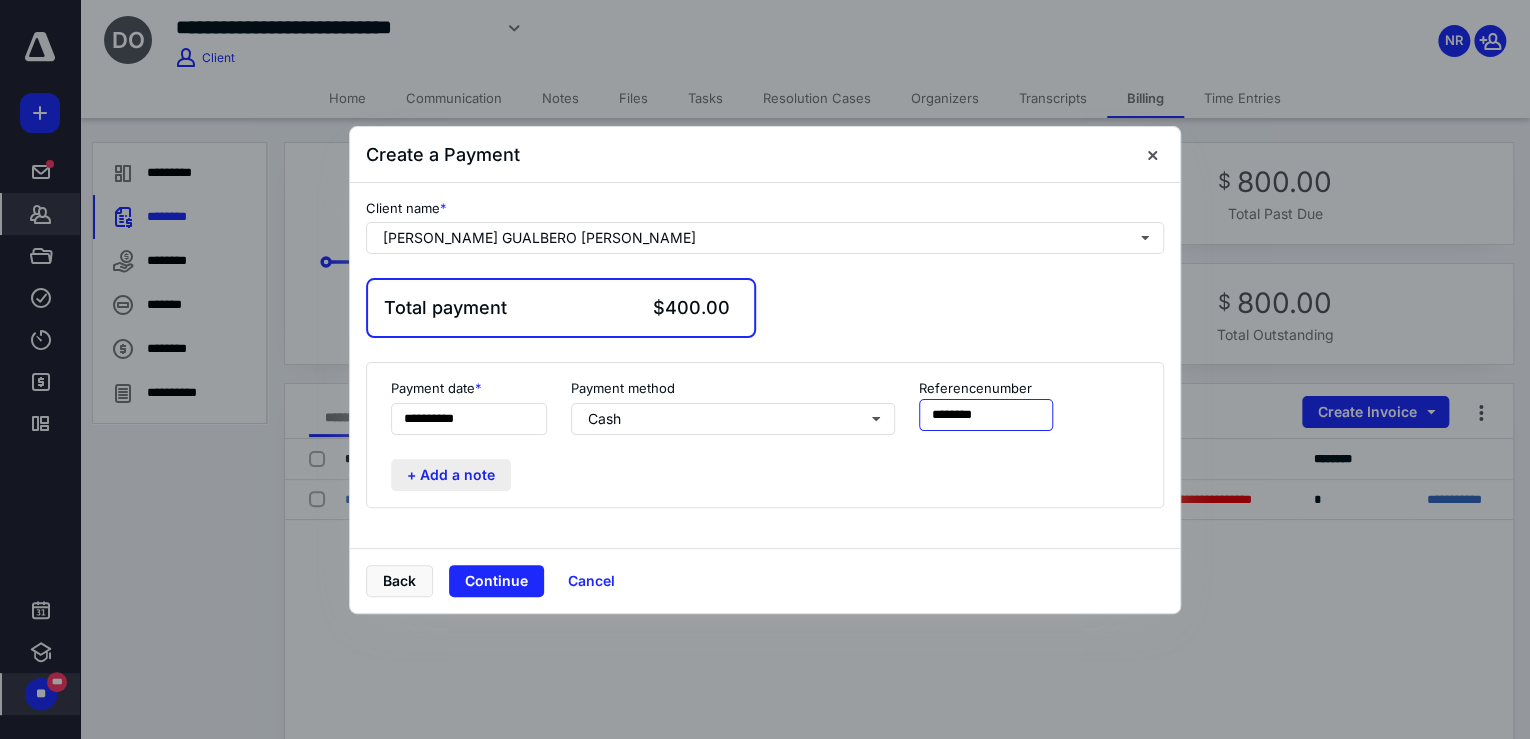 type on "********" 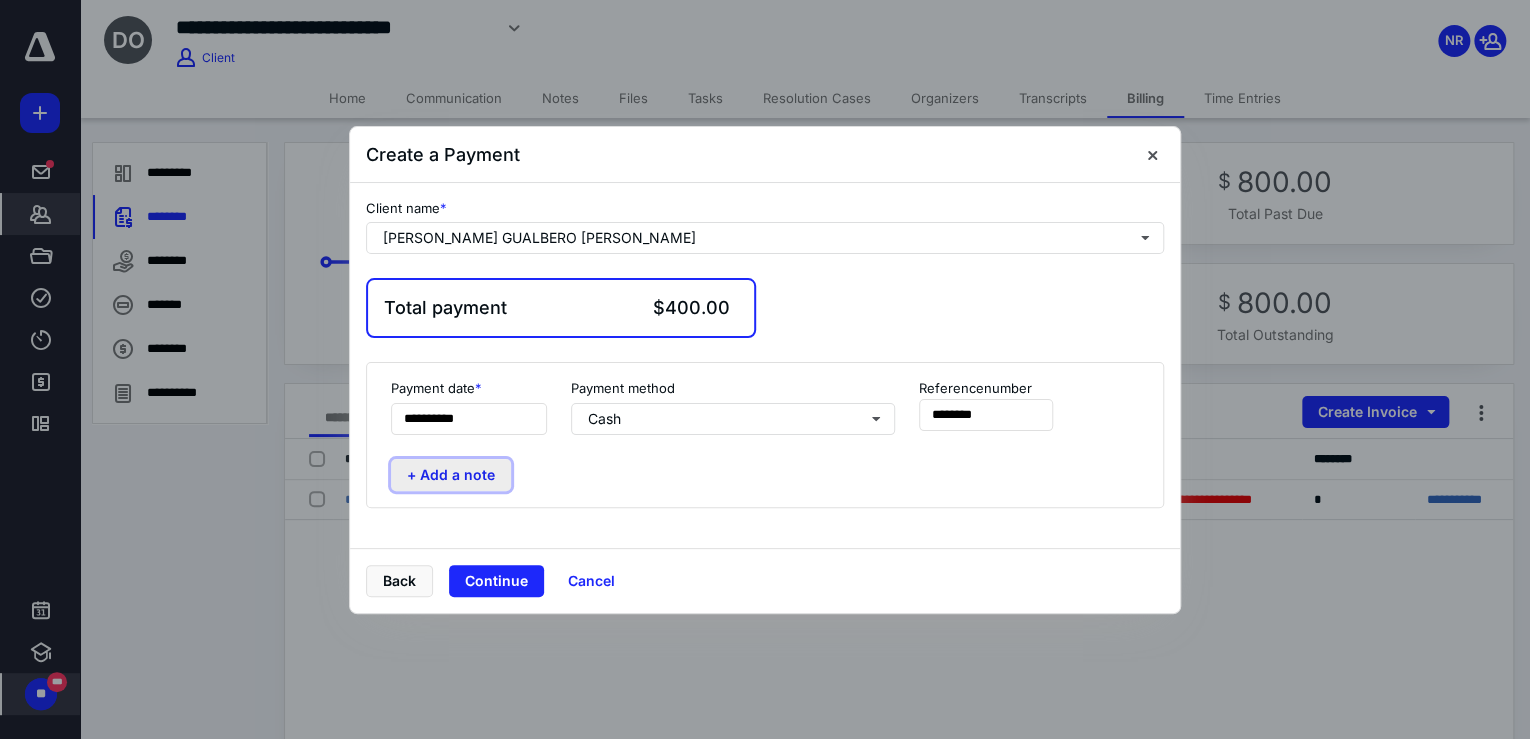 click on "+ Add a note" at bounding box center (451, 475) 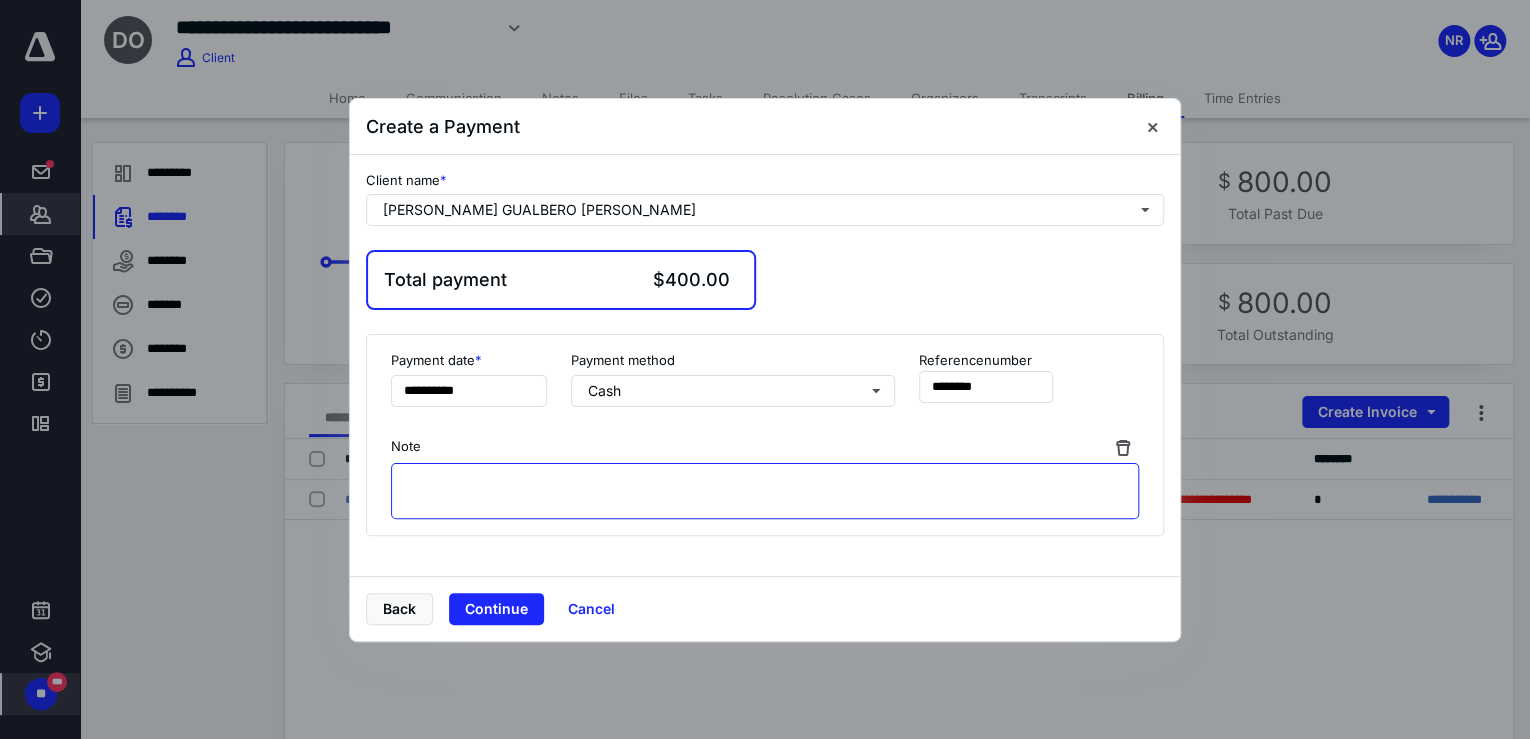 click at bounding box center (765, 491) 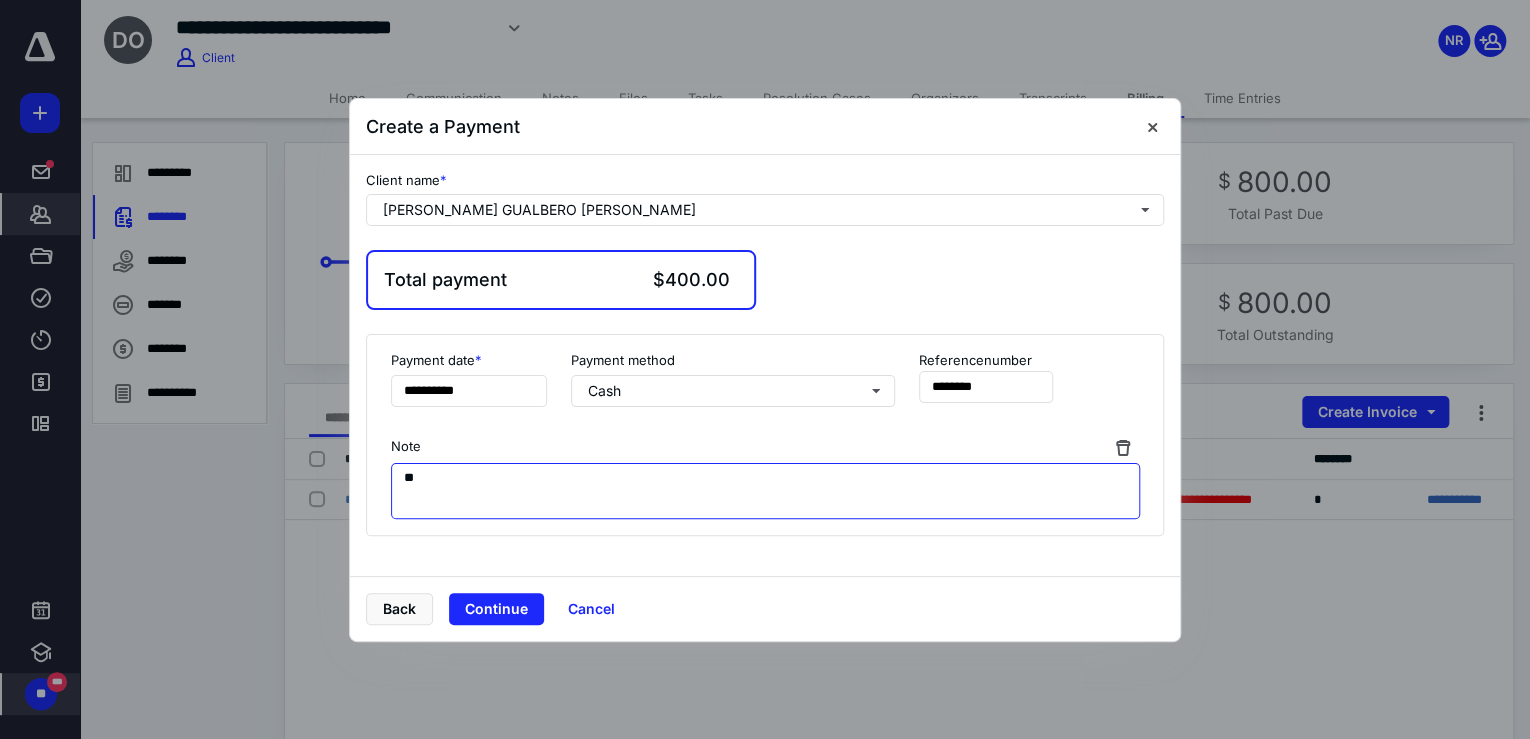 type on "*" 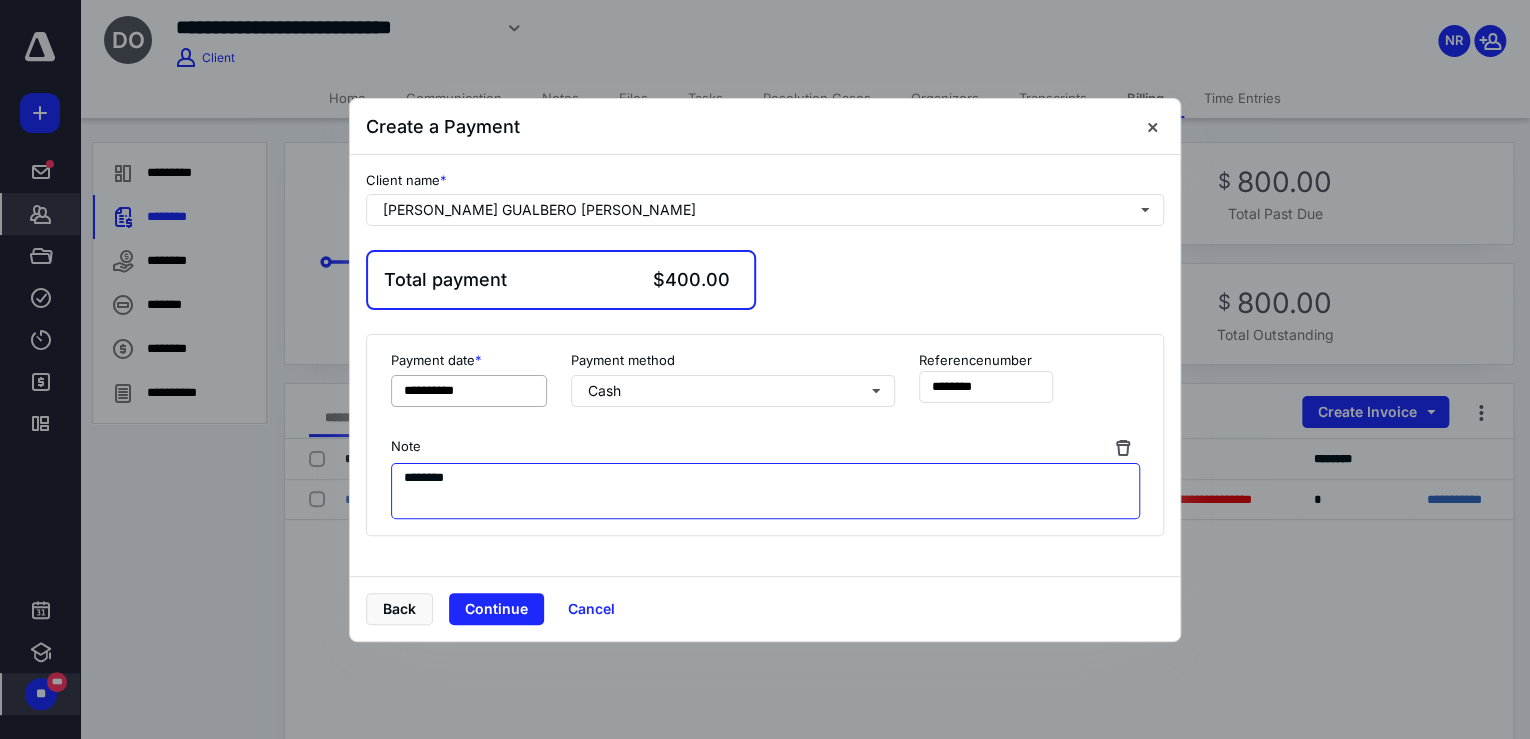 type on "********" 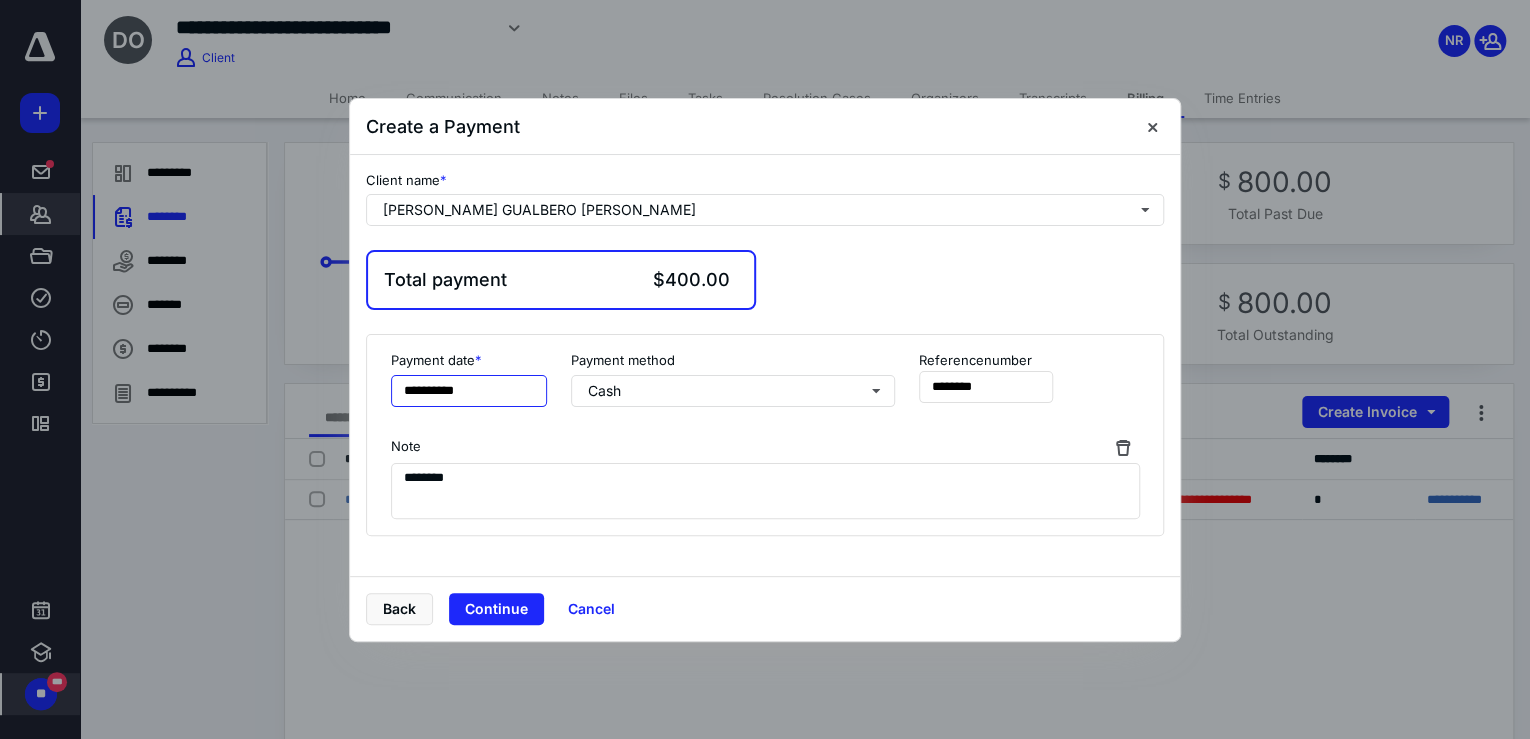 click on "**********" at bounding box center (469, 391) 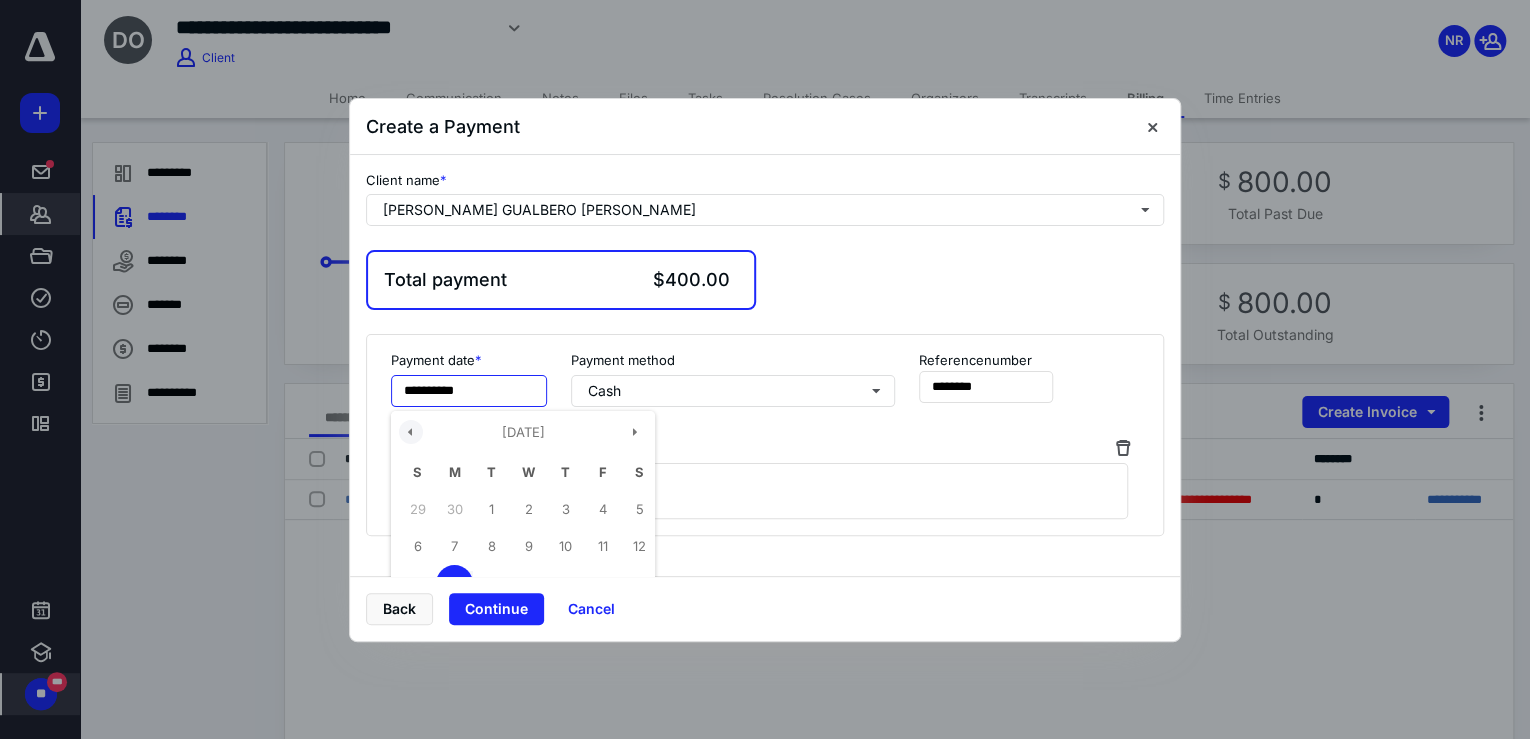 click at bounding box center (411, 432) 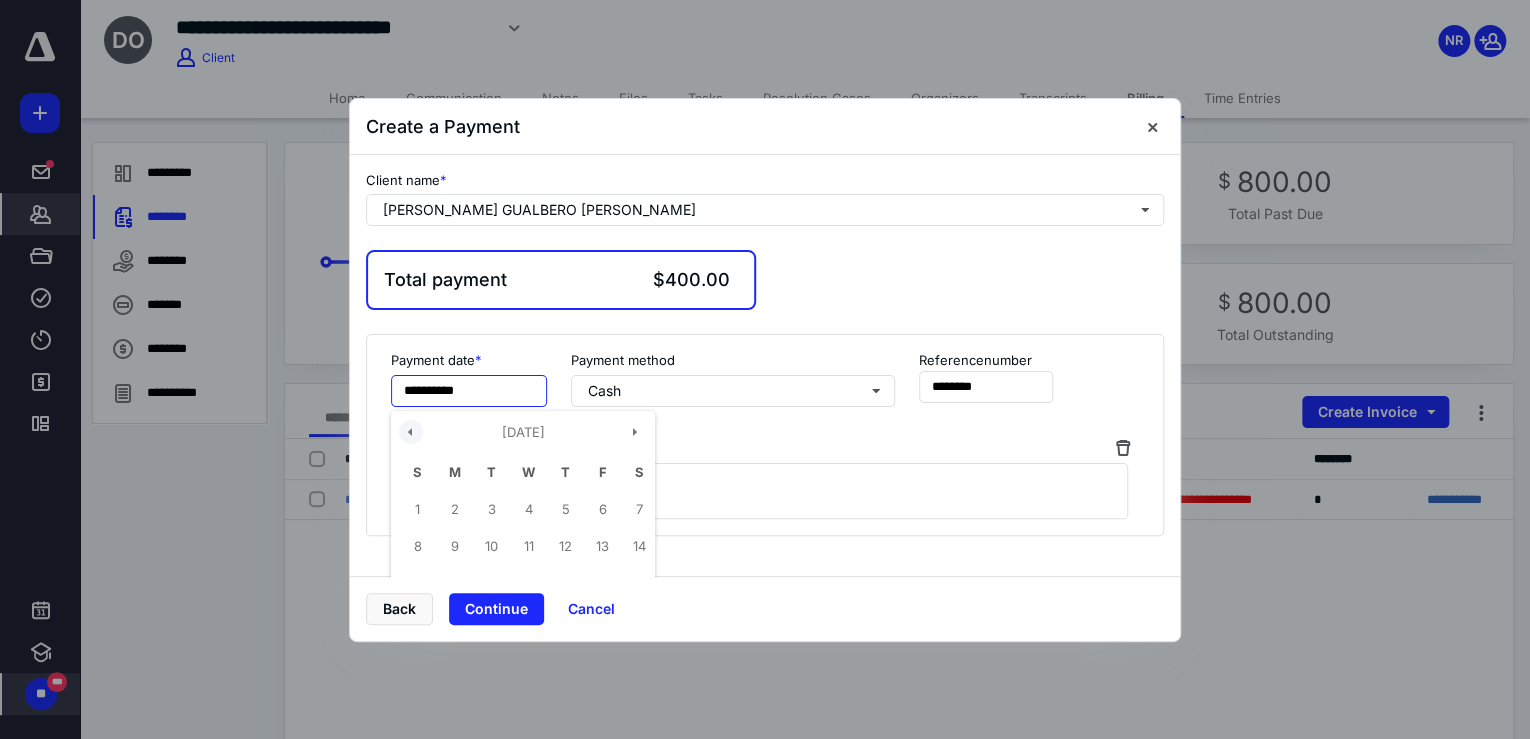 click at bounding box center [411, 432] 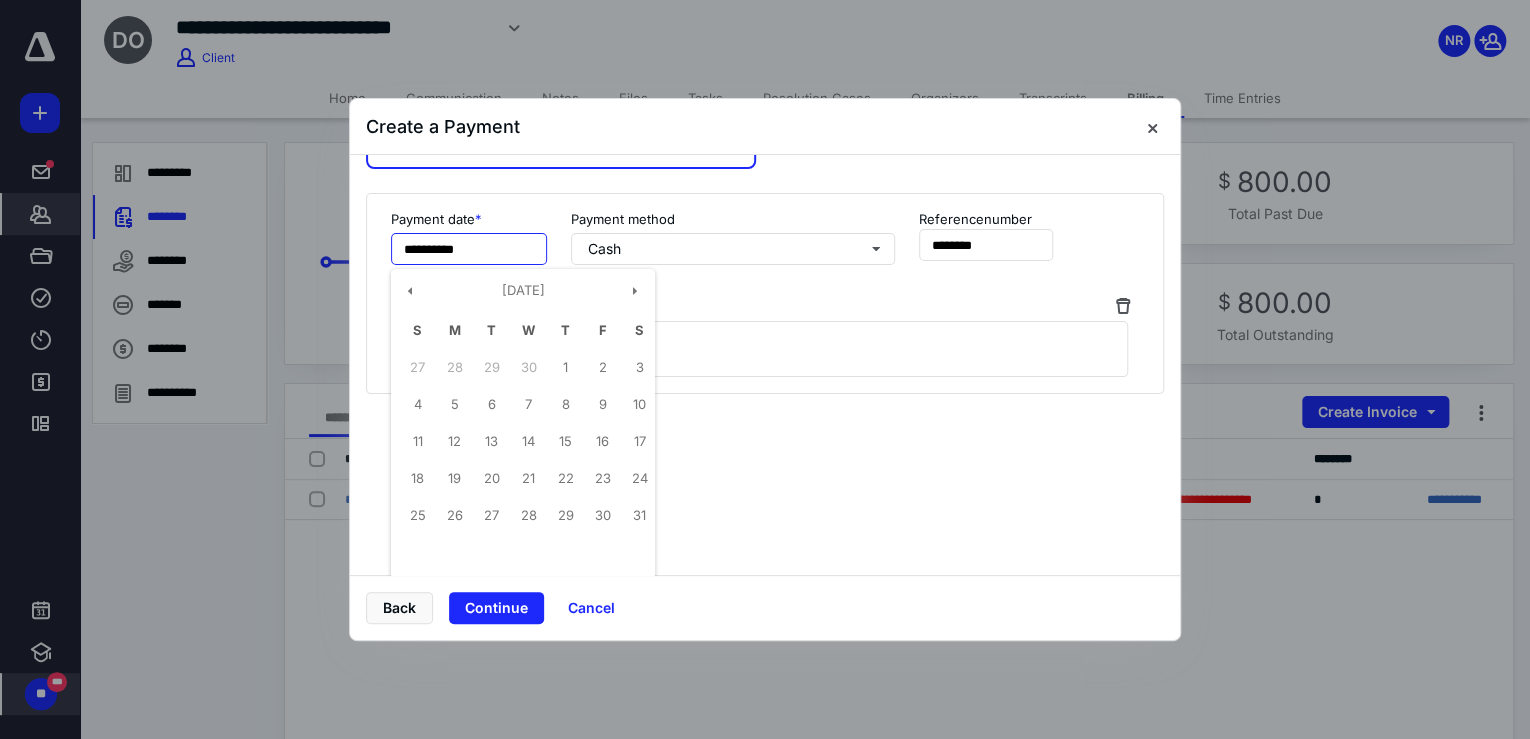scroll, scrollTop: 144, scrollLeft: 0, axis: vertical 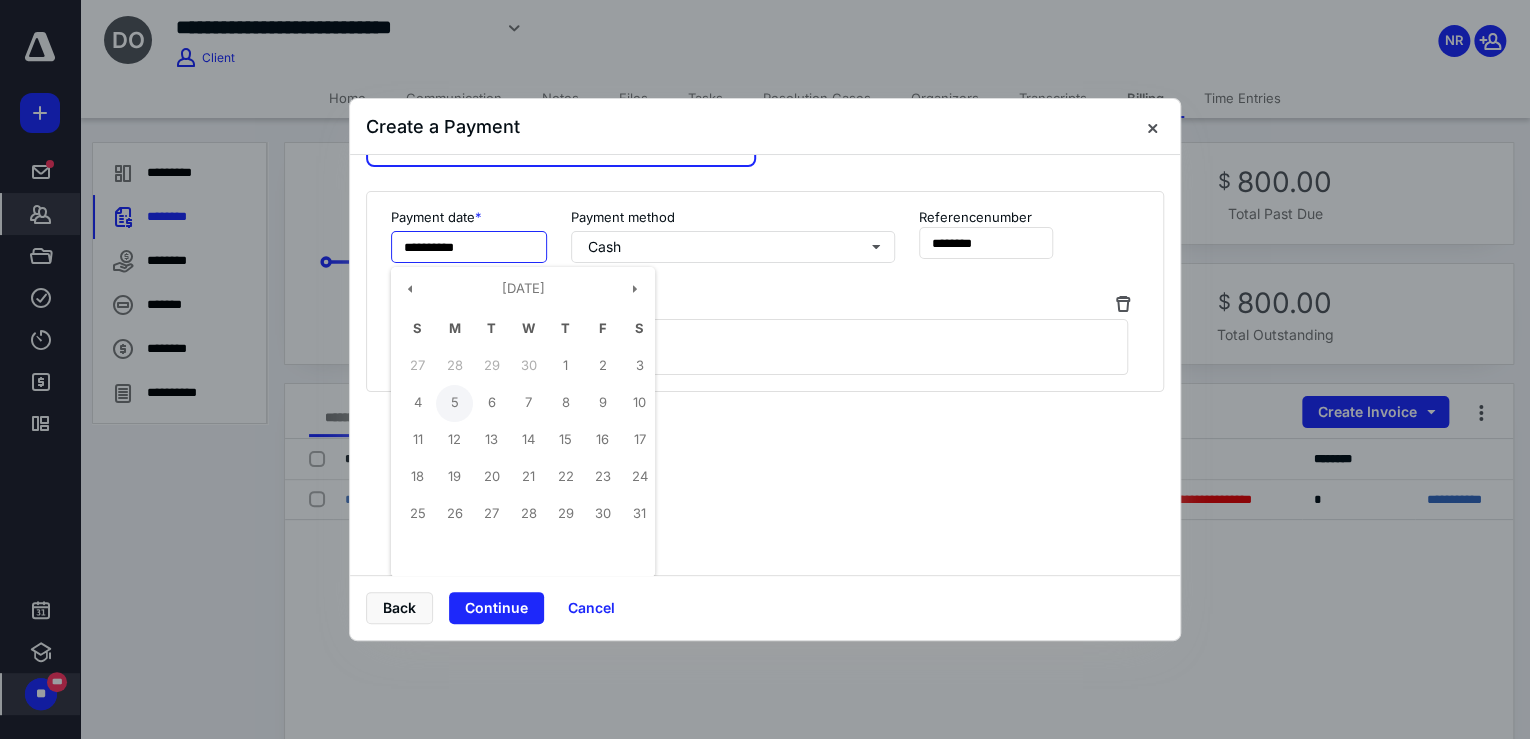 click on "5" at bounding box center [454, 403] 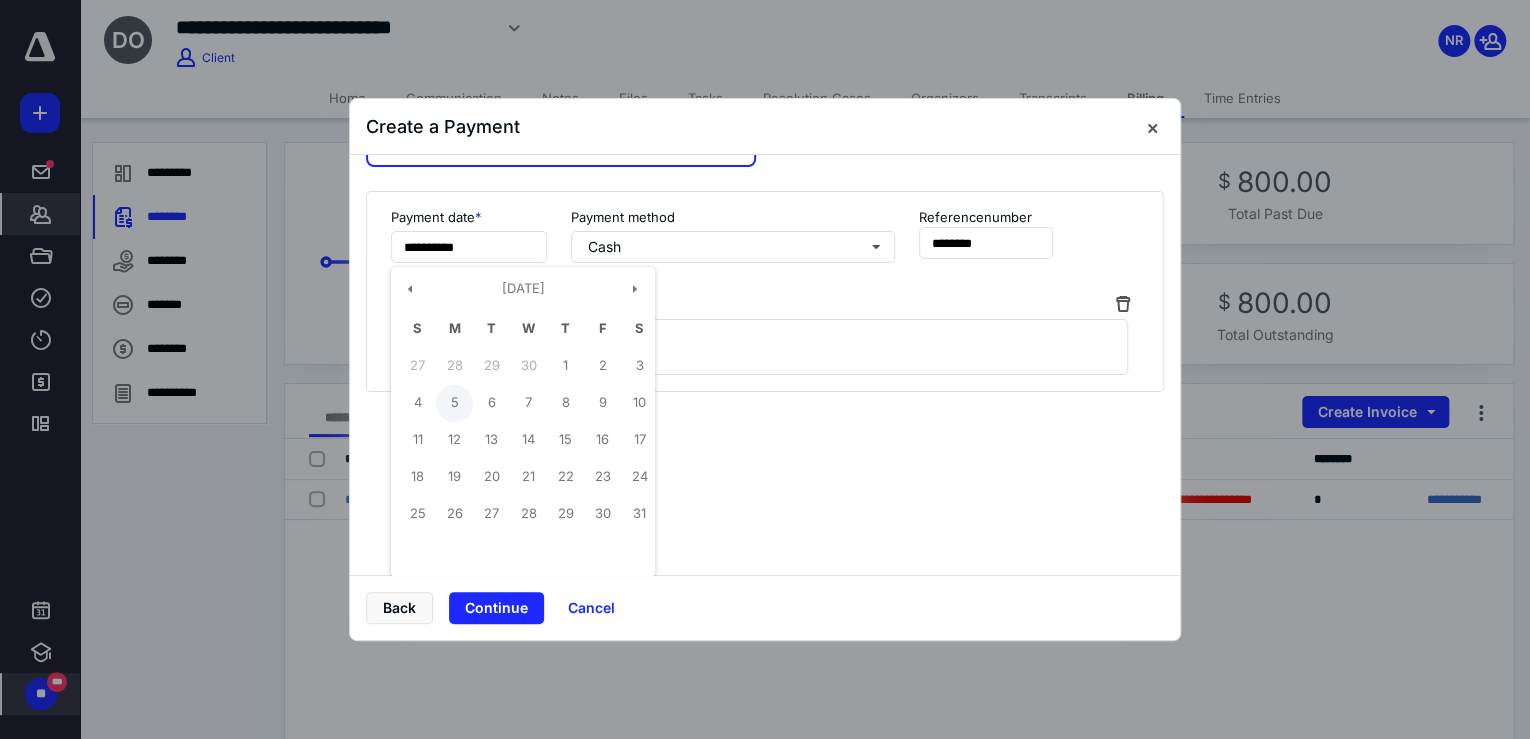 type on "**********" 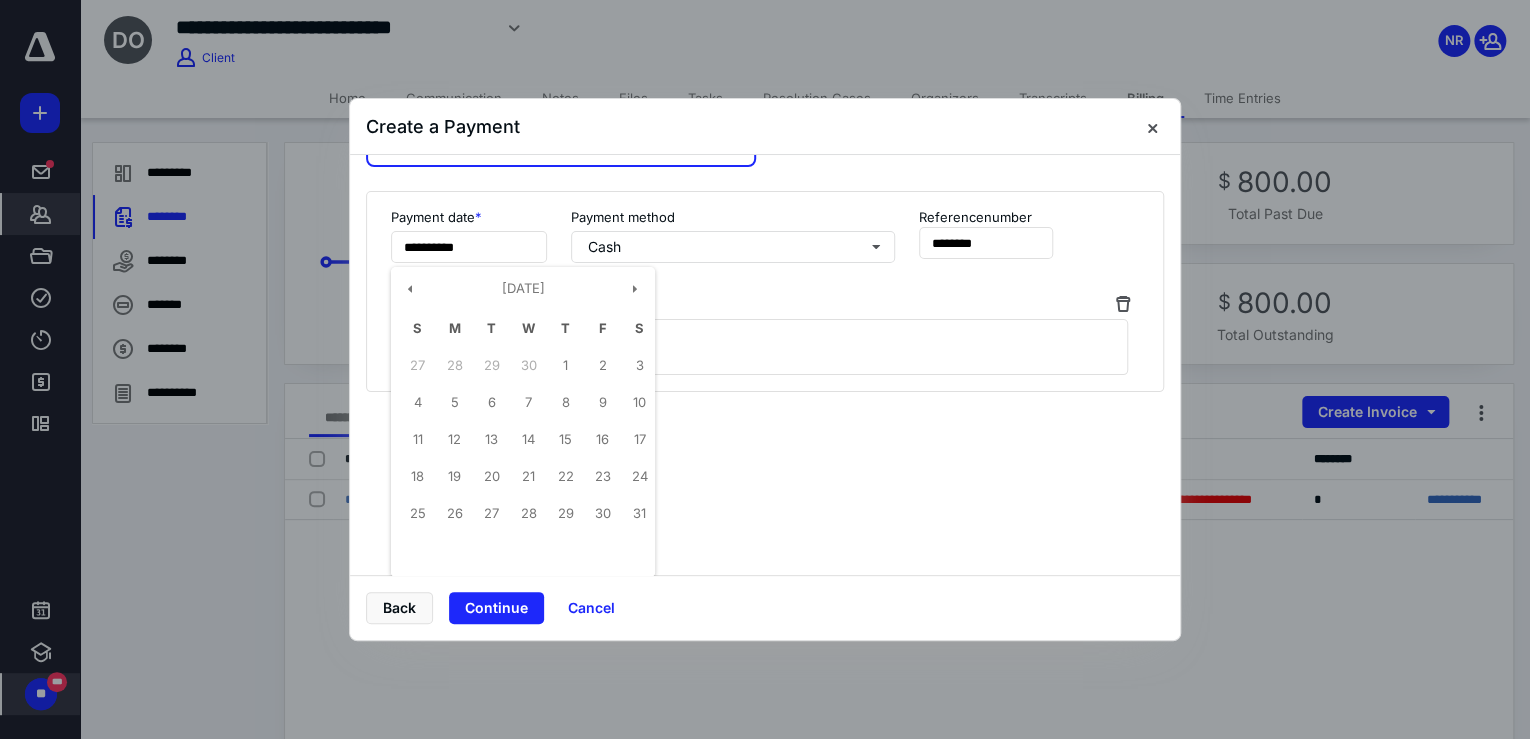 scroll, scrollTop: 0, scrollLeft: 0, axis: both 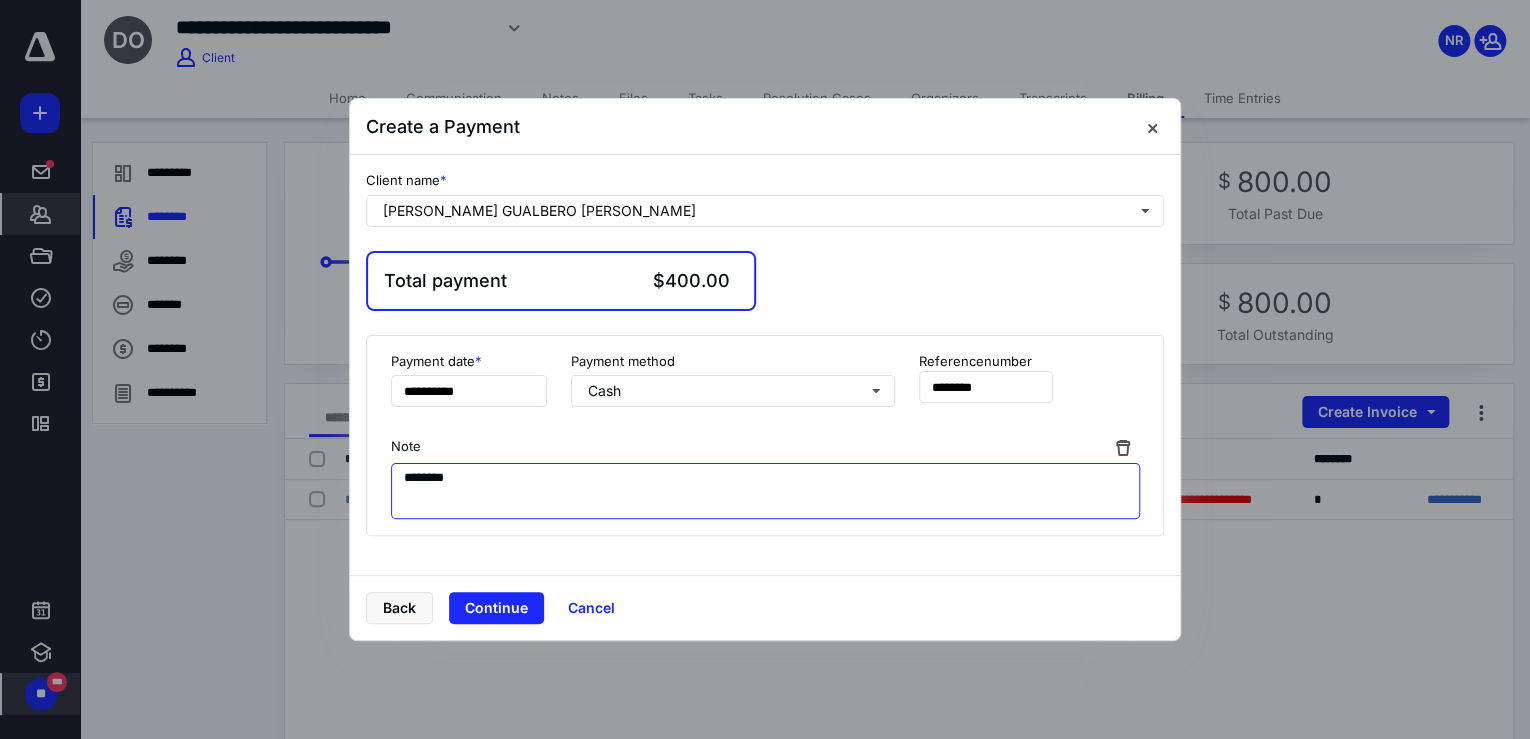 click on "********" at bounding box center (765, 491) 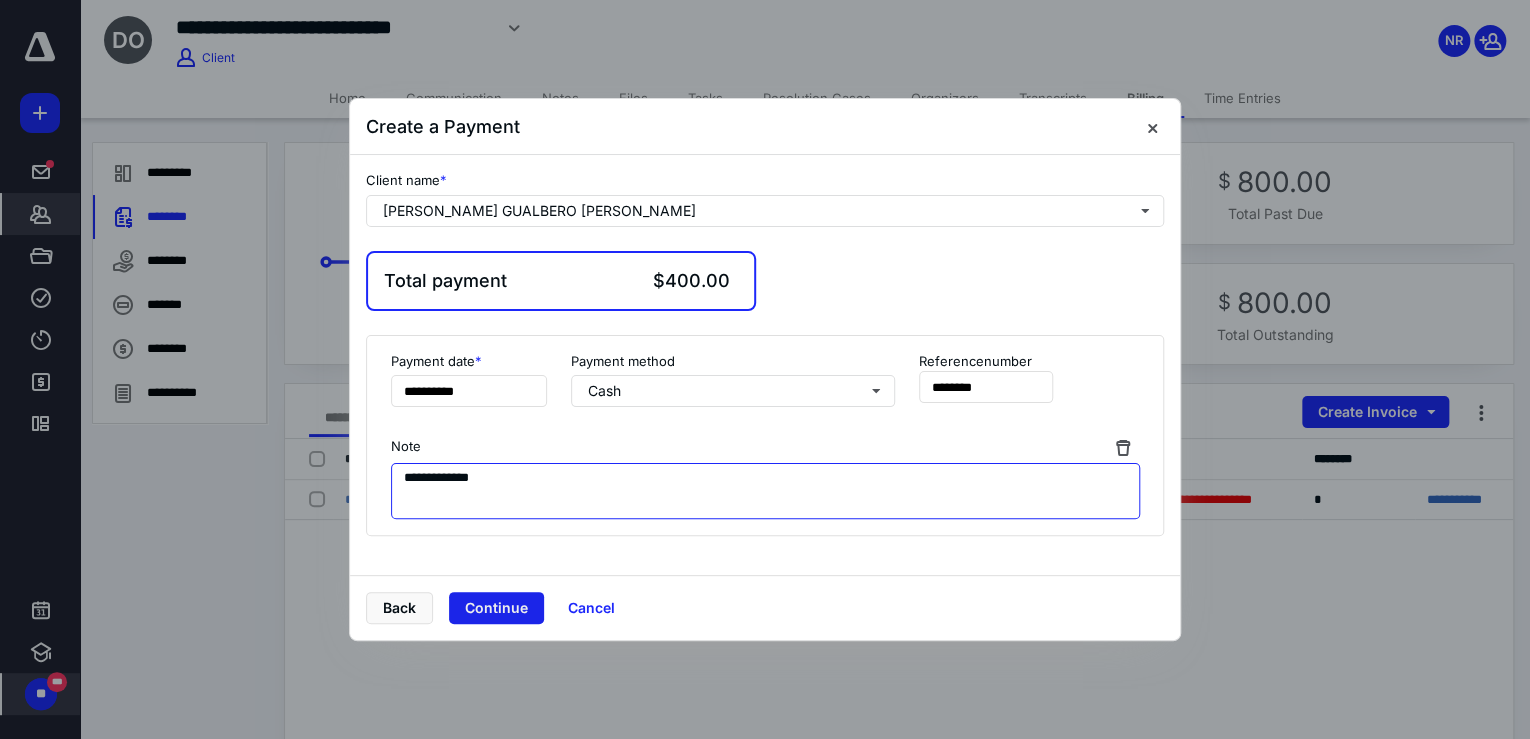 type on "**********" 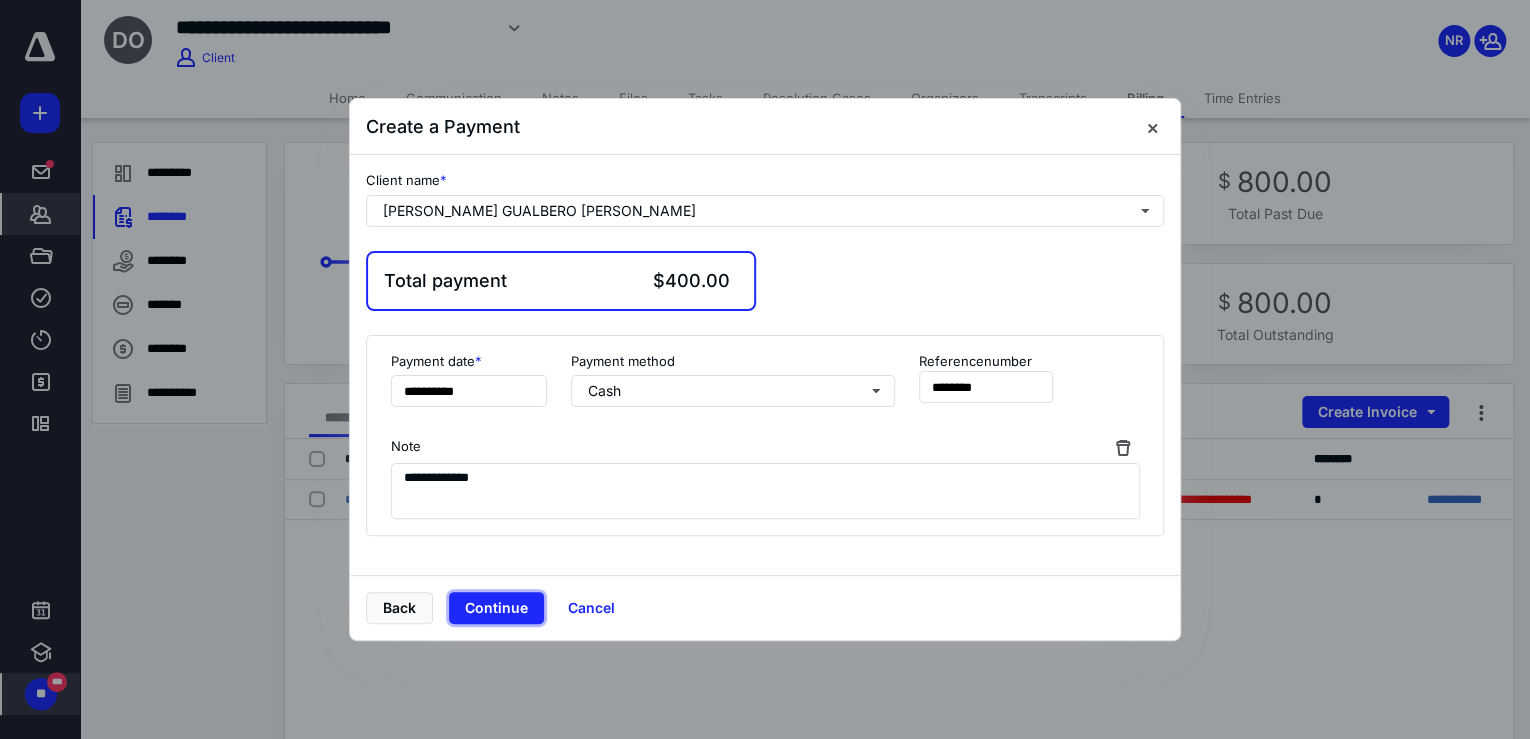 click on "Continue" at bounding box center [496, 608] 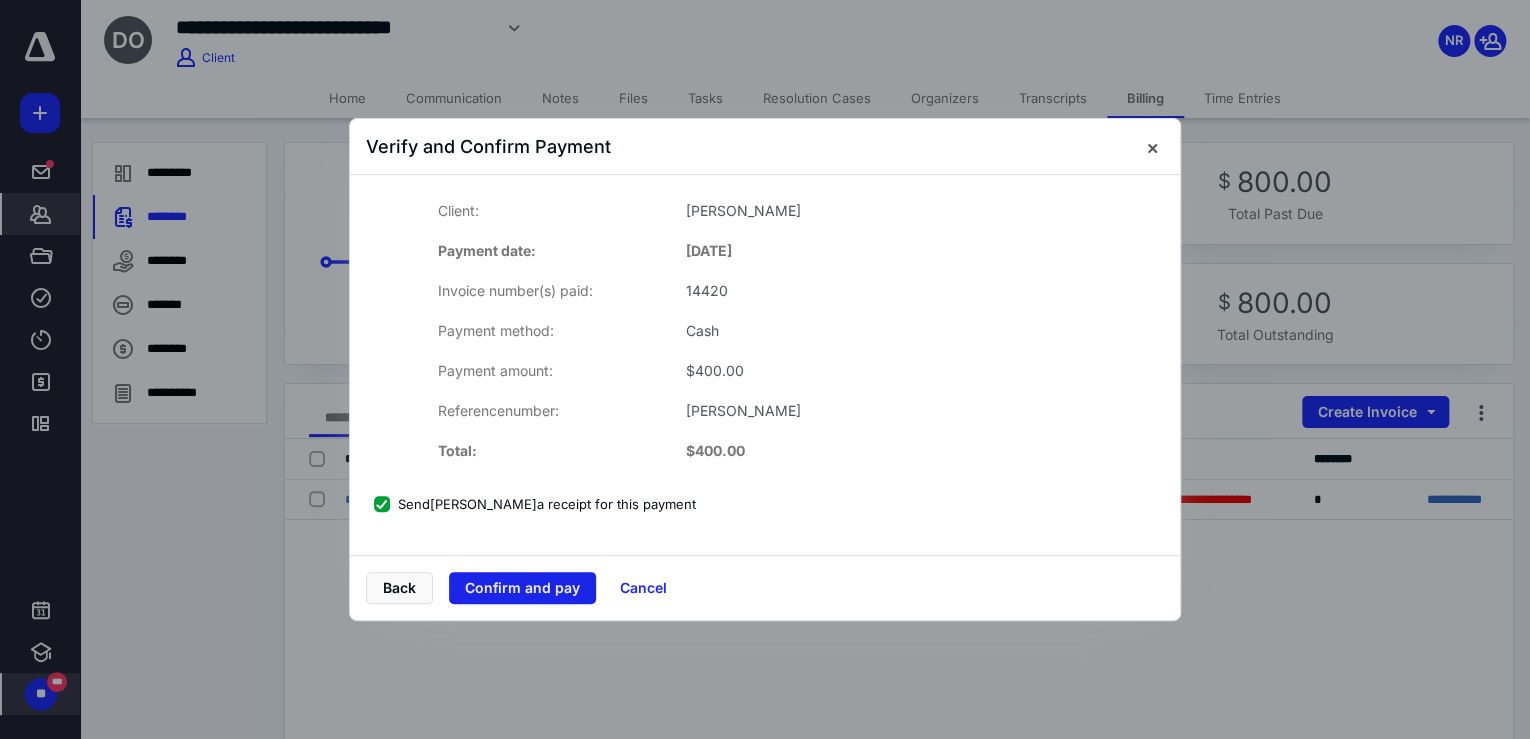 click on "Confirm and pay" at bounding box center (522, 588) 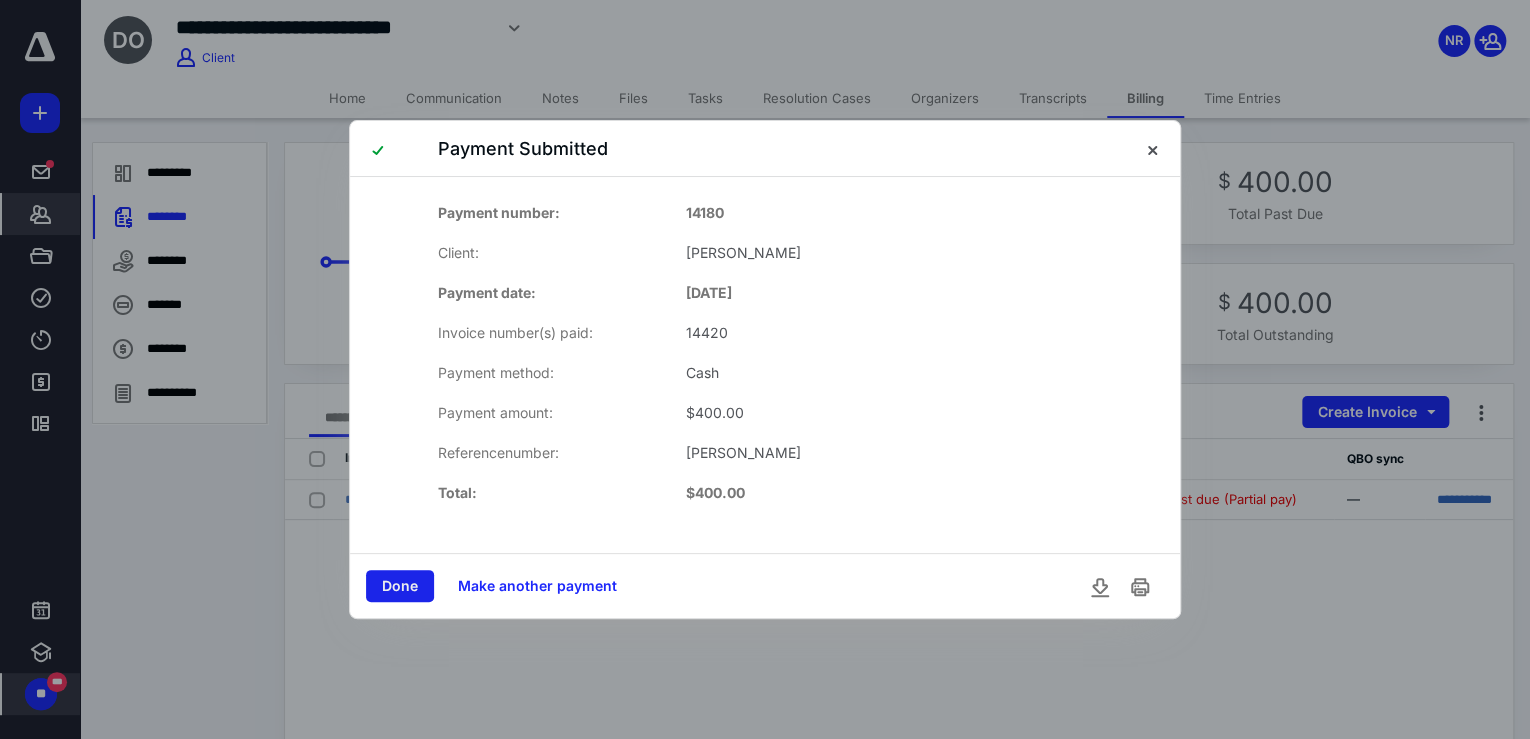click on "Done" at bounding box center (400, 586) 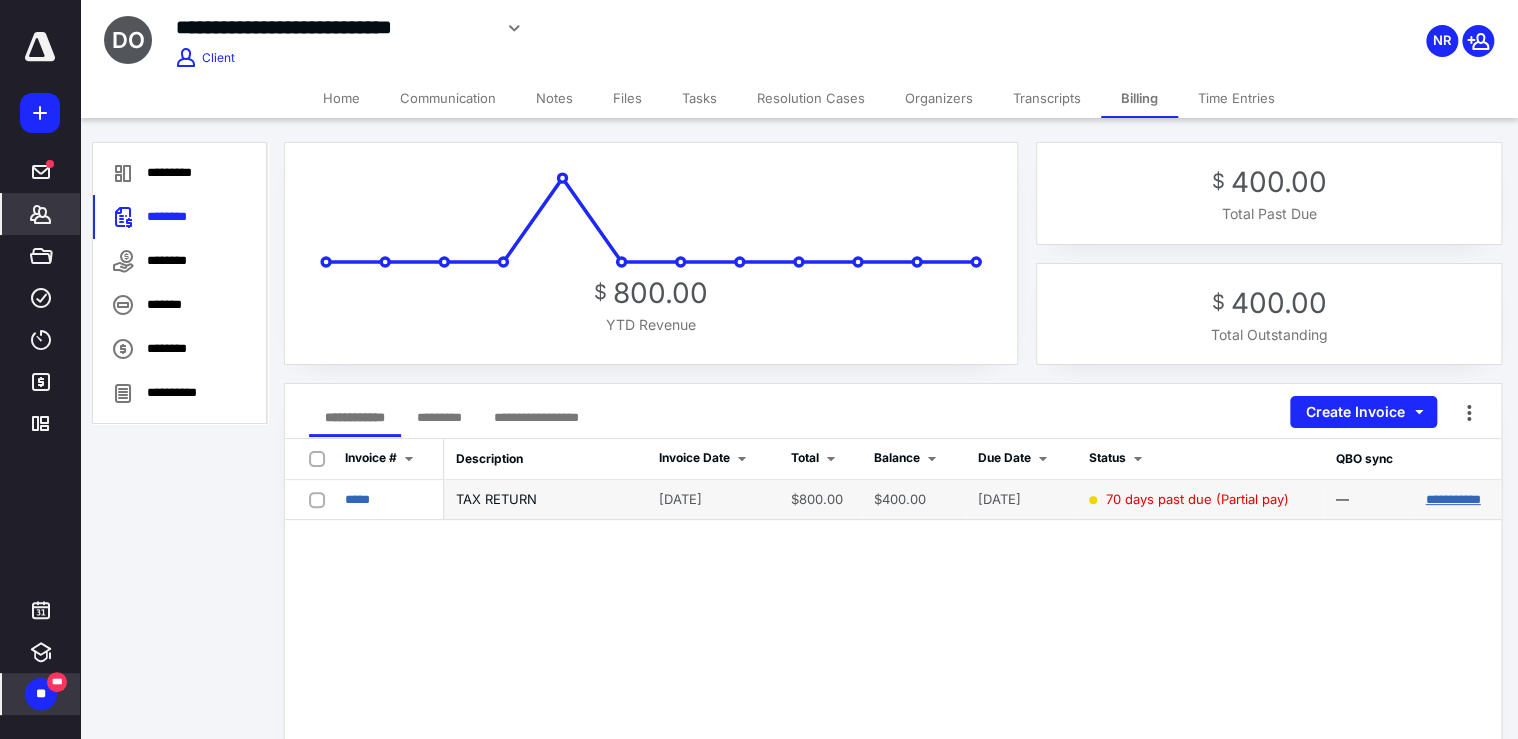 click on "**********" at bounding box center [1452, 499] 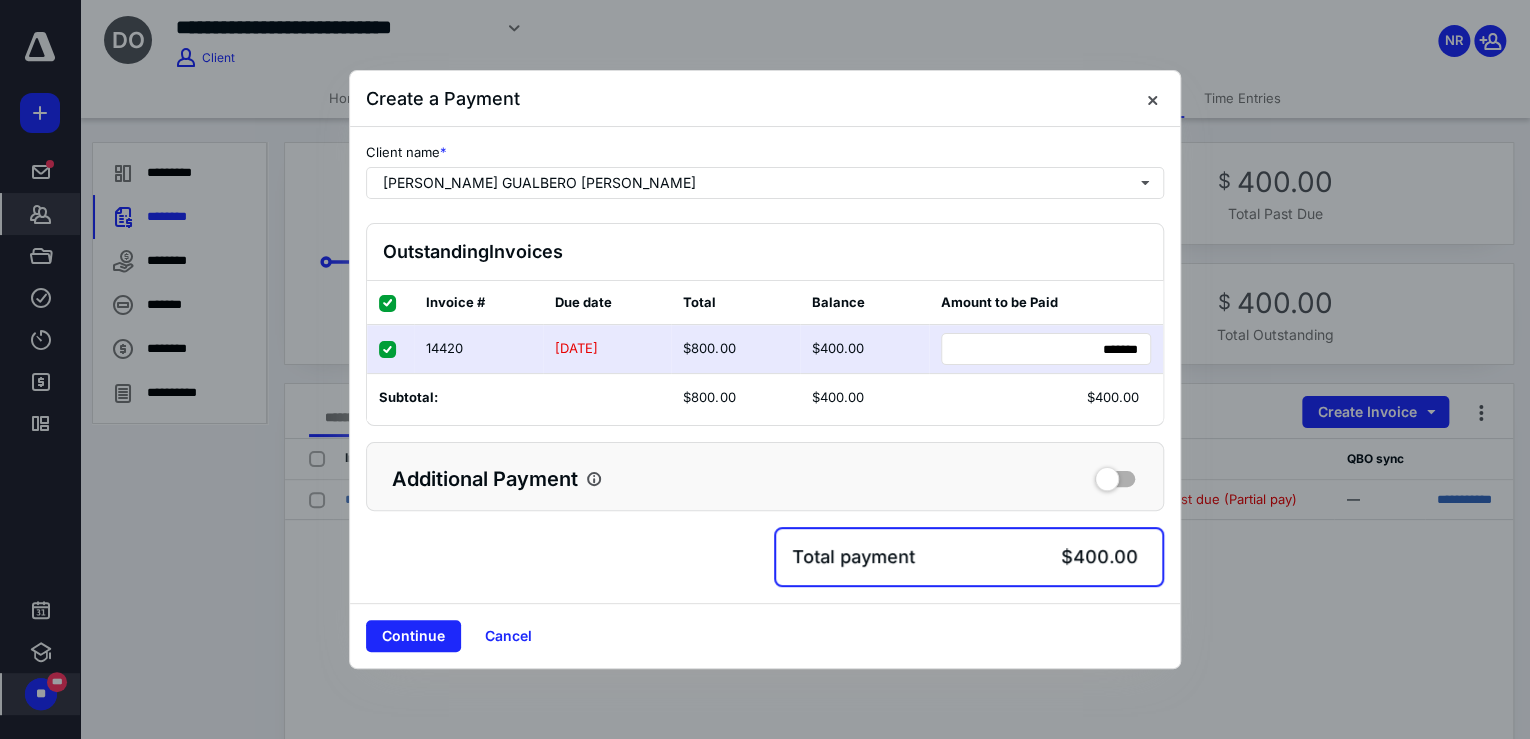 click on "Continue" at bounding box center [413, 636] 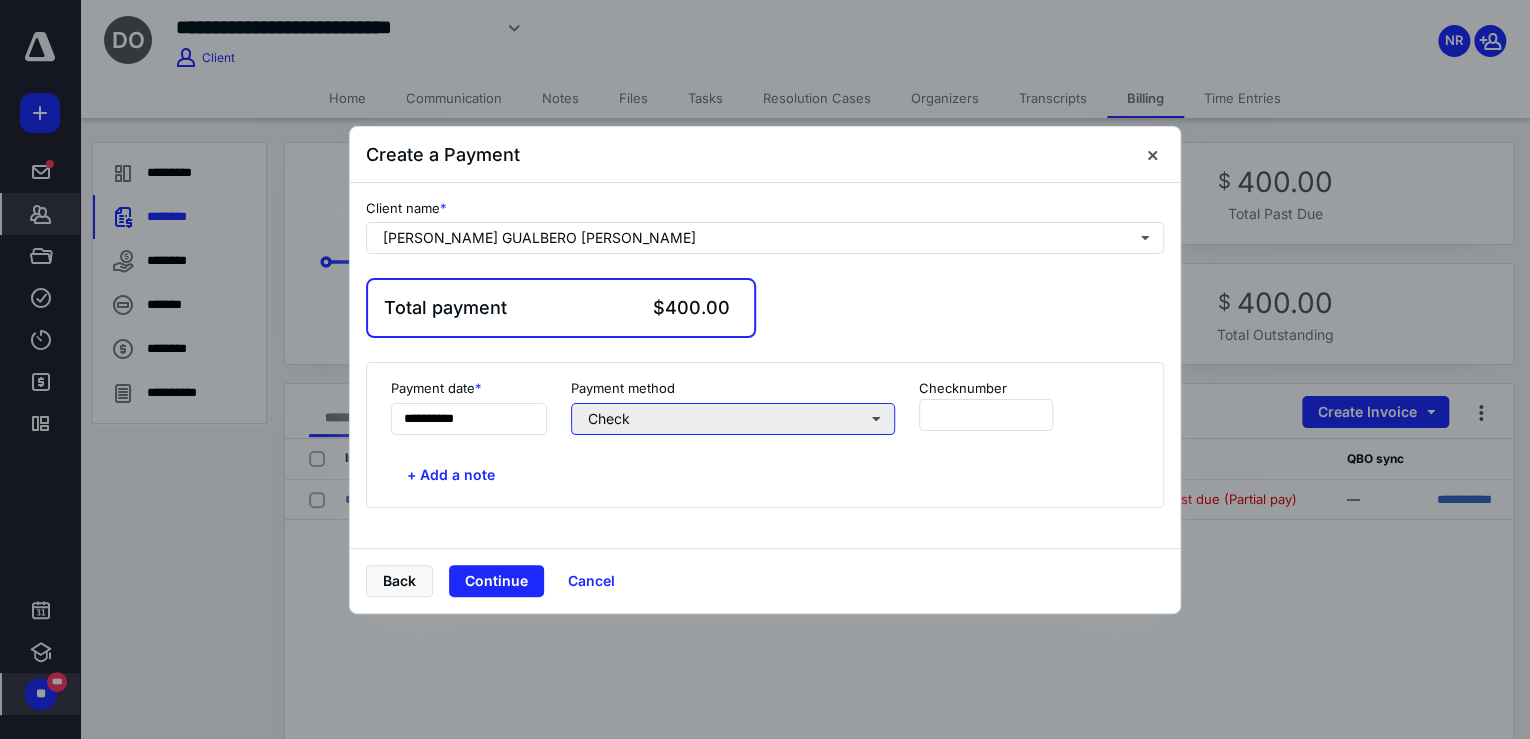 drag, startPoint x: 677, startPoint y: 417, endPoint x: 682, endPoint y: 432, distance: 15.811388 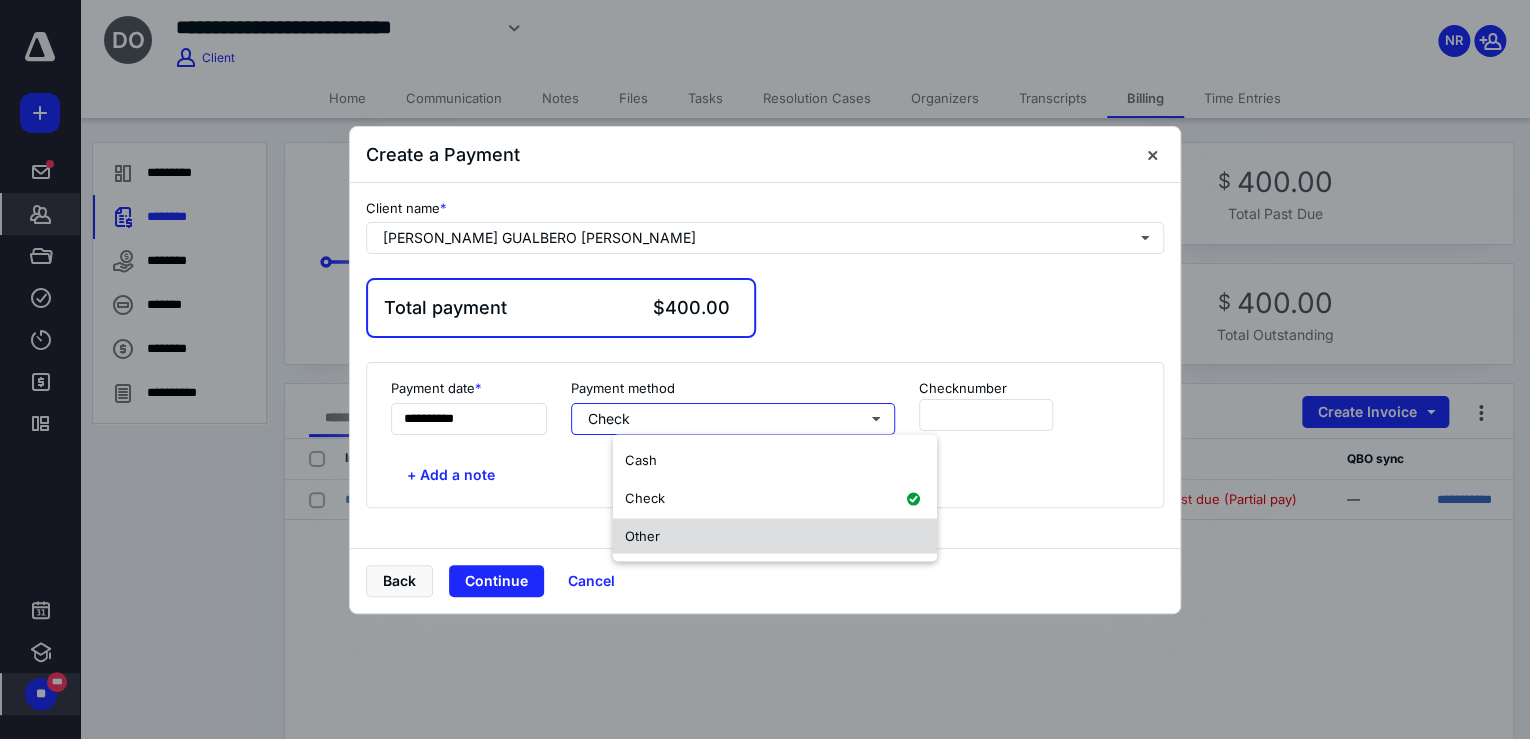 click on "Other" at bounding box center [642, 535] 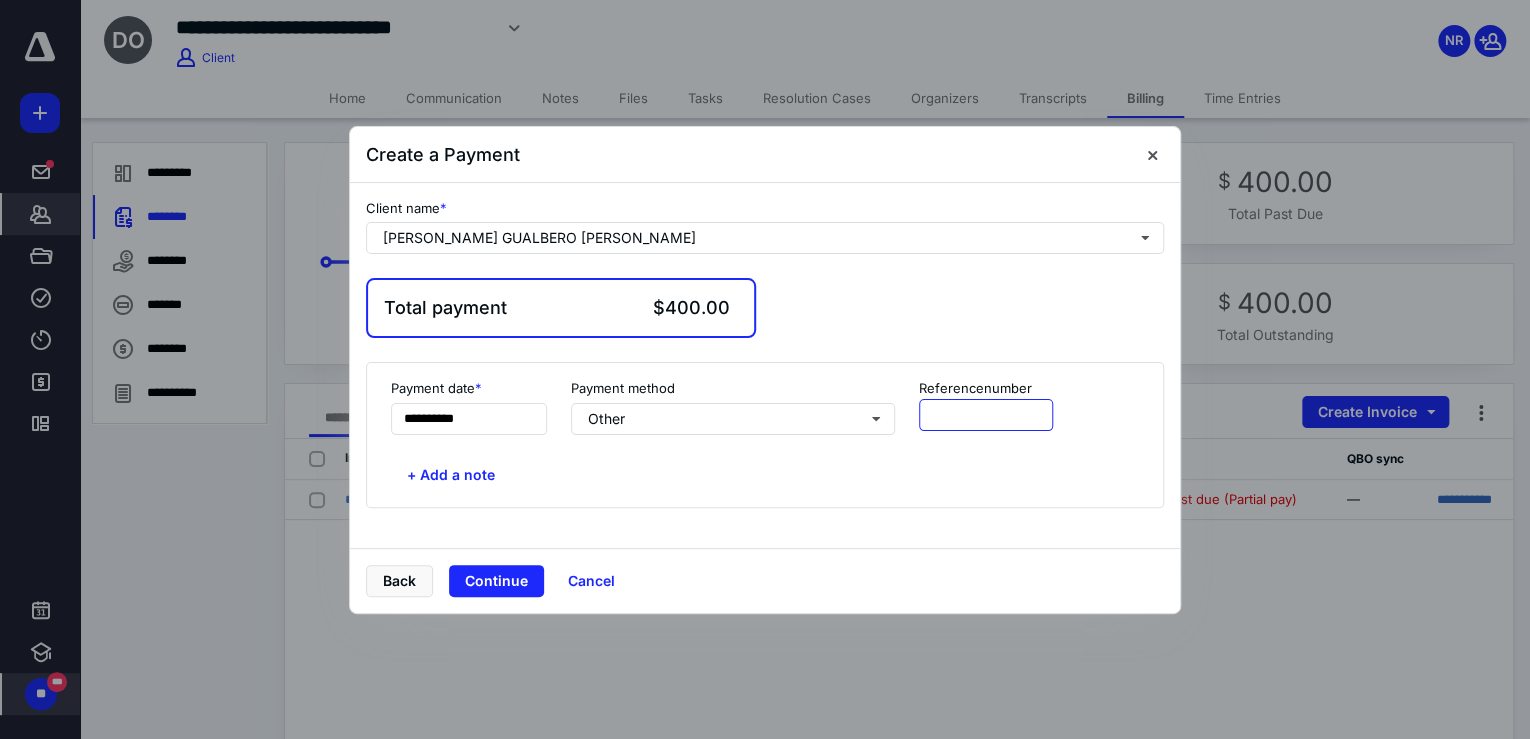 click at bounding box center [986, 415] 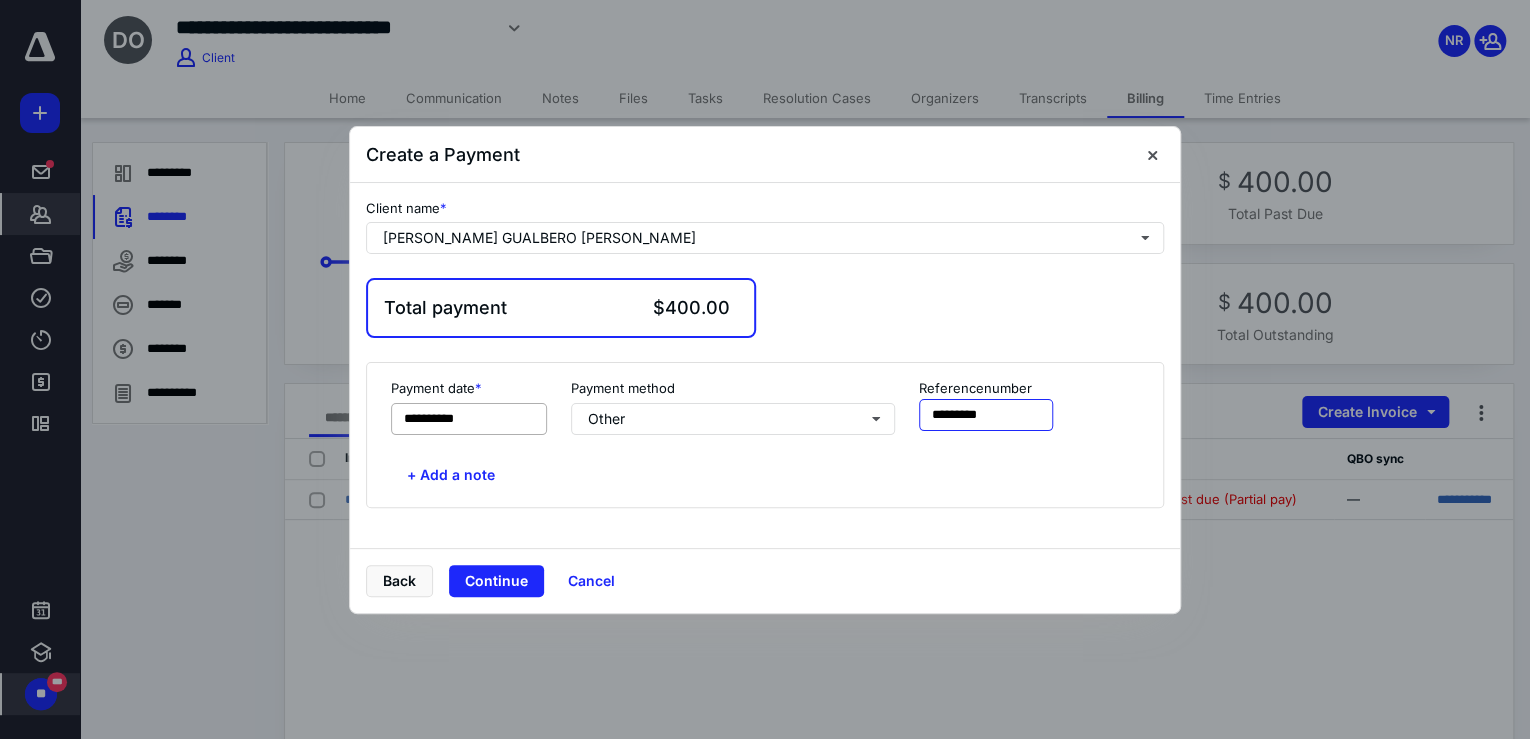 type on "*********" 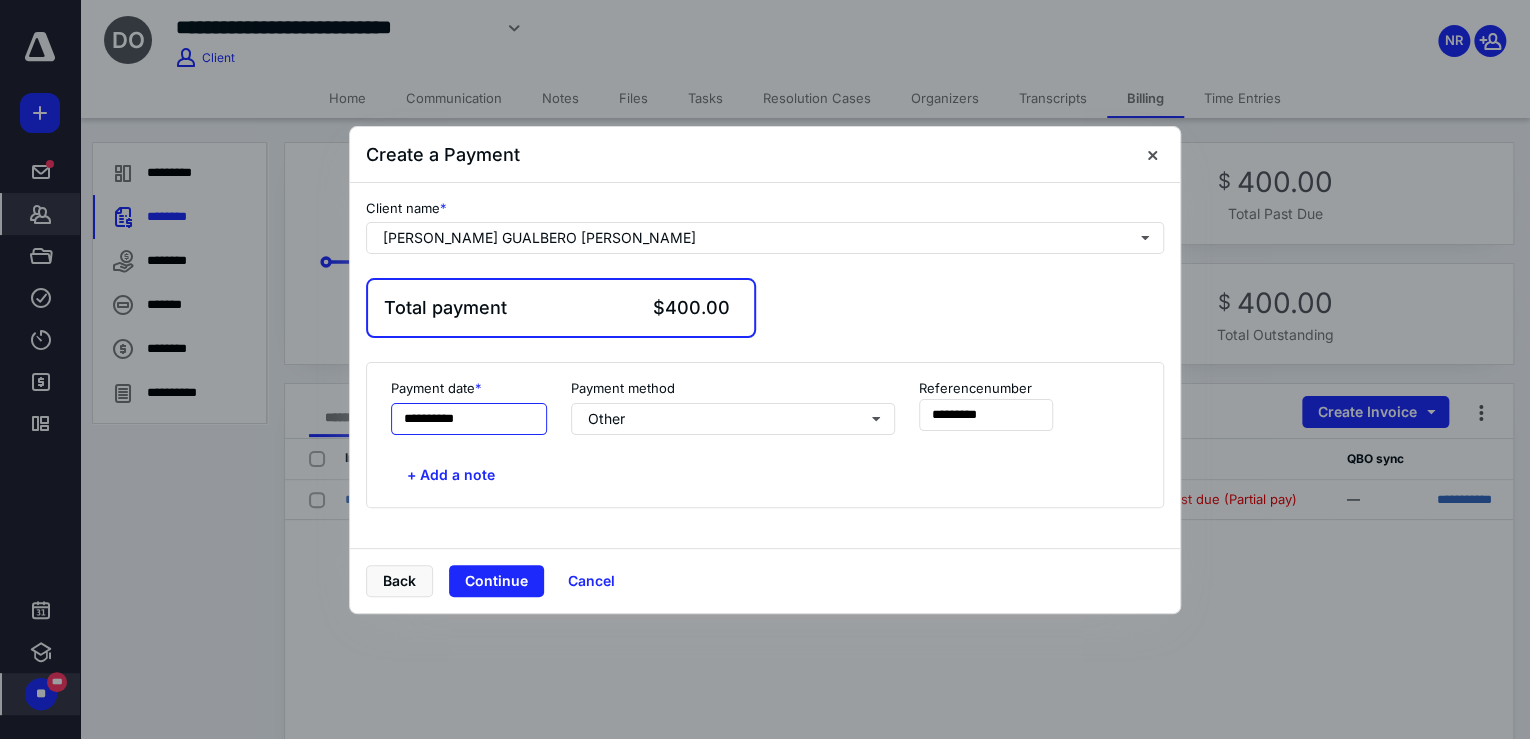 click on "**********" at bounding box center [469, 419] 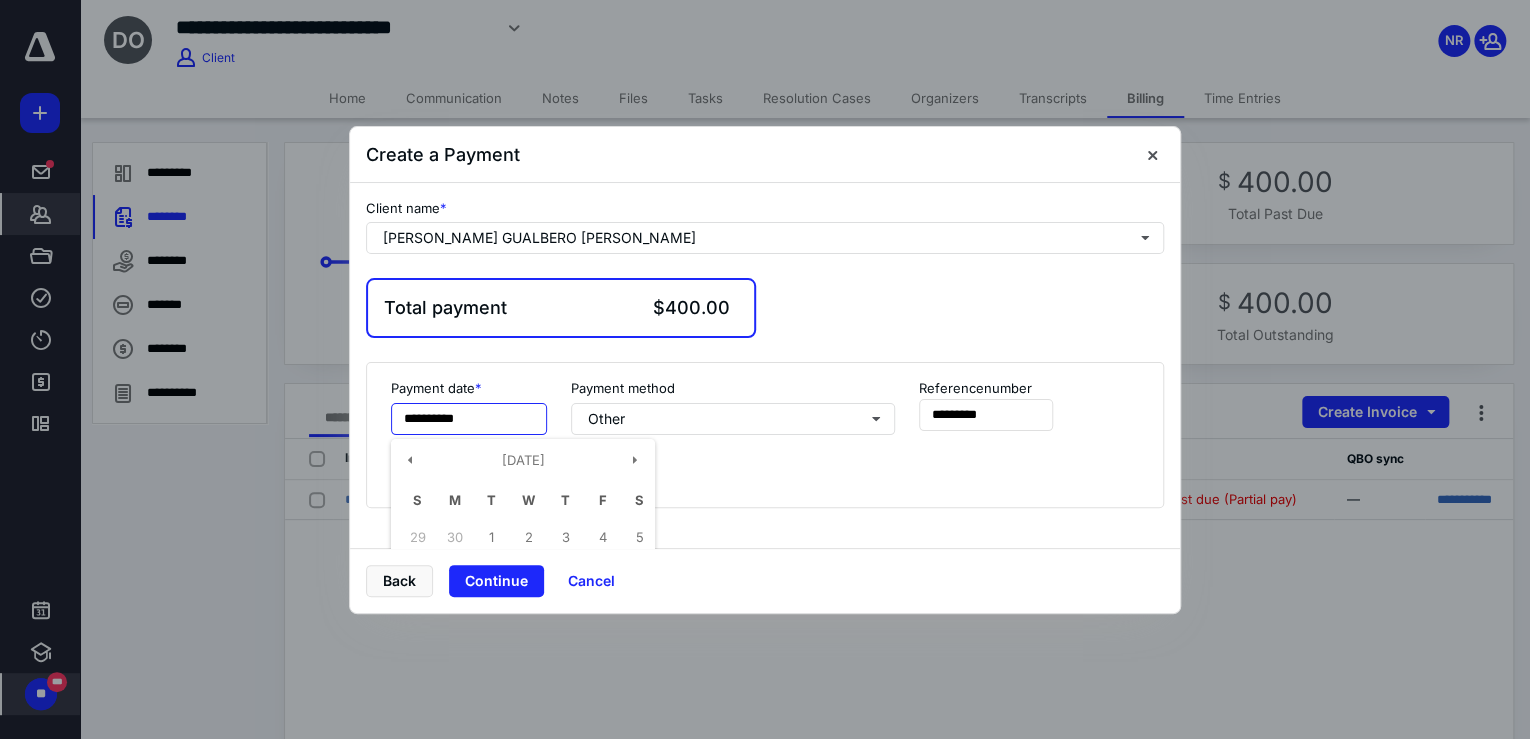 scroll, scrollTop: 80, scrollLeft: 0, axis: vertical 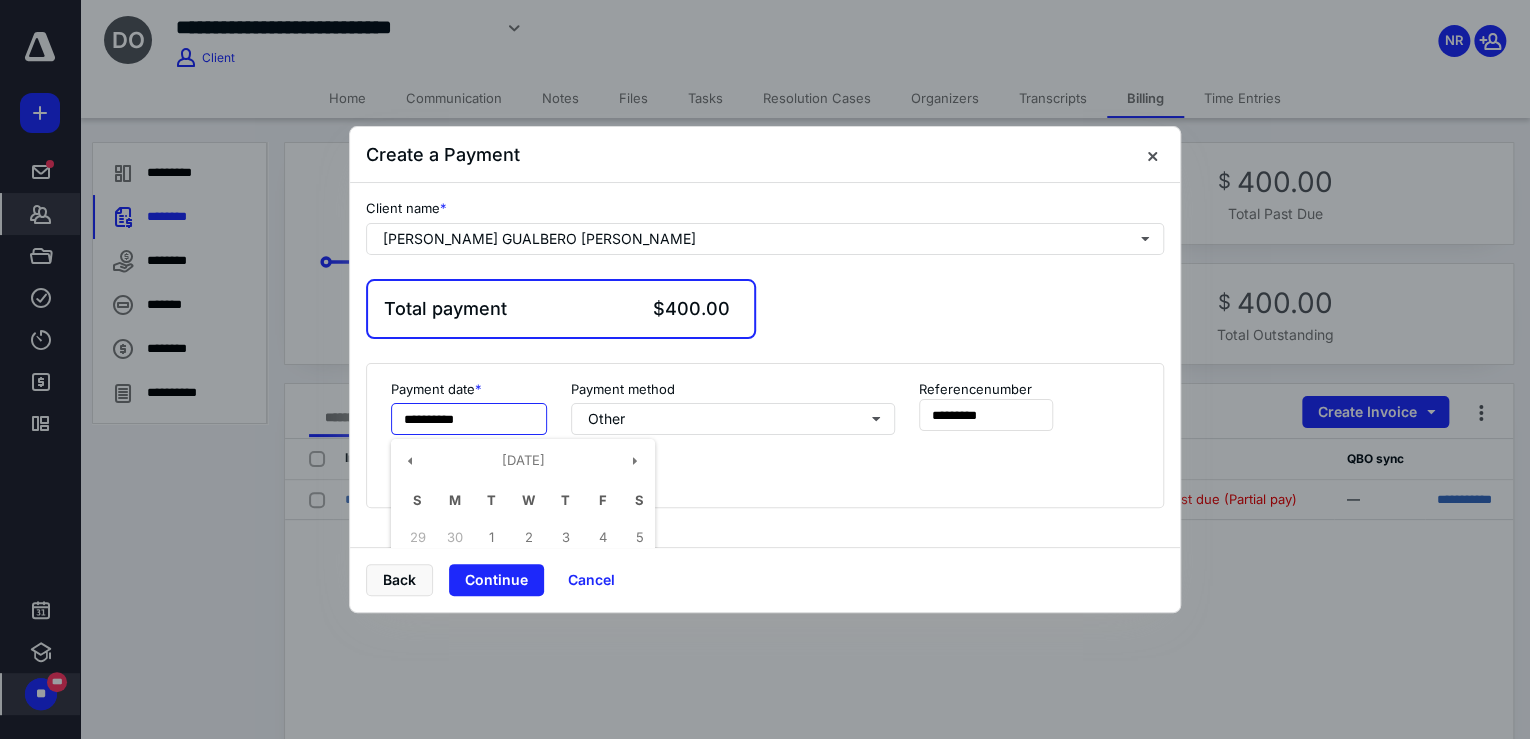 click on "**********" at bounding box center [469, 419] 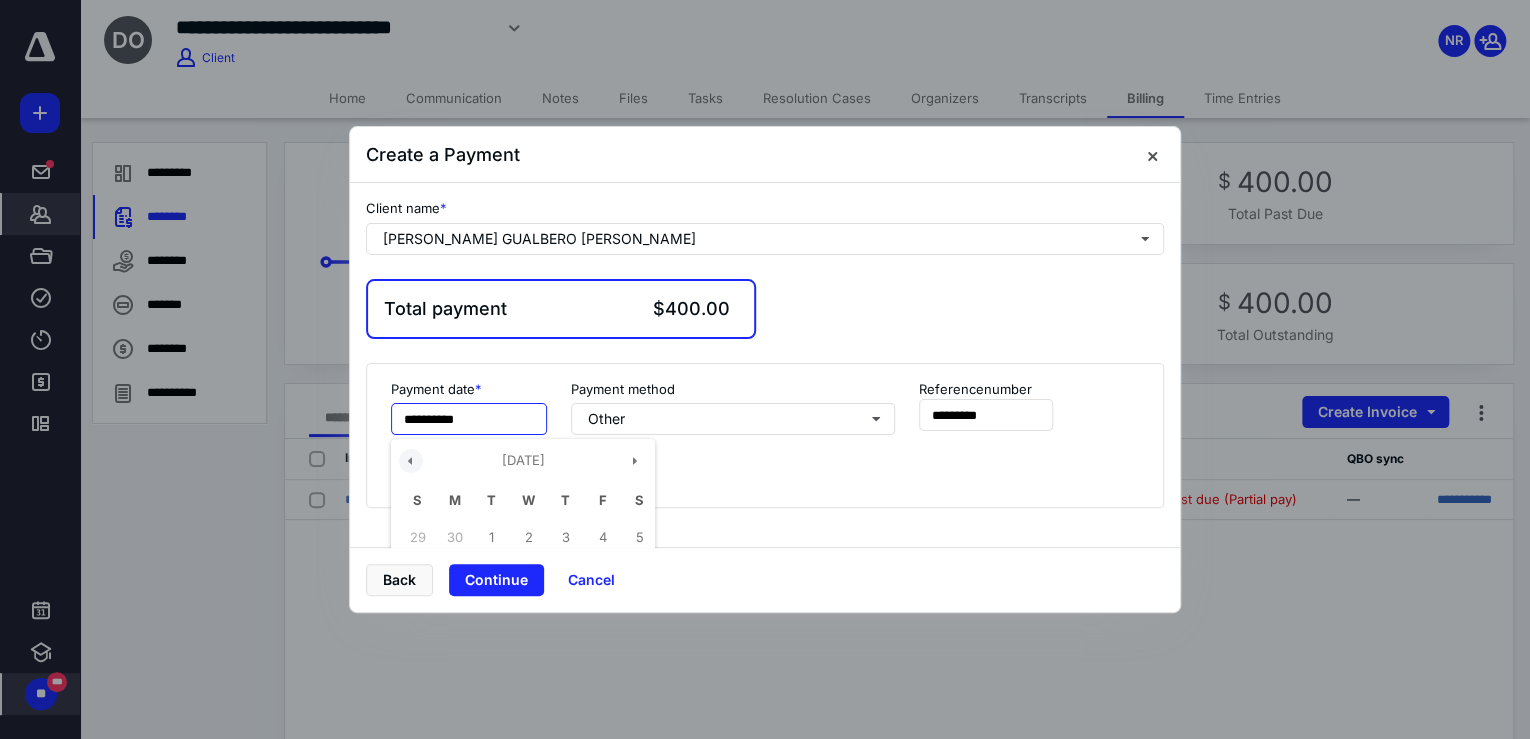 click at bounding box center [411, 461] 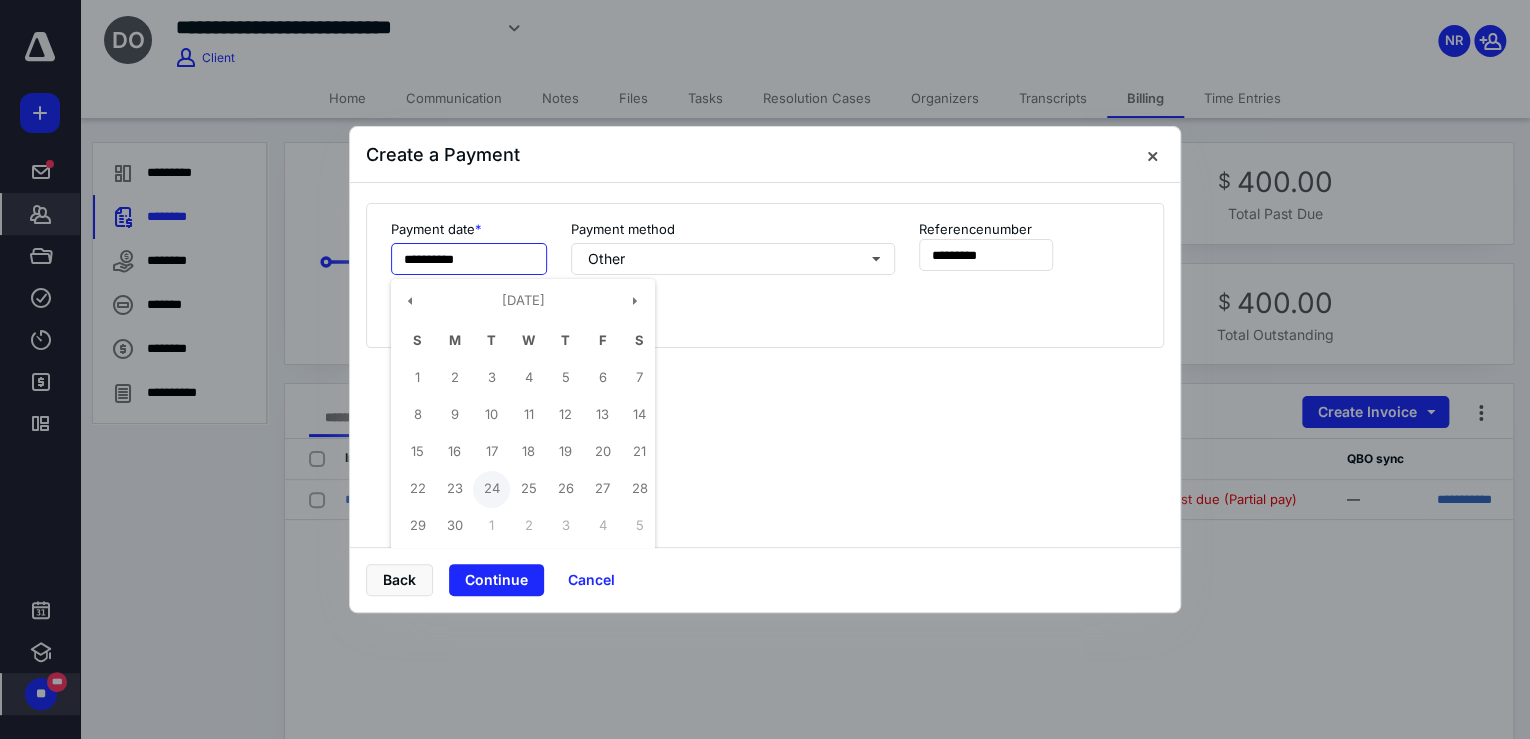 scroll, scrollTop: 200, scrollLeft: 0, axis: vertical 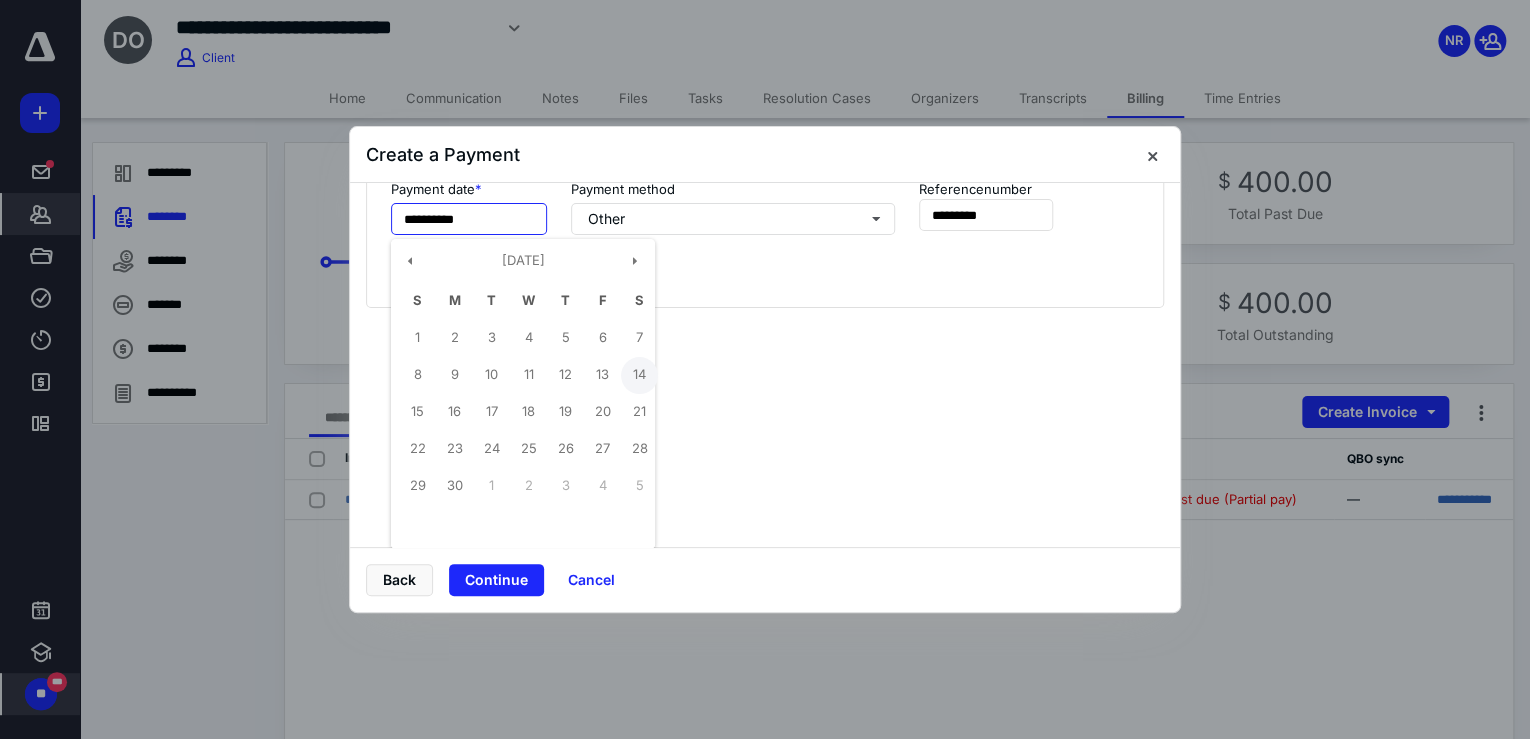drag, startPoint x: 487, startPoint y: 448, endPoint x: 630, endPoint y: 380, distance: 158.34456 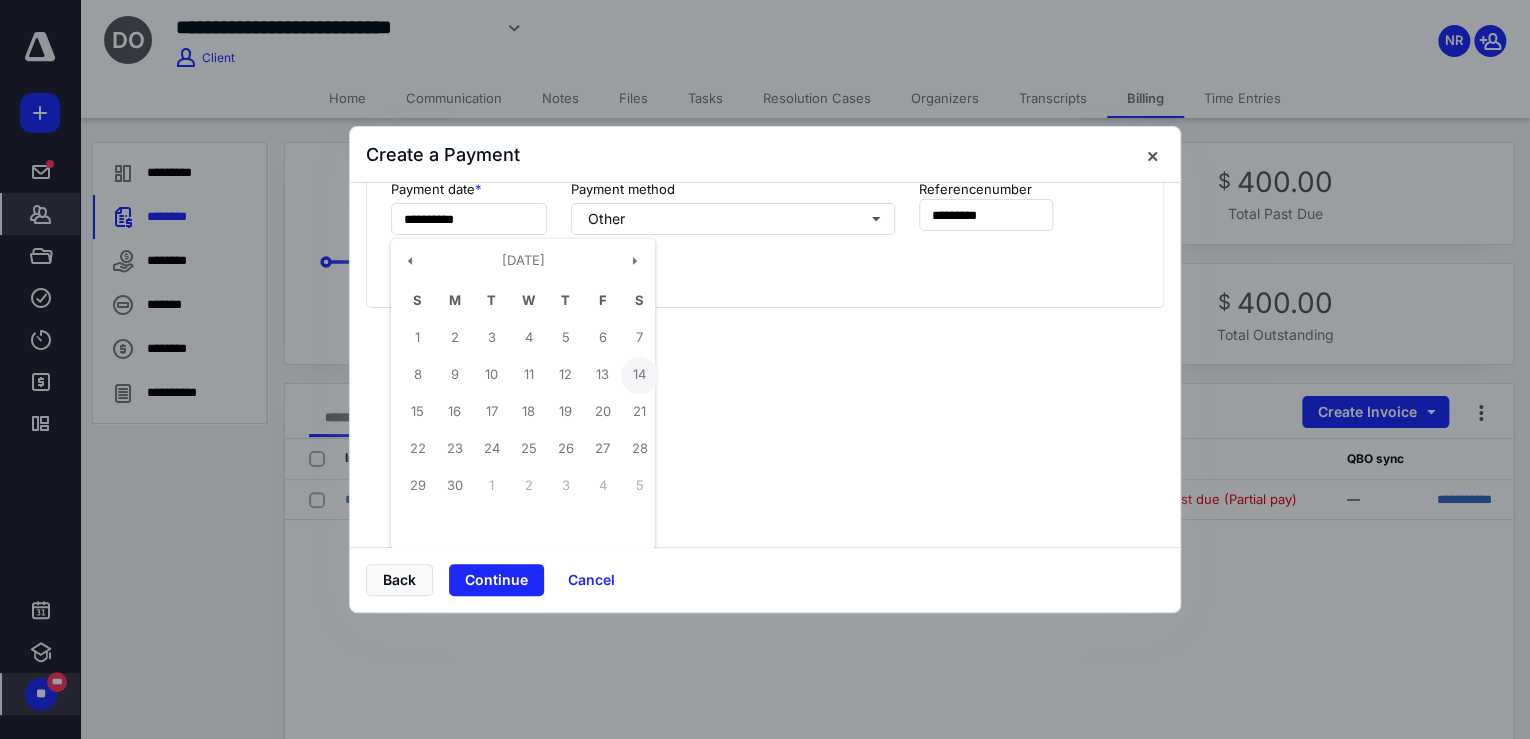 type on "**********" 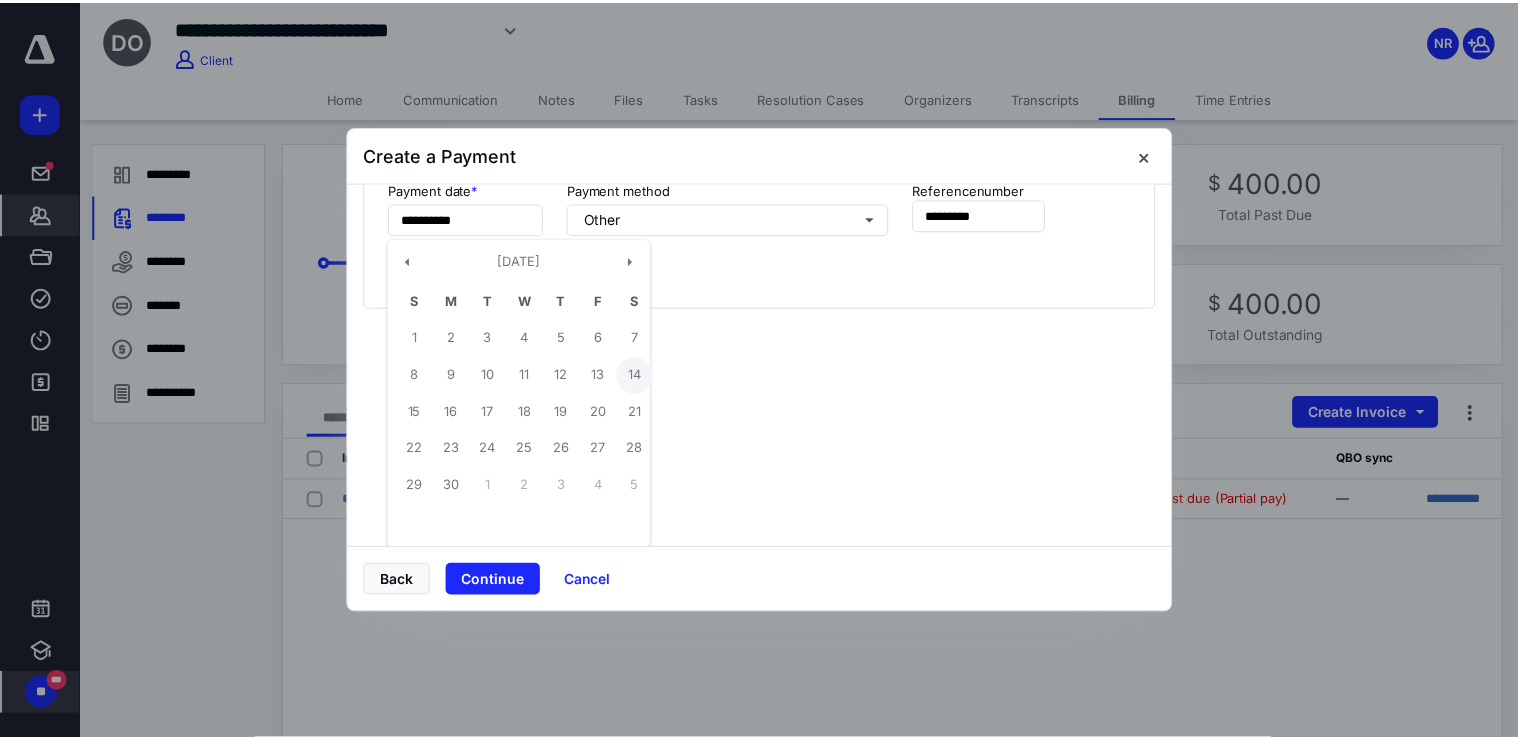 scroll, scrollTop: 0, scrollLeft: 0, axis: both 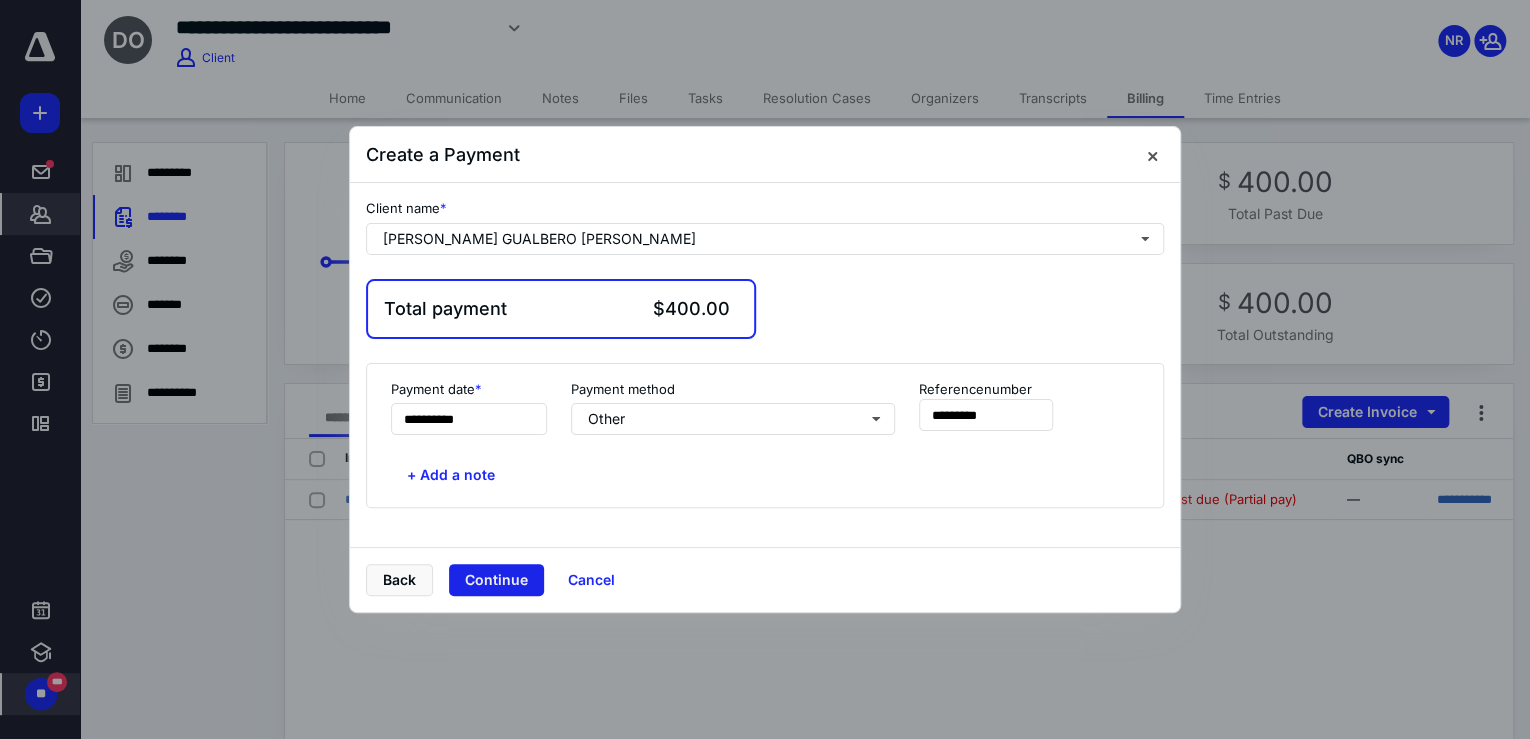 click on "Continue" at bounding box center (496, 580) 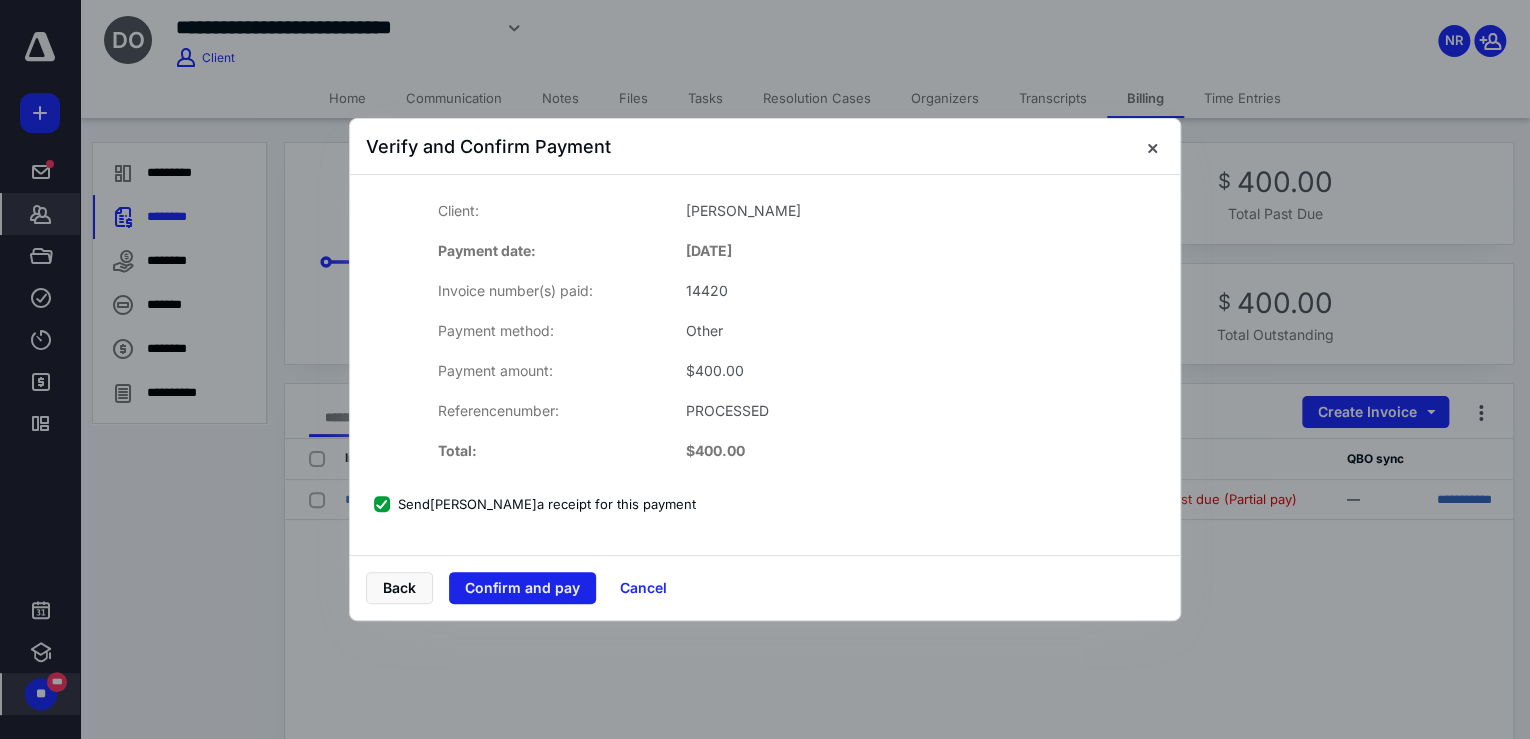 click on "Confirm and pay" at bounding box center [522, 588] 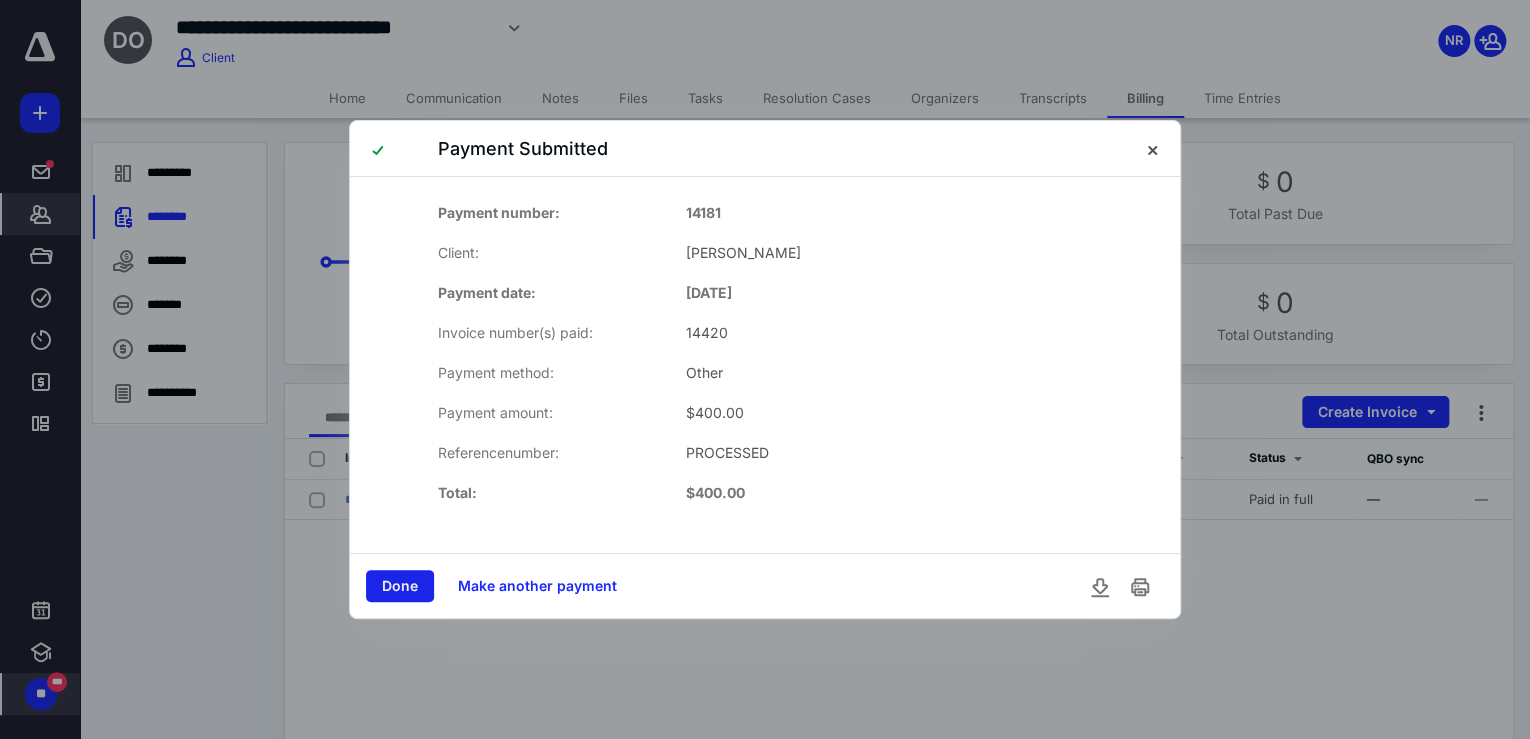 click on "Done" at bounding box center (400, 586) 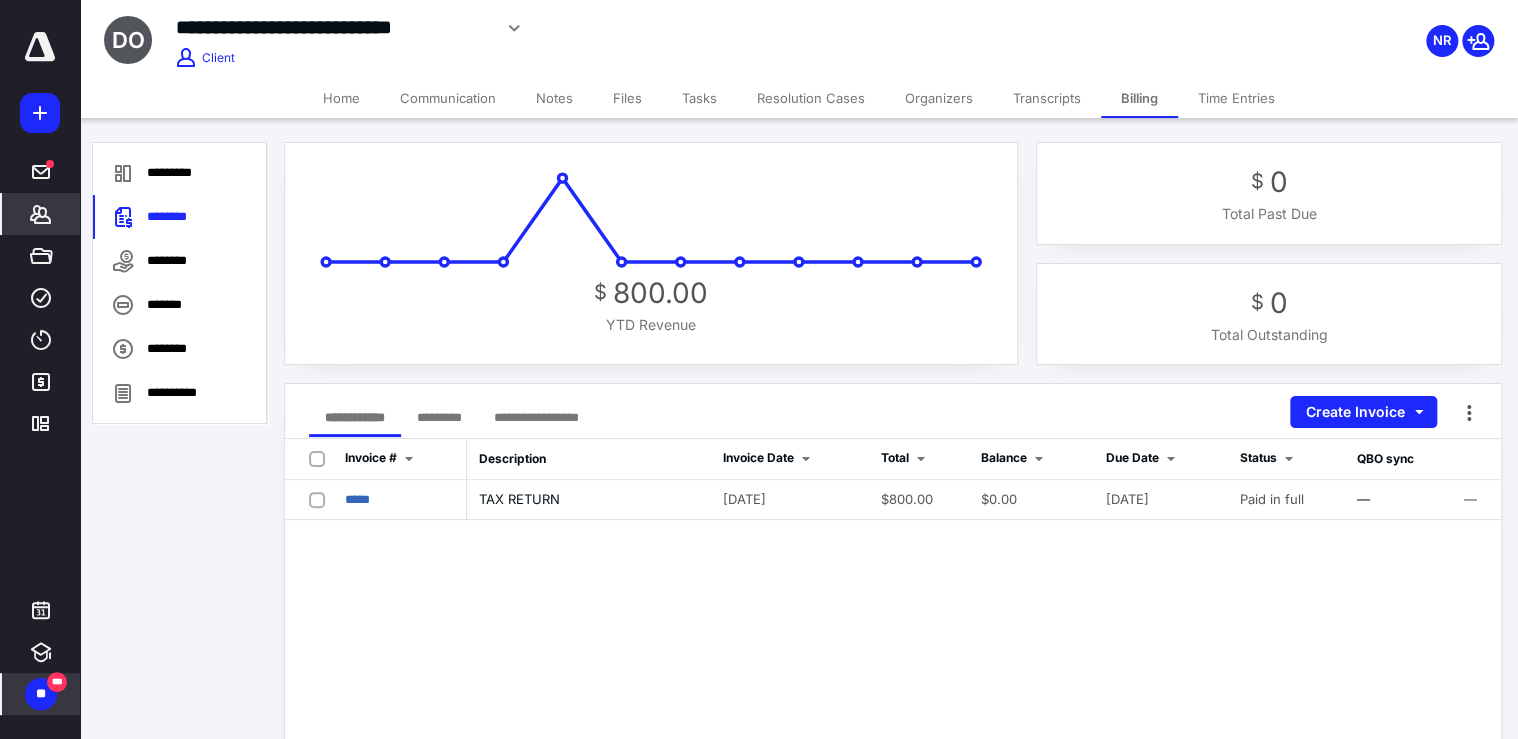 click on "Invoice # Description Invoice Date Total Balance Due Date Status QBO sync ***** TAX RETURN [DATE] $800.00 $0.00 [DATE] Paid in full — —" at bounding box center (893, 839) 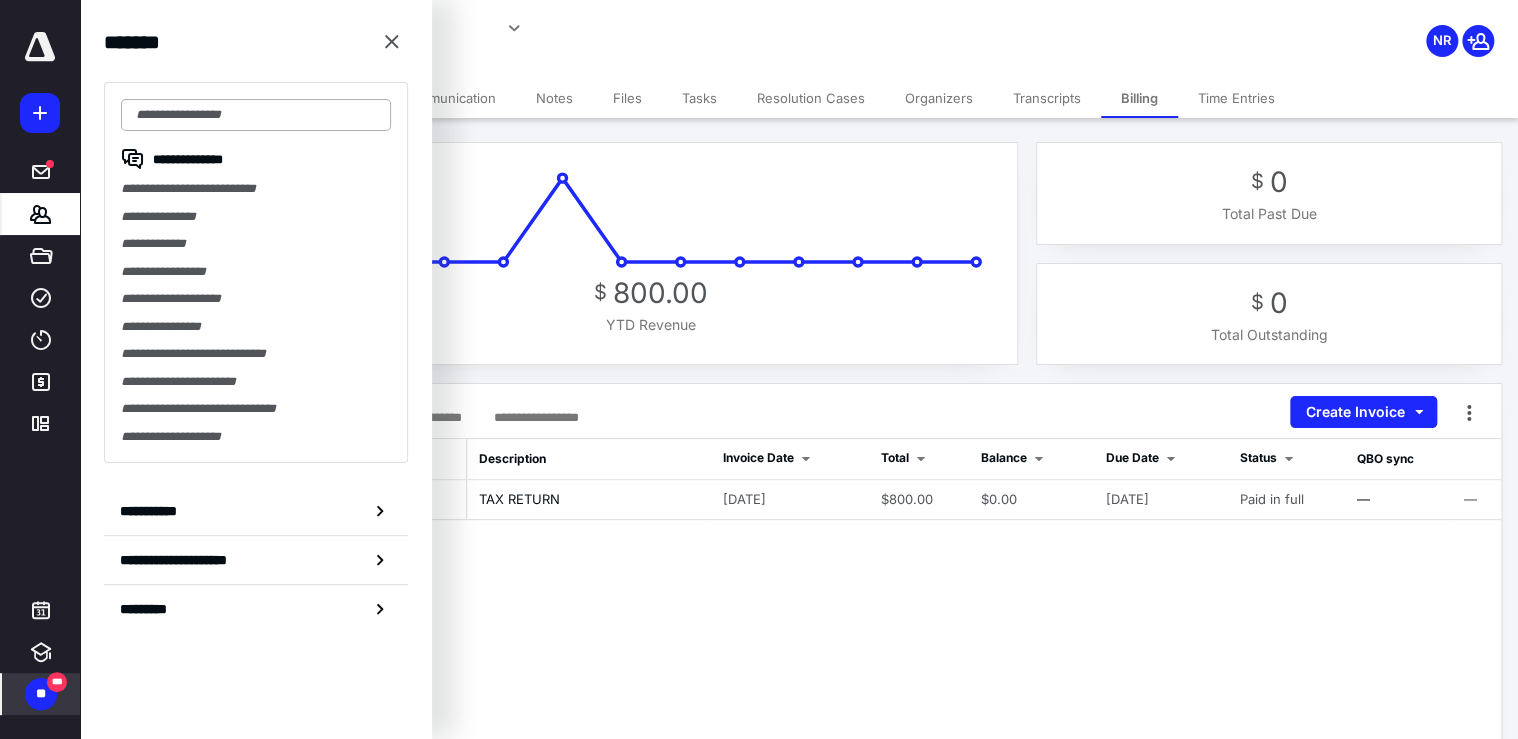 click at bounding box center [256, 115] 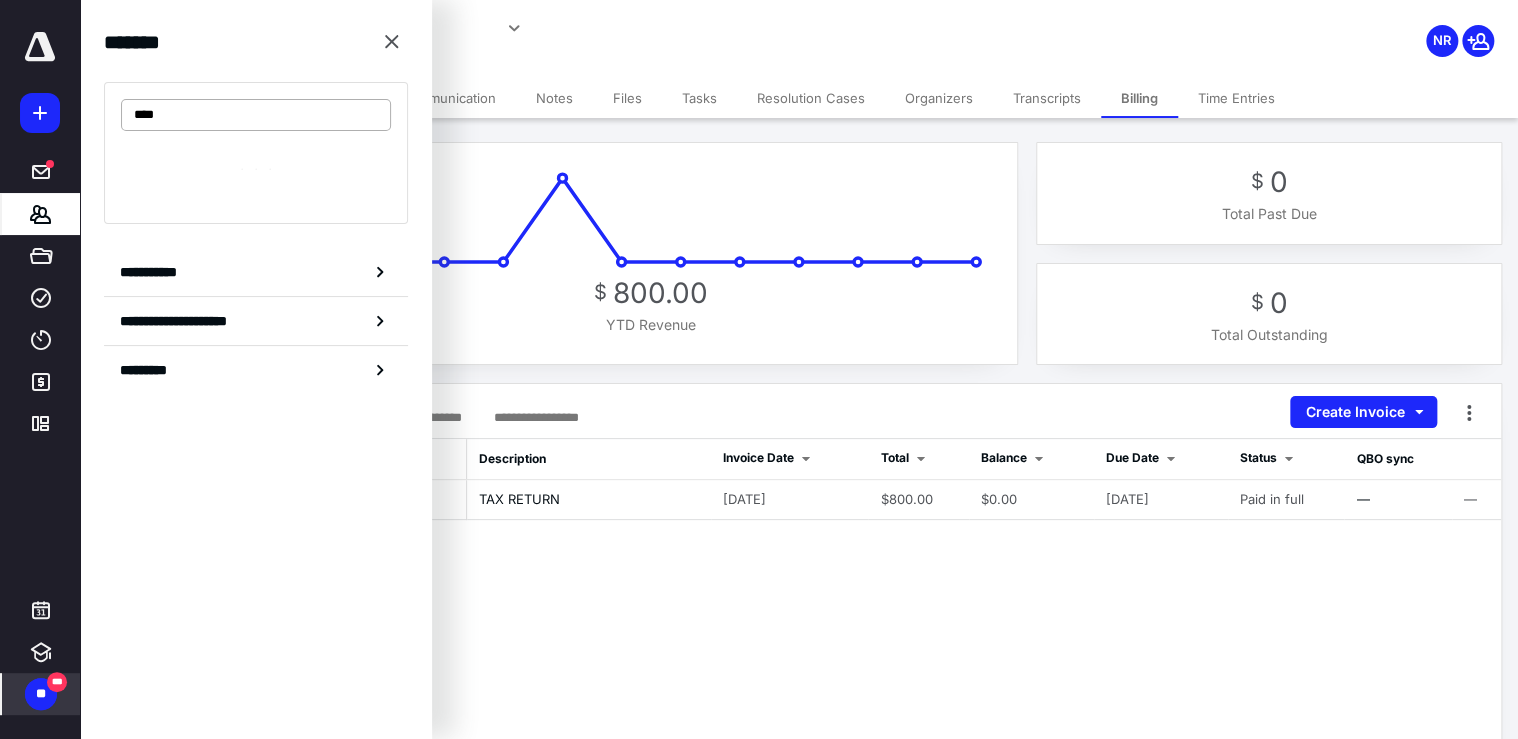 type on "***" 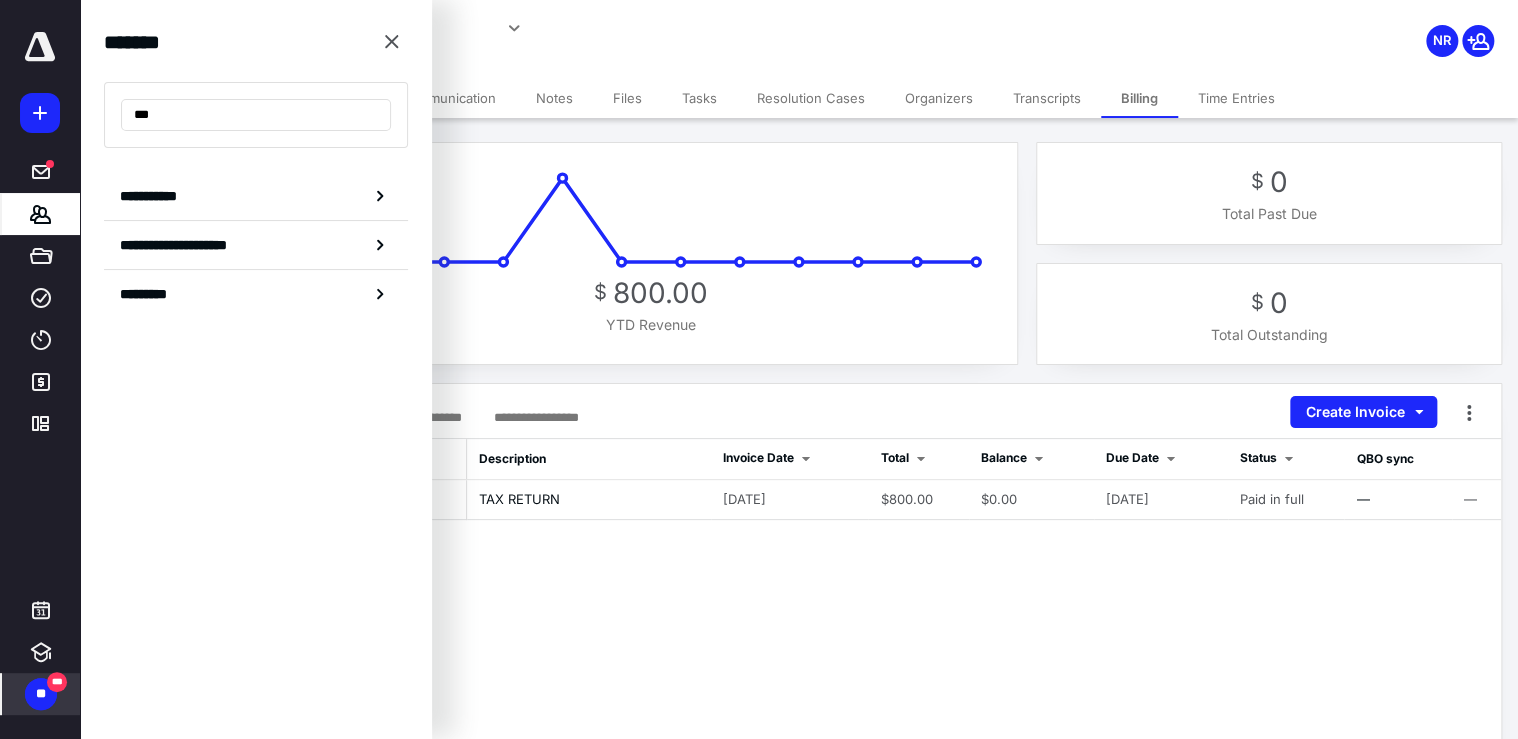 drag, startPoint x: 300, startPoint y: 129, endPoint x: 107, endPoint y: 86, distance: 197.73215 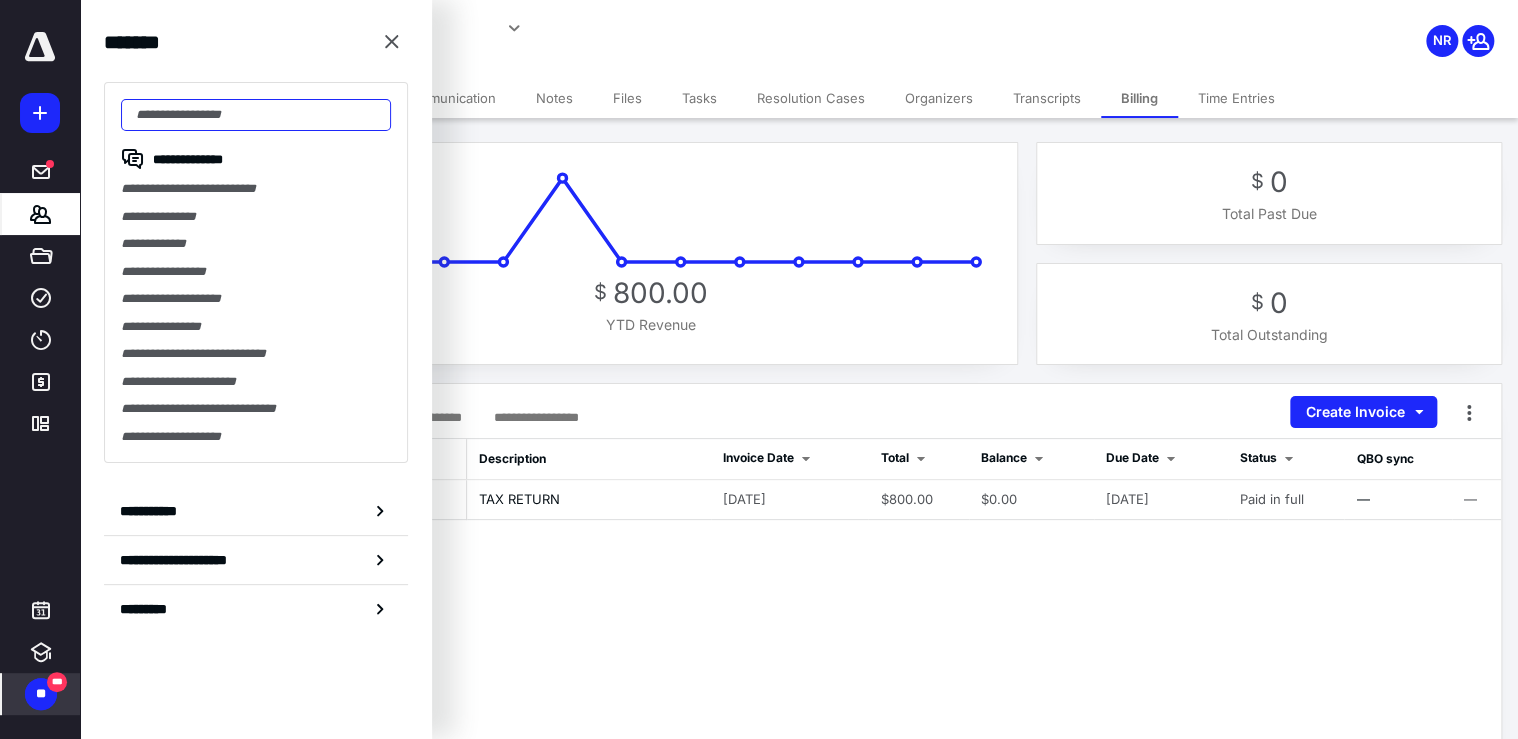 click at bounding box center [256, 115] 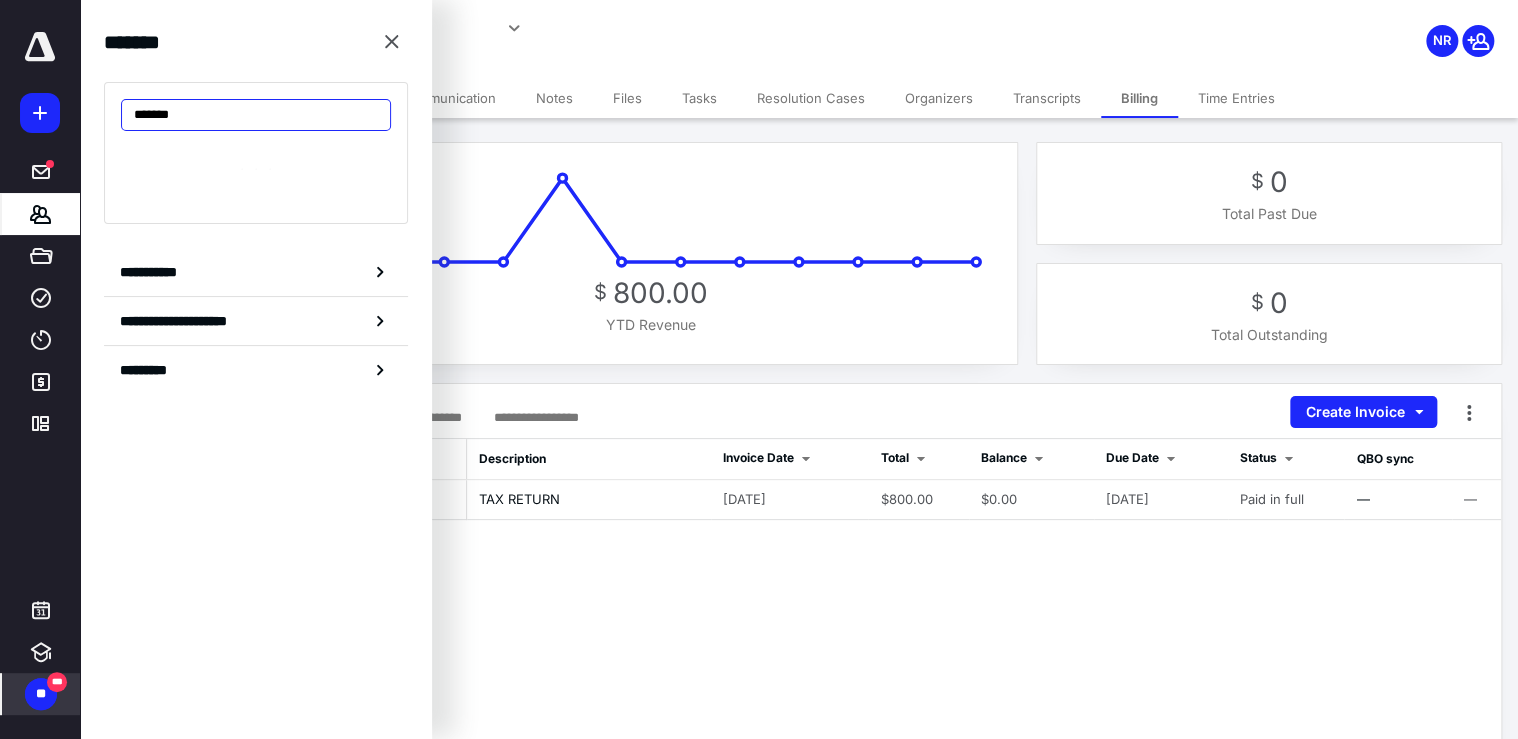 type on "********" 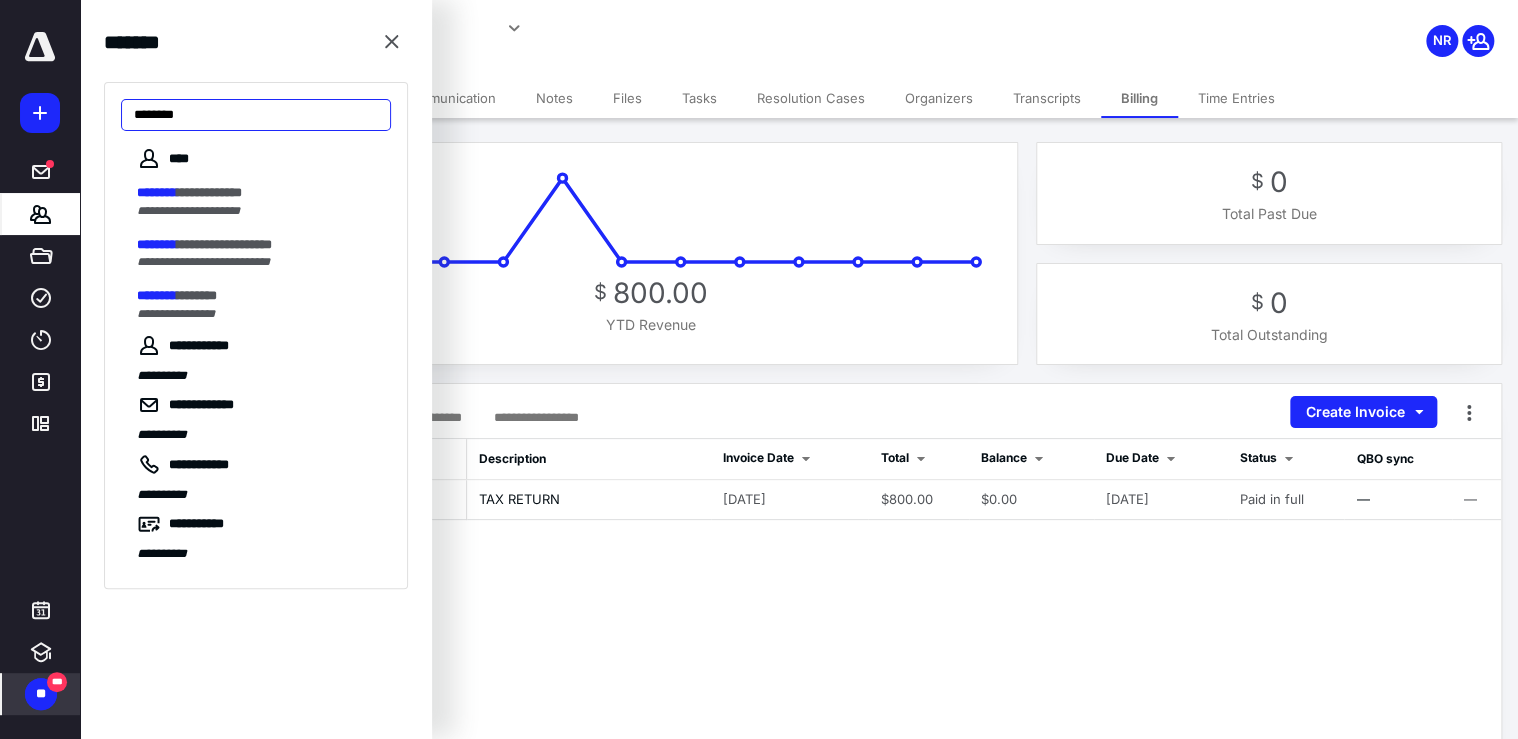 drag, startPoint x: 234, startPoint y: 117, endPoint x: 37, endPoint y: 87, distance: 199.27118 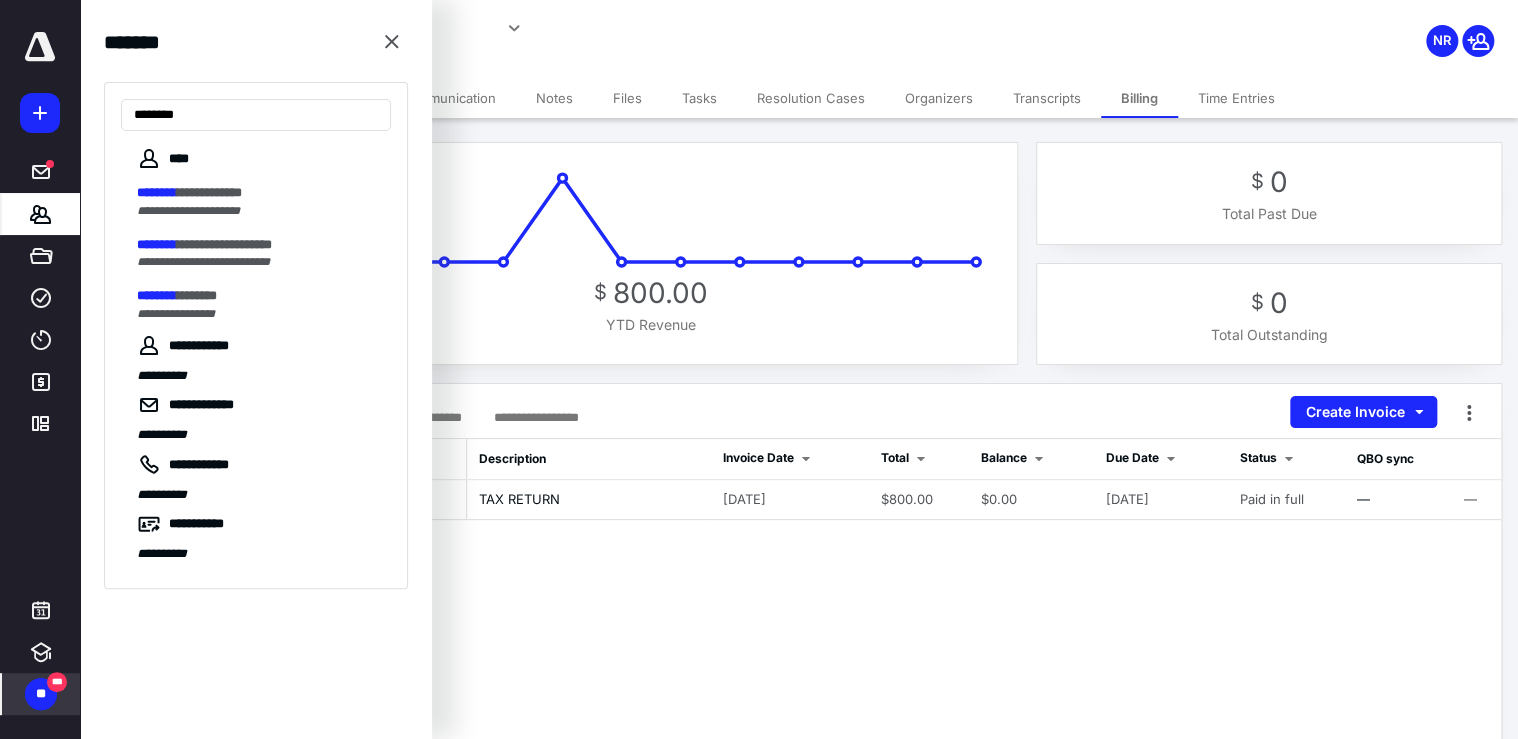 click on "**********" at bounding box center [759, 1264] 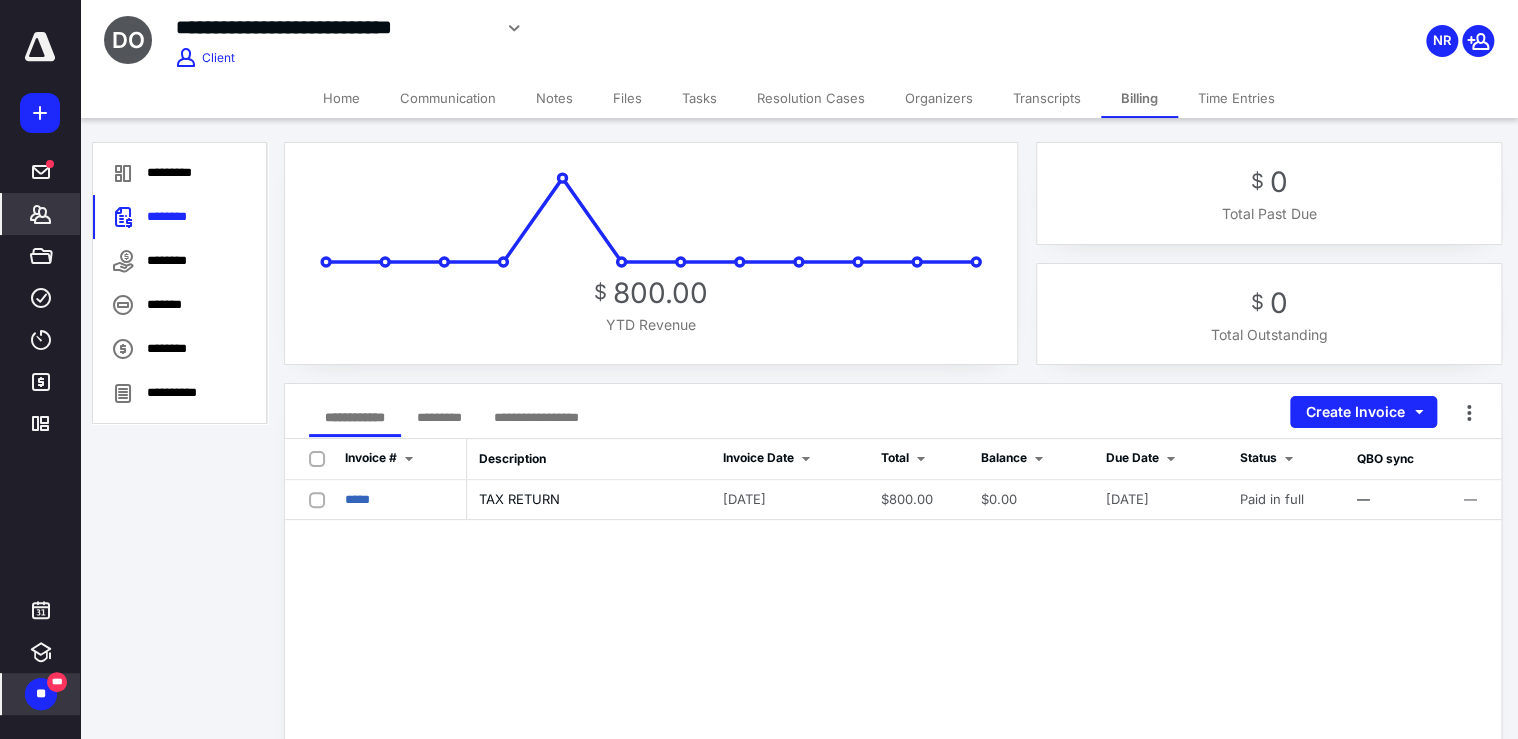 click on "*******" at bounding box center (41, 214) 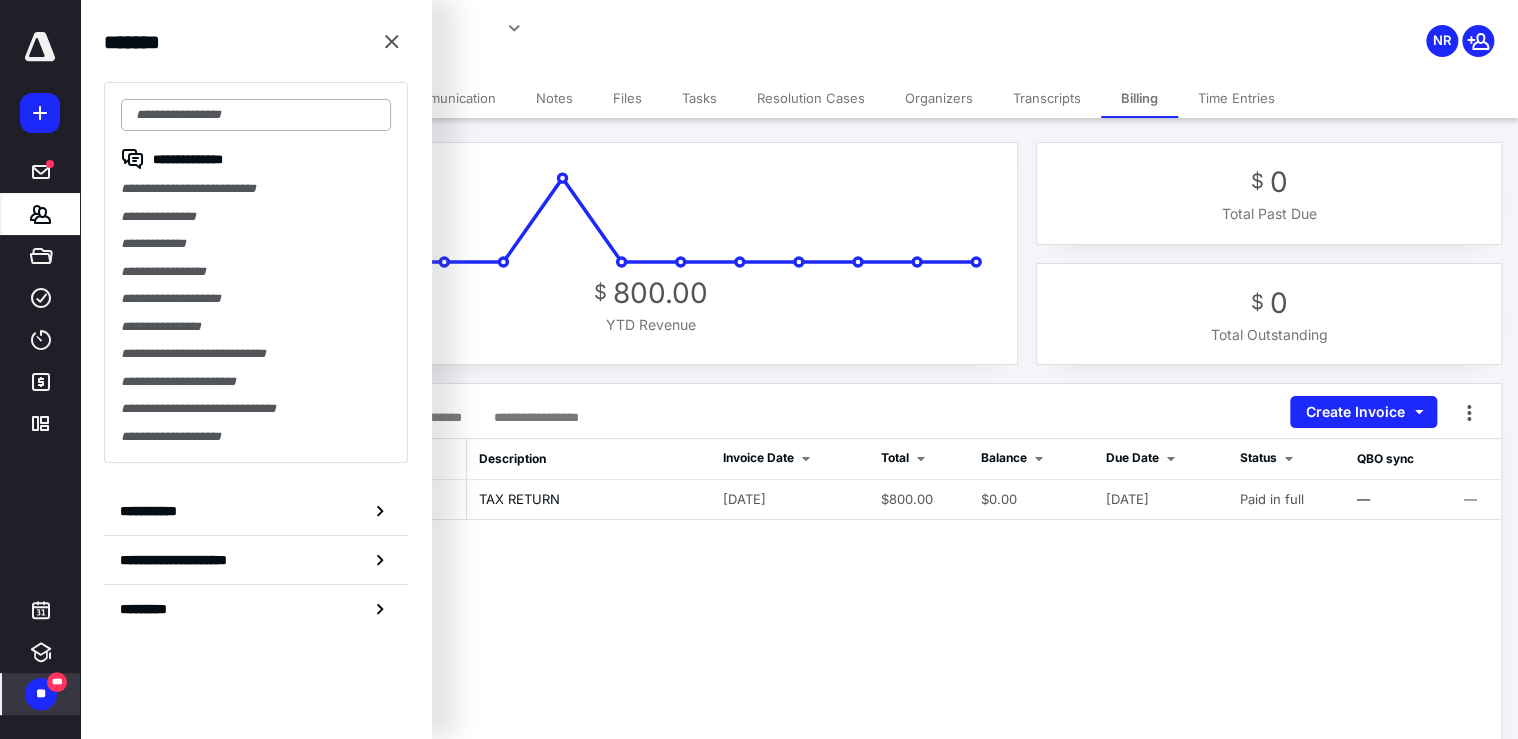 click at bounding box center [256, 115] 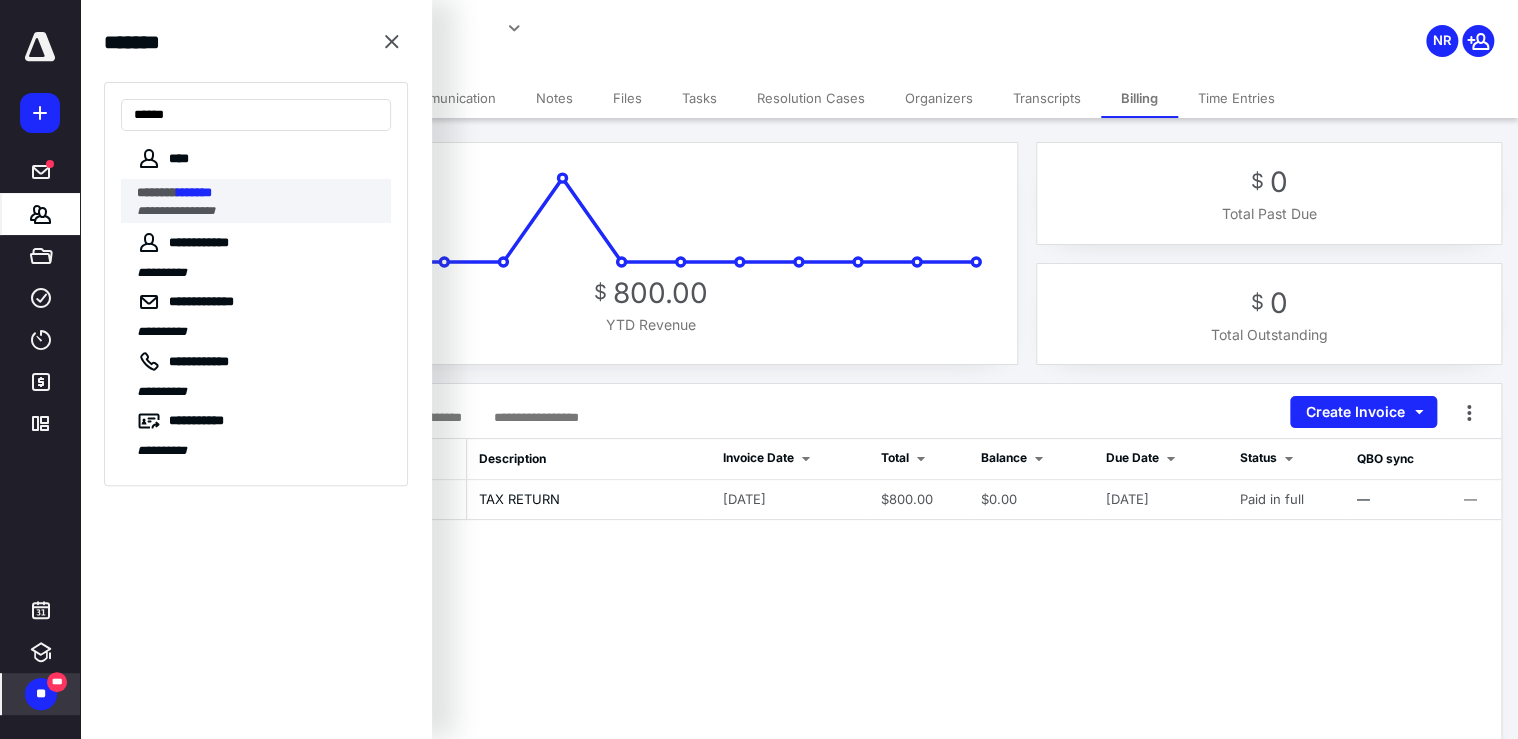 type on "******" 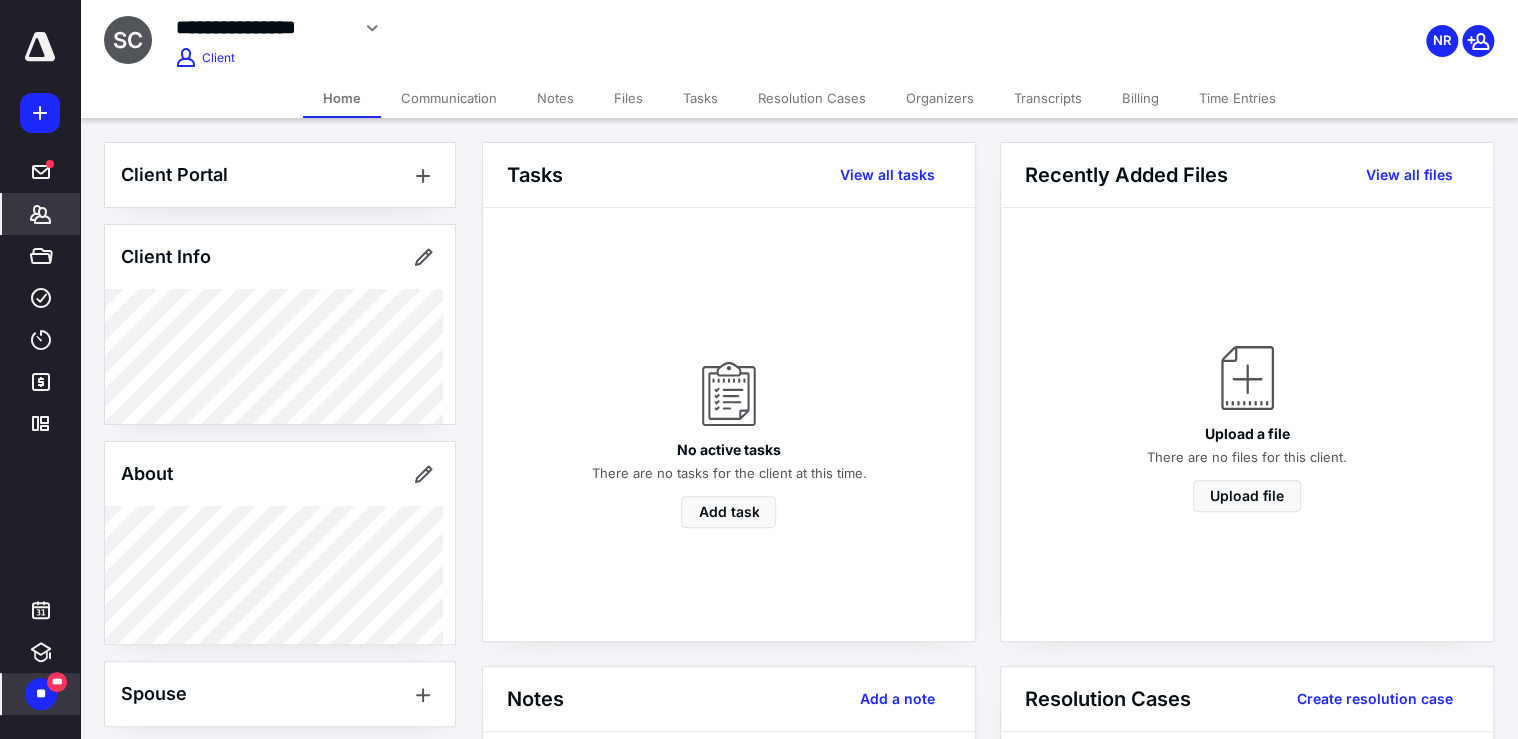 click on "Billing" at bounding box center (1140, 98) 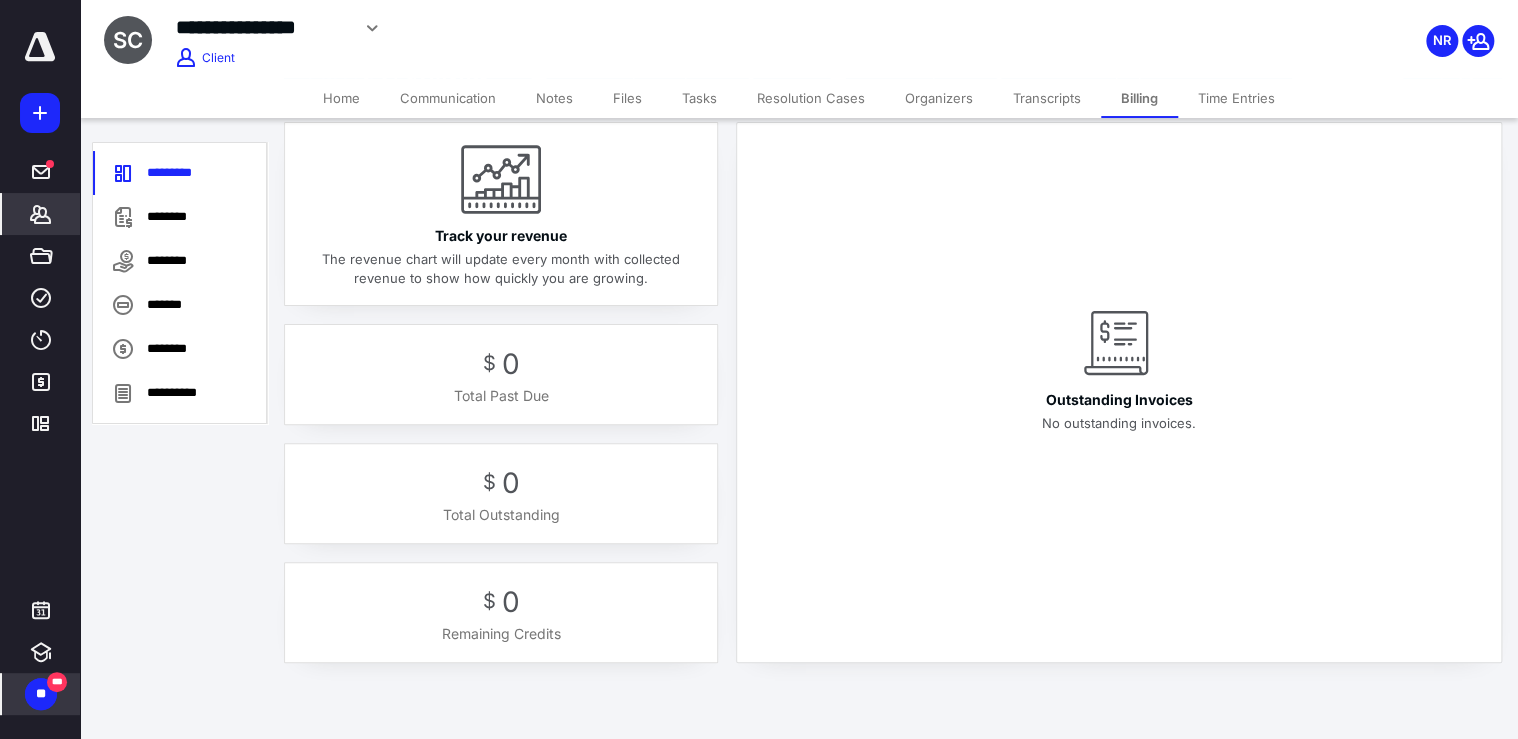 scroll, scrollTop: 110, scrollLeft: 0, axis: vertical 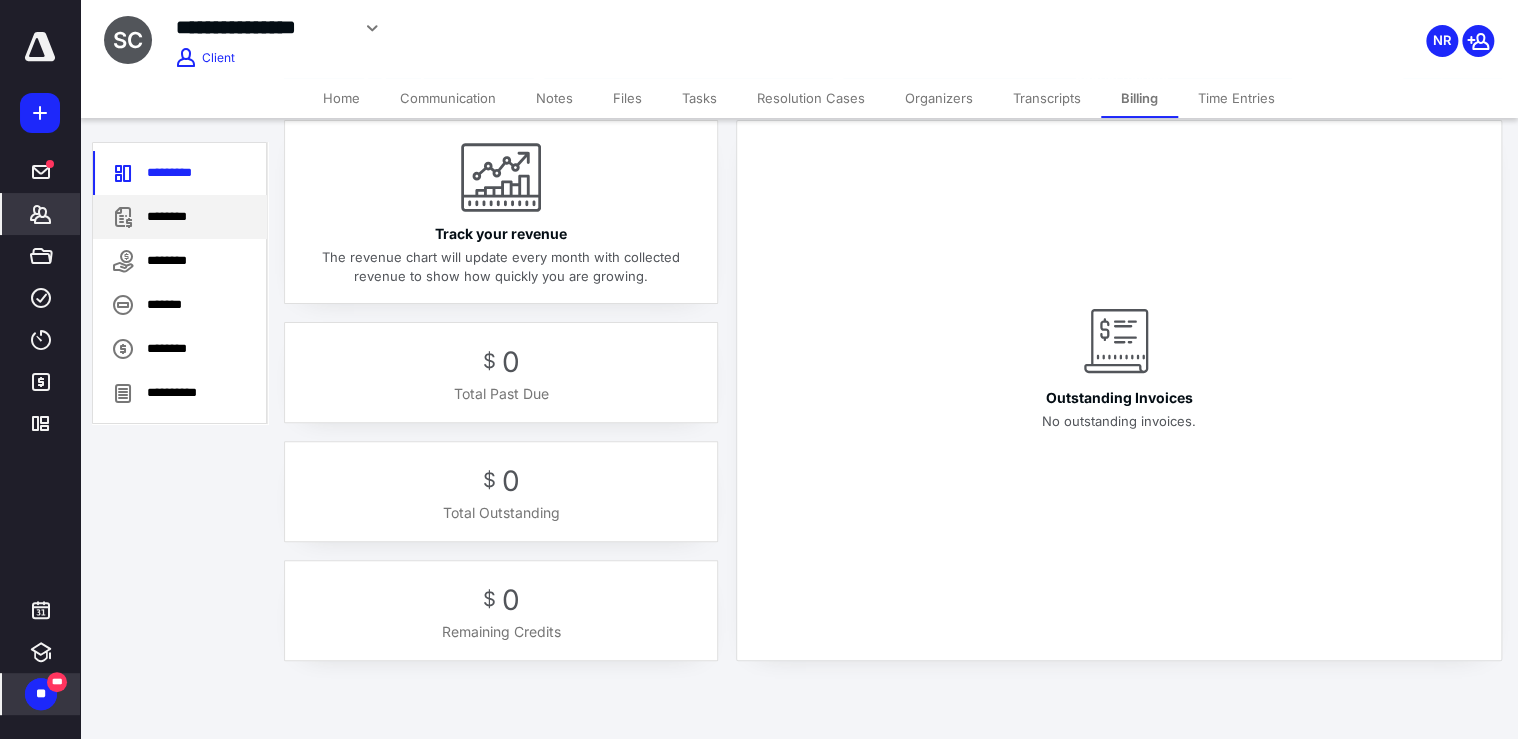 click on "********" at bounding box center (180, 217) 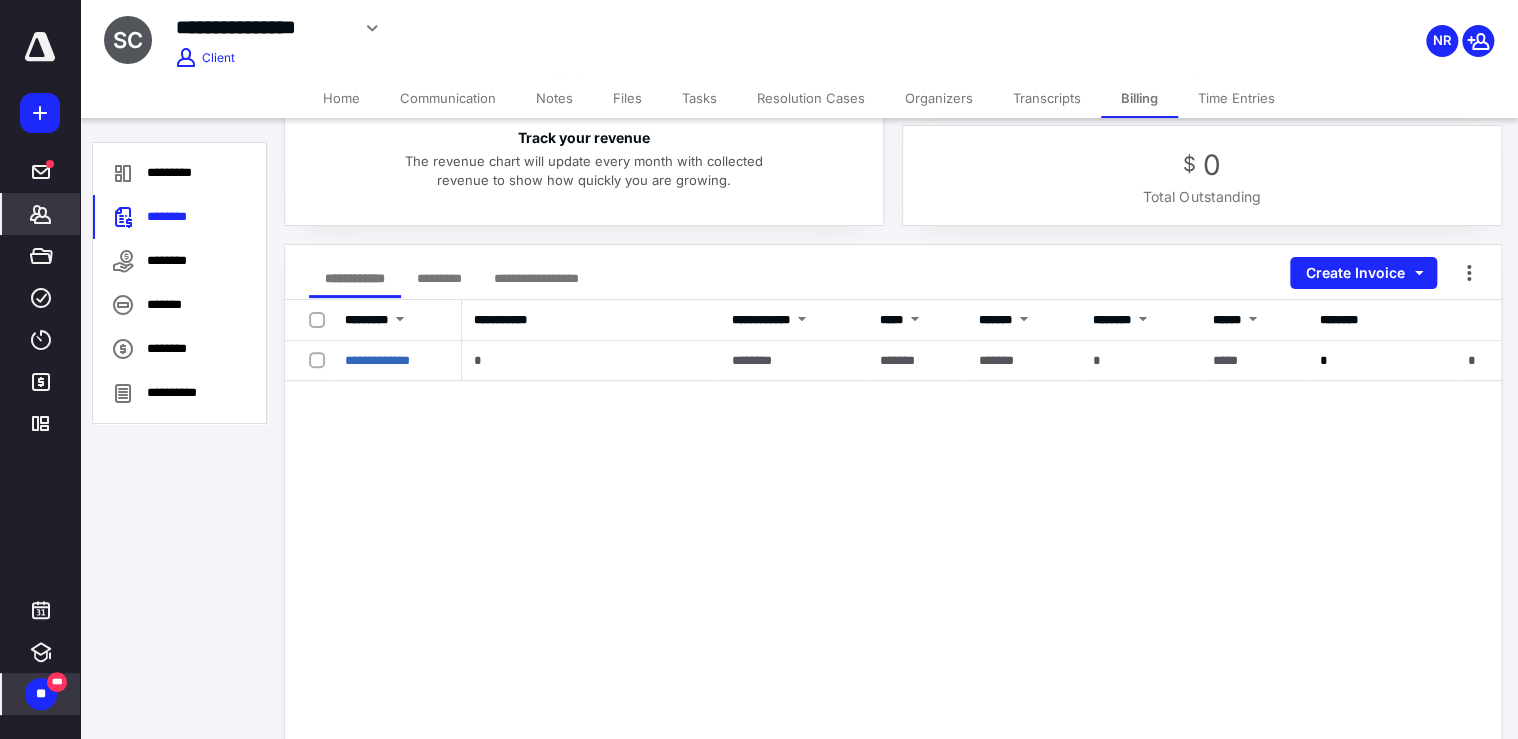 scroll, scrollTop: 160, scrollLeft: 0, axis: vertical 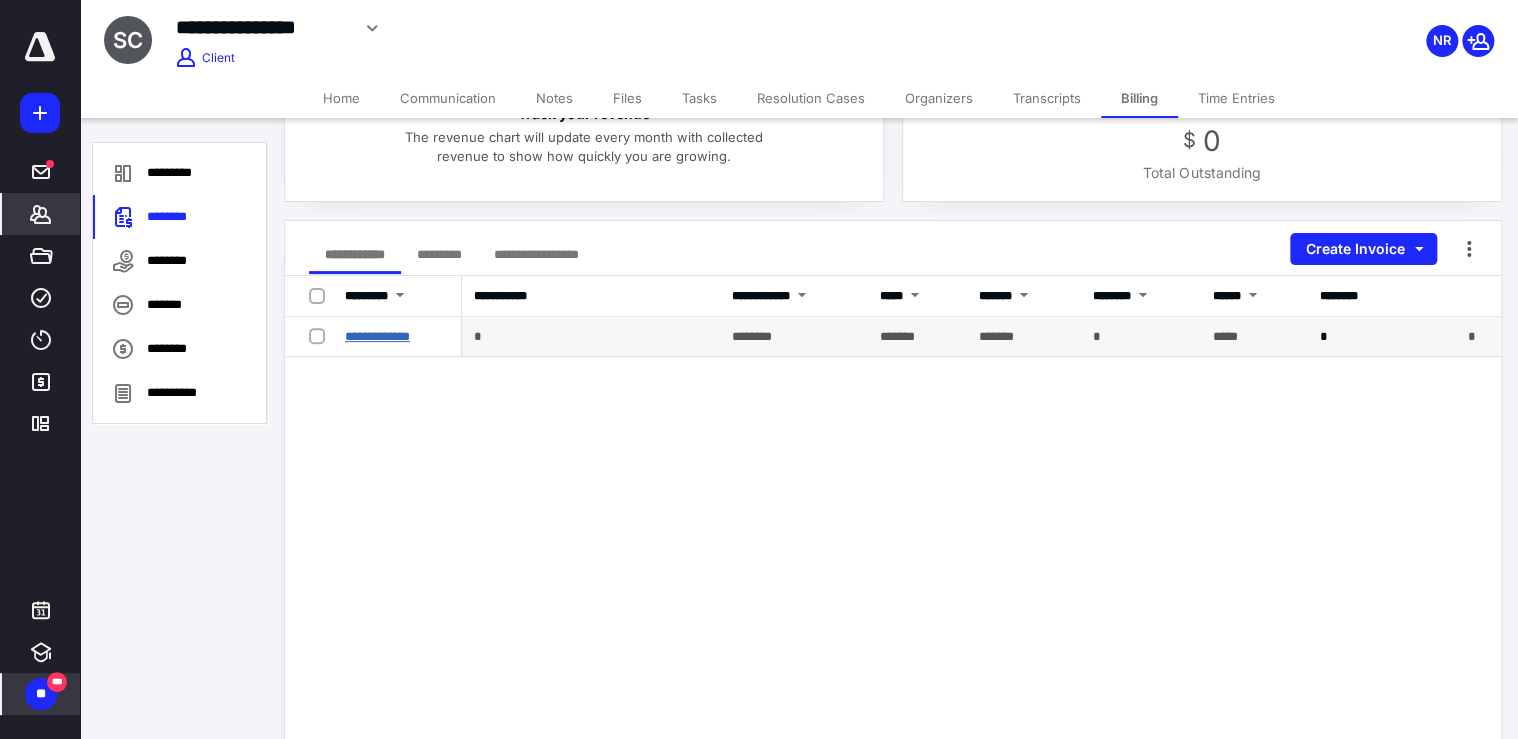 click on "**********" at bounding box center [377, 336] 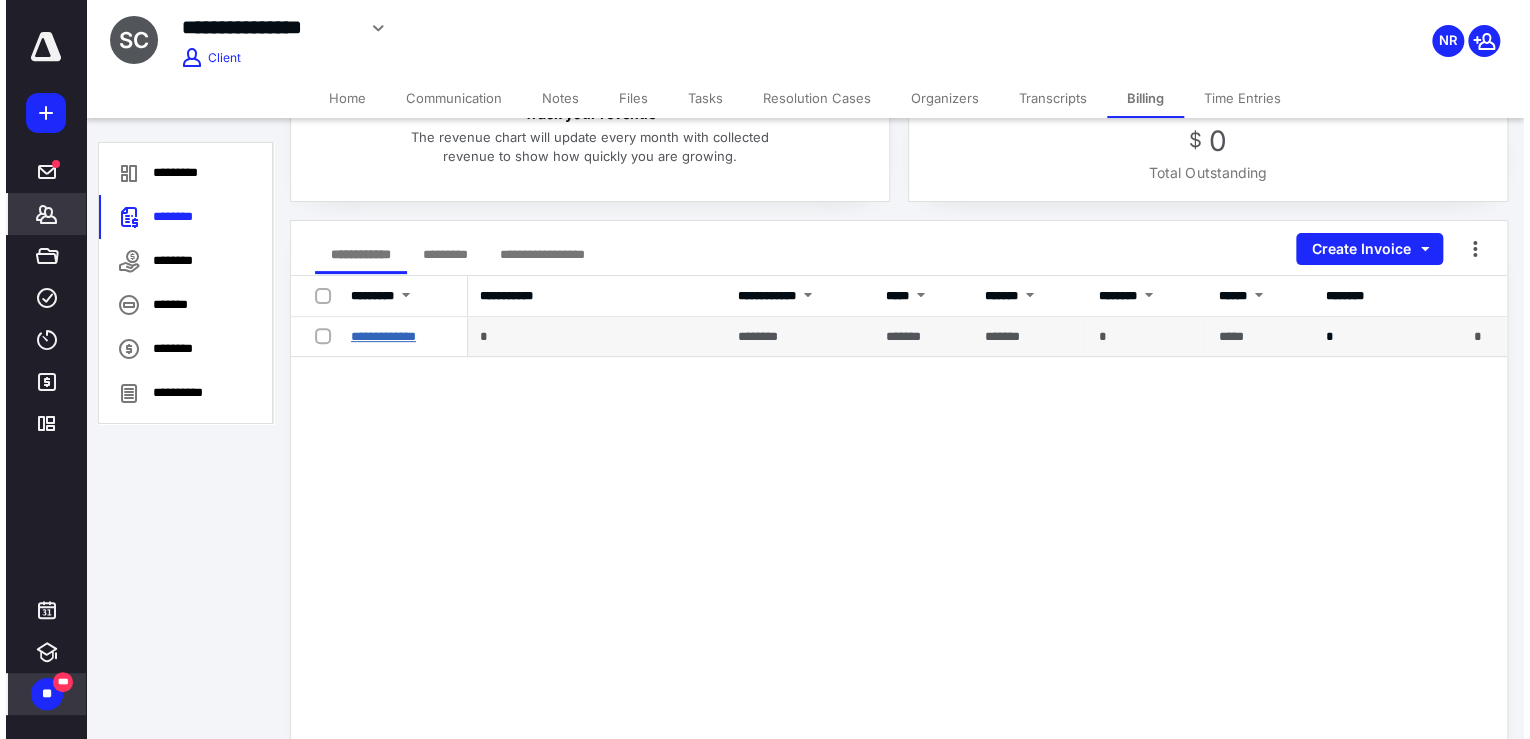 scroll, scrollTop: 97, scrollLeft: 0, axis: vertical 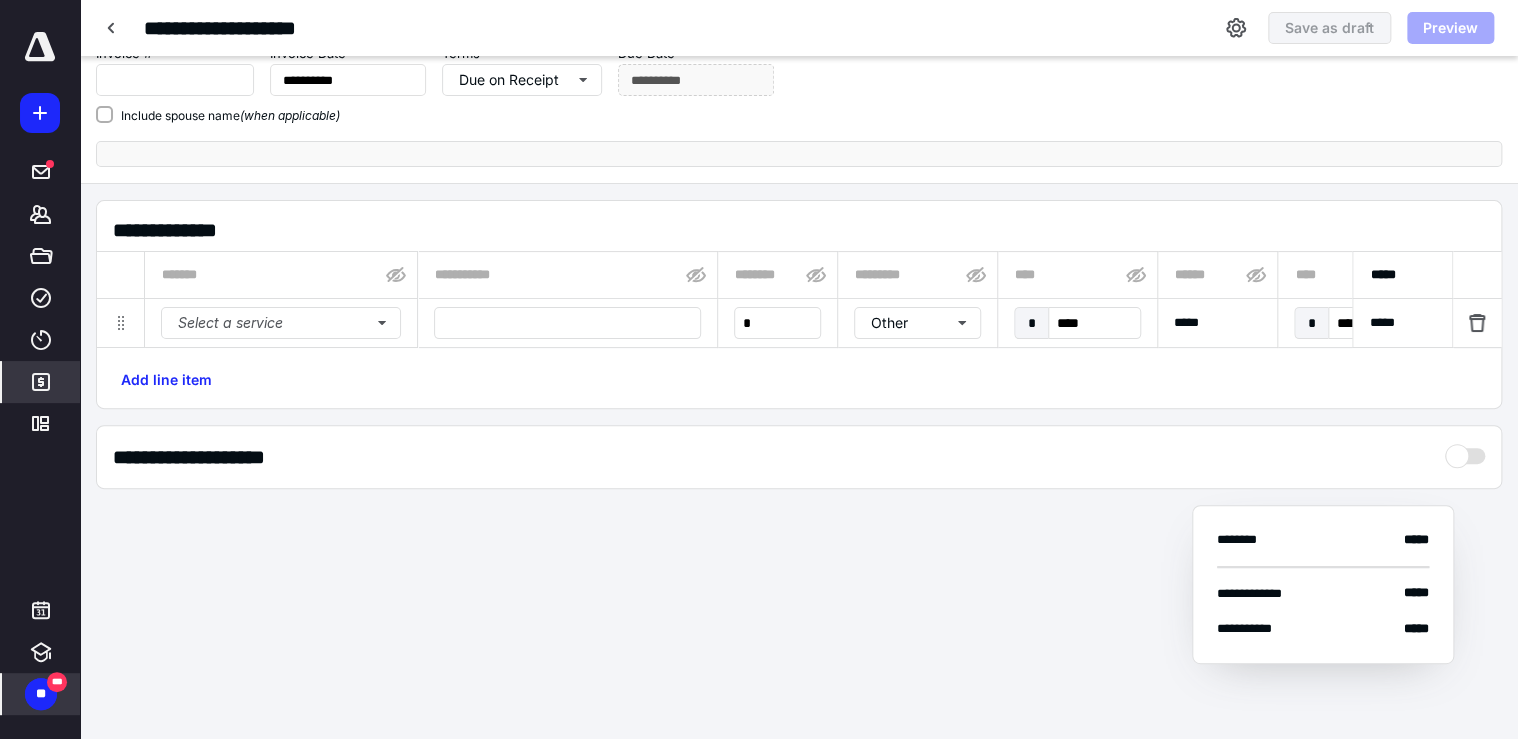 type on "**********" 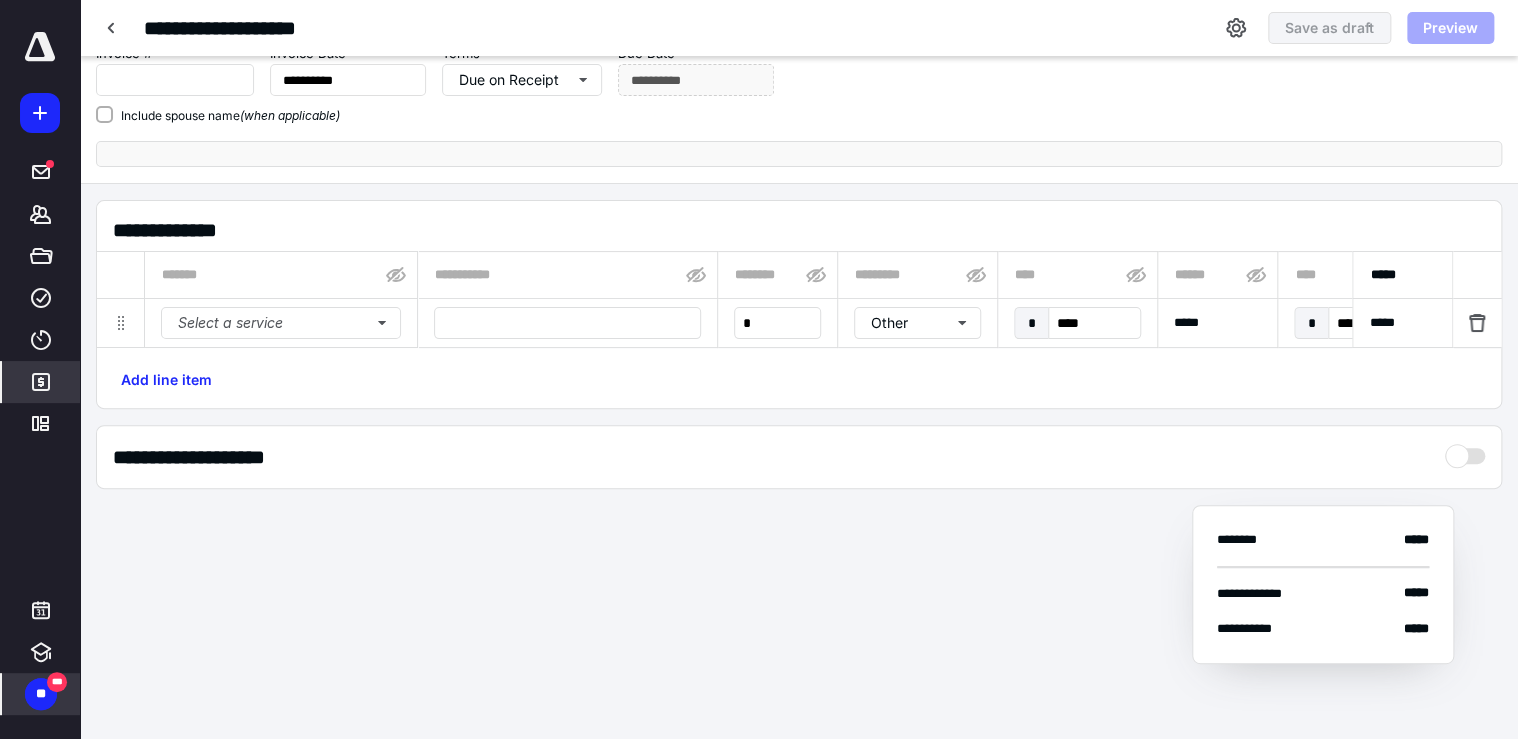 type on "**********" 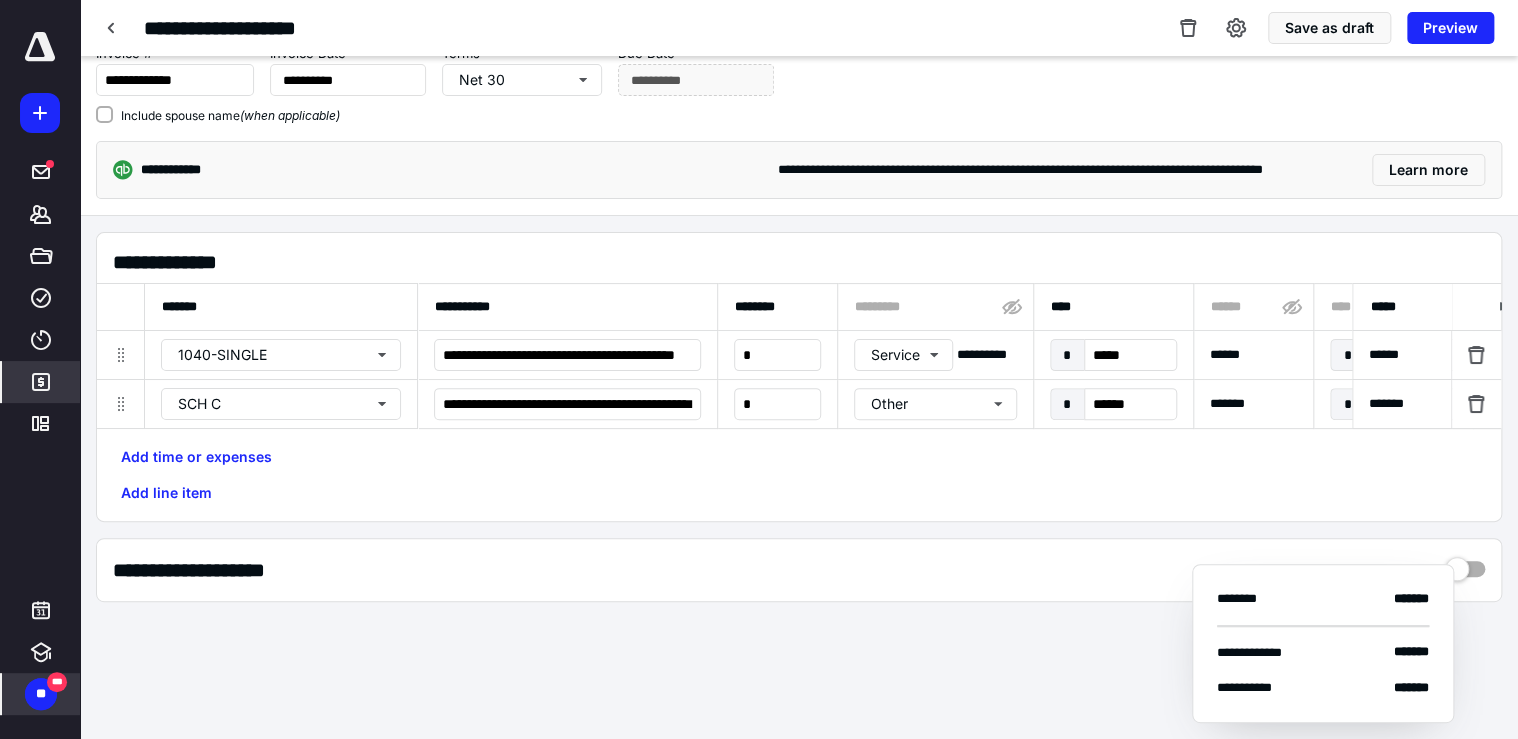 type on "**********" 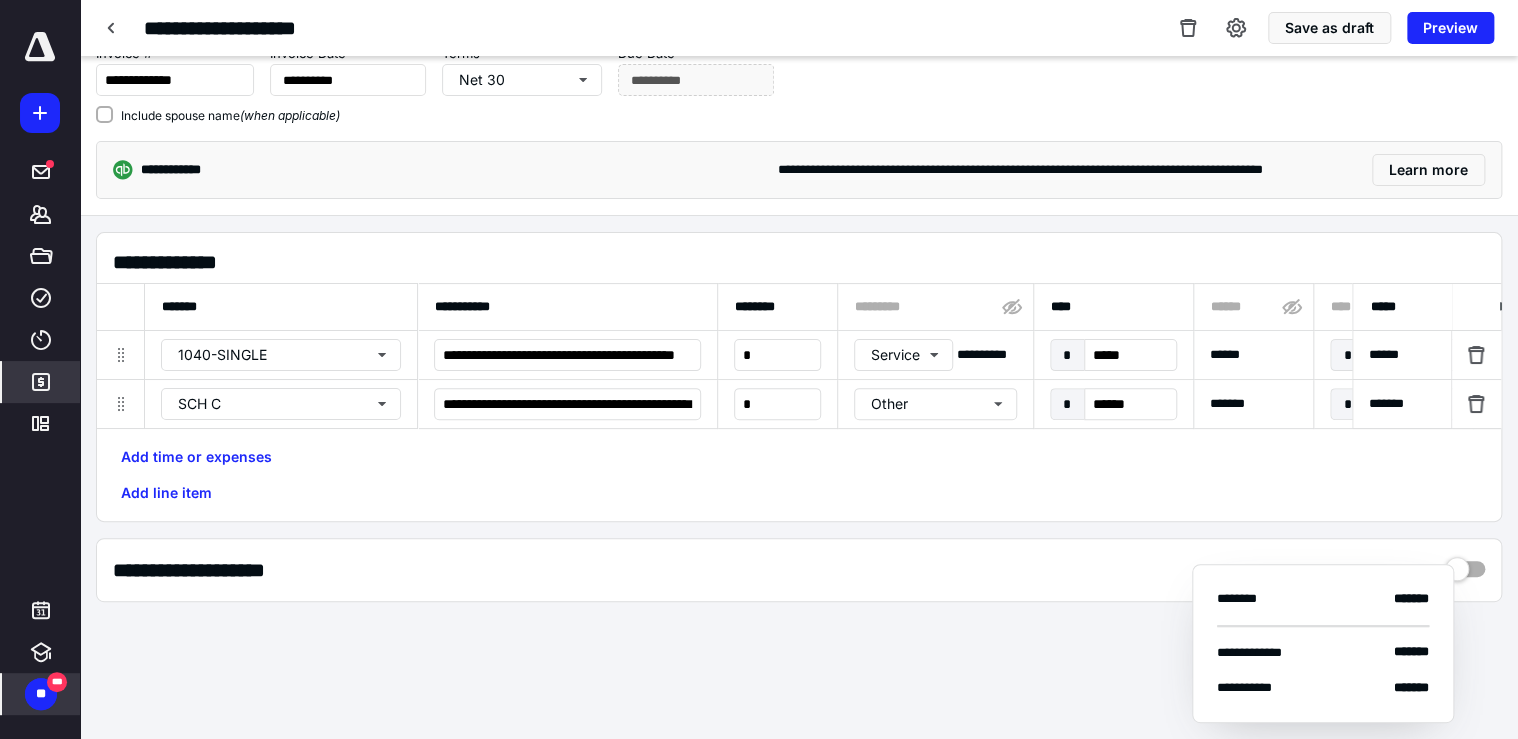 type on "**********" 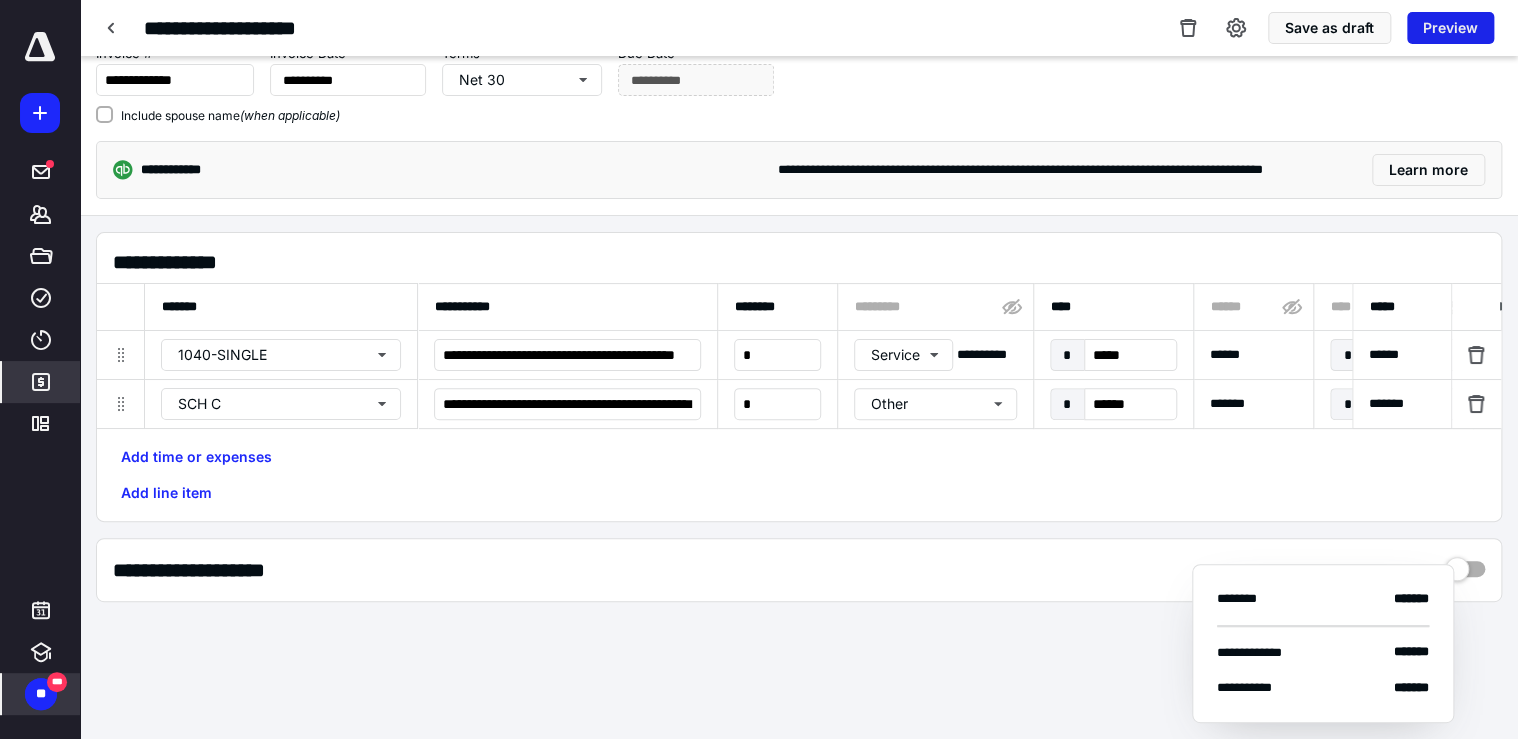 click on "Preview" at bounding box center [1450, 28] 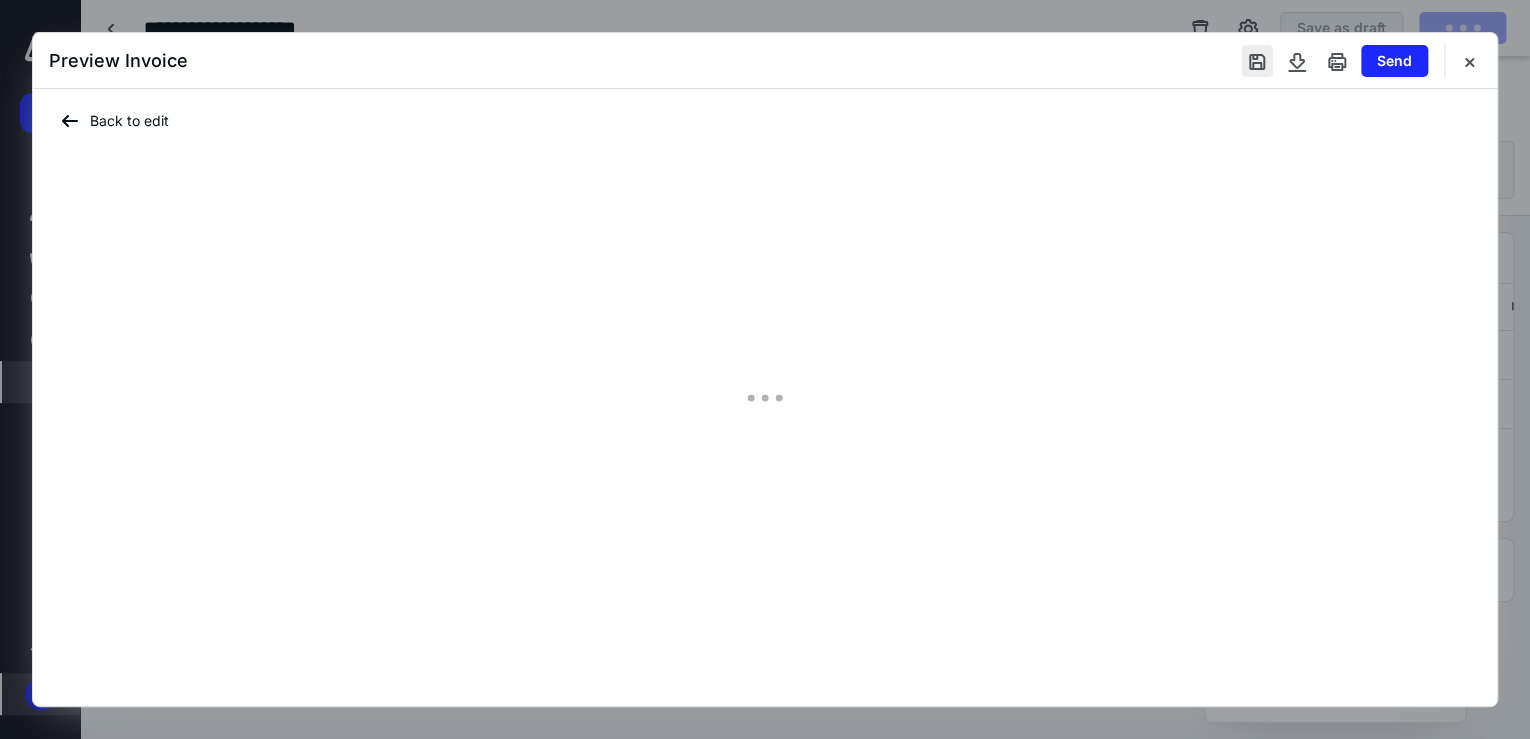 click at bounding box center [1257, 61] 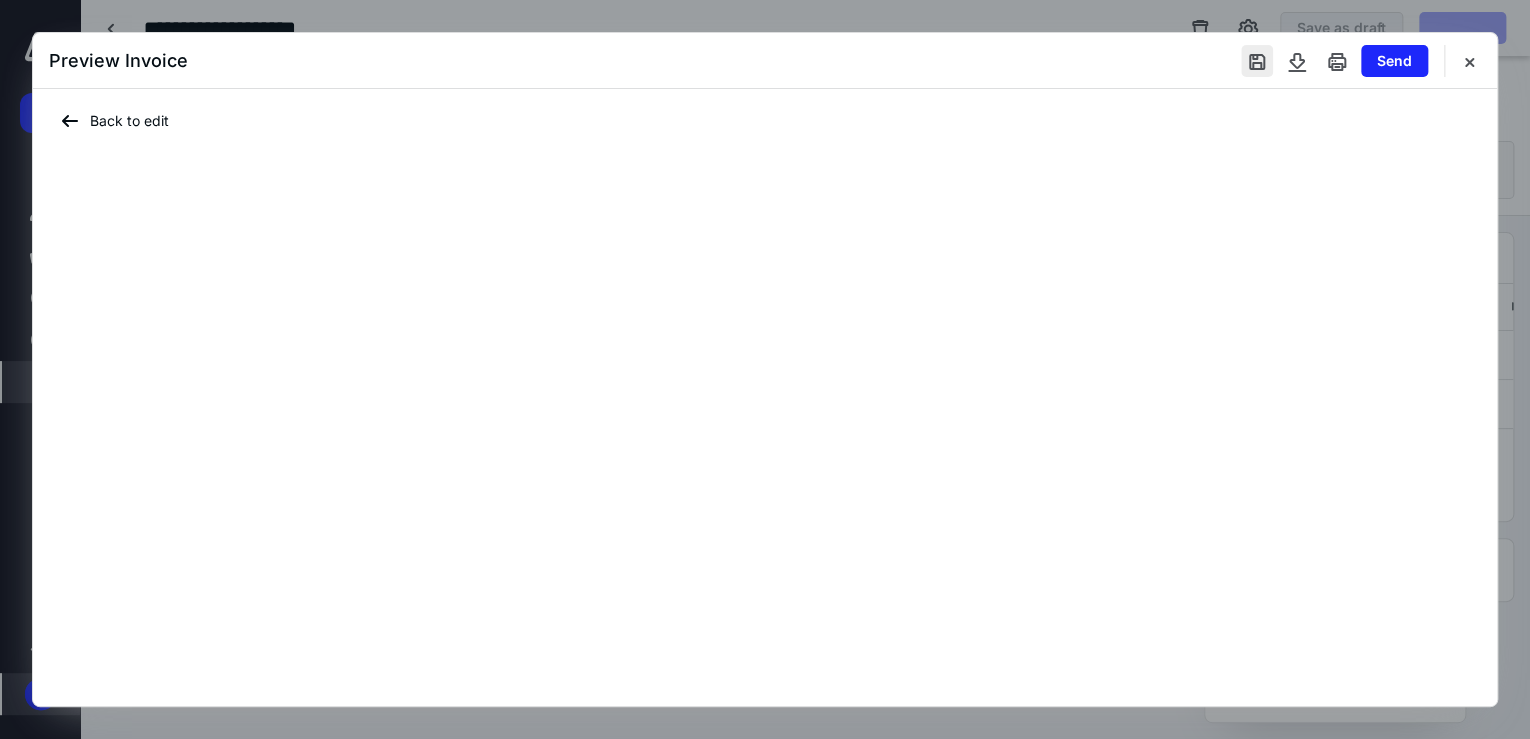 type on "**********" 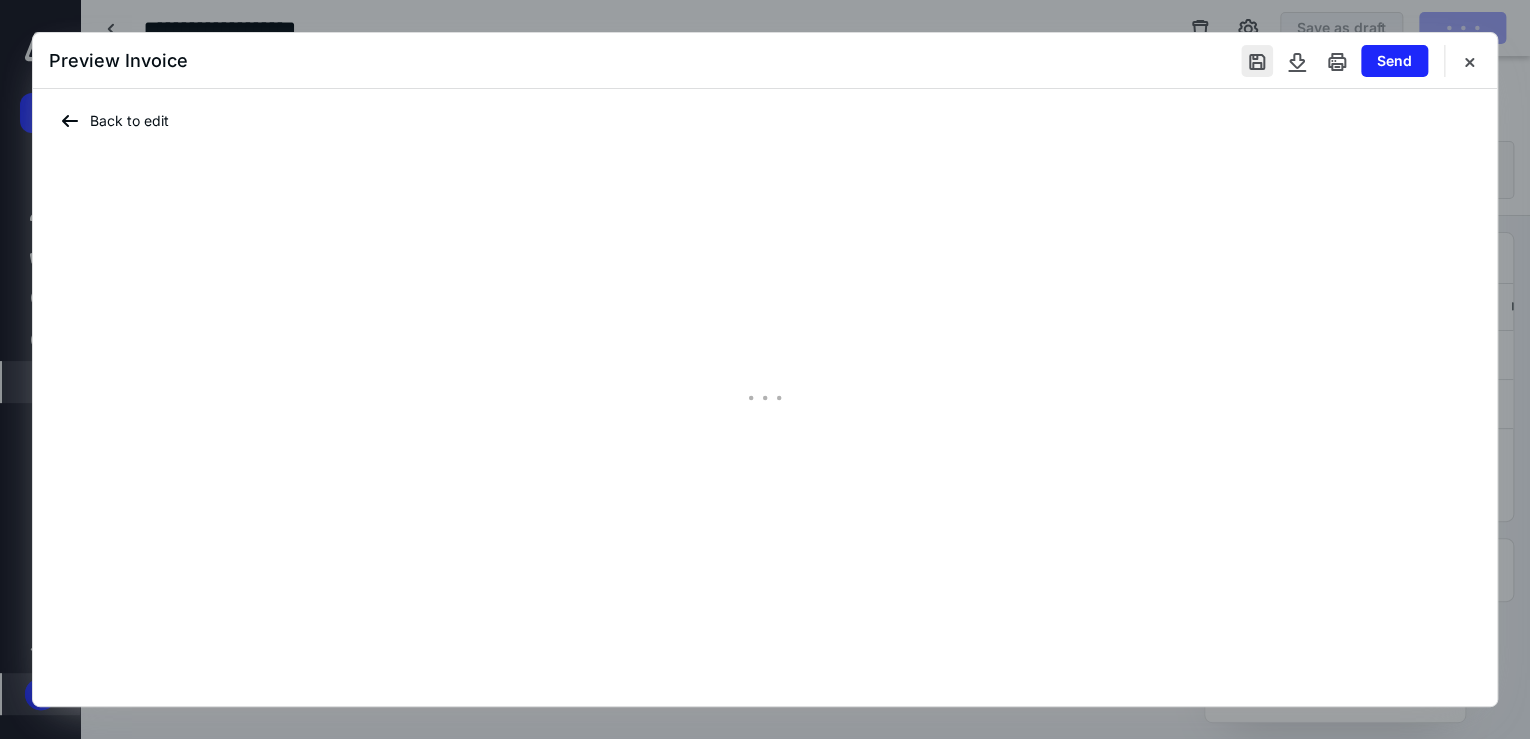type on "**********" 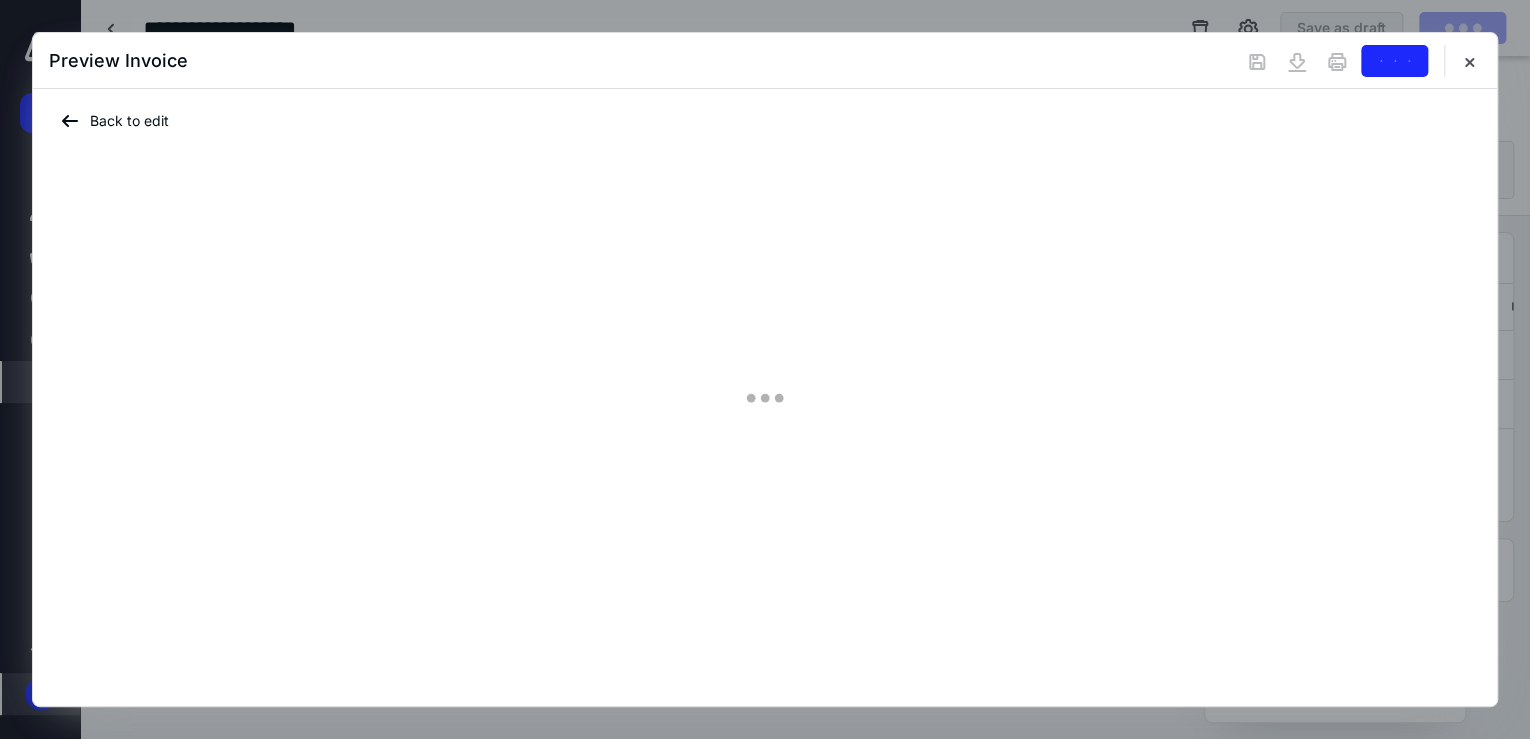 type on "**********" 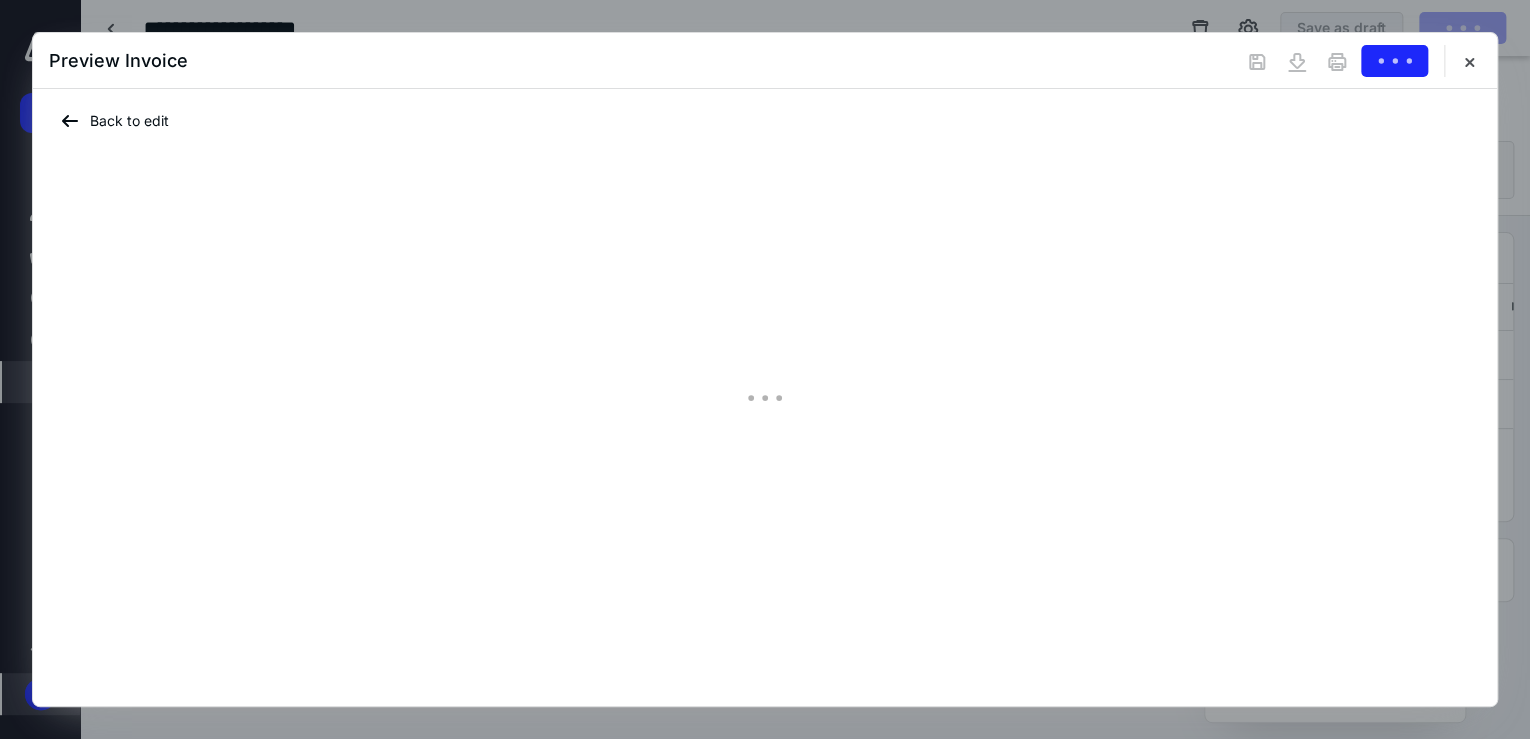 type on "**********" 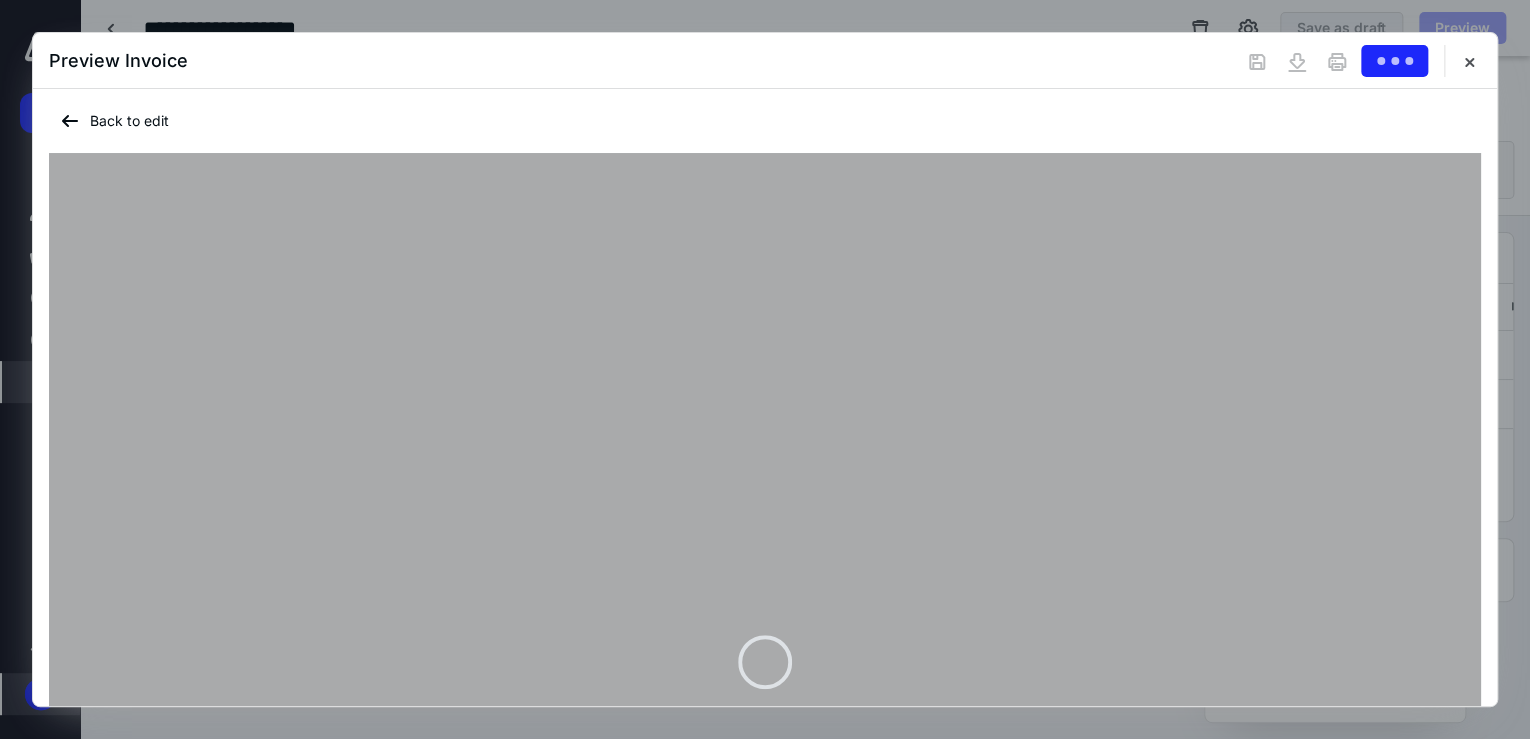 scroll, scrollTop: 0, scrollLeft: 0, axis: both 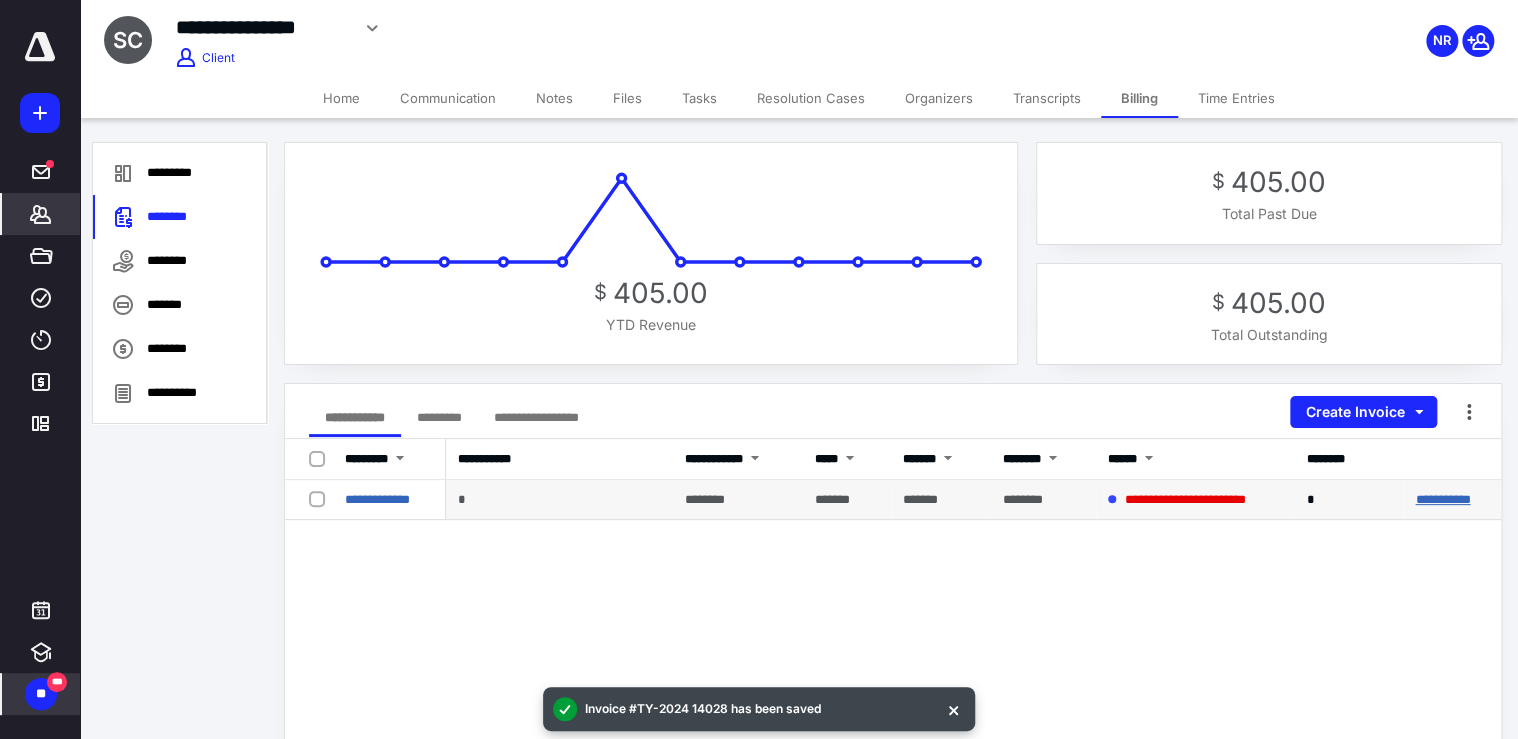 click on "**********" at bounding box center (1442, 499) 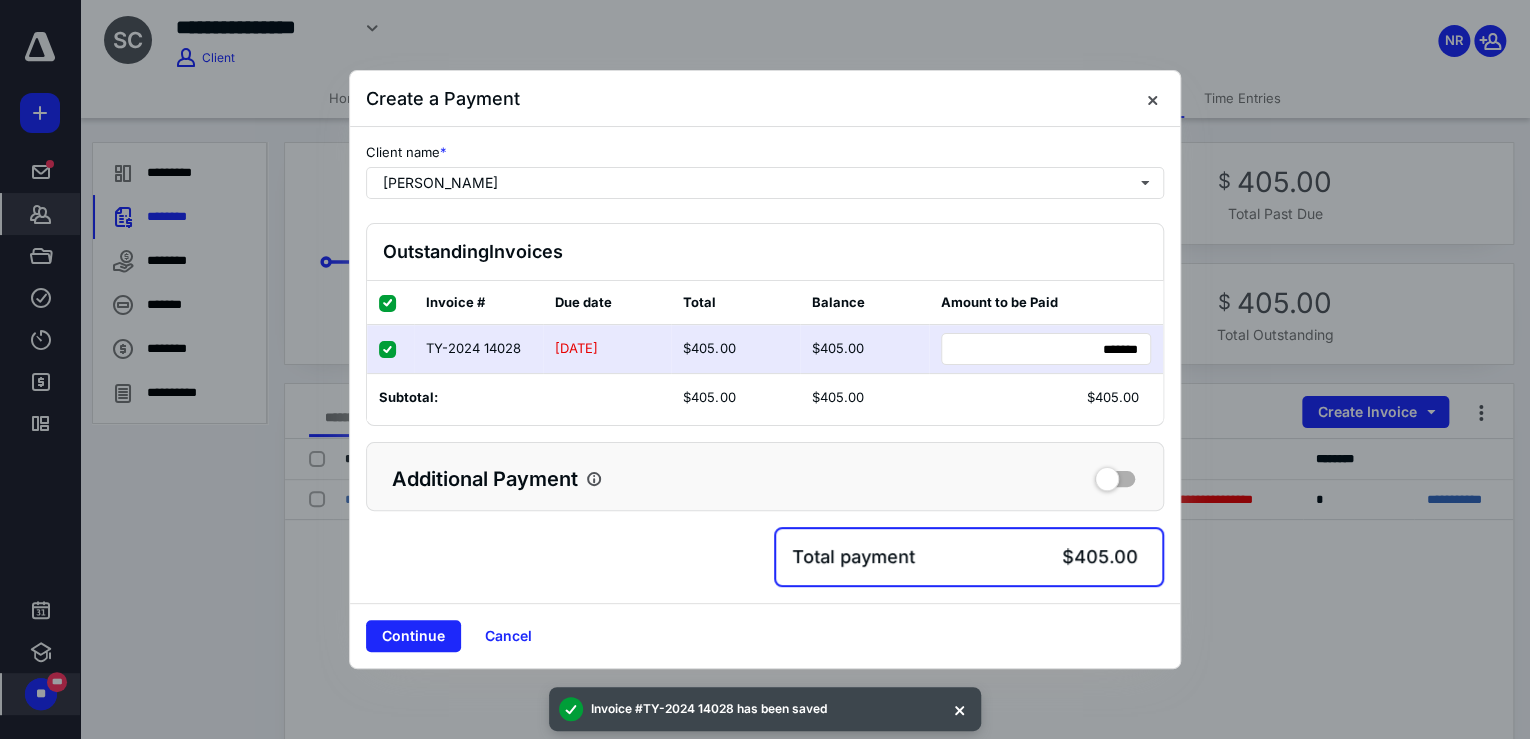 click on "Continue" at bounding box center [413, 636] 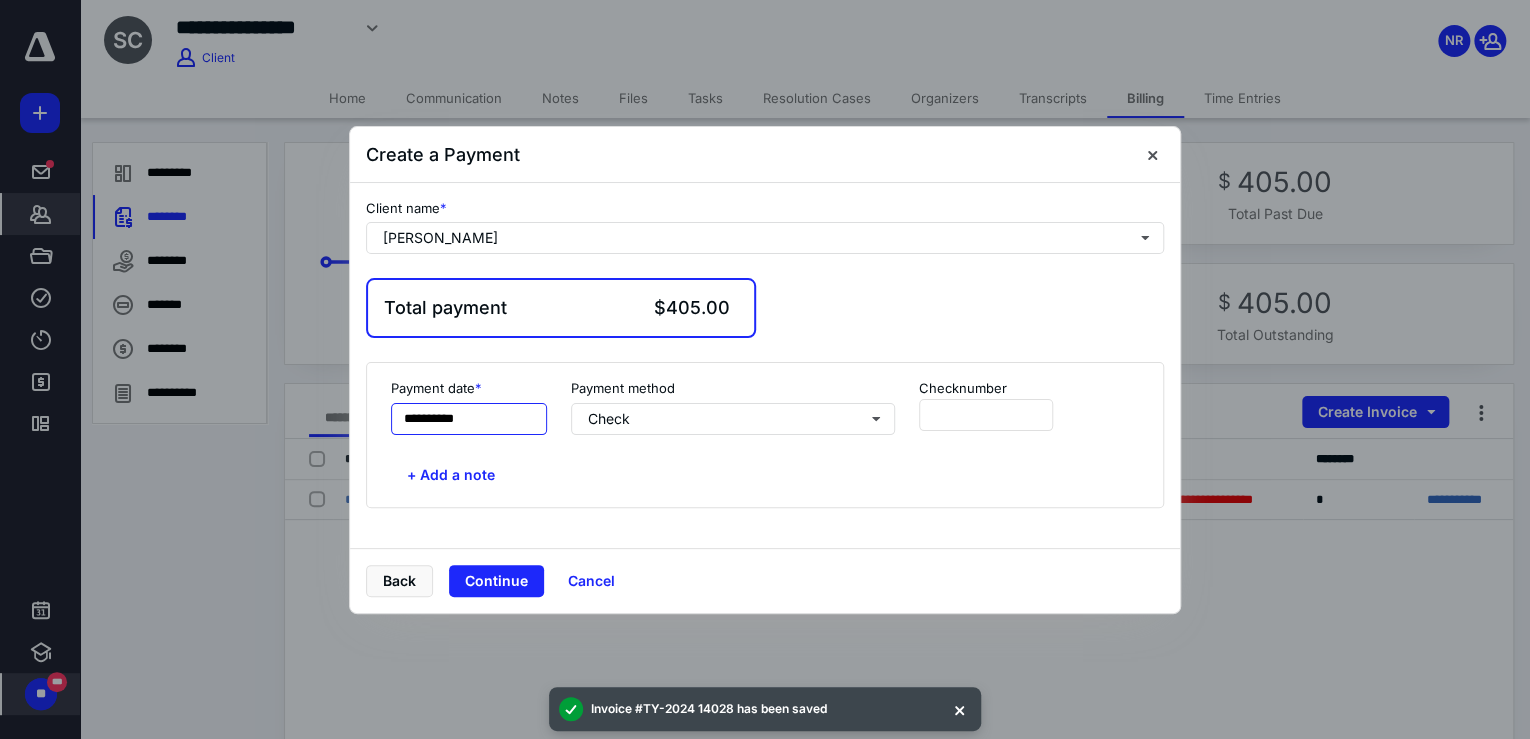 click on "**********" at bounding box center (469, 419) 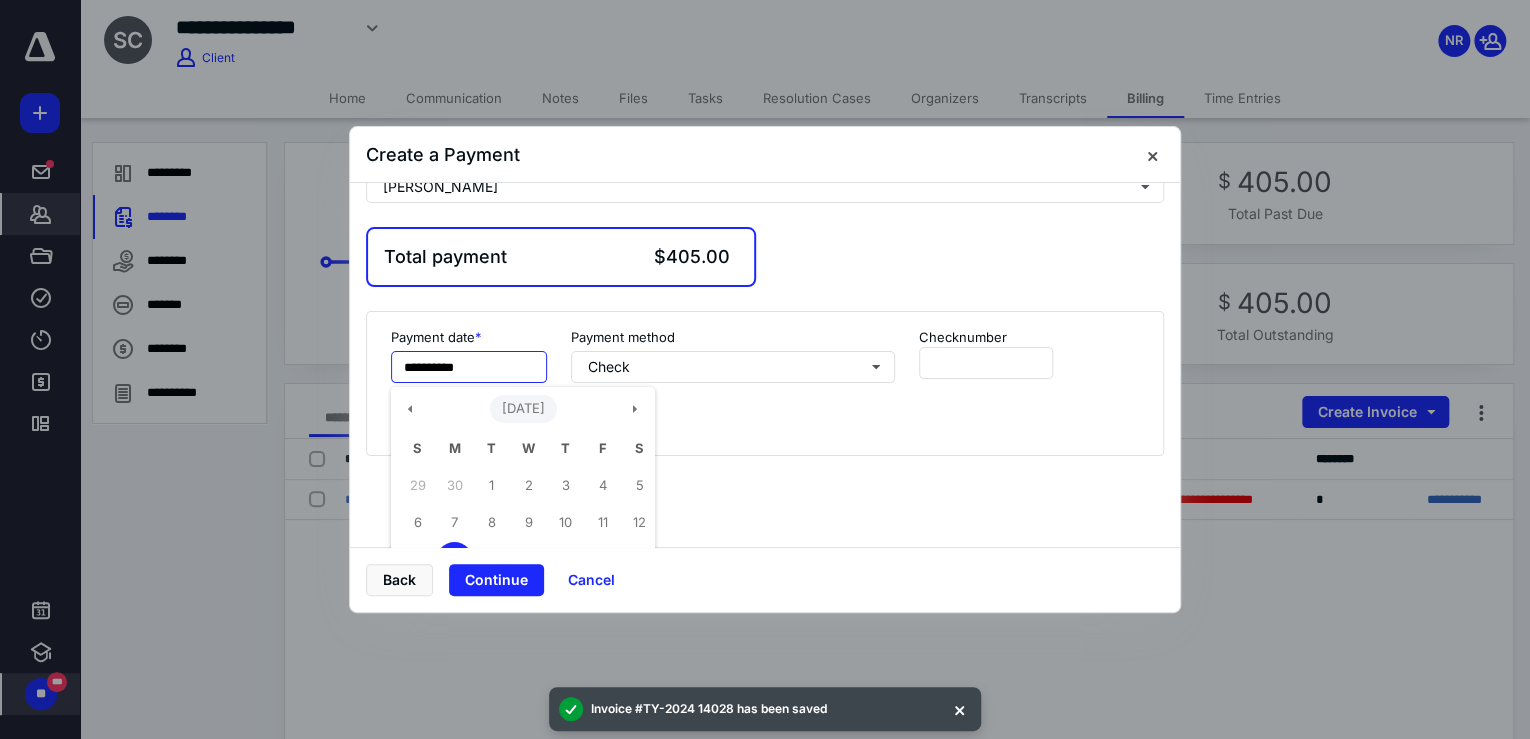 scroll, scrollTop: 80, scrollLeft: 0, axis: vertical 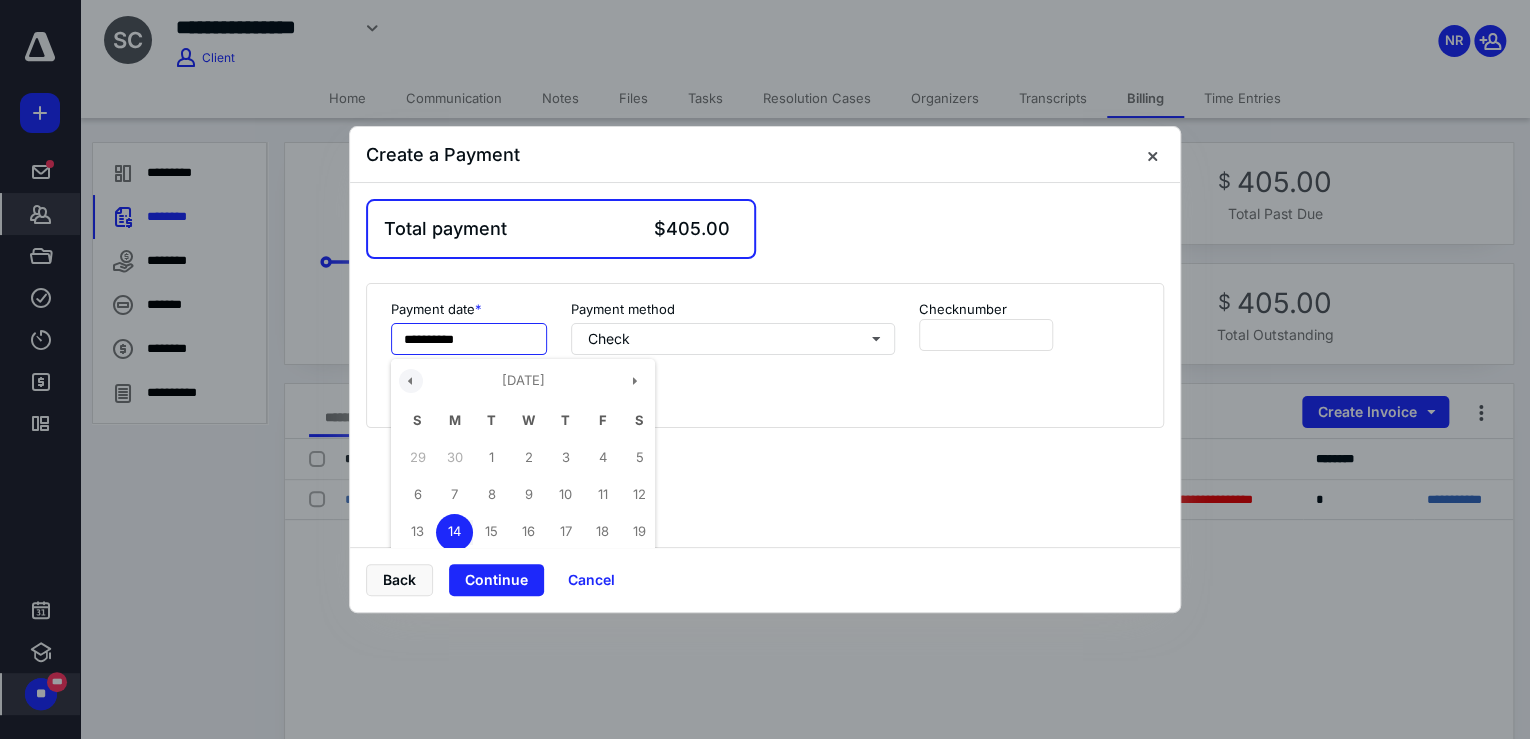 click at bounding box center (411, 381) 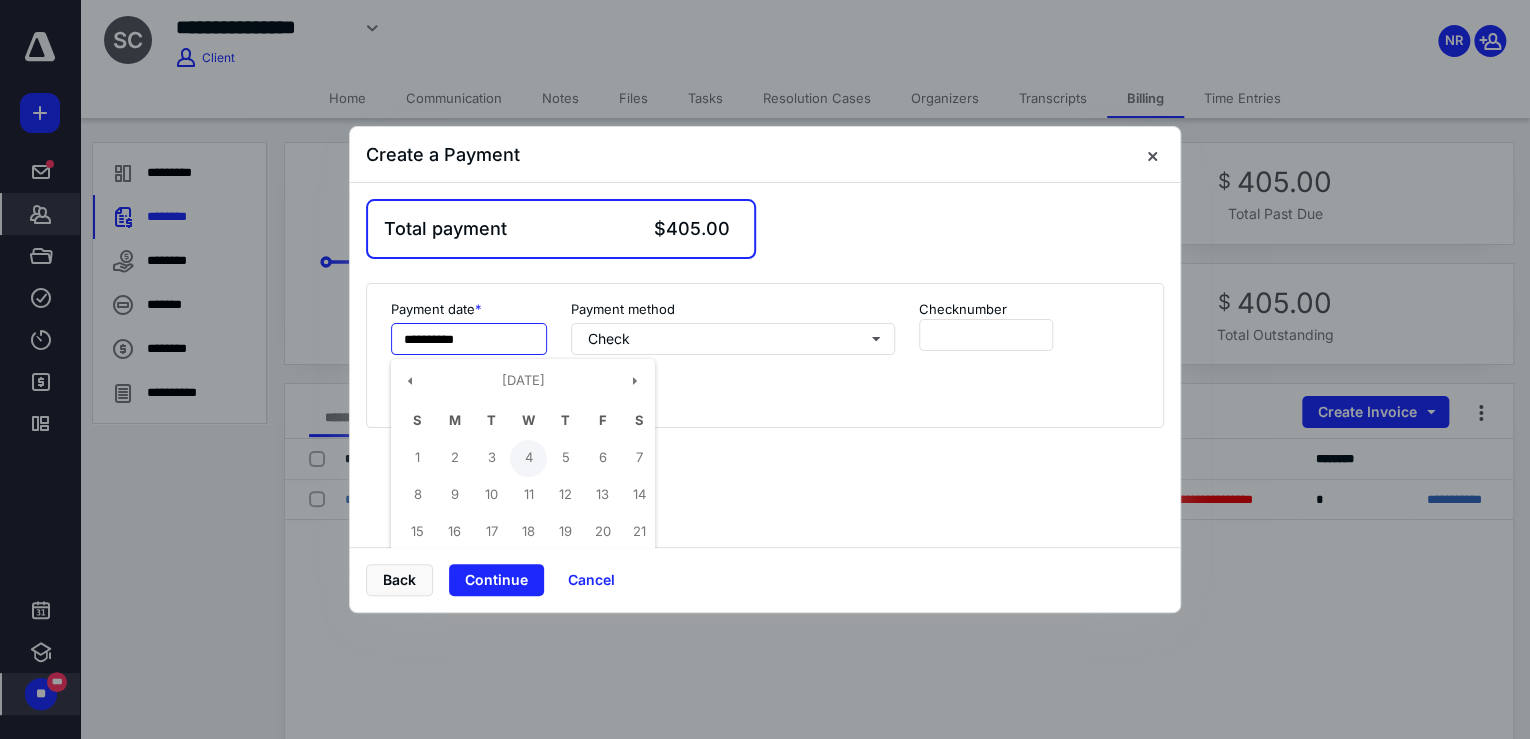 click on "4" at bounding box center (528, 458) 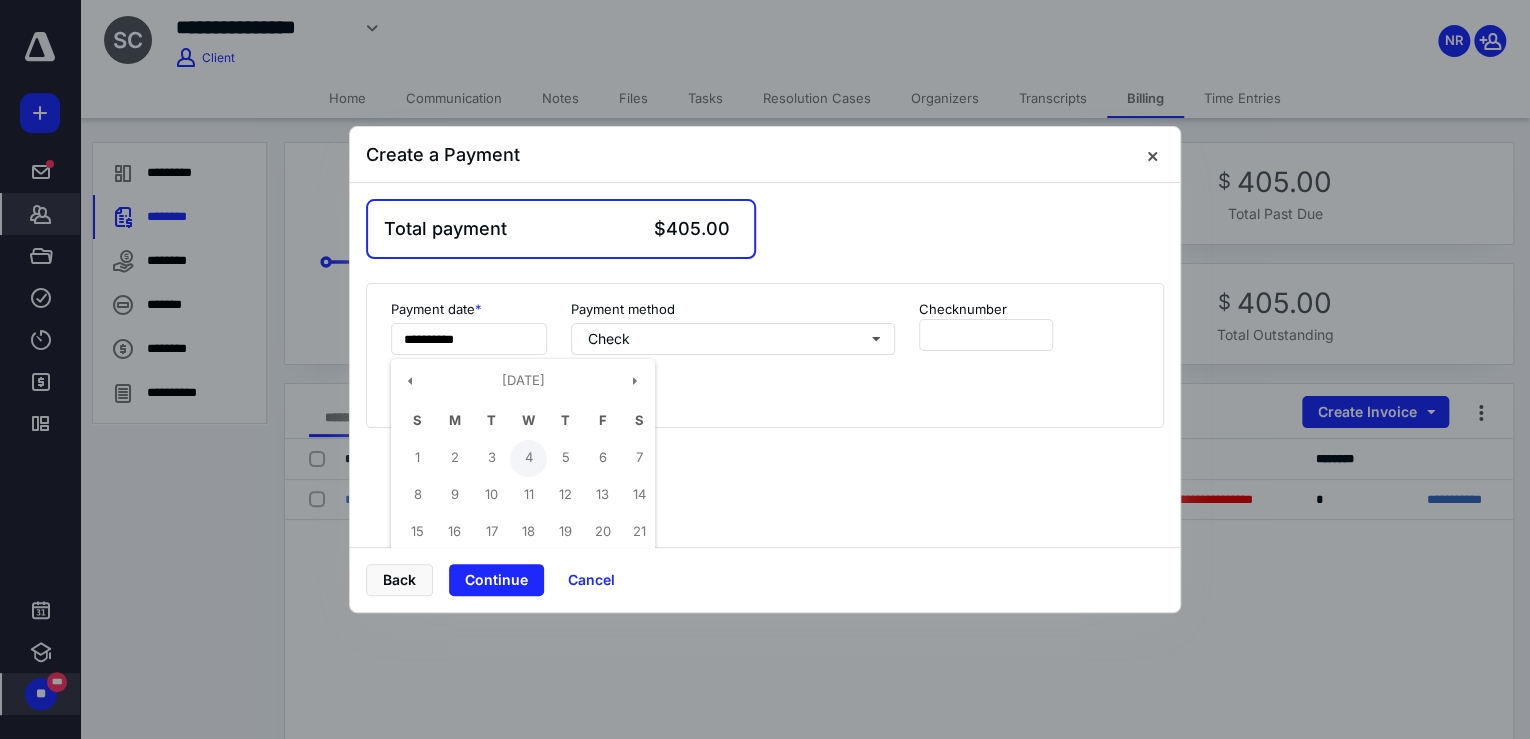 type on "**********" 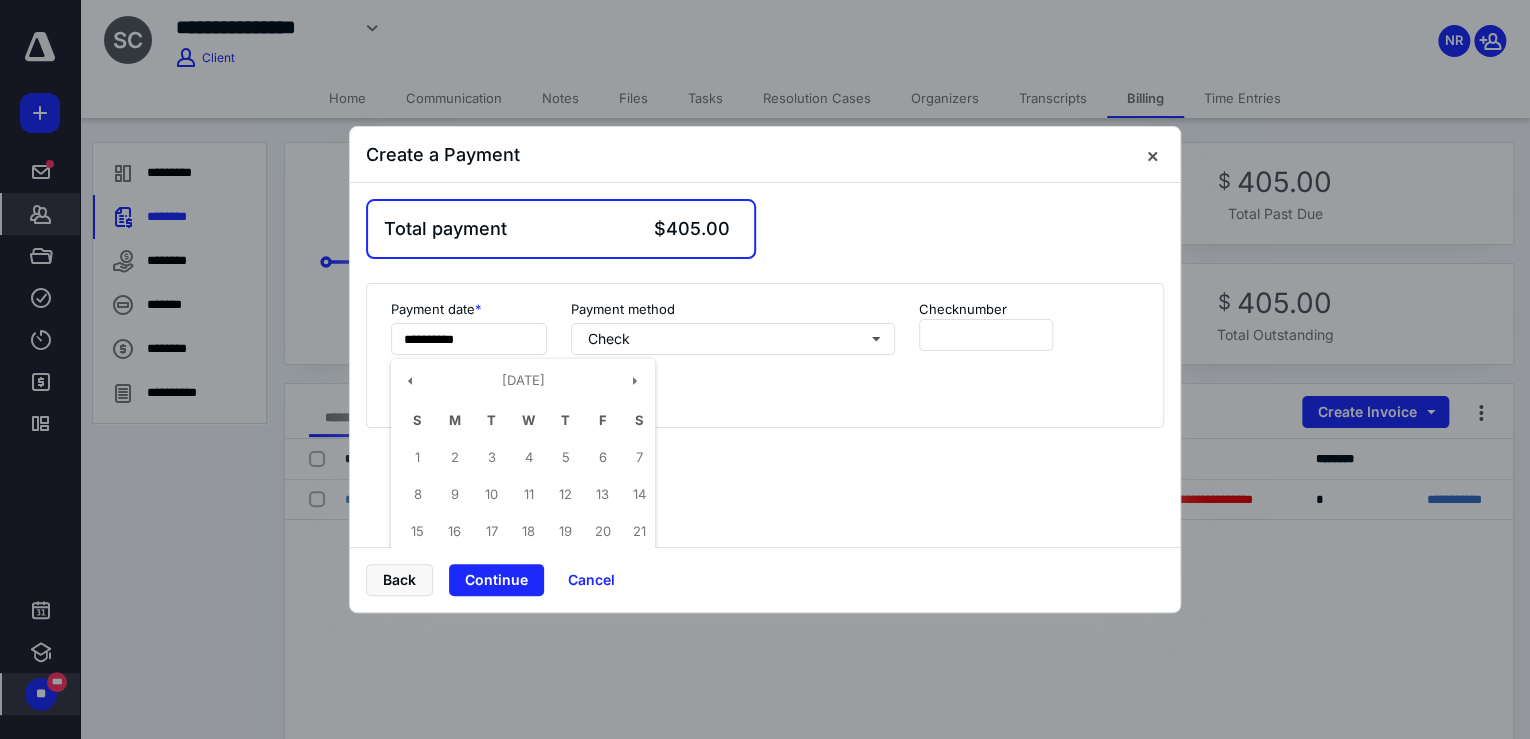 scroll, scrollTop: 0, scrollLeft: 0, axis: both 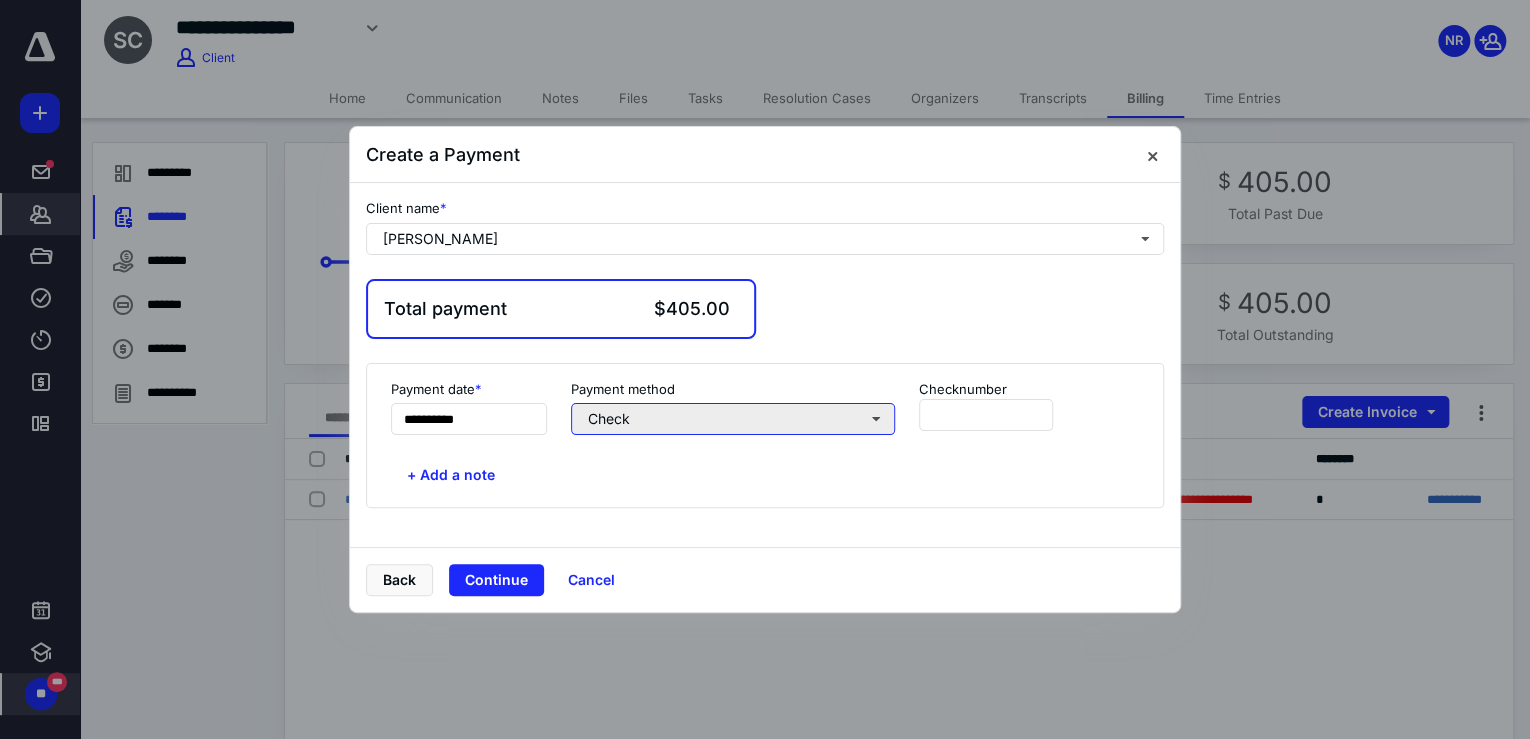 click on "Check" at bounding box center (733, 419) 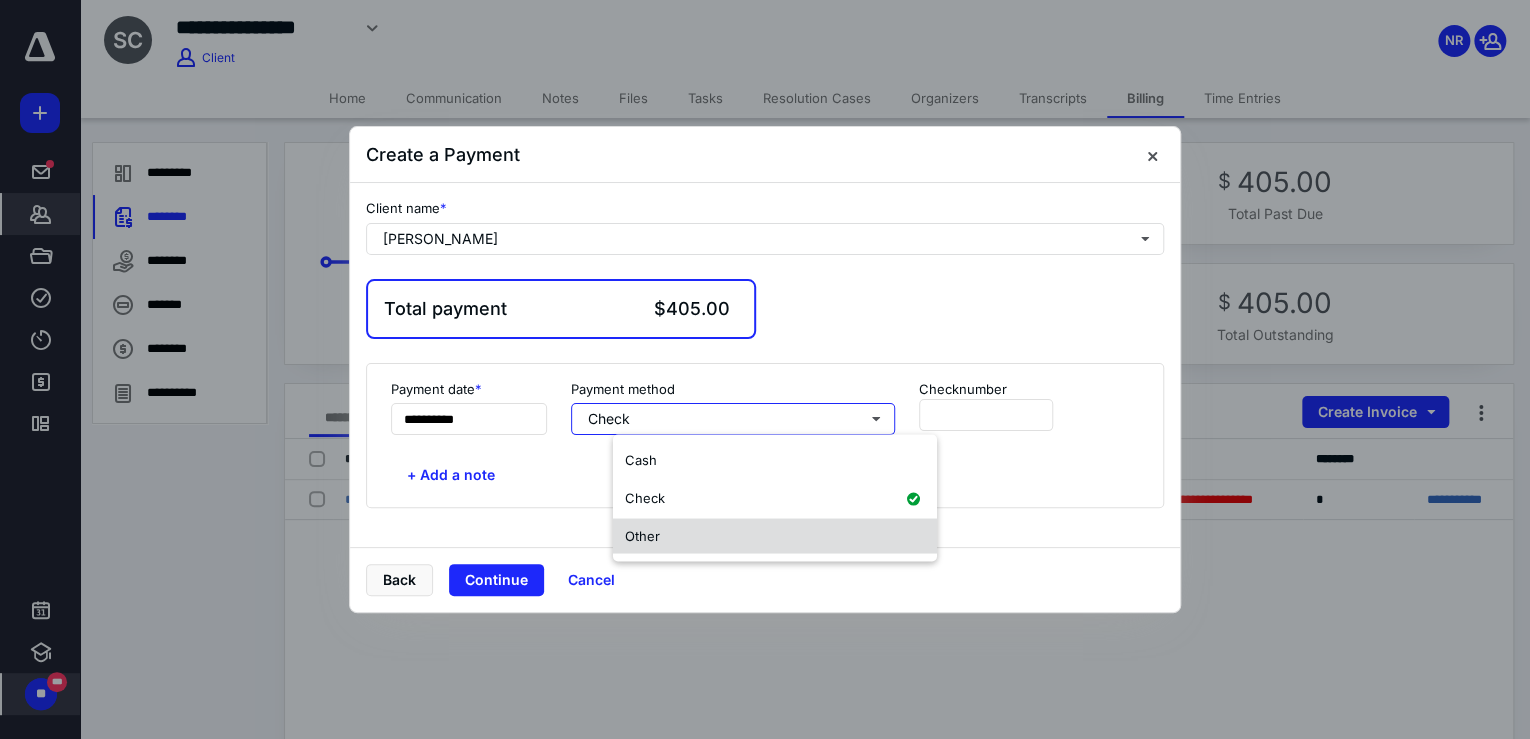click on "Other" at bounding box center [775, 536] 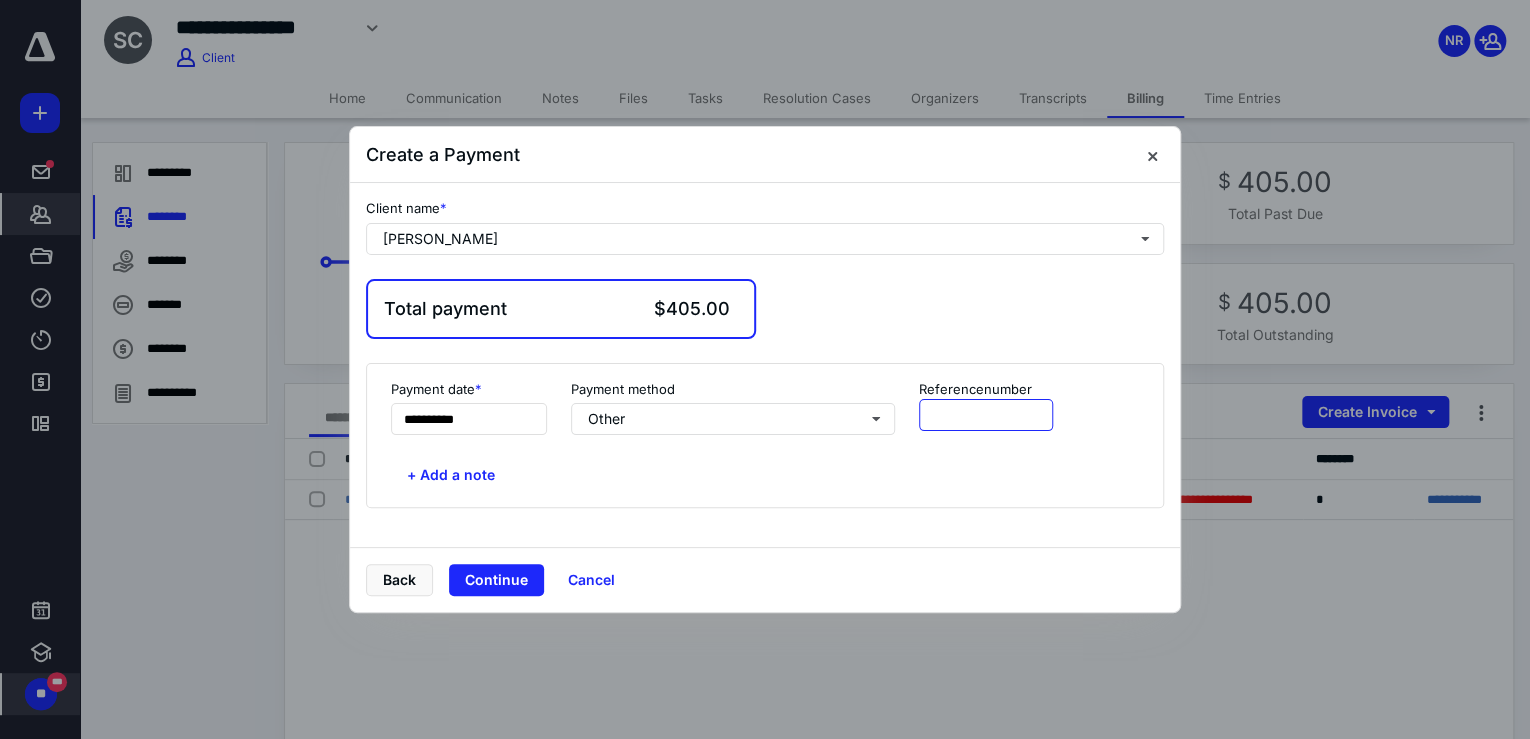 click at bounding box center (986, 415) 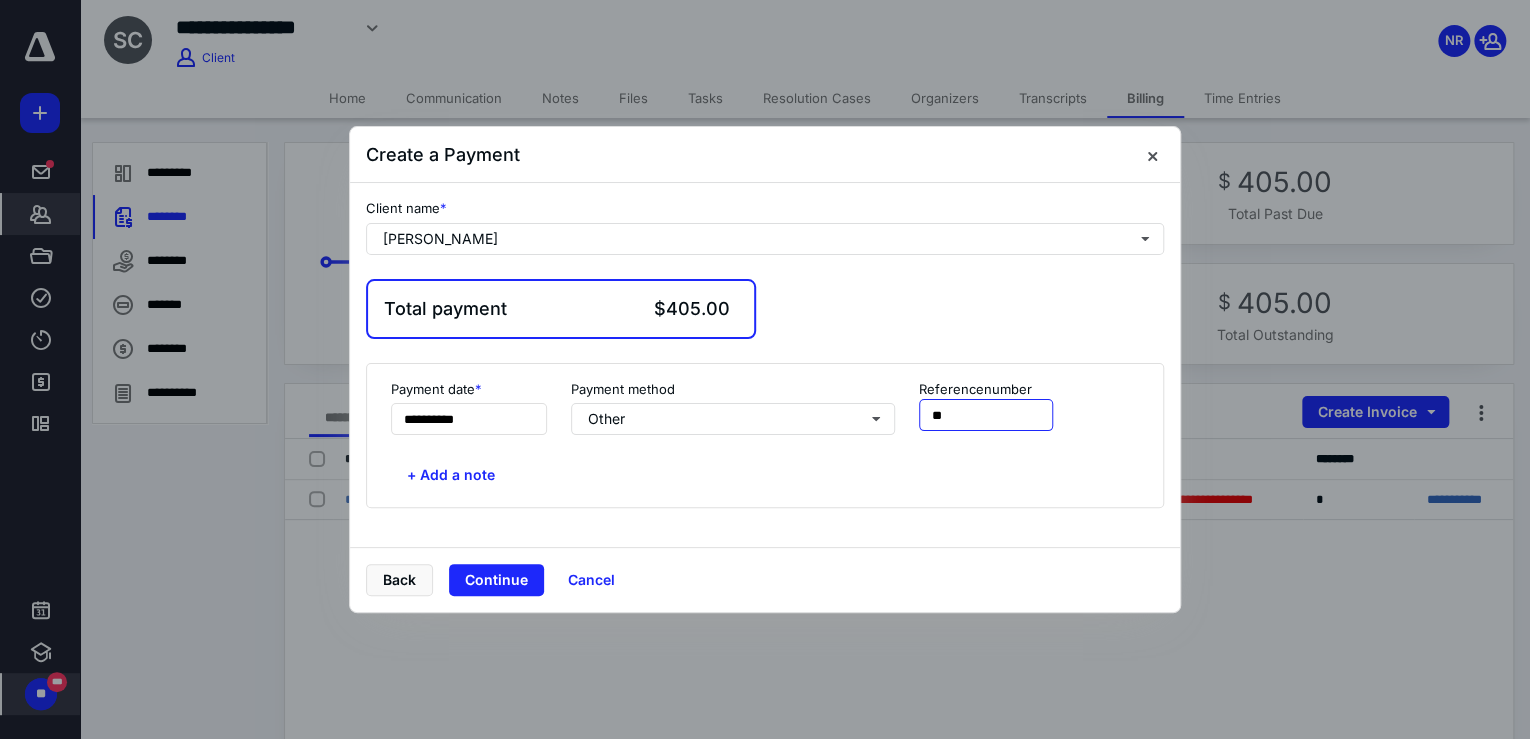 type on "*" 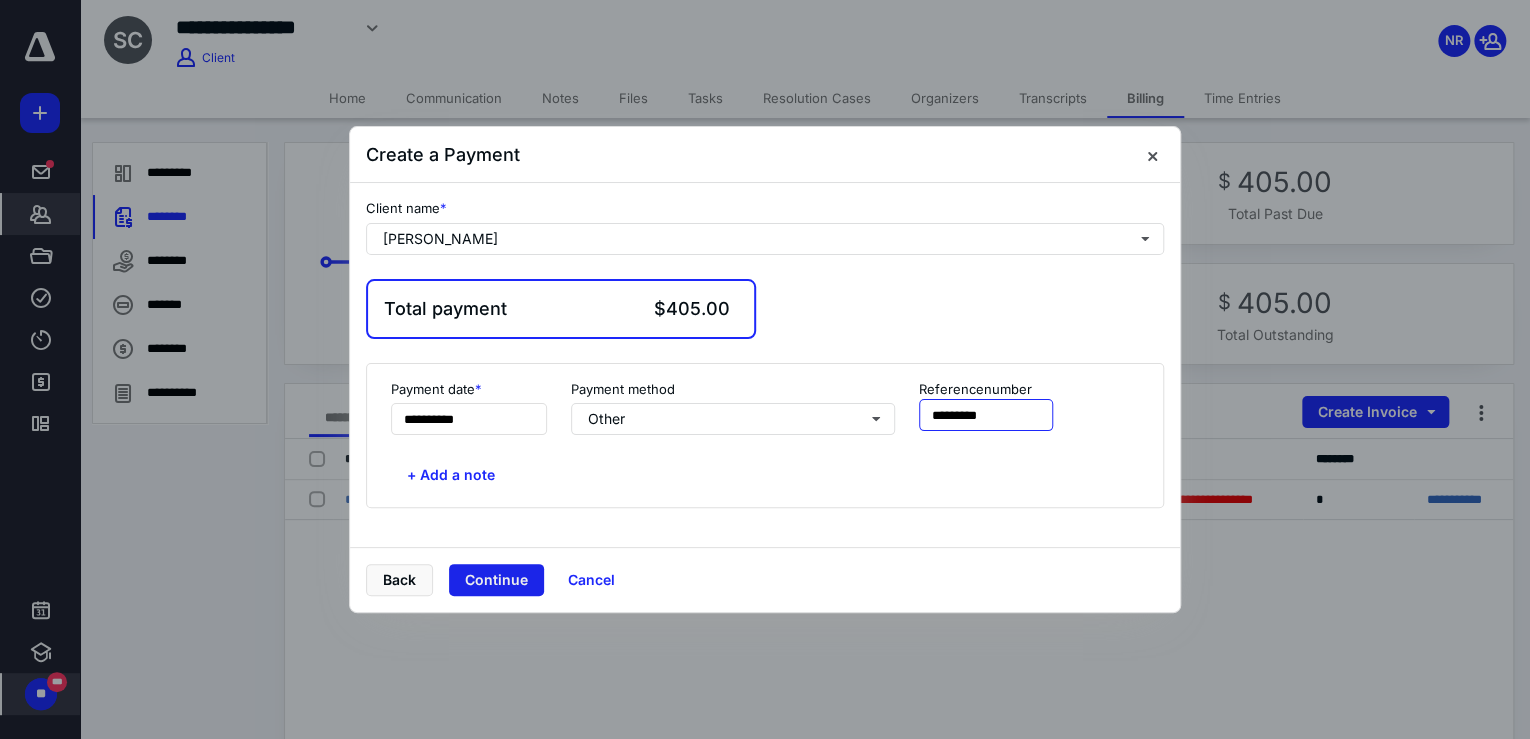 type on "*********" 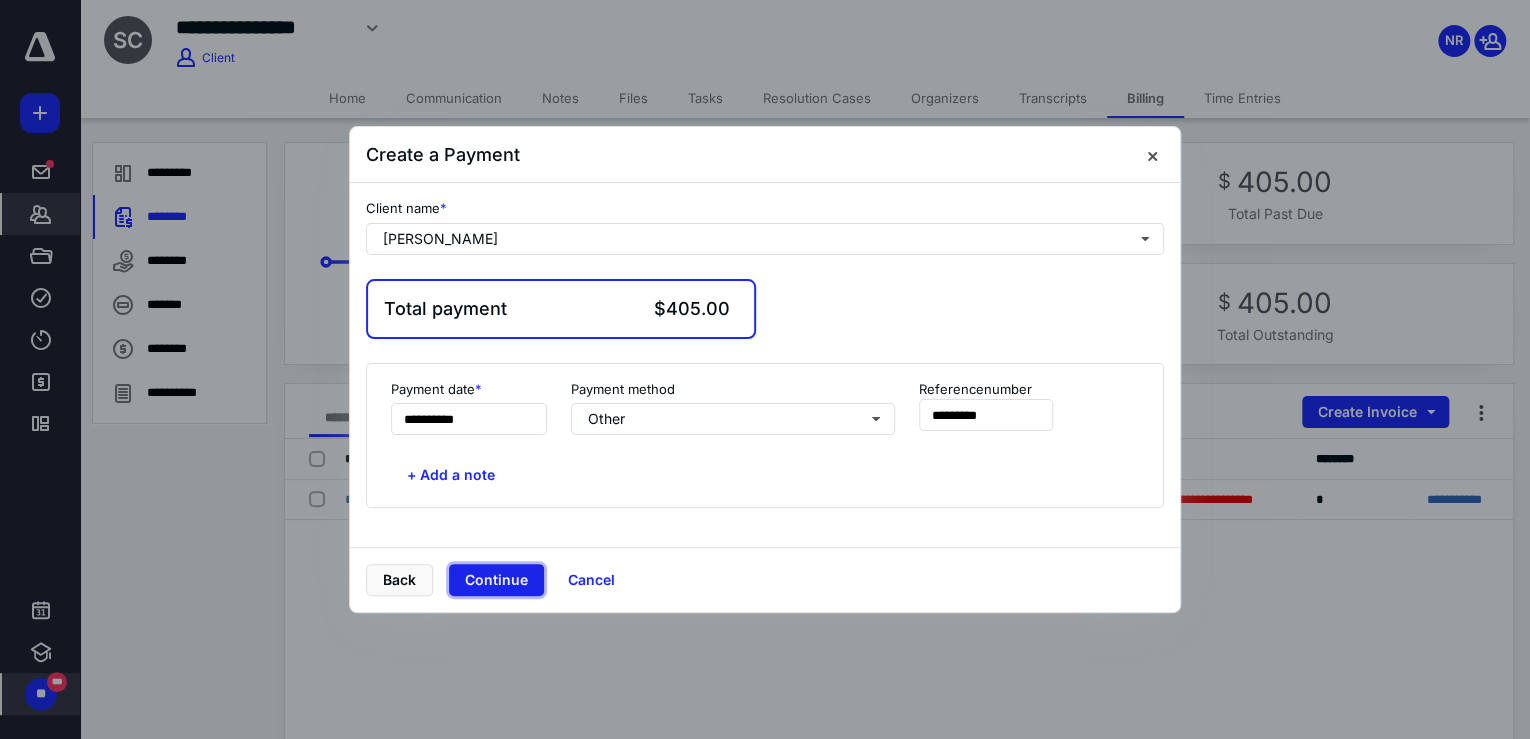 click on "Continue" at bounding box center [496, 580] 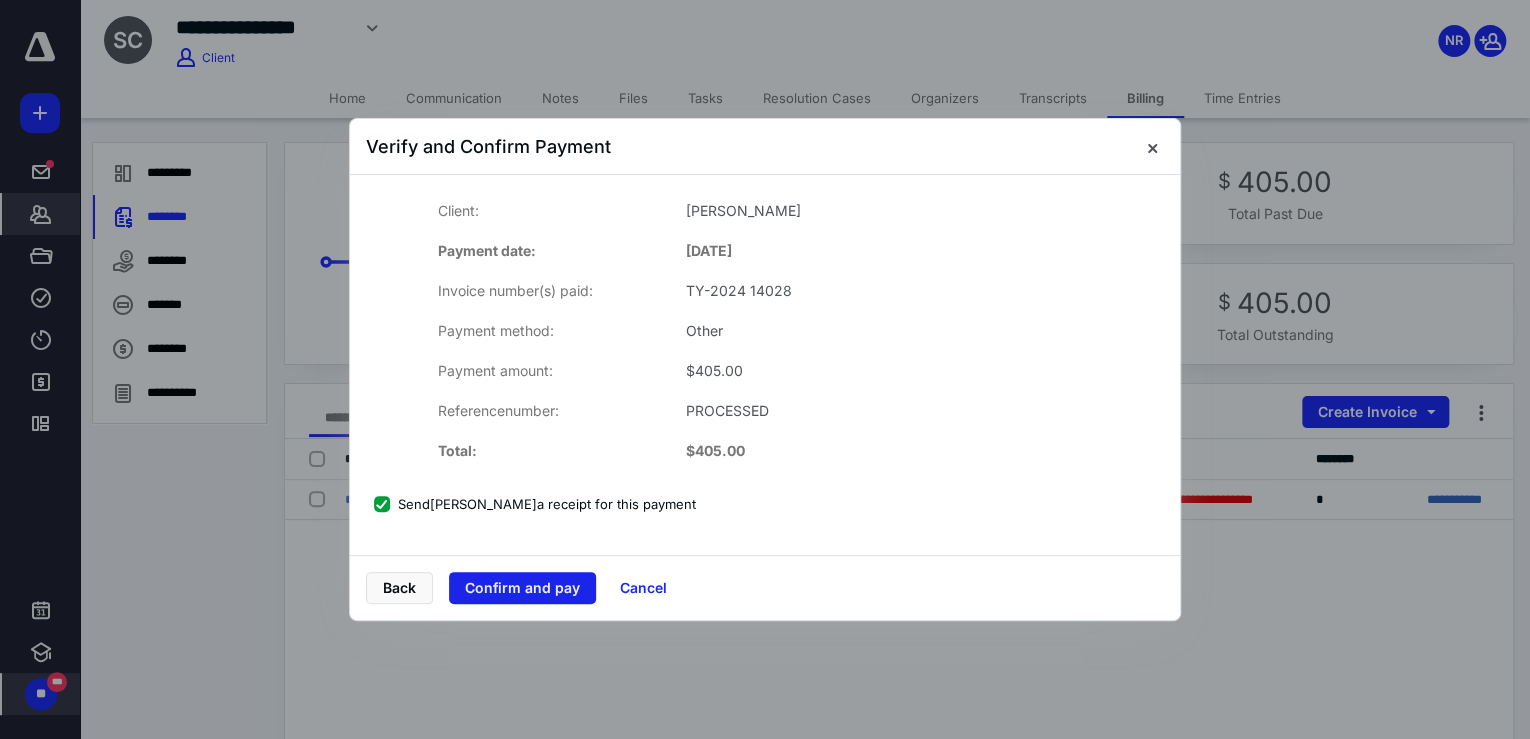 click on "Confirm and pay" at bounding box center (522, 588) 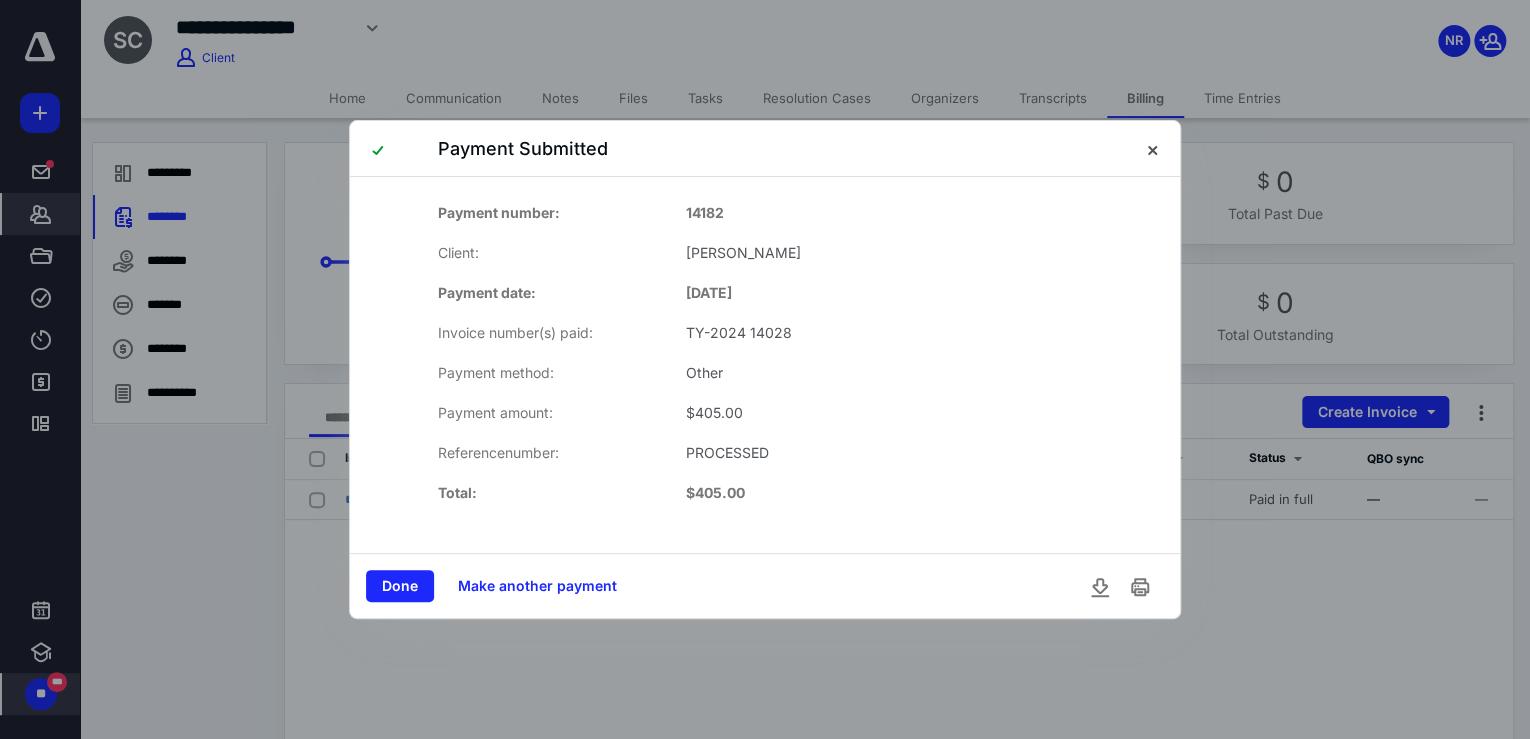 click on "Done" at bounding box center (400, 586) 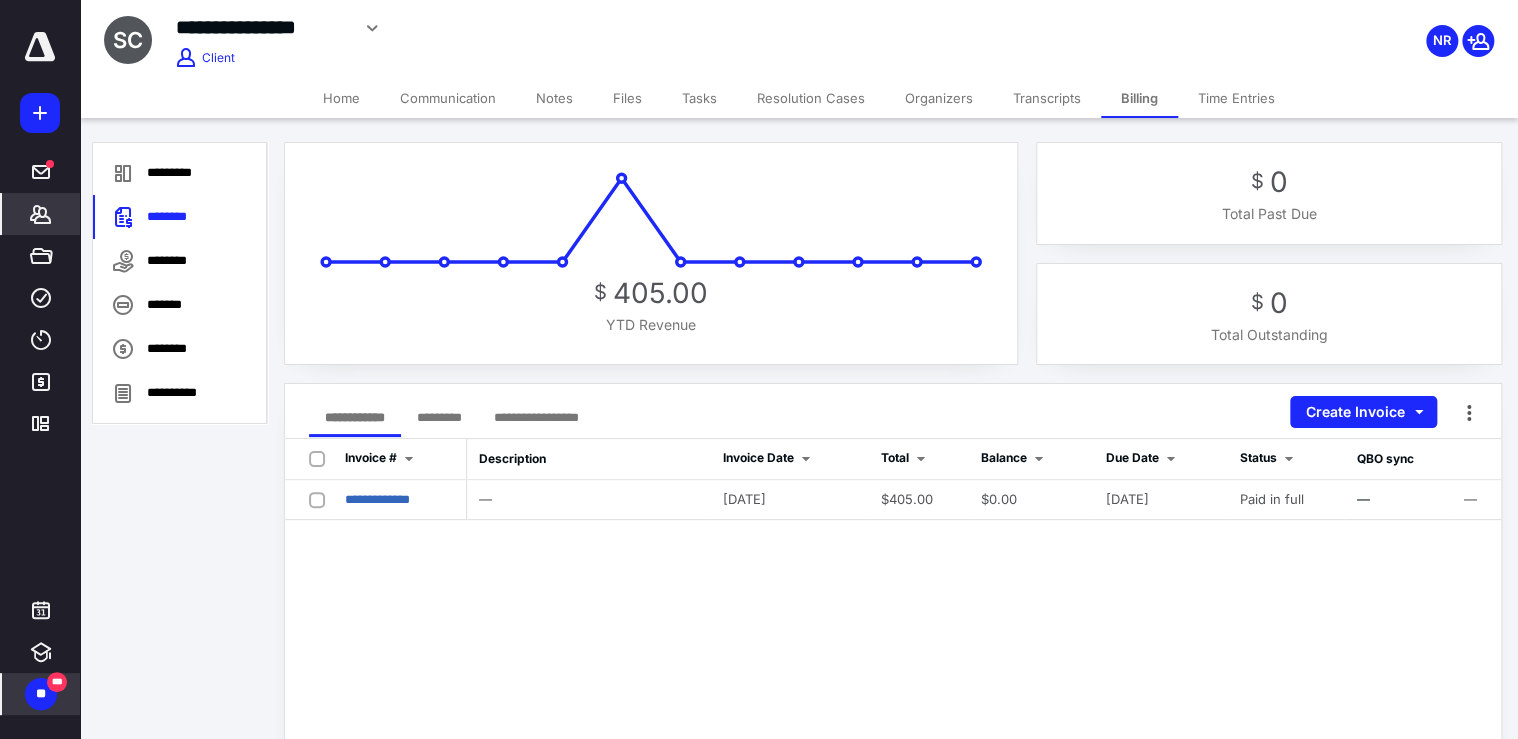 click on "**********" at bounding box center (893, 839) 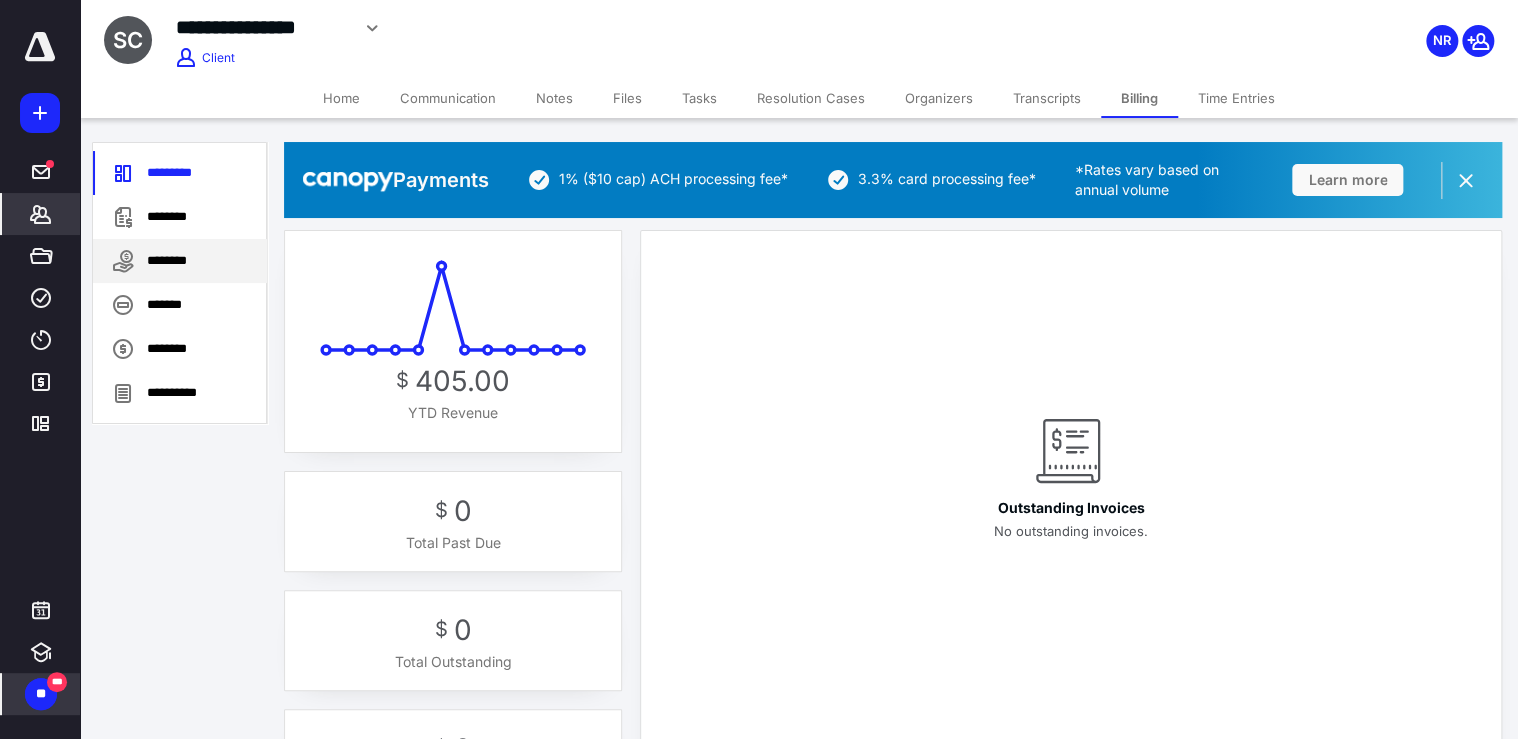 drag, startPoint x: 200, startPoint y: 220, endPoint x: 242, endPoint y: 268, distance: 63.780876 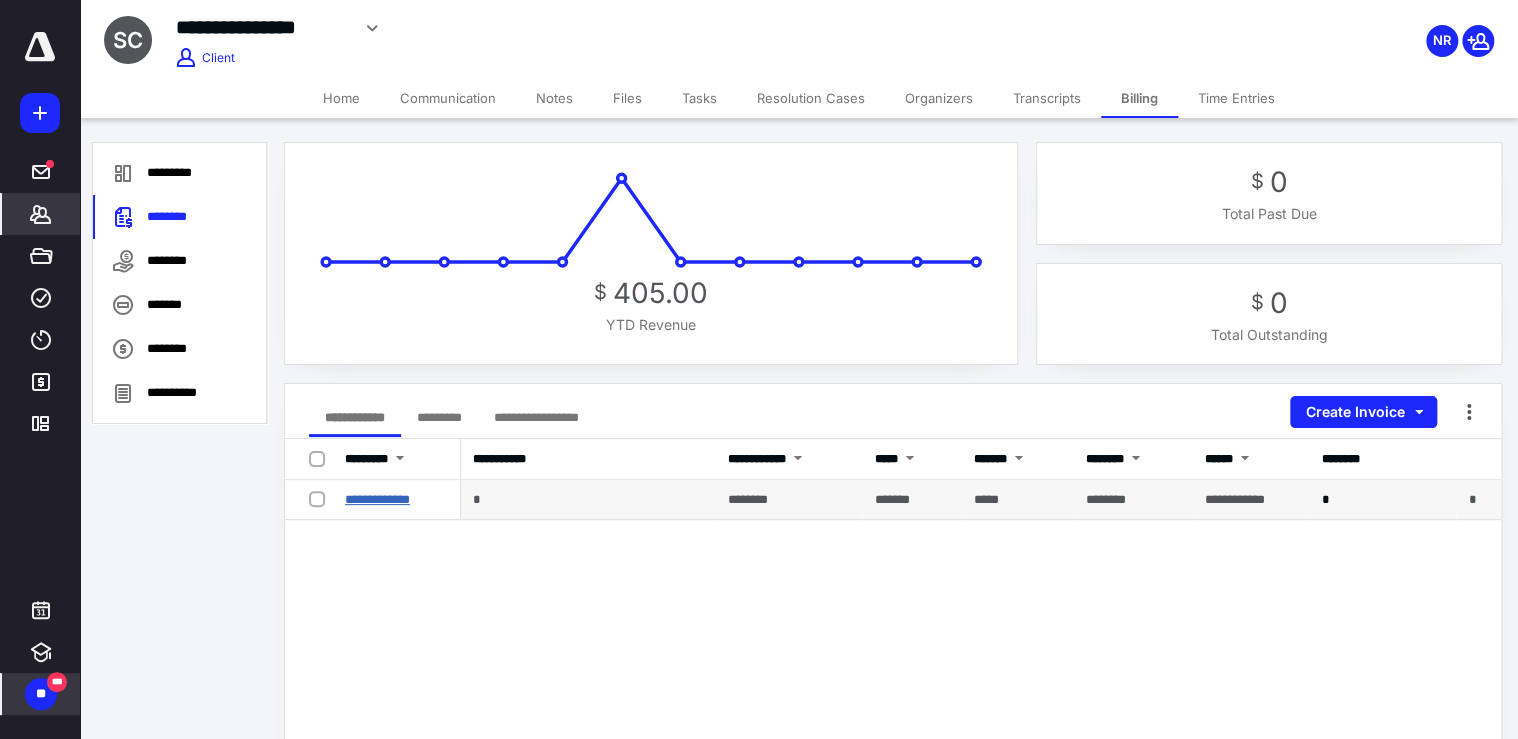 click on "**********" at bounding box center (377, 499) 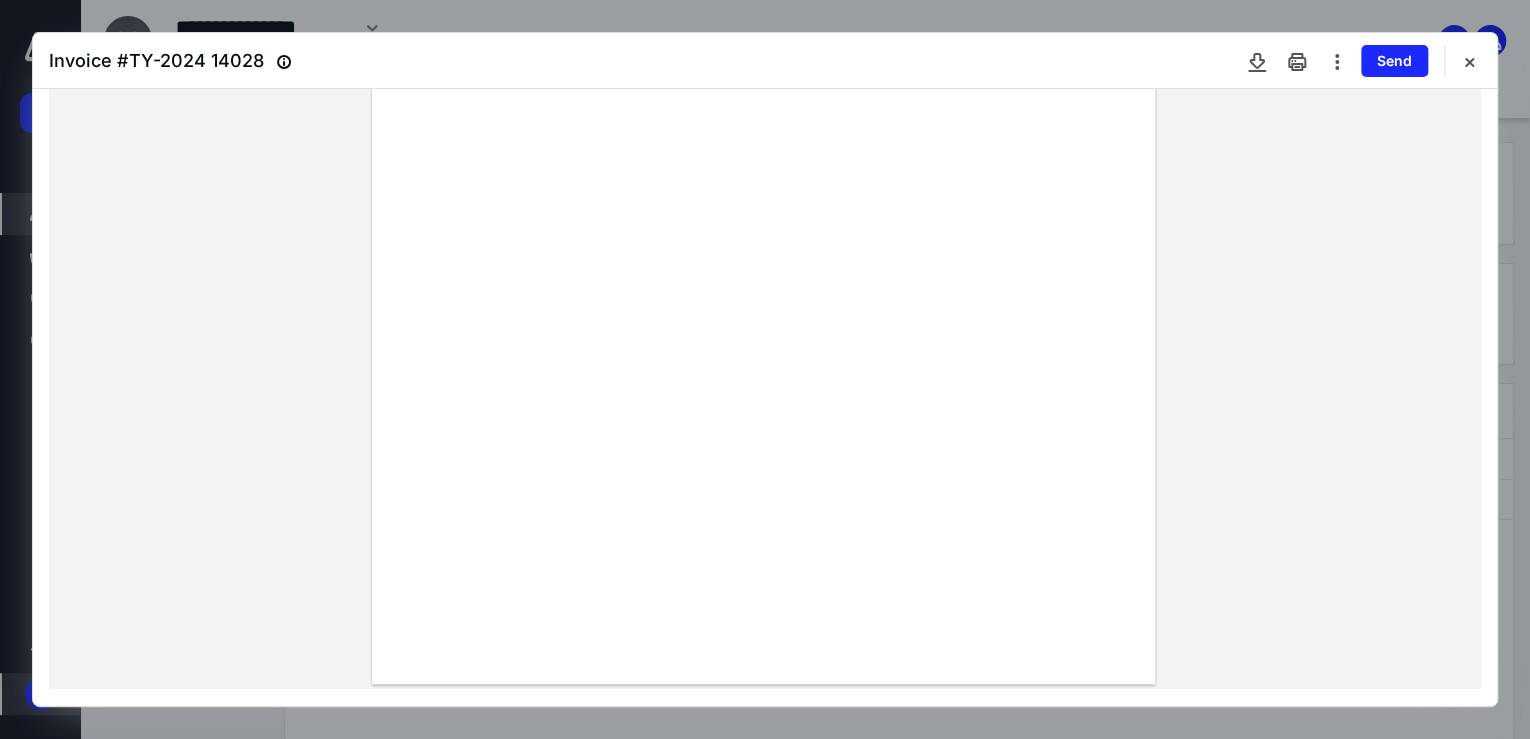 scroll, scrollTop: 652, scrollLeft: 0, axis: vertical 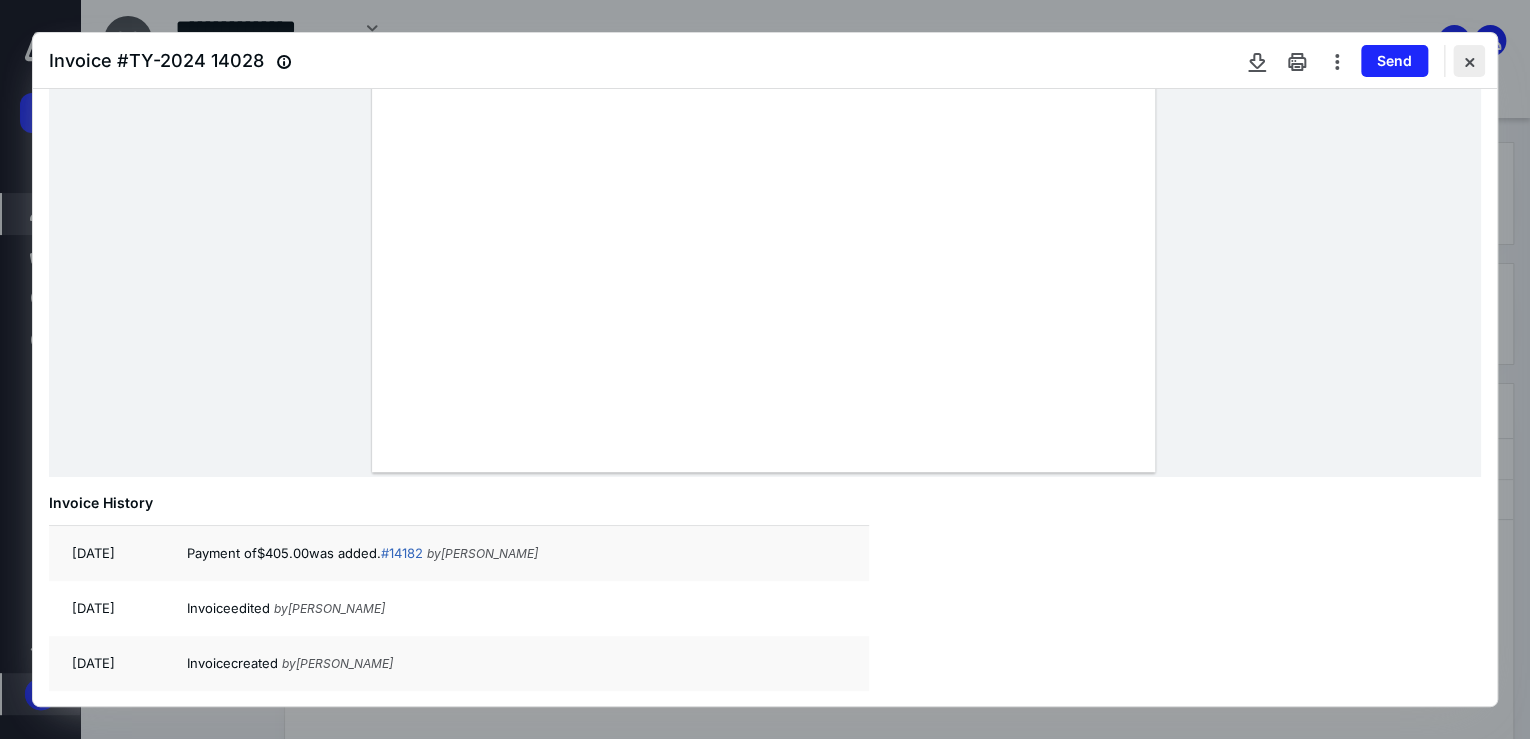 click at bounding box center [1469, 61] 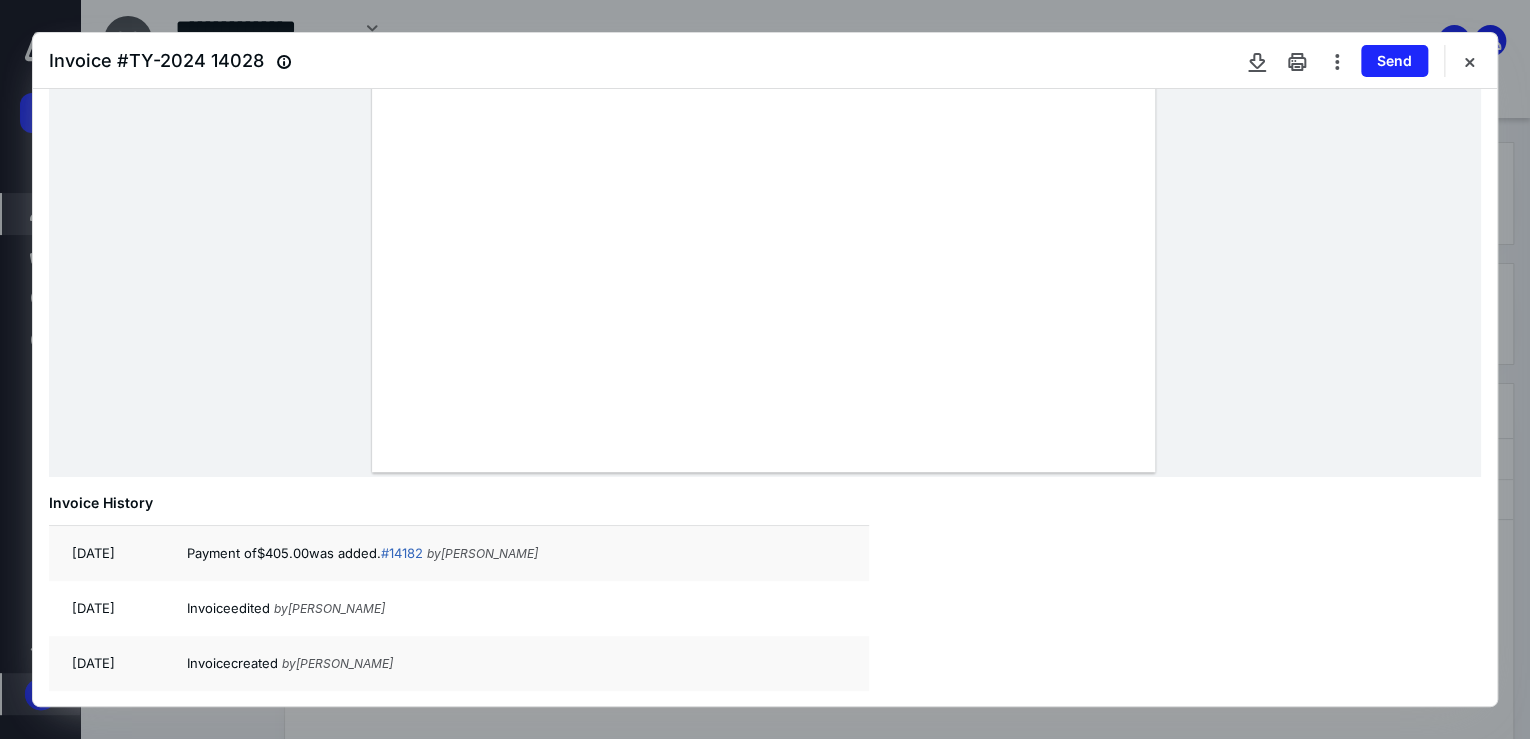 scroll, scrollTop: 438, scrollLeft: 0, axis: vertical 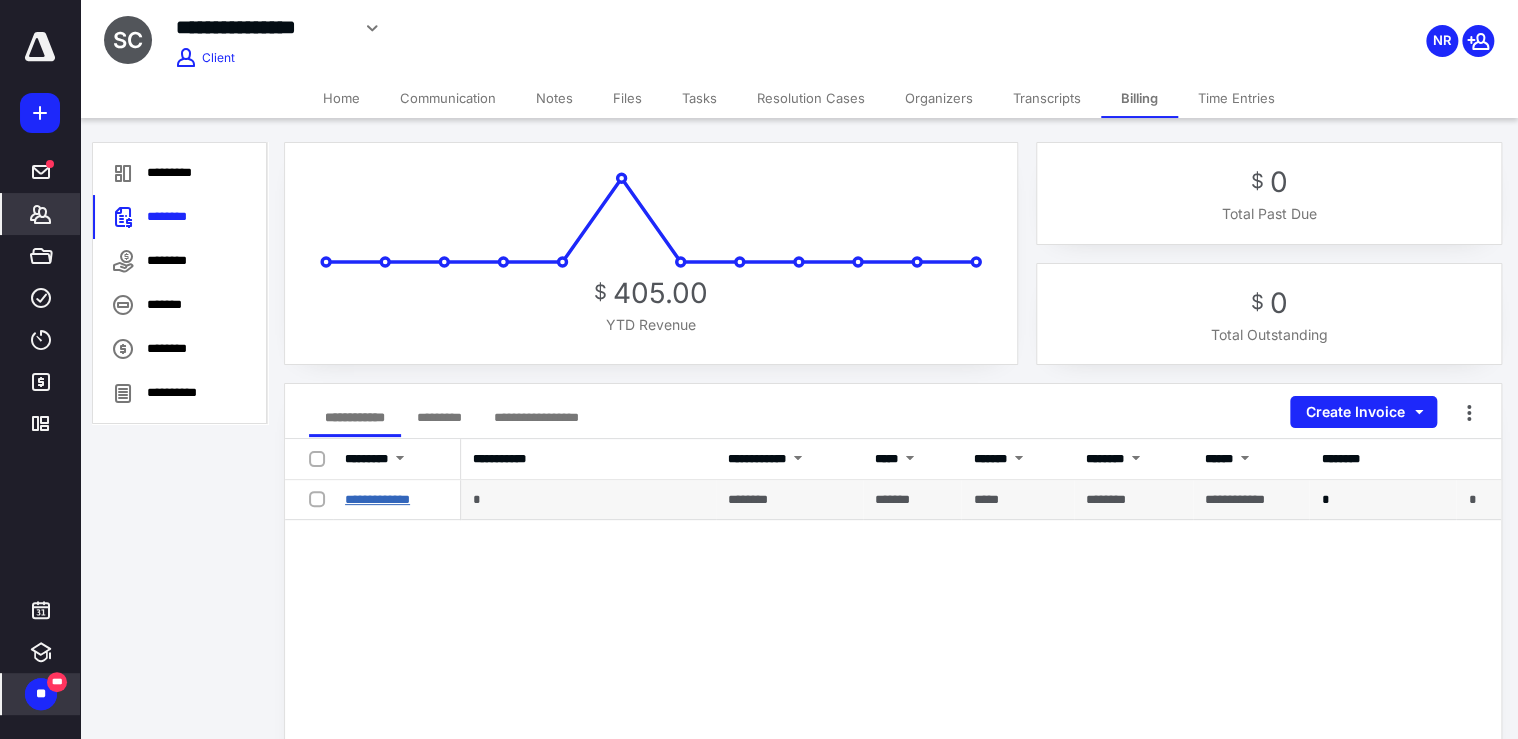 click on "**********" at bounding box center (377, 499) 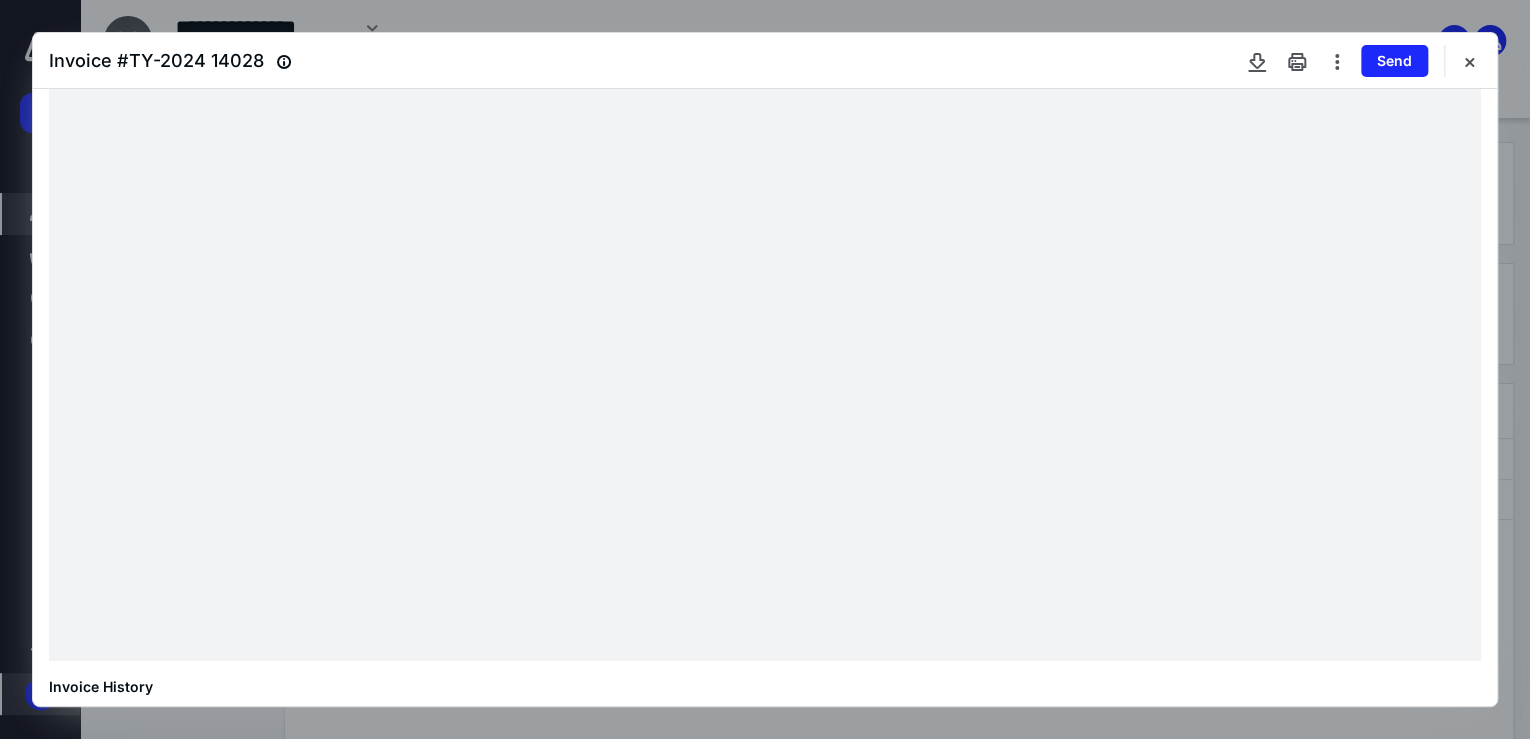 scroll, scrollTop: 652, scrollLeft: 0, axis: vertical 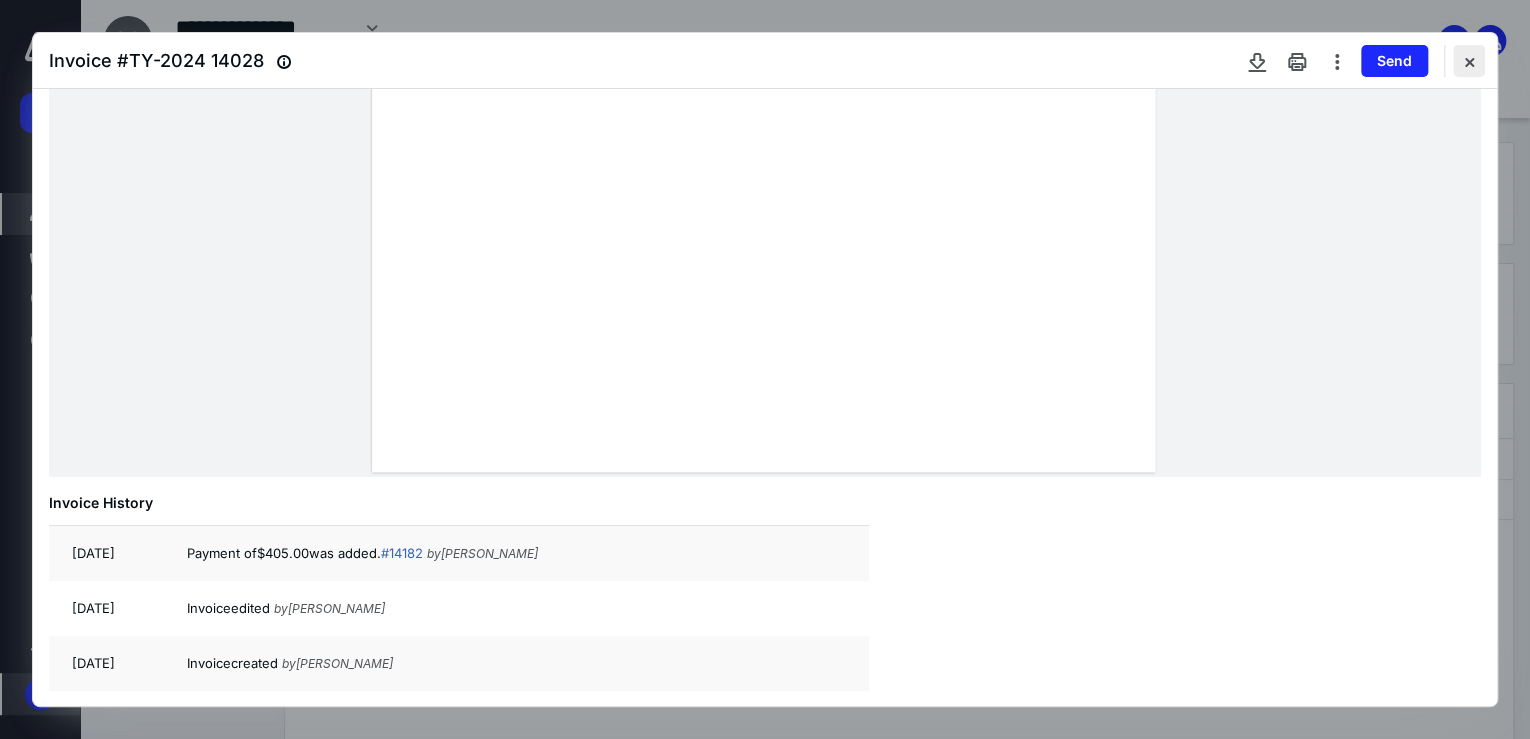 click at bounding box center [1469, 61] 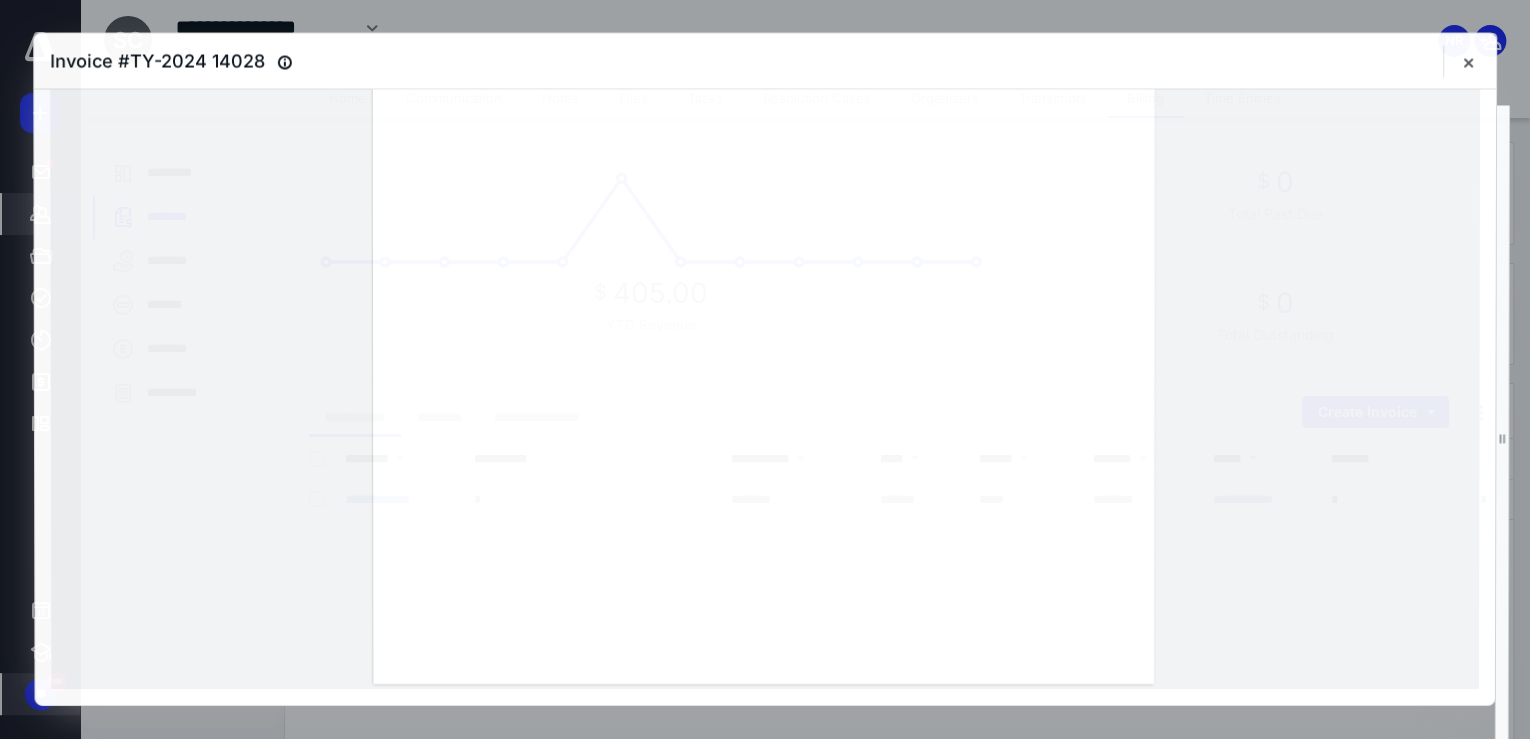 scroll, scrollTop: 438, scrollLeft: 0, axis: vertical 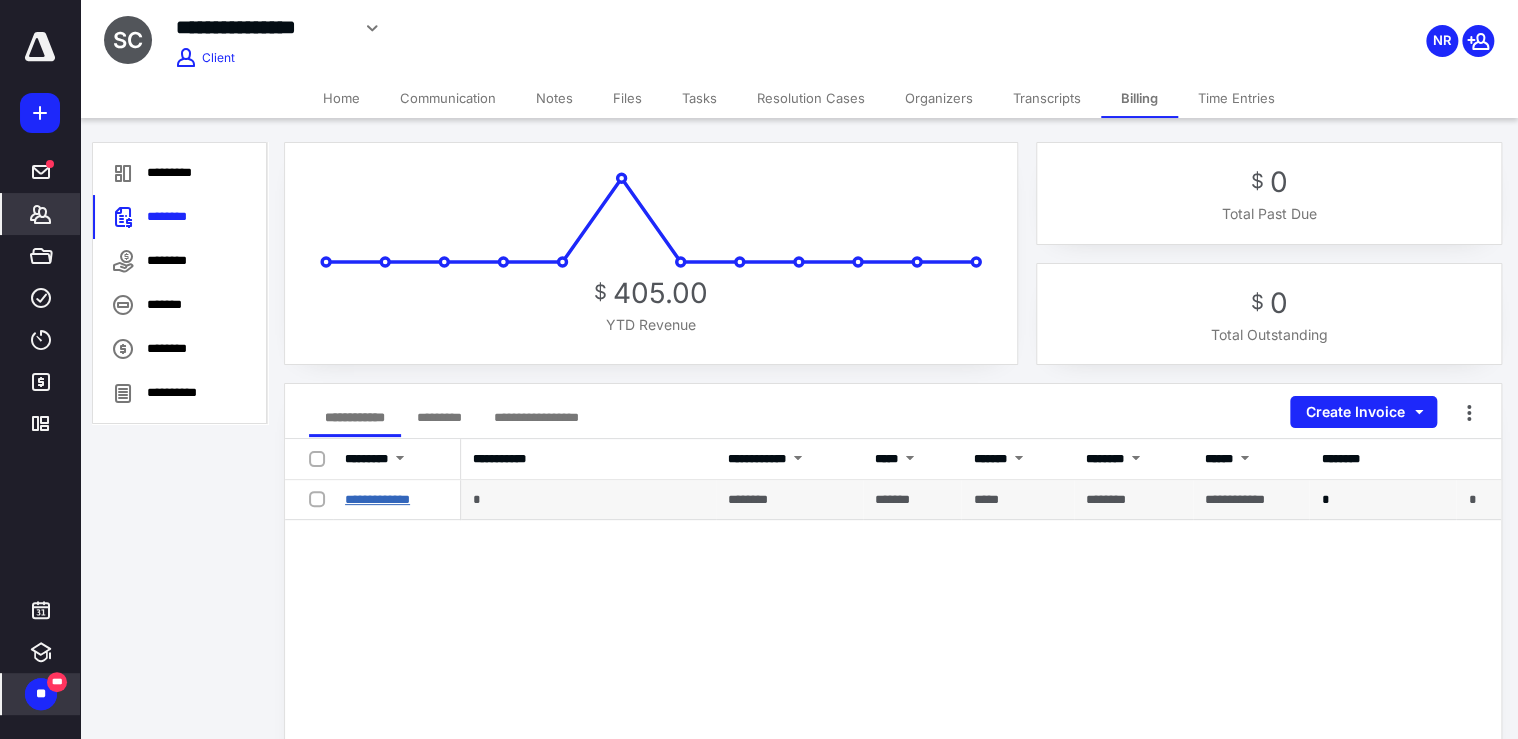 click on "**********" at bounding box center (377, 499) 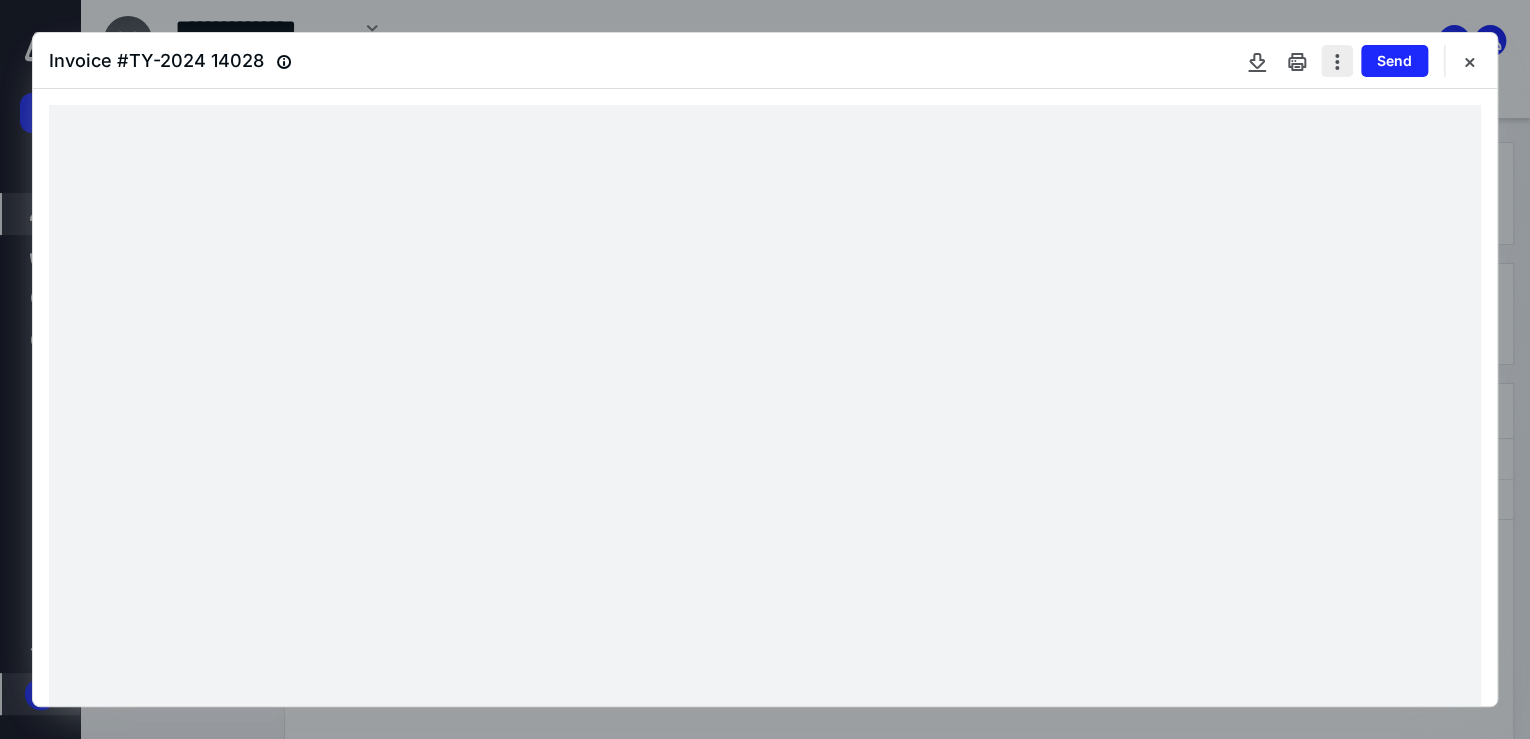 click at bounding box center [1337, 61] 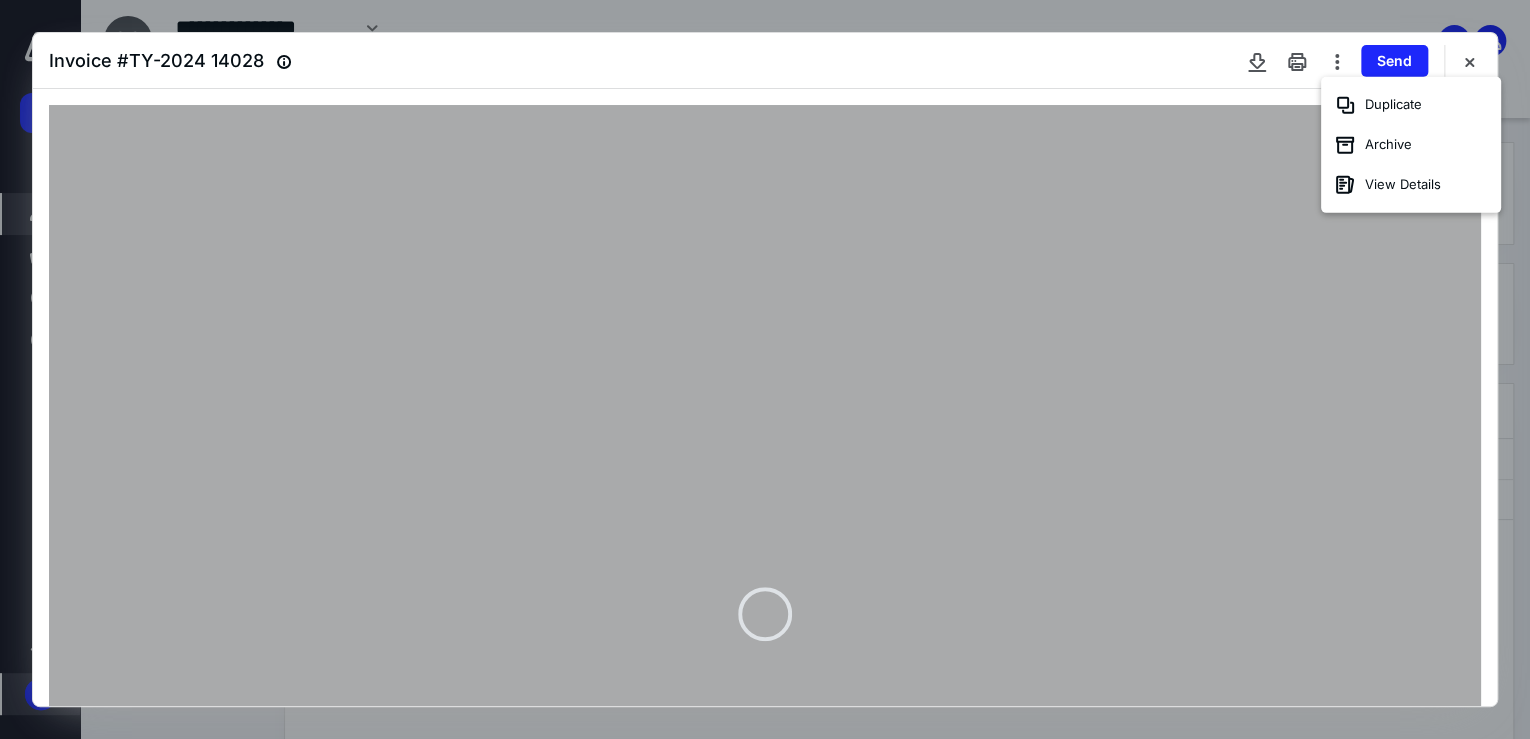 drag, startPoint x: 1331, startPoint y: 102, endPoint x: 1193, endPoint y: 327, distance: 263.94885 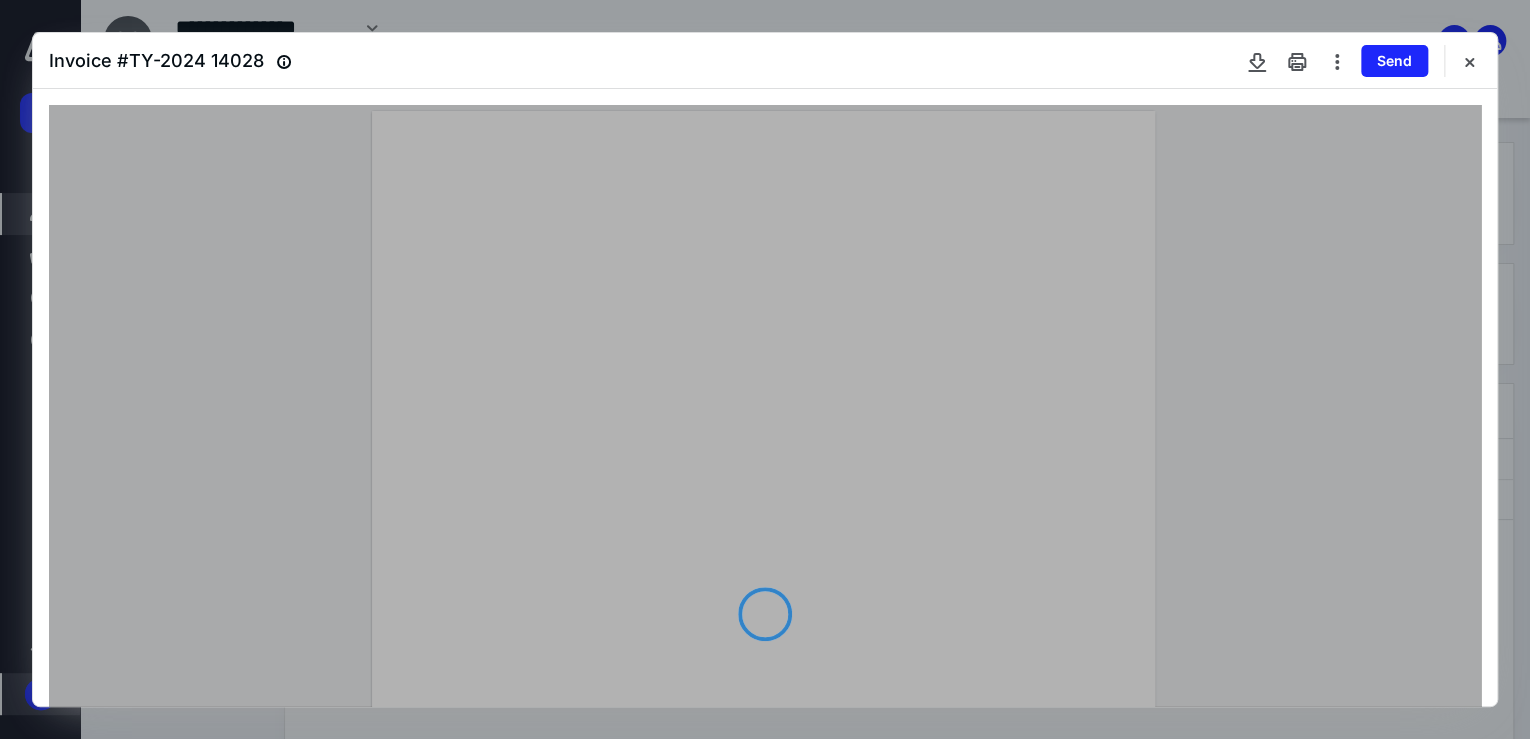 click at bounding box center (765, 617) 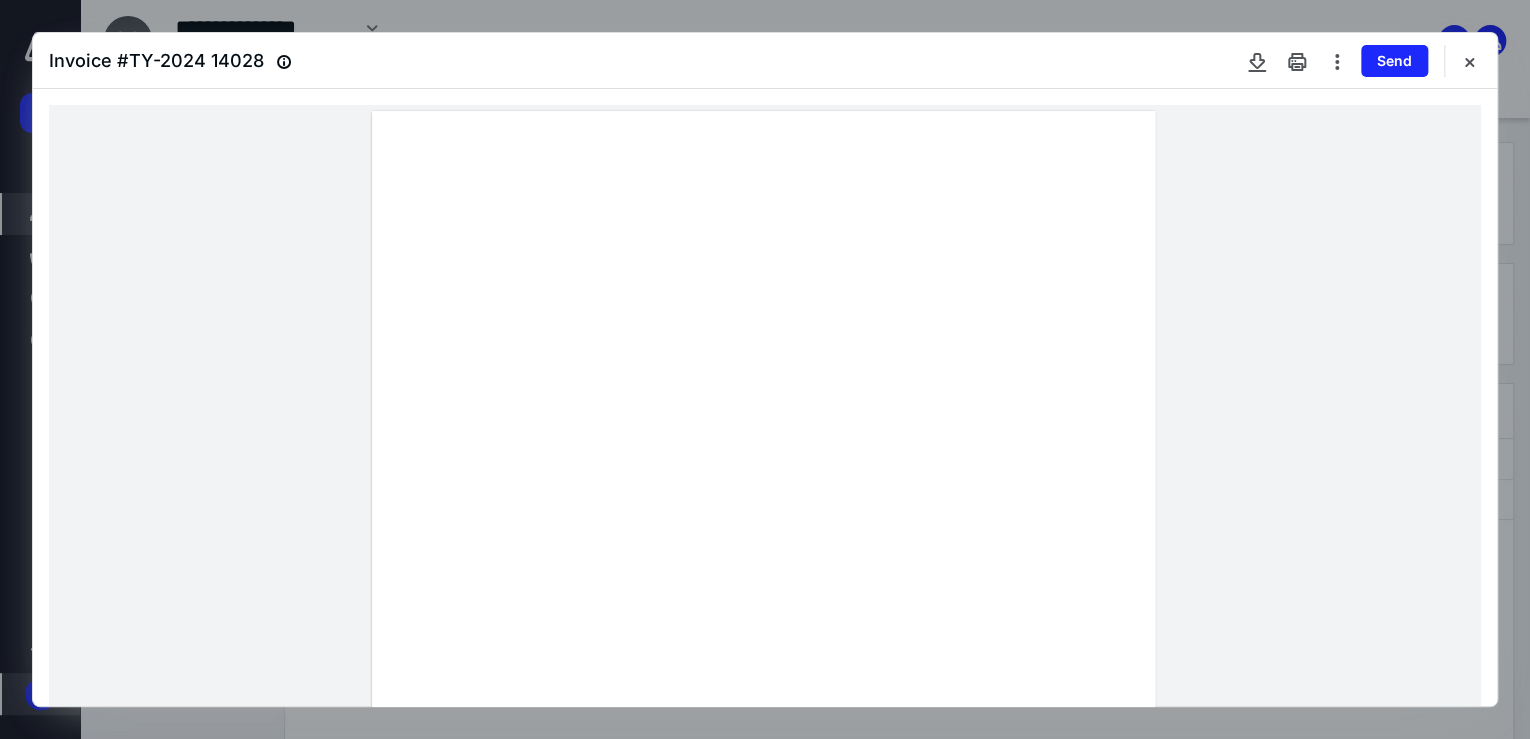 click at bounding box center [765, 617] 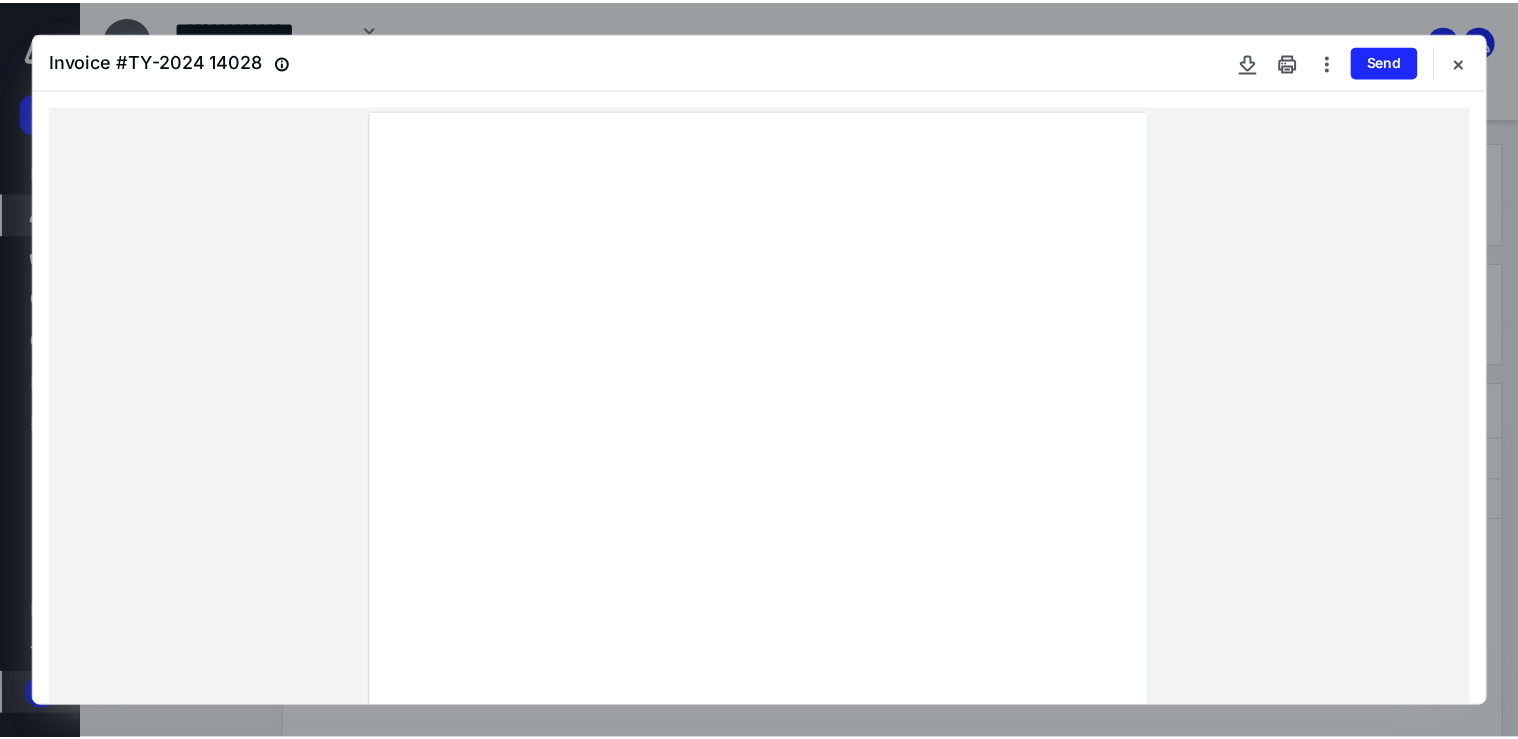 scroll, scrollTop: 160, scrollLeft: 0, axis: vertical 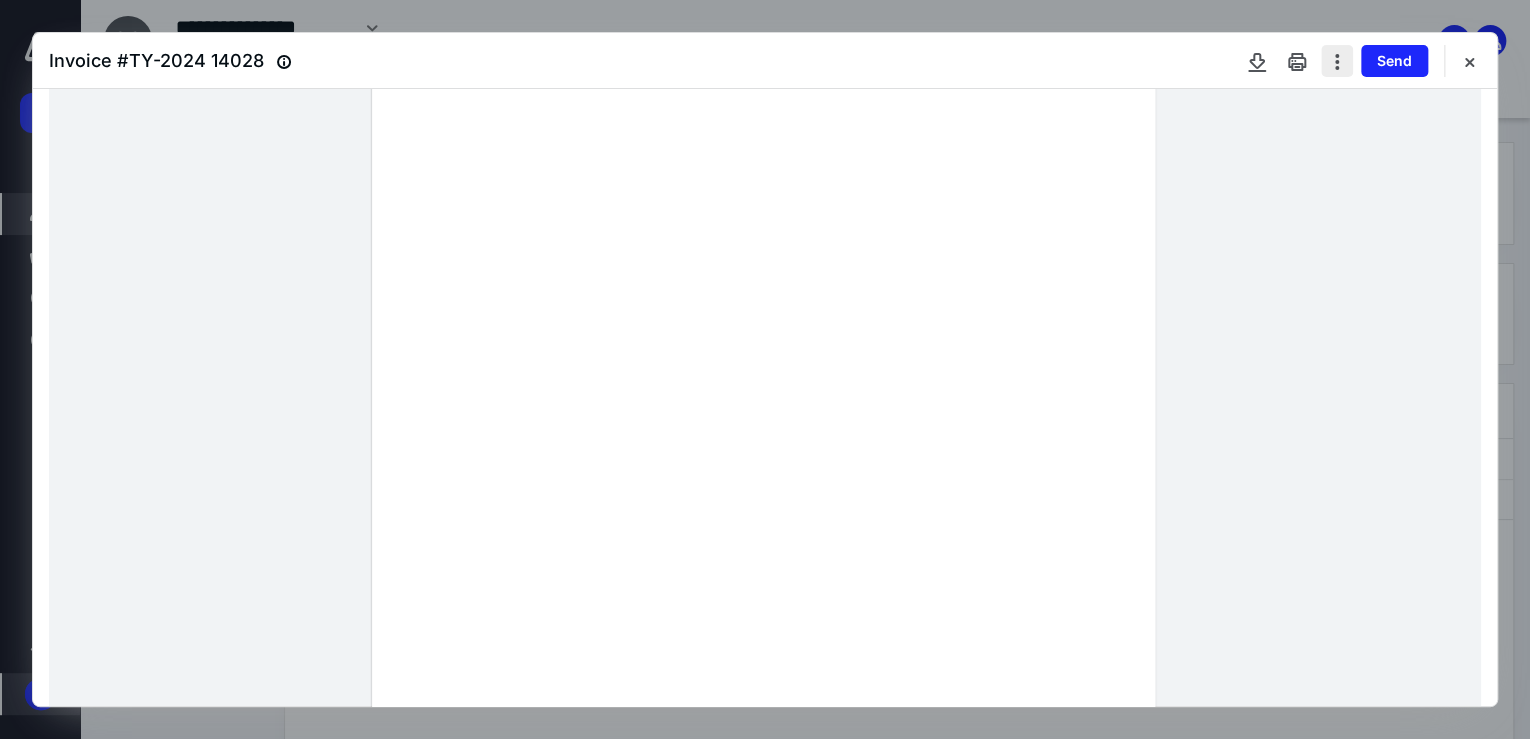 click at bounding box center (1337, 61) 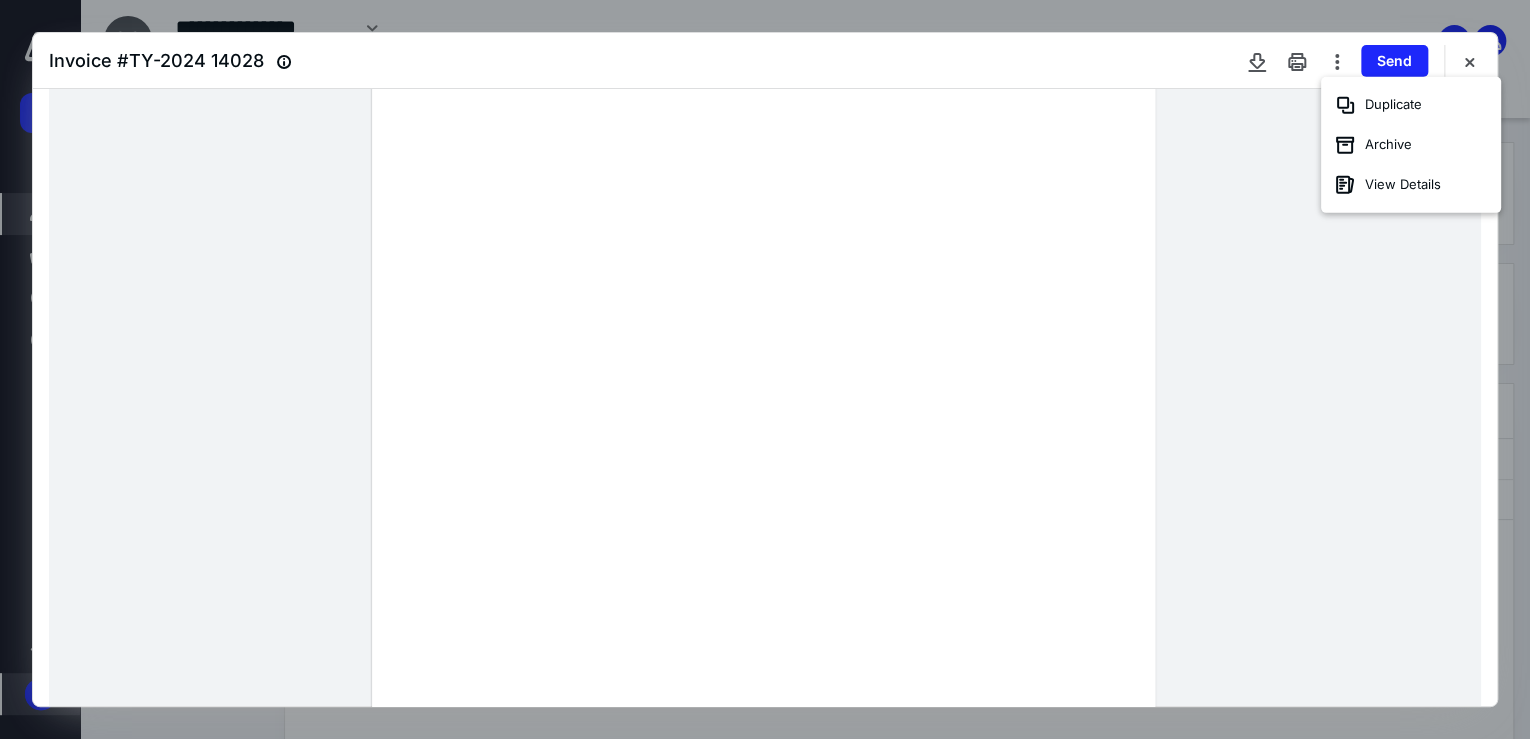 drag, startPoint x: 1348, startPoint y: 304, endPoint x: 1370, endPoint y: 221, distance: 85.86617 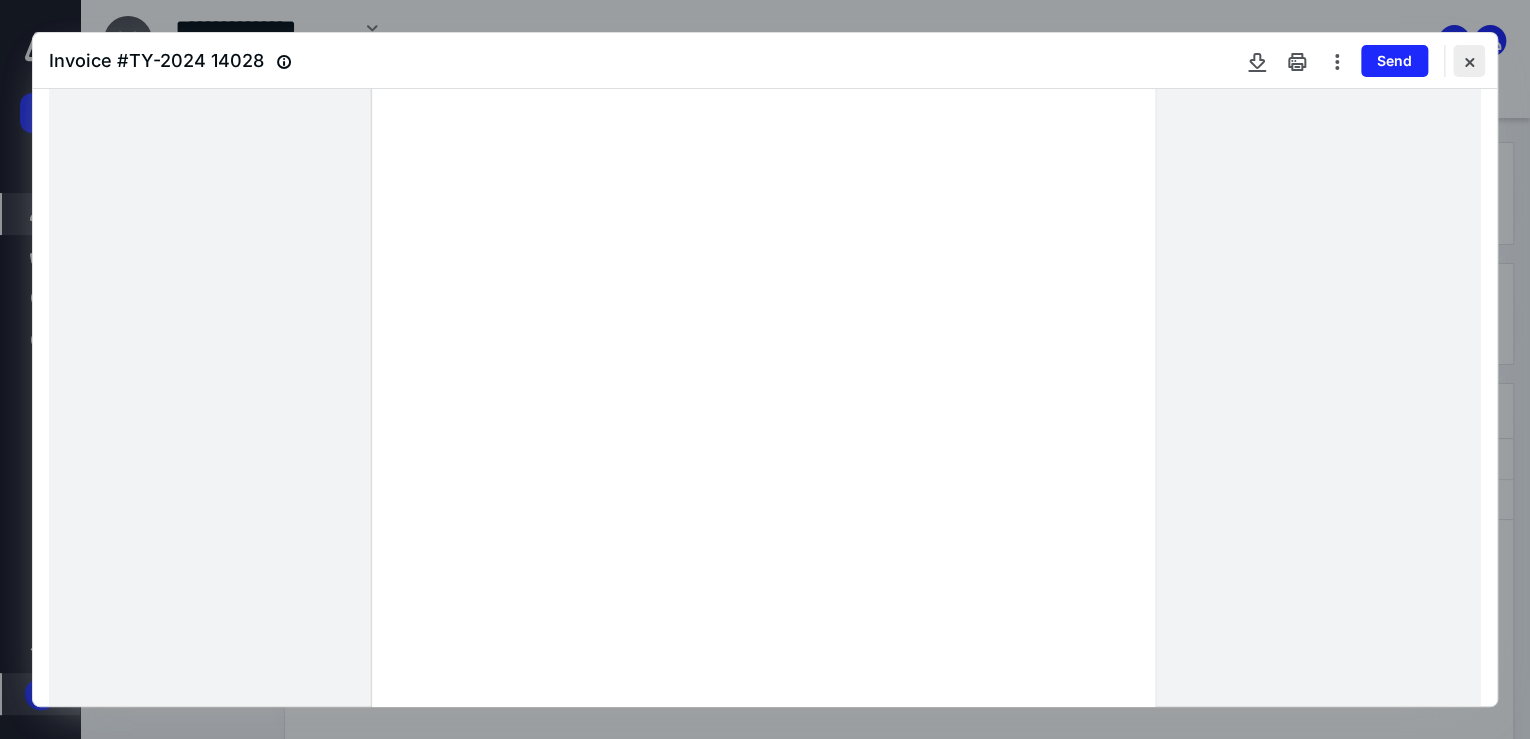 click at bounding box center (1469, 61) 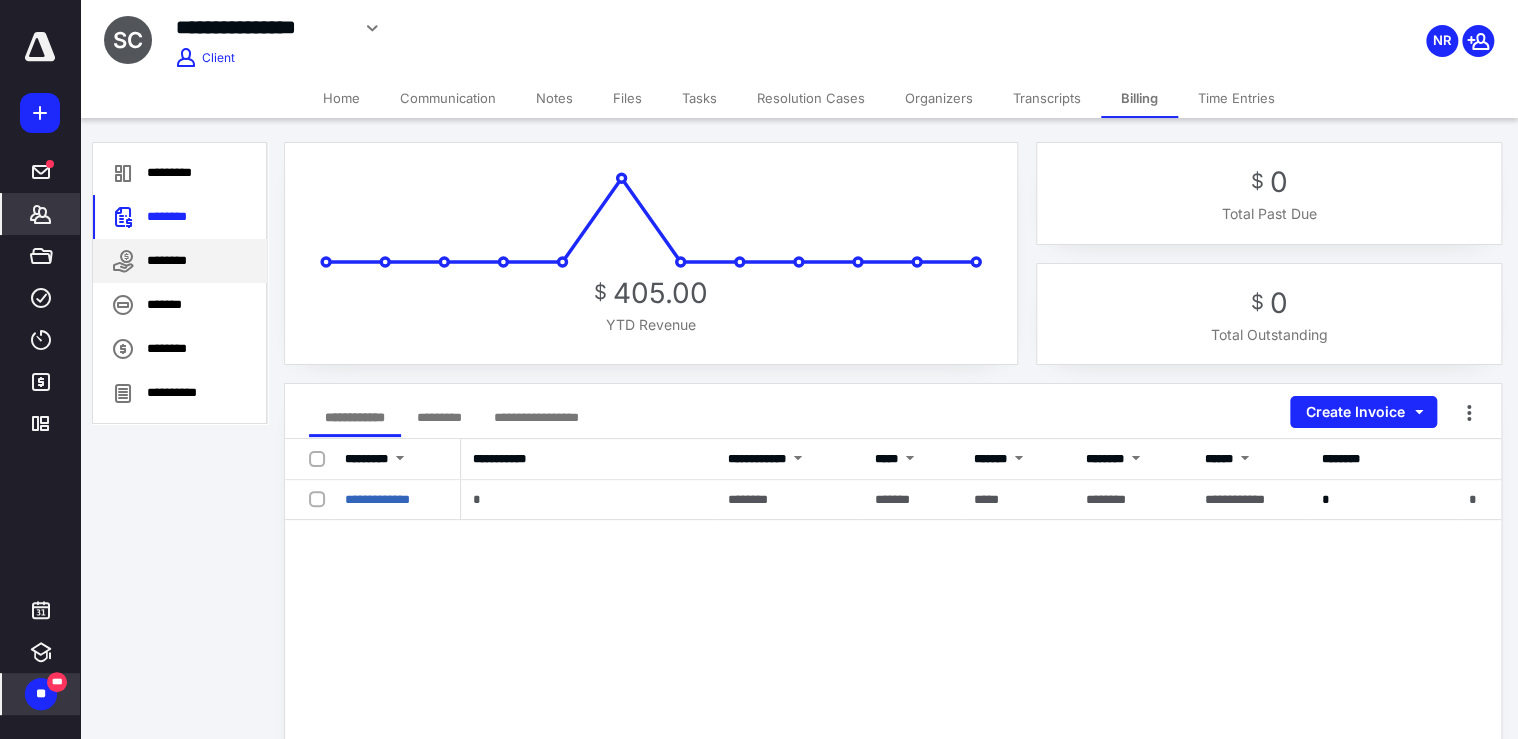 click on "********" at bounding box center [180, 261] 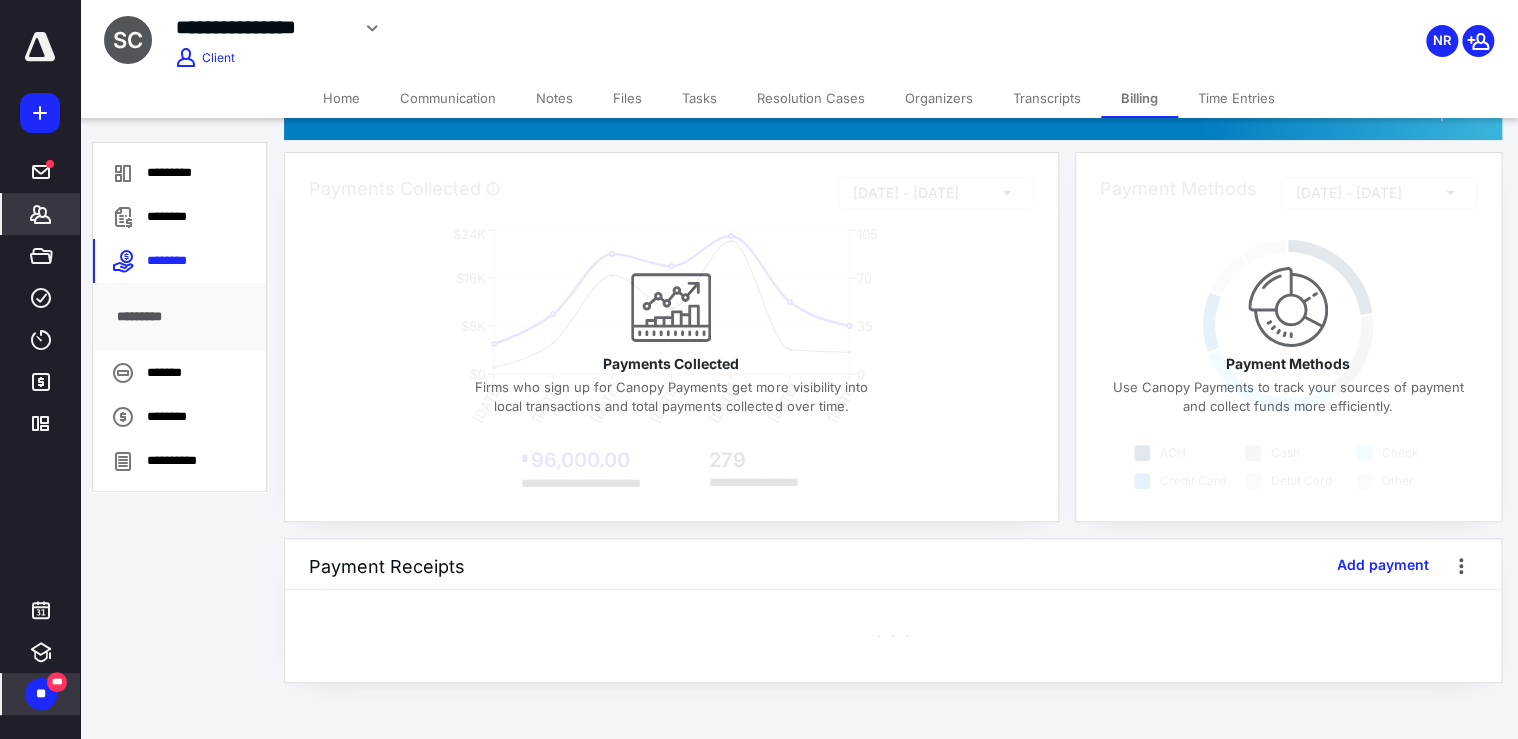 scroll, scrollTop: 73, scrollLeft: 0, axis: vertical 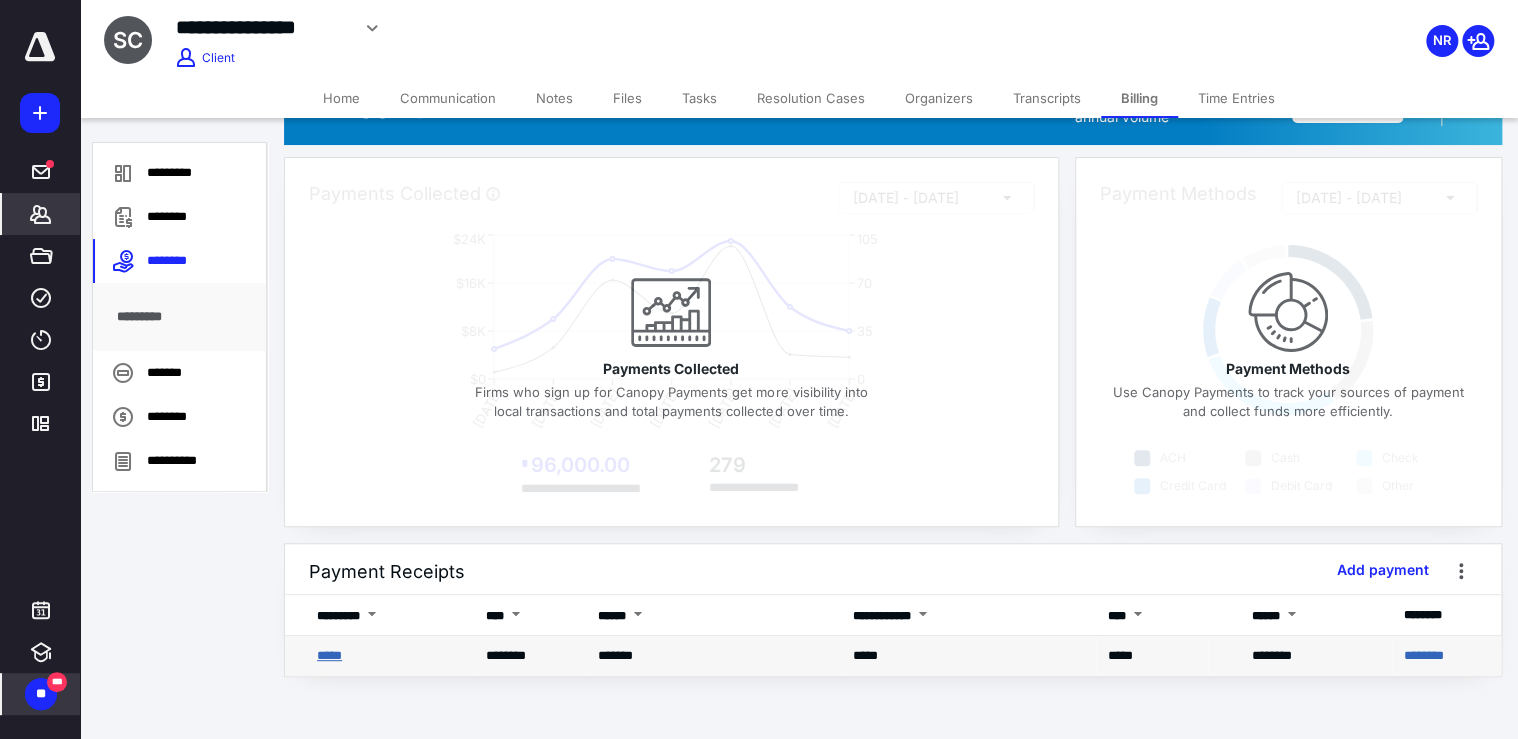 click on "*****" at bounding box center [329, 655] 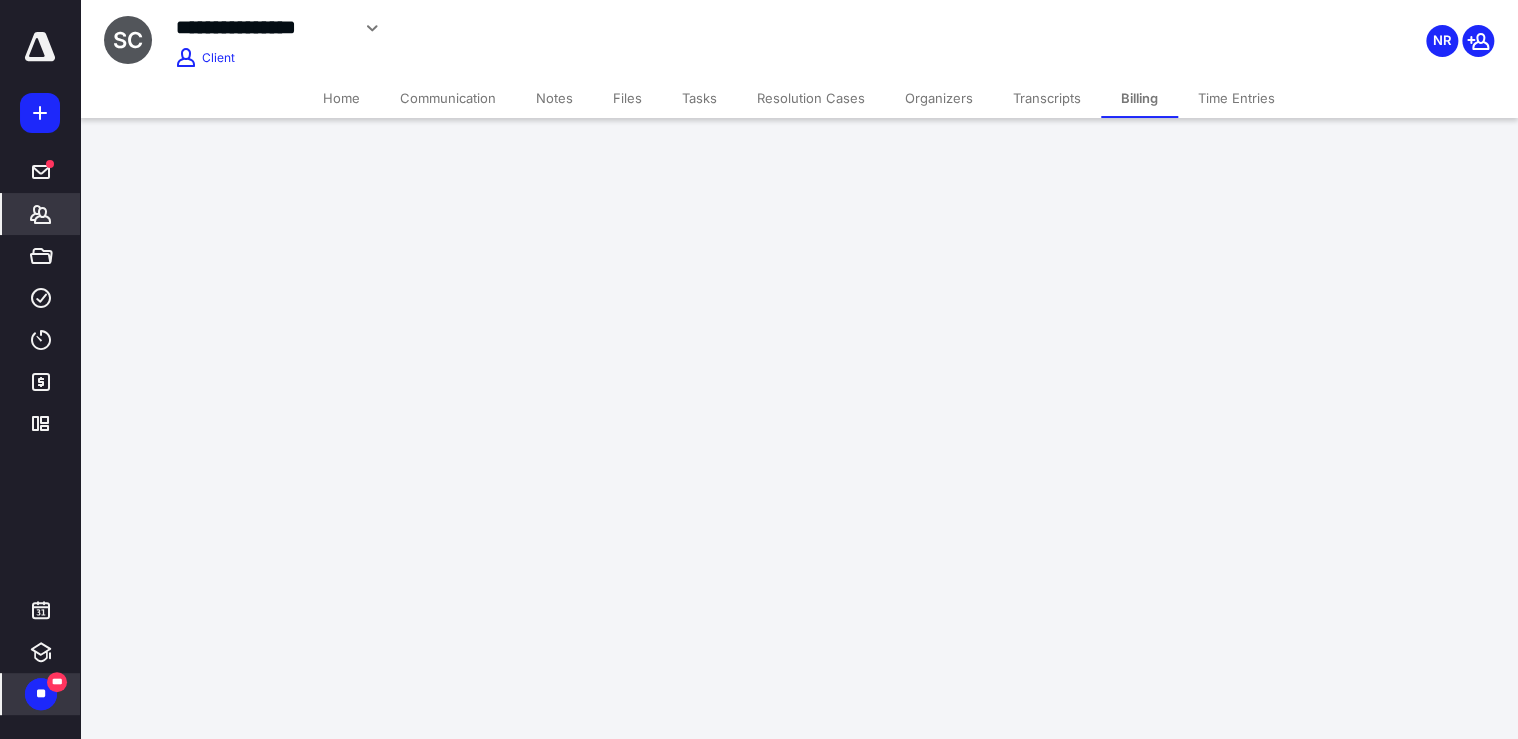 scroll, scrollTop: 0, scrollLeft: 0, axis: both 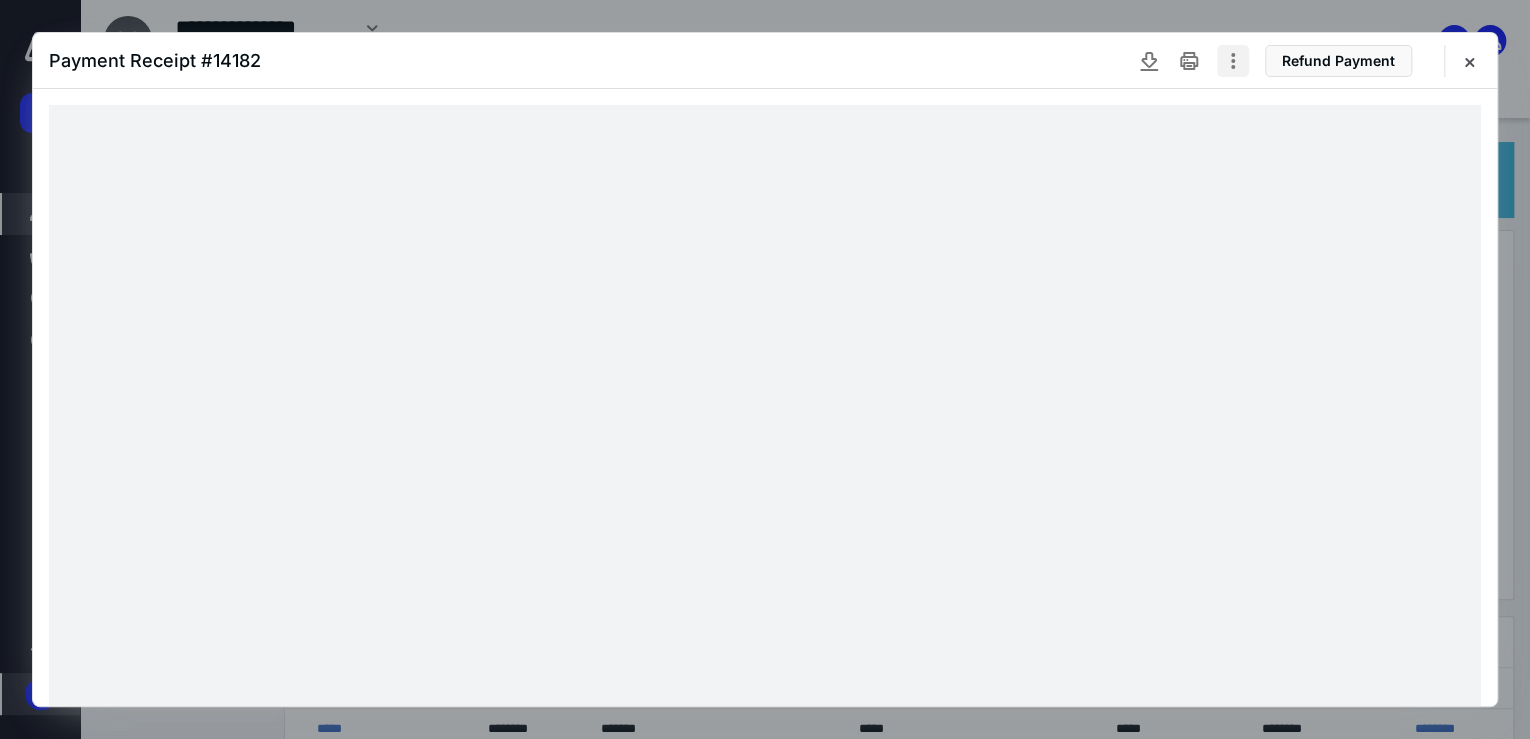 click 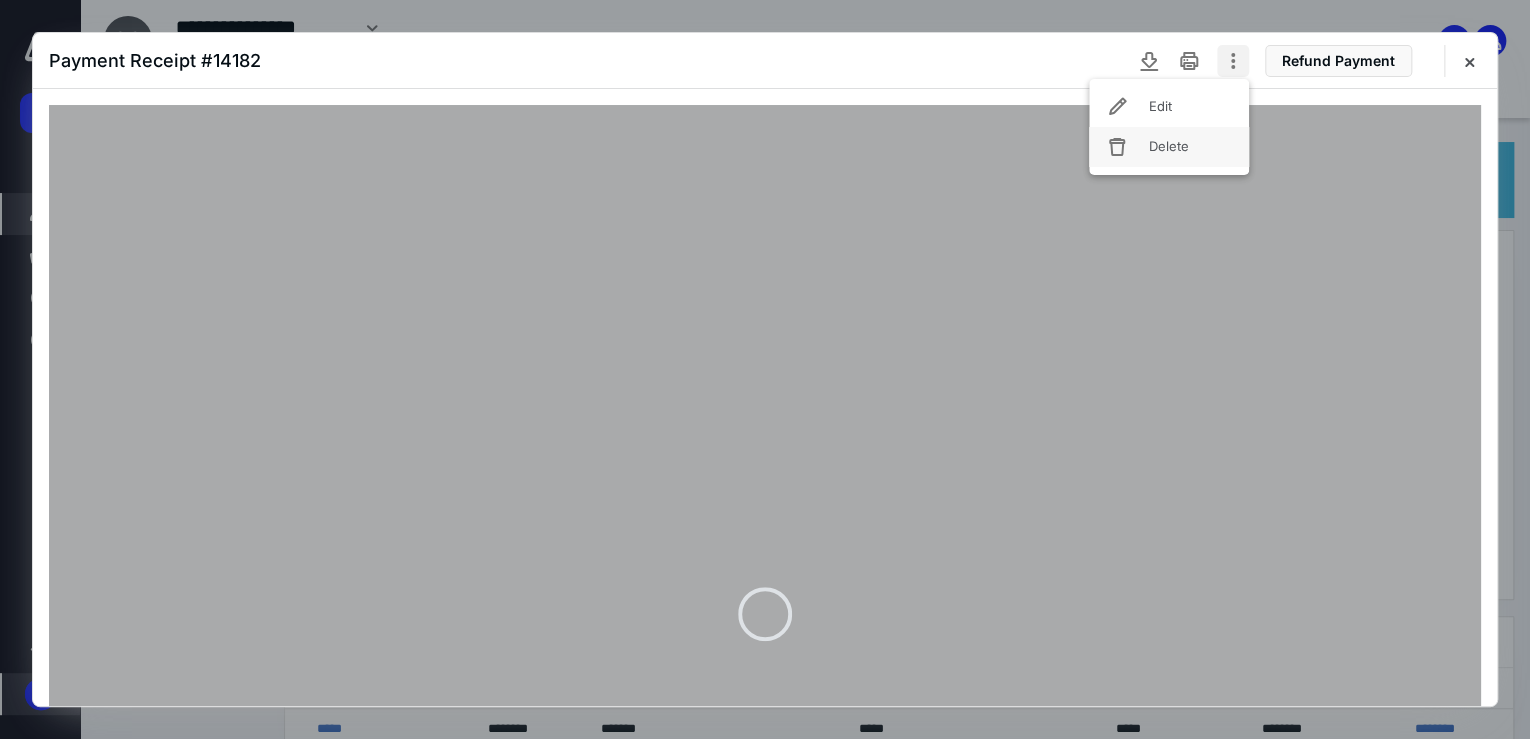 click on "Delete" at bounding box center (1169, 147) 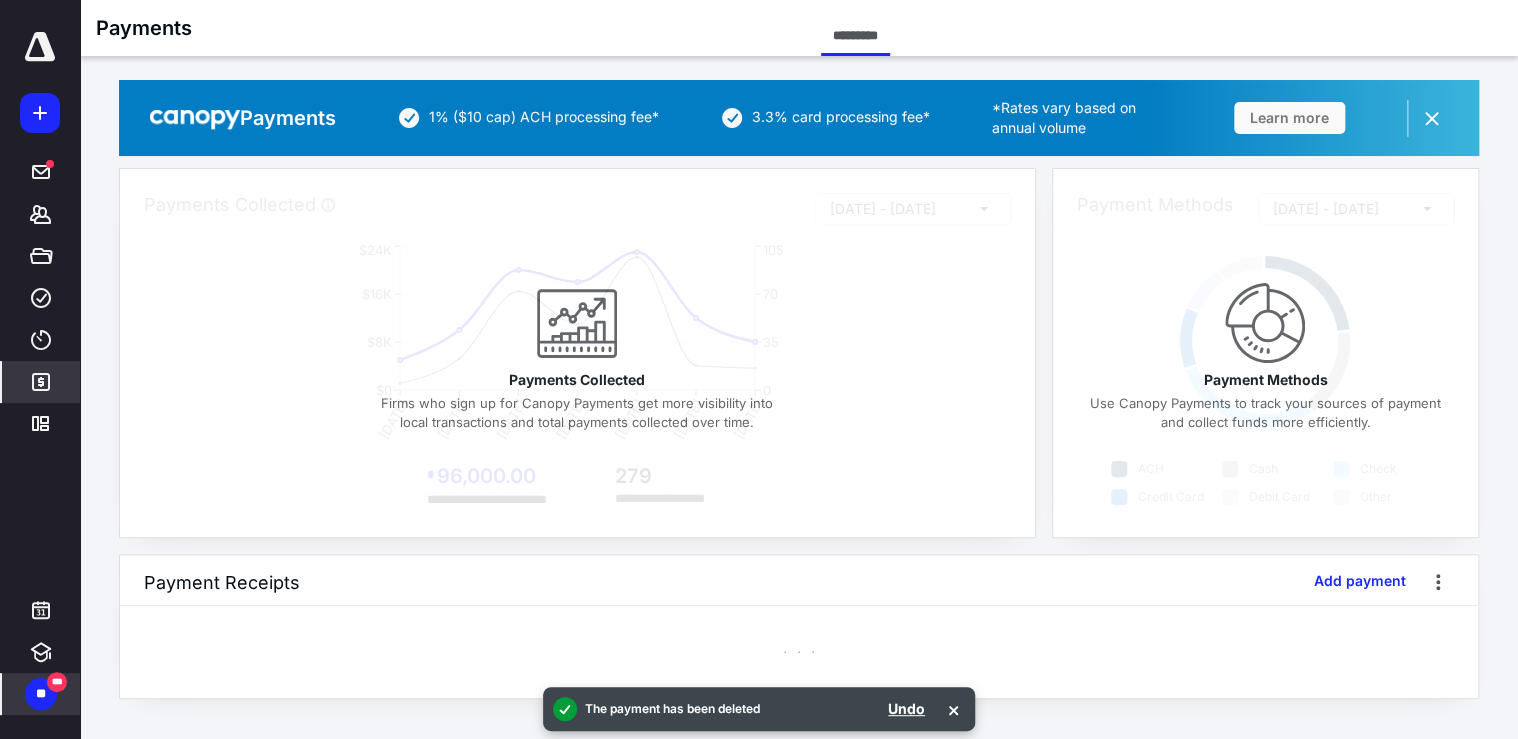 click on "Payments Collected Firms who sign up for Canopy Payments get more visibility into local transactions and total payments collected over time." at bounding box center (577, 358) 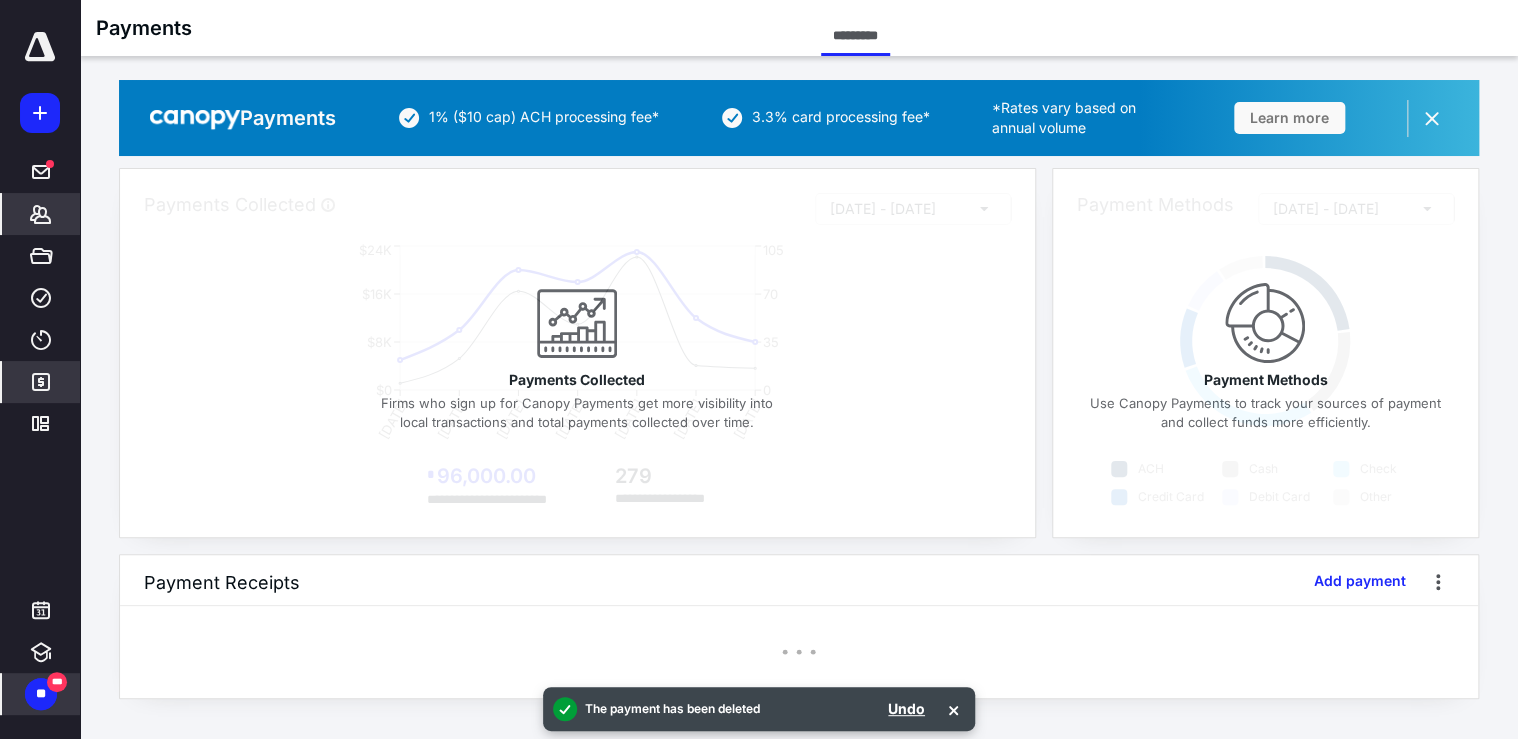 click on "*******" at bounding box center [41, 214] 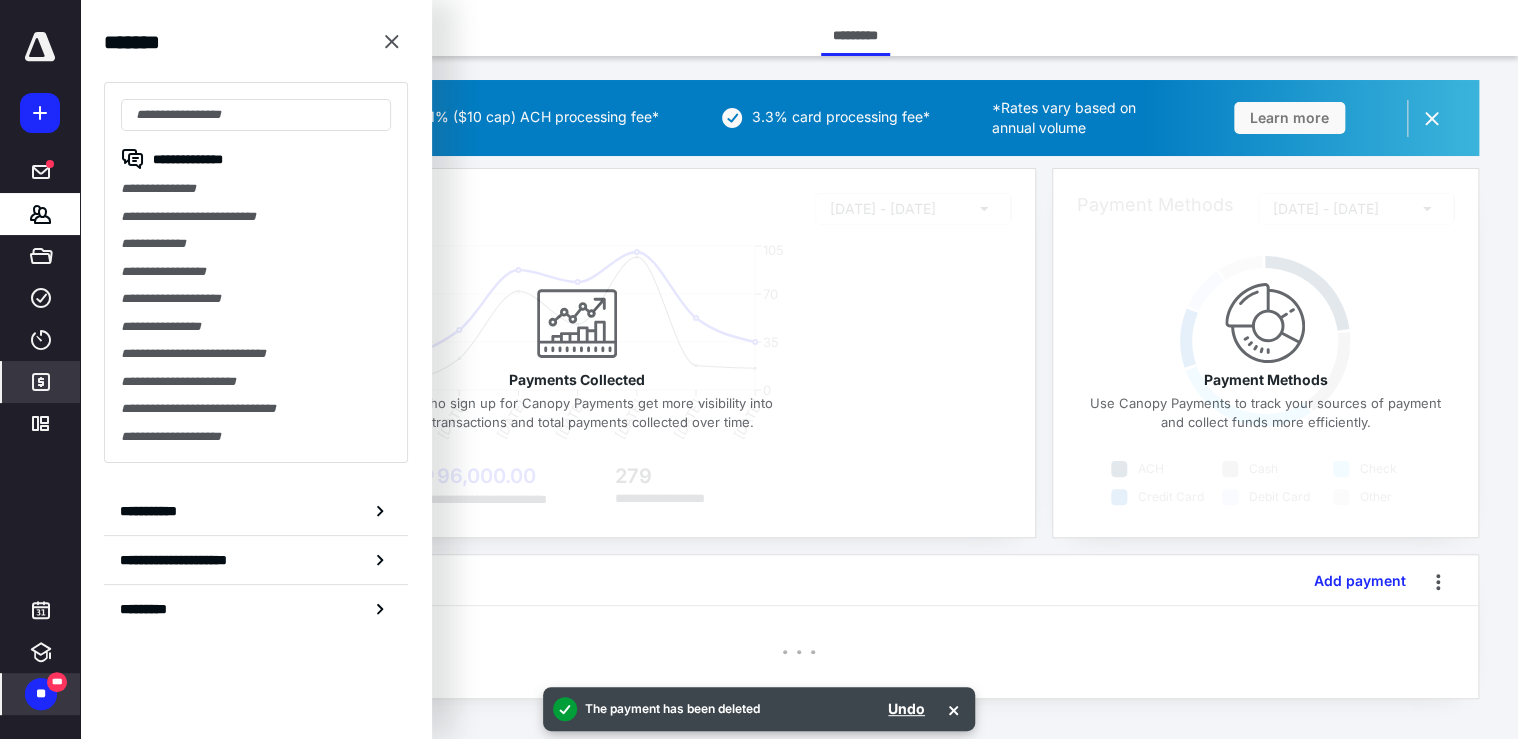 click on "**********" at bounding box center (256, 189) 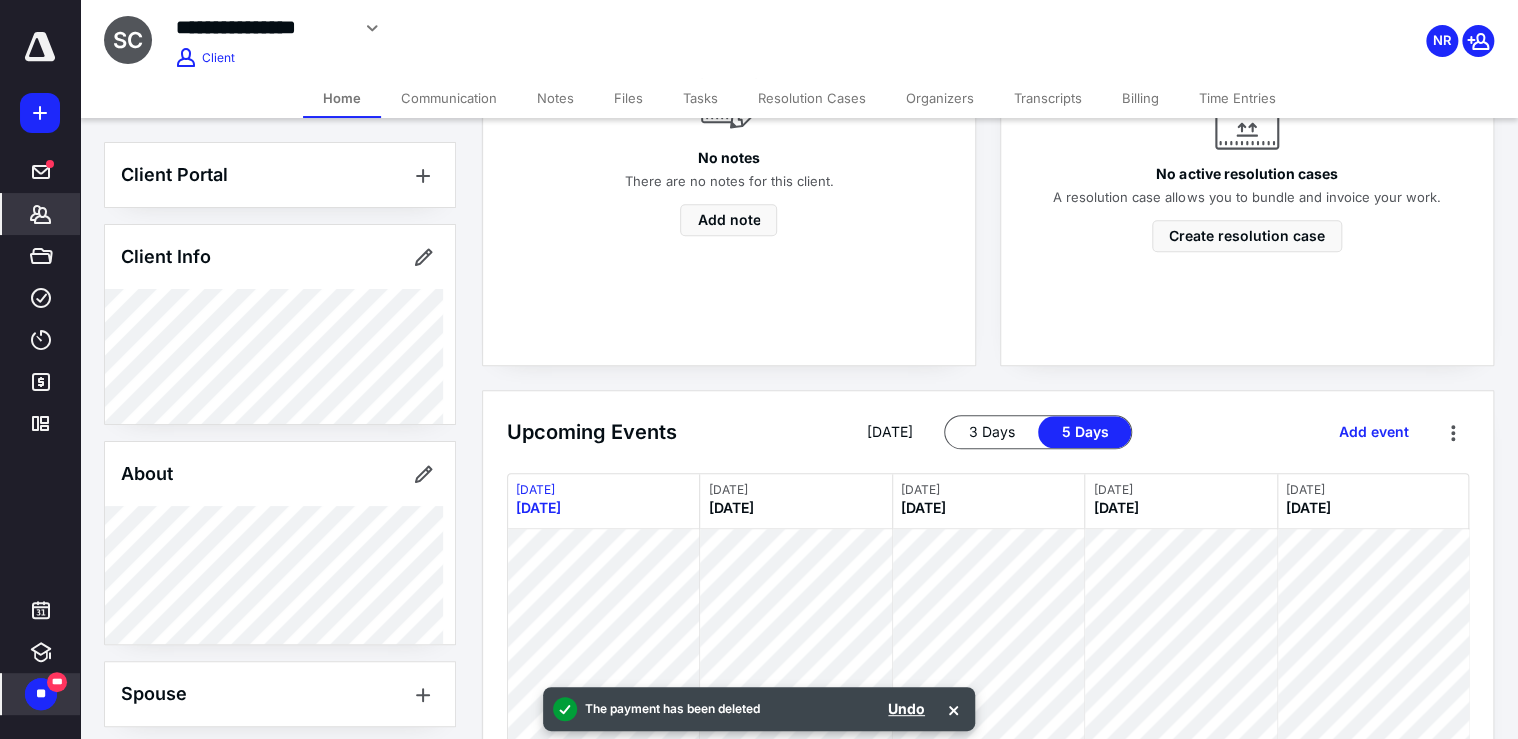 scroll, scrollTop: 960, scrollLeft: 0, axis: vertical 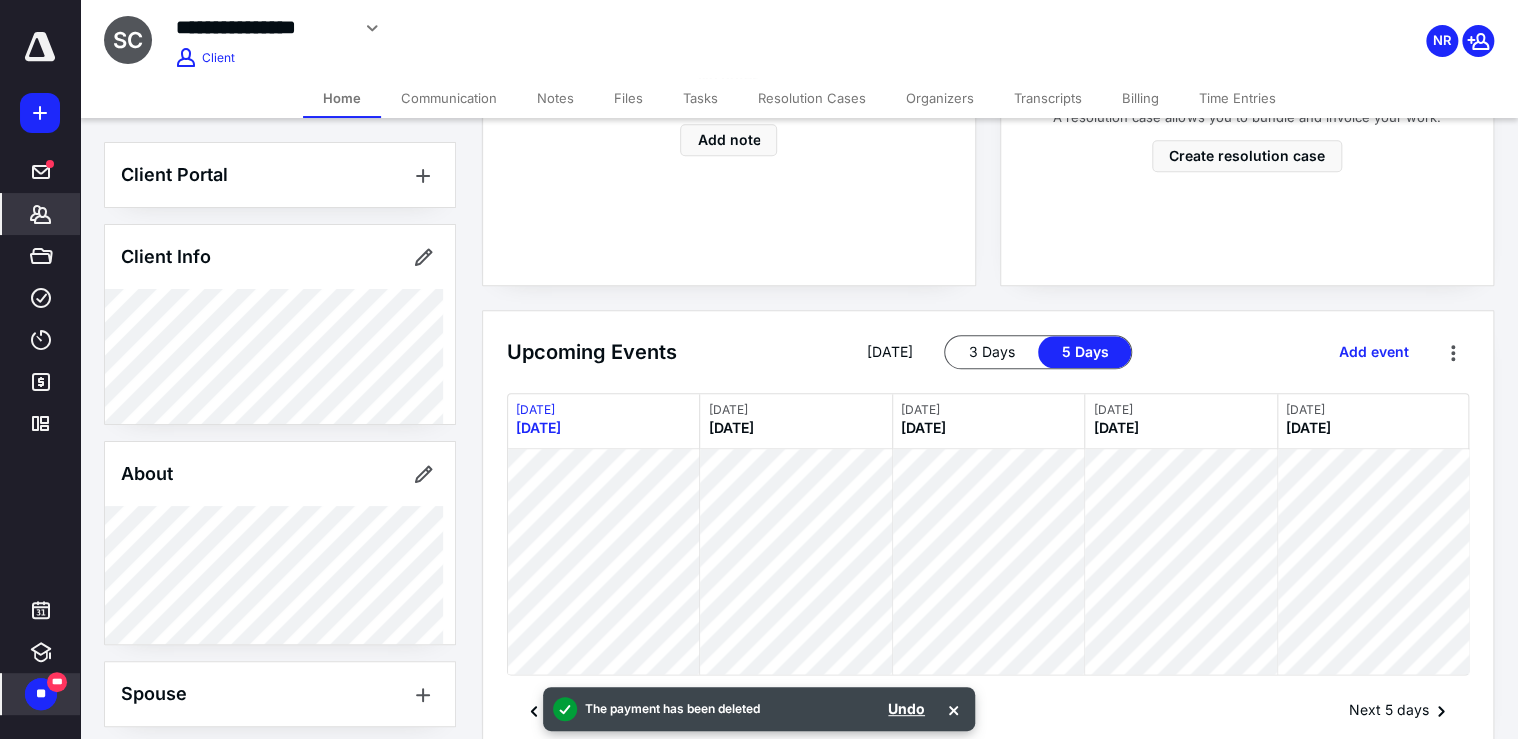 click on "Billing" at bounding box center [1140, 98] 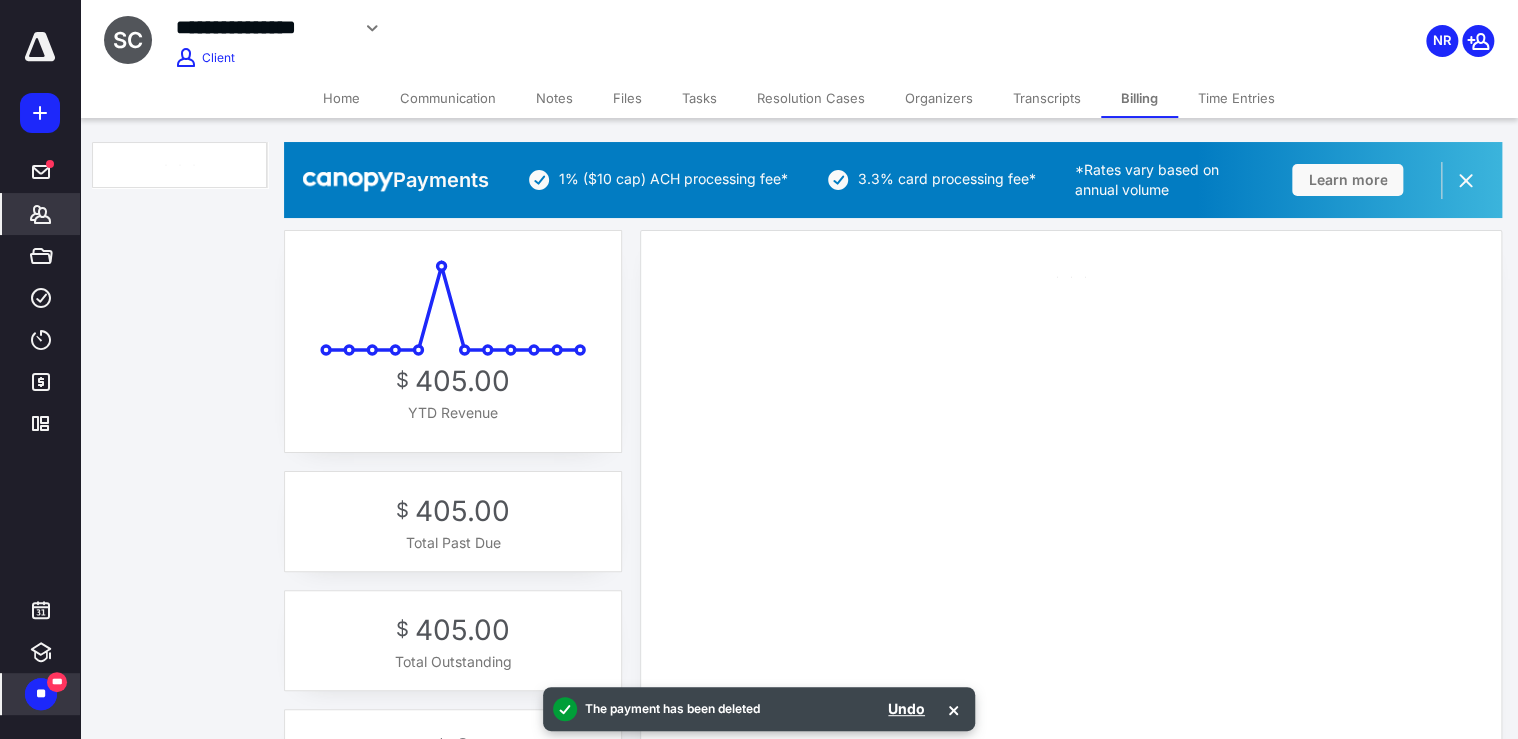 click on "Billing" at bounding box center (1139, 98) 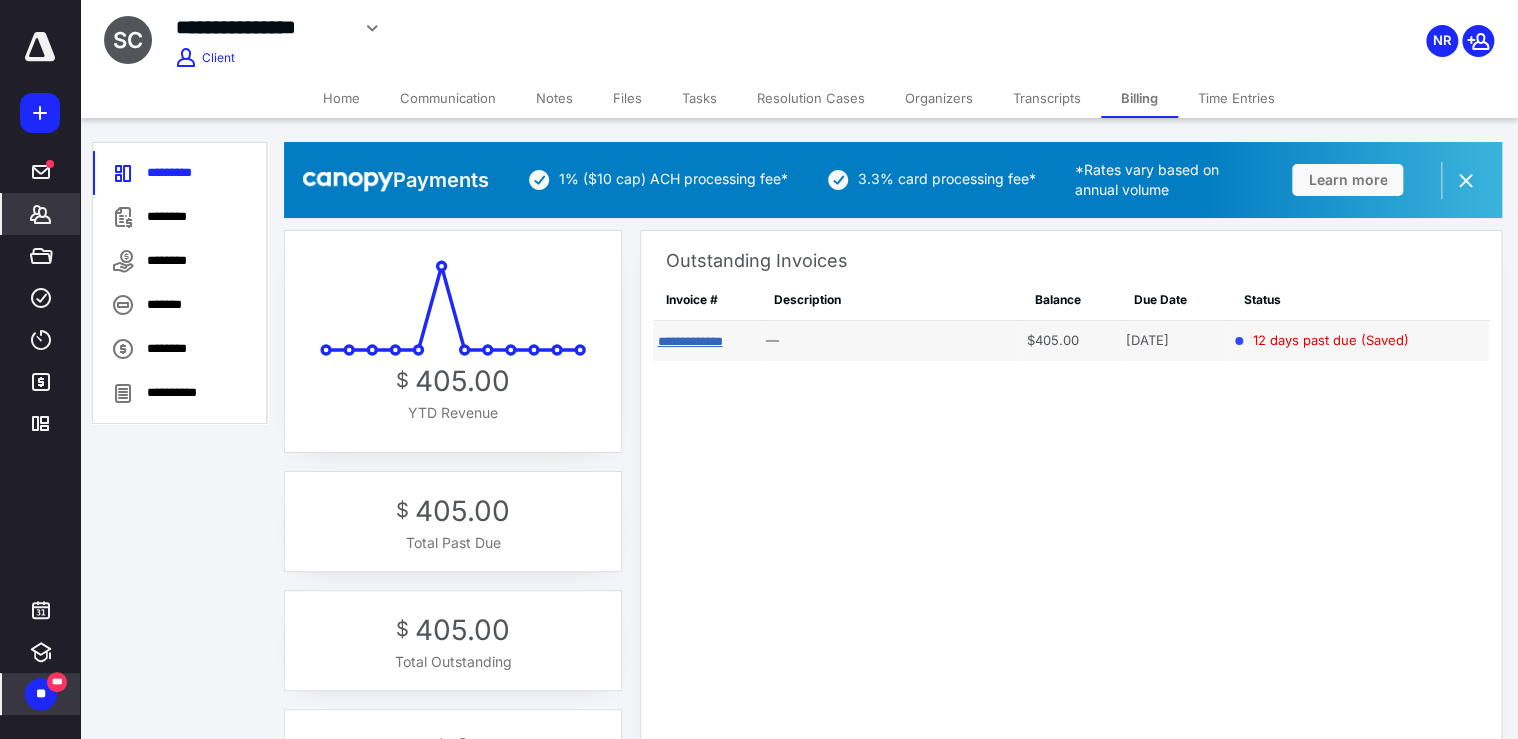 click on "**********" at bounding box center [689, 341] 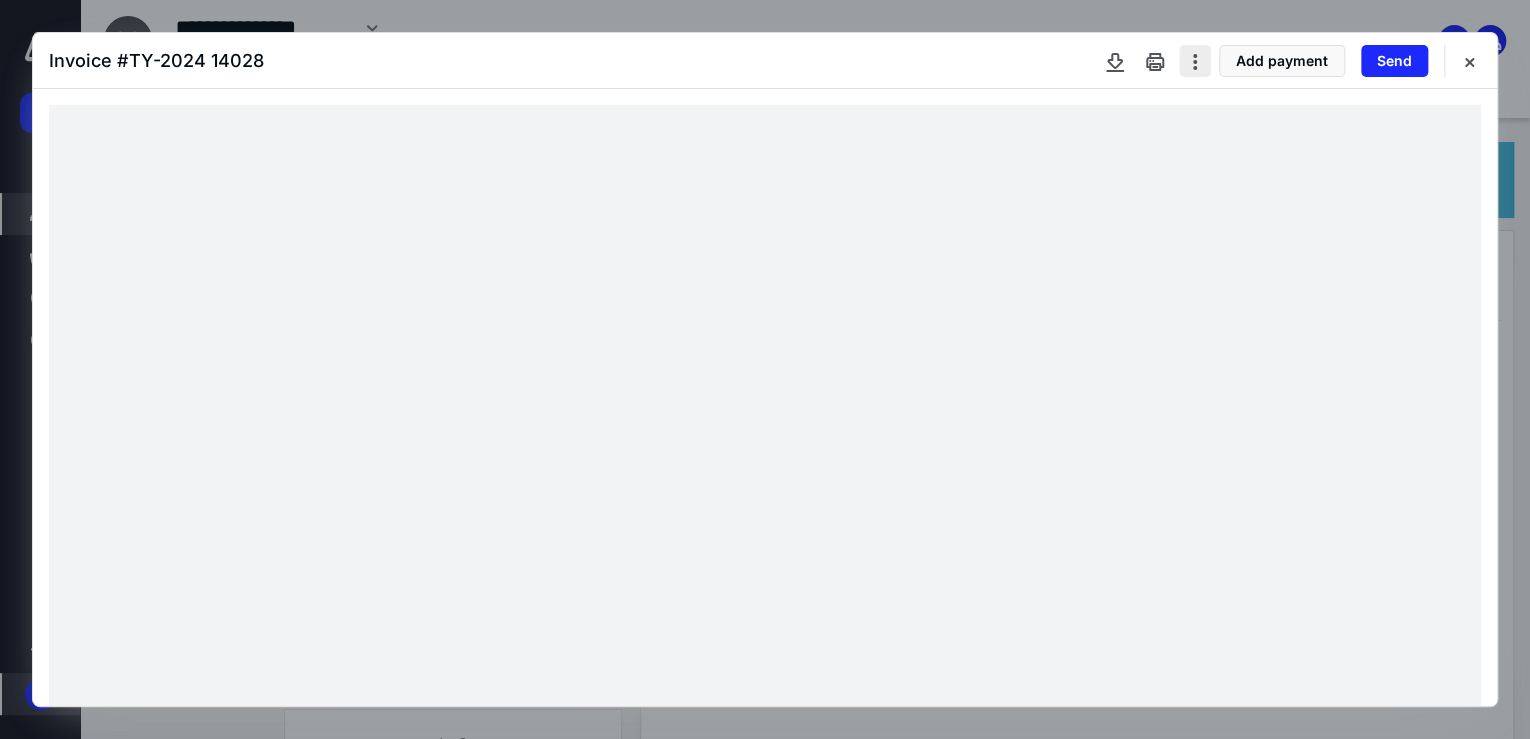 click at bounding box center [1195, 61] 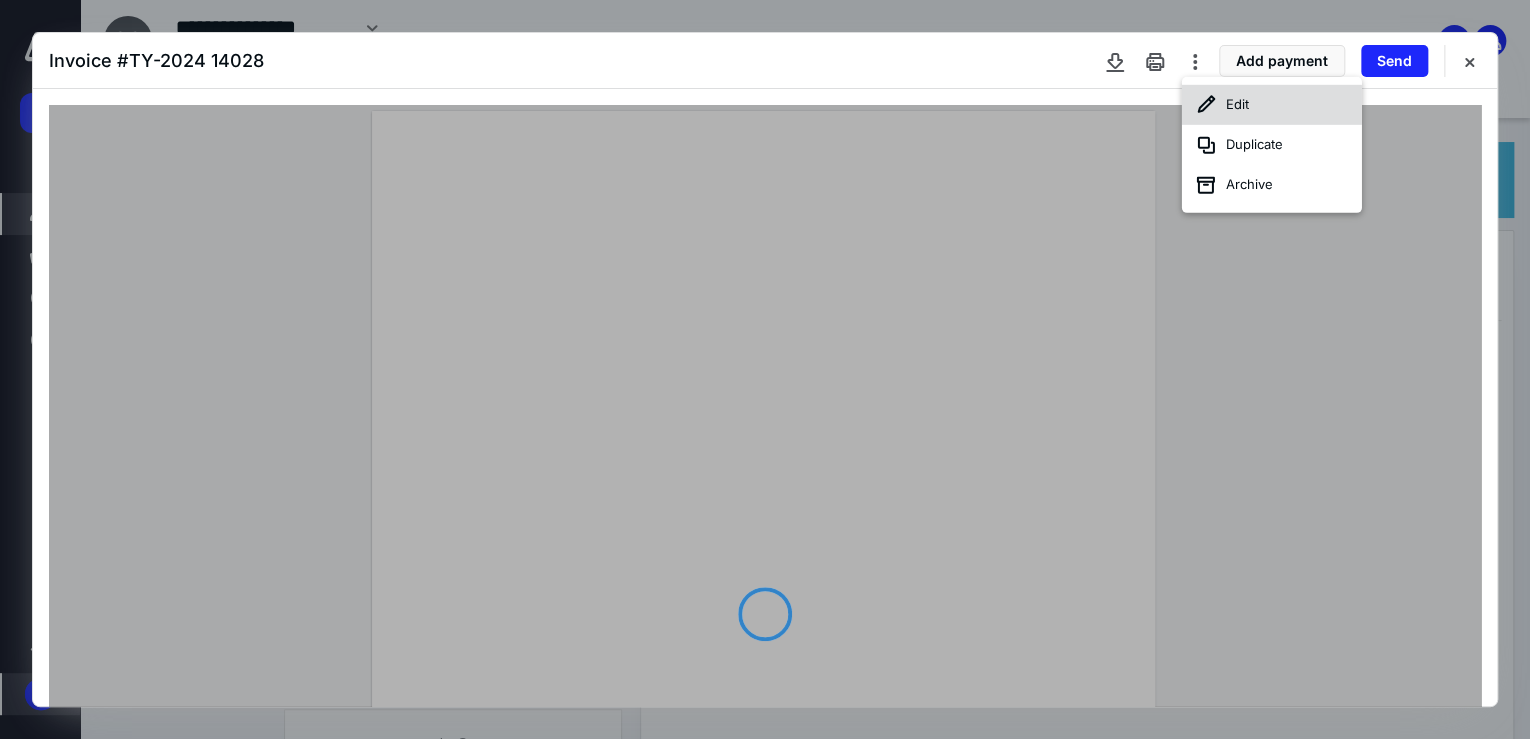 click on "Edit" at bounding box center [1272, 105] 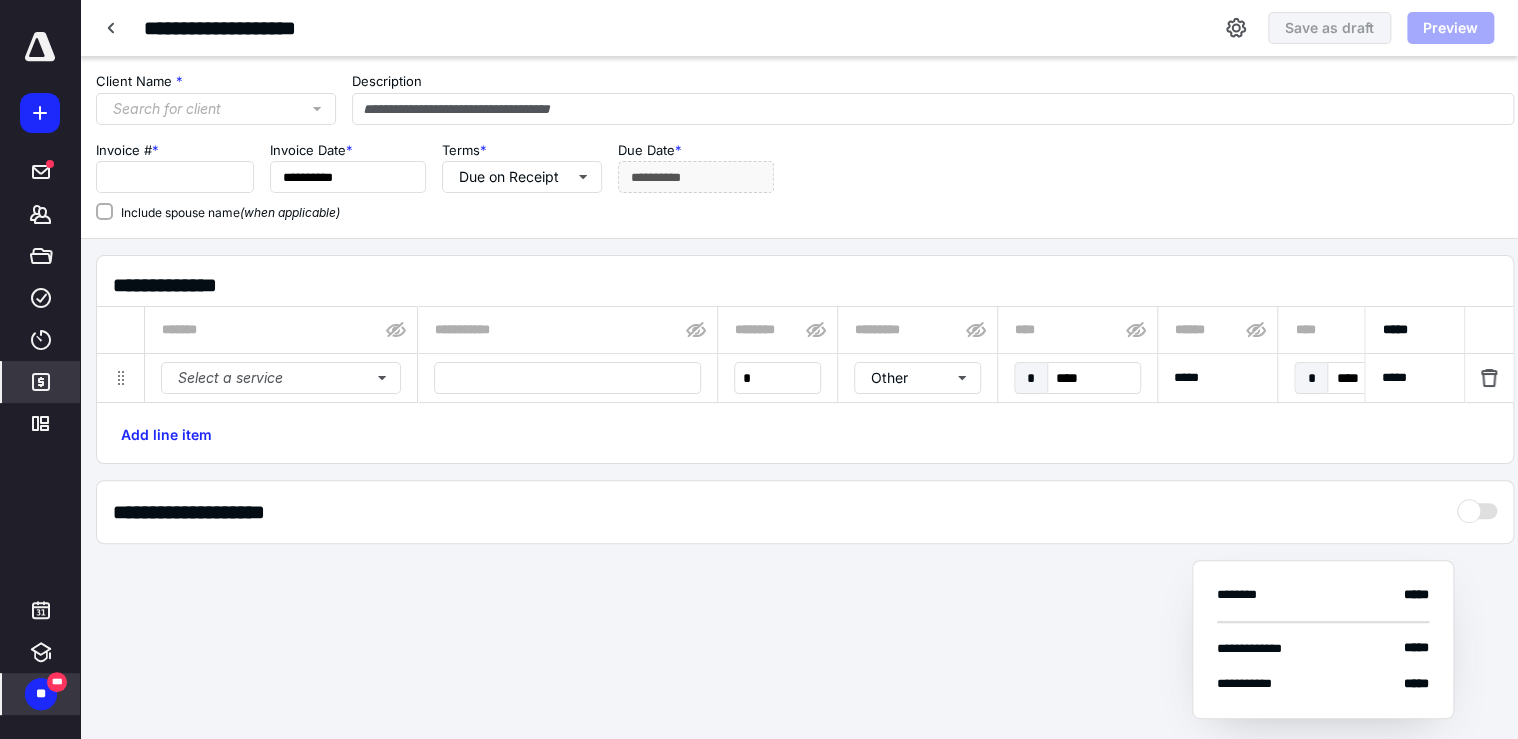 type on "**********" 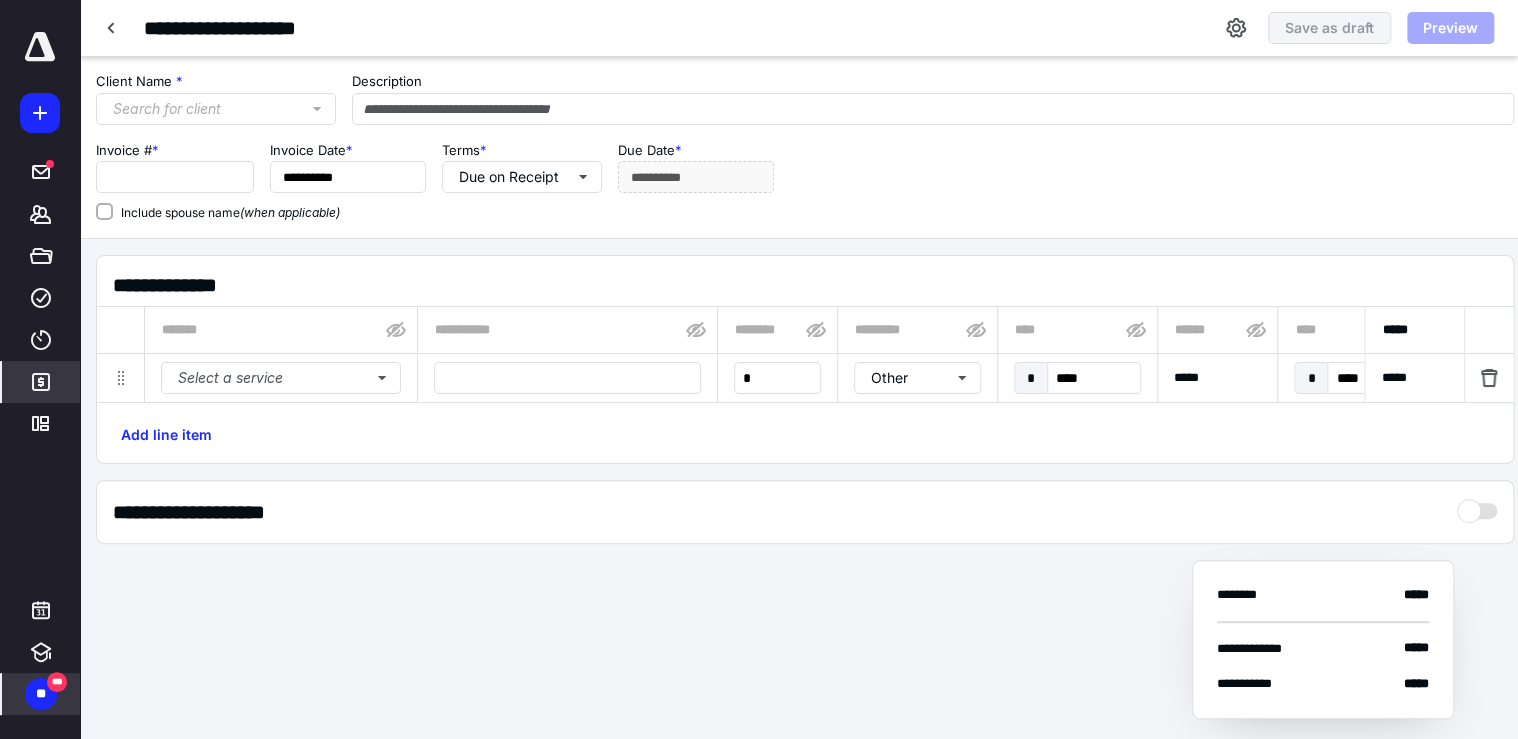 type on "**********" 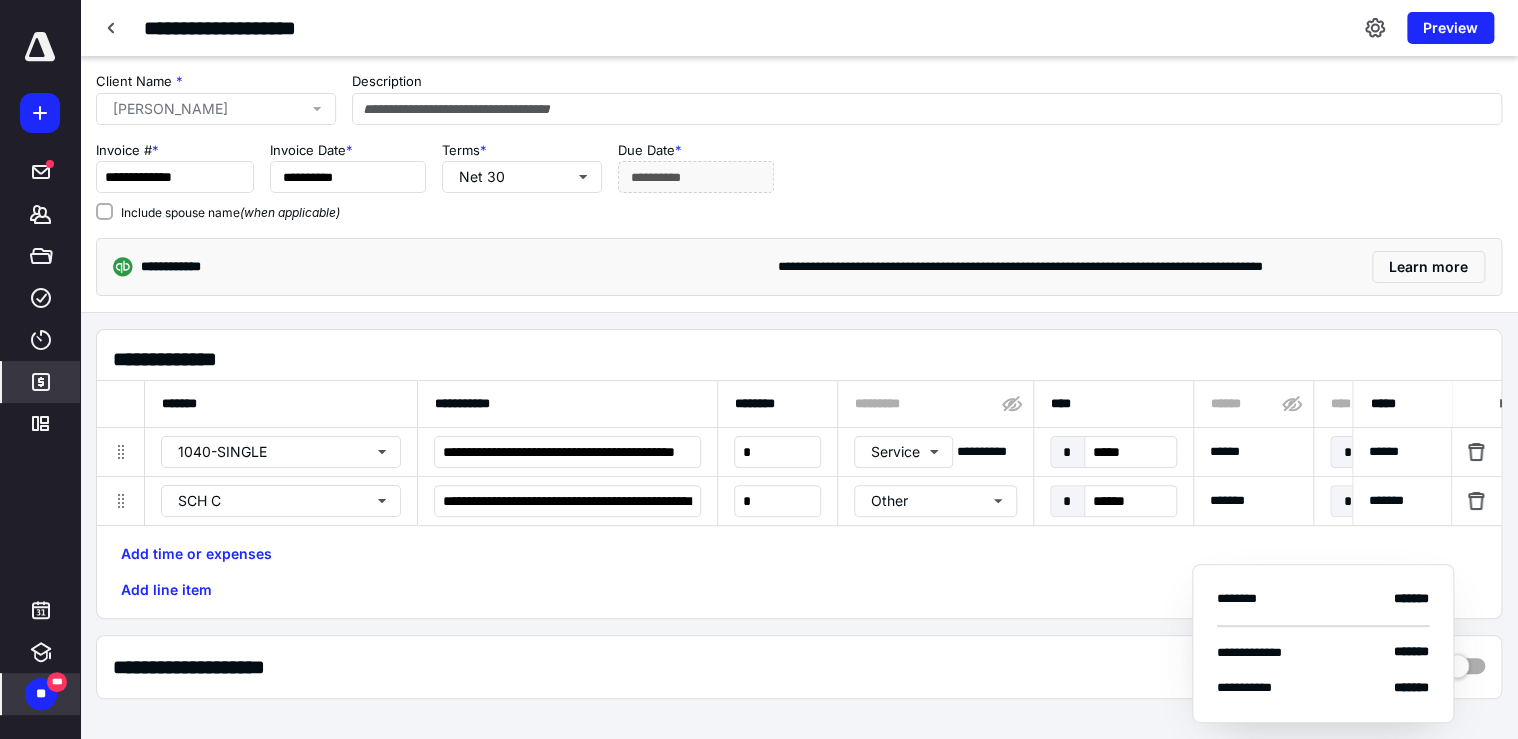 type on "**********" 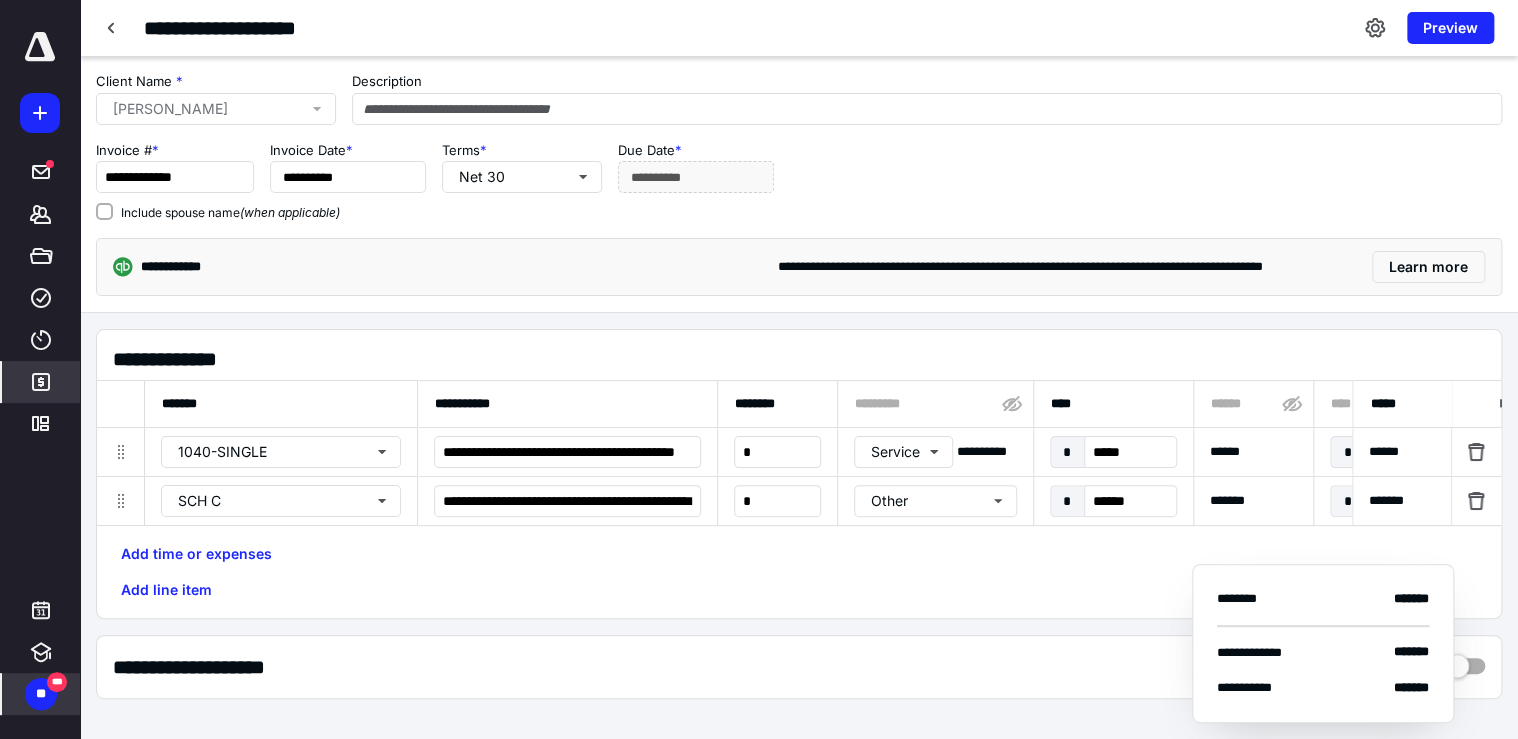 type on "**********" 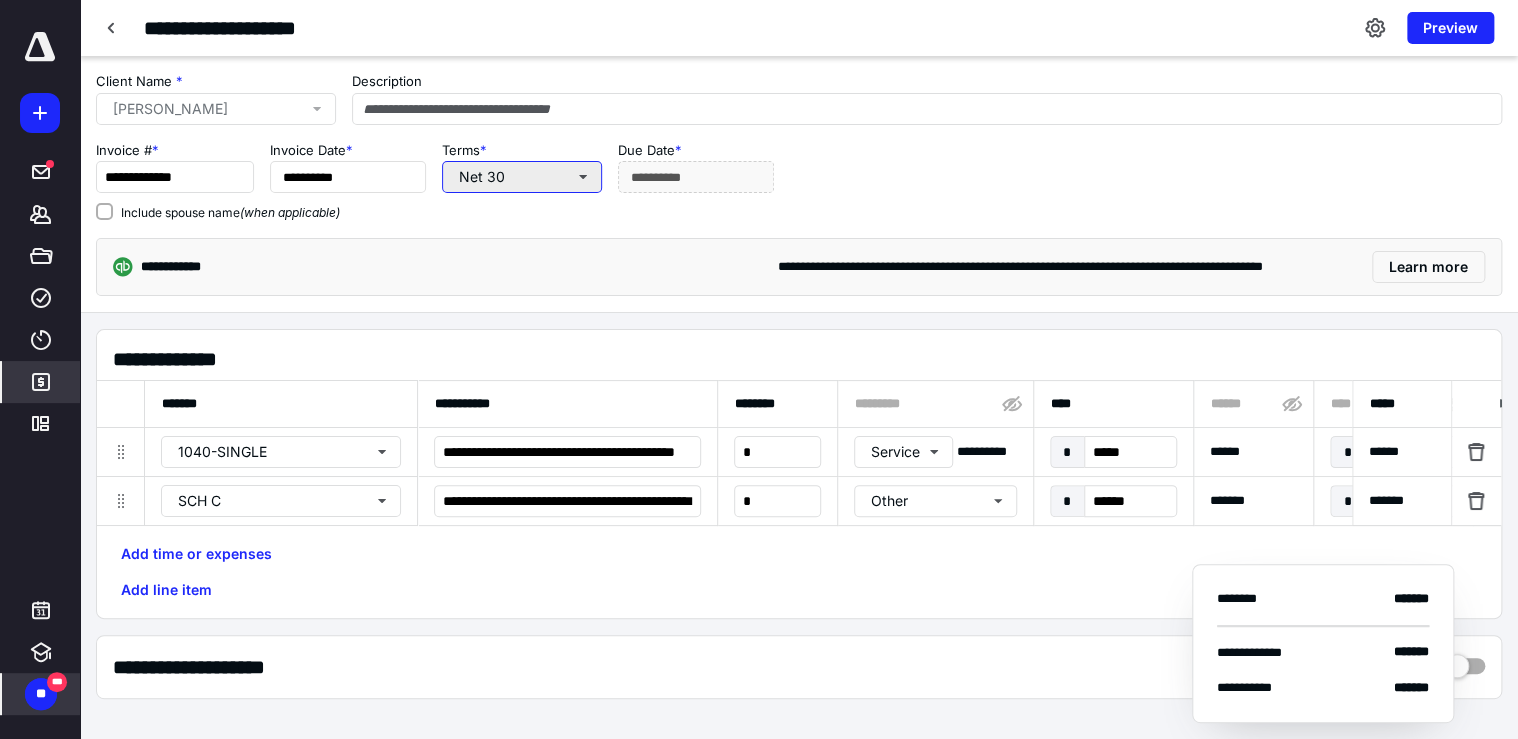 click on "Net 30" at bounding box center [522, 177] 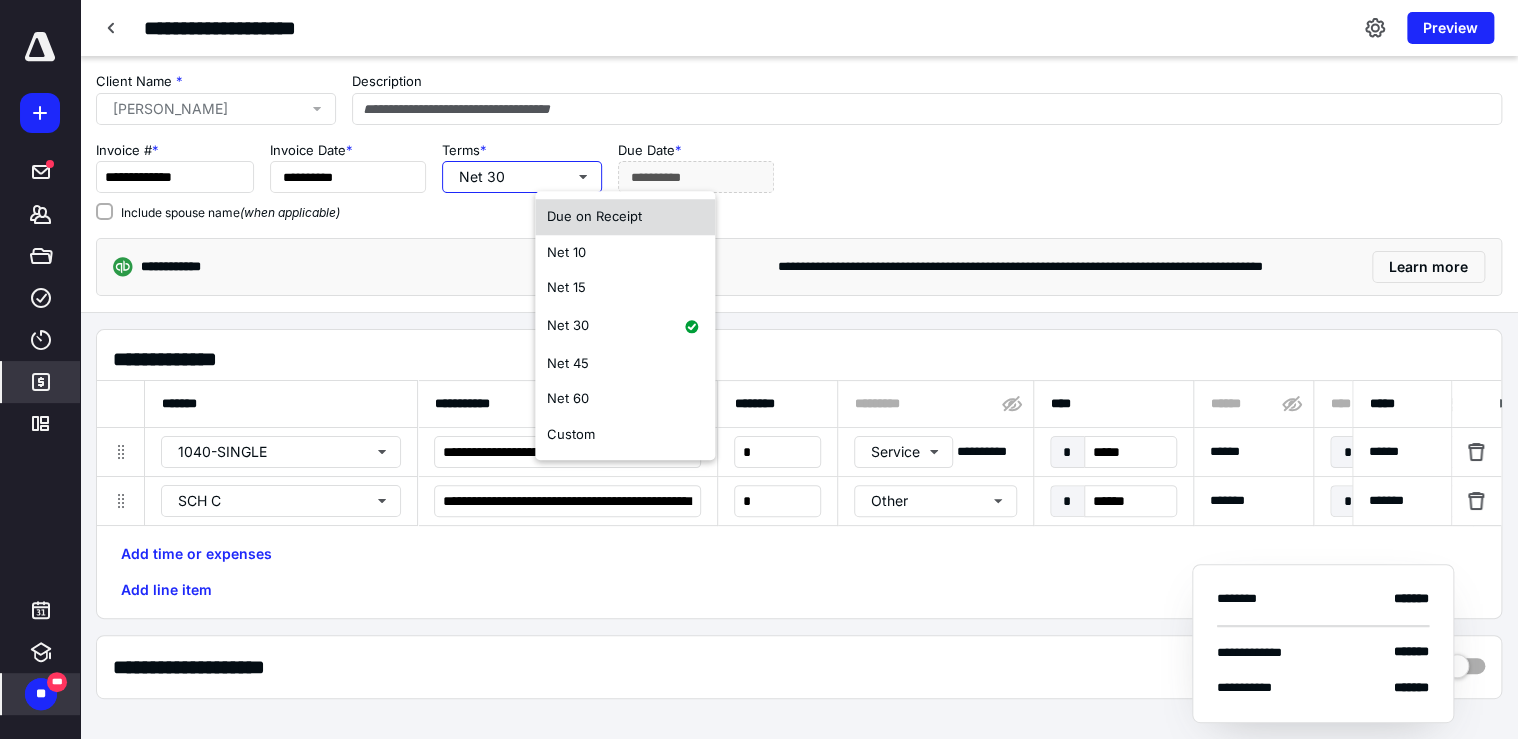 click on "Due on Receipt" at bounding box center (594, 216) 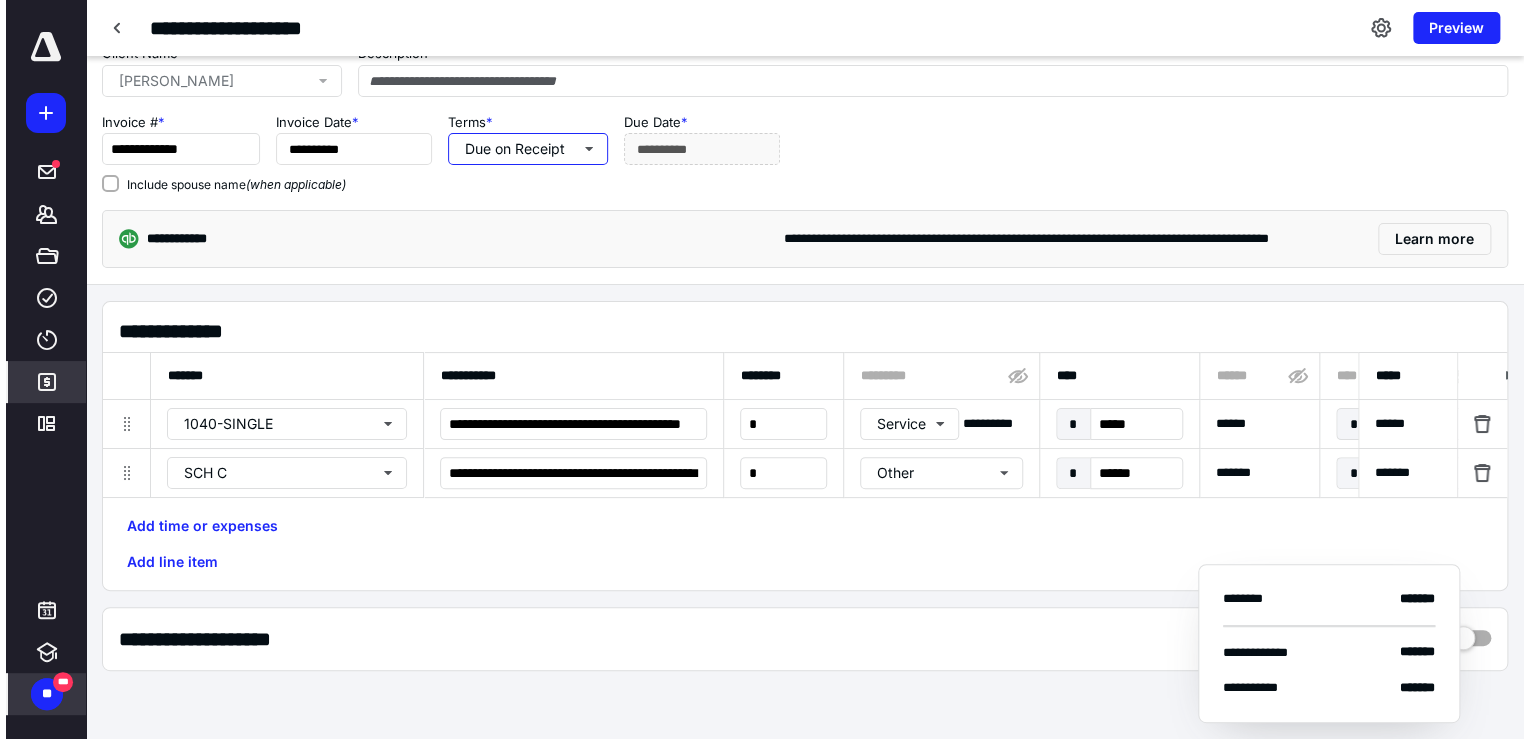 scroll, scrollTop: 0, scrollLeft: 0, axis: both 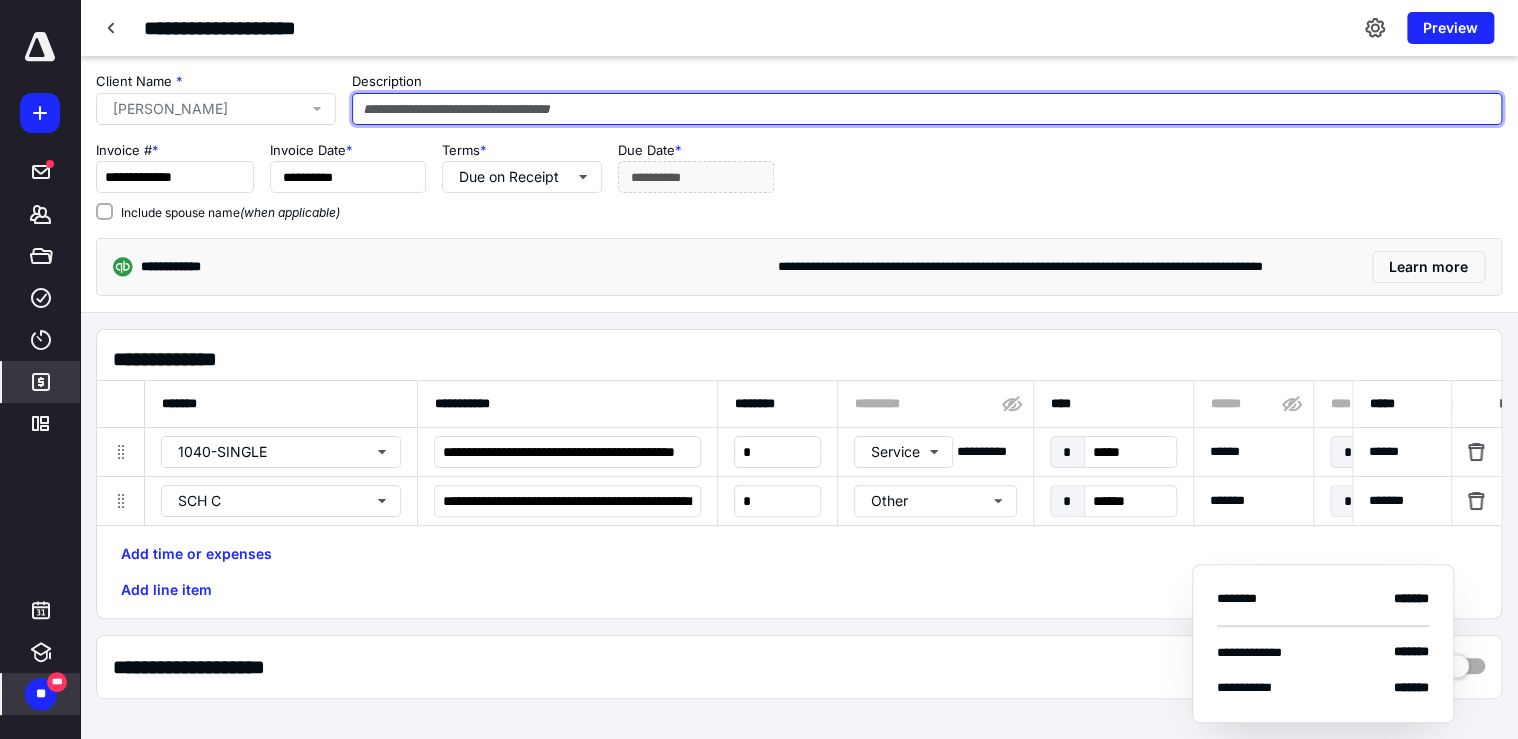 click at bounding box center [927, 109] 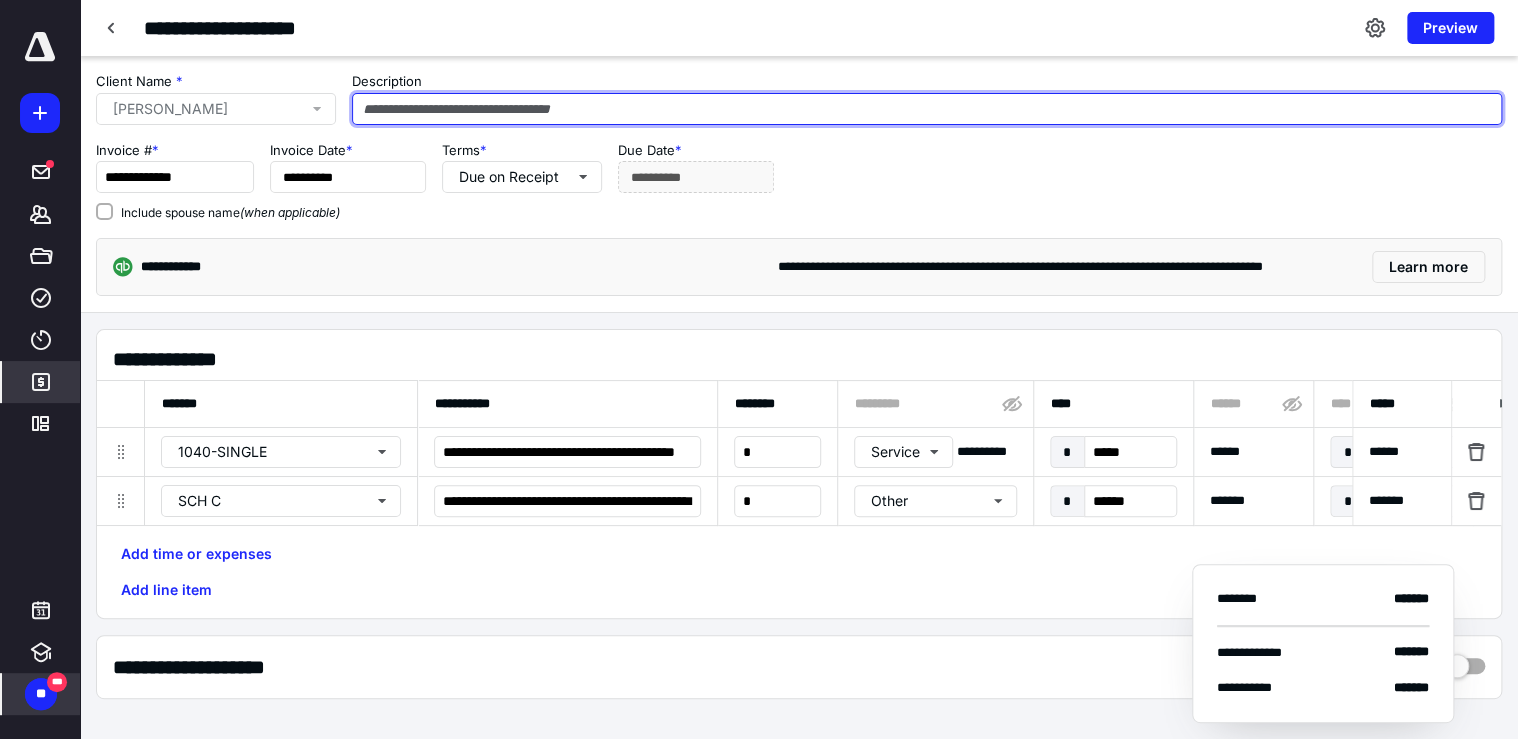 type on "*" 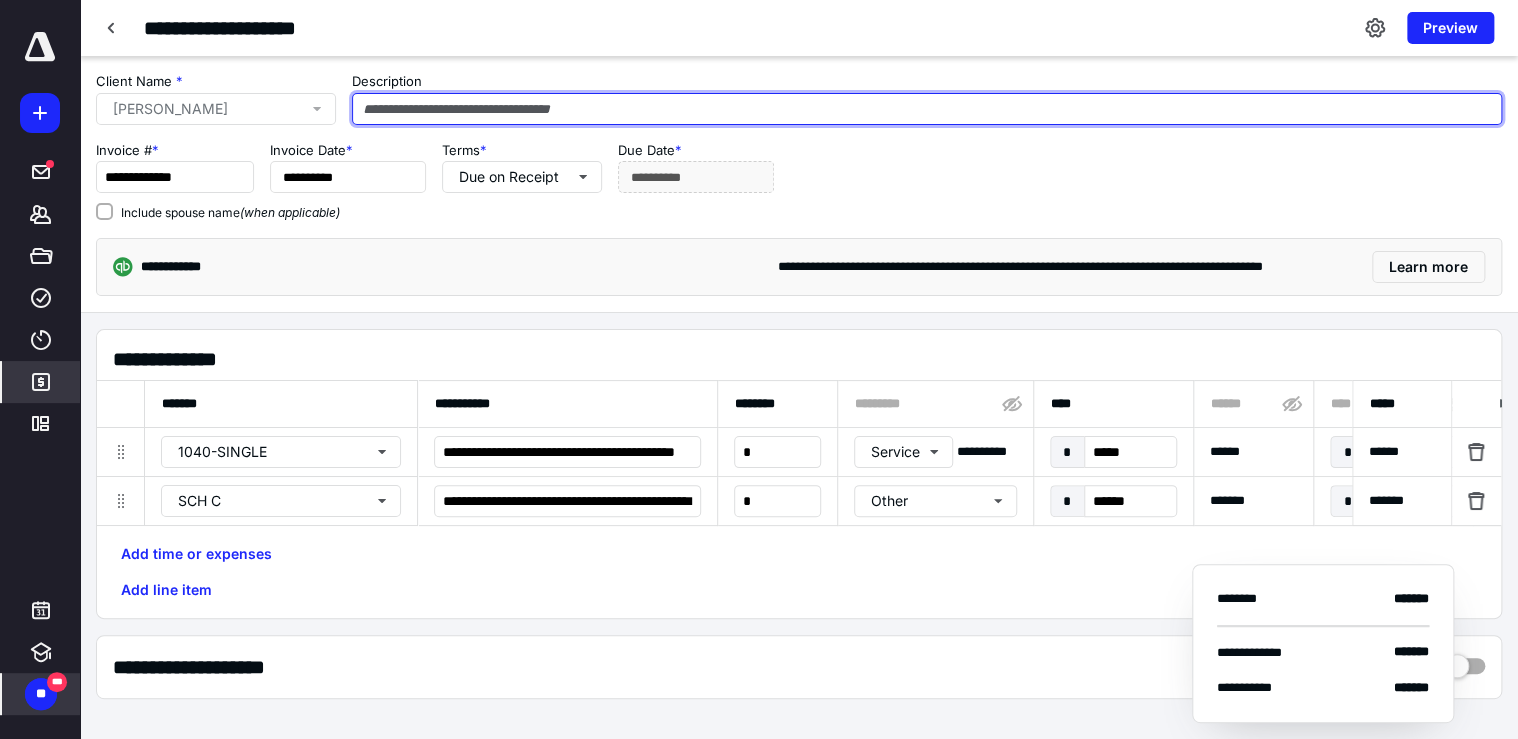 type on "**********" 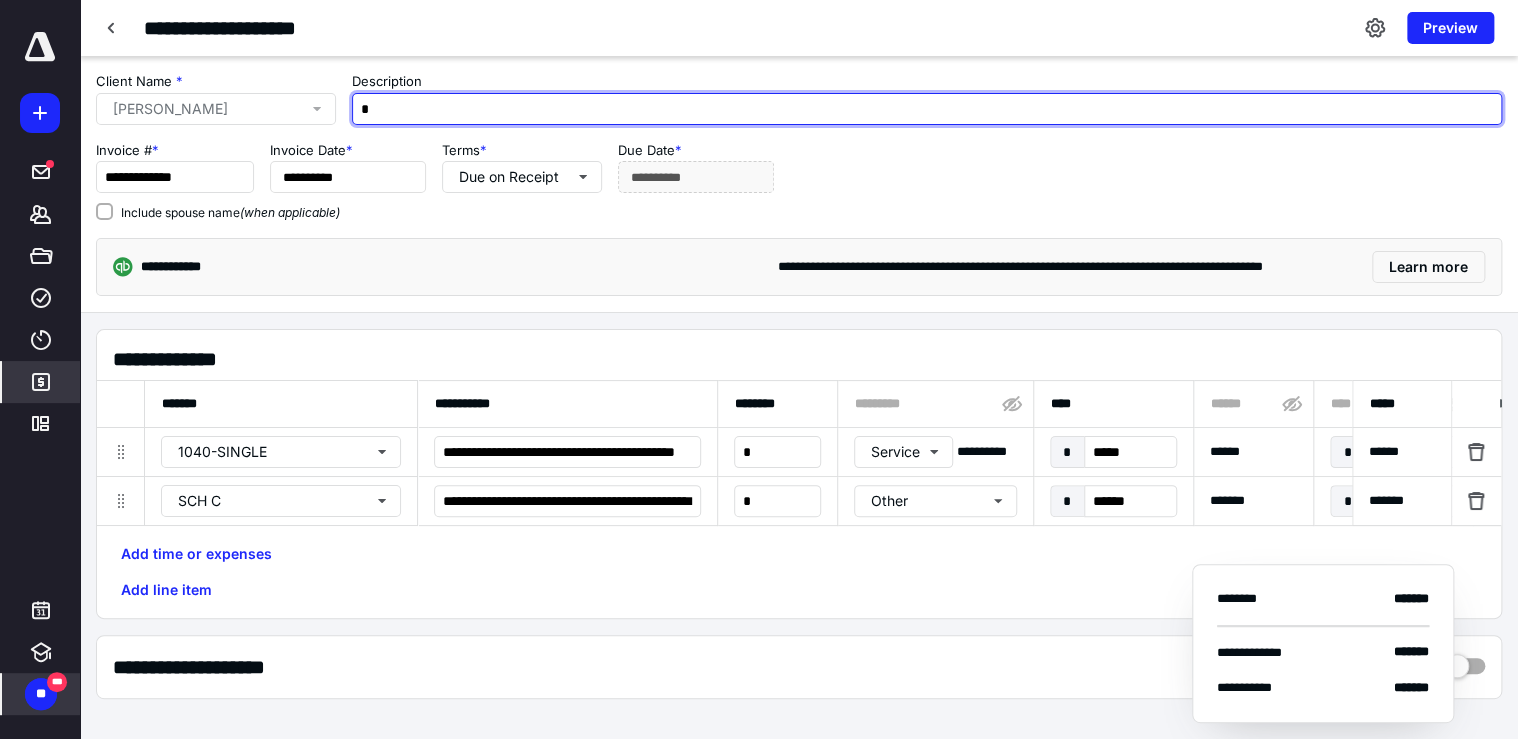 type on "**" 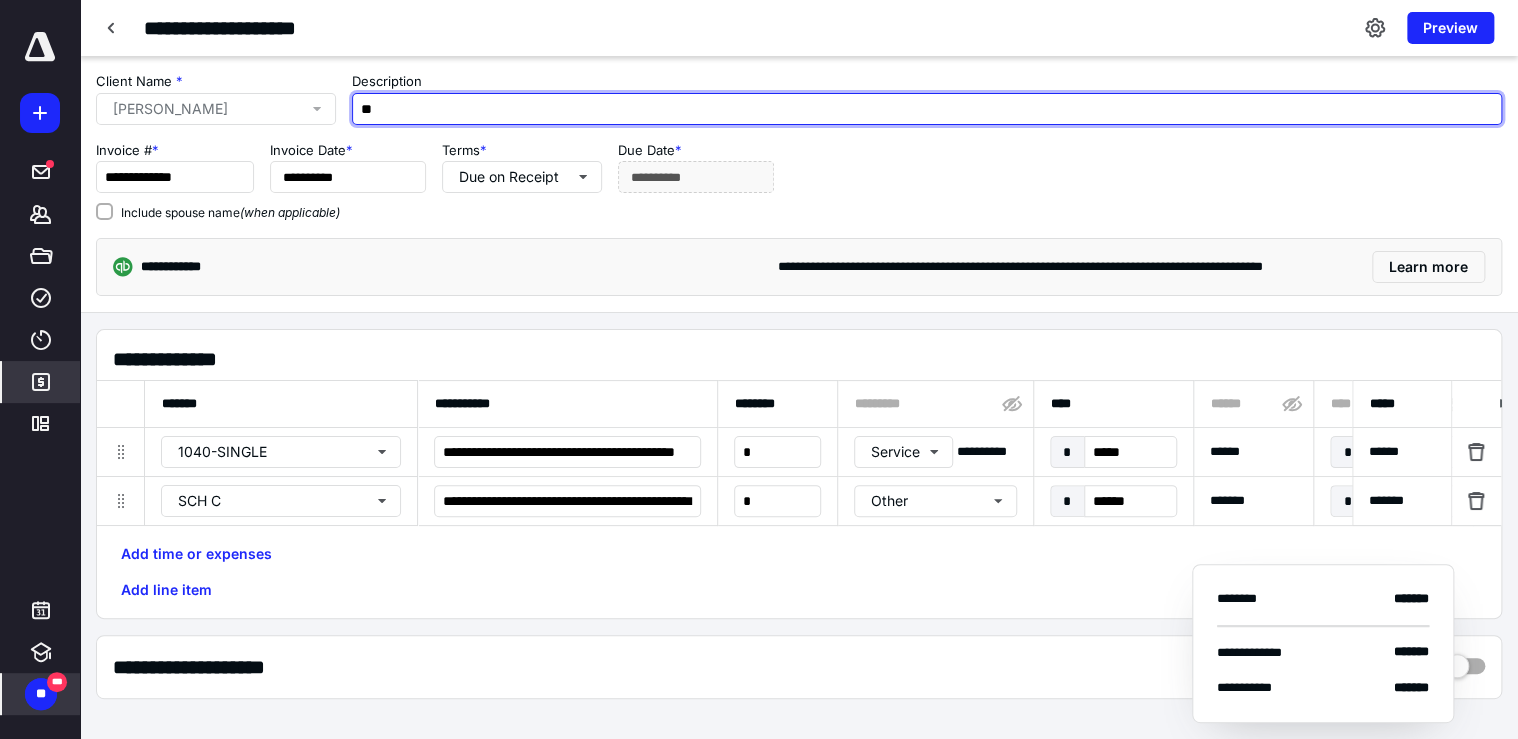 type on "***" 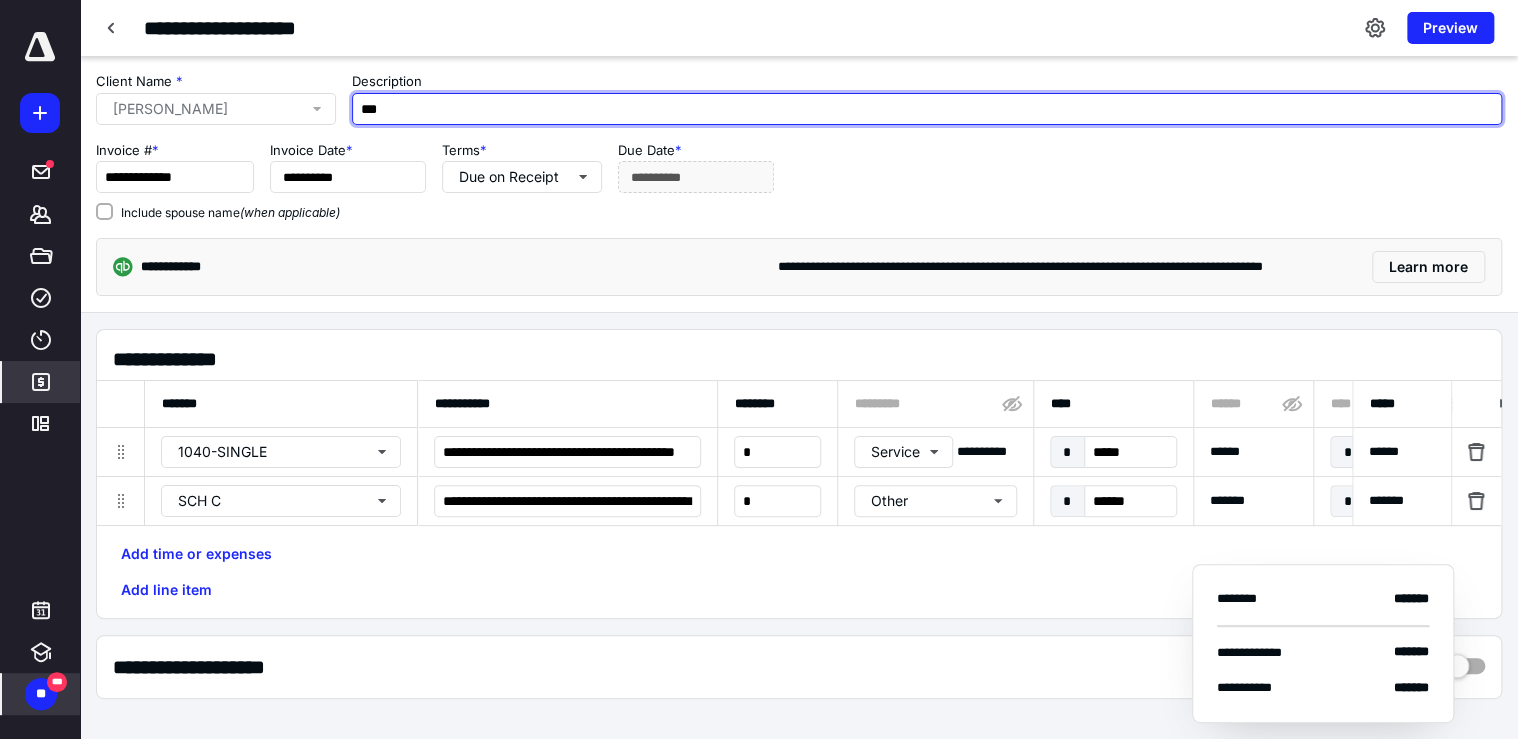 type on "***" 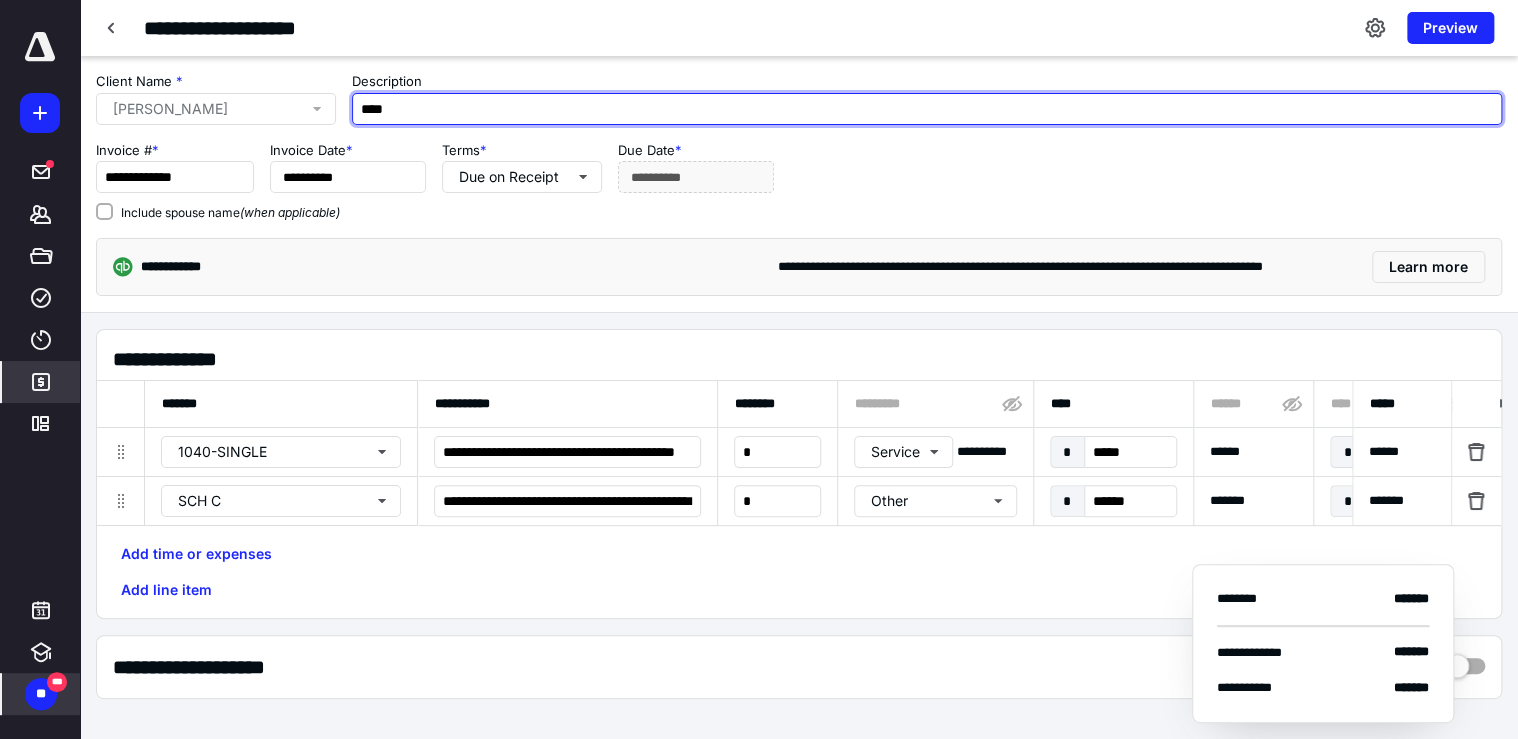 type on "**********" 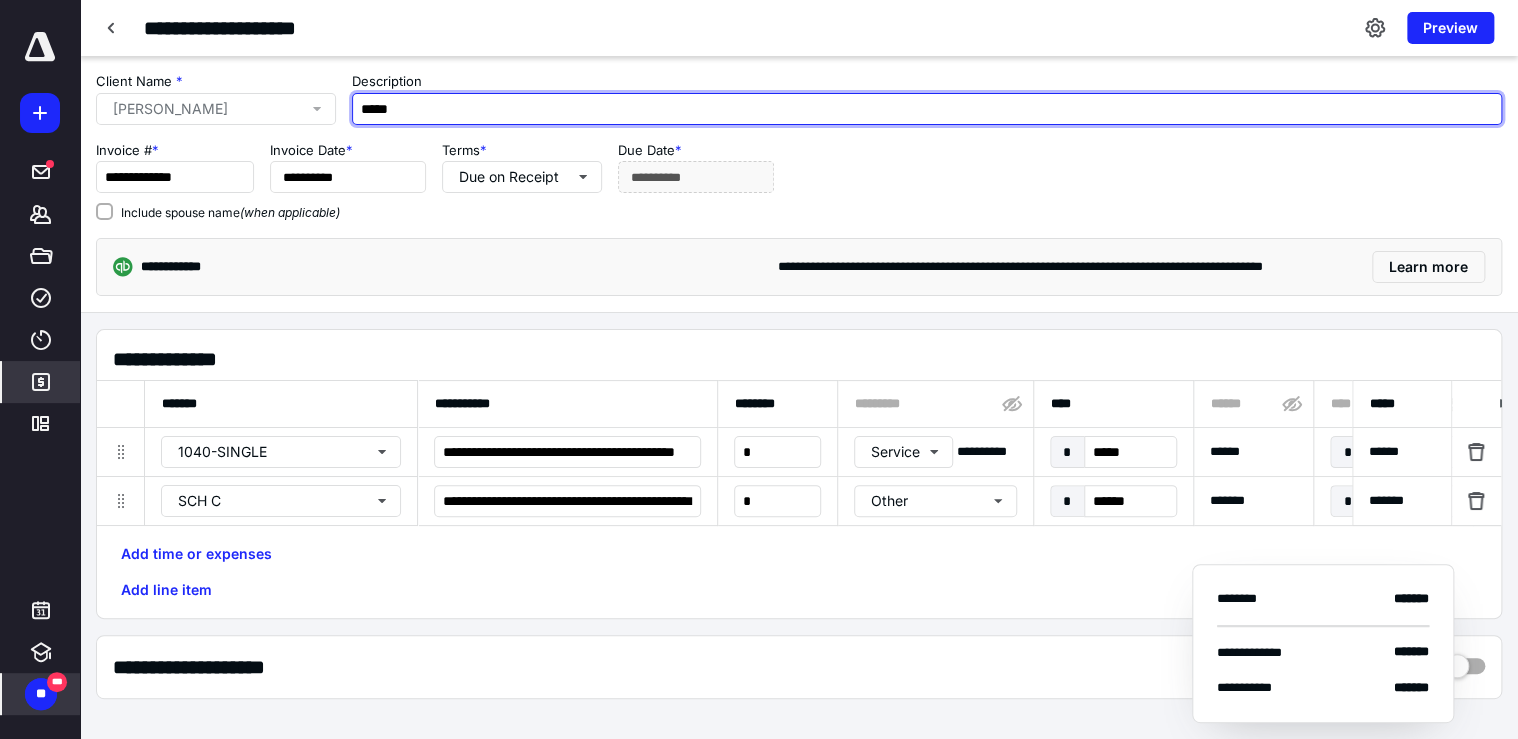 type on "******" 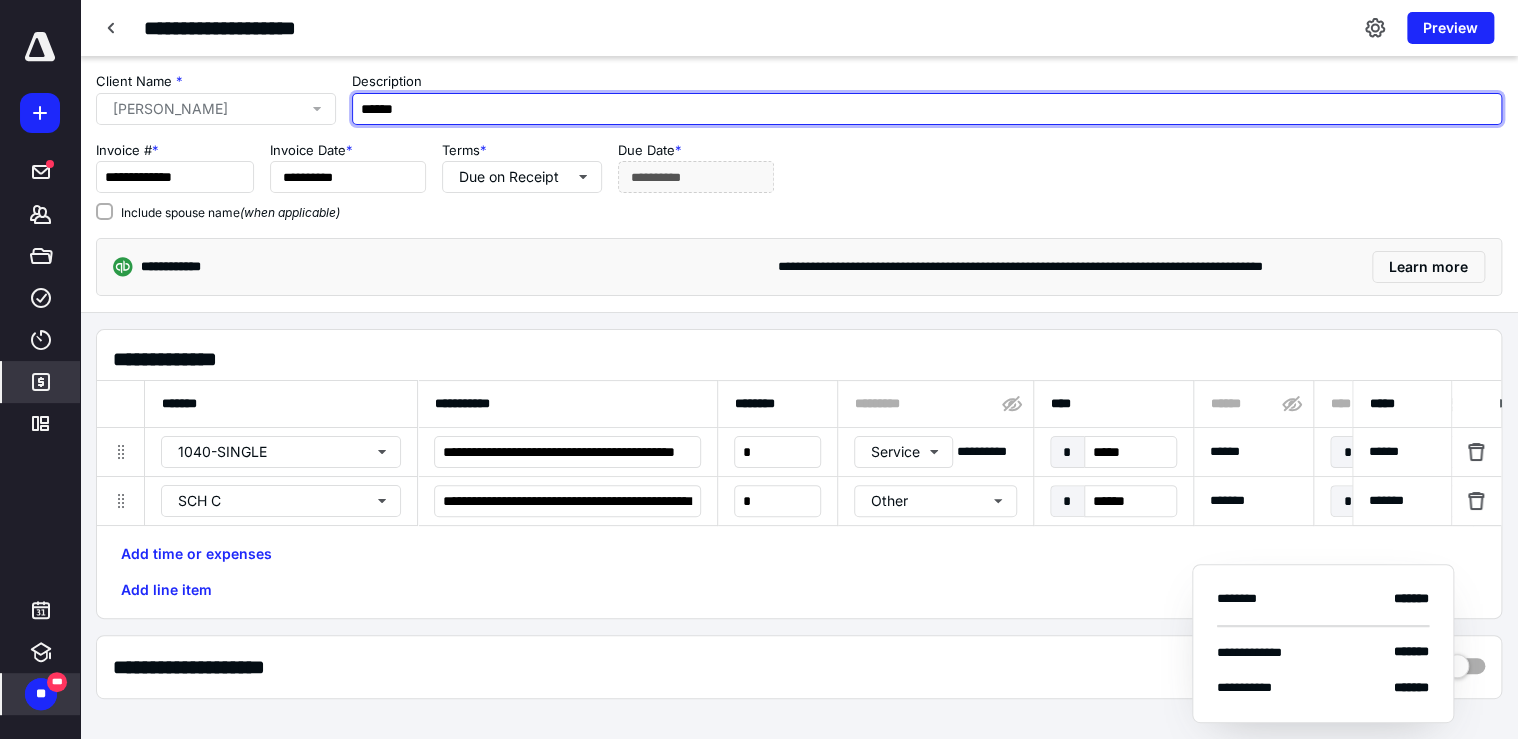 type on "*******" 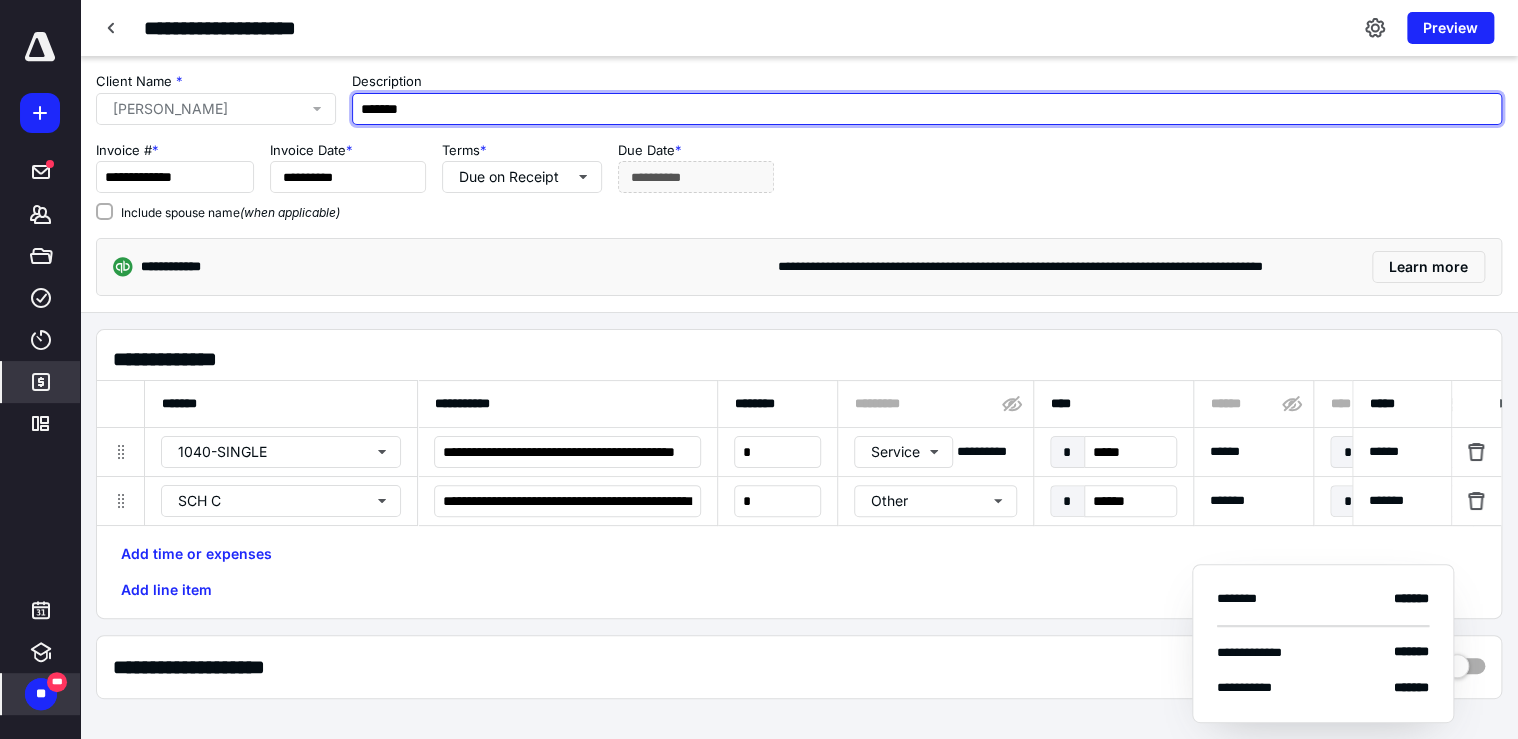 type on "********" 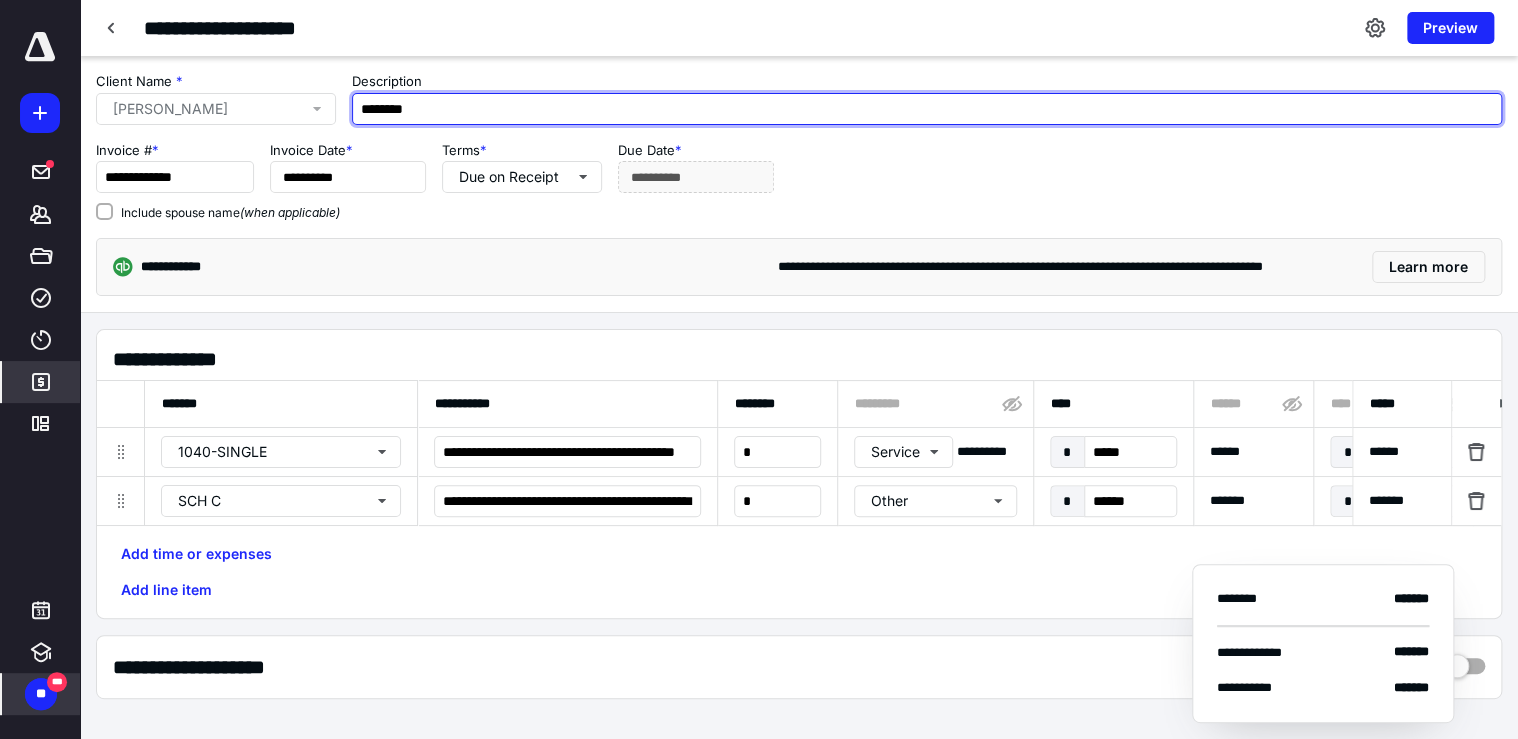 type on "*********" 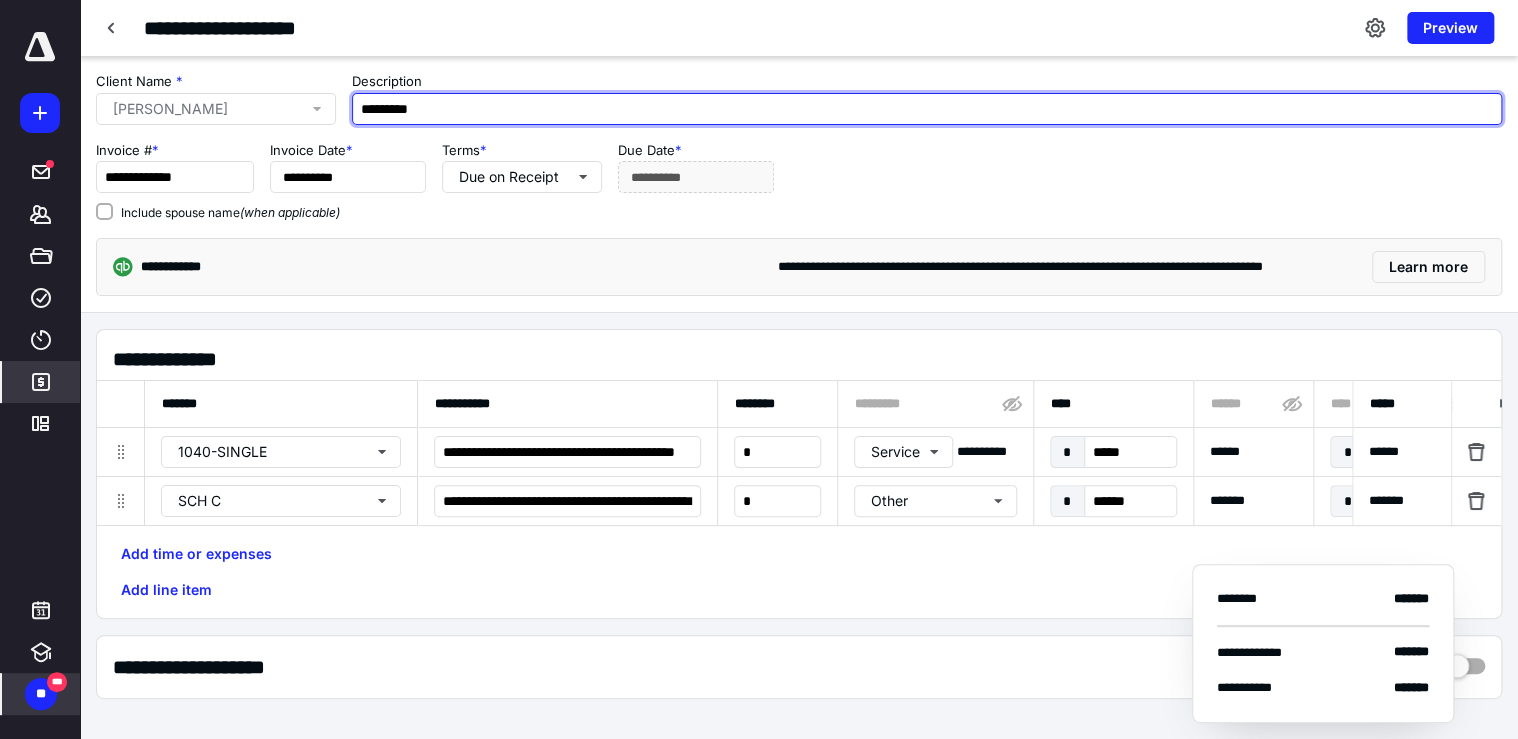 type on "**********" 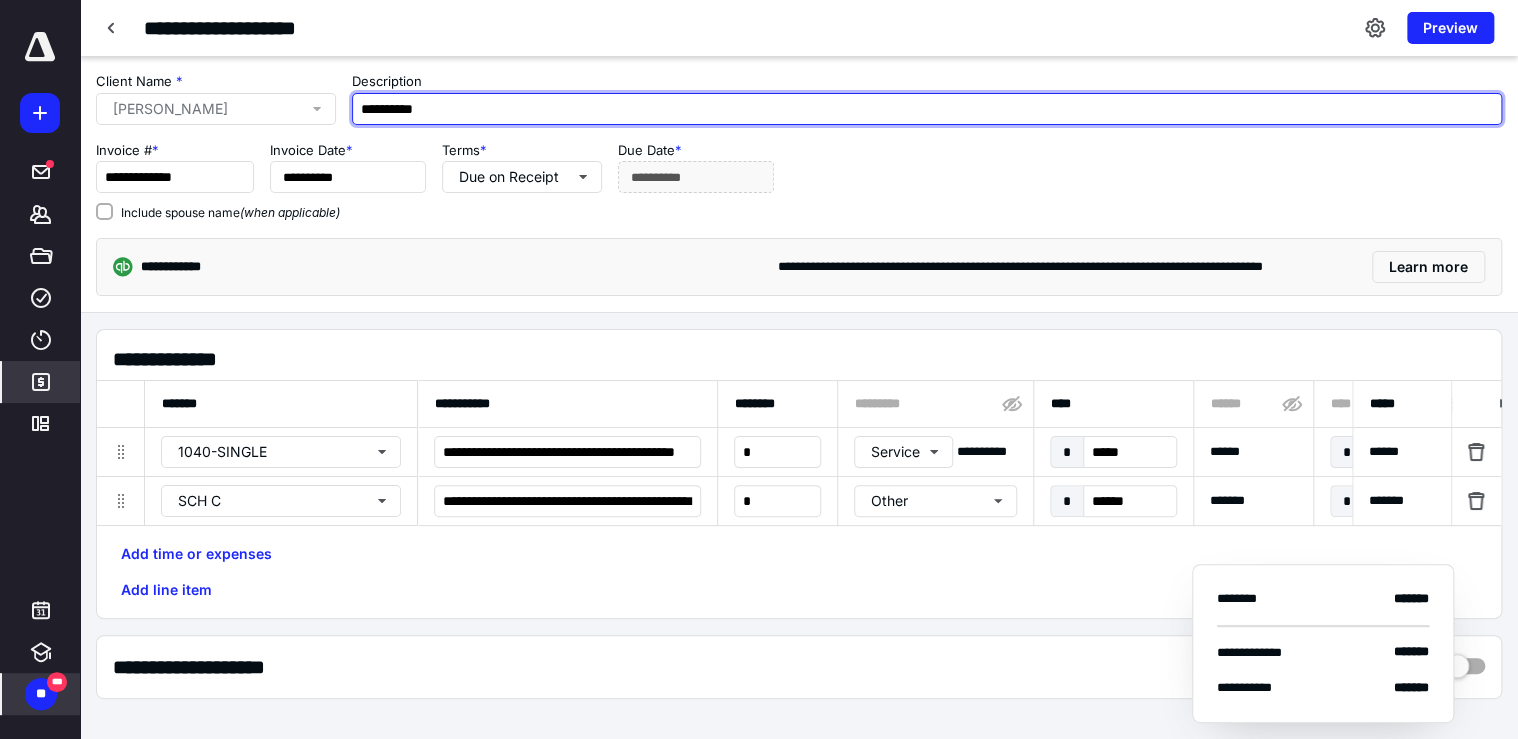 type on "**********" 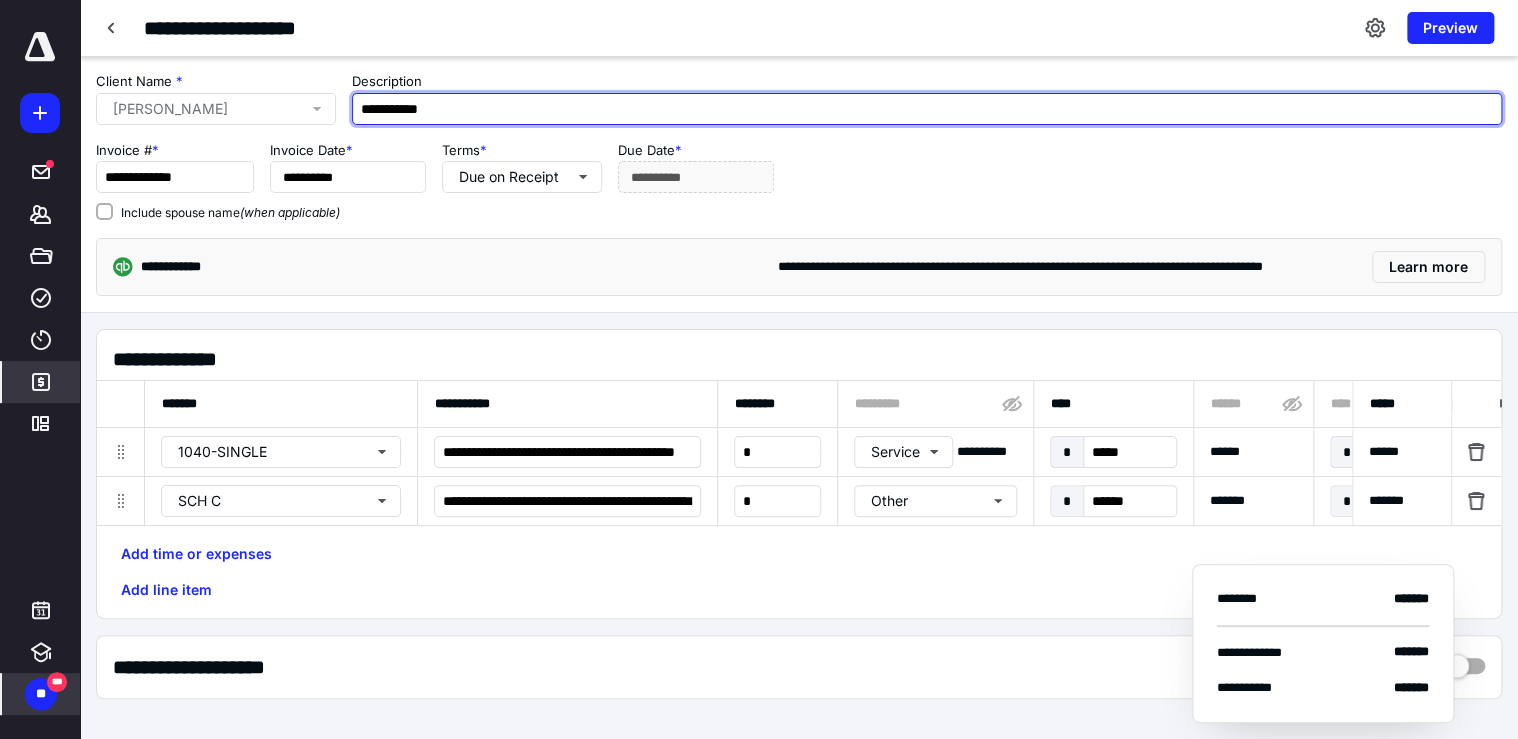 type on "**********" 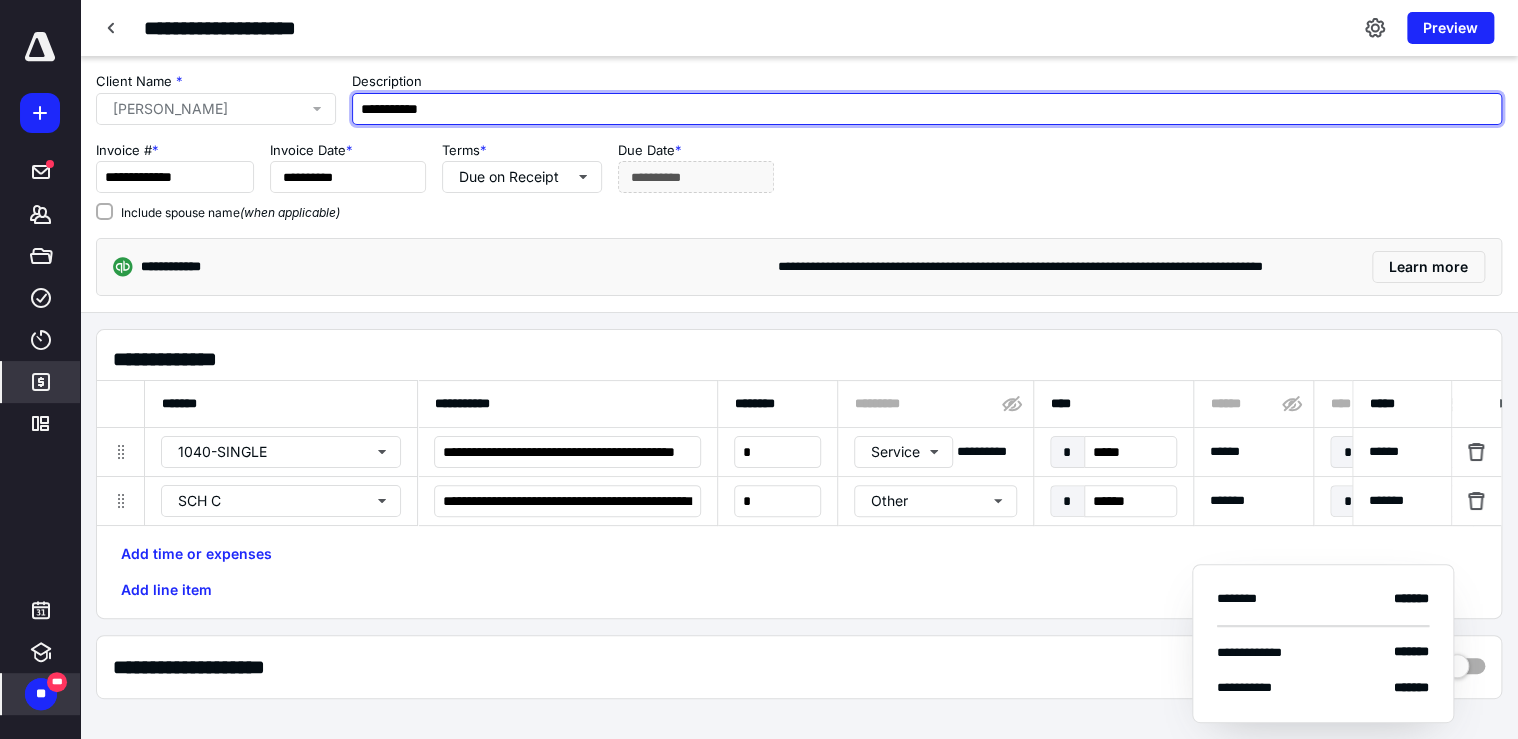 type on "**********" 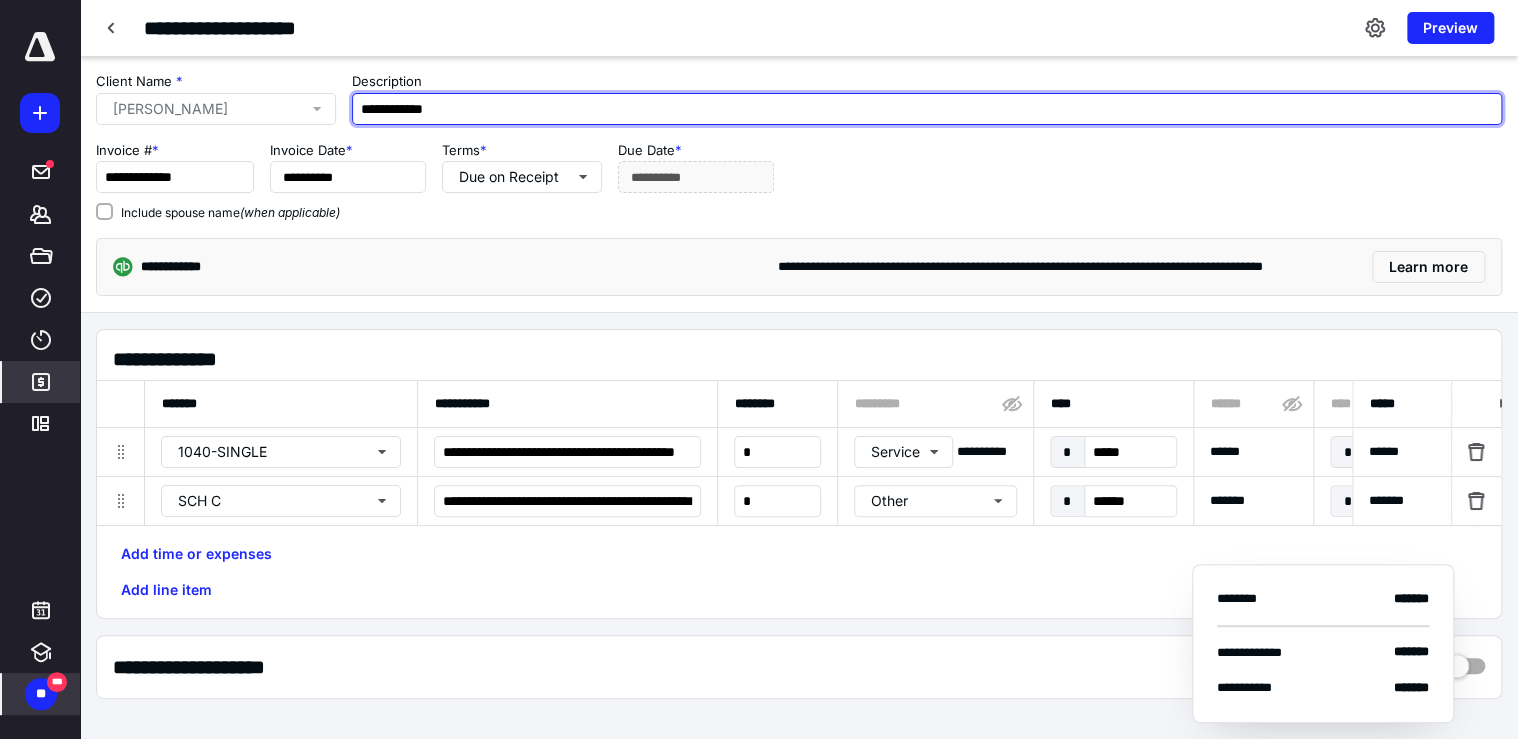 type on "**********" 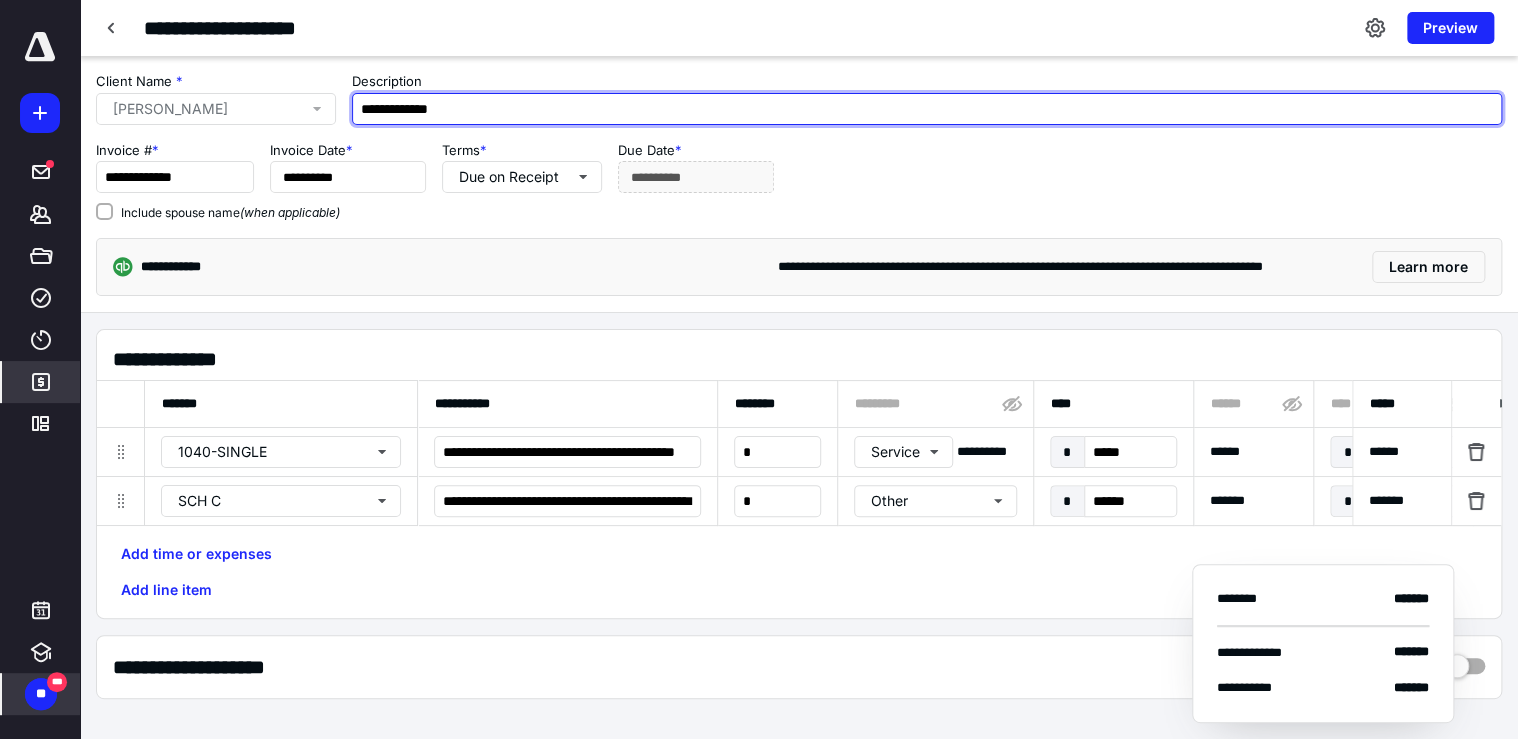 type on "**********" 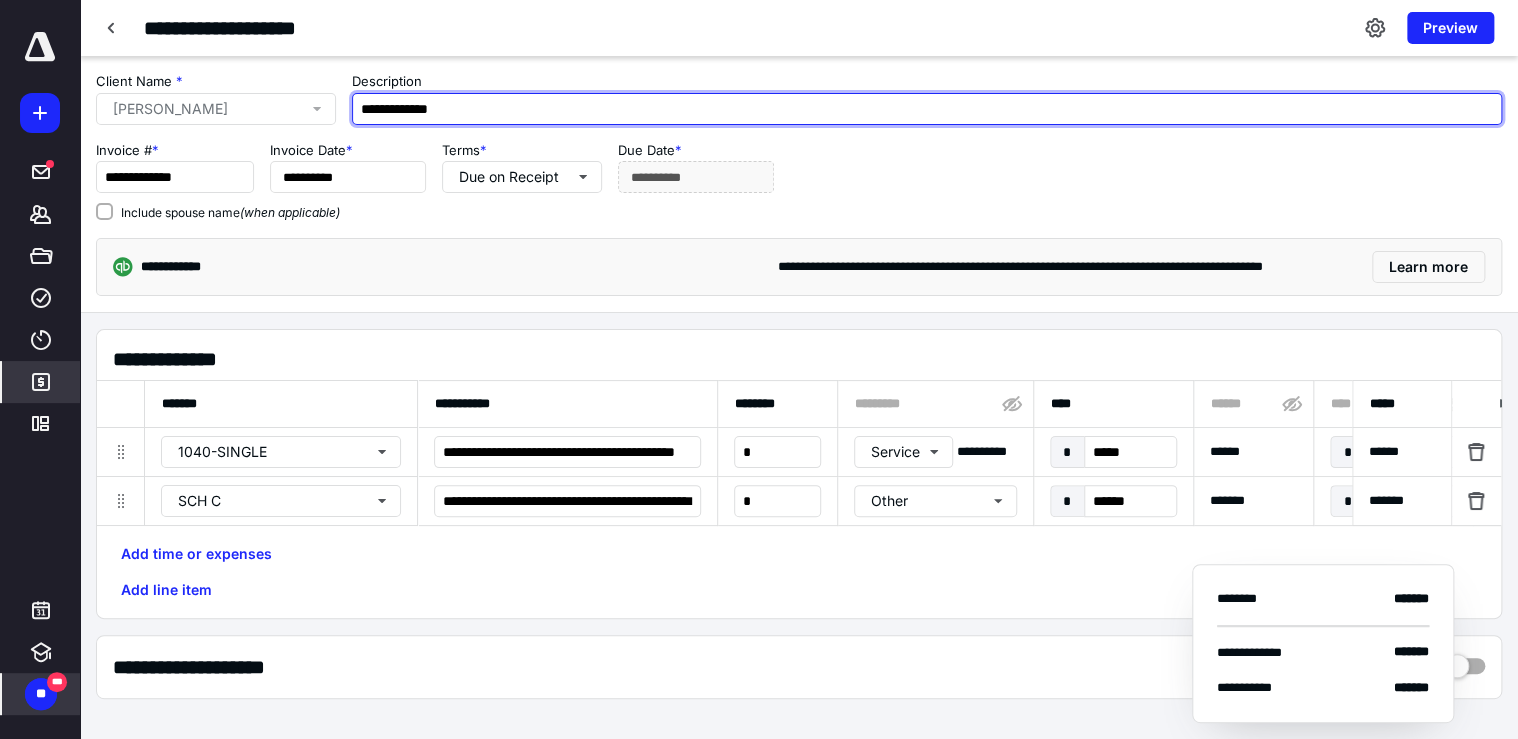 type on "**********" 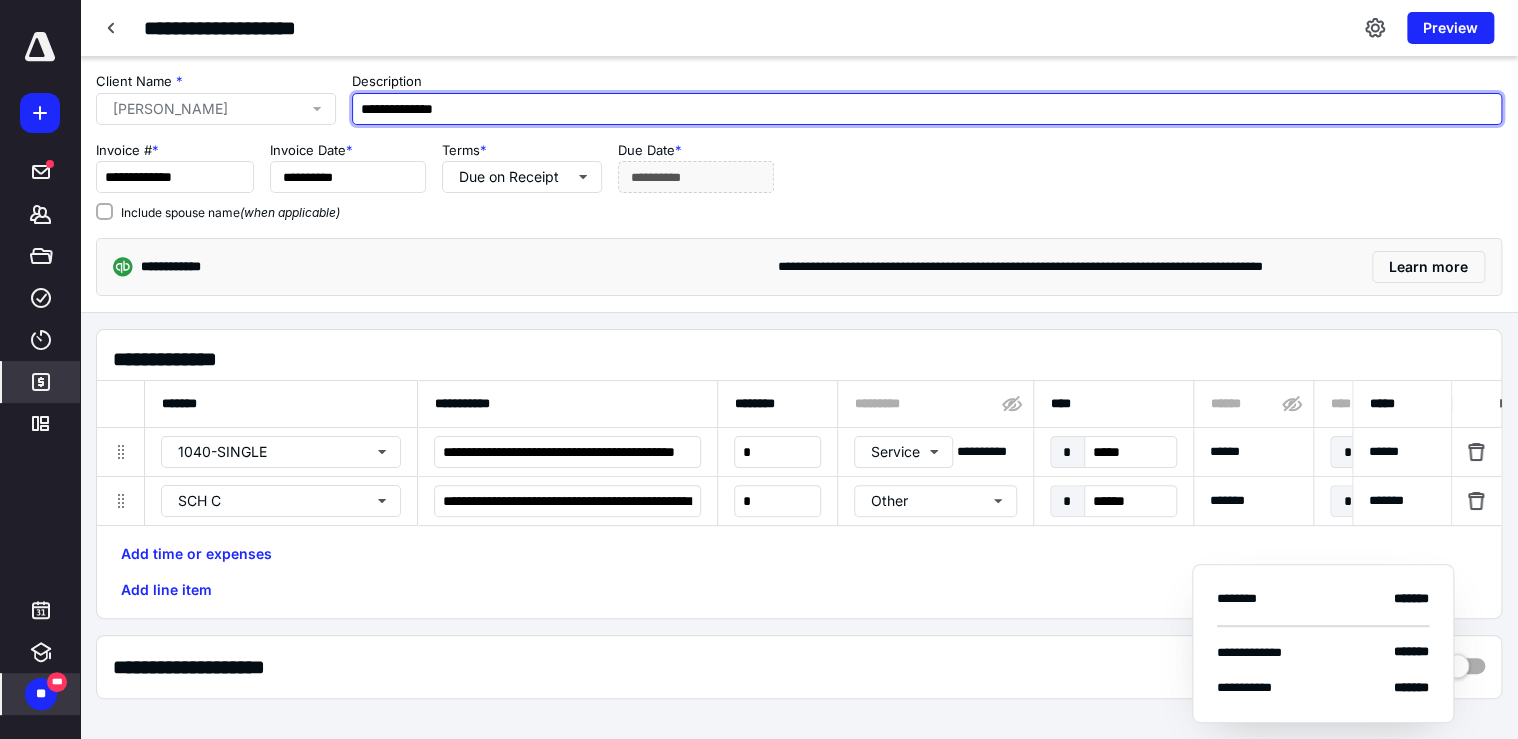 type on "**********" 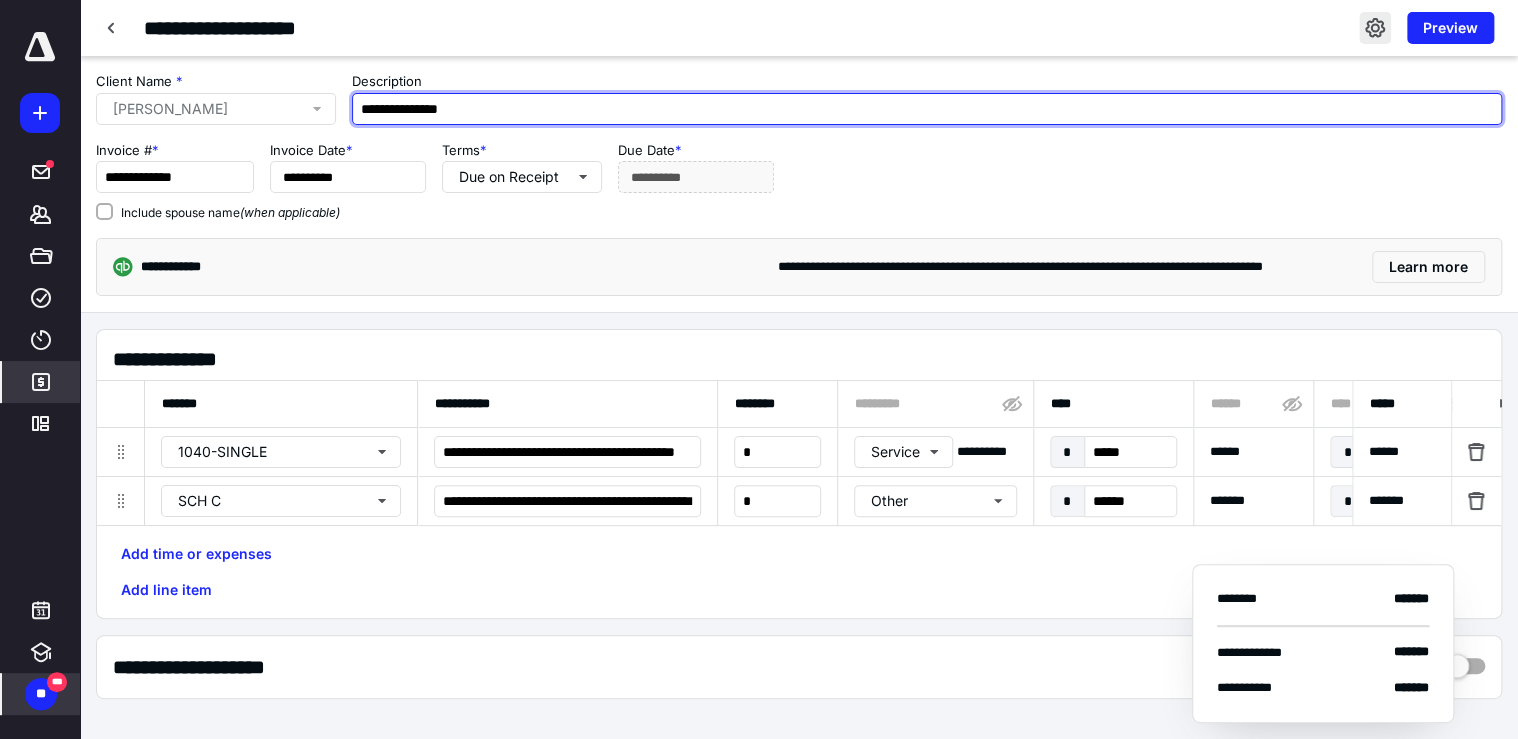 type on "**********" 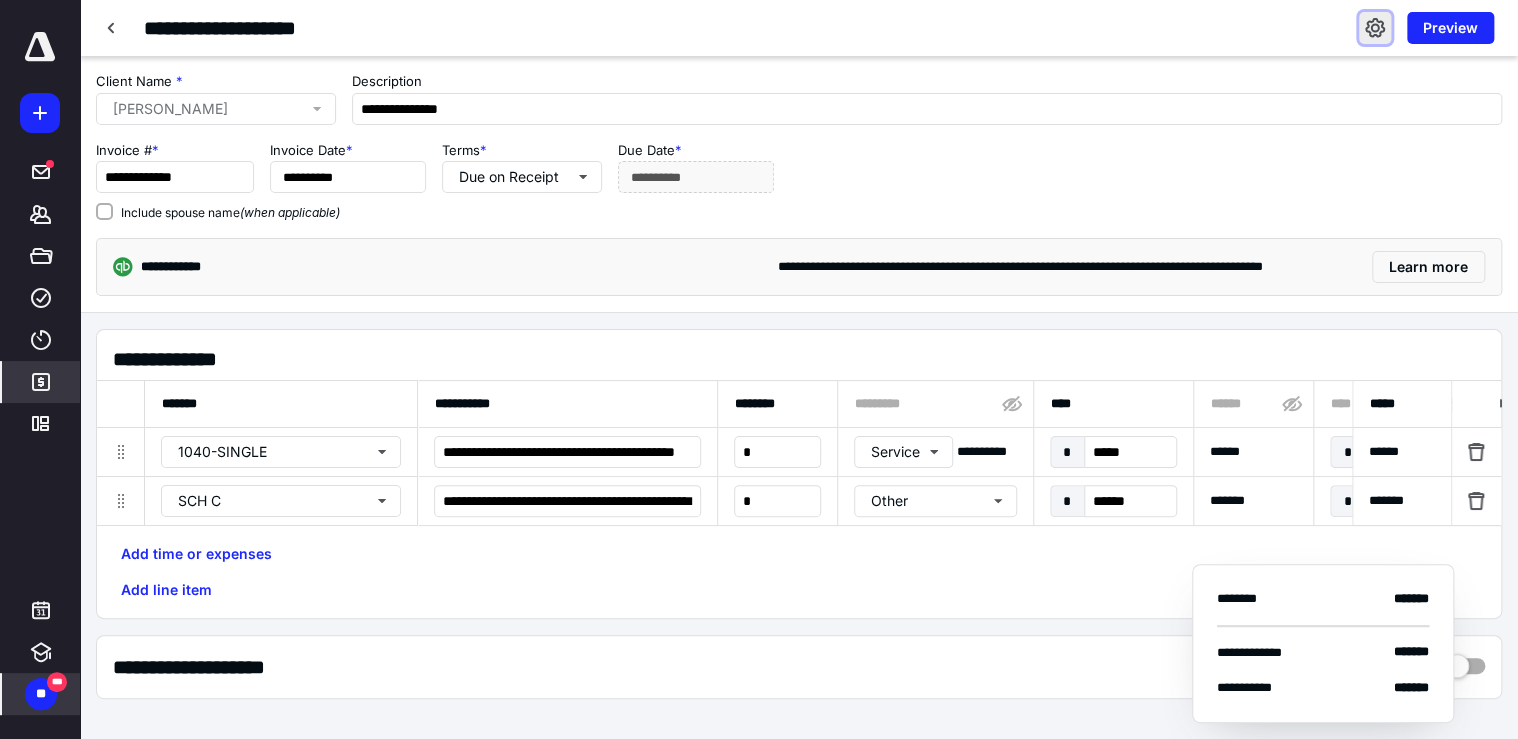 click at bounding box center [1375, 28] 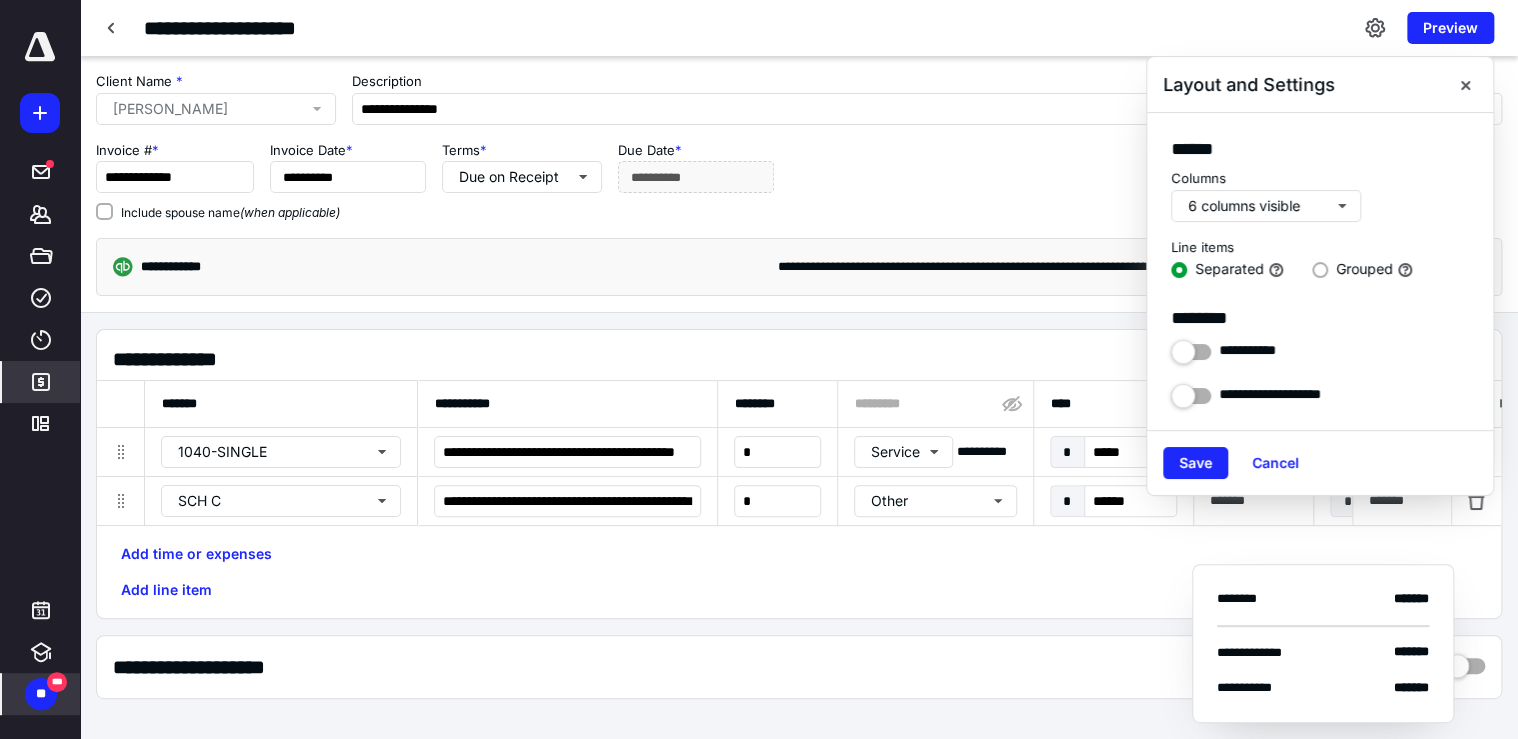 click on "**********" at bounding box center (1320, 350) 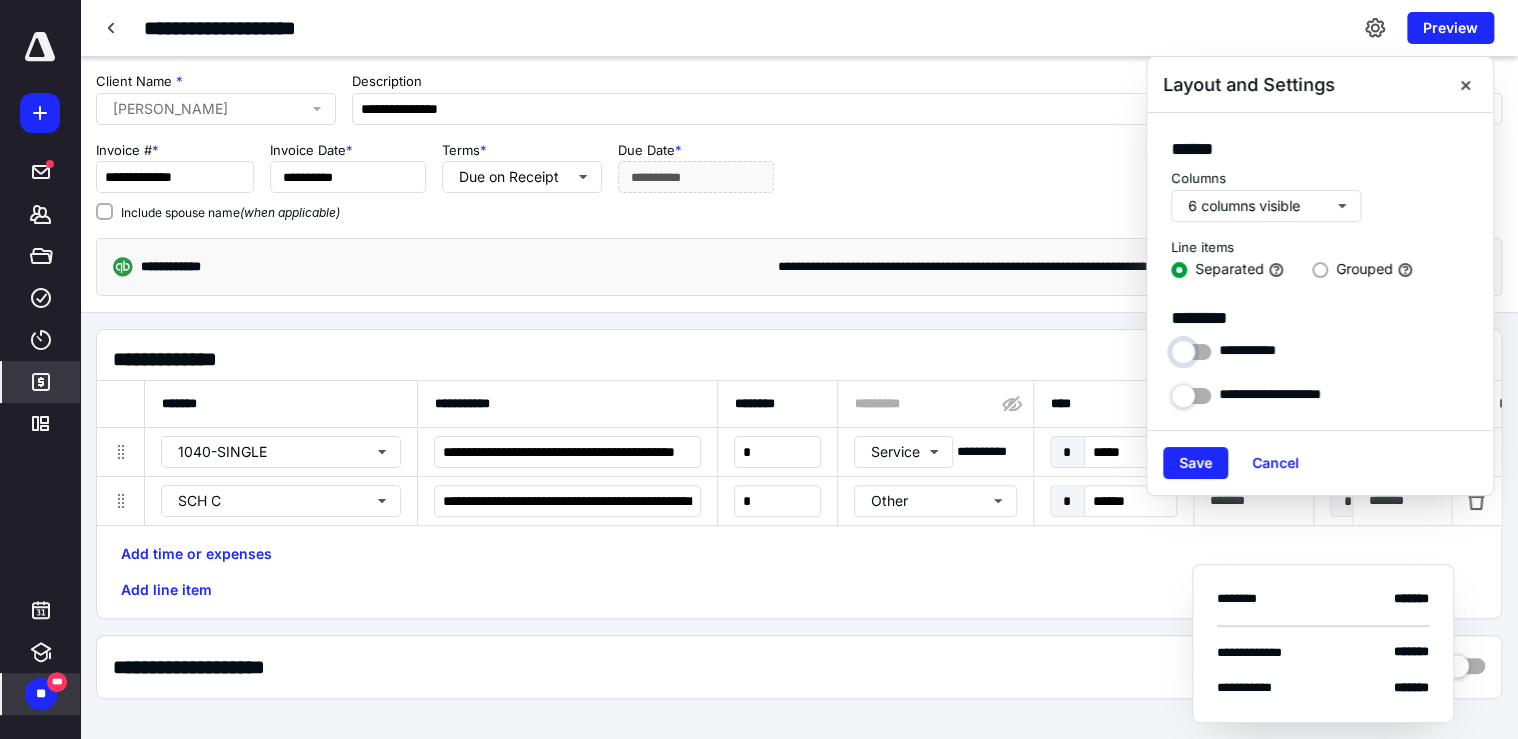 click at bounding box center (1191, 347) 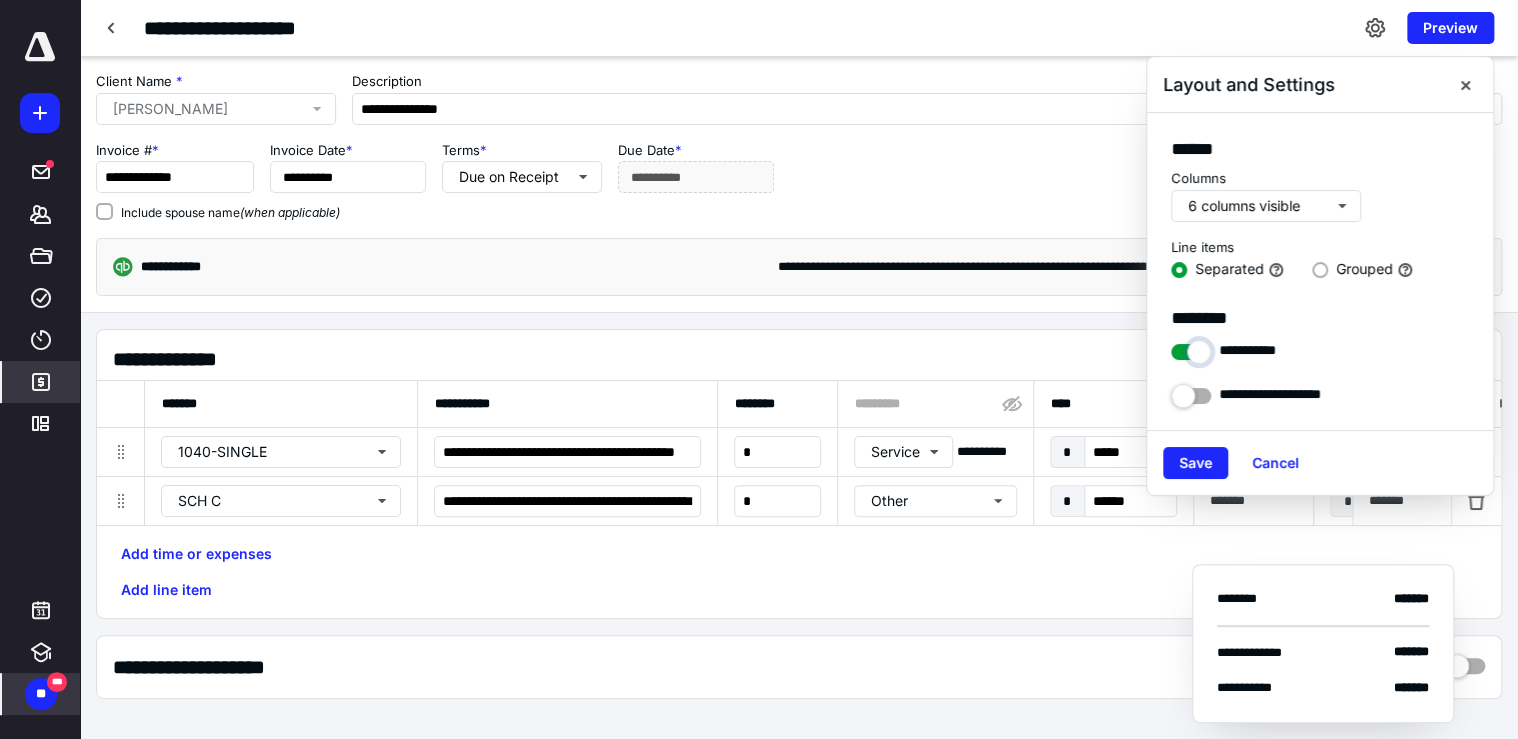 checkbox on "****" 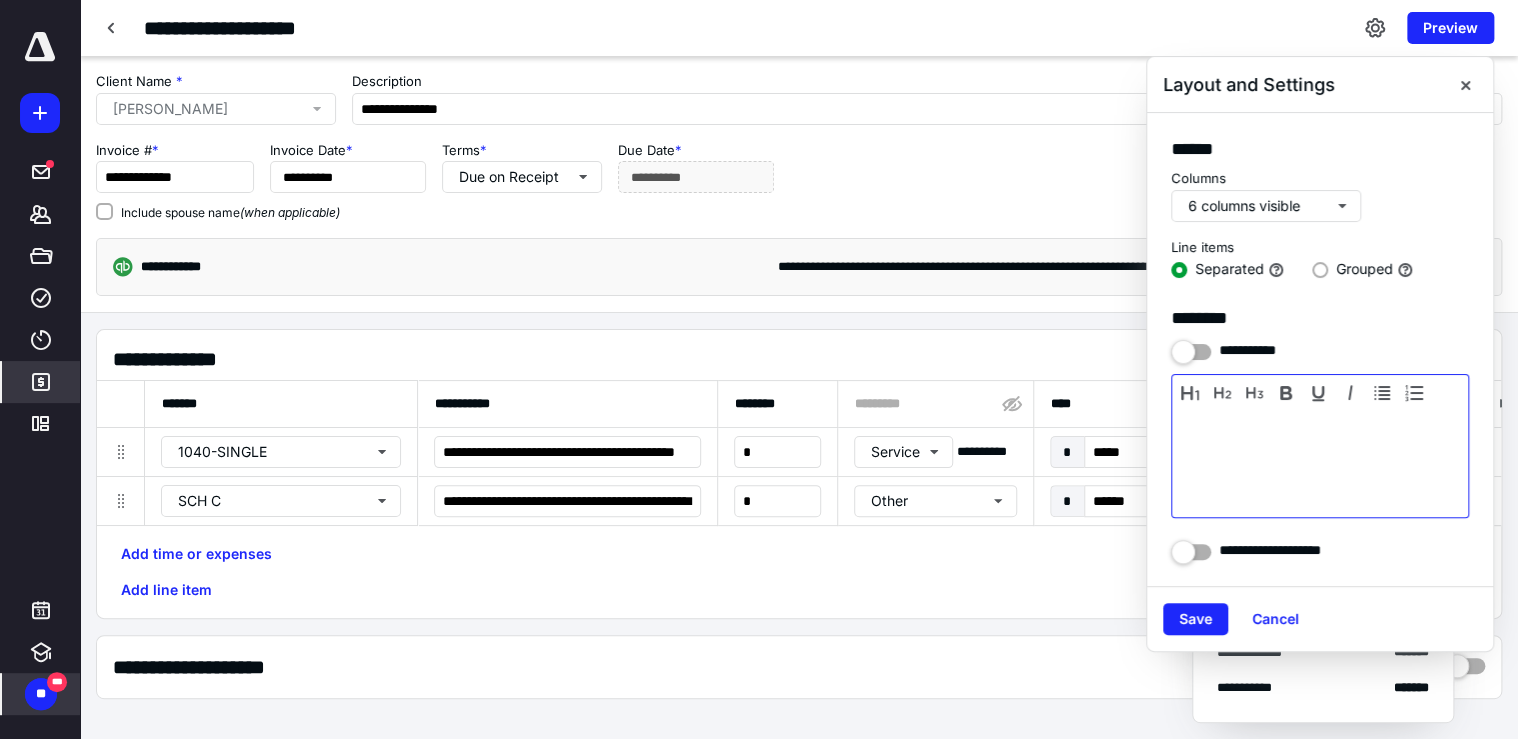 click at bounding box center [1320, 461] 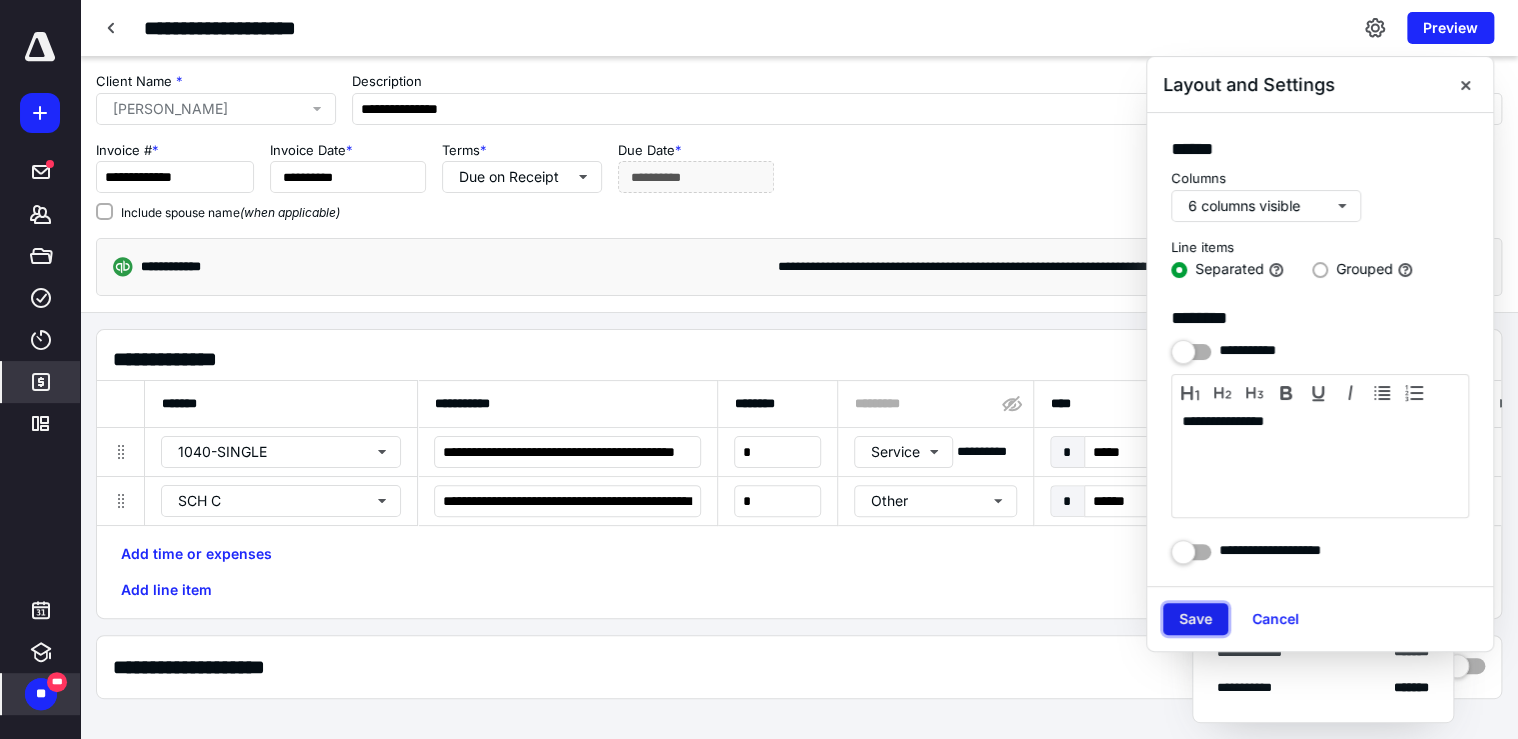 click on "Save" at bounding box center (1195, 619) 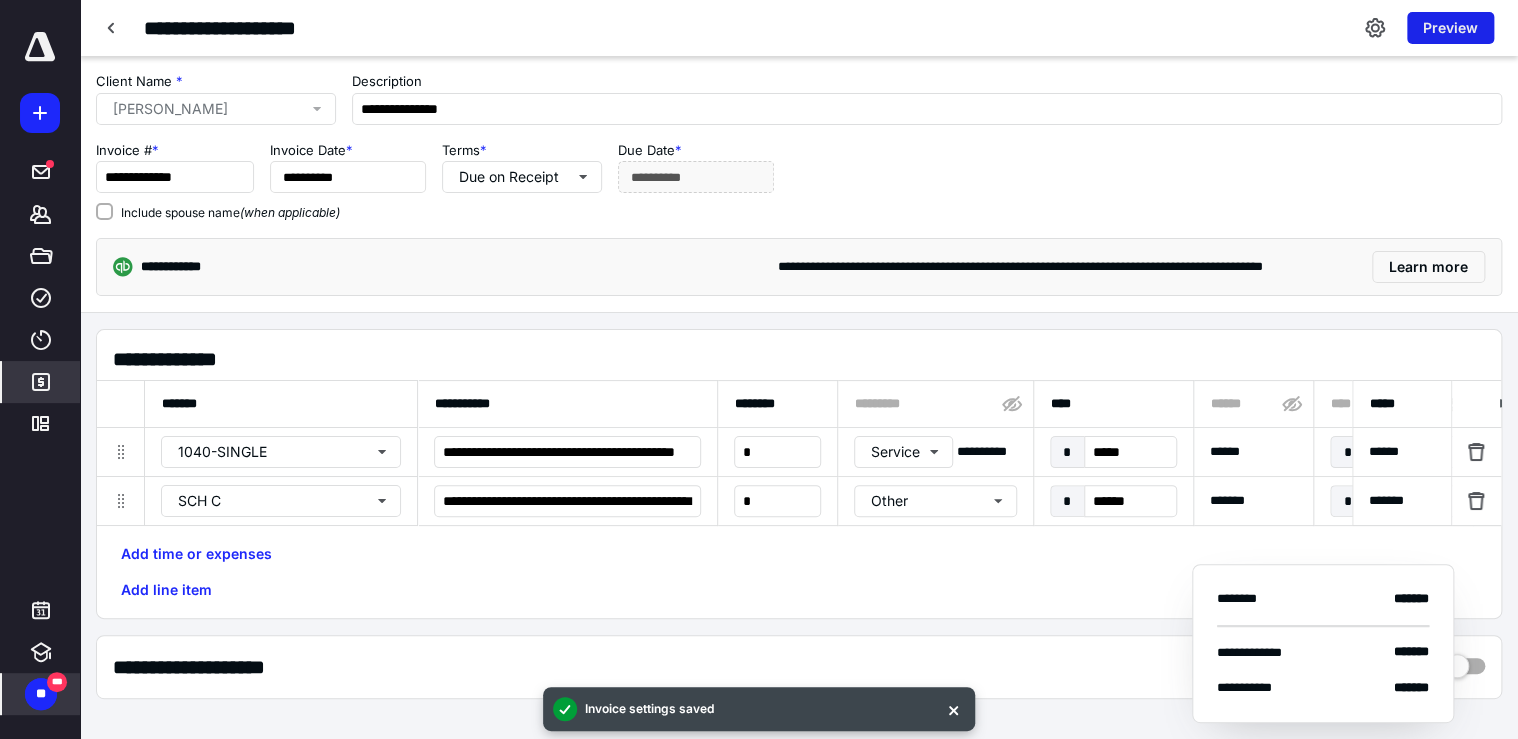click on "Preview" at bounding box center [1450, 28] 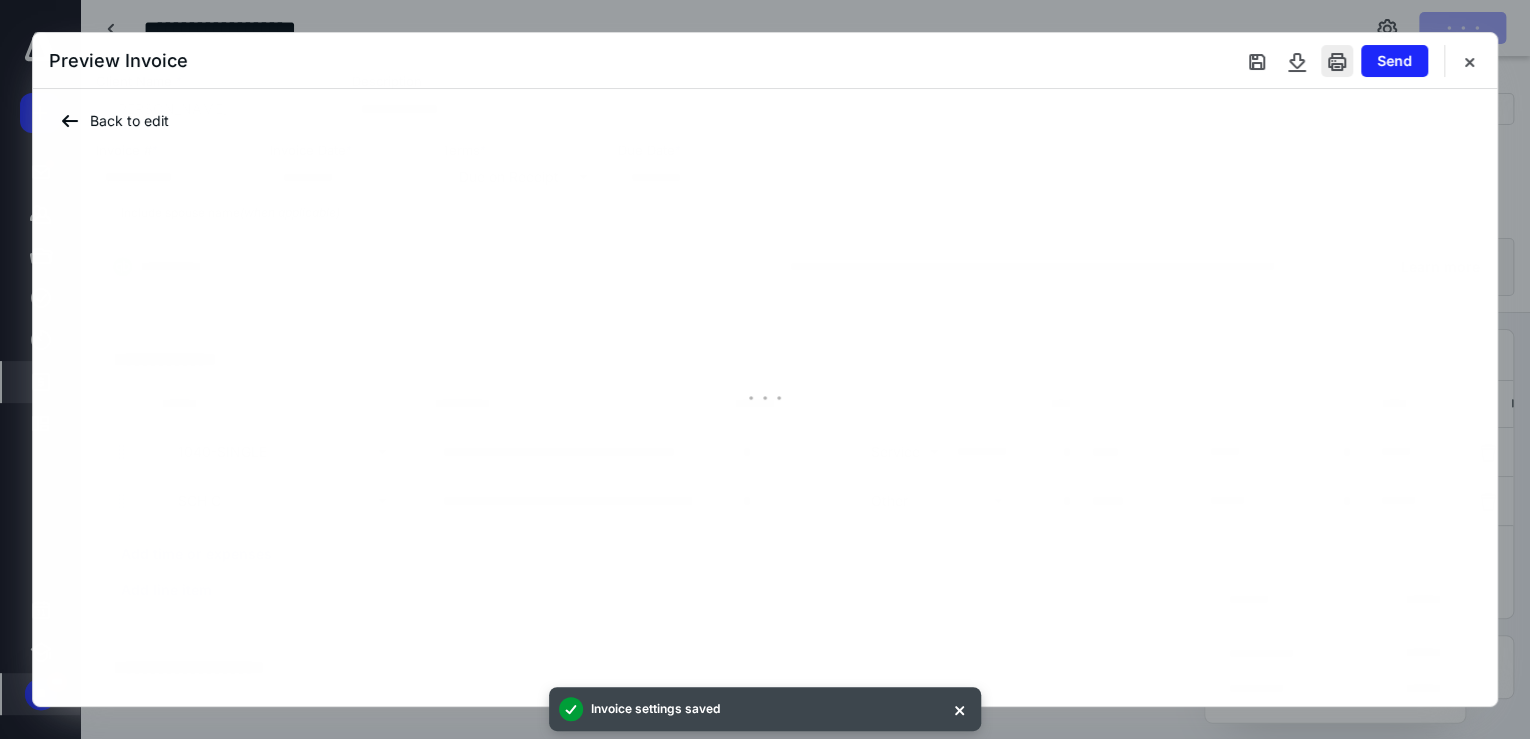 type on "**********" 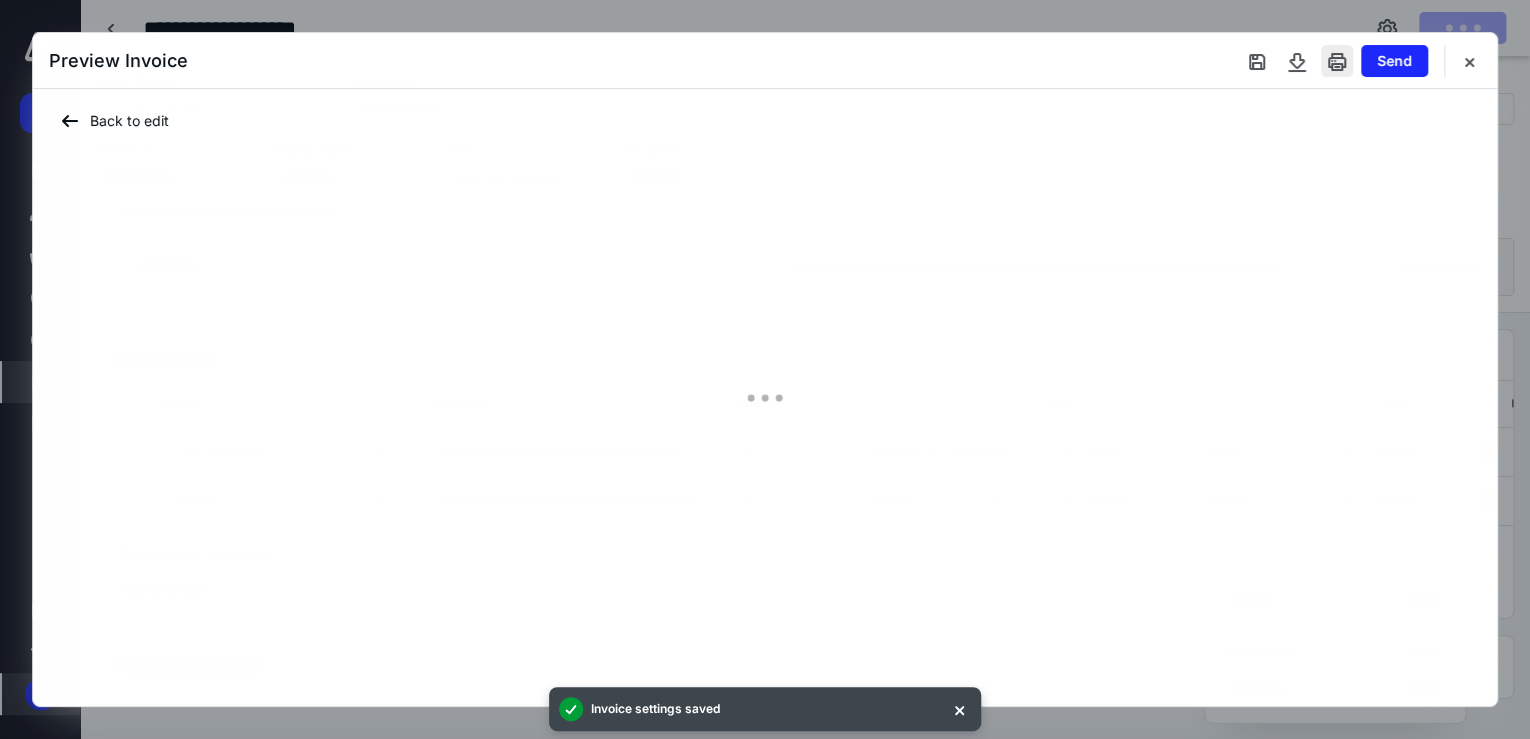 type on "**********" 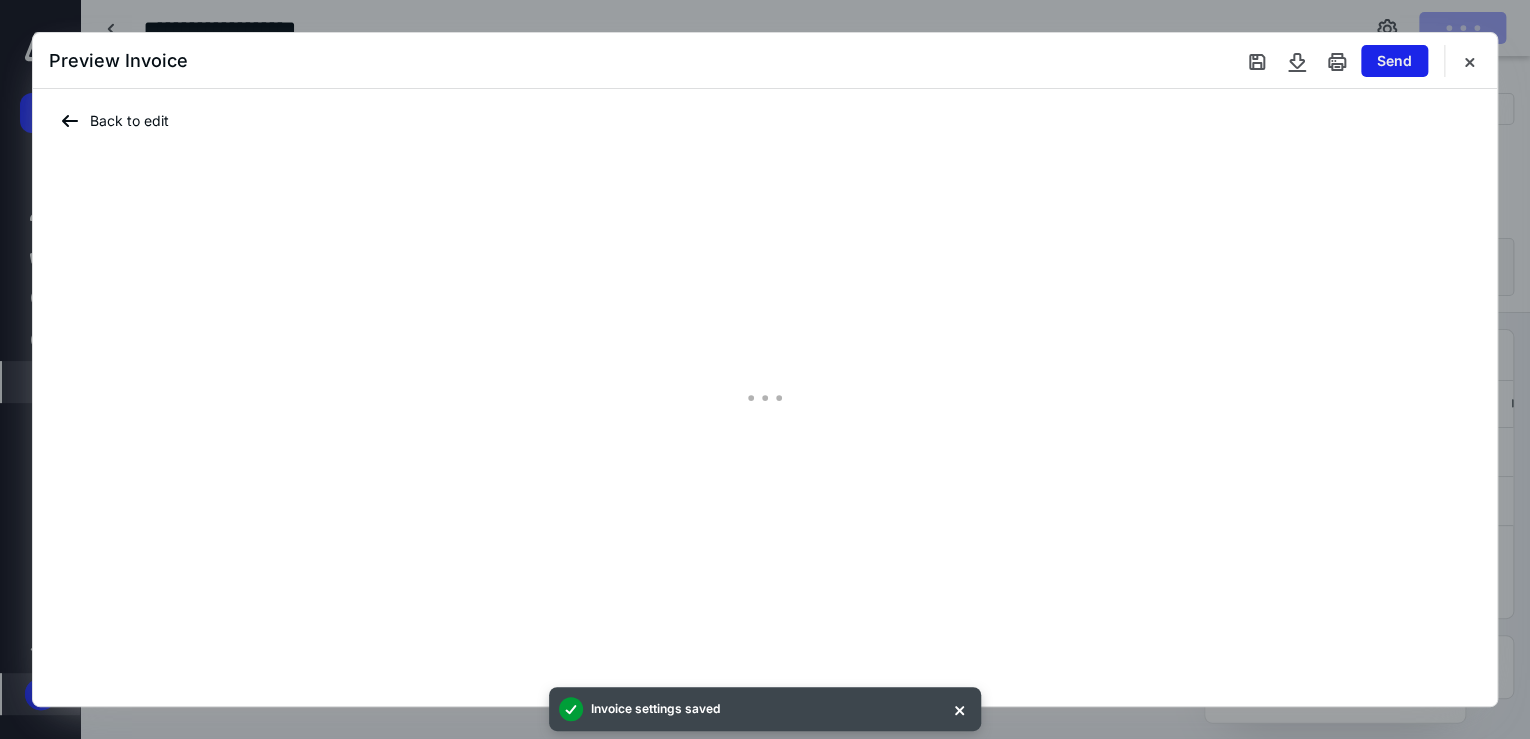 type on "**********" 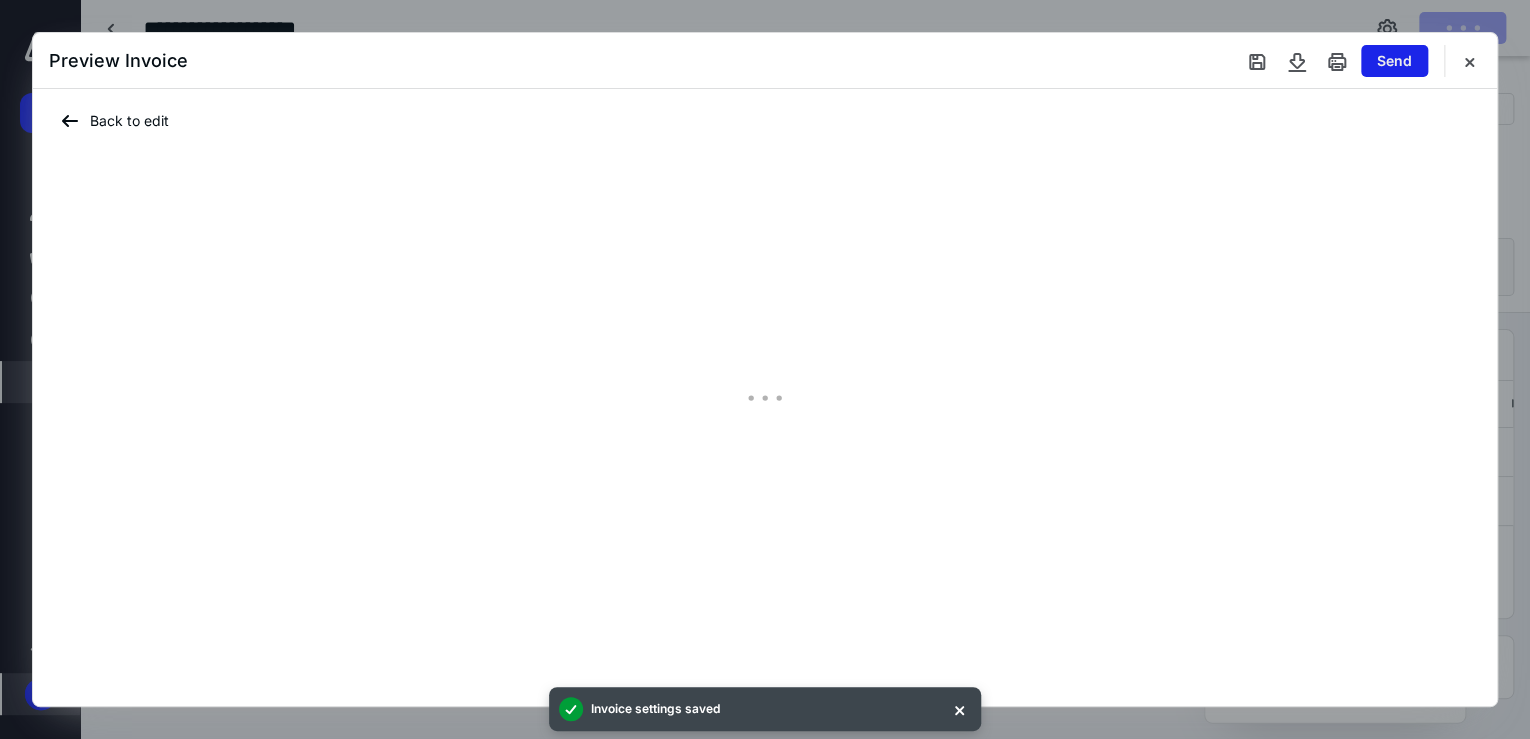 type on "**********" 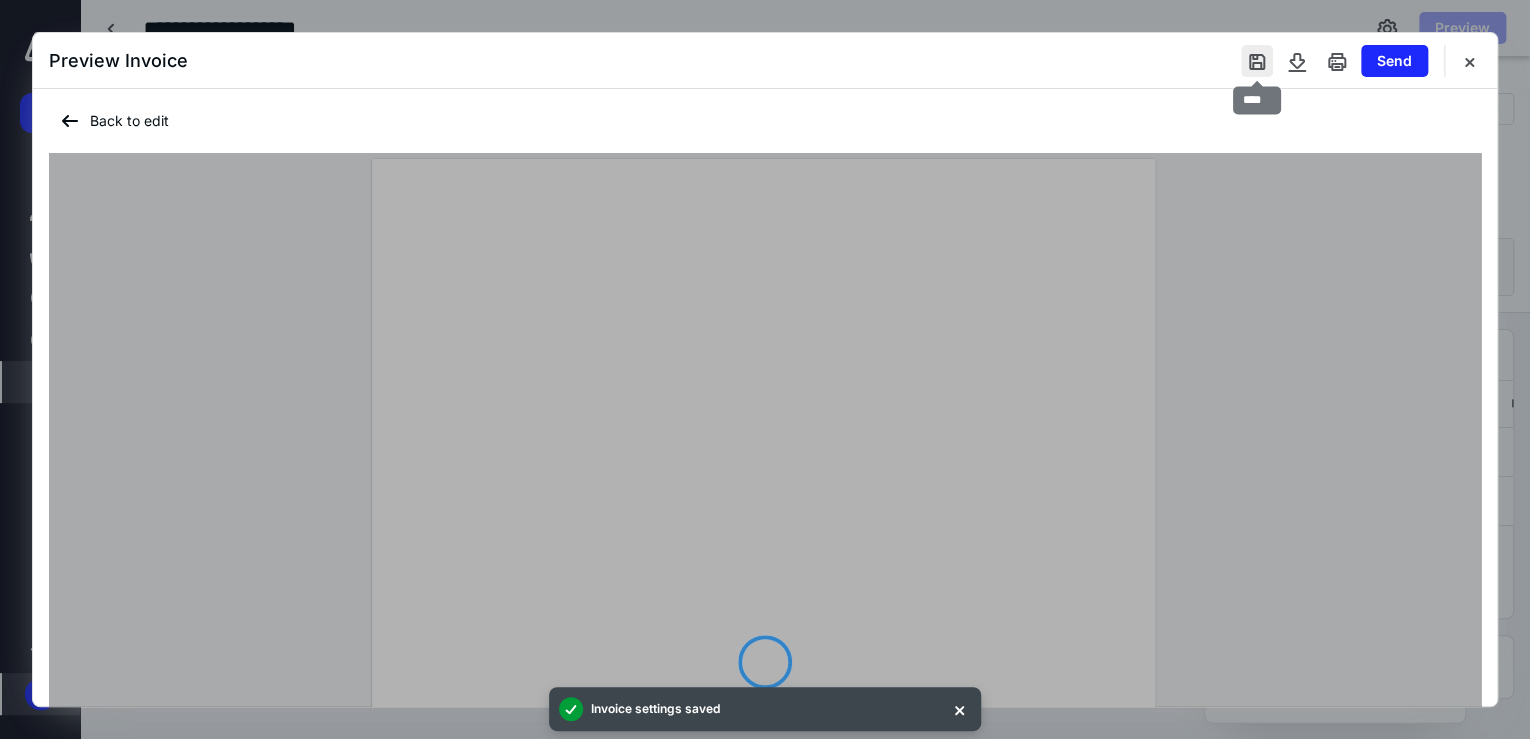 click at bounding box center [1257, 61] 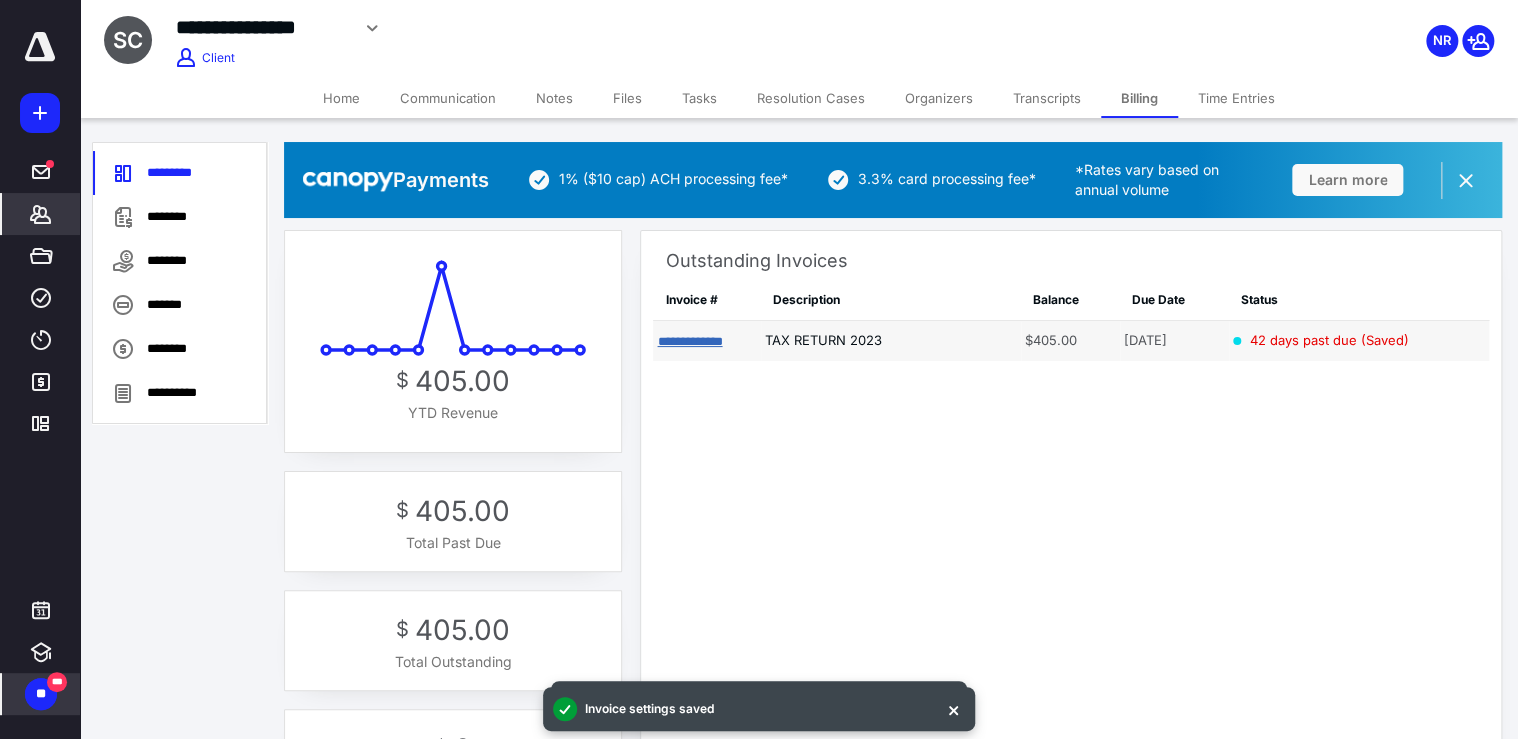 click on "**********" at bounding box center (706, 341) 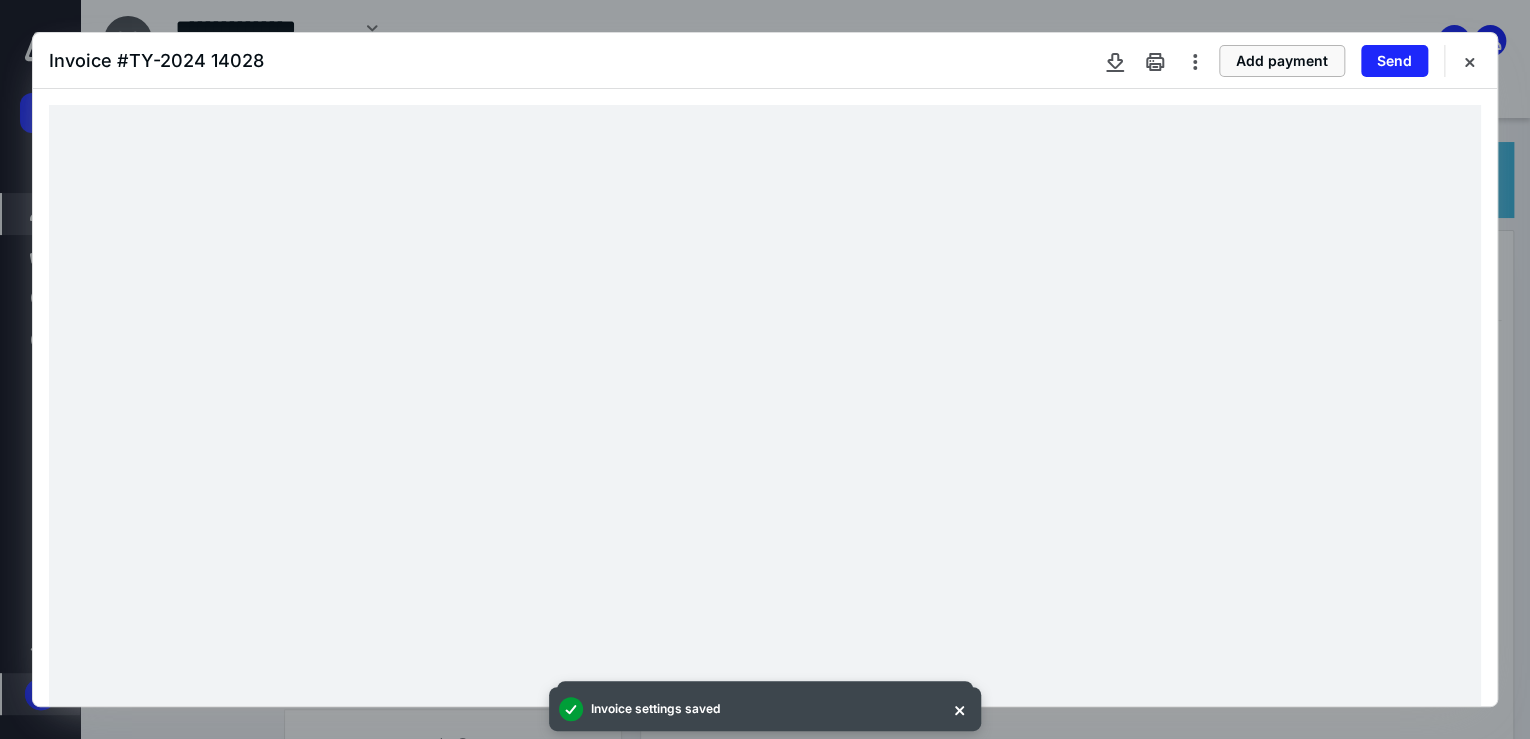 drag, startPoint x: 1286, startPoint y: 58, endPoint x: 1227, endPoint y: 113, distance: 80.65978 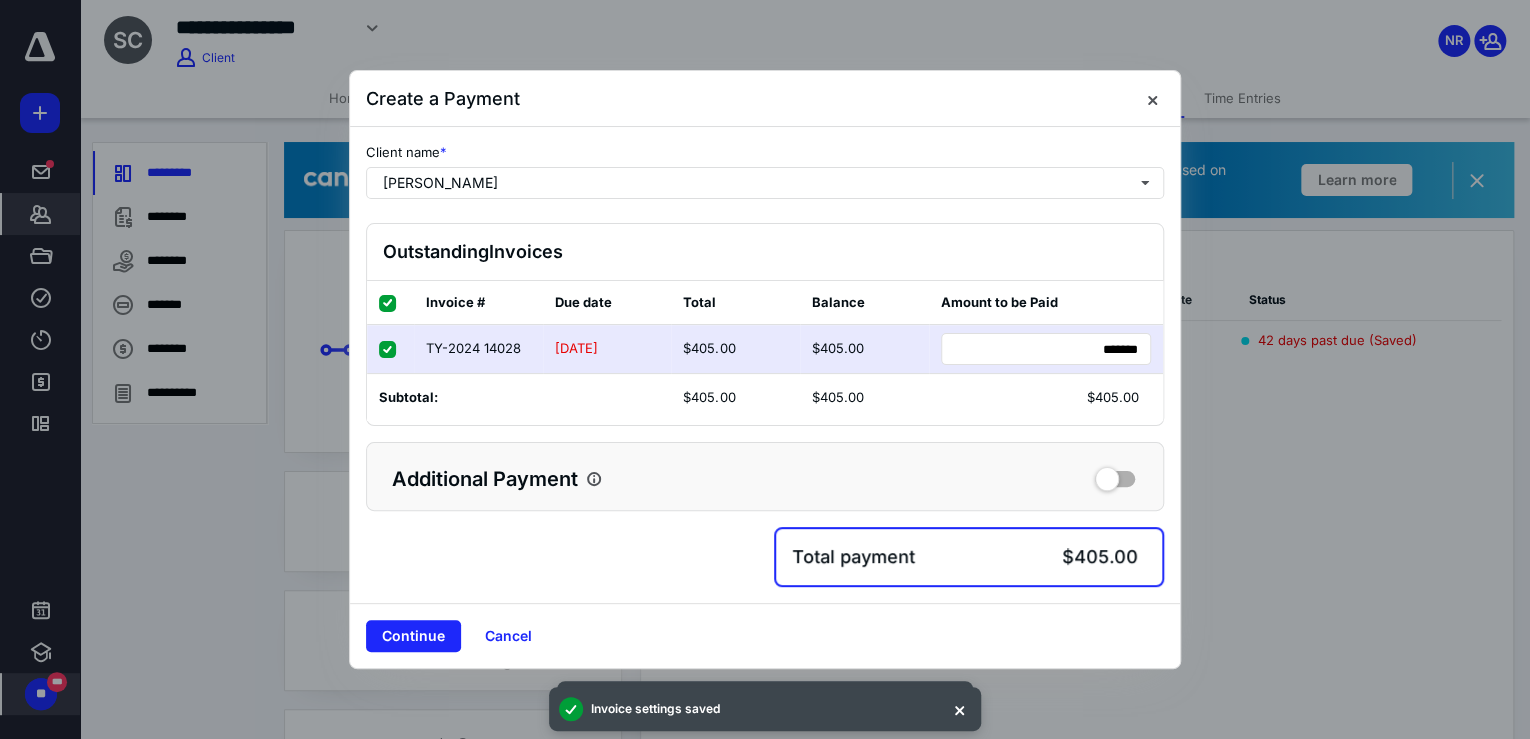 click on "Continue" at bounding box center [413, 636] 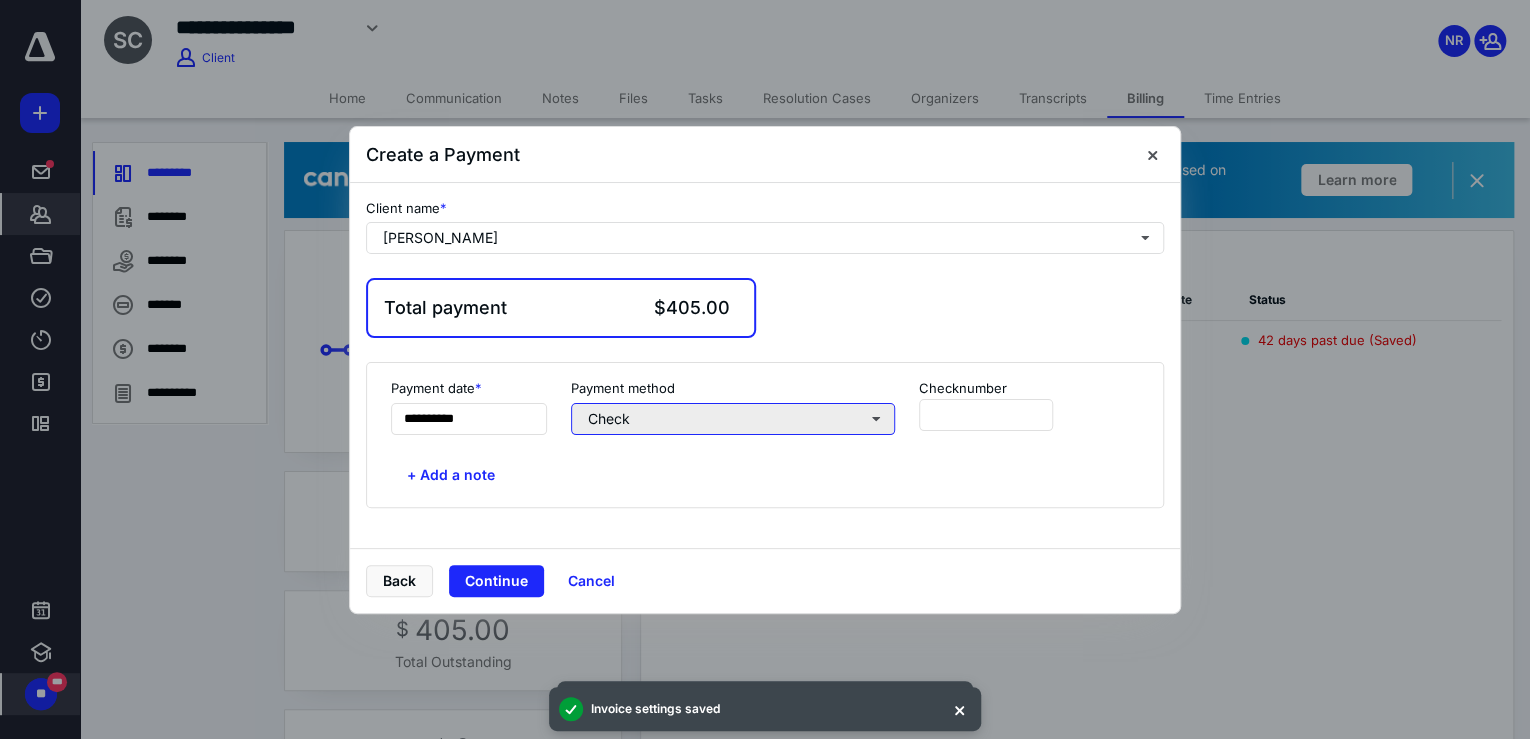 click on "Check" at bounding box center [733, 419] 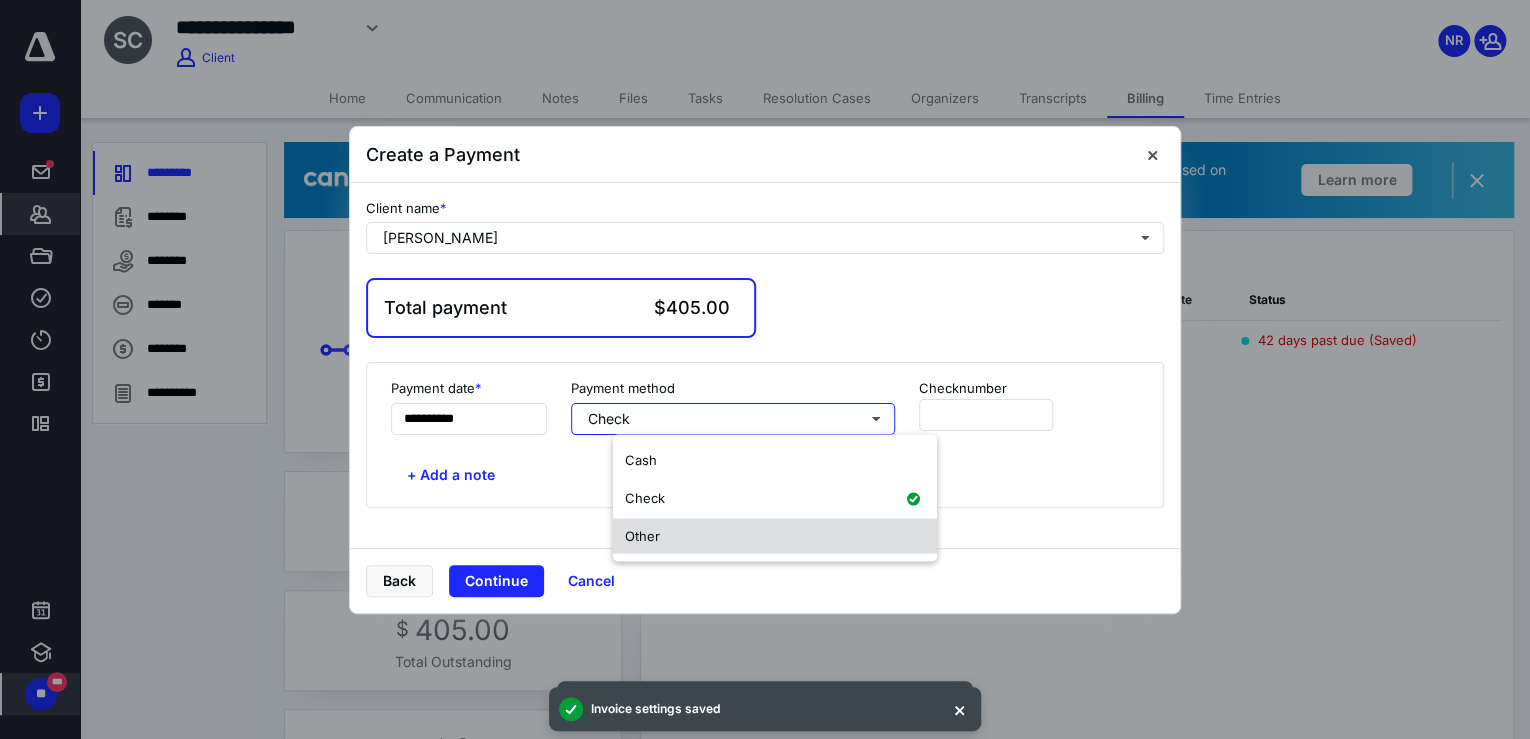 click on "Other" at bounding box center [775, 536] 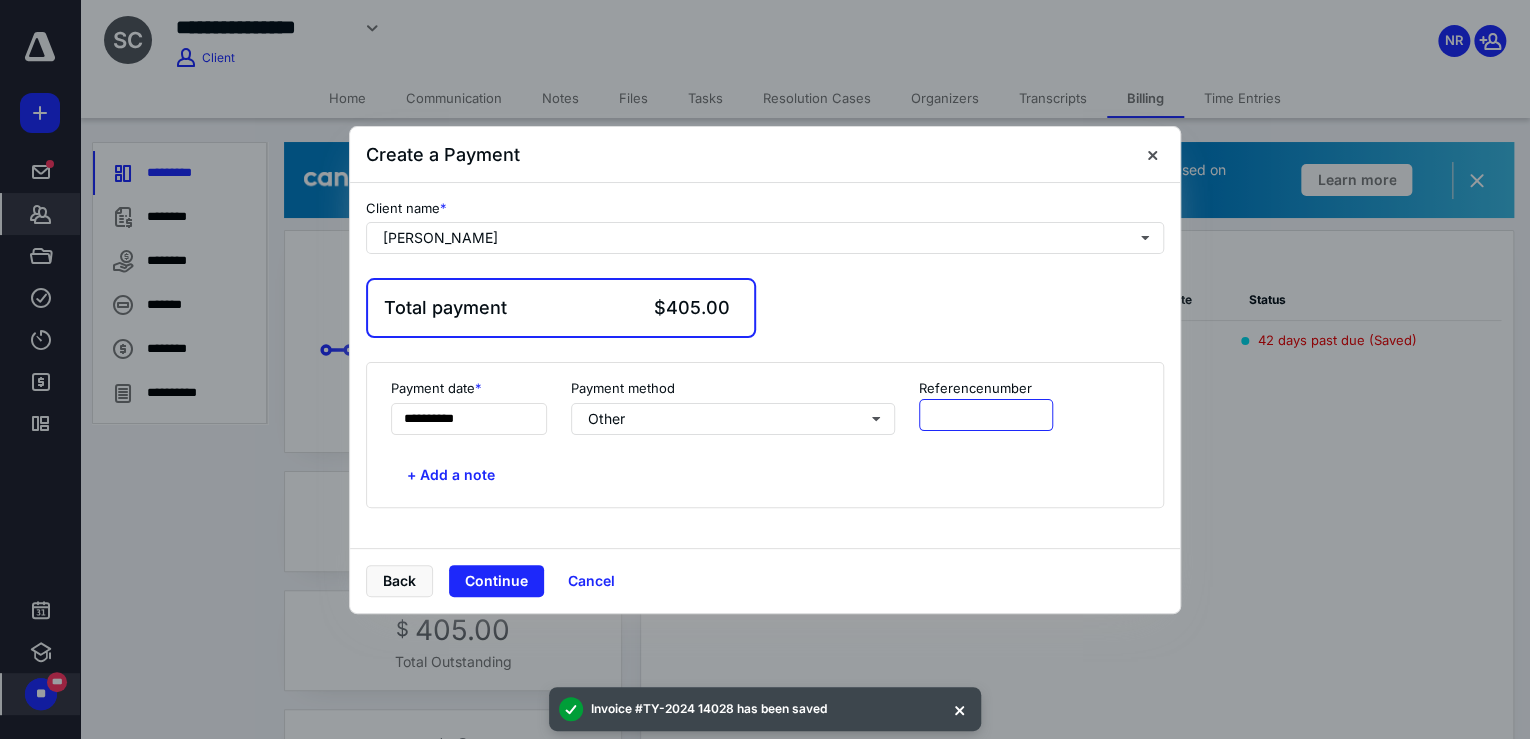 click at bounding box center [986, 415] 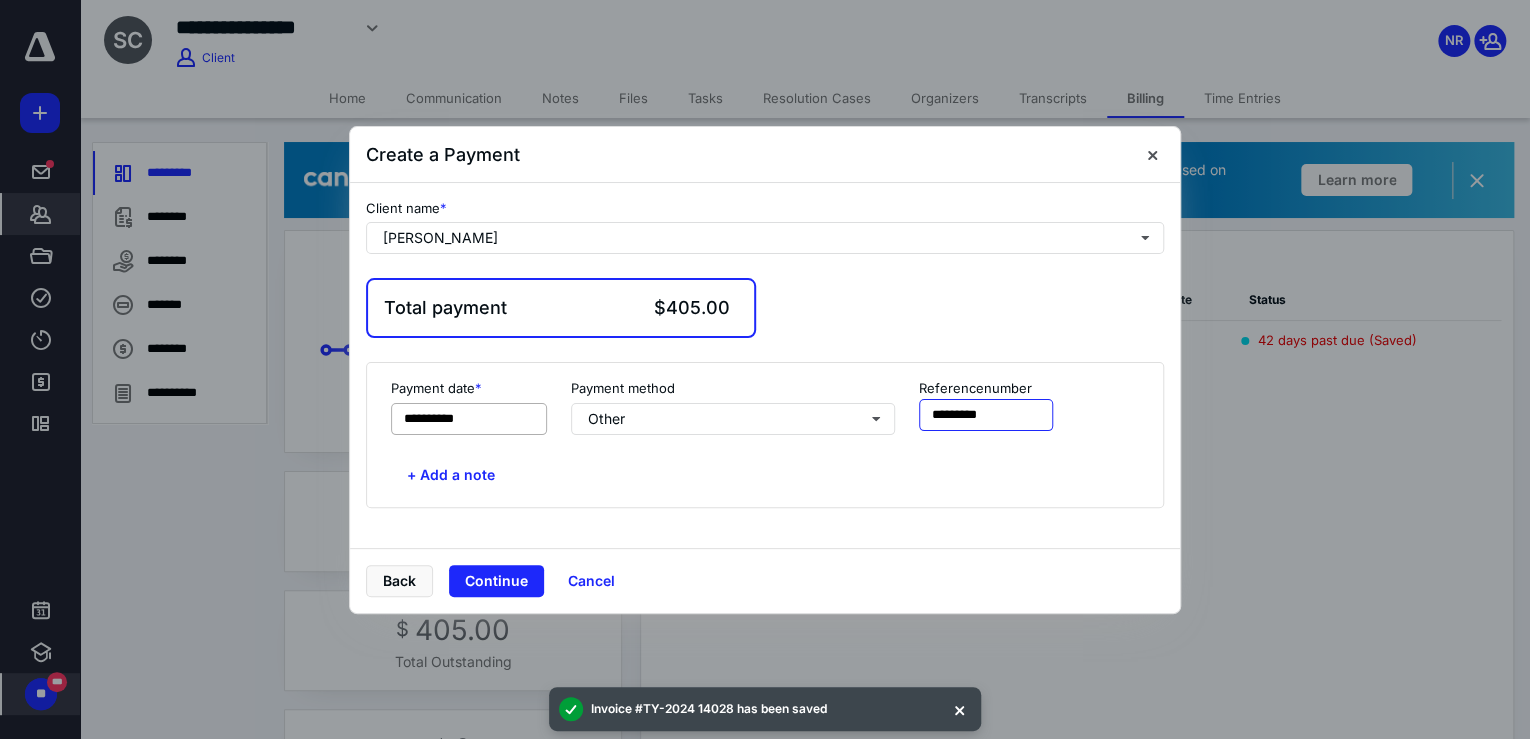 type on "*********" 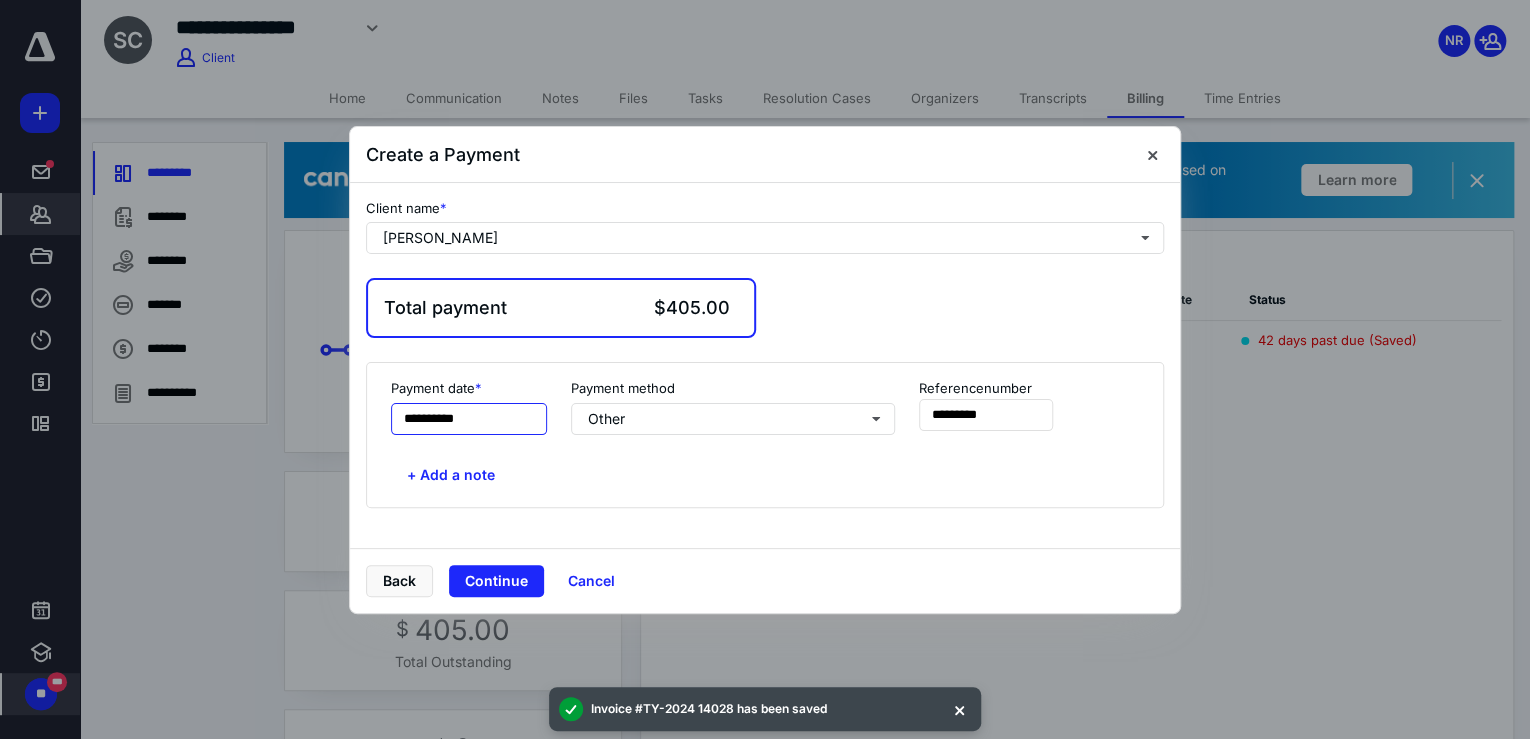 click on "**********" at bounding box center [469, 419] 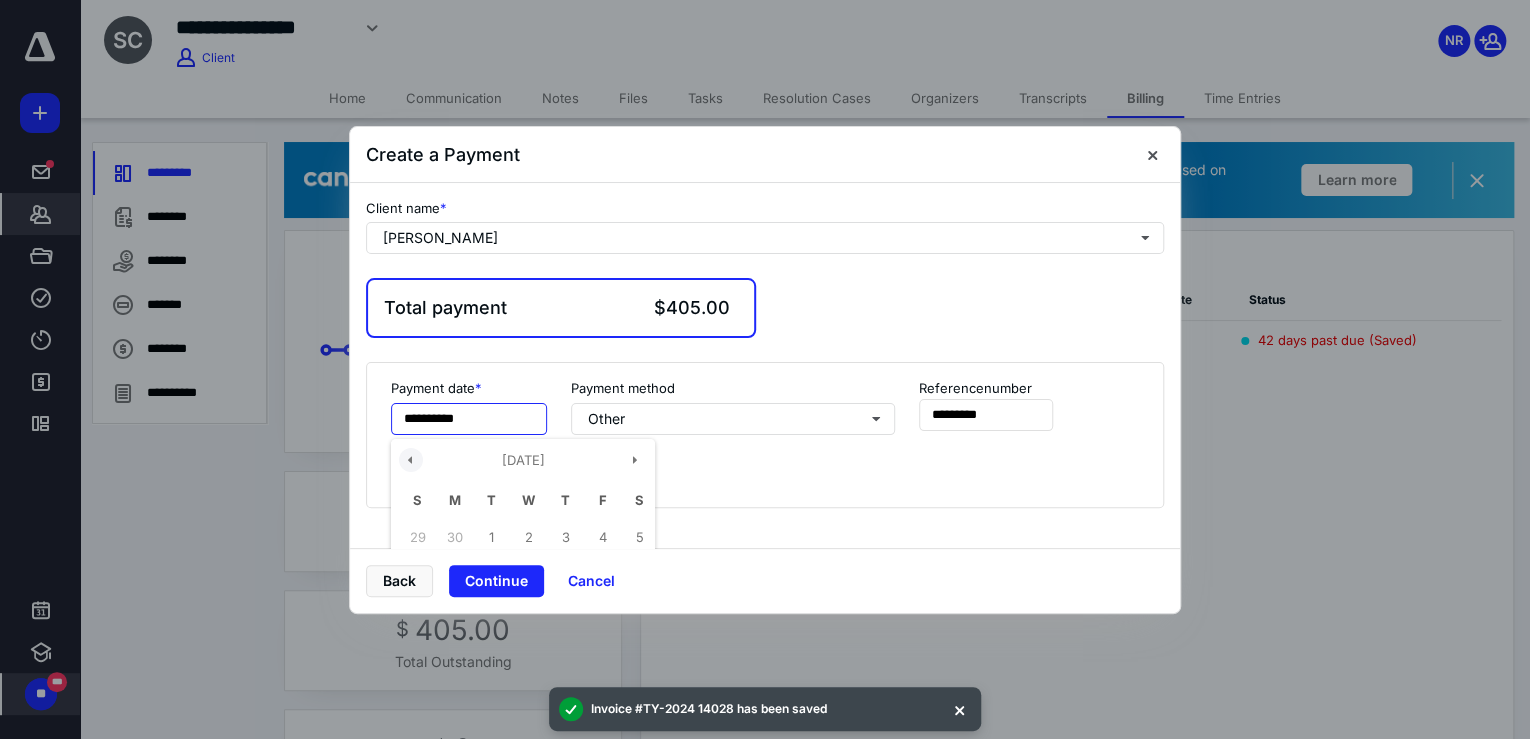 click at bounding box center (411, 460) 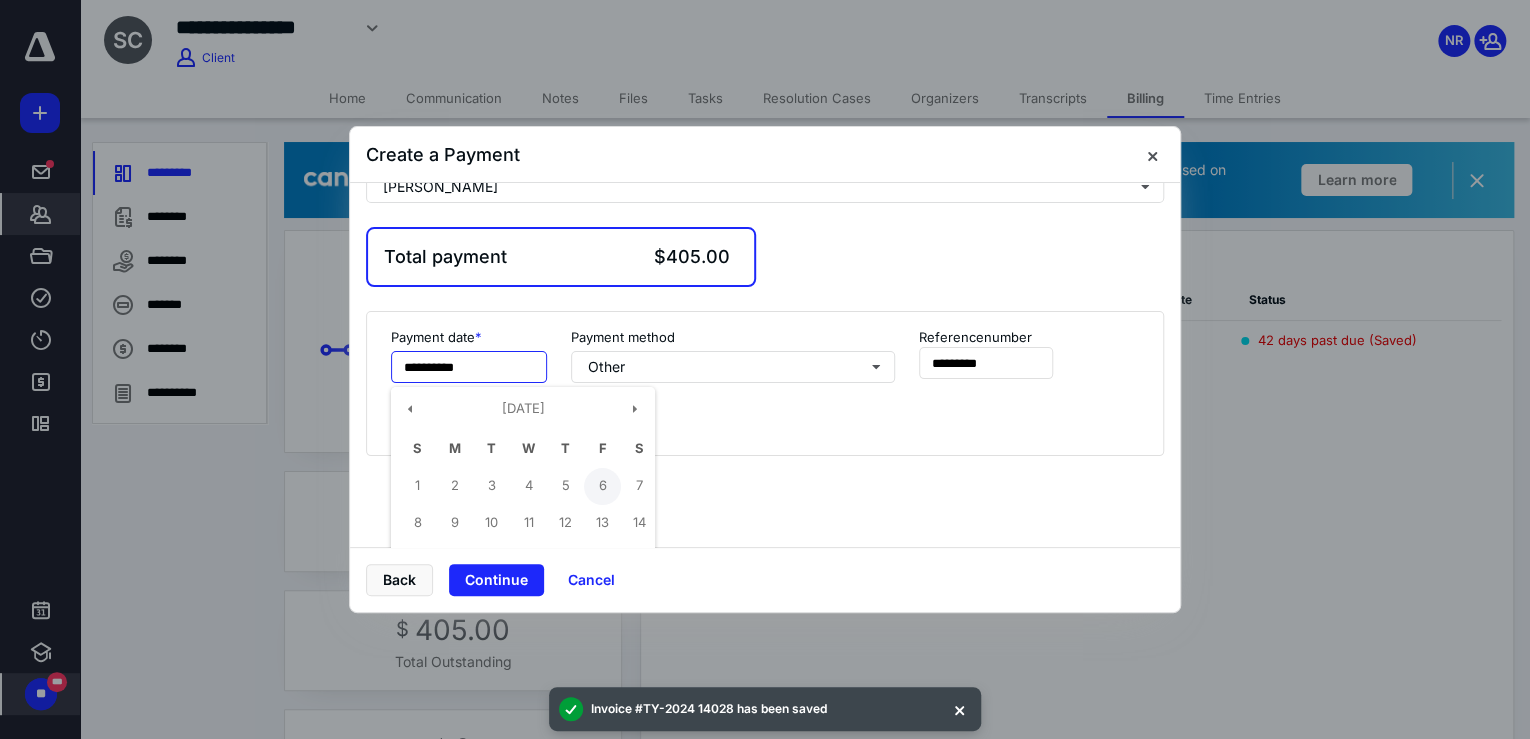 scroll, scrollTop: 80, scrollLeft: 0, axis: vertical 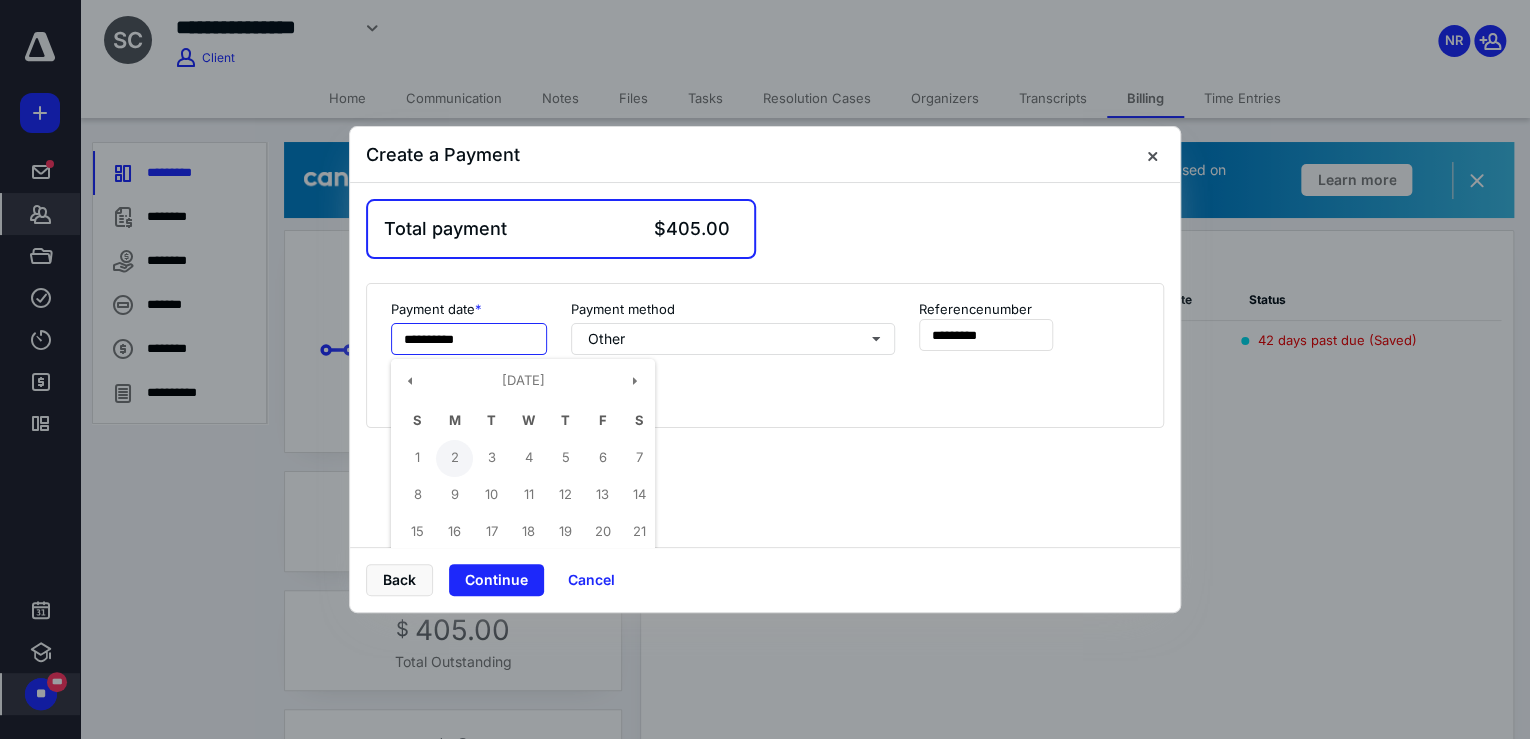 click on "2" at bounding box center (454, 458) 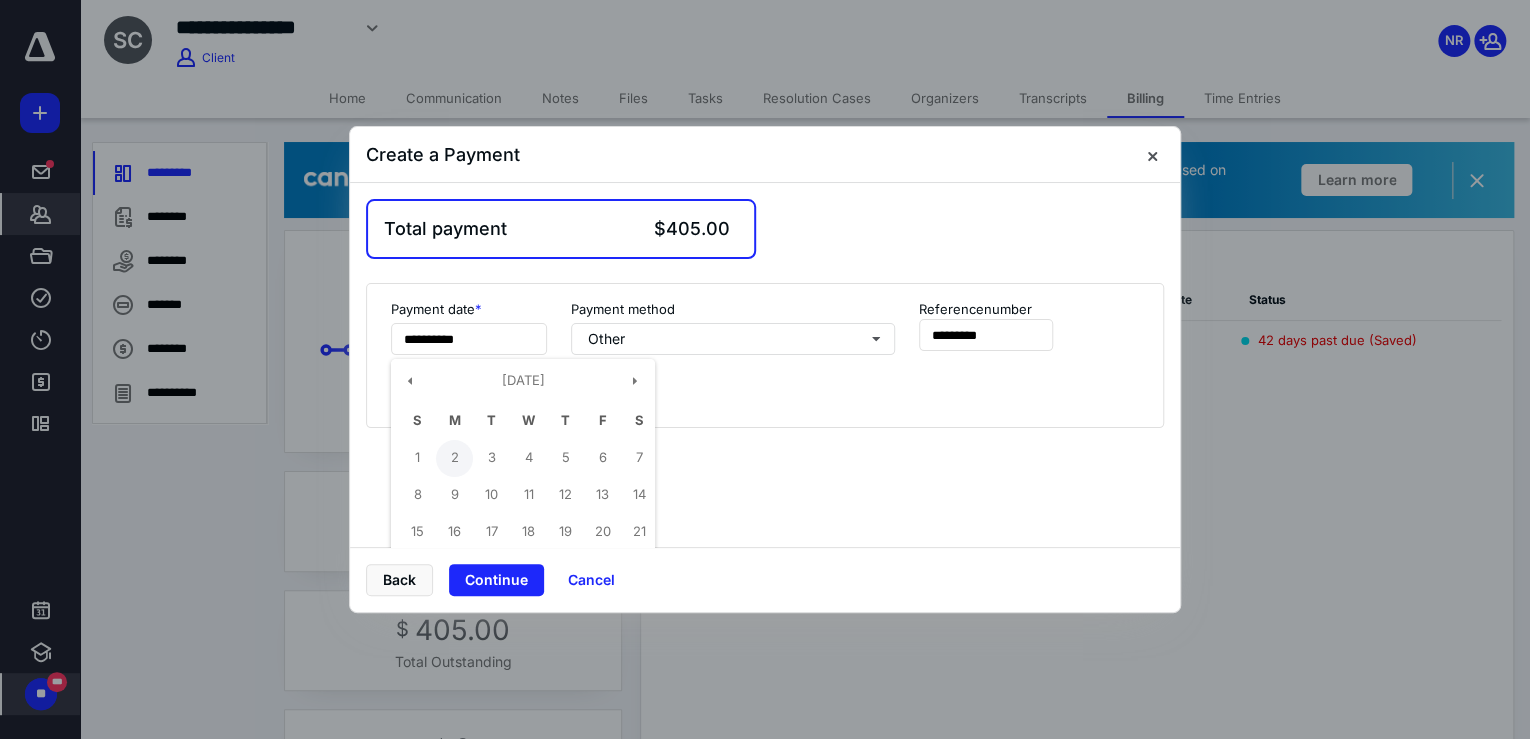 type on "**********" 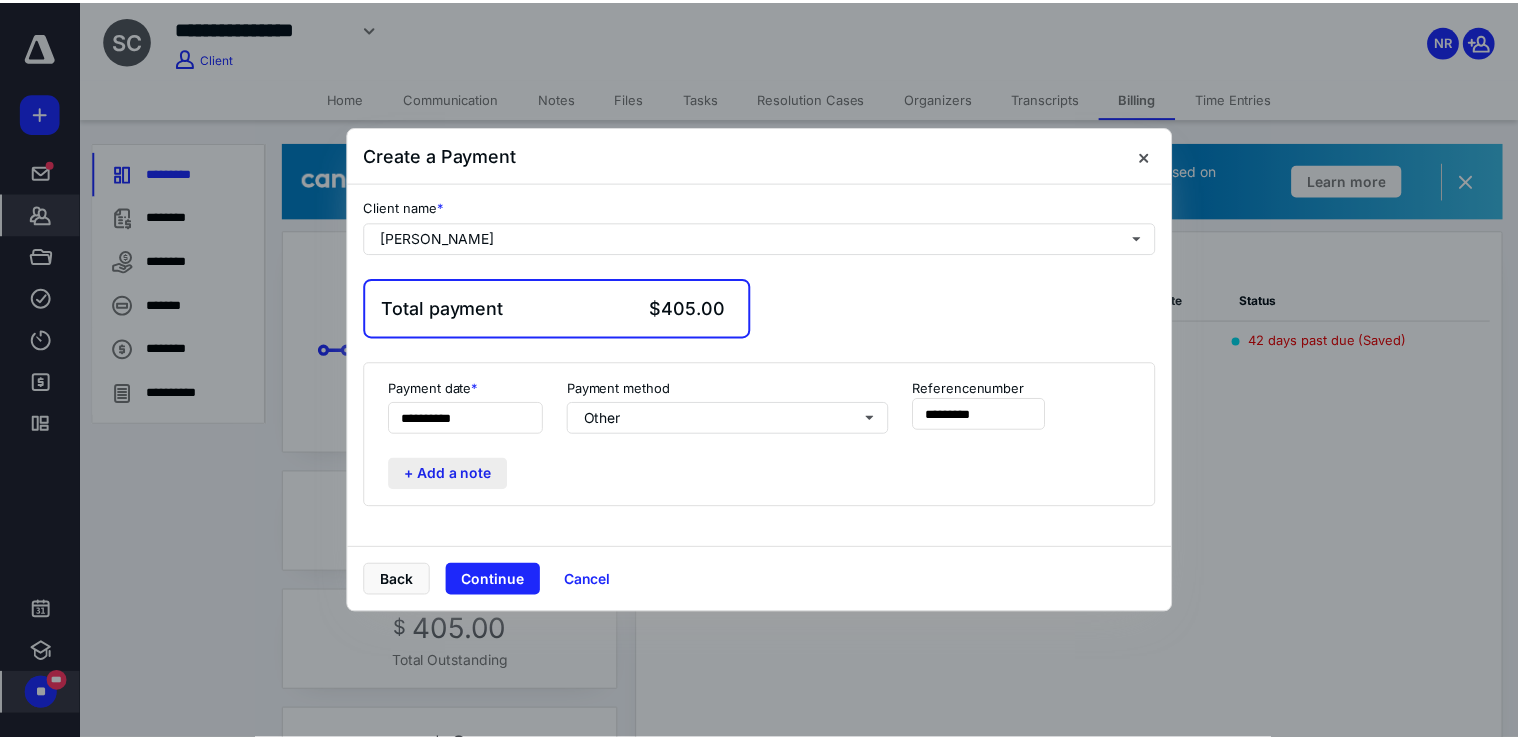 scroll, scrollTop: 0, scrollLeft: 0, axis: both 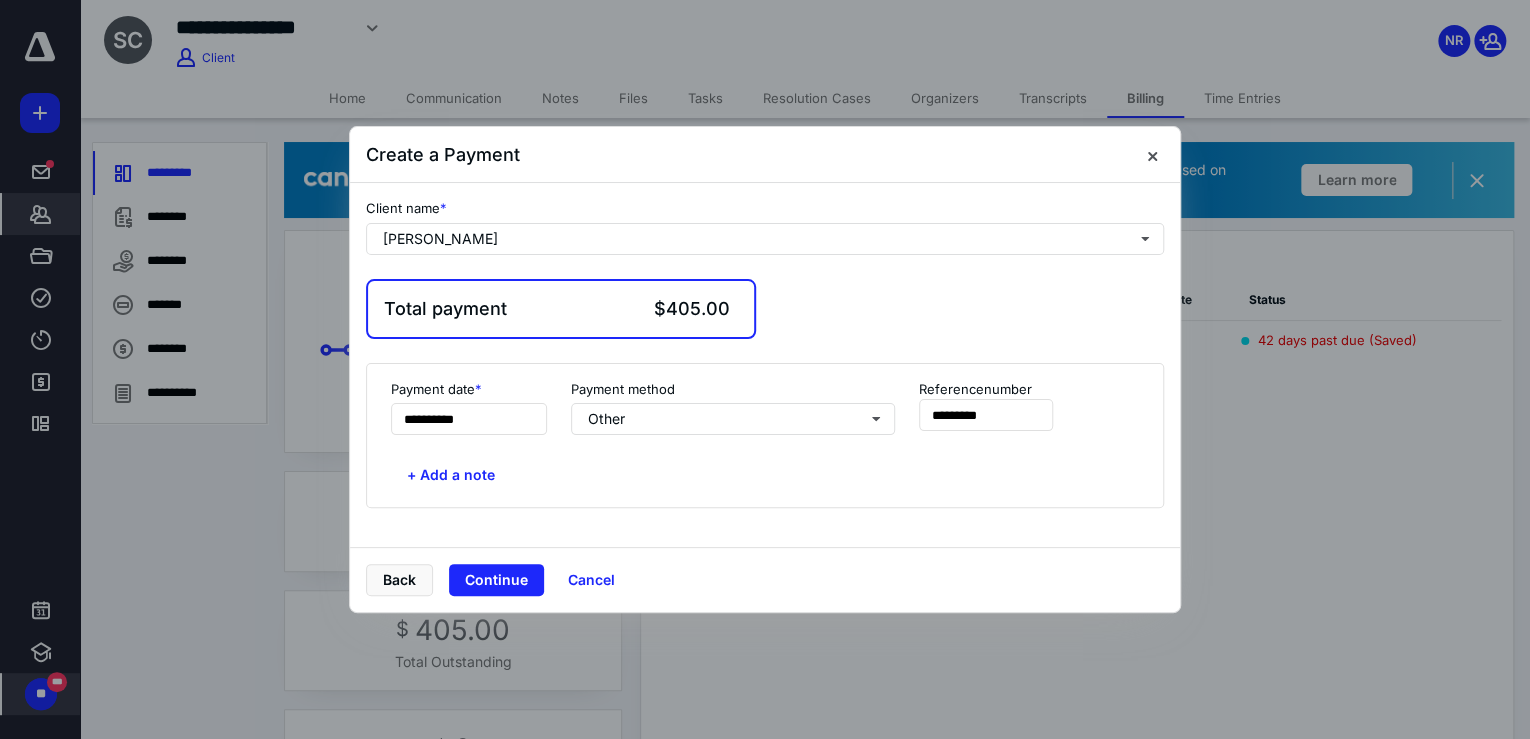 click on "+ Add a note" at bounding box center (765, 475) 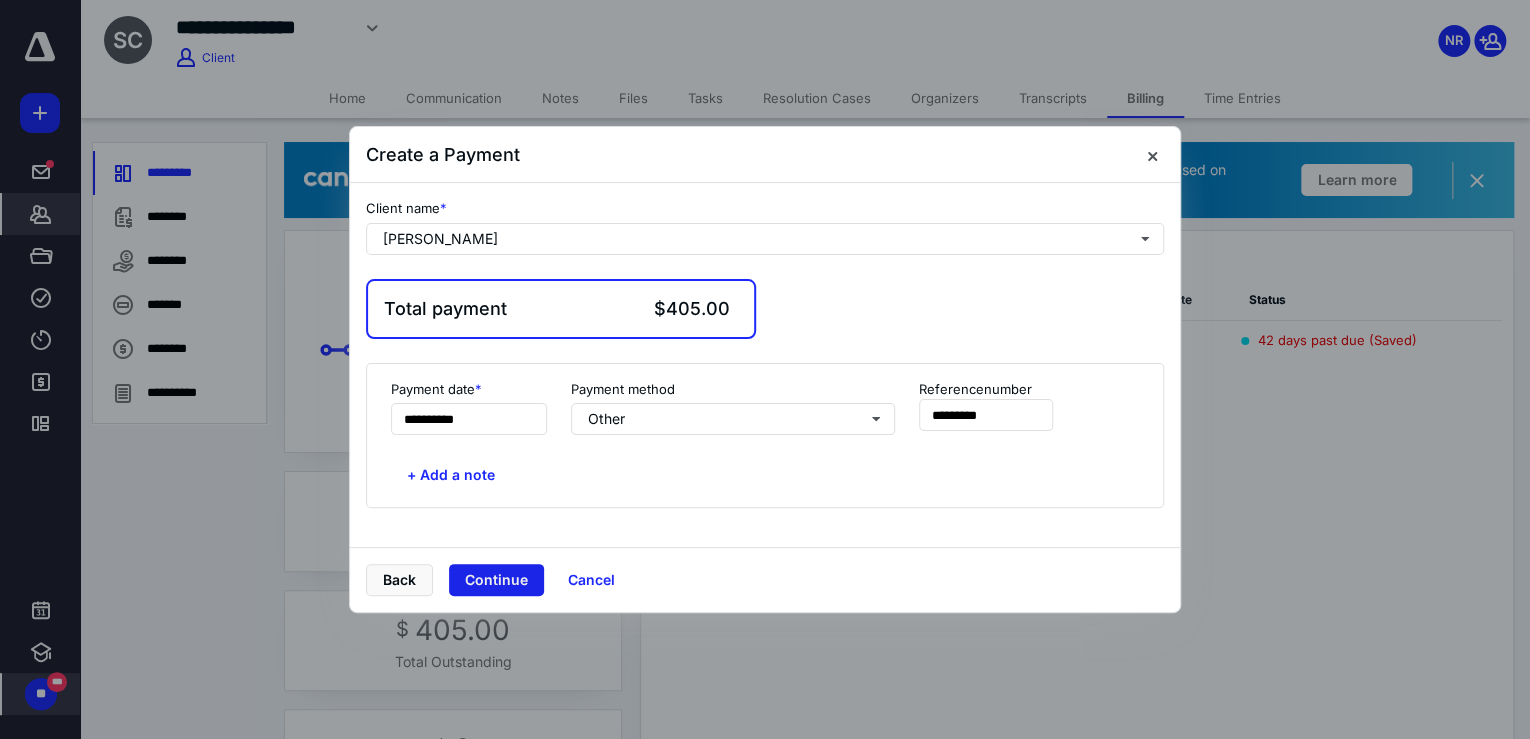 click on "Continue" at bounding box center [496, 580] 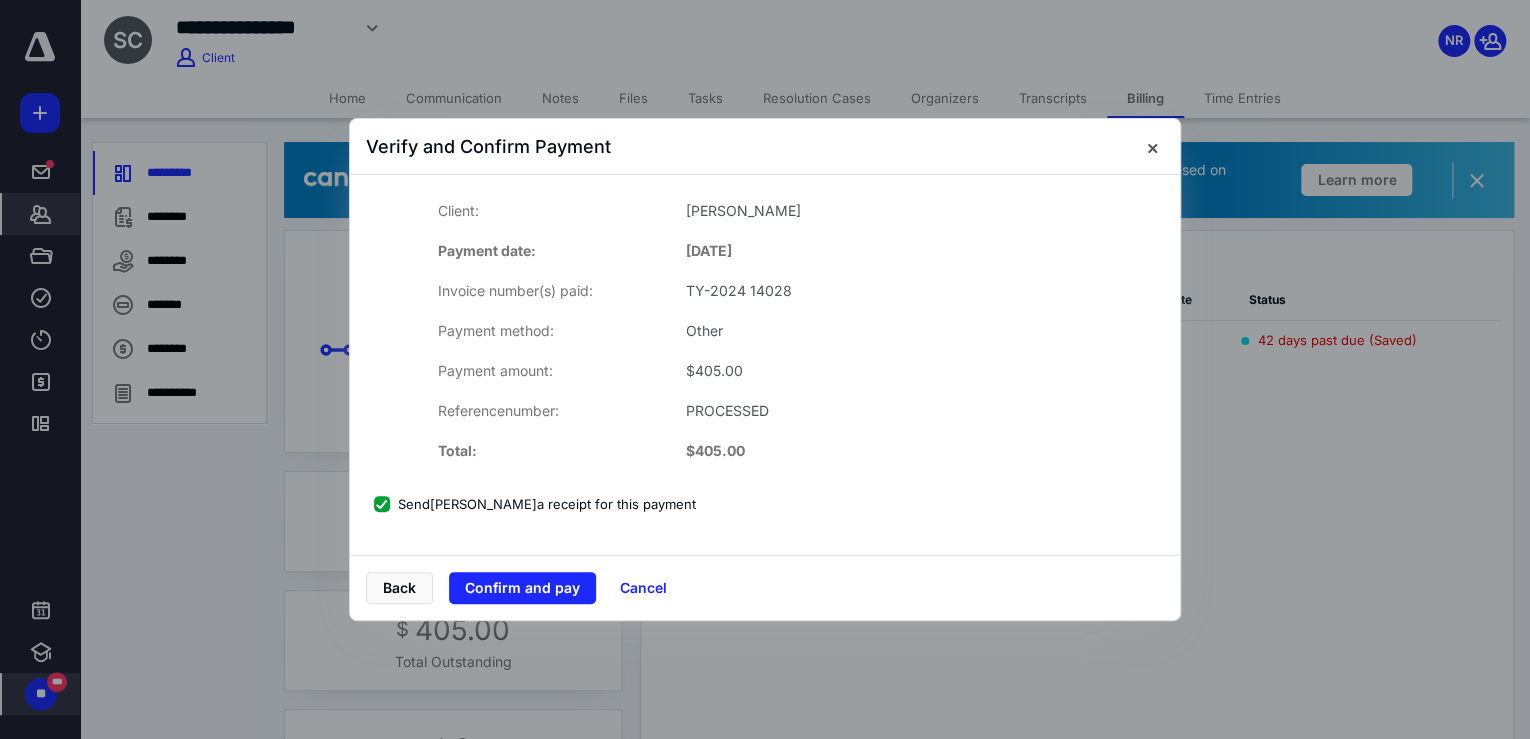 click on "Confirm and pay" at bounding box center (522, 588) 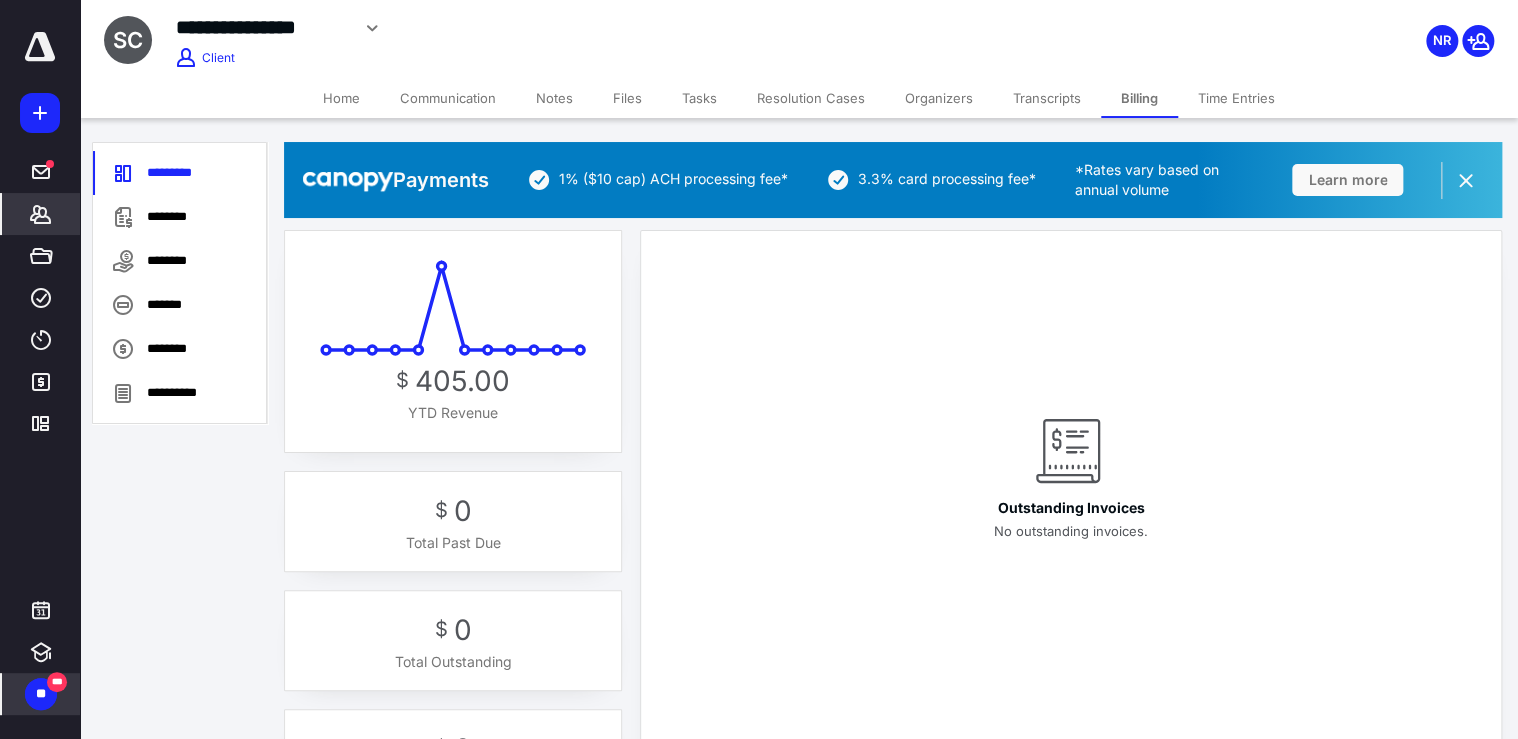 click on "Outstanding Invoices No outstanding invoices." at bounding box center [1070, 476] 